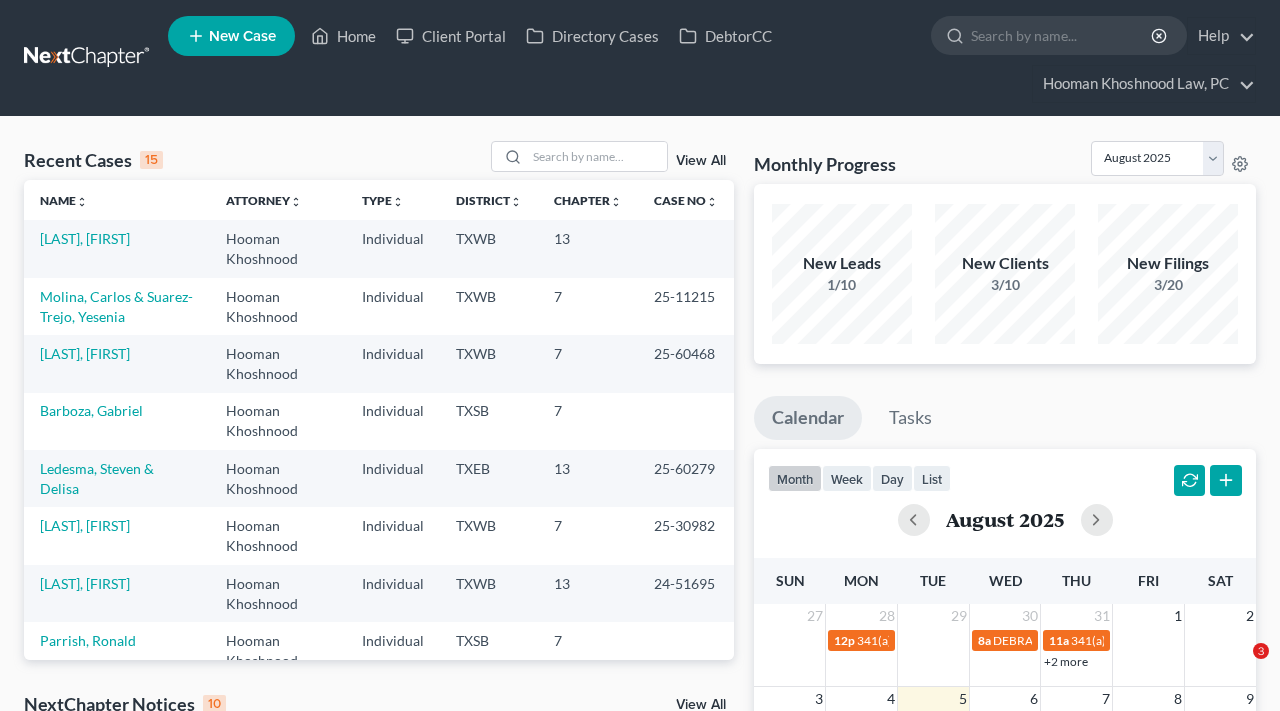 scroll, scrollTop: 0, scrollLeft: 0, axis: both 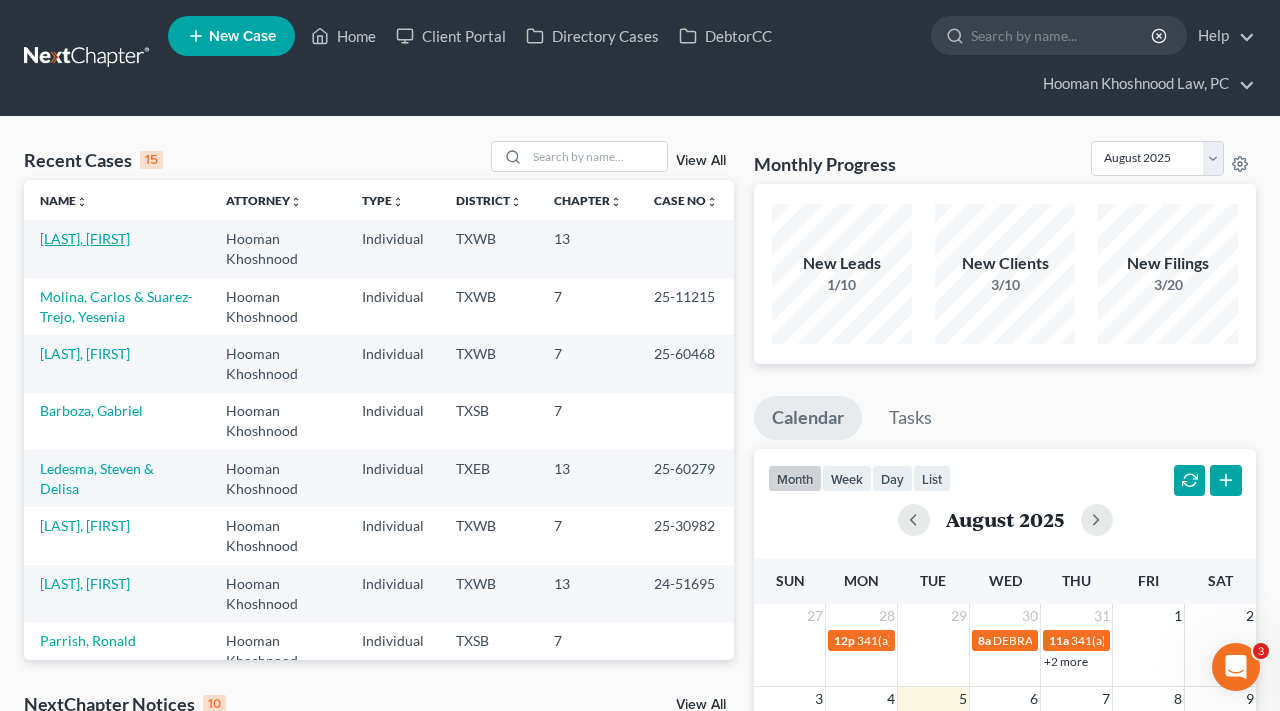 click on "[LAST], [FIRST]" at bounding box center [85, 238] 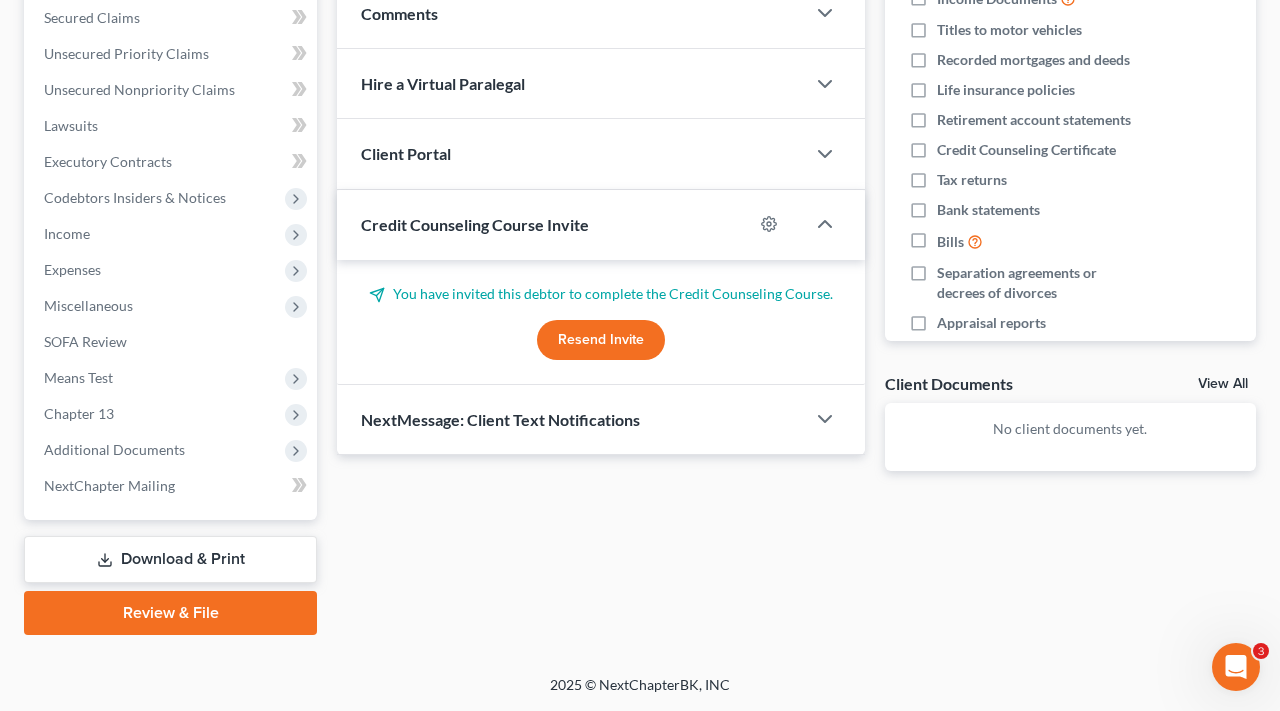 click on "Review & File" at bounding box center (170, 613) 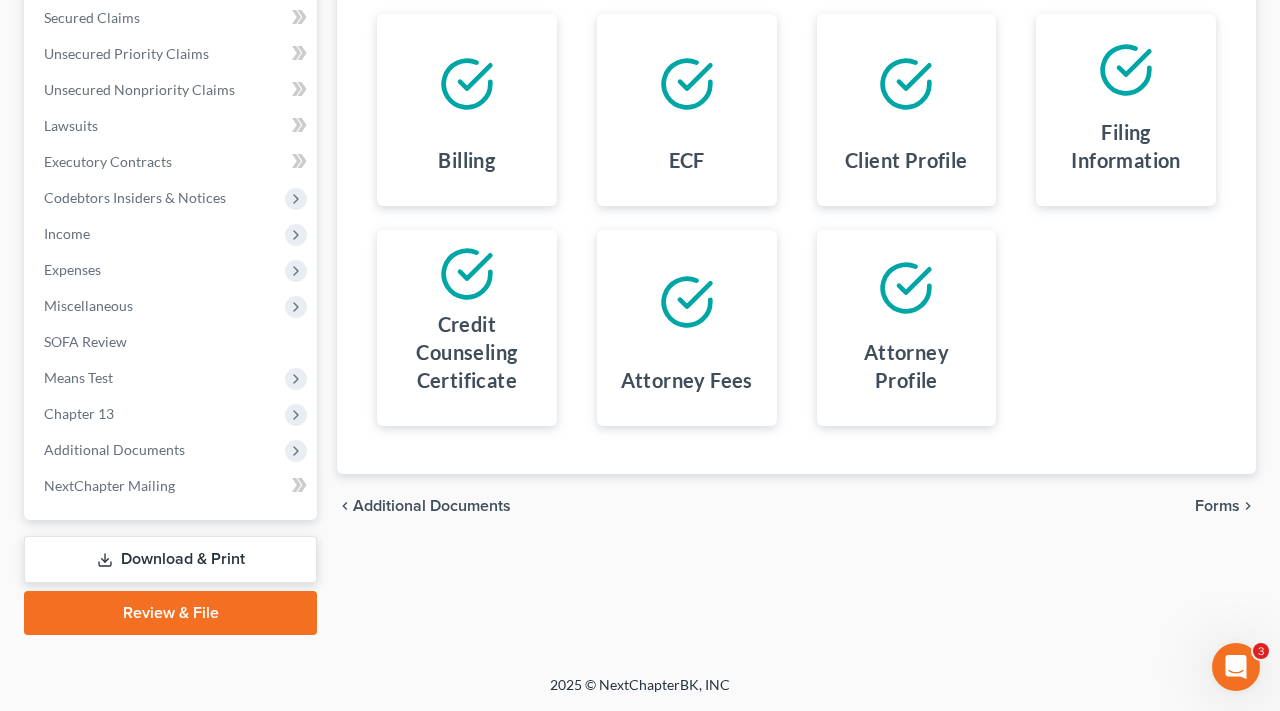 scroll, scrollTop: 460, scrollLeft: 0, axis: vertical 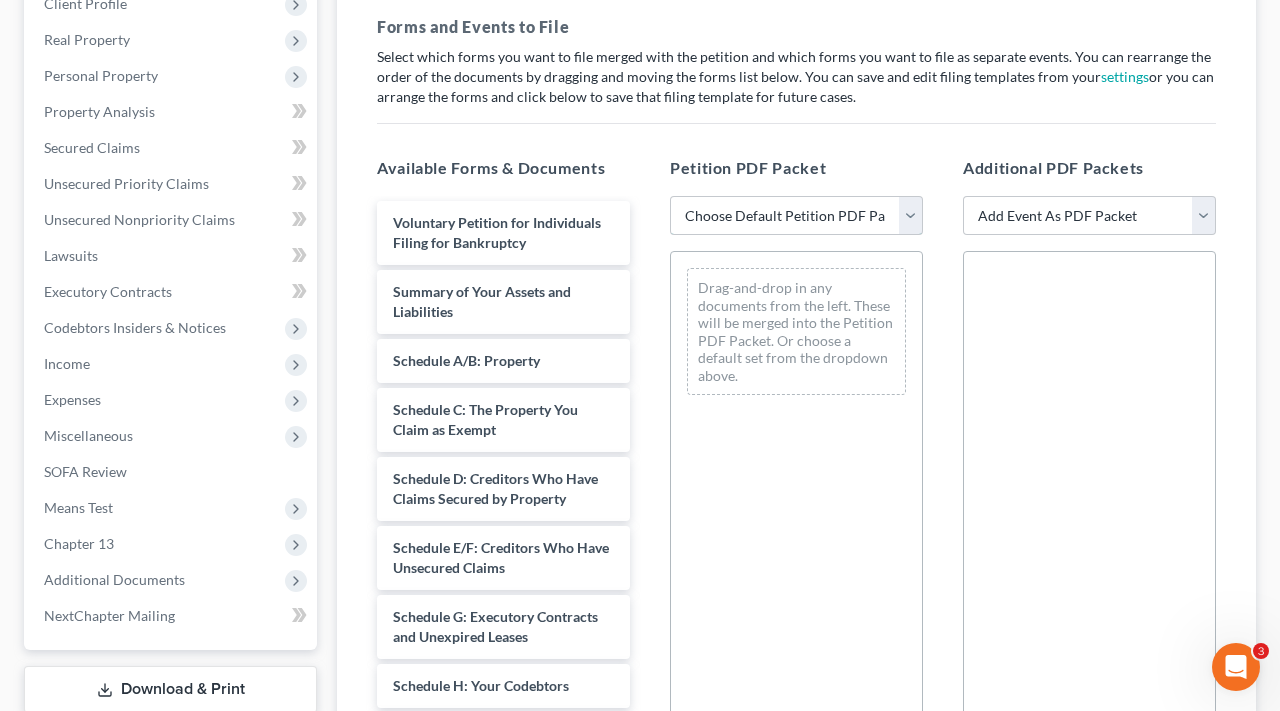 select on "1" 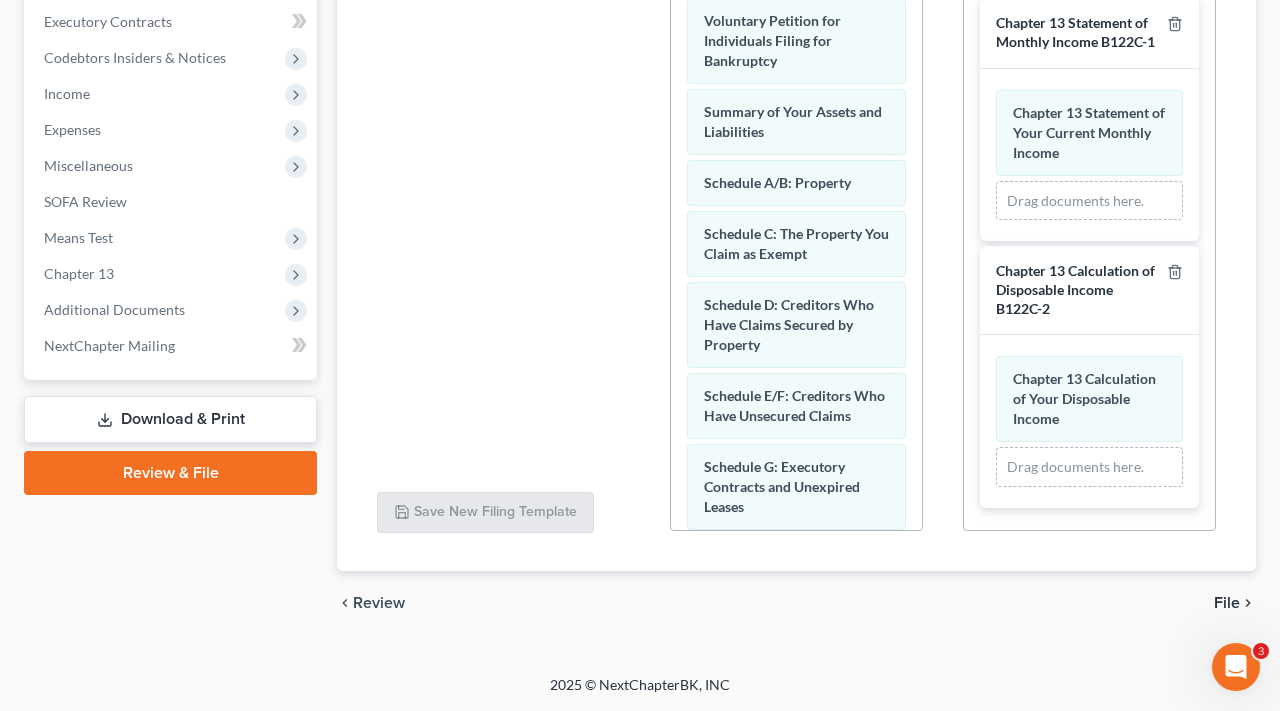 click on "File" at bounding box center (1227, 603) 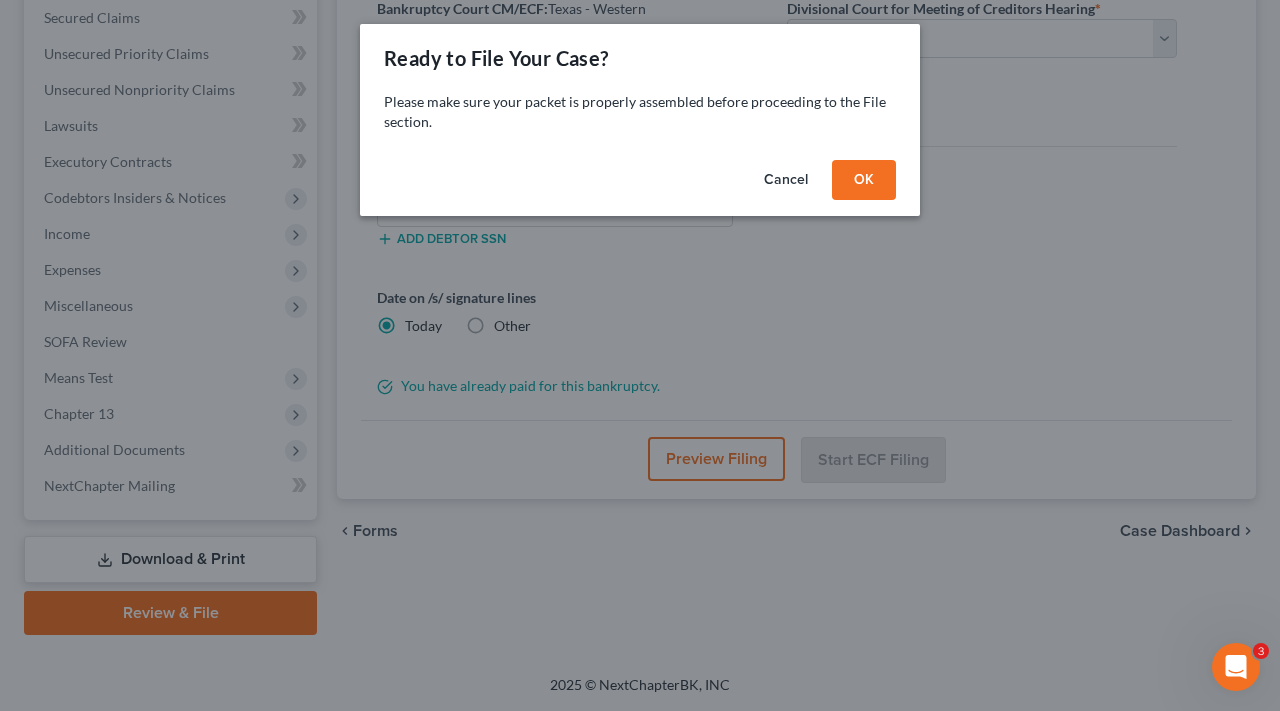 click on "OK" at bounding box center (864, 180) 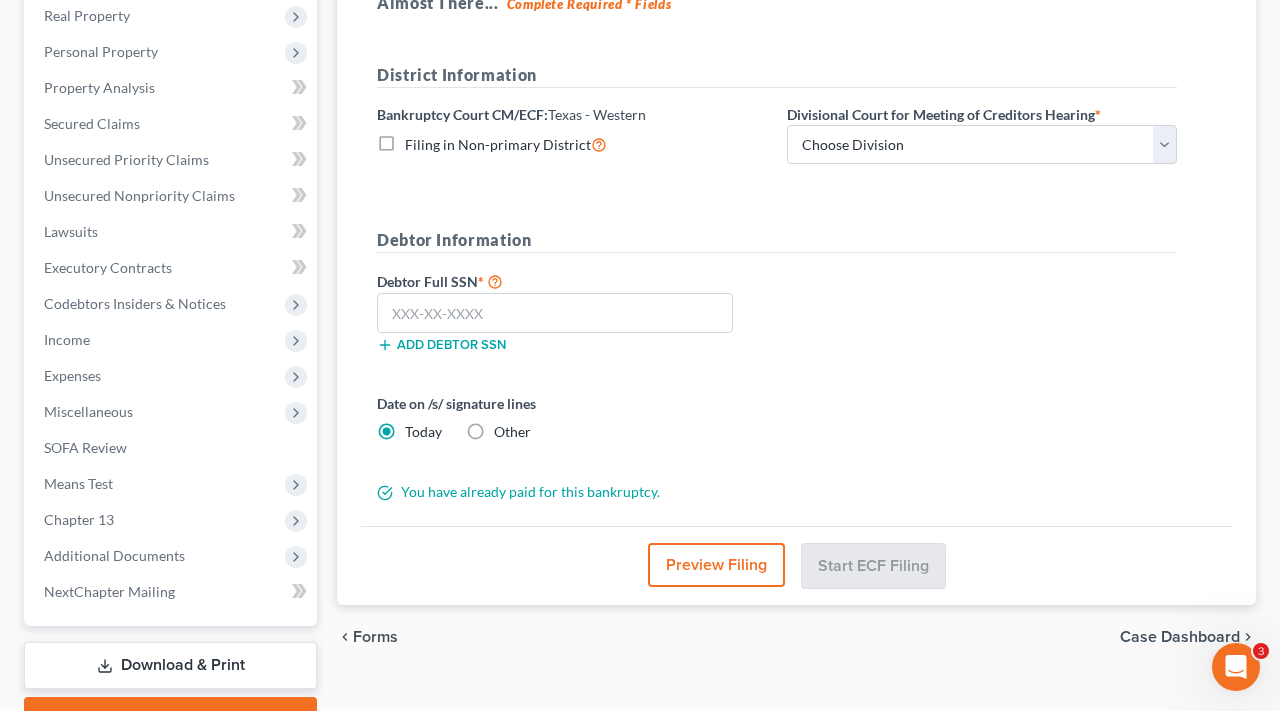 scroll, scrollTop: 318, scrollLeft: 0, axis: vertical 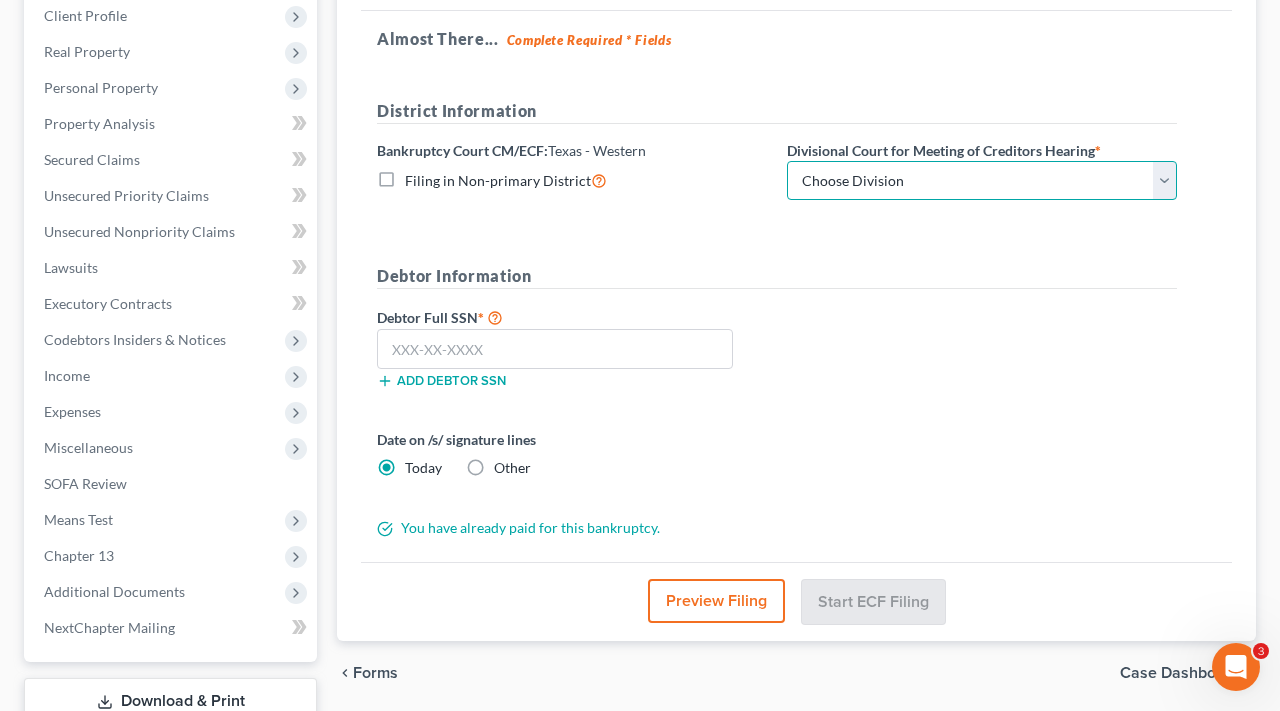 select on "0" 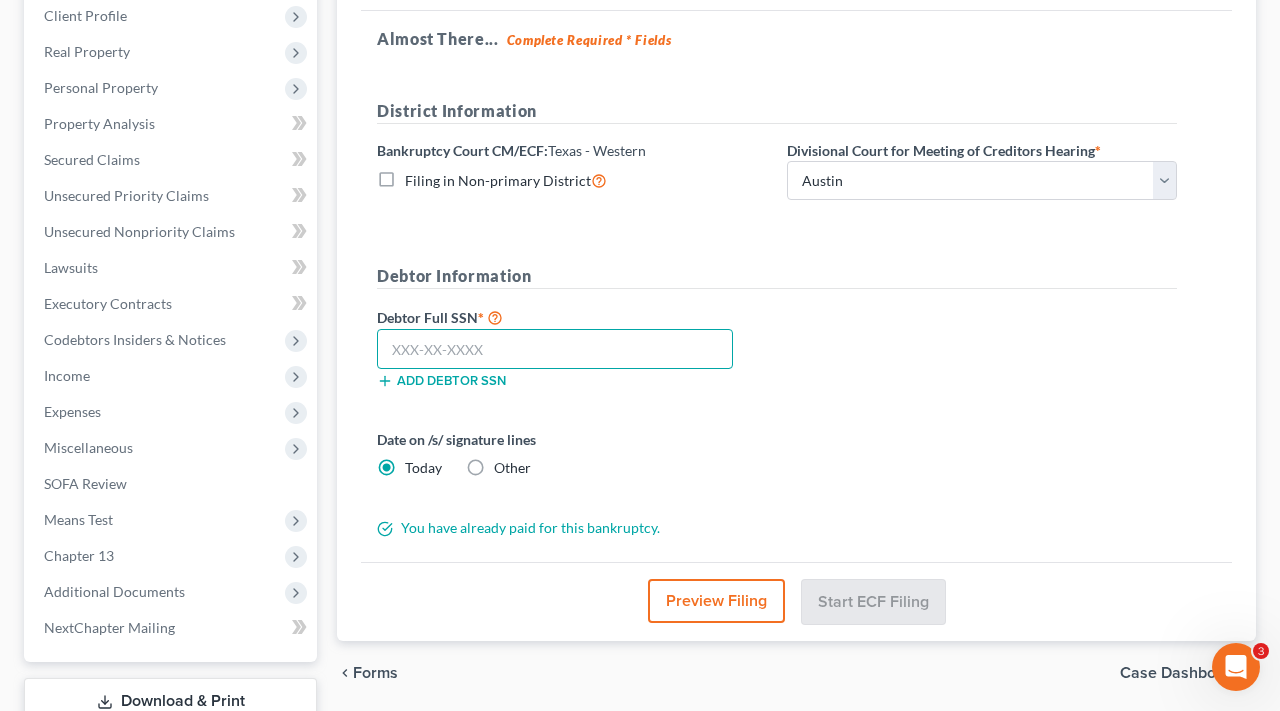 click at bounding box center (555, 349) 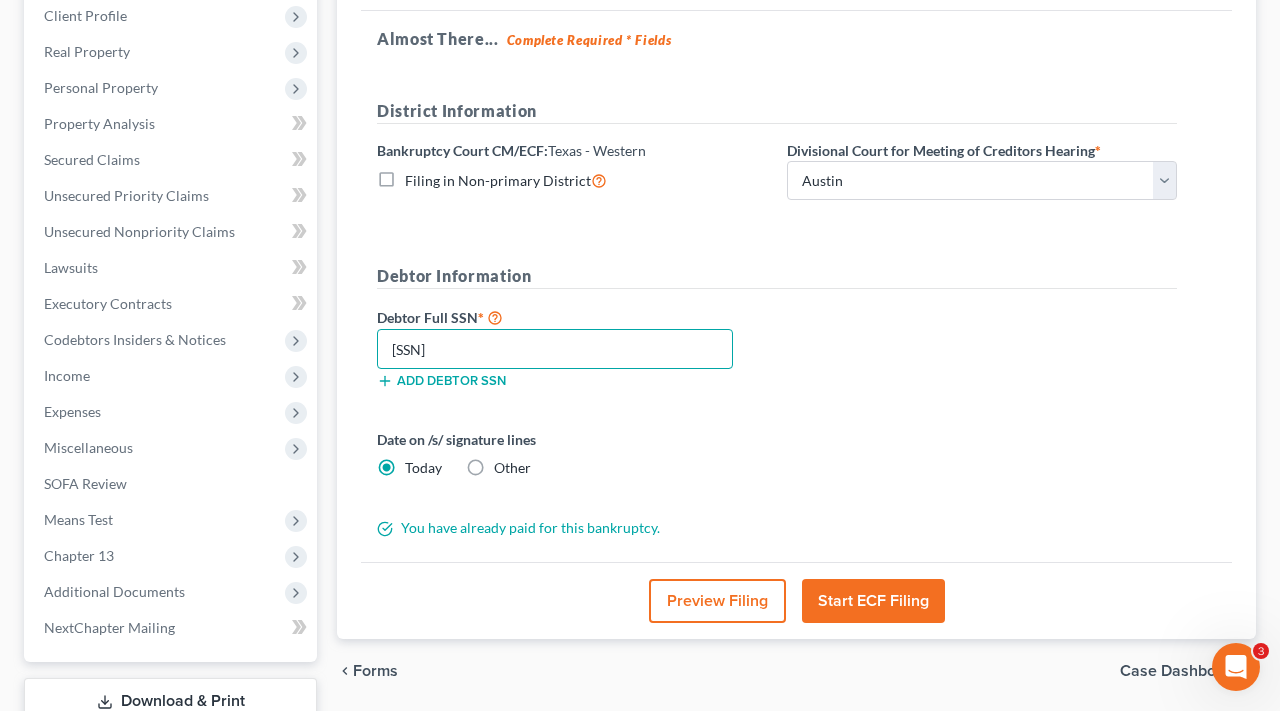 type on "622-41-6363" 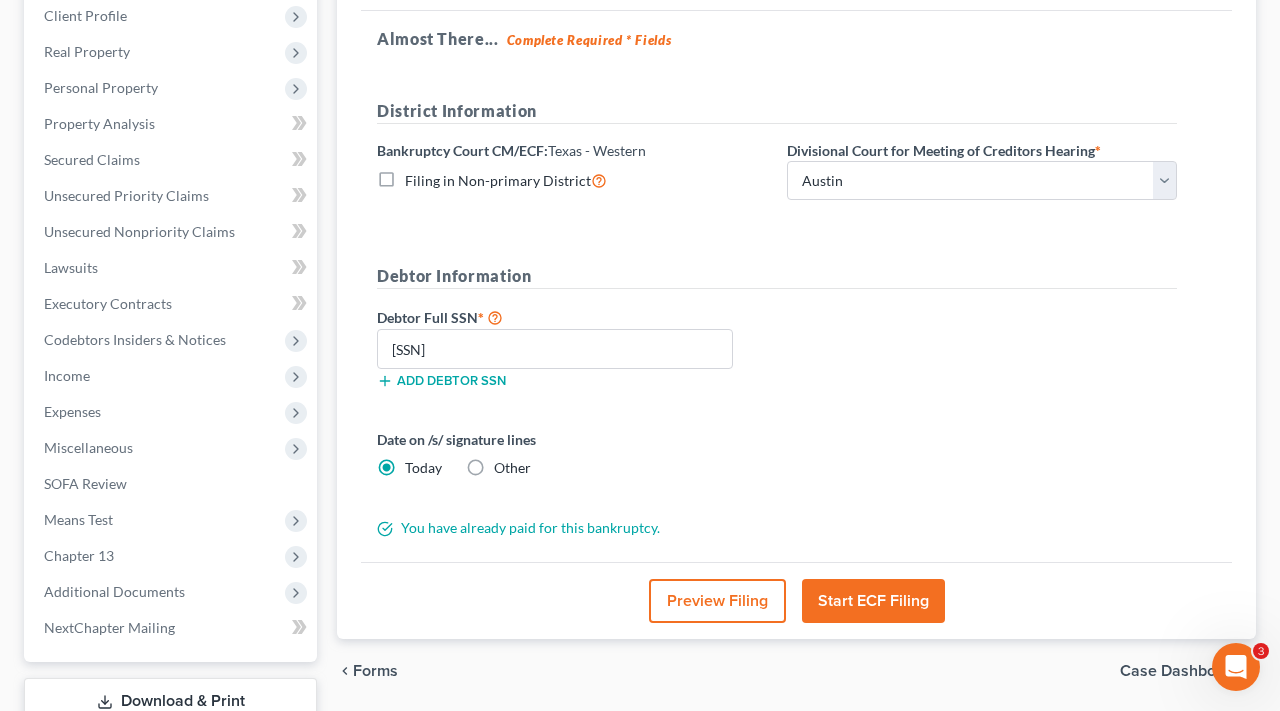click on "Start ECF Filing" at bounding box center (873, 601) 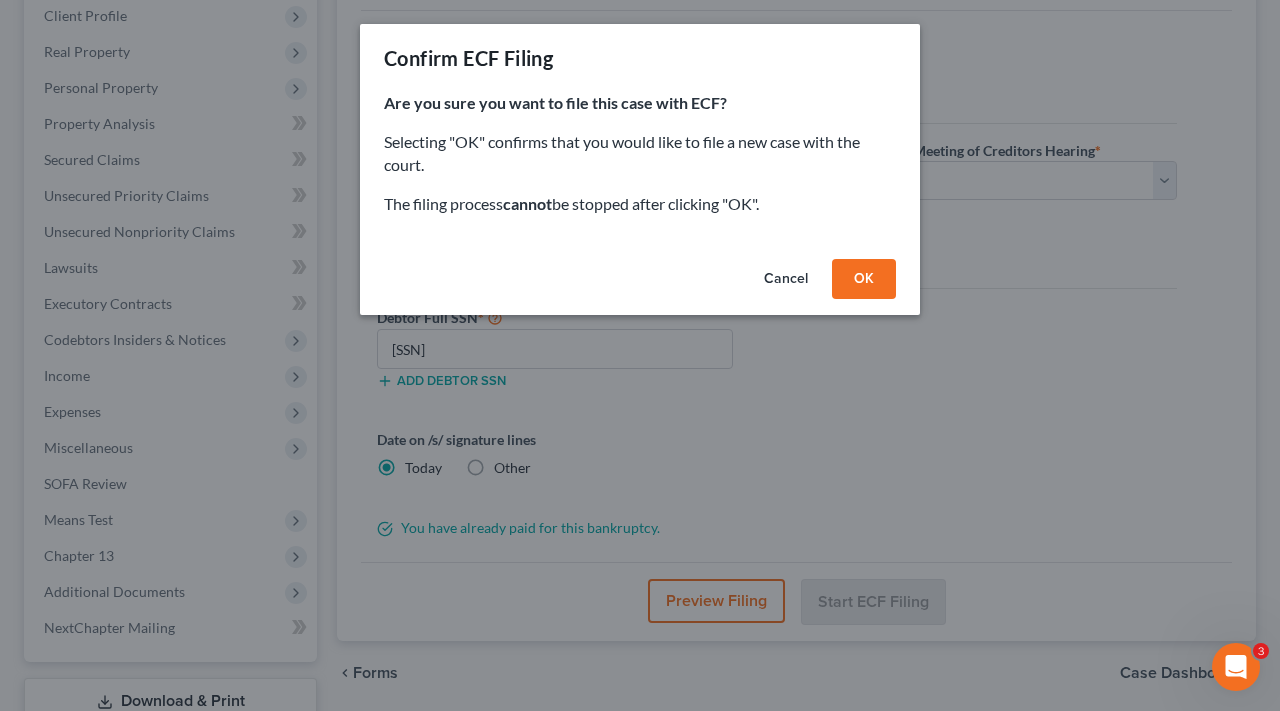 click on "Cancel" at bounding box center [786, 279] 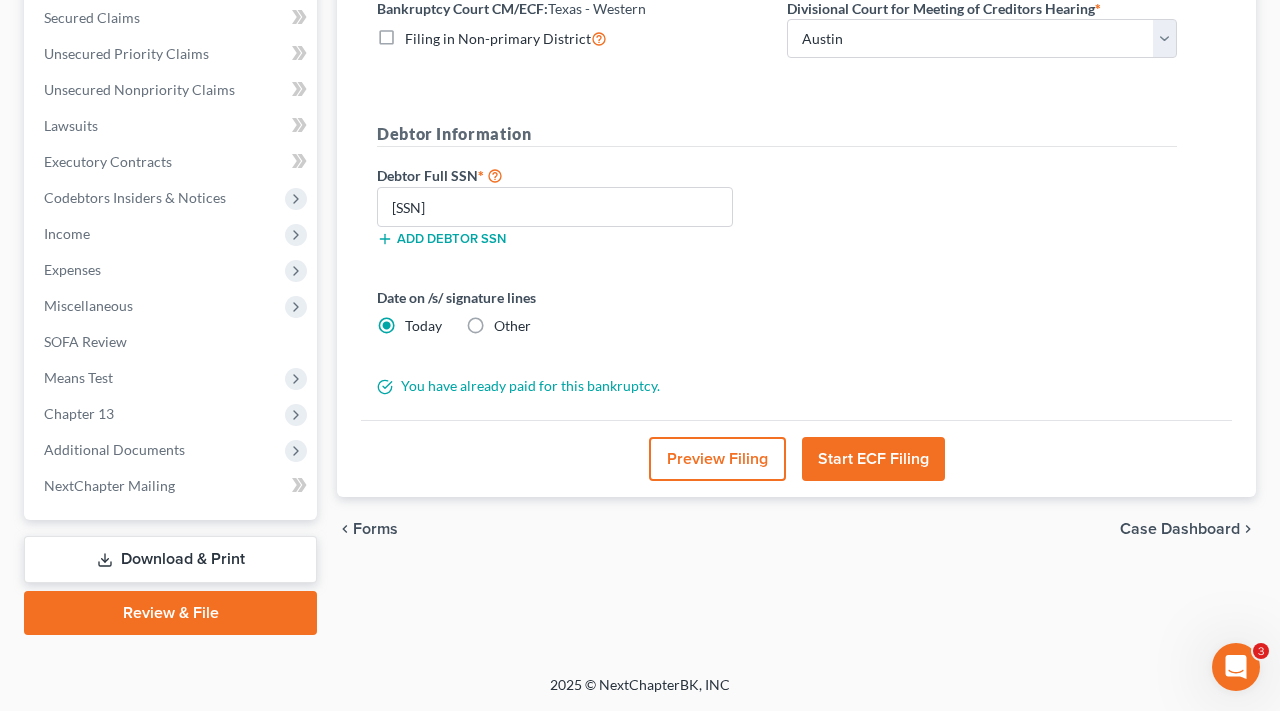 scroll, scrollTop: 460, scrollLeft: 0, axis: vertical 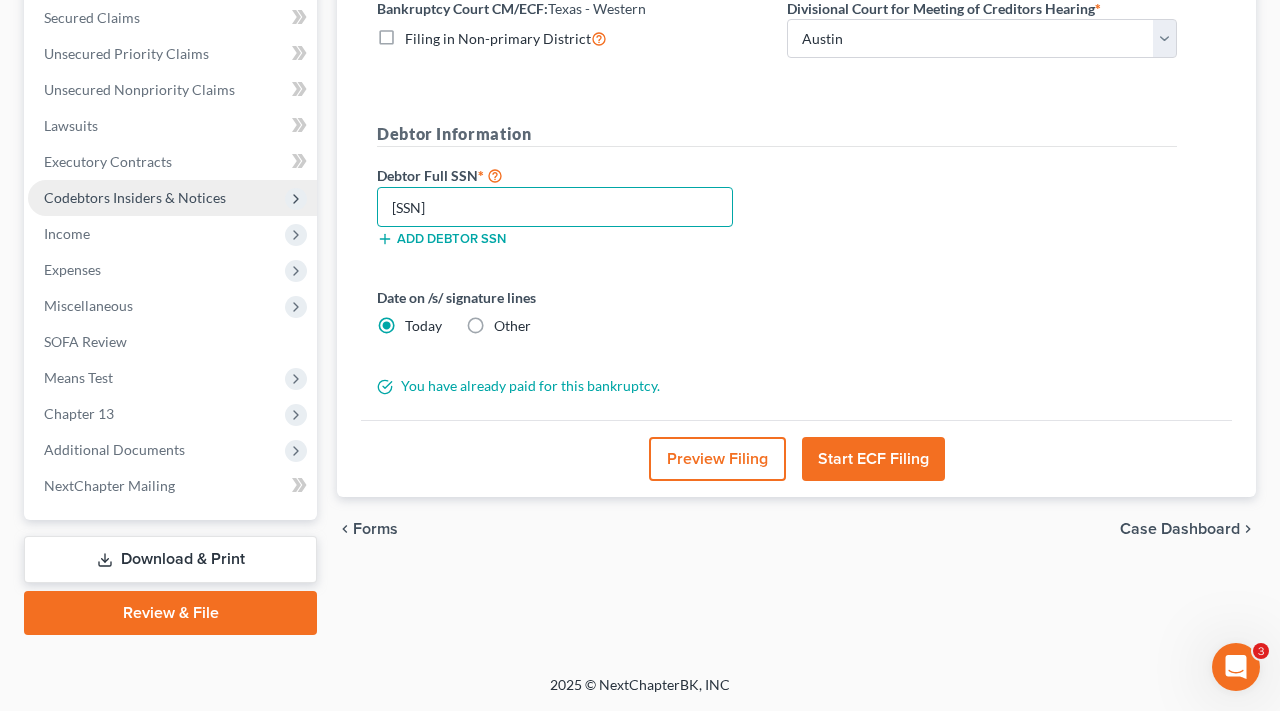 drag, startPoint x: 483, startPoint y: 201, endPoint x: 314, endPoint y: 194, distance: 169.14491 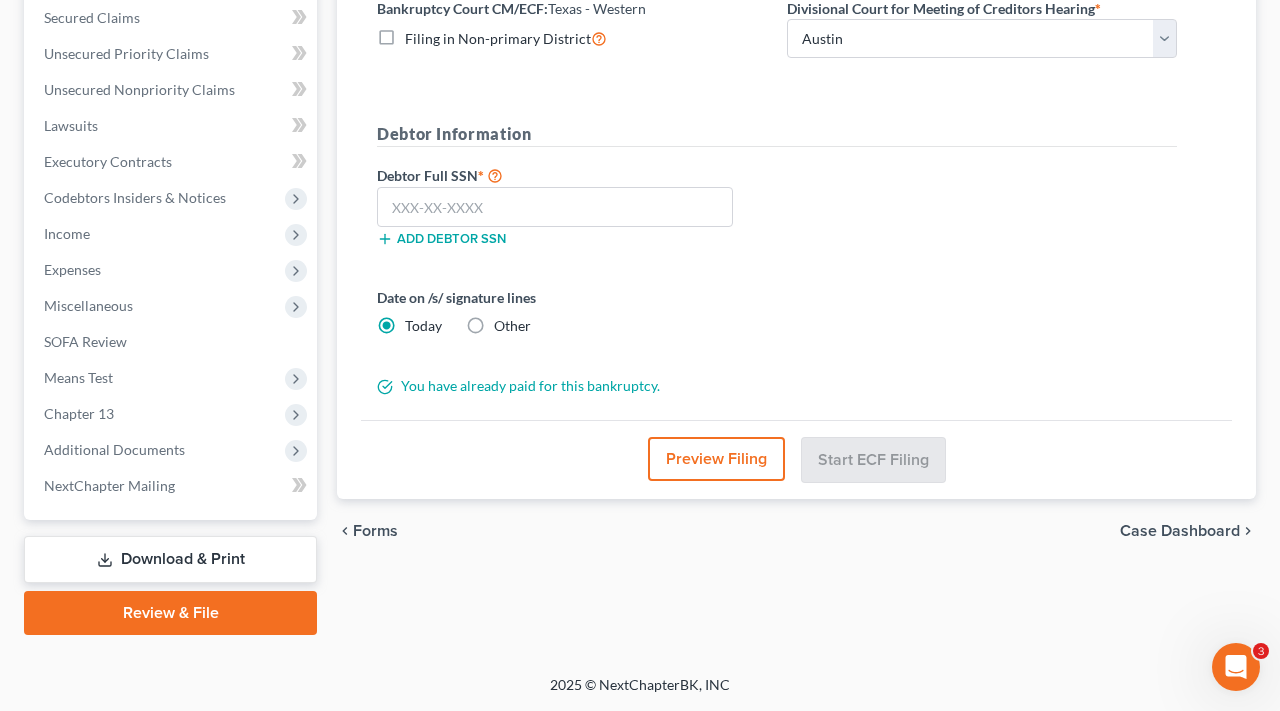 click on "Download & Print" at bounding box center [170, 559] 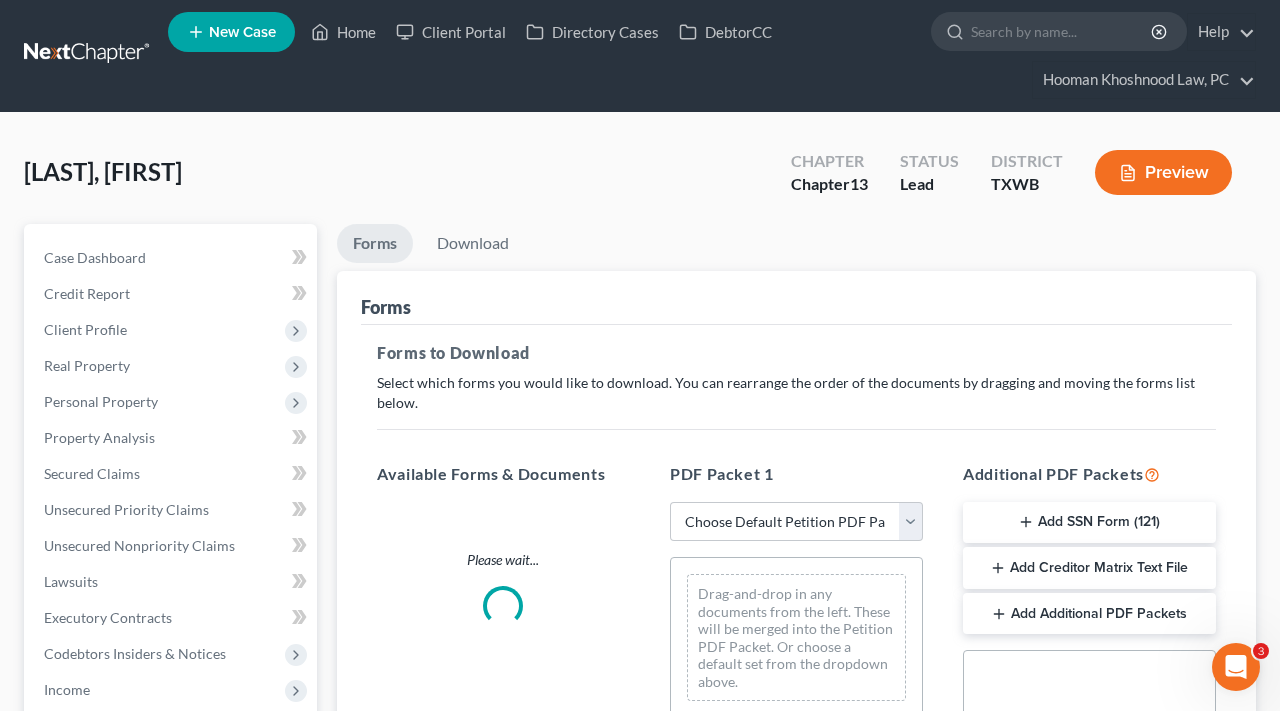 scroll, scrollTop: 0, scrollLeft: 0, axis: both 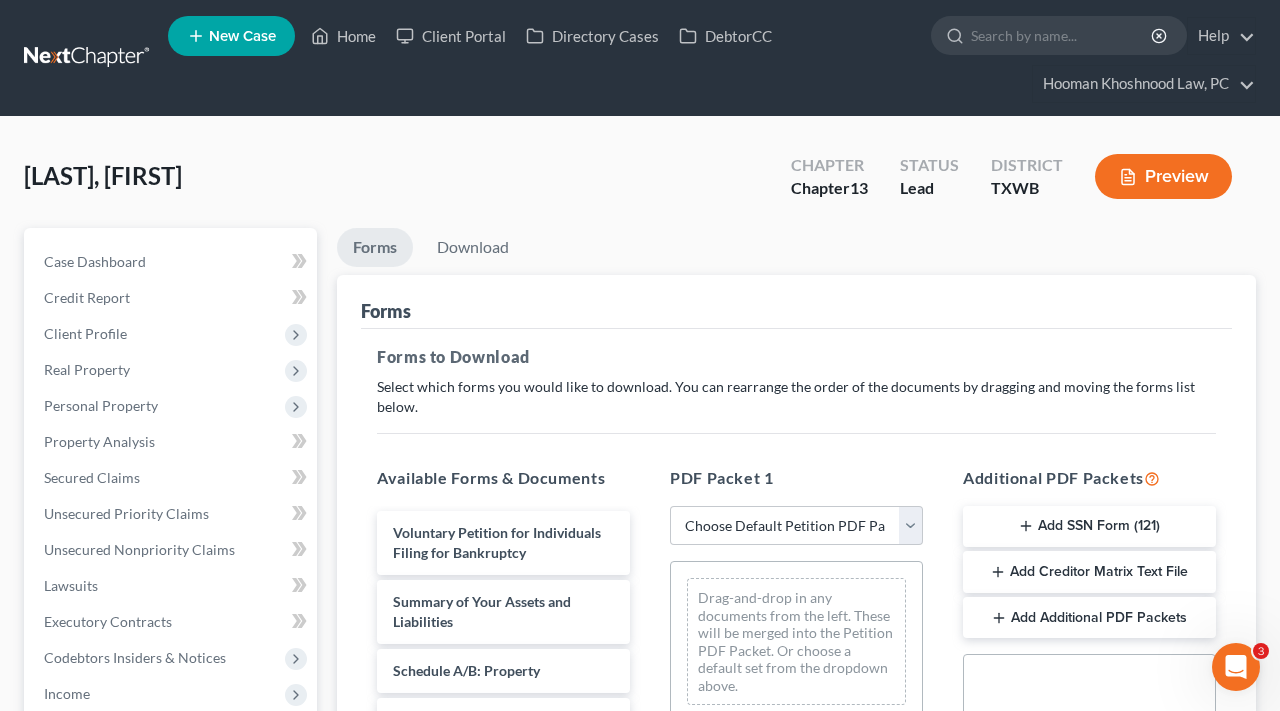 click on "PDF Packet 1 Choose Default Petition PDF Packet Complete Bankruptcy Petition (all forms and schedules) Emergency Filing Forms (Petition and Creditor List Only) Amended Forms Signature Pages Only Supplemental Post Petition (Sch. I & J) Supplemental Post Petition (Sch. I) Supplemental Post Petition (Sch. J) Drag-and-drop in any documents from the left. These will be merged into the Petition PDF Packet. Or choose a default set from the dropdown above." at bounding box center (796, 789) 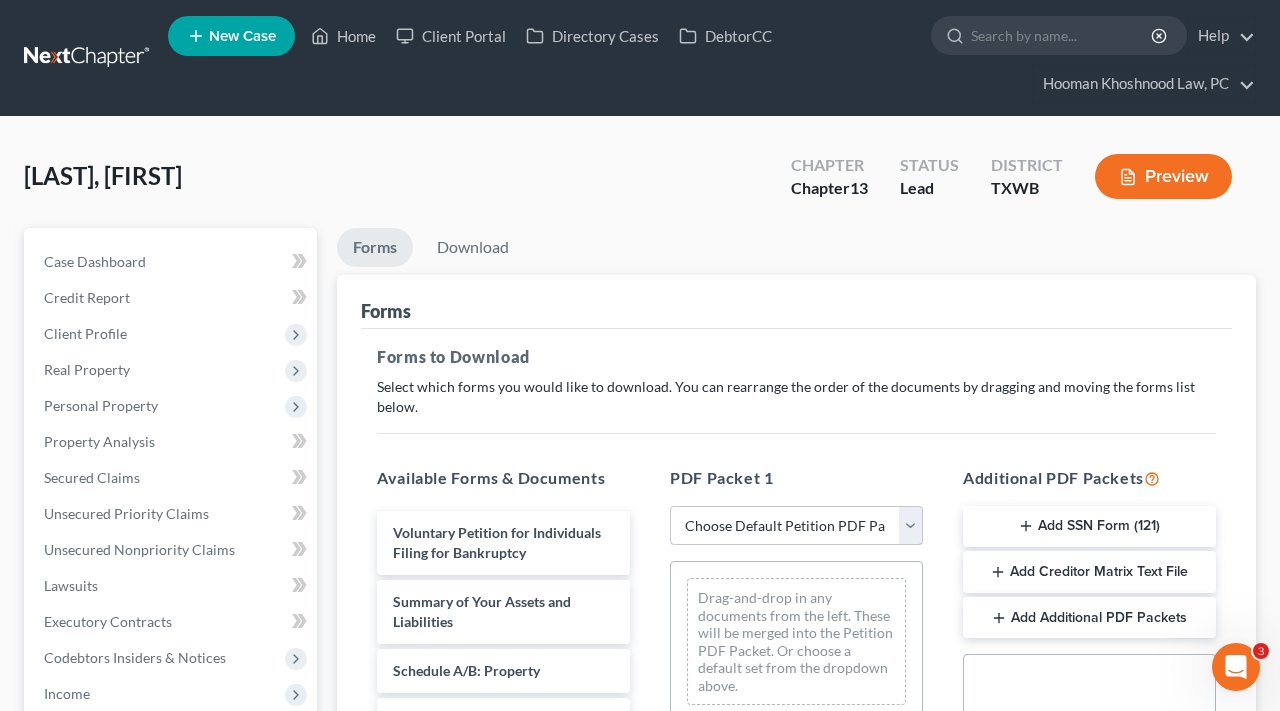 select on "0" 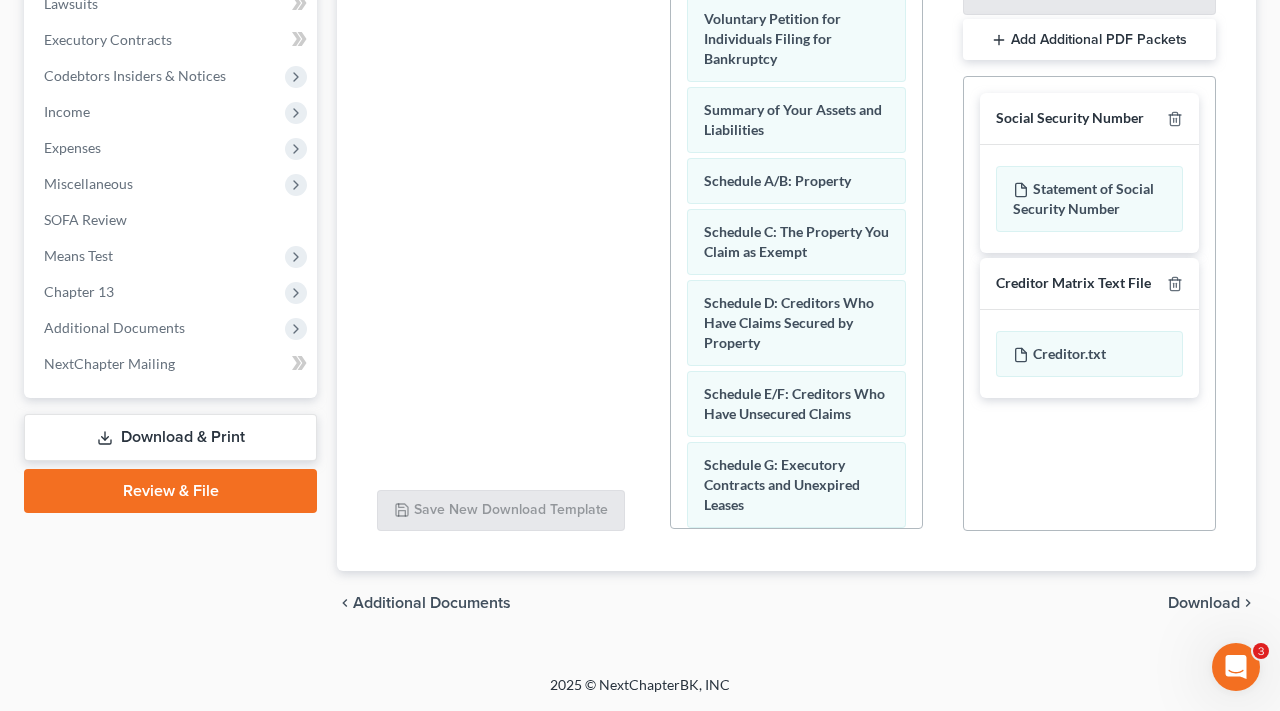 click on "Download" at bounding box center [1204, 603] 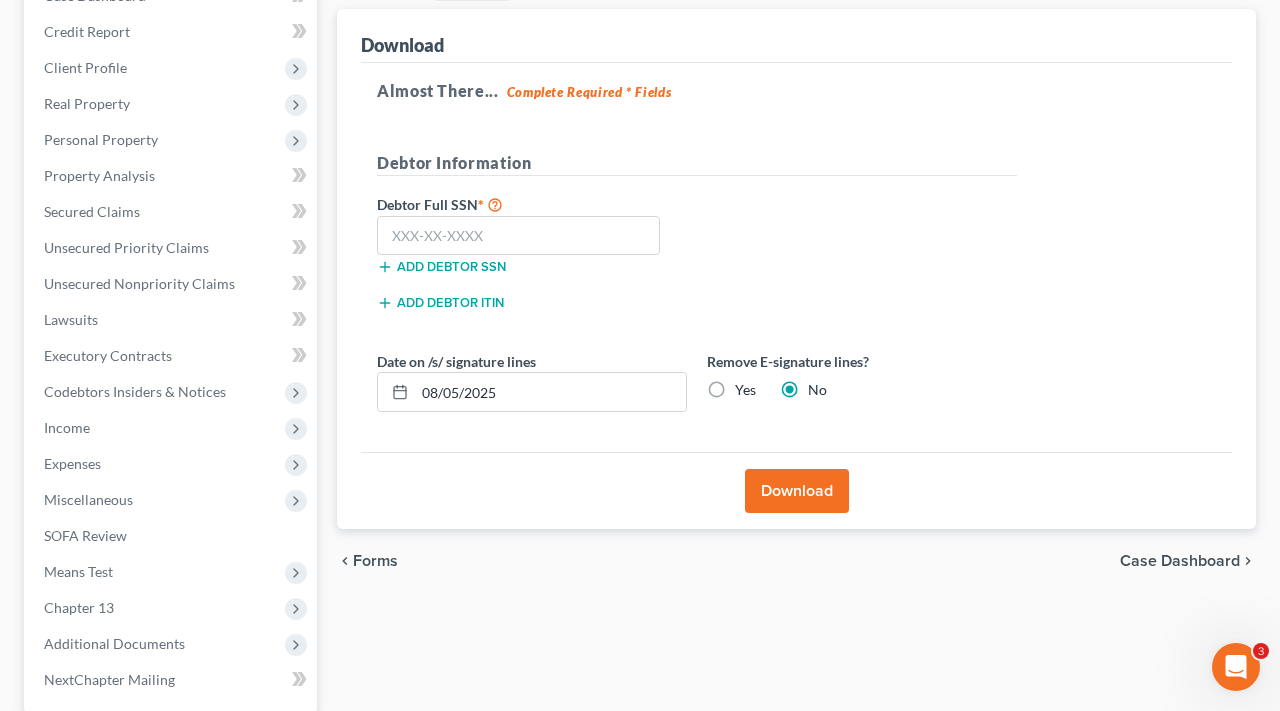 scroll, scrollTop: 246, scrollLeft: 0, axis: vertical 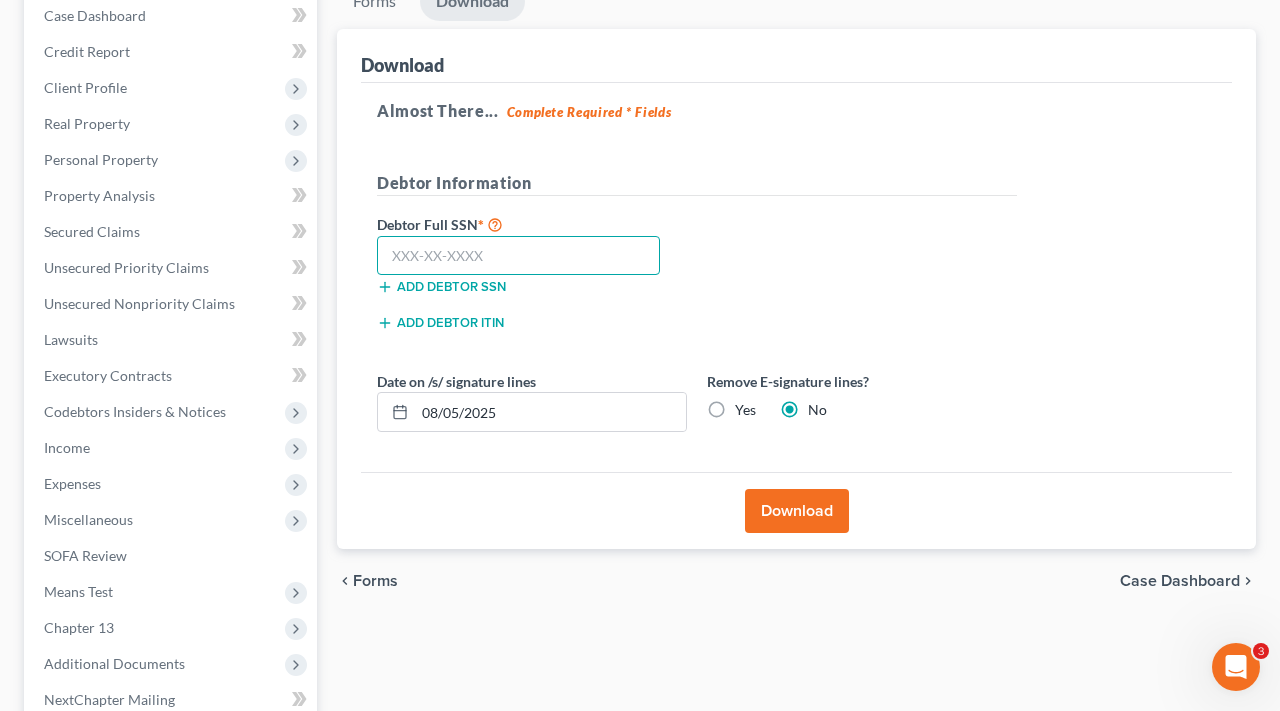 click at bounding box center [518, 256] 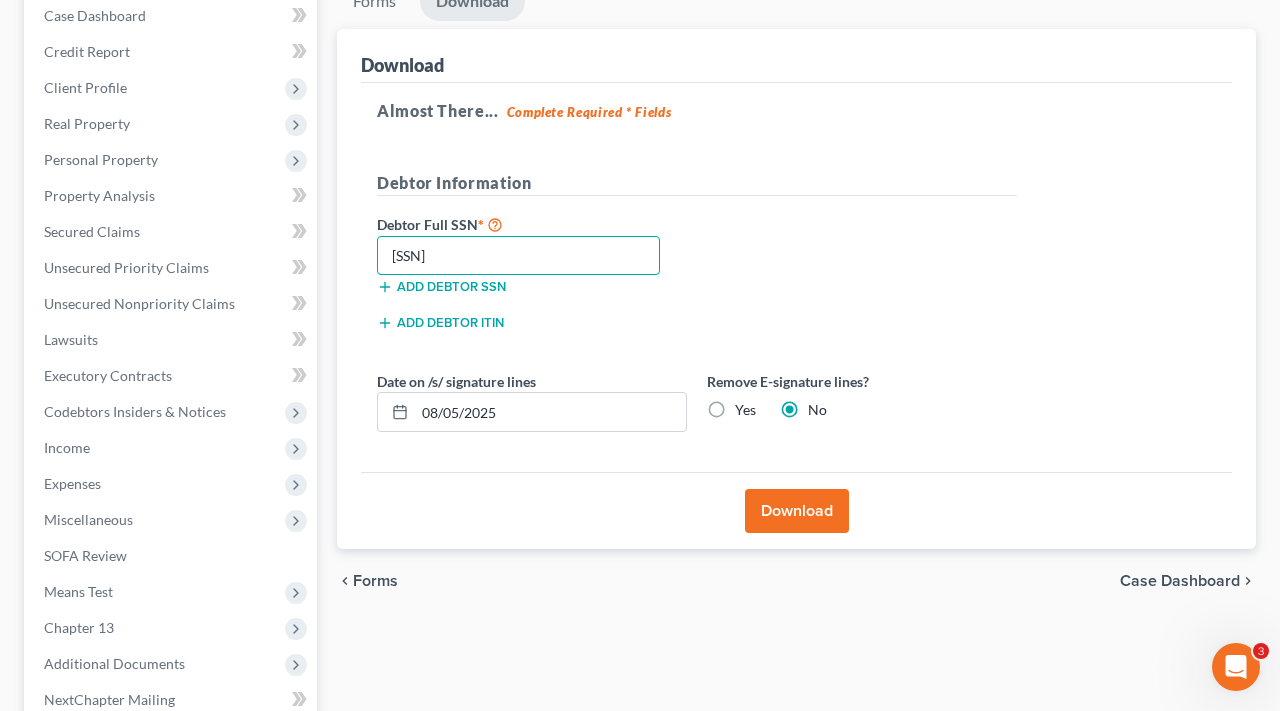 type on "622-41-6363" 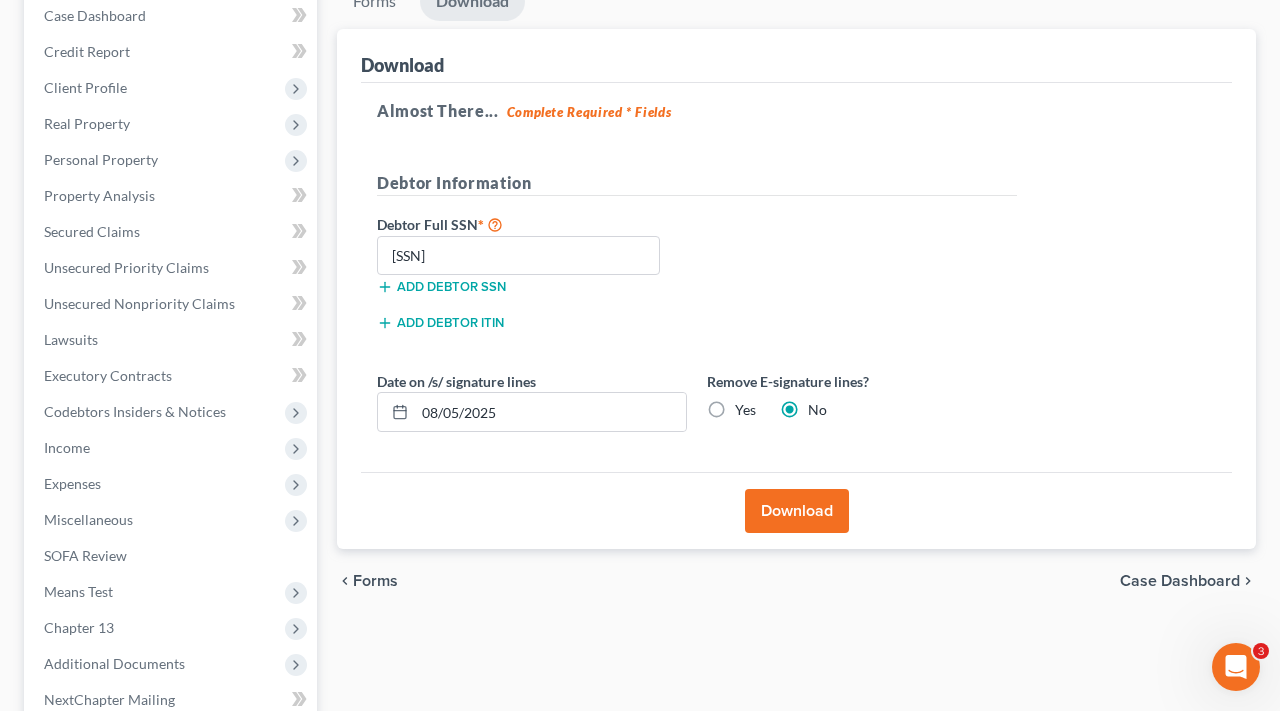 click on "Download" at bounding box center [797, 511] 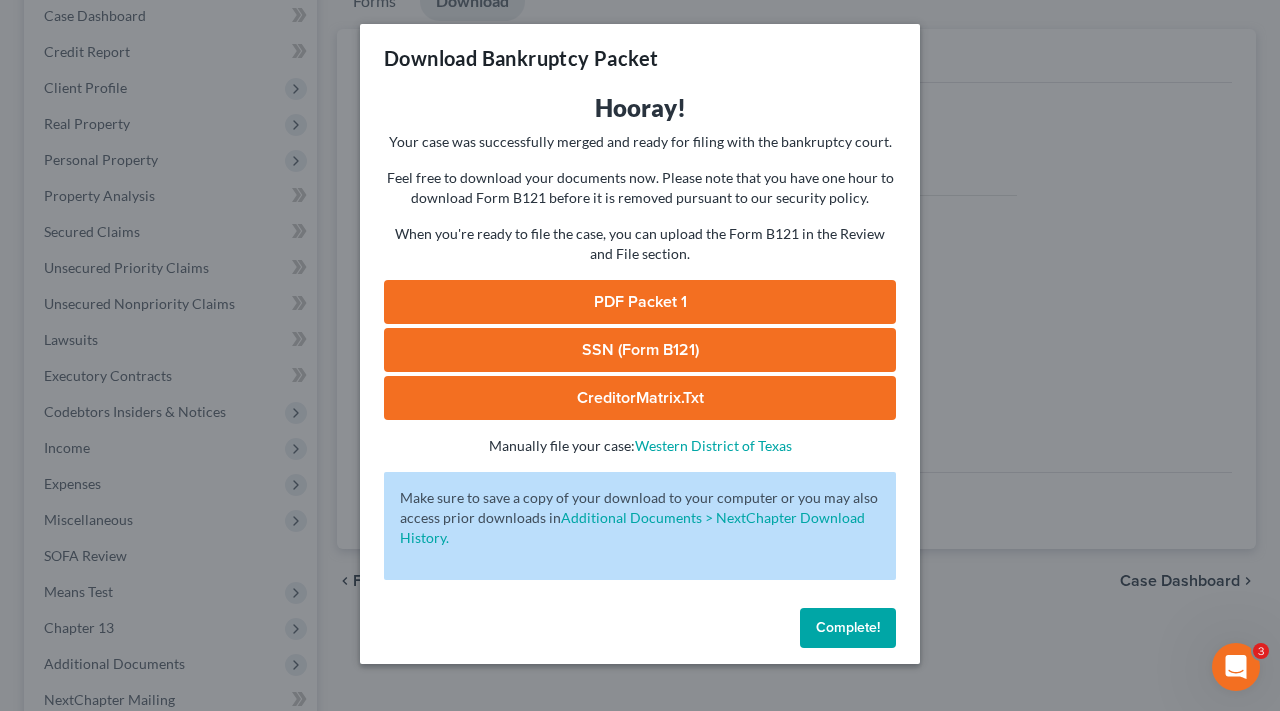 click on "PDF Packet 1" at bounding box center [640, 302] 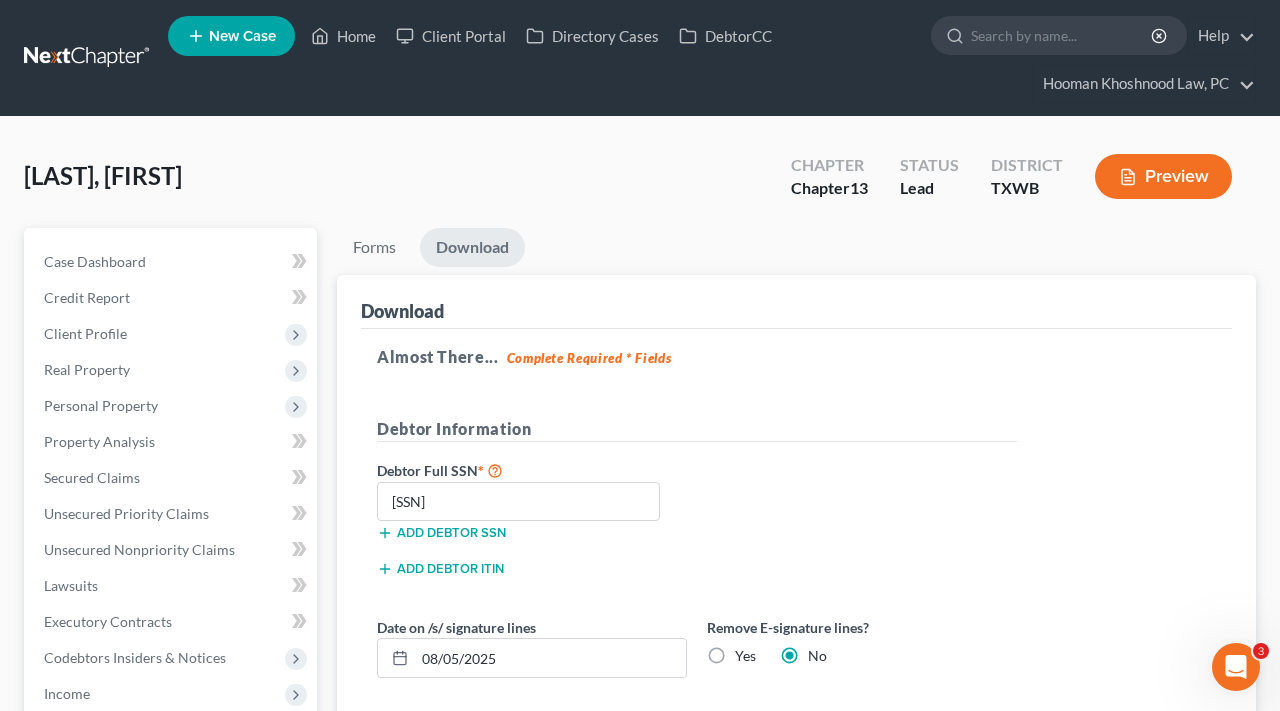 scroll, scrollTop: 0, scrollLeft: 0, axis: both 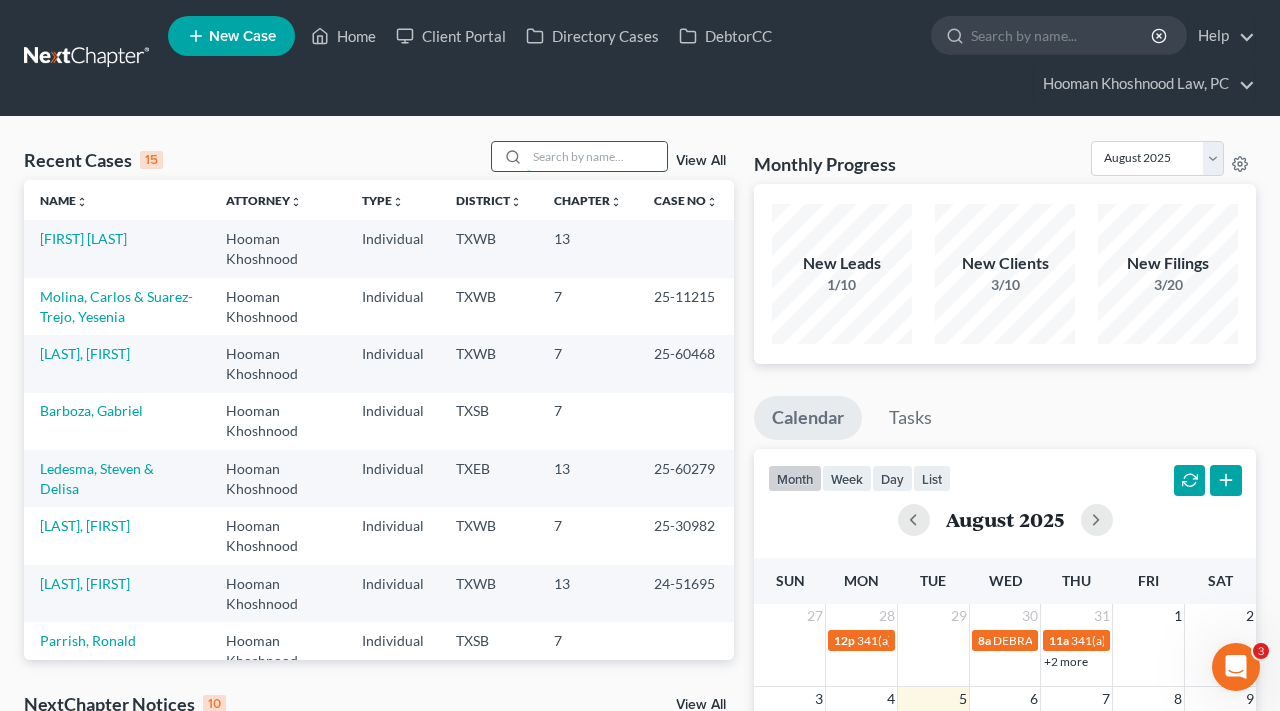 click at bounding box center (597, 156) 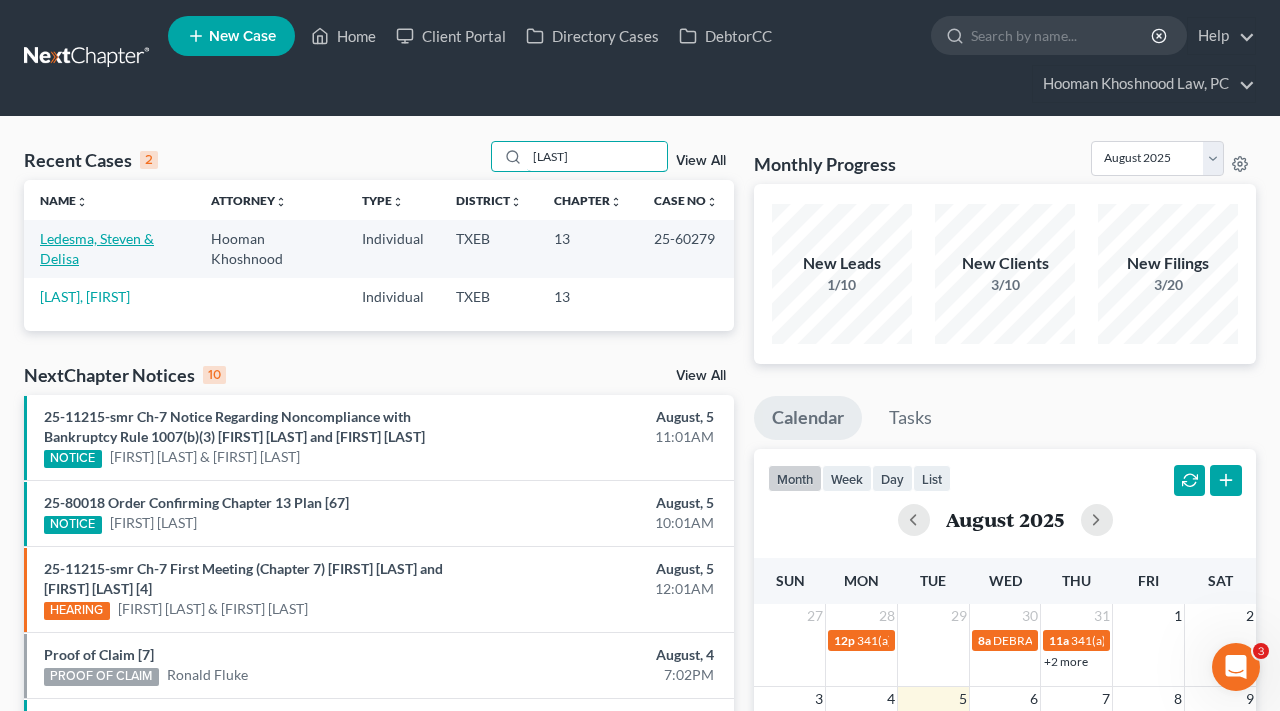 type on "Ledesma" 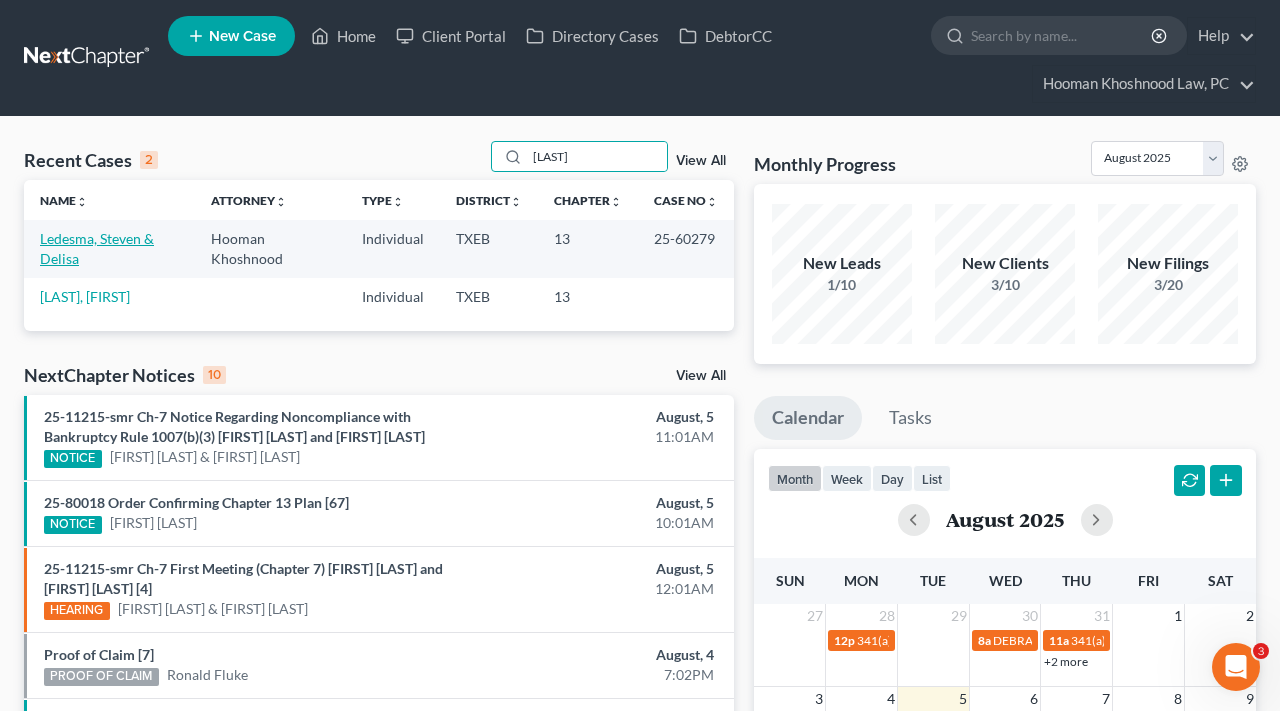 click on "Ledesma, Steven & Delisa" at bounding box center [97, 248] 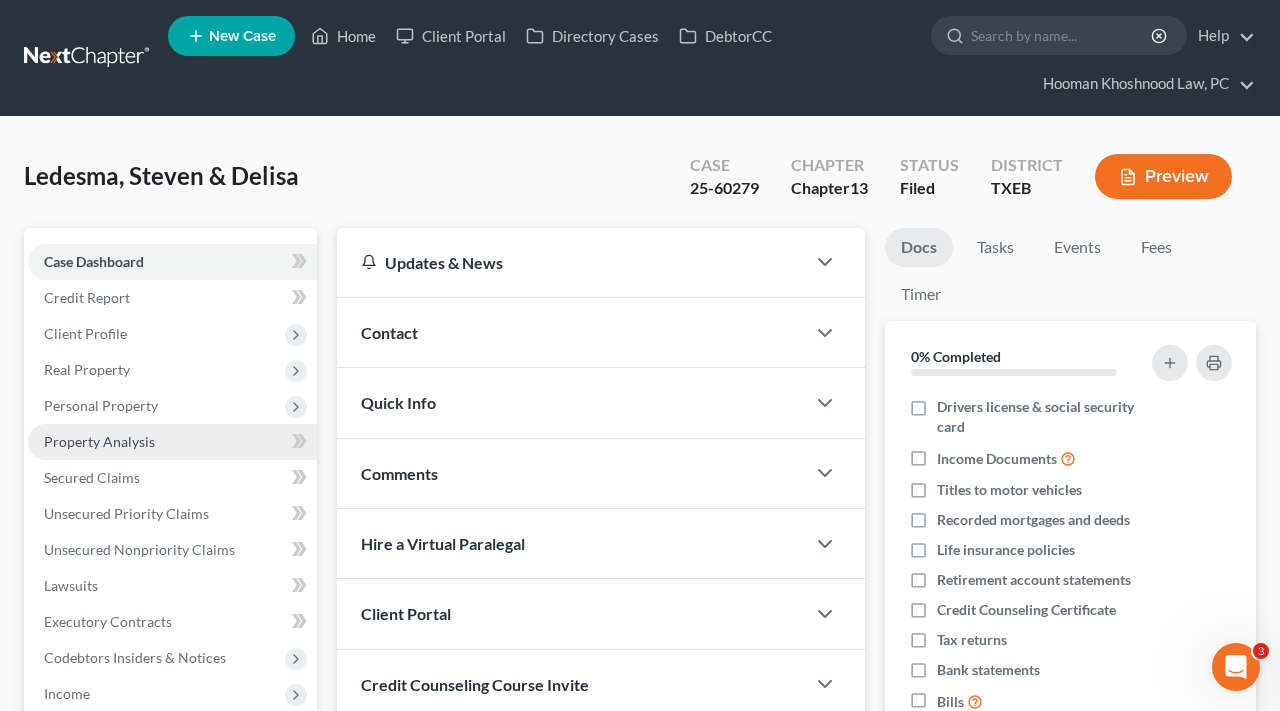 scroll, scrollTop: 157, scrollLeft: 0, axis: vertical 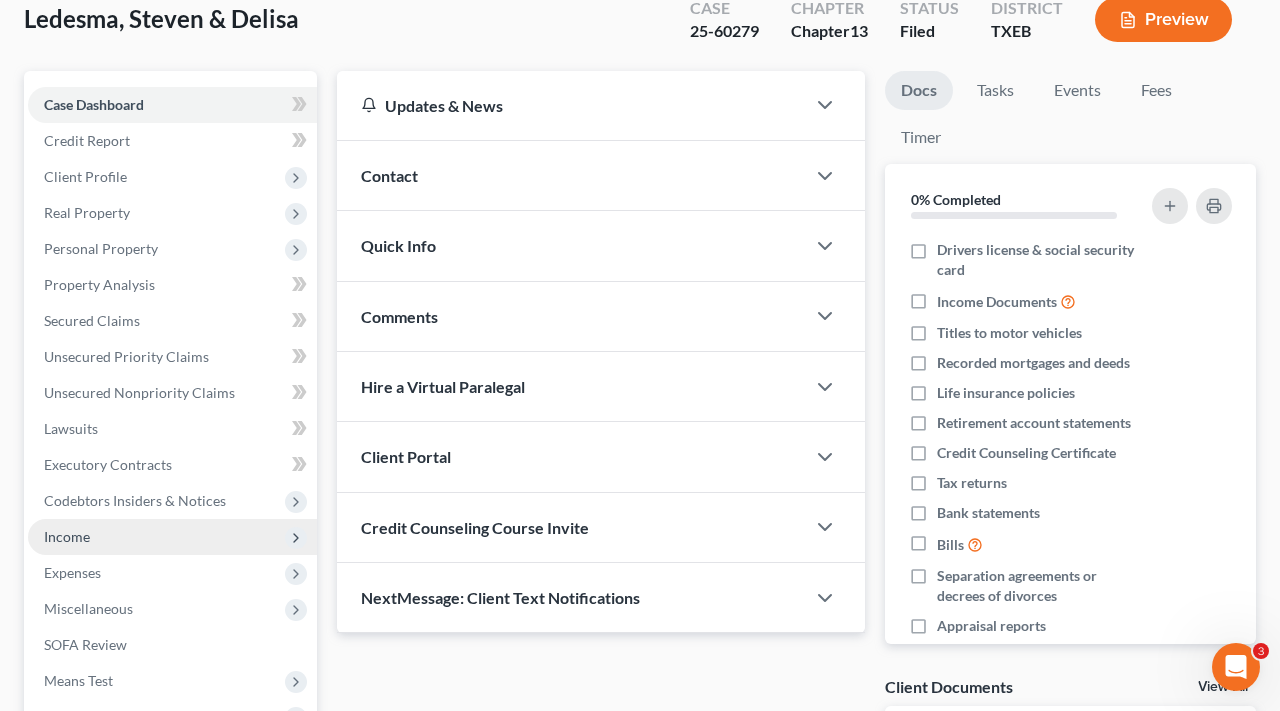 click on "Income" at bounding box center (67, 536) 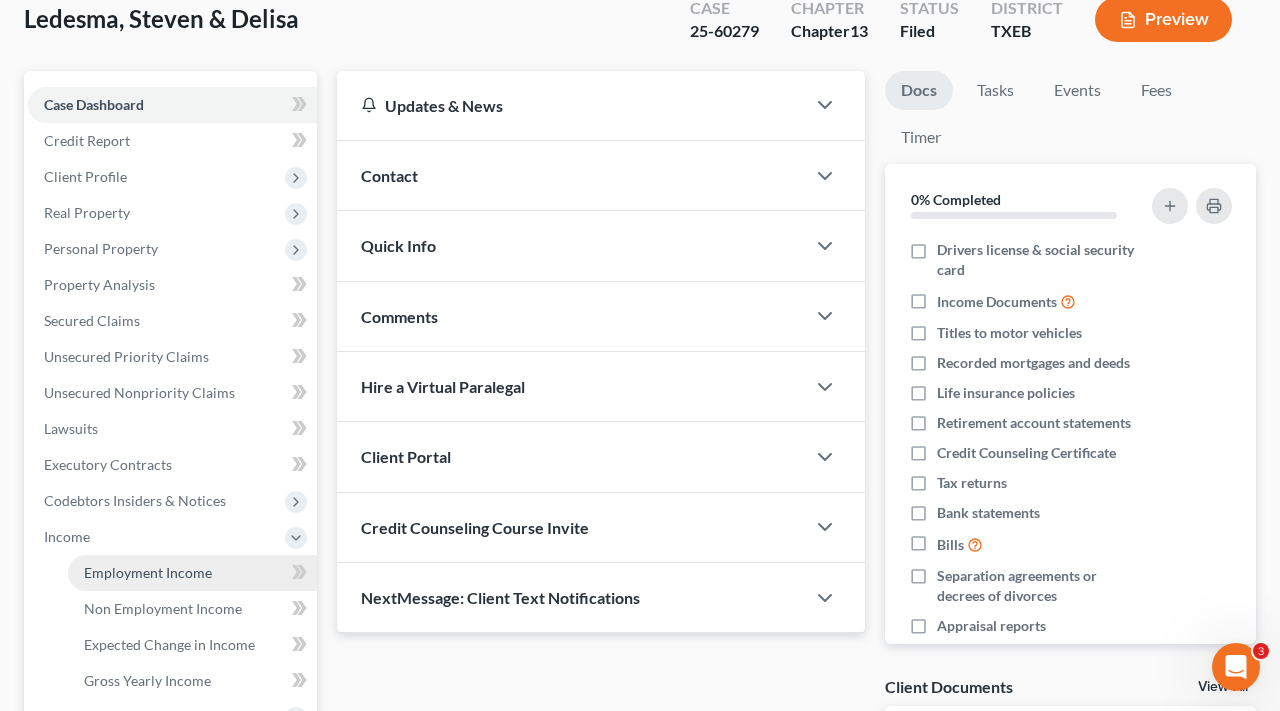 click on "Employment Income" at bounding box center [148, 572] 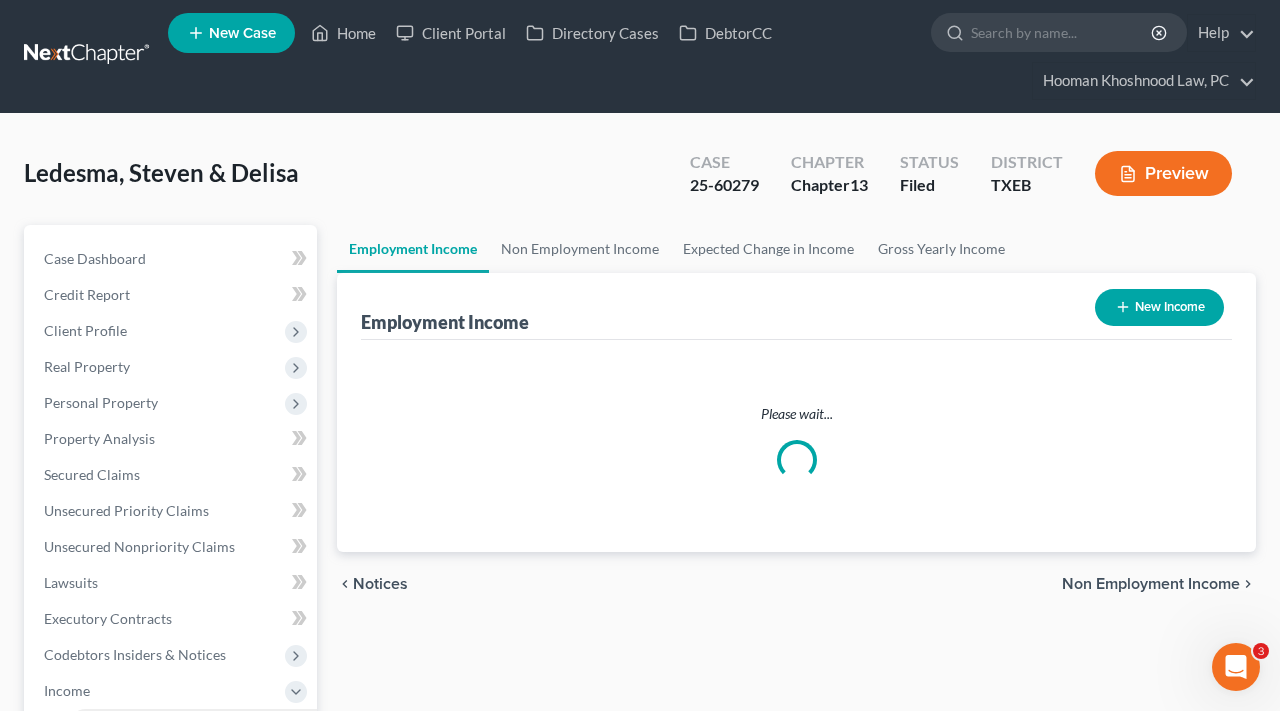 scroll, scrollTop: 0, scrollLeft: 0, axis: both 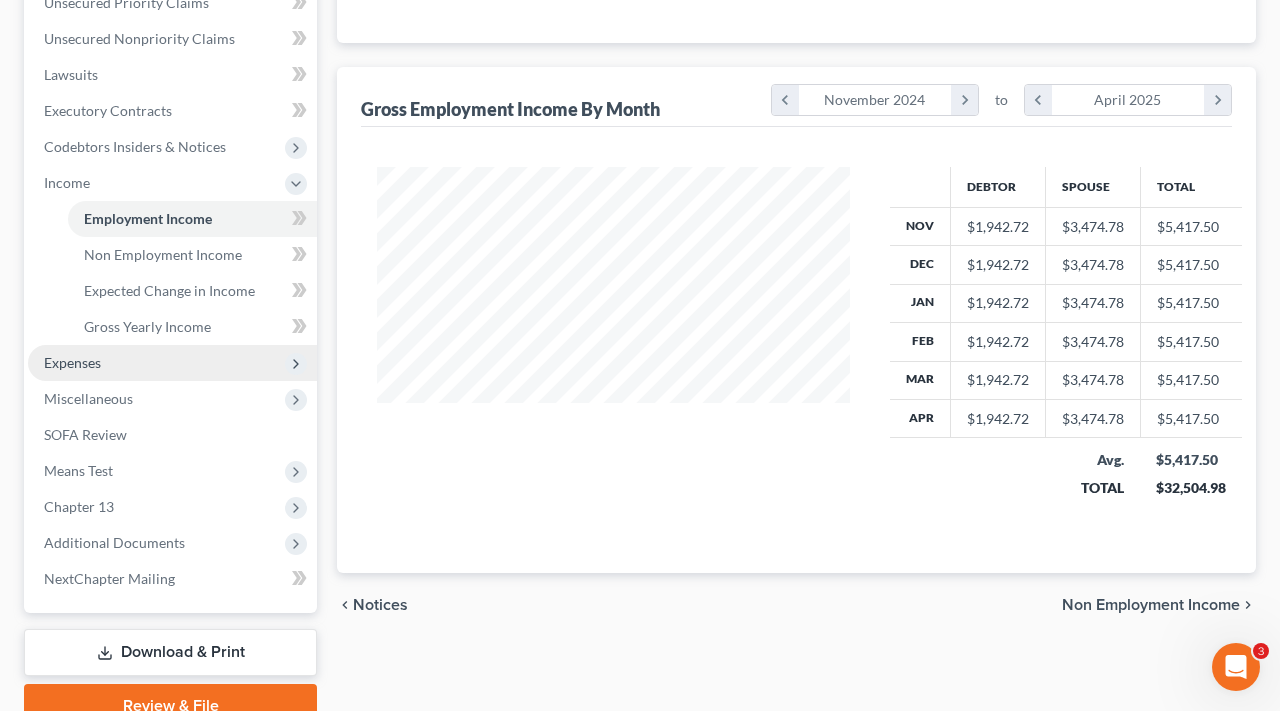 click on "Expenses" at bounding box center [72, 362] 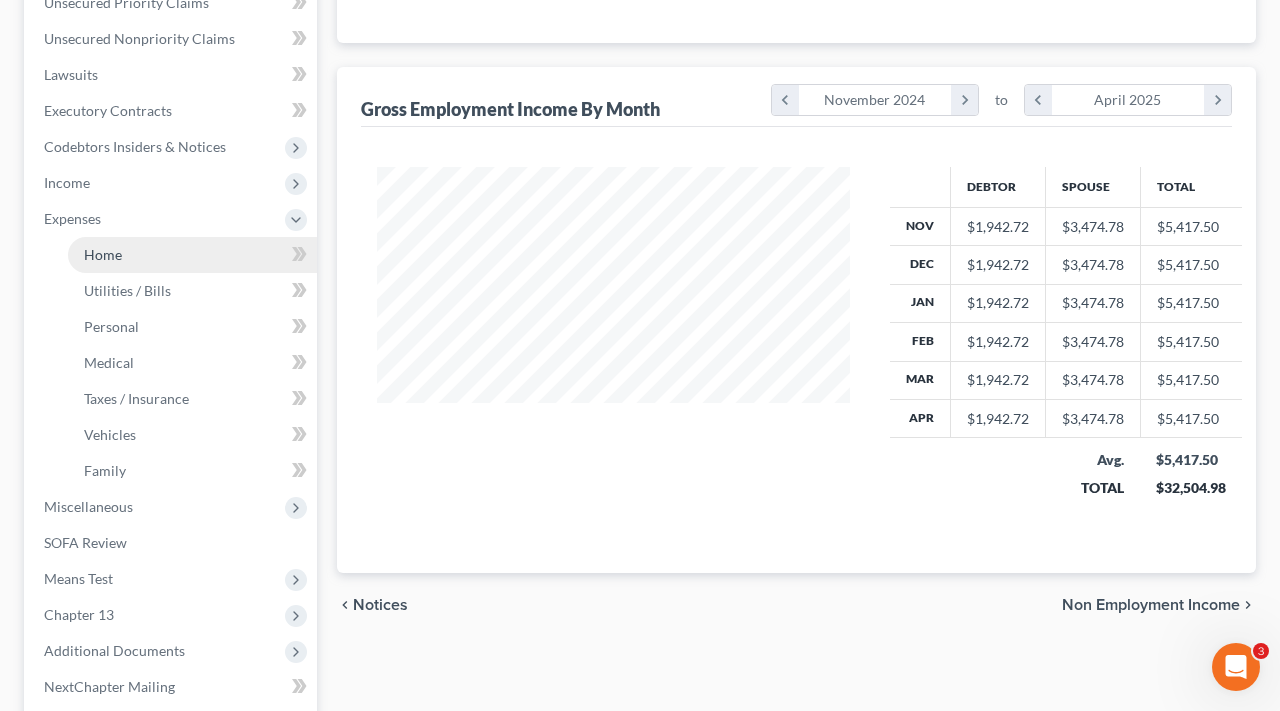 click on "Home" at bounding box center (192, 255) 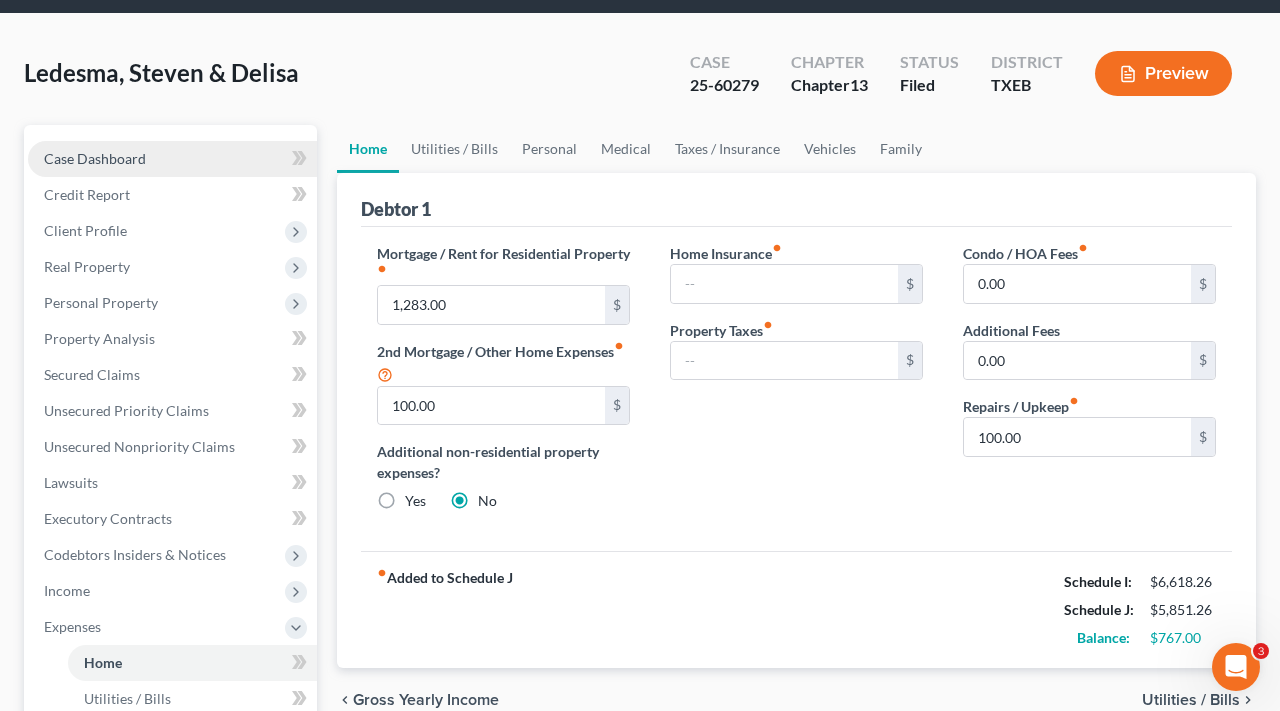 scroll, scrollTop: 0, scrollLeft: 0, axis: both 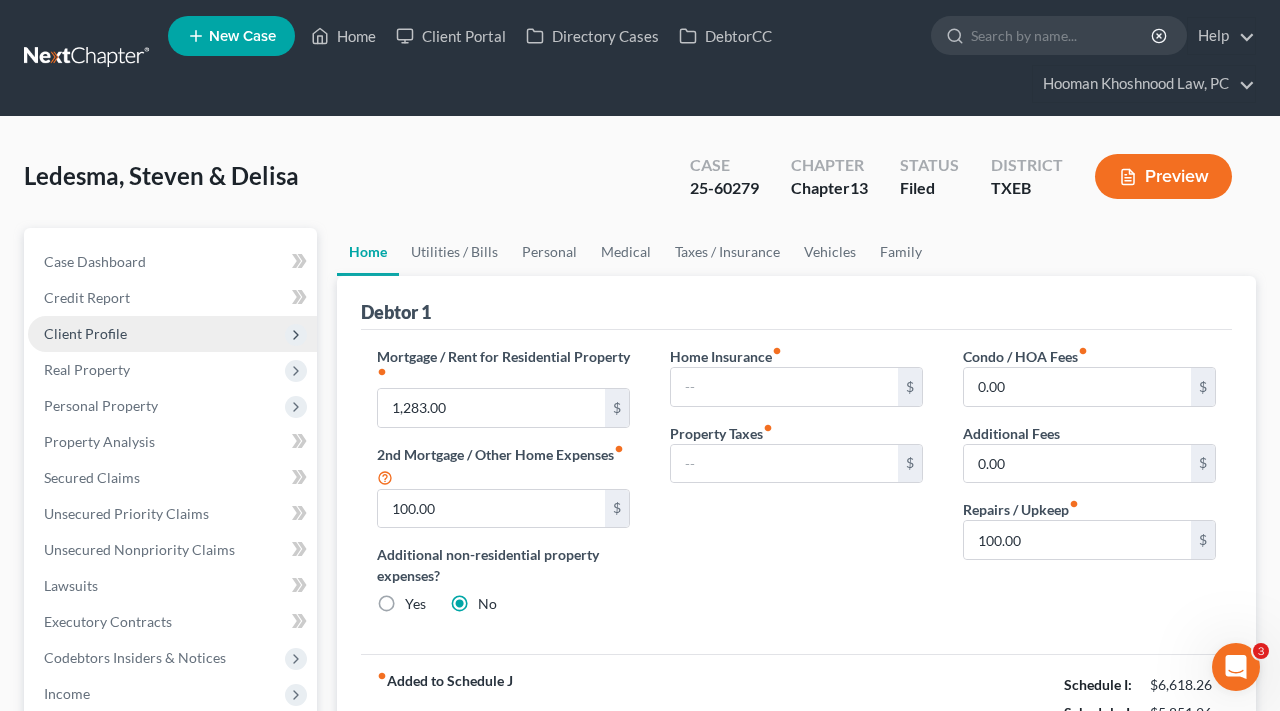 click on "Client Profile" at bounding box center (85, 333) 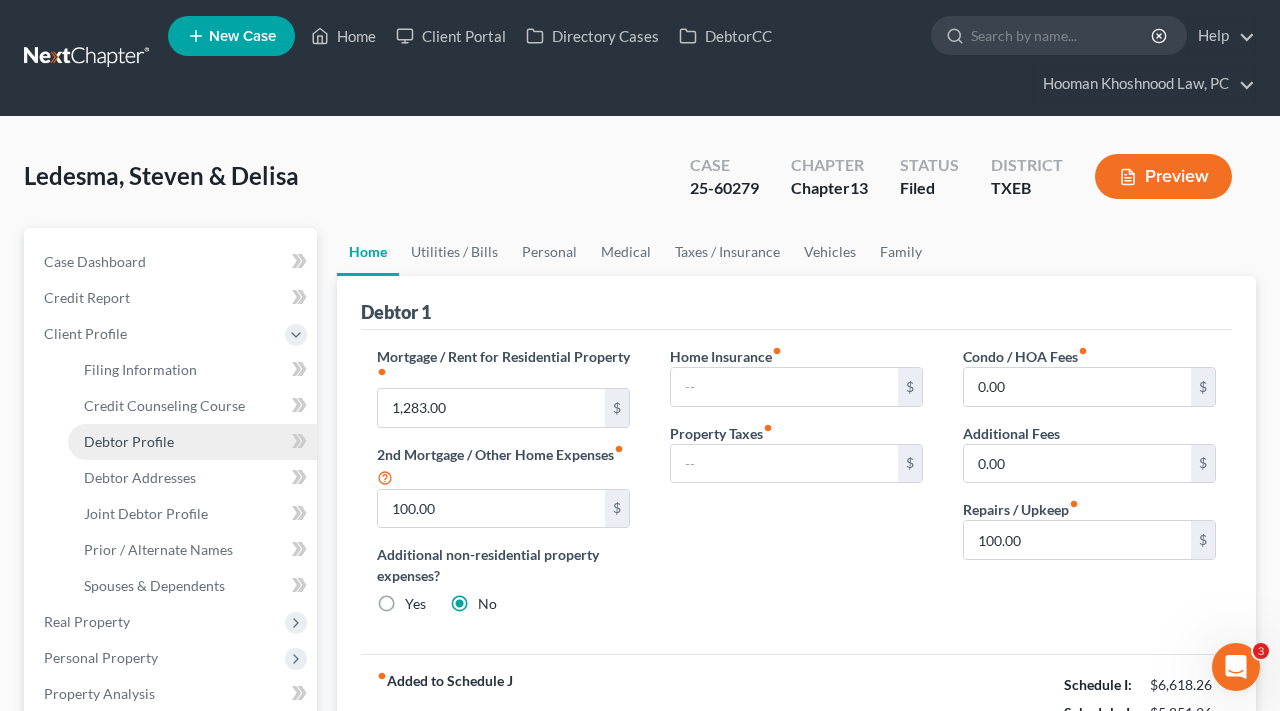 click on "Debtor Profile" at bounding box center [129, 441] 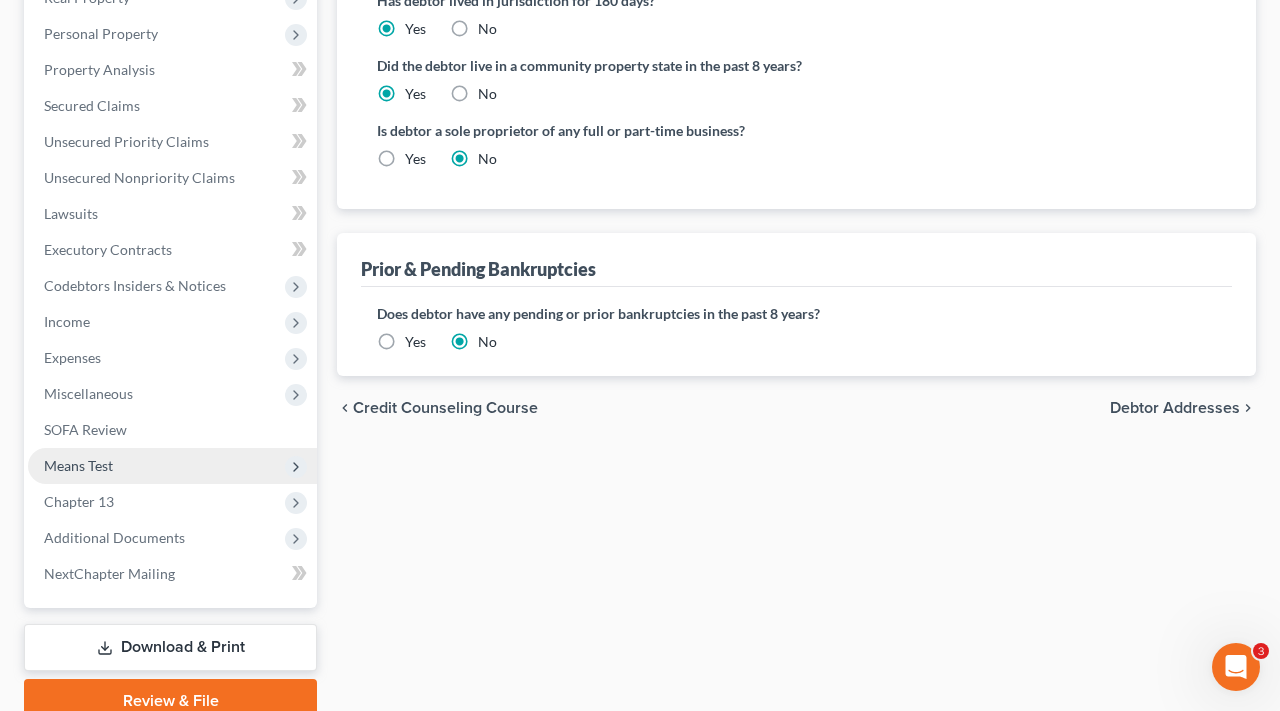scroll, scrollTop: 637, scrollLeft: 0, axis: vertical 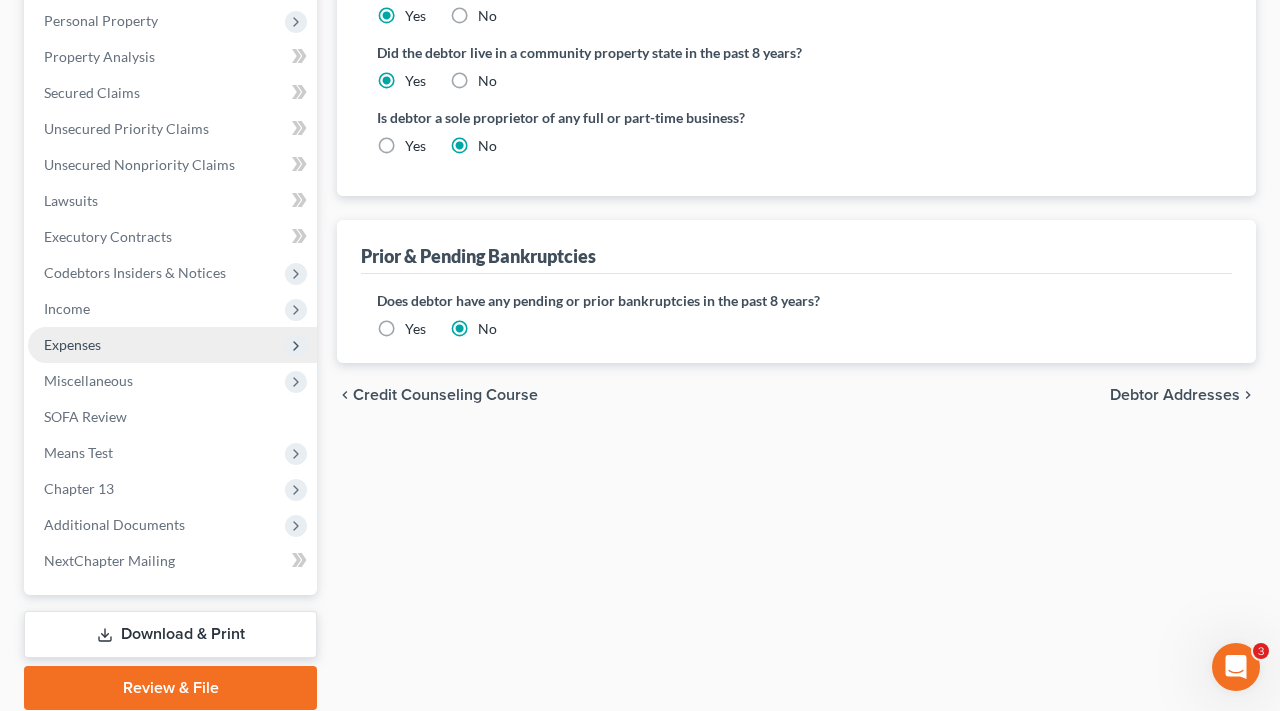 click on "Expenses" at bounding box center [72, 344] 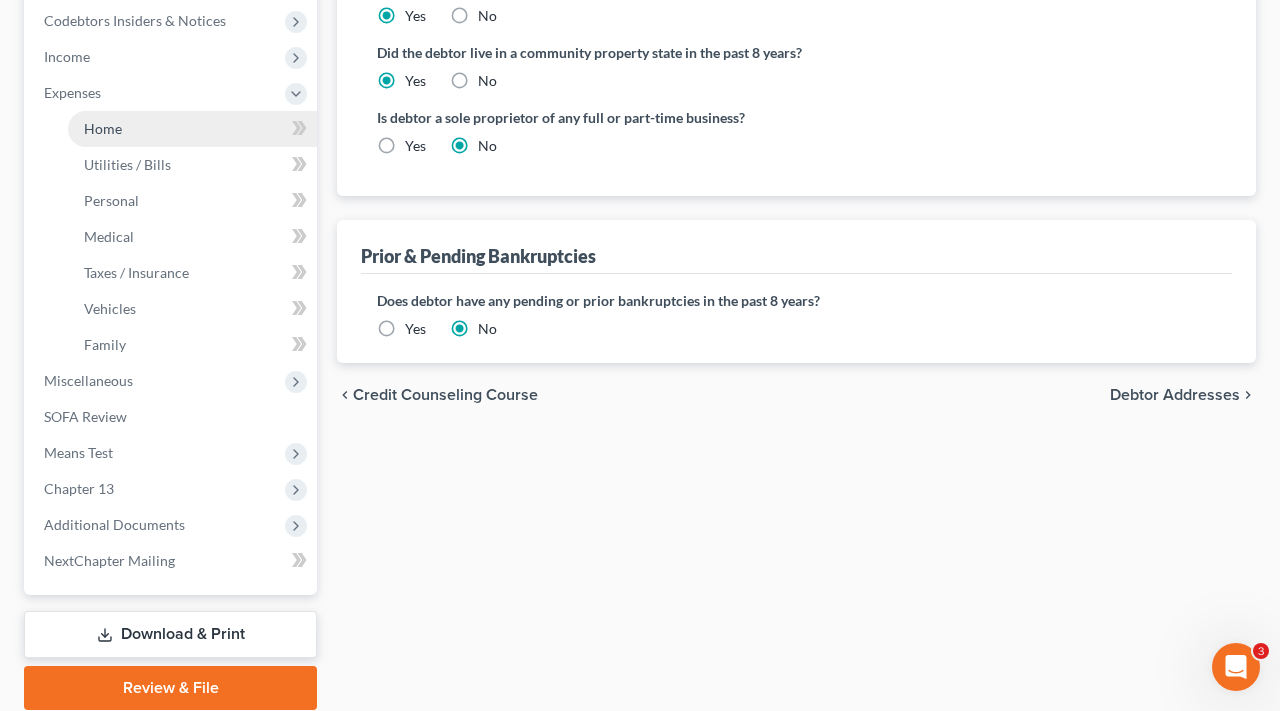 click on "Home" at bounding box center [103, 128] 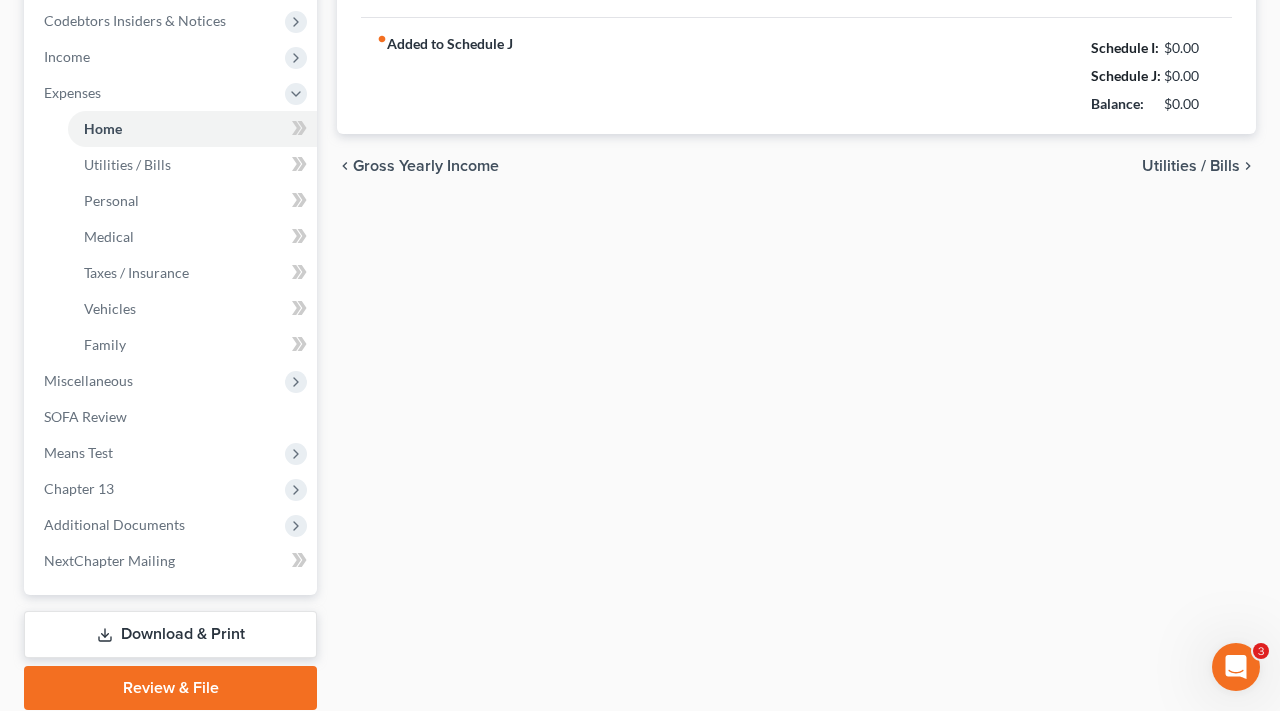 type on "1,283.00" 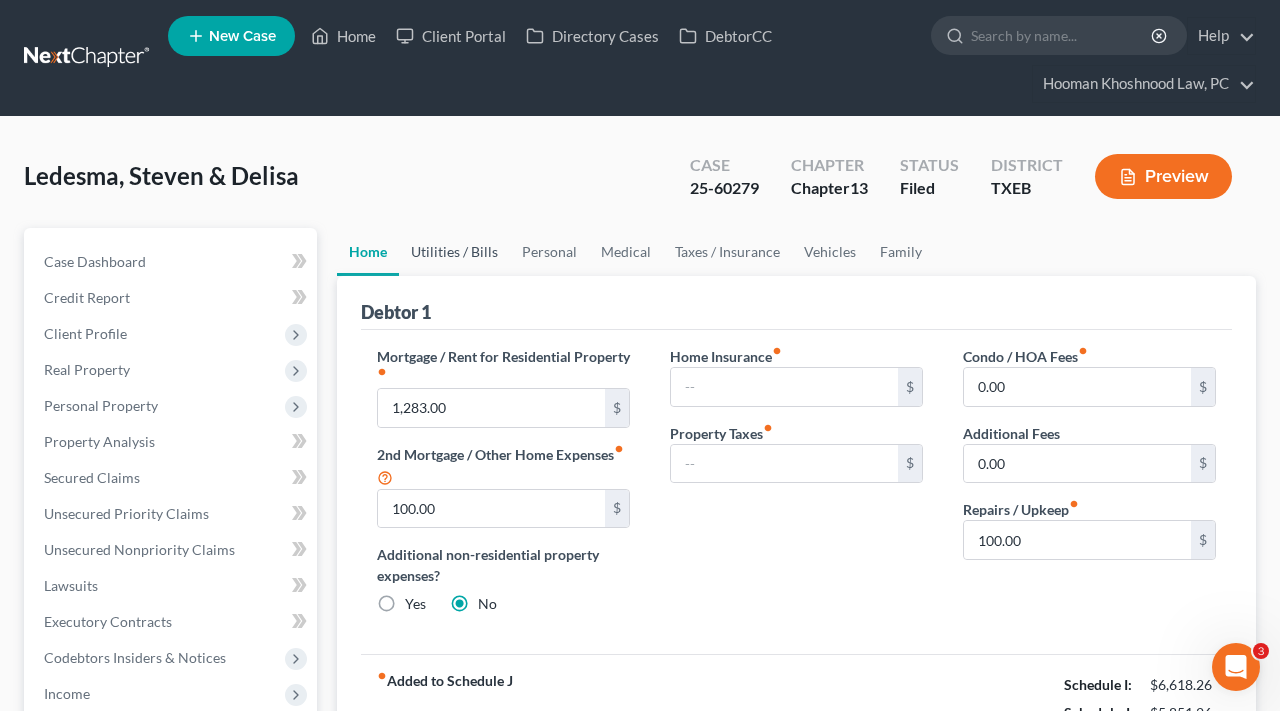 click on "Utilities / Bills" at bounding box center (454, 252) 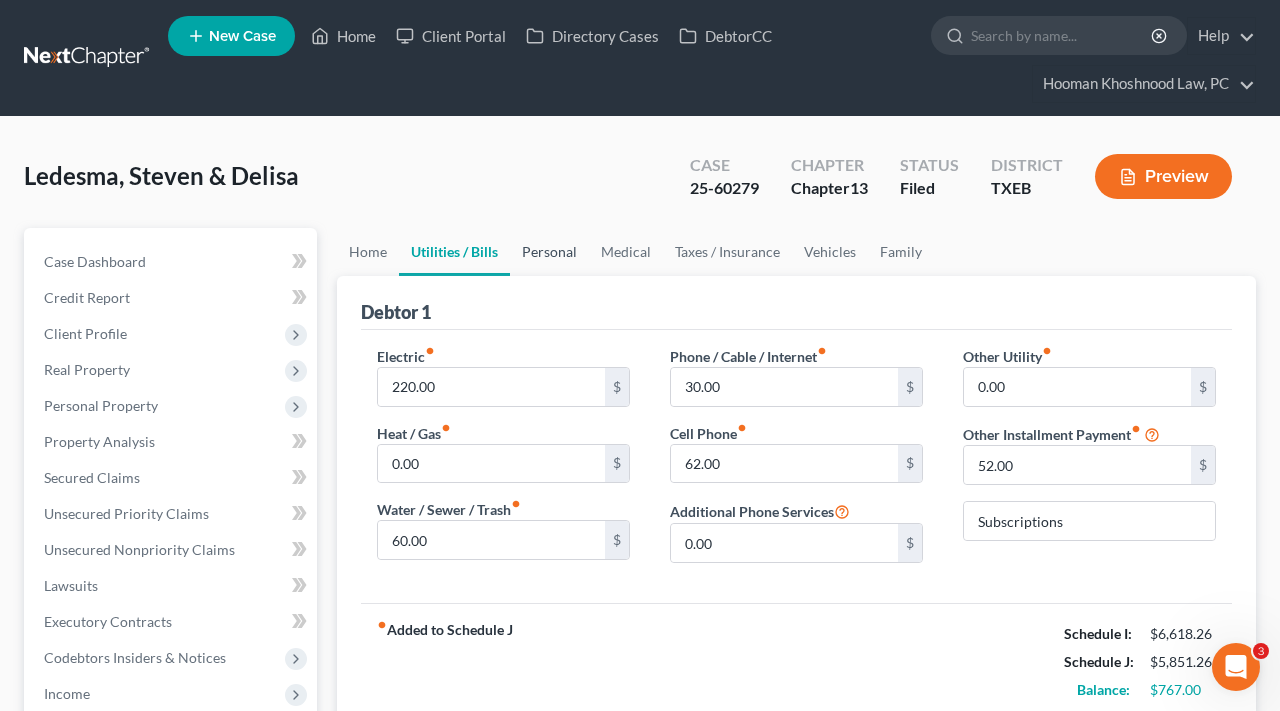 click on "Personal" at bounding box center [549, 252] 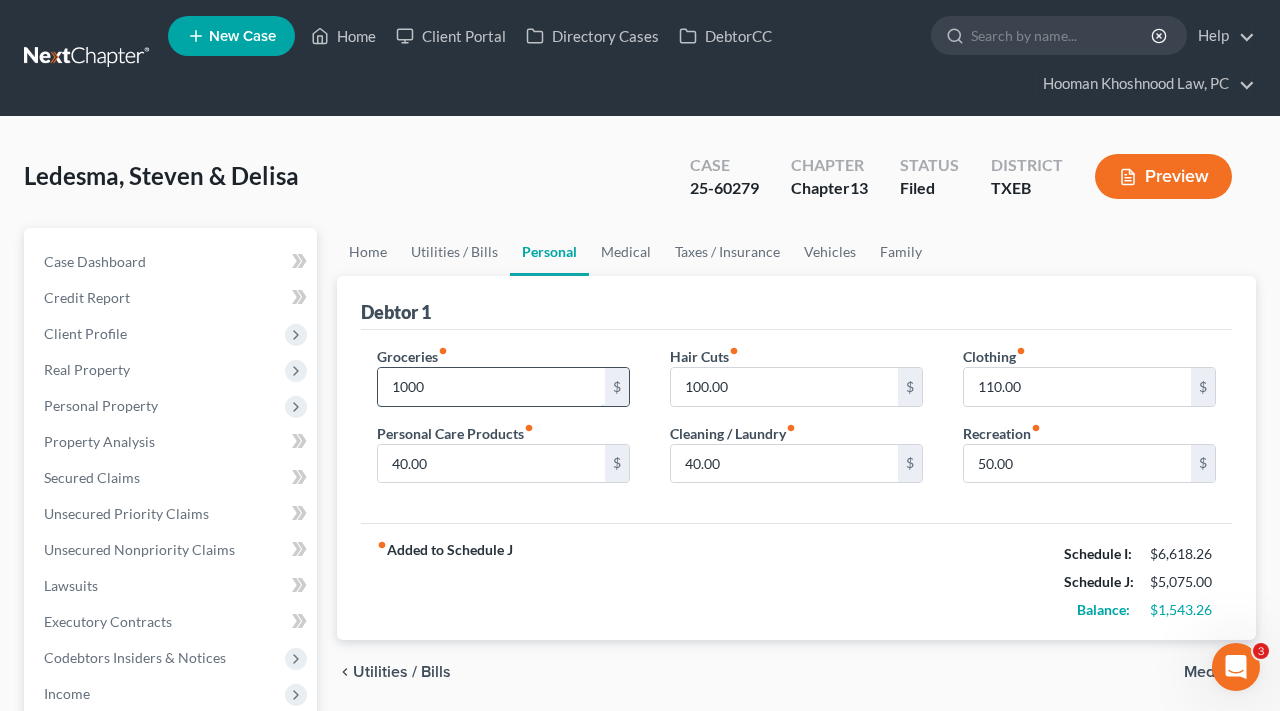type on "1,000" 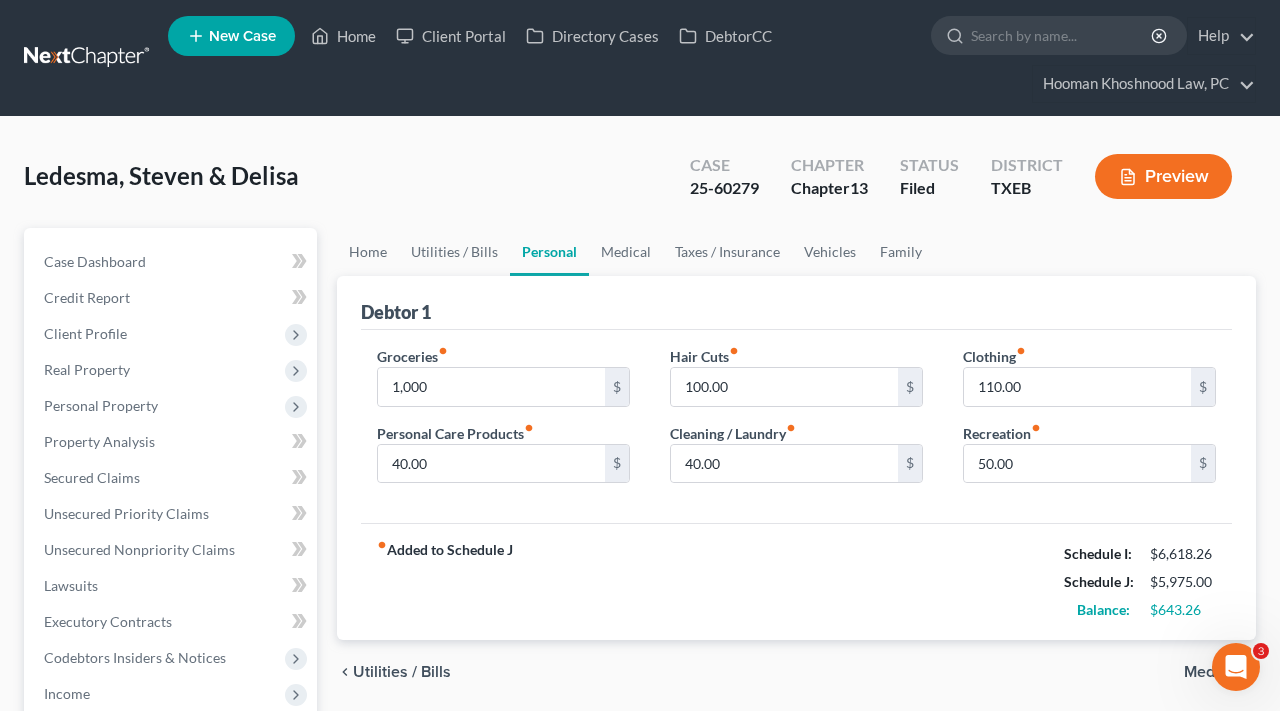 click on "fiber_manual_record  Added to Schedule J Schedule I: $6,618.26 Schedule J: $5,975.00 Balance: $643.26" at bounding box center [796, 581] 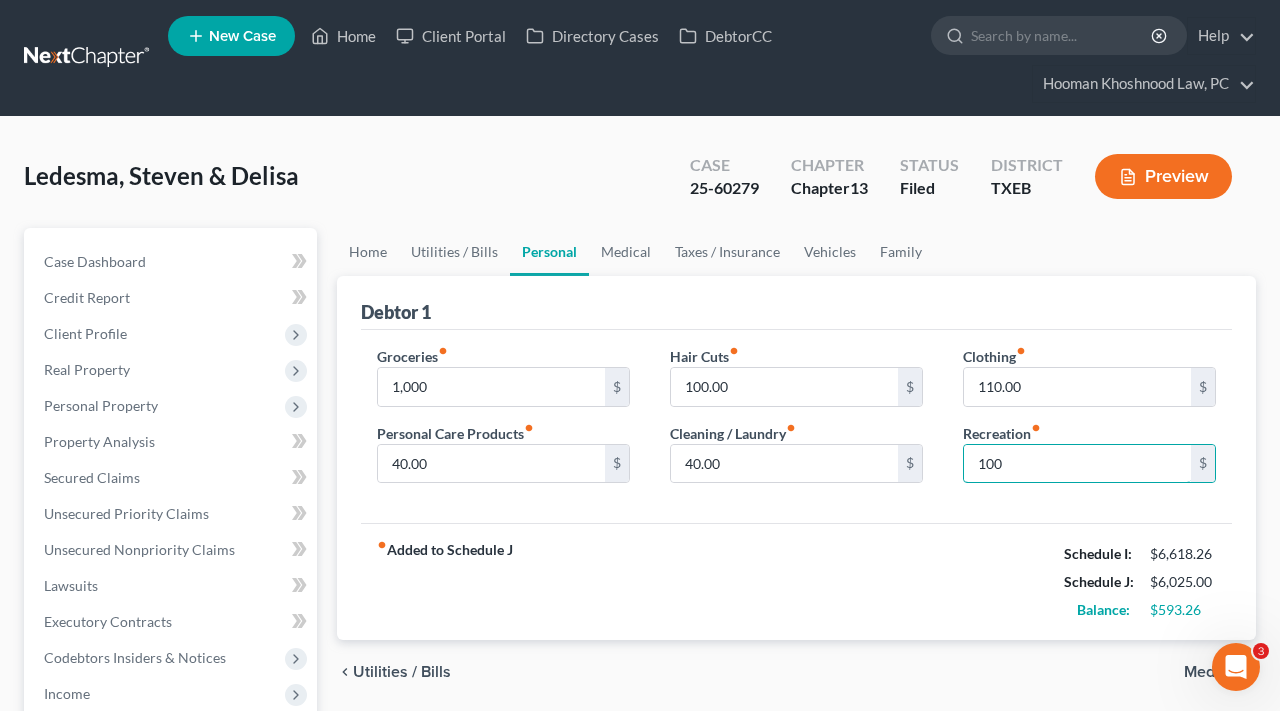 type on "100" 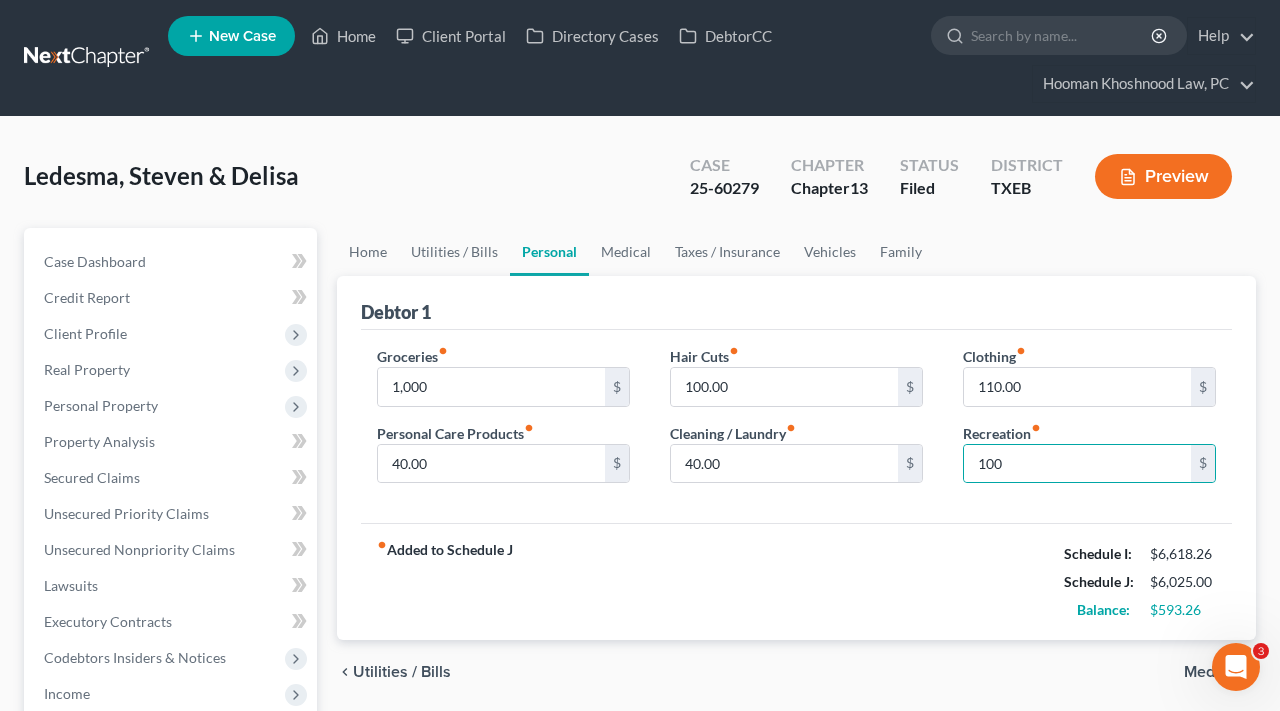 click on "Groceries  fiber_manual_record 1,000 $ Personal Care Products  fiber_manual_record 40.00 $ Hair Cuts  fiber_manual_record 100.00 $ Cleaning / Laundry  fiber_manual_record 40.00 $ Clothing  fiber_manual_record 110.00 $ Recreation  fiber_manual_record 100 $" at bounding box center [796, 427] 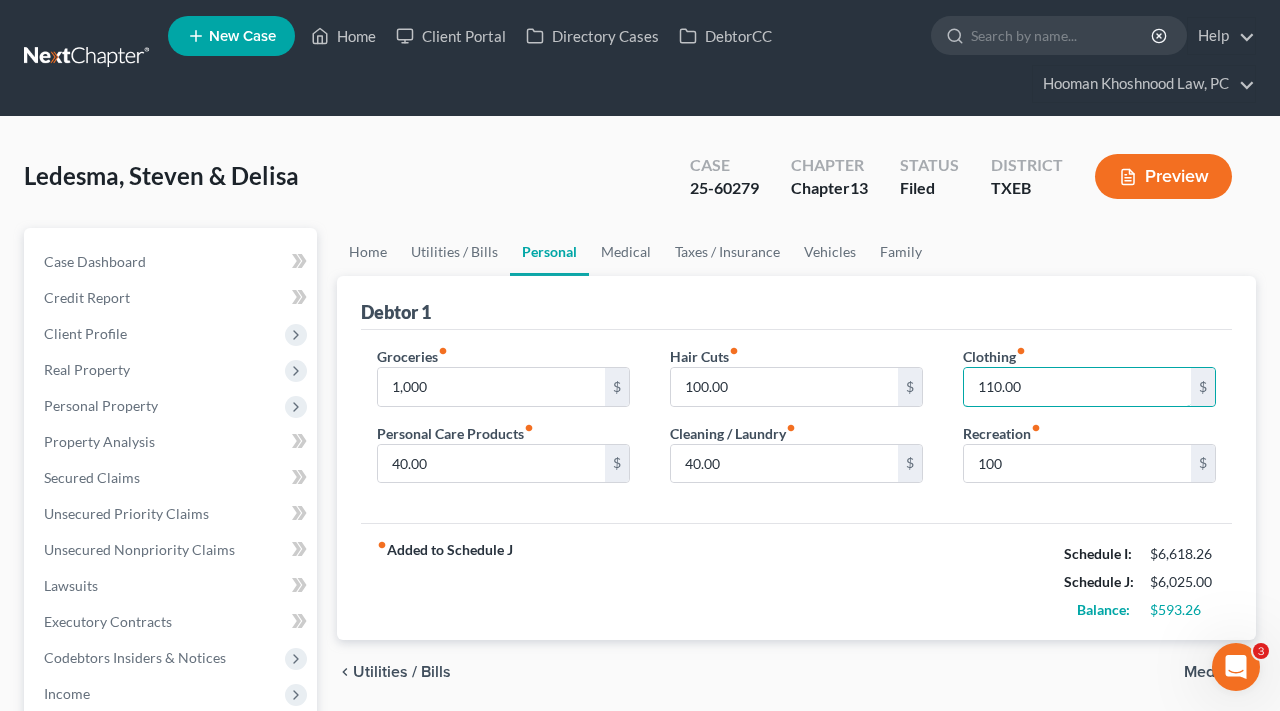 drag, startPoint x: 1037, startPoint y: 388, endPoint x: 954, endPoint y: 387, distance: 83.00603 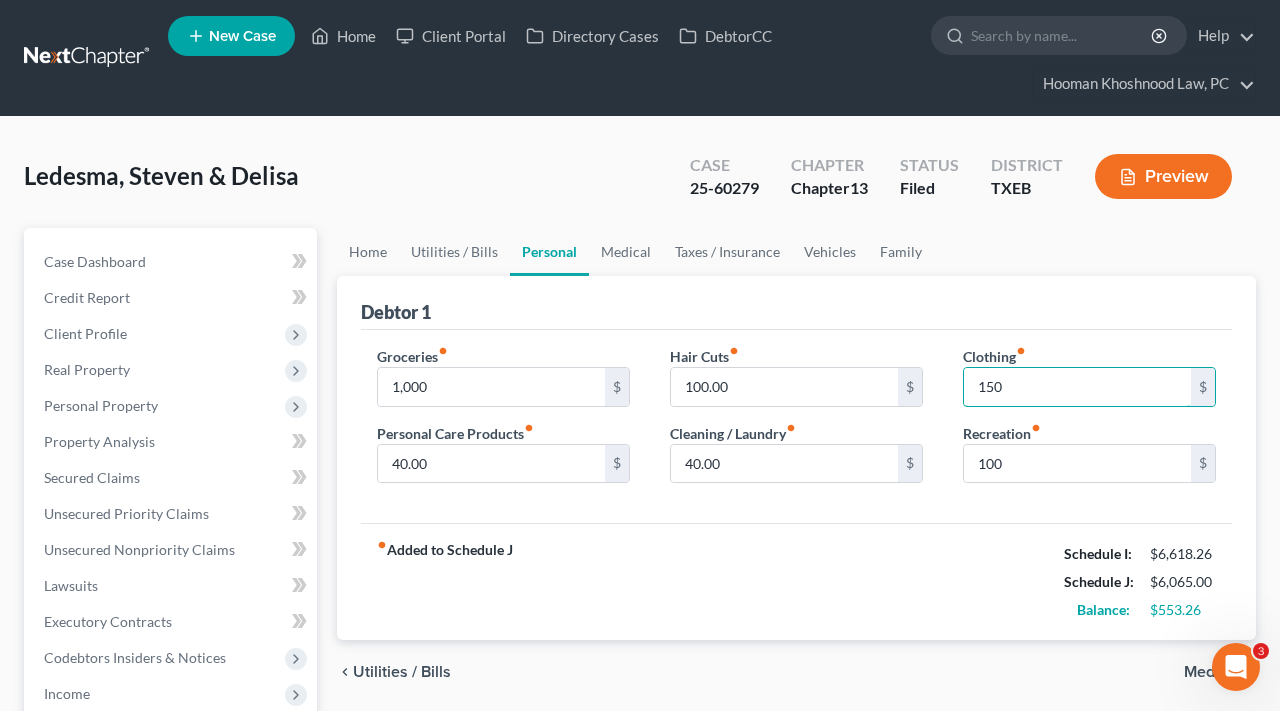 type on "150" 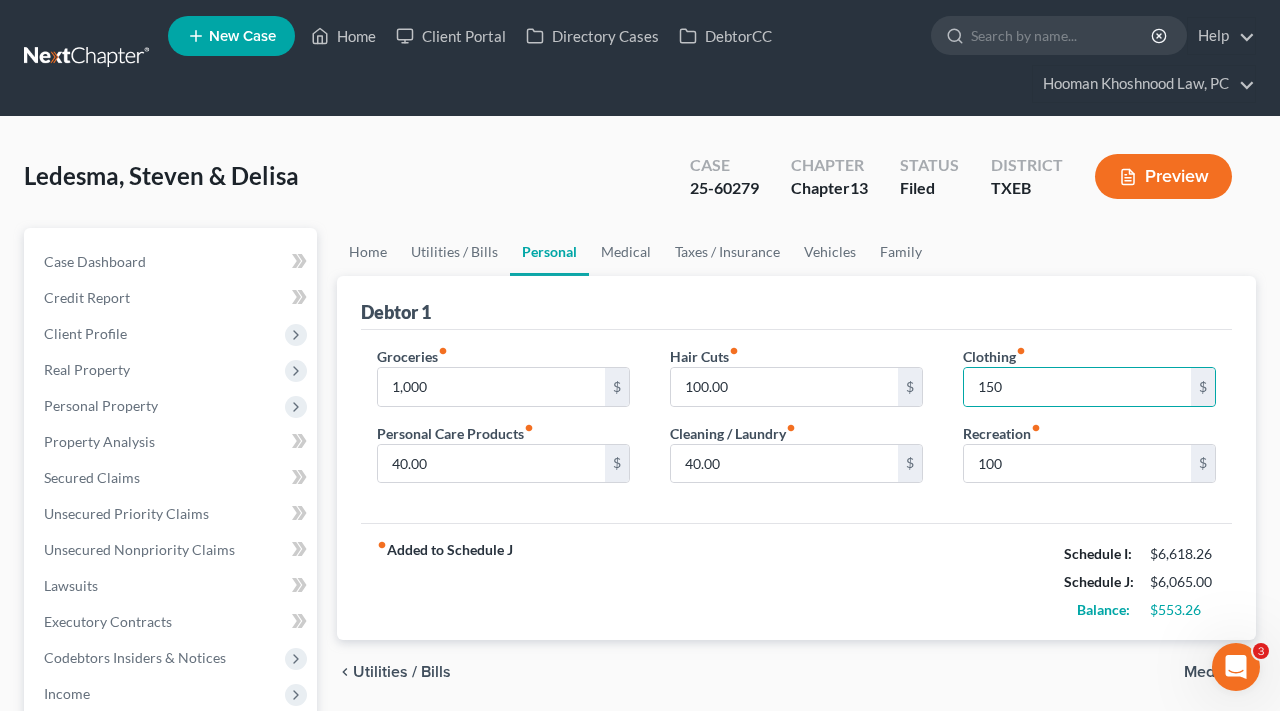 click on "fiber_manual_record  Added to Schedule J Schedule I: $6,618.26 Schedule J: $6,065.00 Balance: $553.26" at bounding box center [796, 581] 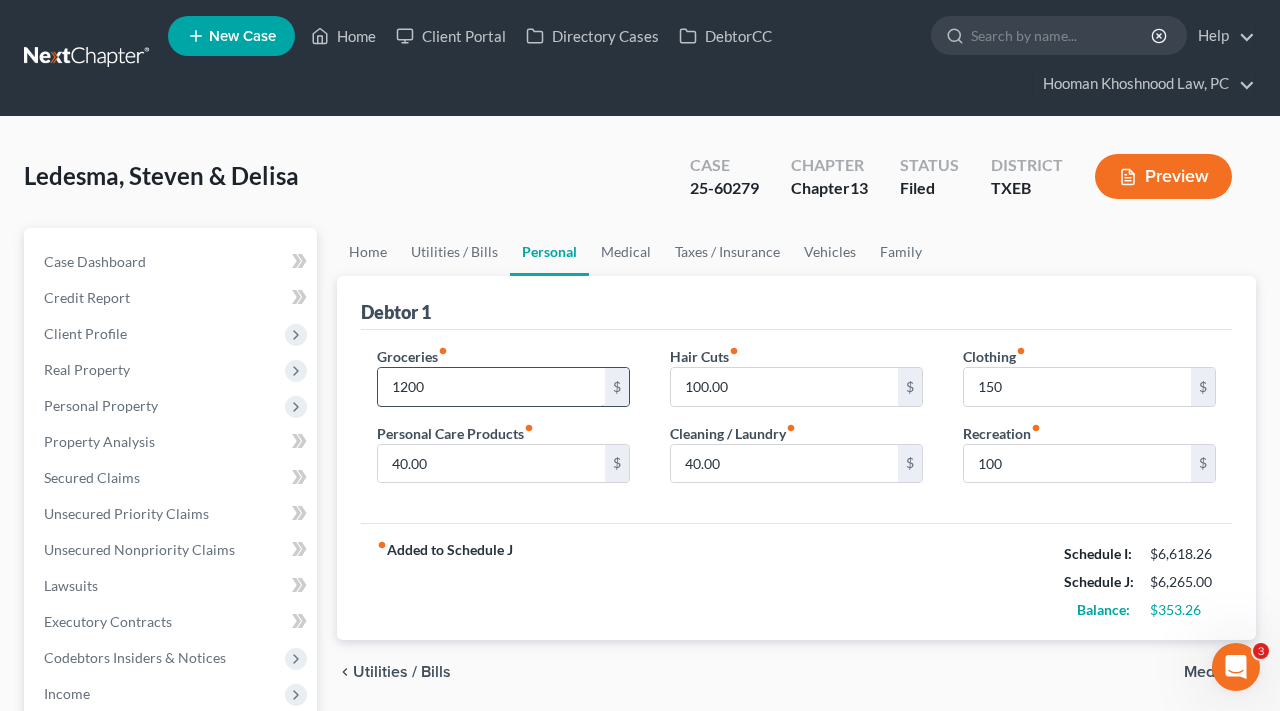 type on "1,200" 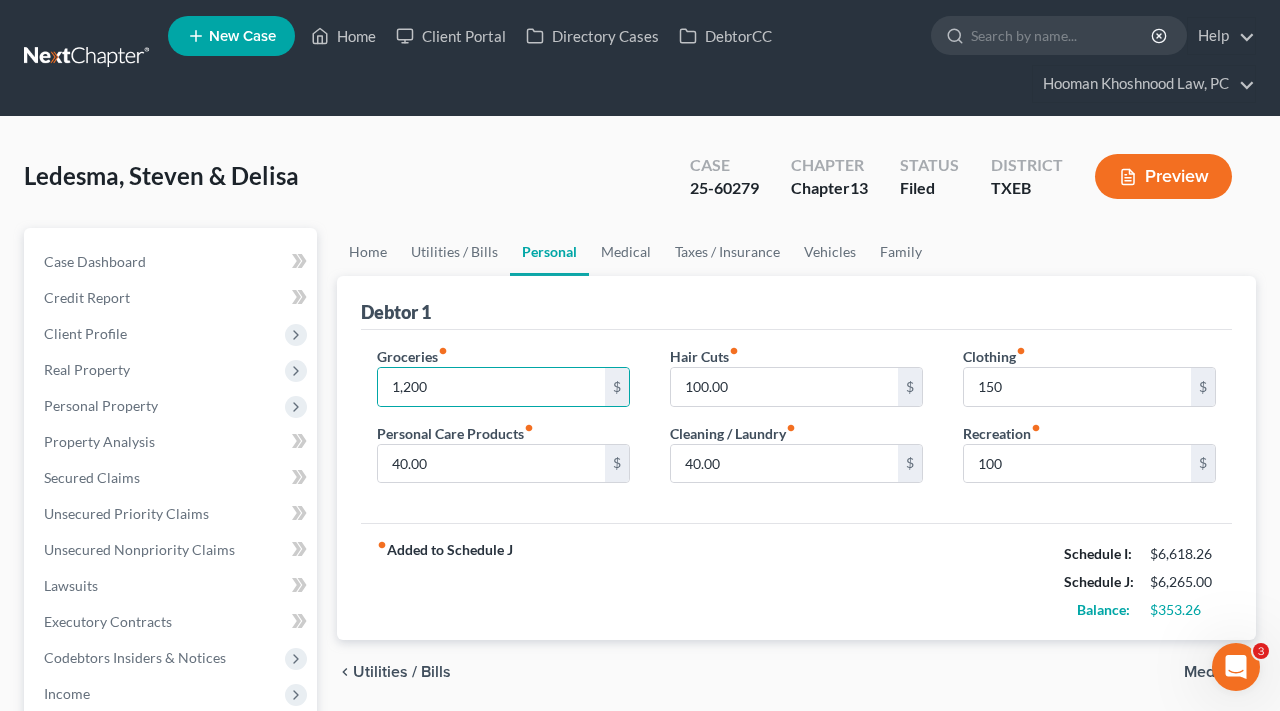 click on "fiber_manual_record  Added to Schedule J Schedule I: $6,618.26 Schedule J: $6,265.00 Balance: $353.26" at bounding box center (796, 581) 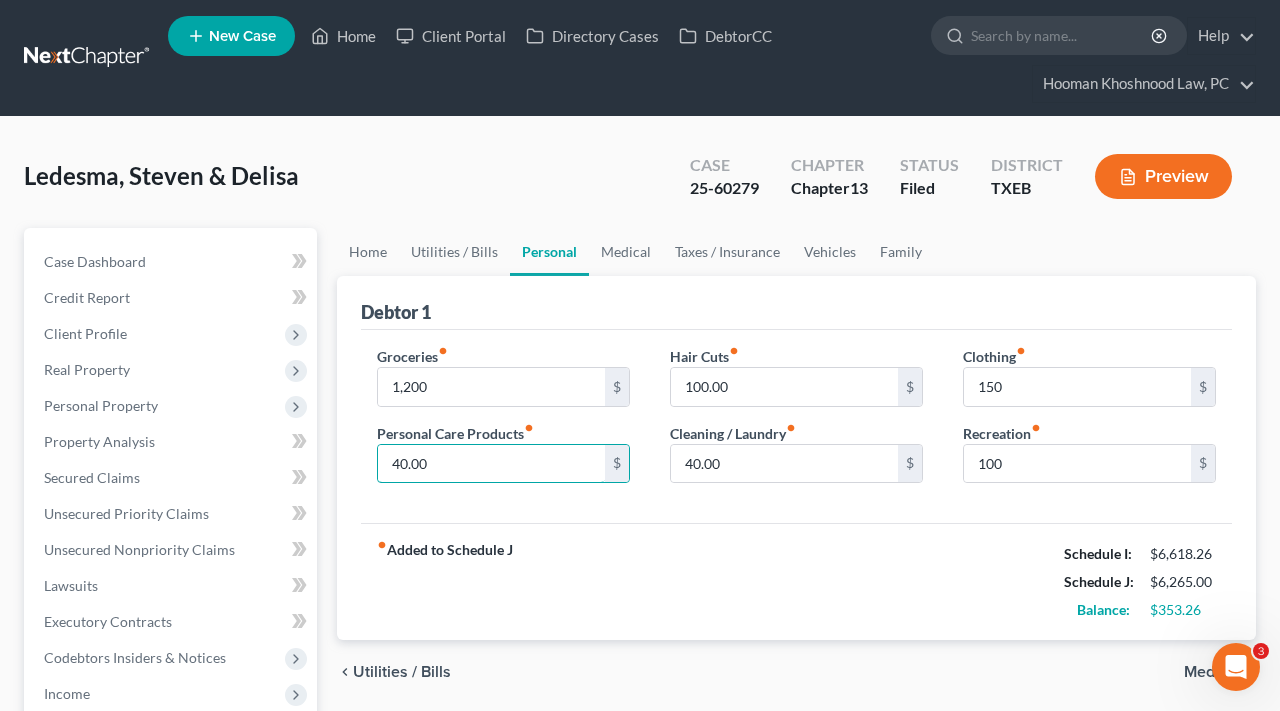 drag, startPoint x: 443, startPoint y: 466, endPoint x: 364, endPoint y: 463, distance: 79.05694 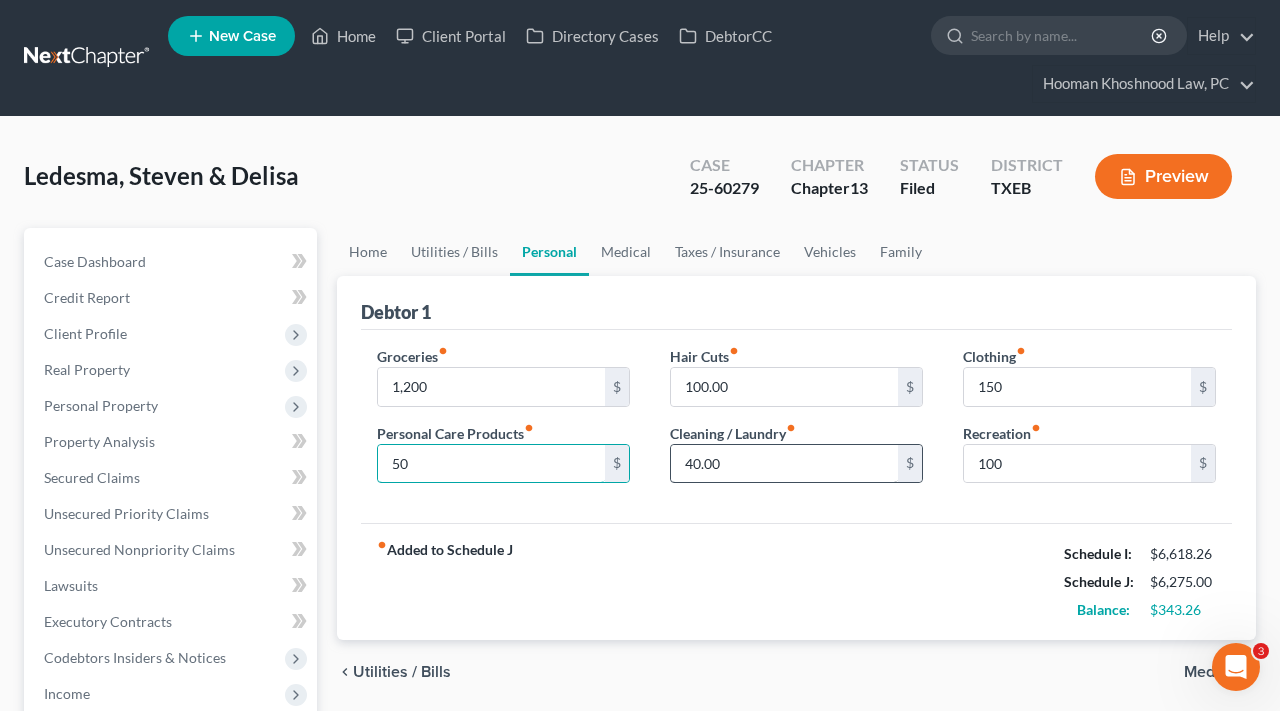 type on "50" 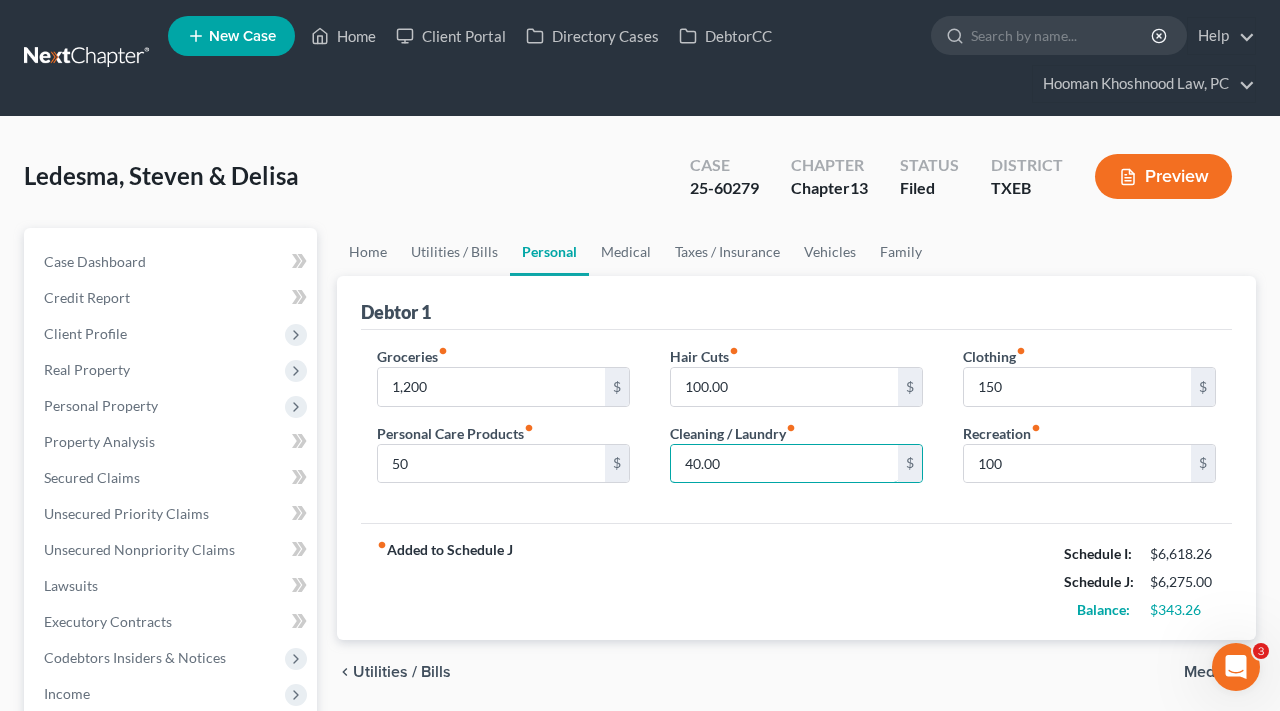 drag, startPoint x: 753, startPoint y: 470, endPoint x: 666, endPoint y: 470, distance: 87 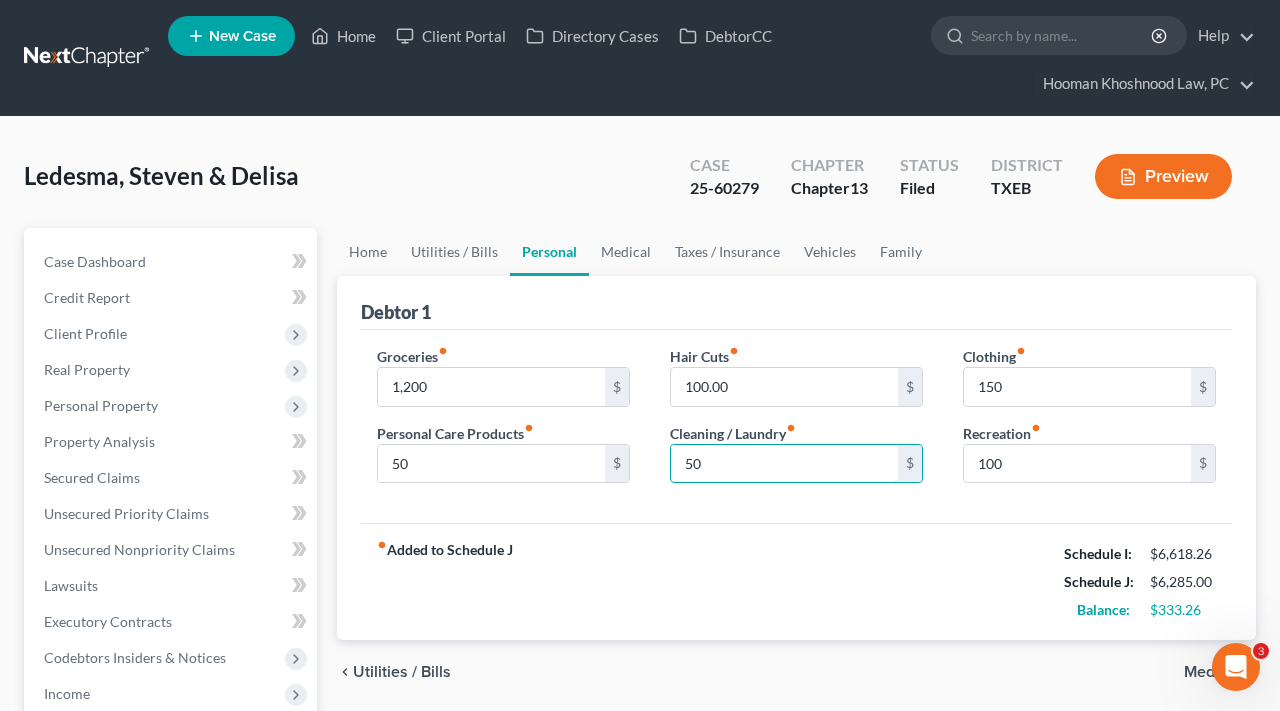 type on "5" 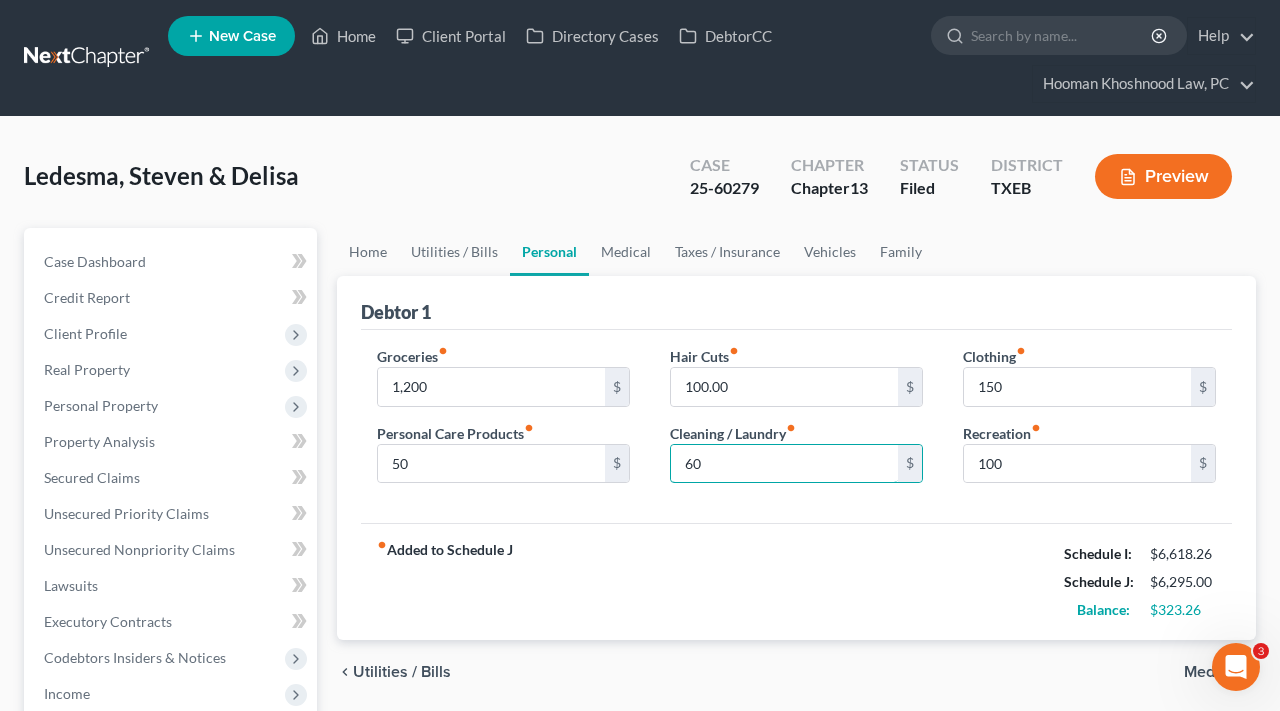 type on "60" 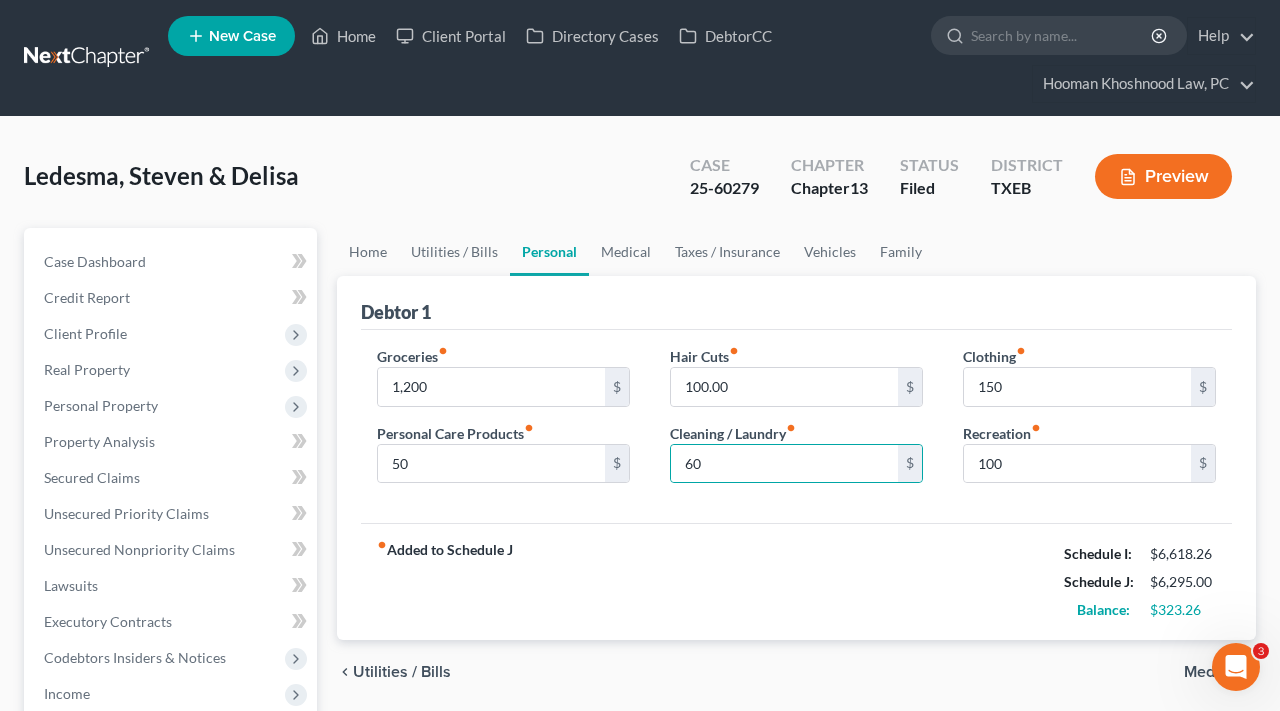 click on "fiber_manual_record  Added to Schedule J Schedule I: $6,618.26 Schedule J: $6,295.00 Balance: $323.26" at bounding box center (796, 581) 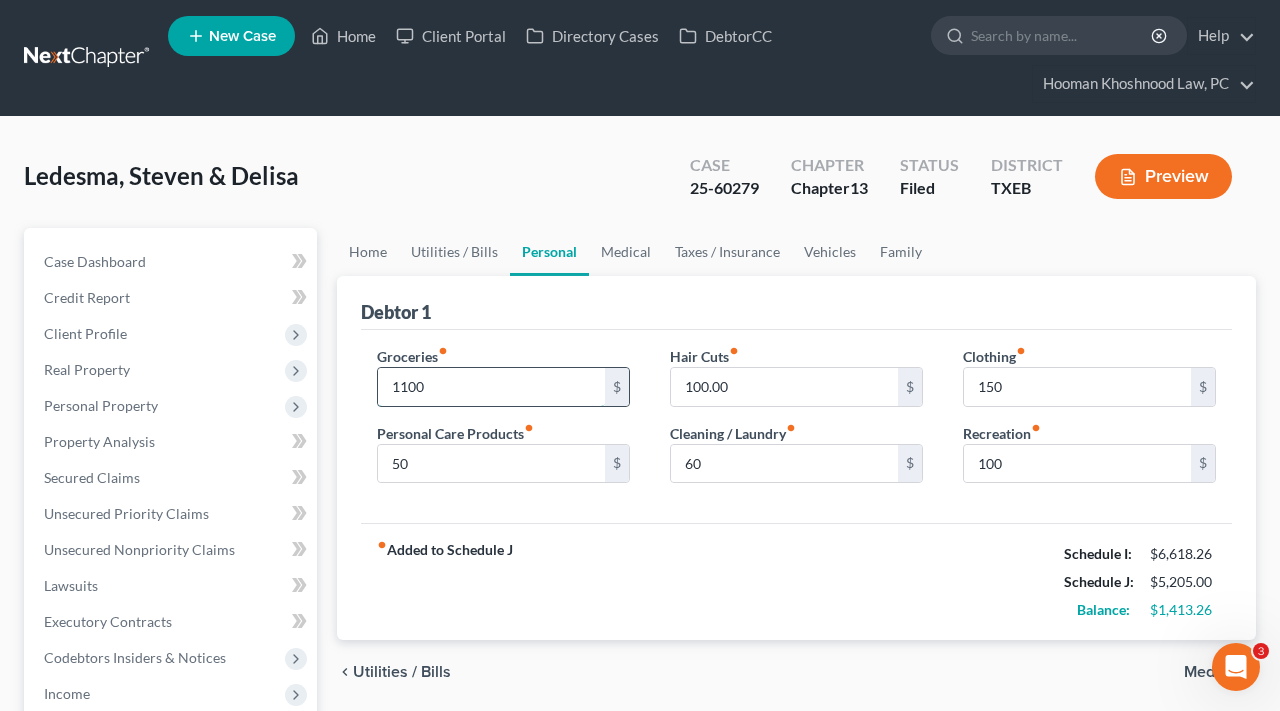 type on "1,100" 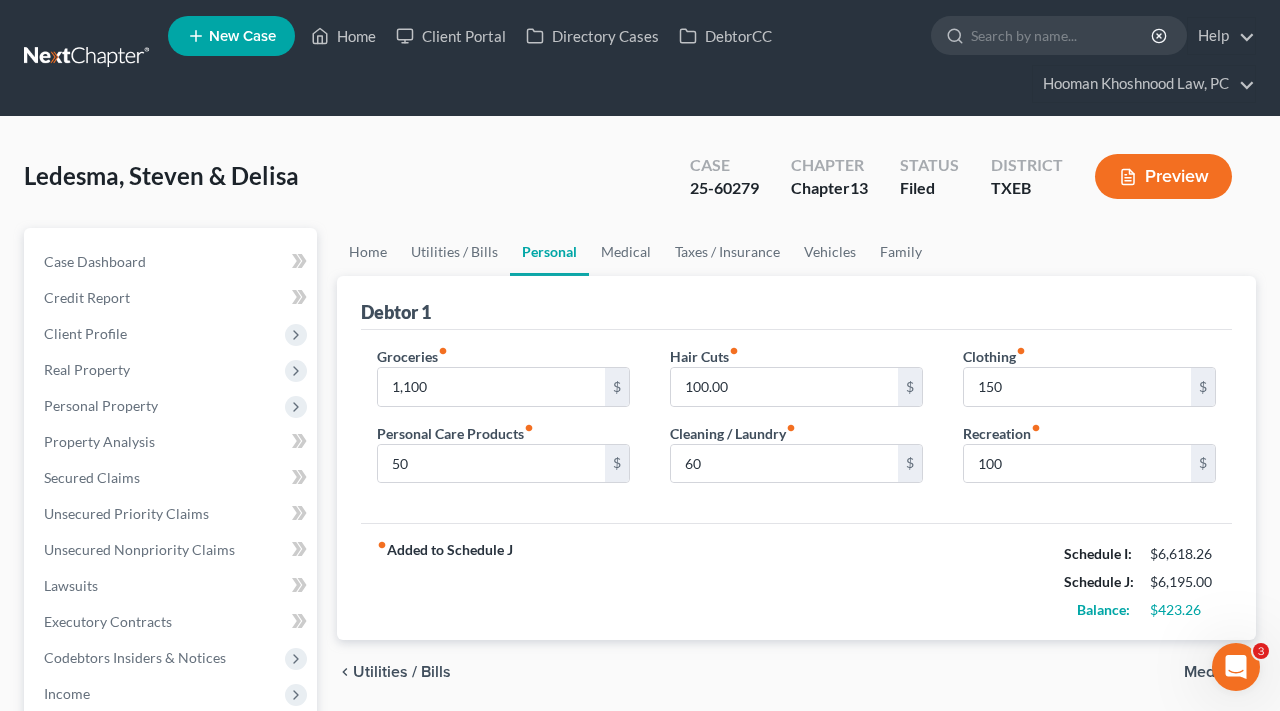 click on "fiber_manual_record  Added to Schedule J Schedule I: $6,618.26 Schedule J: $6,195.00 Balance: $423.26" at bounding box center [796, 581] 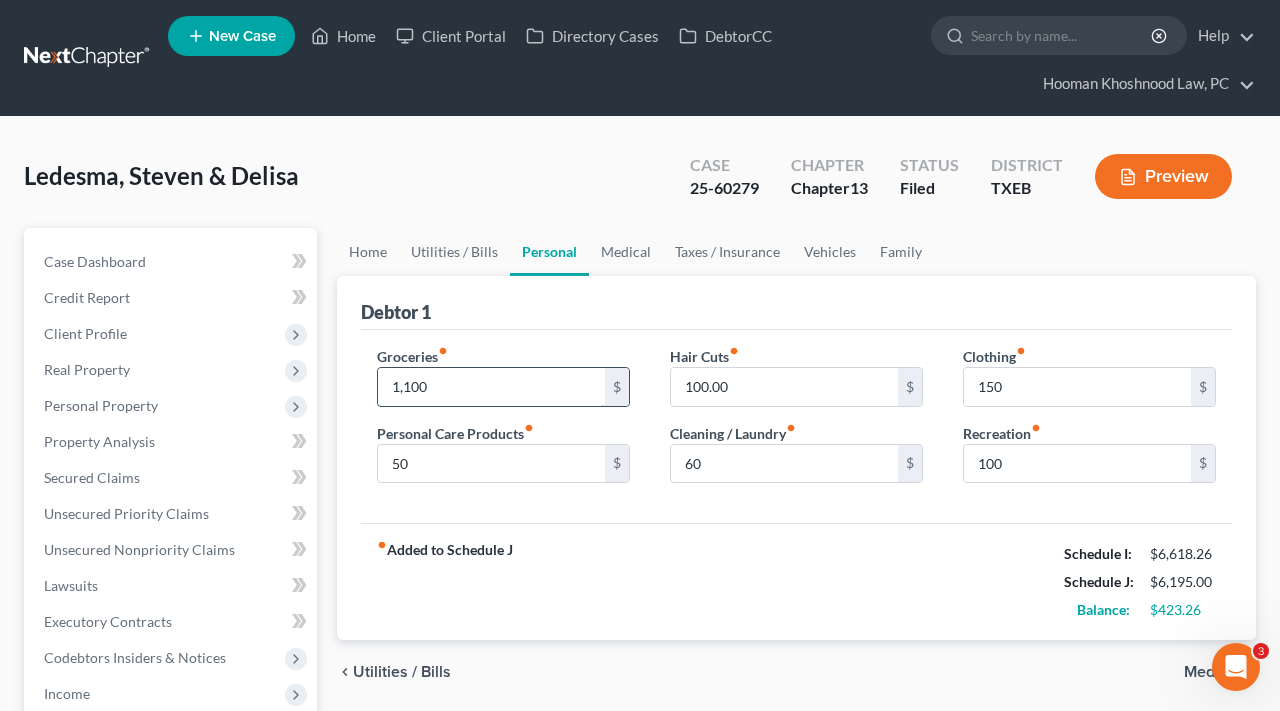 click on "1,100" at bounding box center [491, 387] 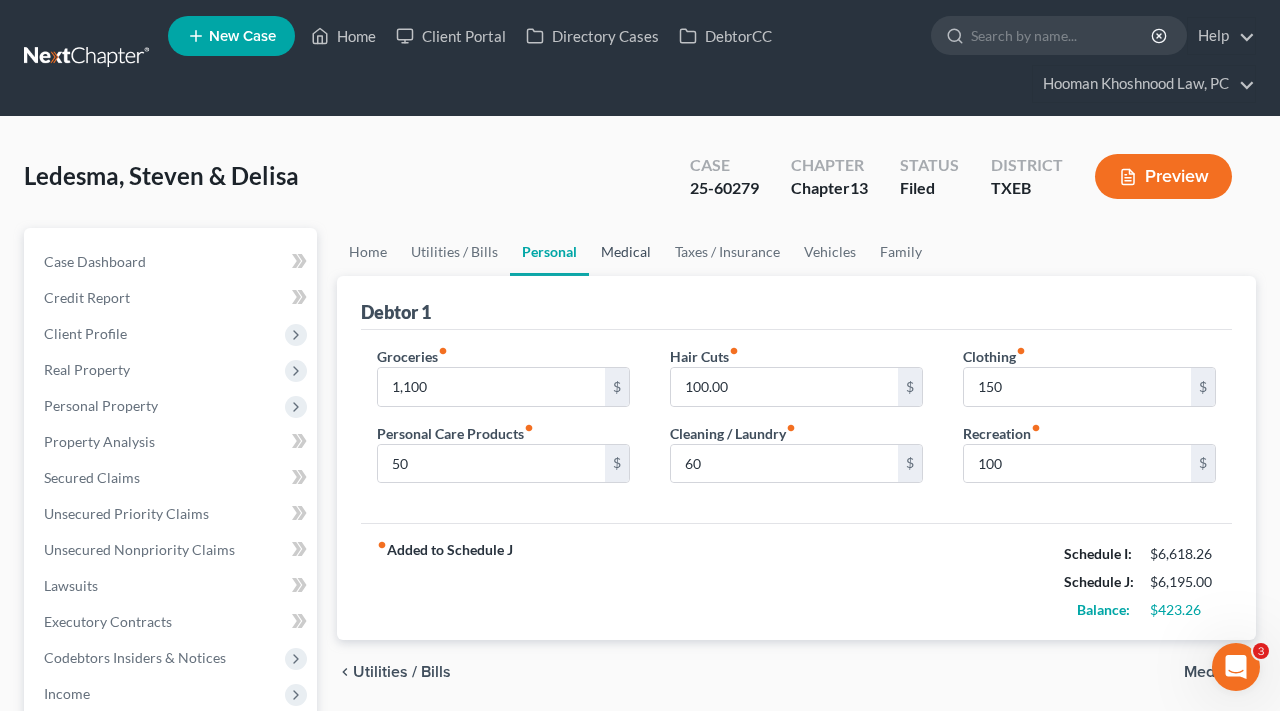 click on "Medical" at bounding box center (626, 252) 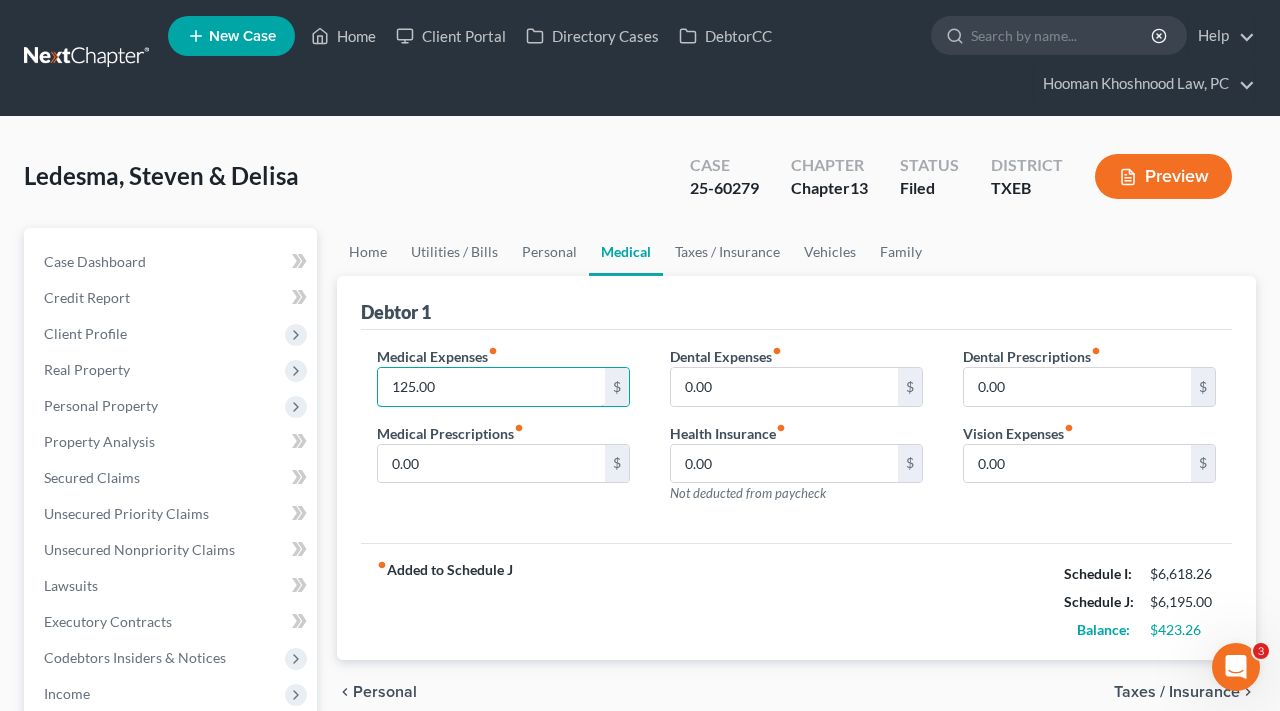 drag, startPoint x: 472, startPoint y: 391, endPoint x: 376, endPoint y: 389, distance: 96.02083 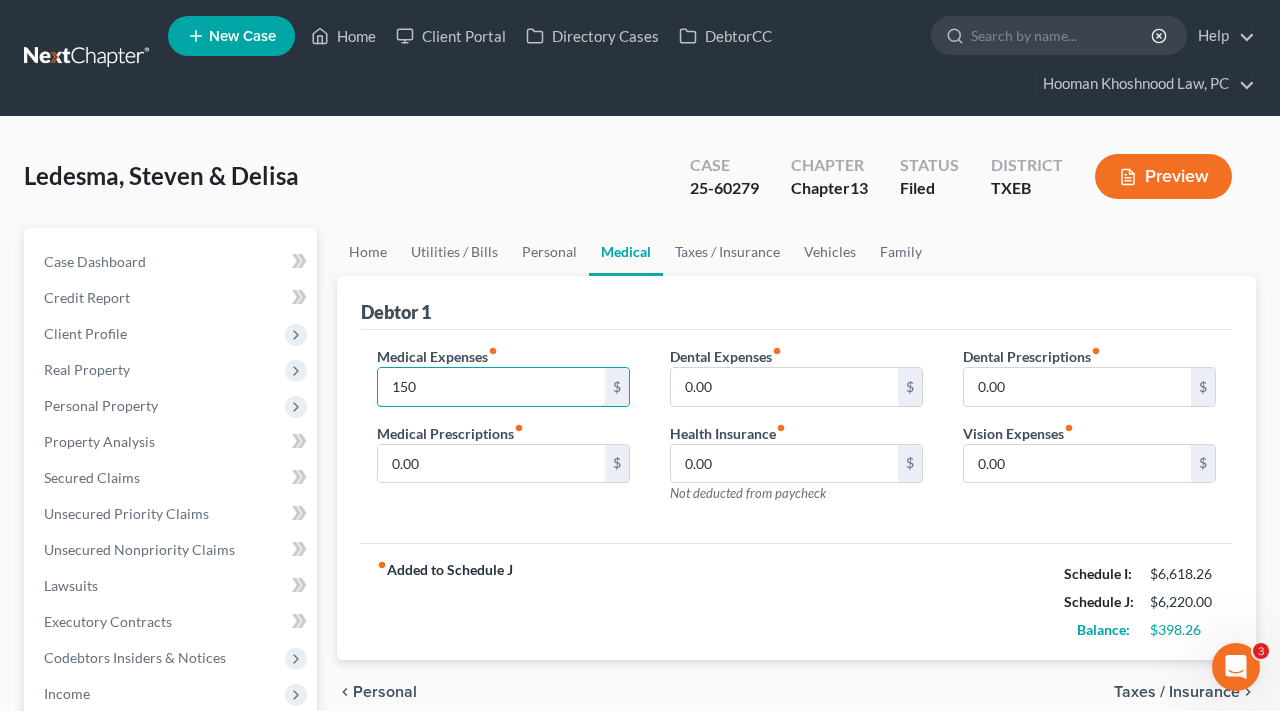 type on "150" 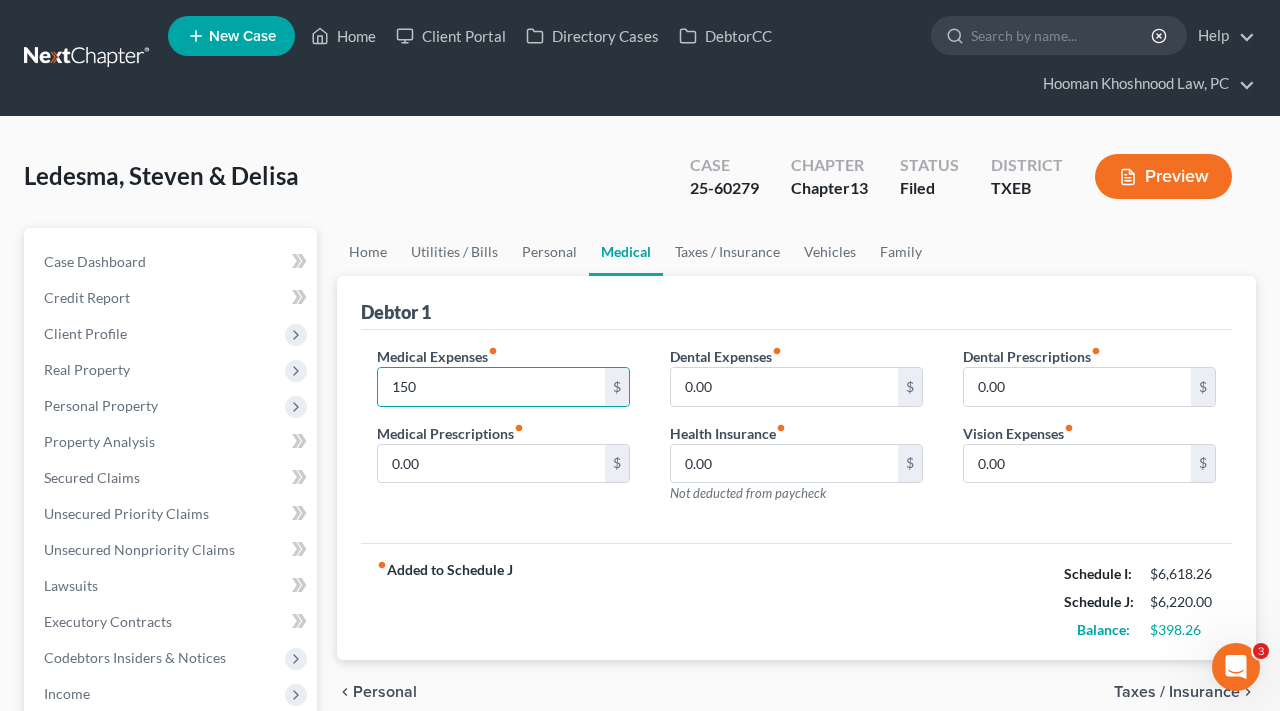 click on "fiber_manual_record  Added to Schedule J Schedule I: $6,618.26 Schedule J: $6,220.00 Balance: $398.26" at bounding box center [796, 601] 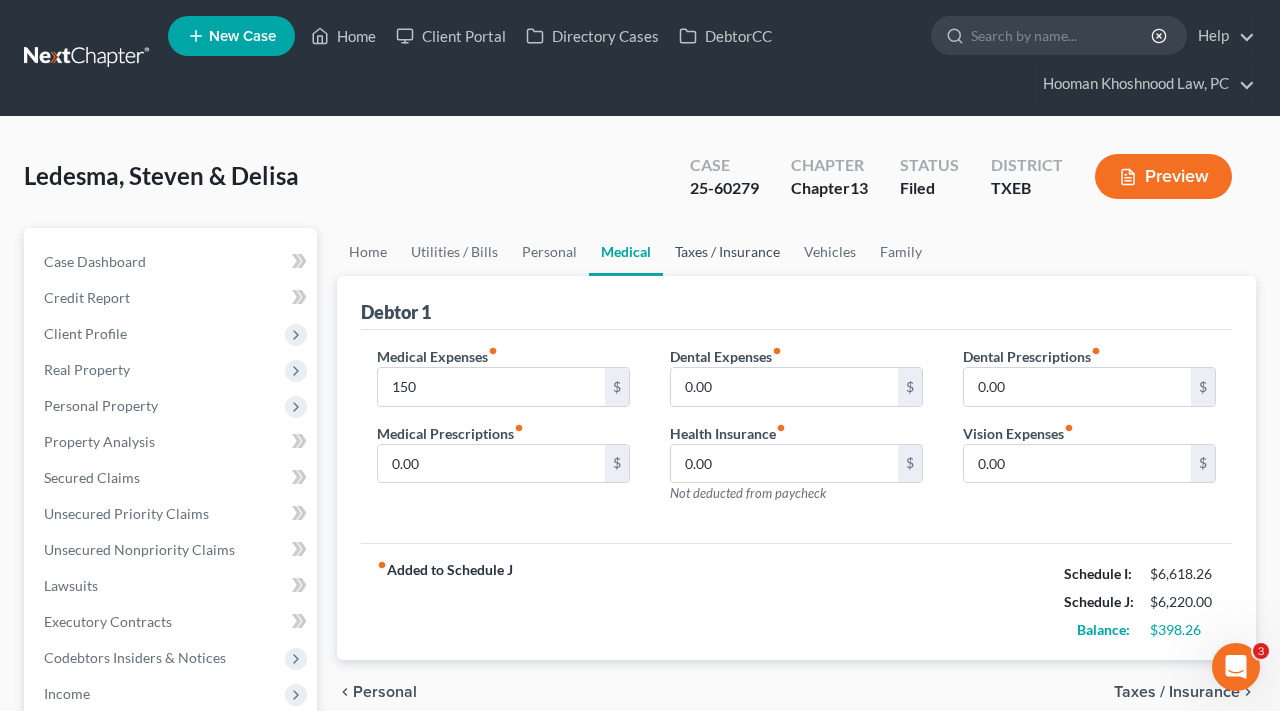 click on "Taxes / Insurance" at bounding box center (727, 252) 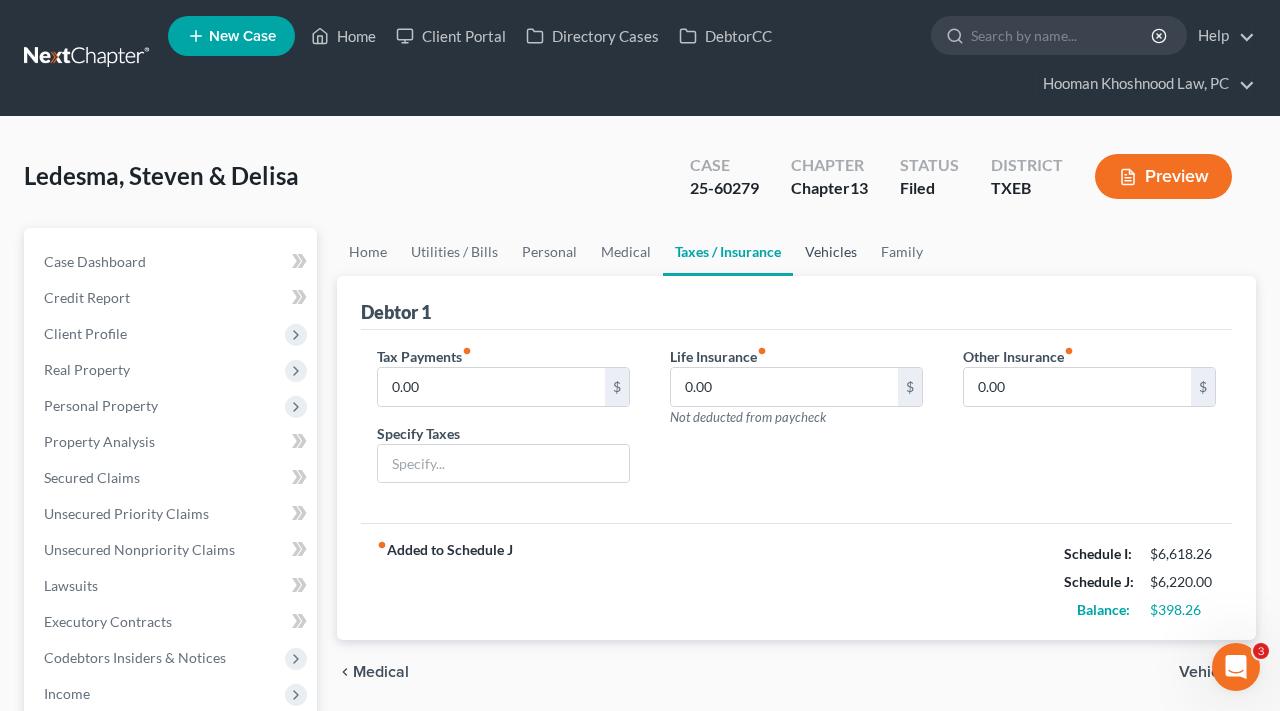 click on "Vehicles" at bounding box center [831, 252] 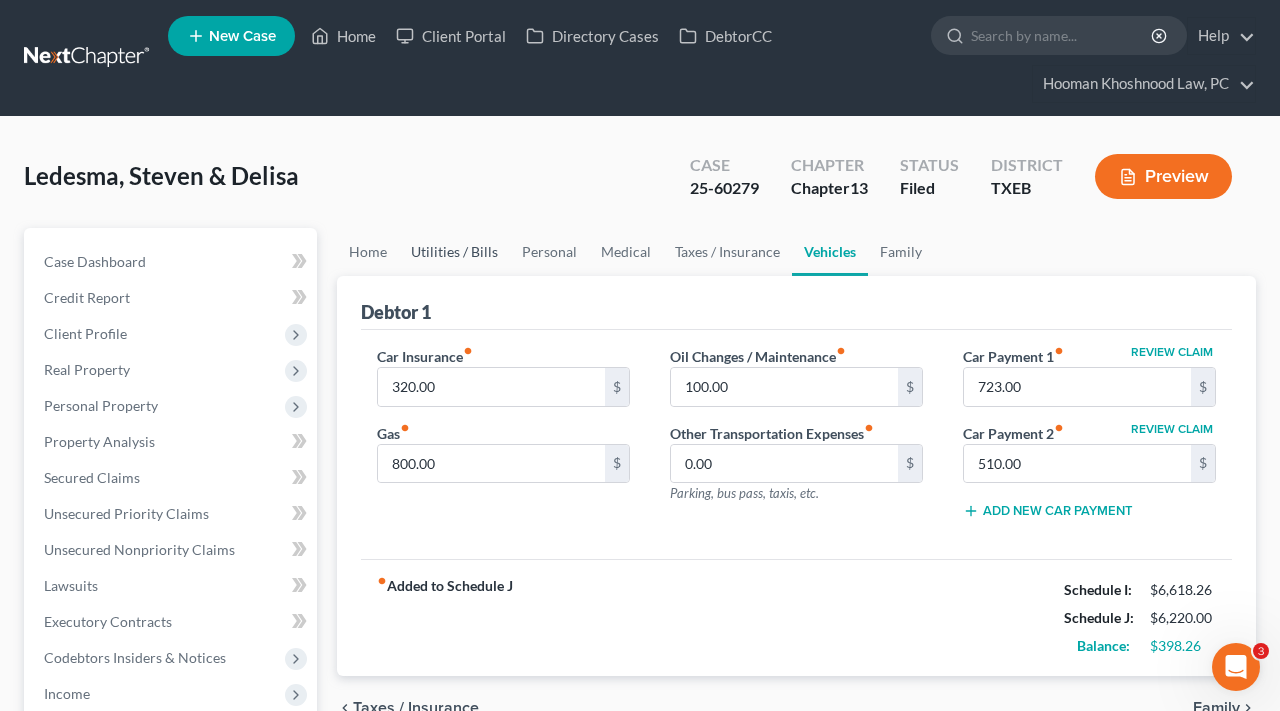 click on "Utilities / Bills" at bounding box center (454, 252) 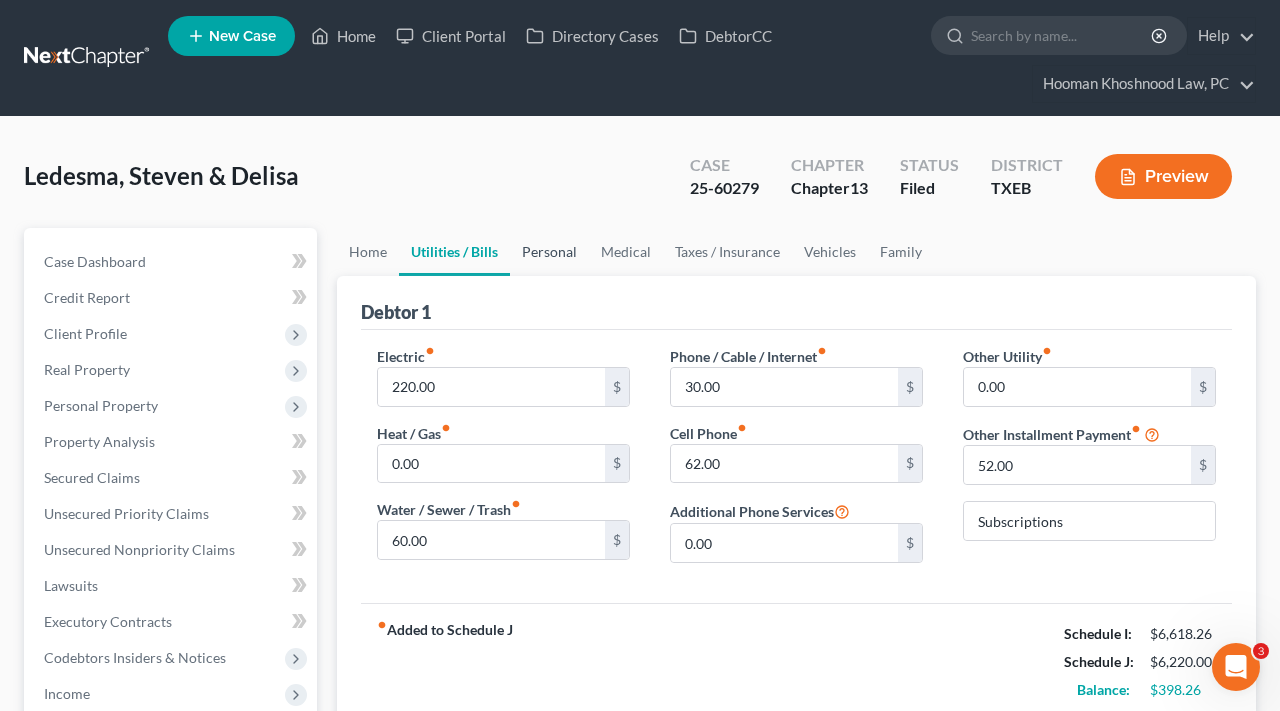 click on "Personal" at bounding box center (549, 252) 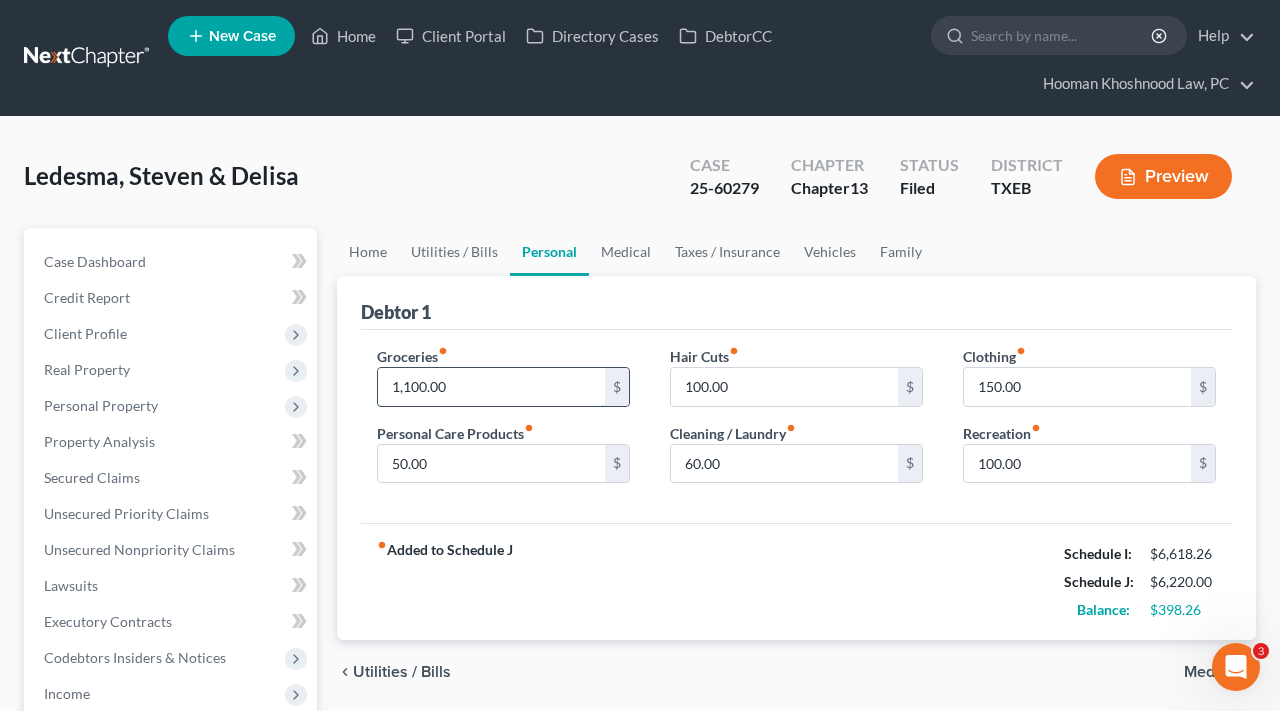 drag, startPoint x: 467, startPoint y: 387, endPoint x: 381, endPoint y: 384, distance: 86.05231 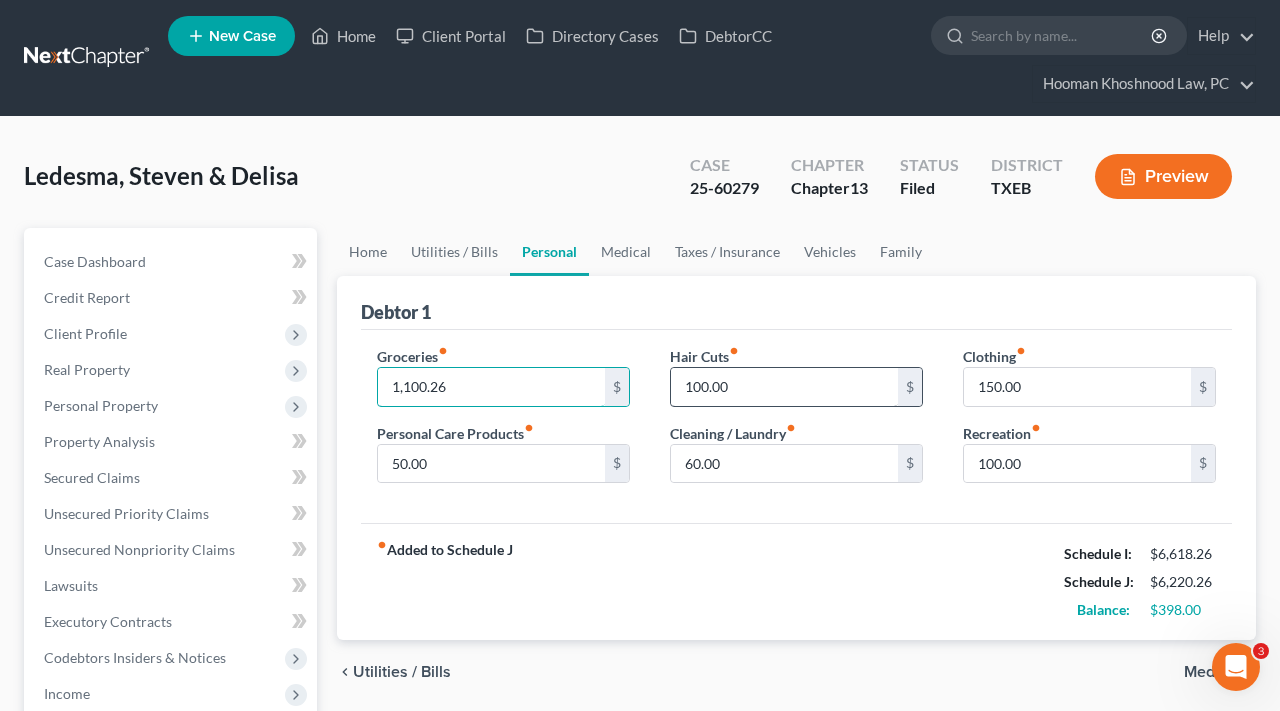 type on "1,100.26" 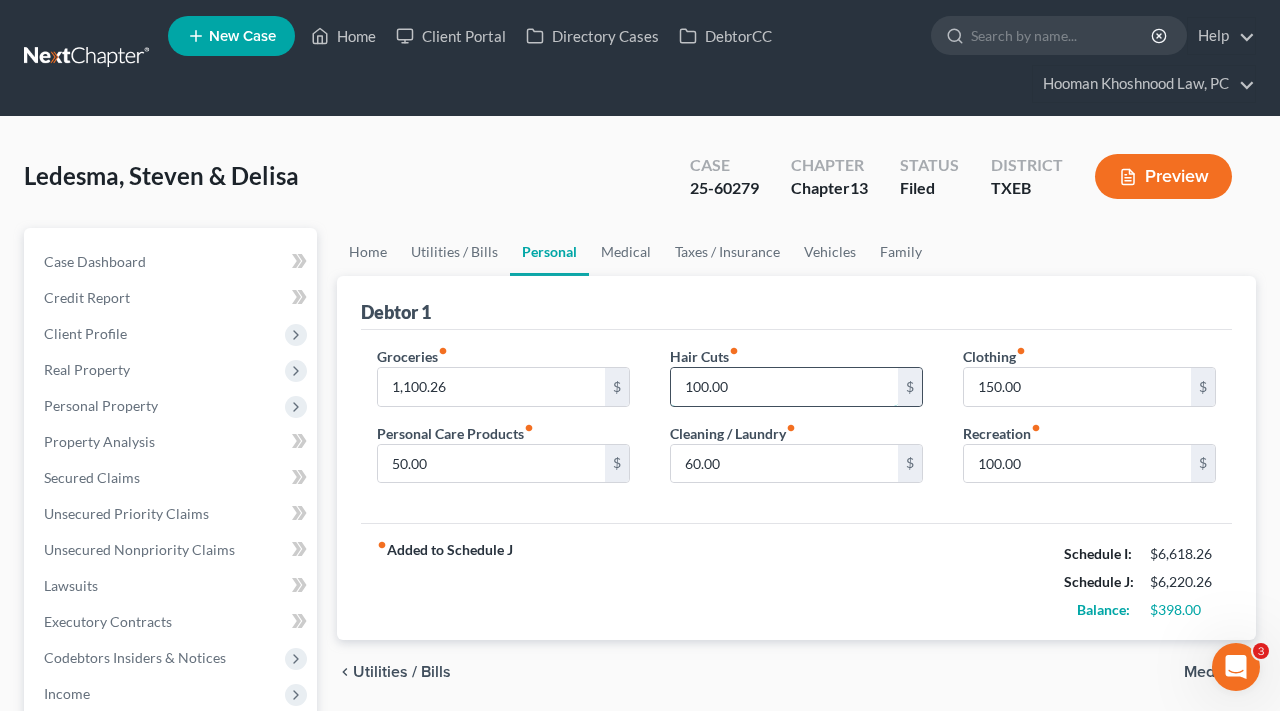drag, startPoint x: 743, startPoint y: 387, endPoint x: 679, endPoint y: 386, distance: 64.00781 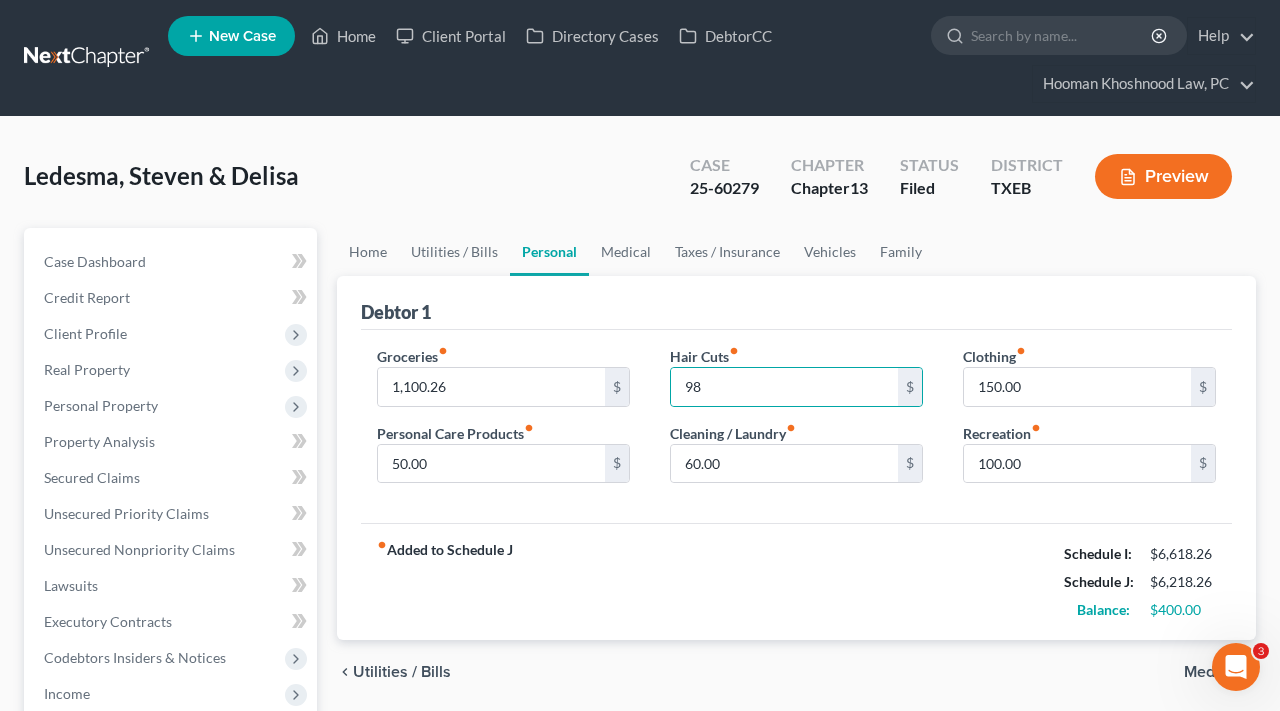 click on "fiber_manual_record  Added to Schedule J Schedule I: $6,618.26 Schedule J: $6,218.26 Balance: $400.00" at bounding box center (796, 581) 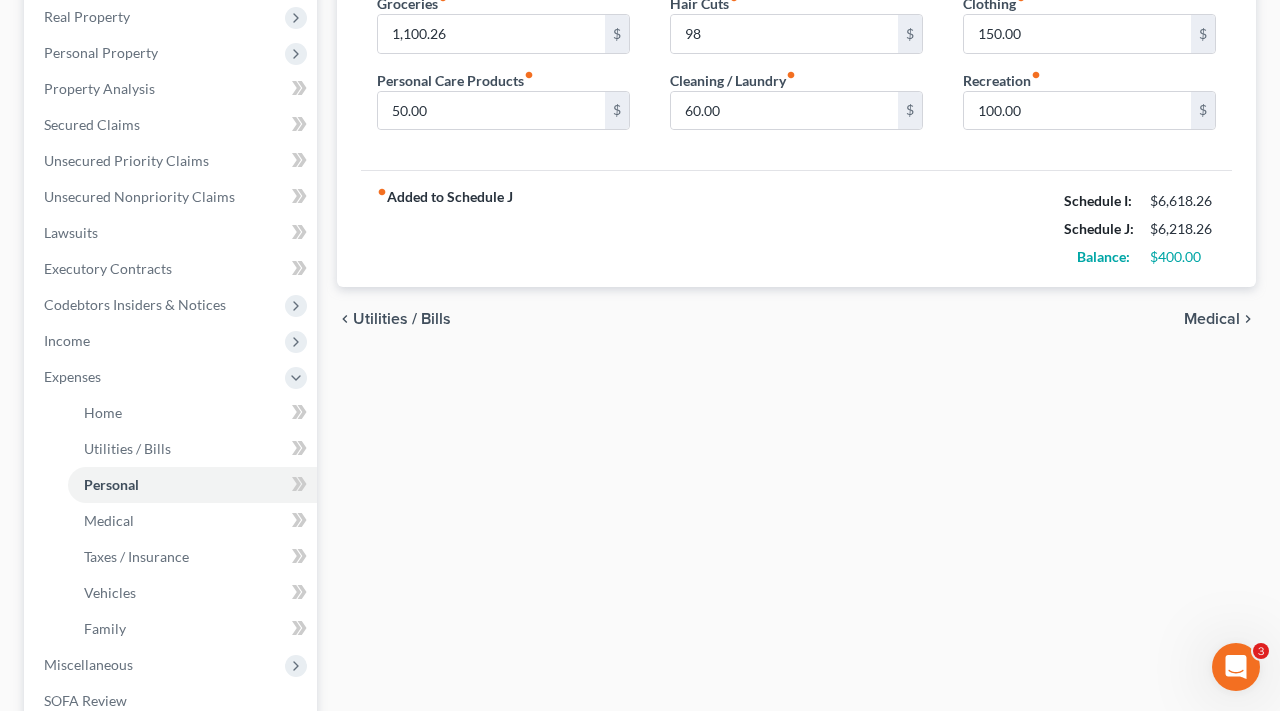 scroll, scrollTop: 400, scrollLeft: 0, axis: vertical 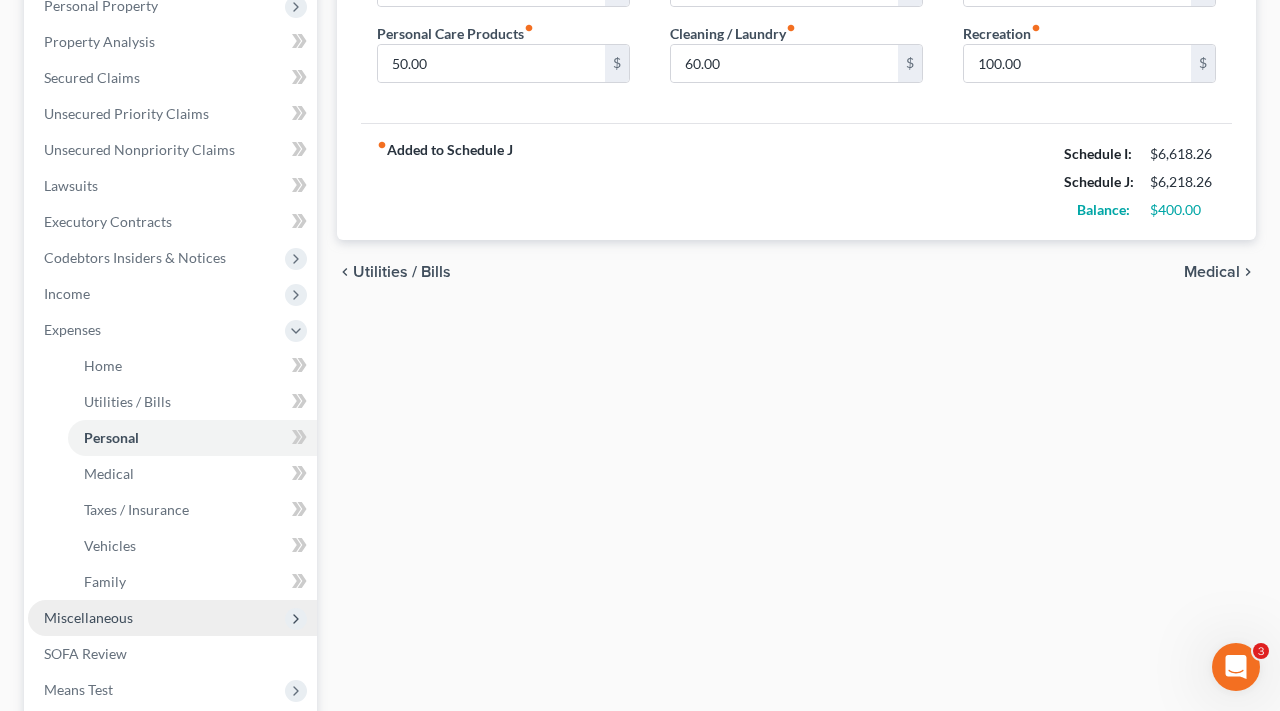 click on "Miscellaneous" at bounding box center [88, 617] 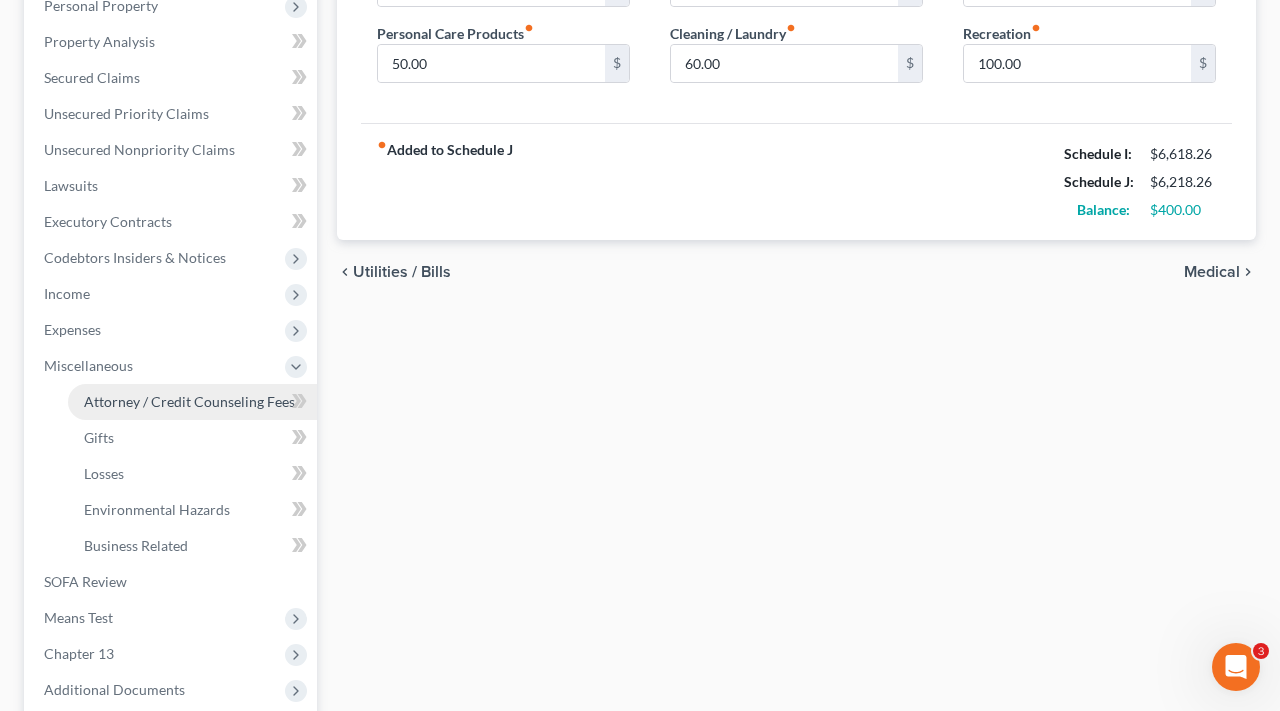 click on "Attorney / Credit Counseling Fees" at bounding box center [189, 401] 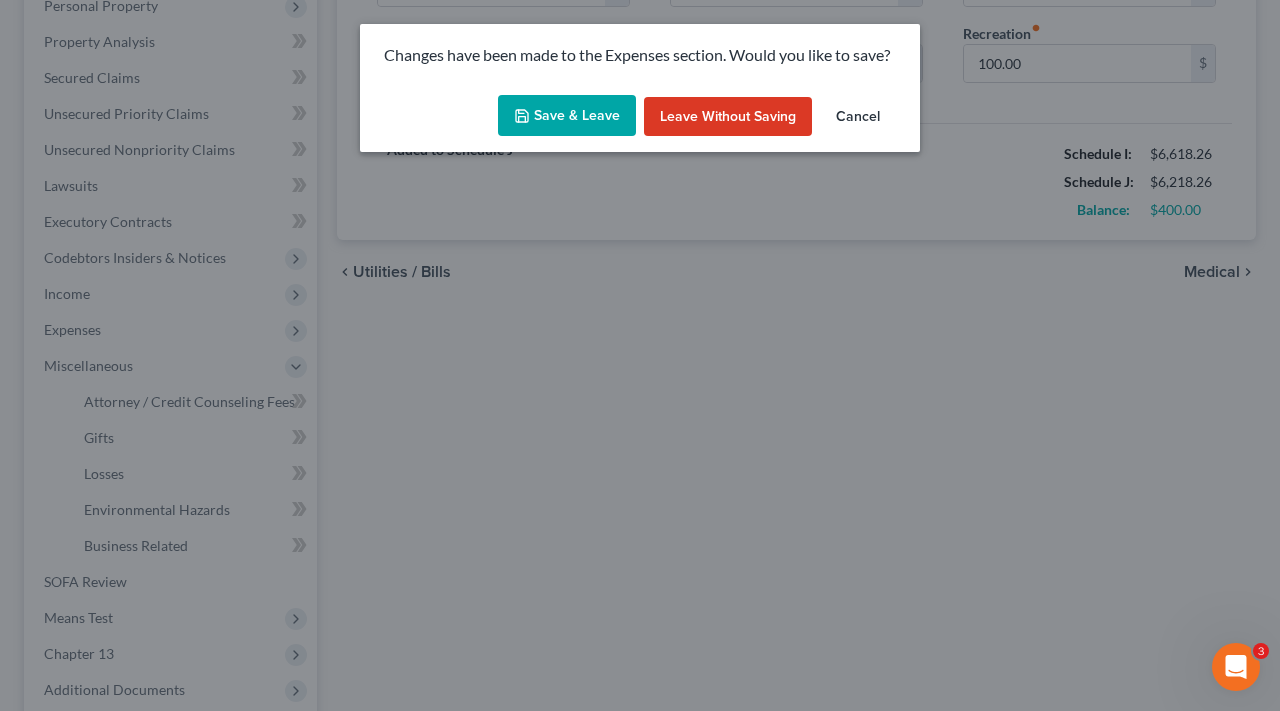 click on "Save & Leave" at bounding box center (567, 116) 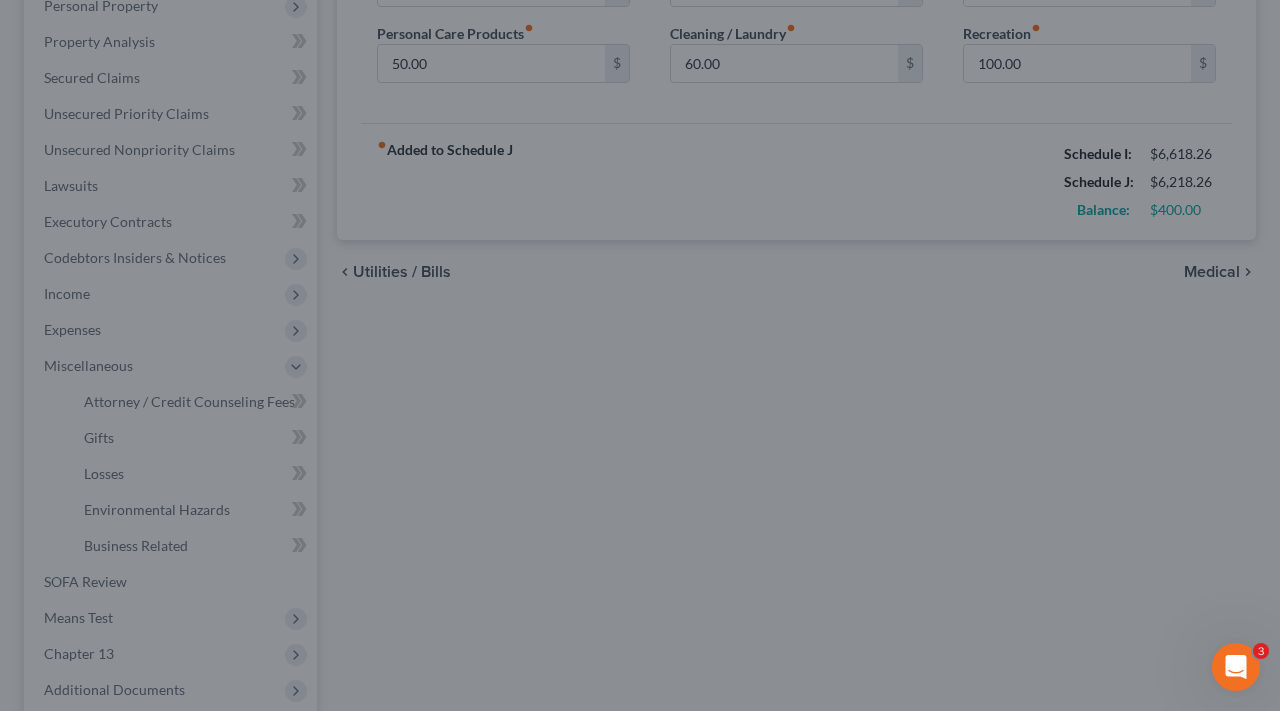 type on "98.00" 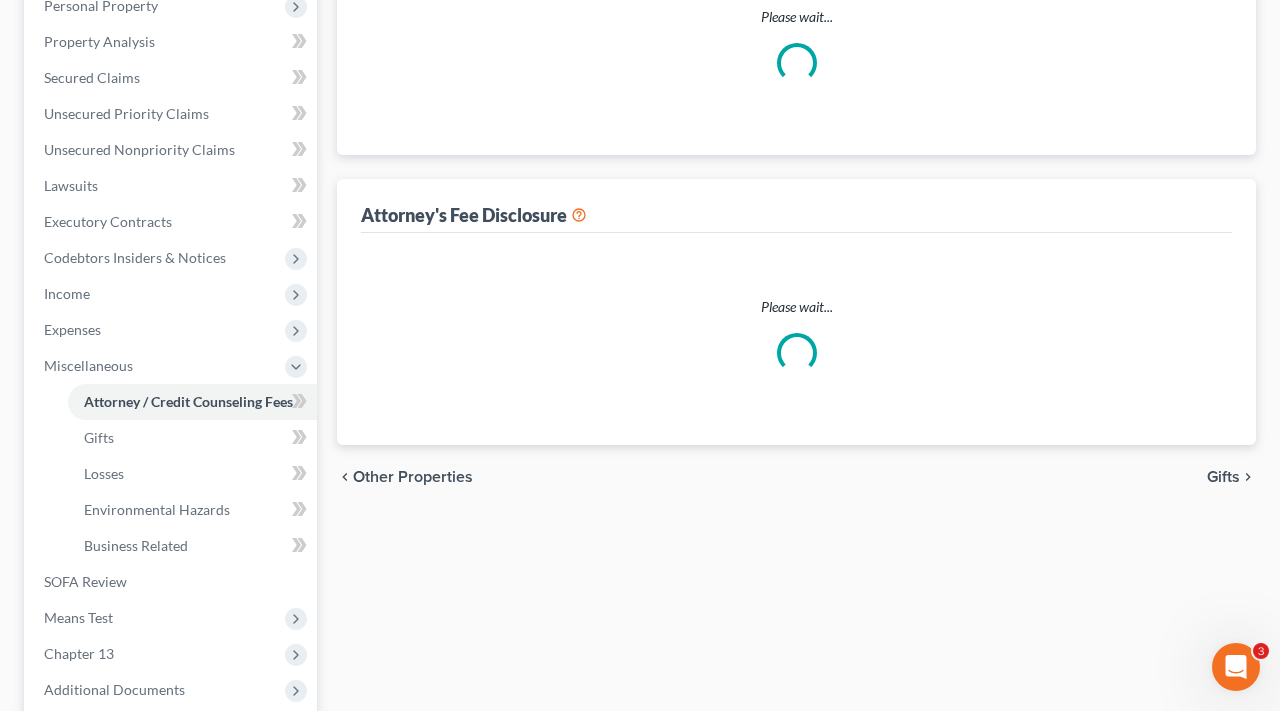 scroll, scrollTop: 0, scrollLeft: 0, axis: both 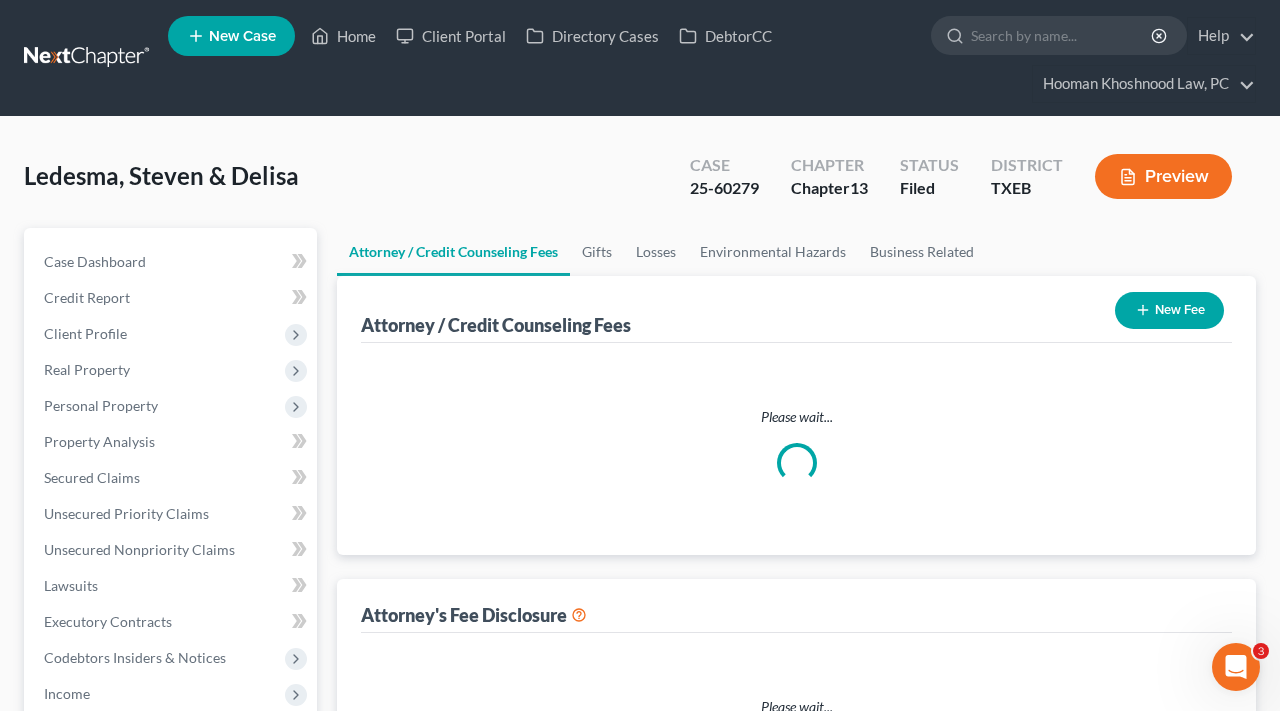 select on "0" 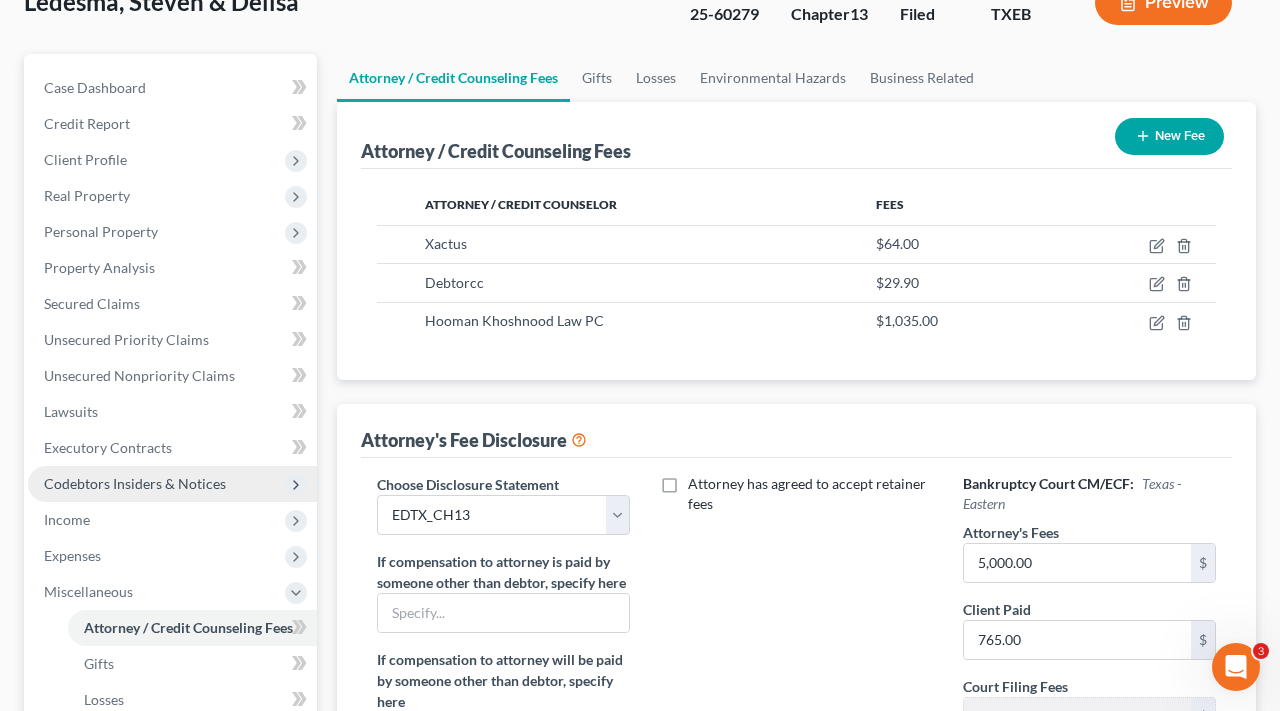 scroll, scrollTop: 19, scrollLeft: 0, axis: vertical 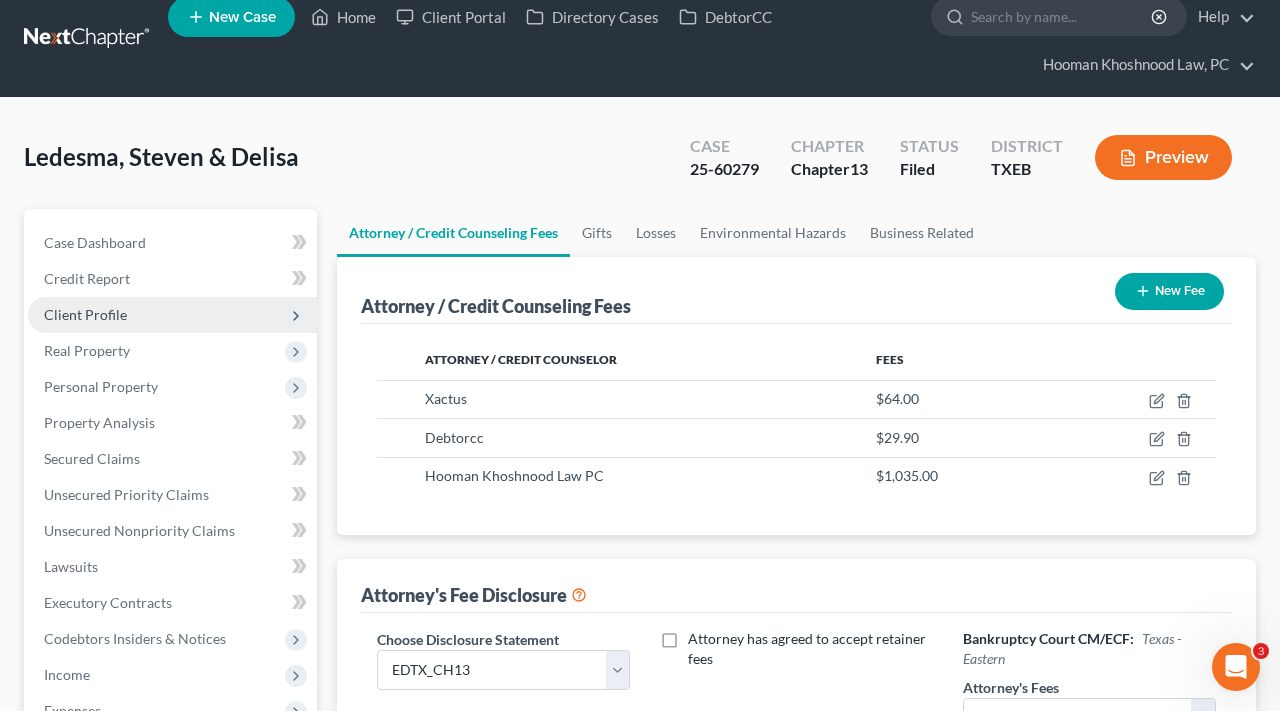 click on "Client Profile" at bounding box center (85, 314) 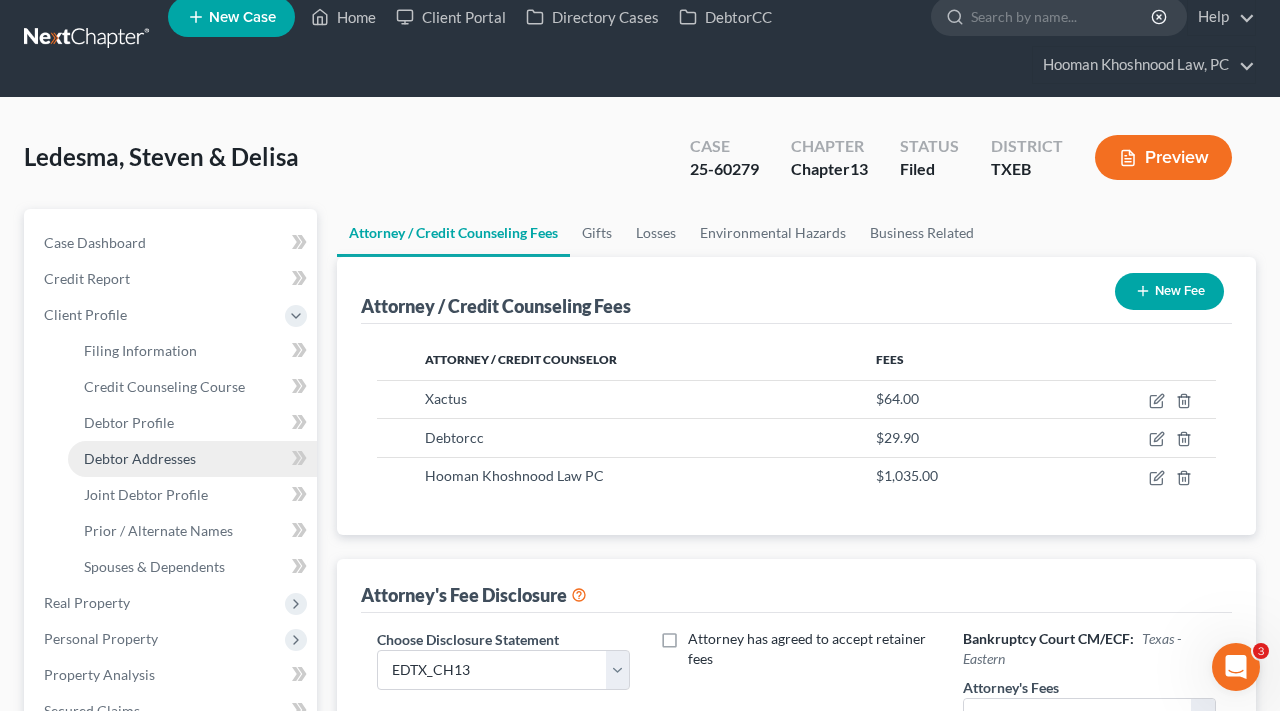 click on "Debtor Addresses" at bounding box center (140, 458) 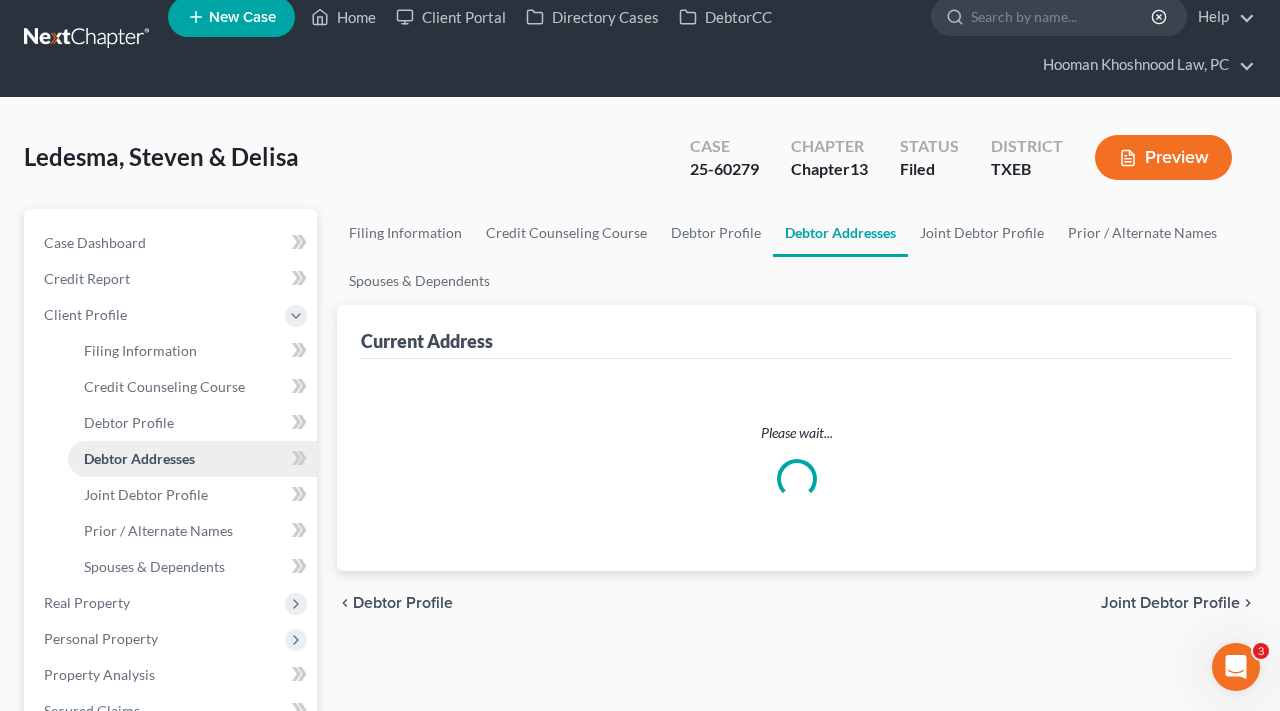 scroll, scrollTop: 0, scrollLeft: 0, axis: both 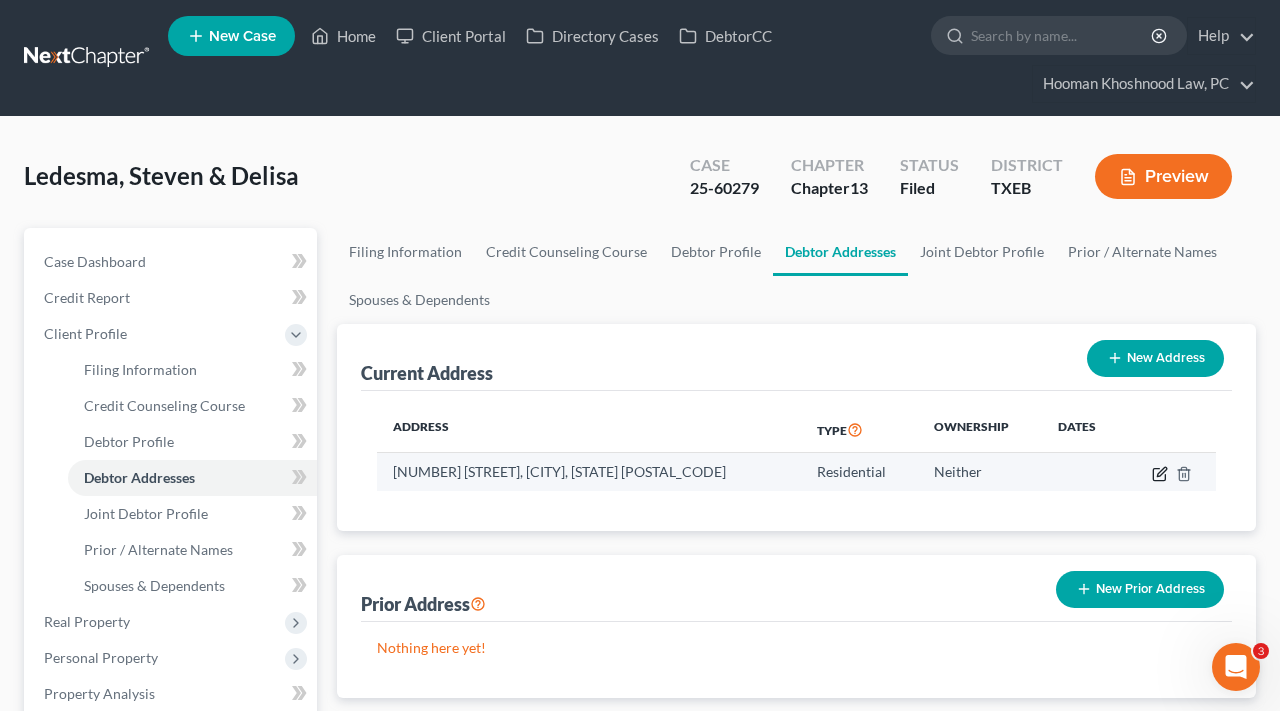 click 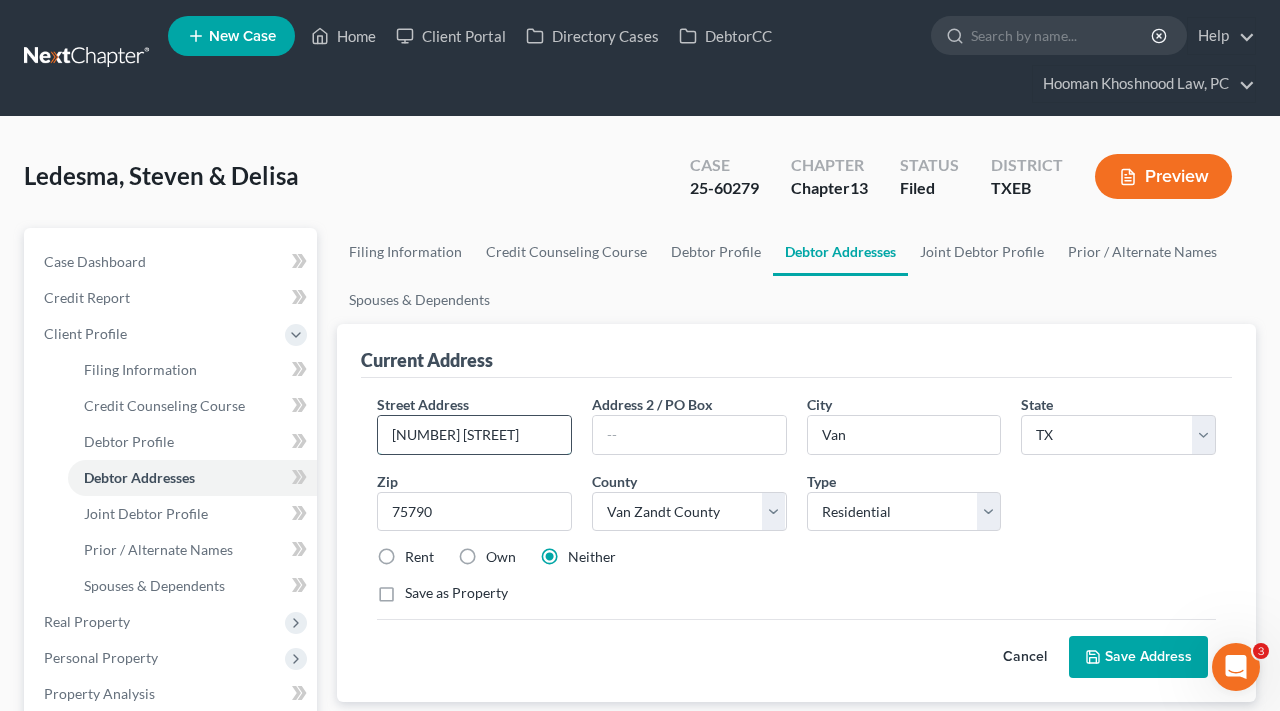drag, startPoint x: 493, startPoint y: 433, endPoint x: 383, endPoint y: 433, distance: 110 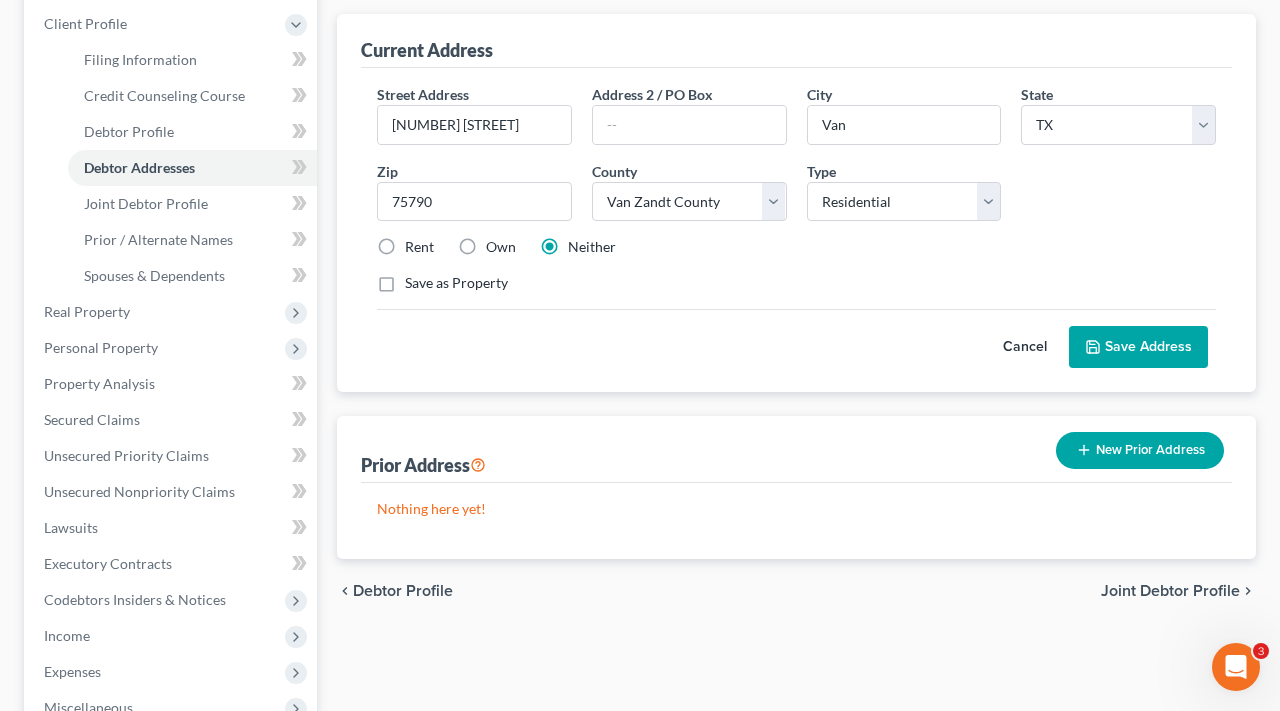 scroll, scrollTop: 319, scrollLeft: 0, axis: vertical 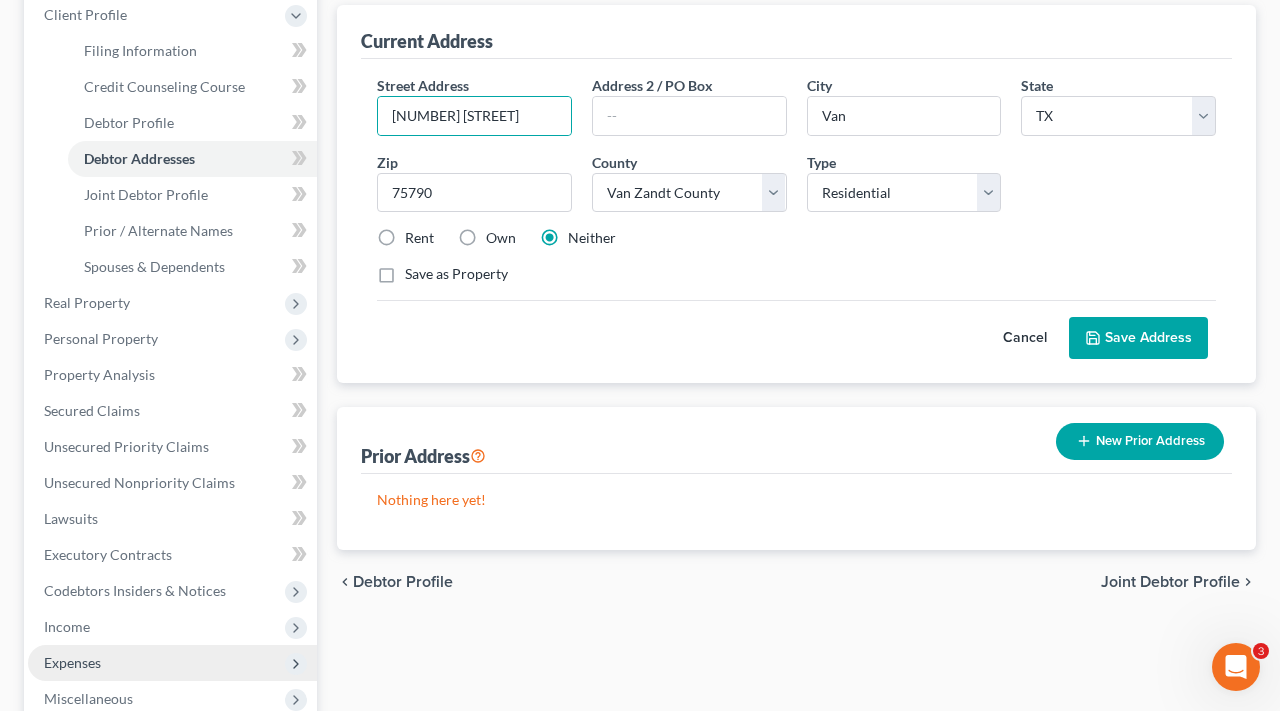 click on "Expenses" at bounding box center (72, 662) 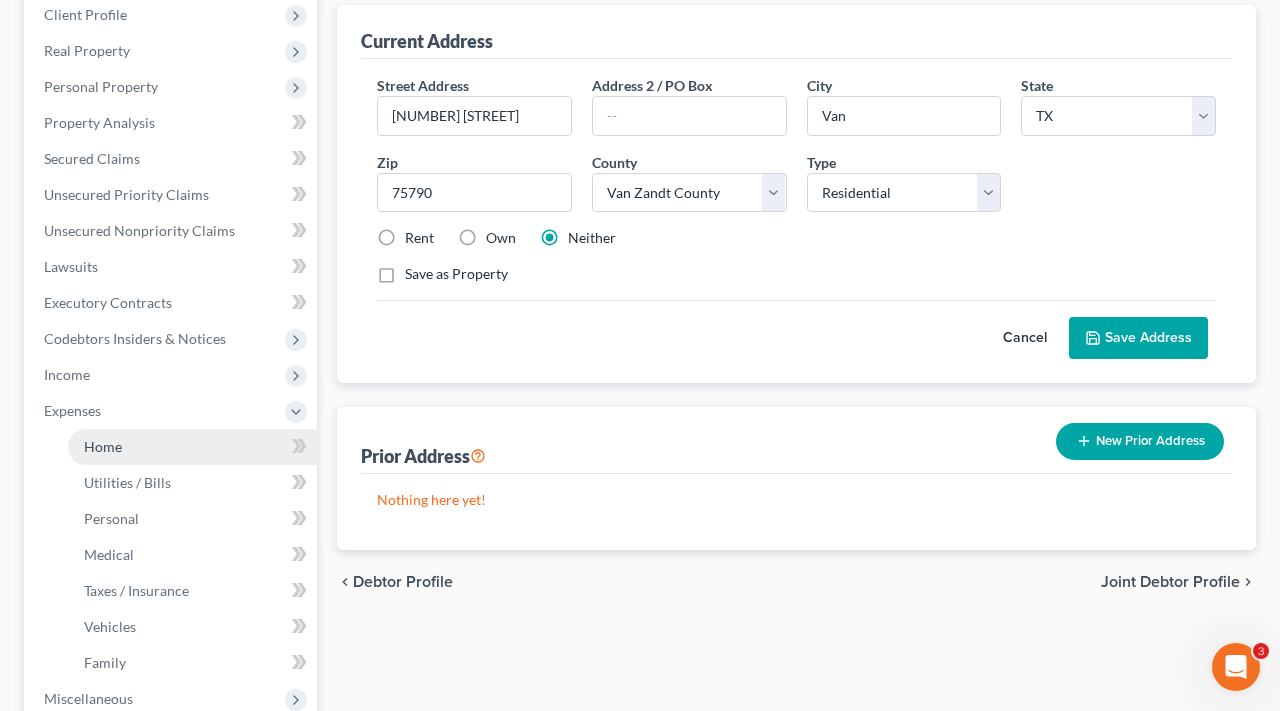 click on "Home" at bounding box center [192, 447] 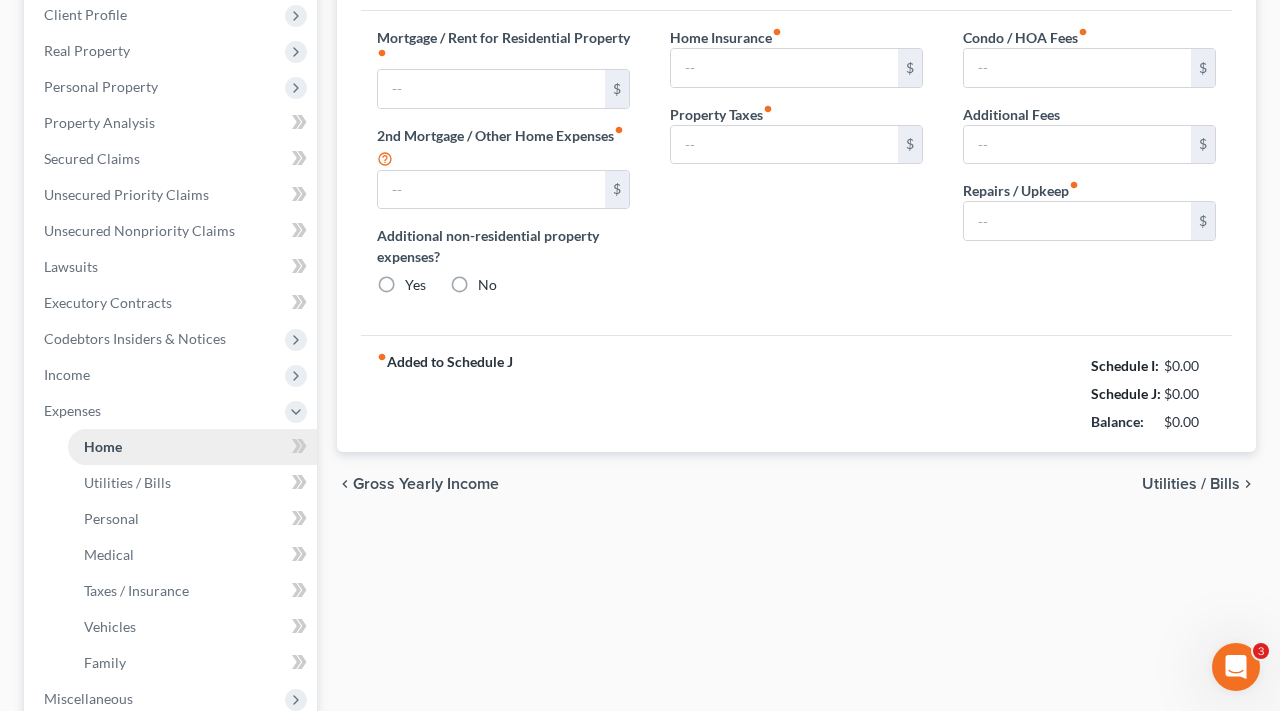 scroll, scrollTop: 0, scrollLeft: 0, axis: both 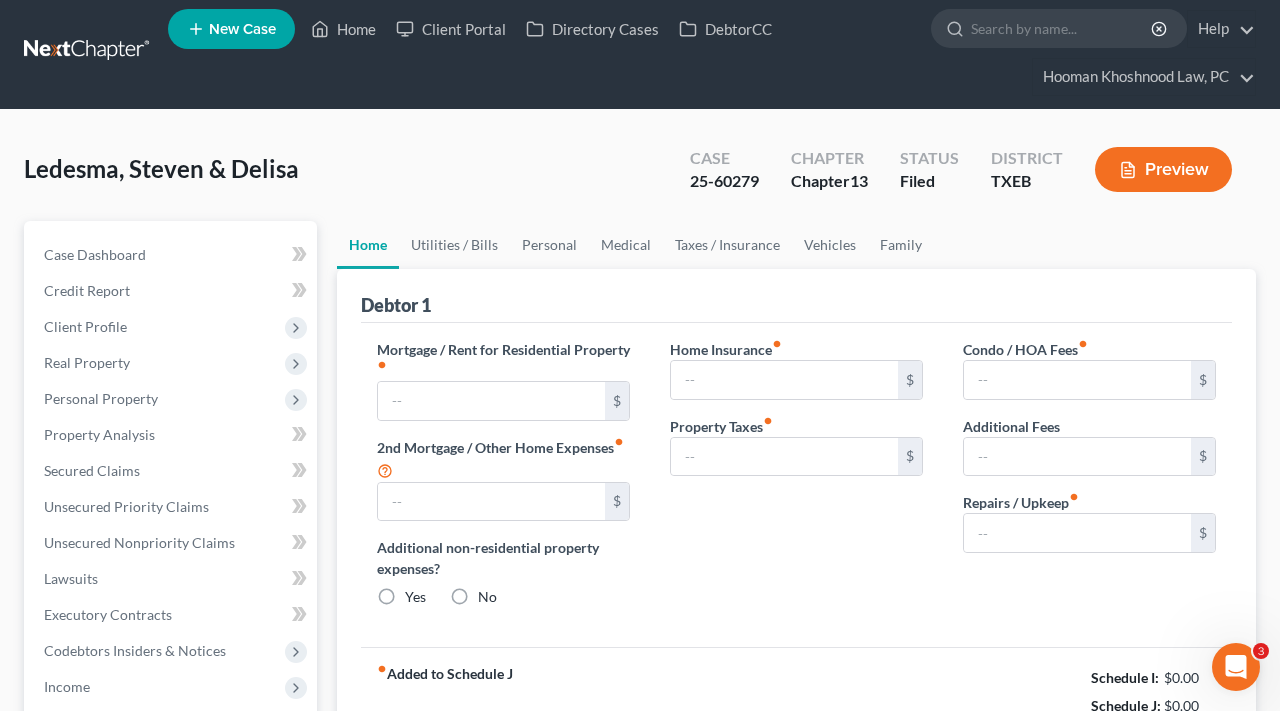 type on "1,283.00" 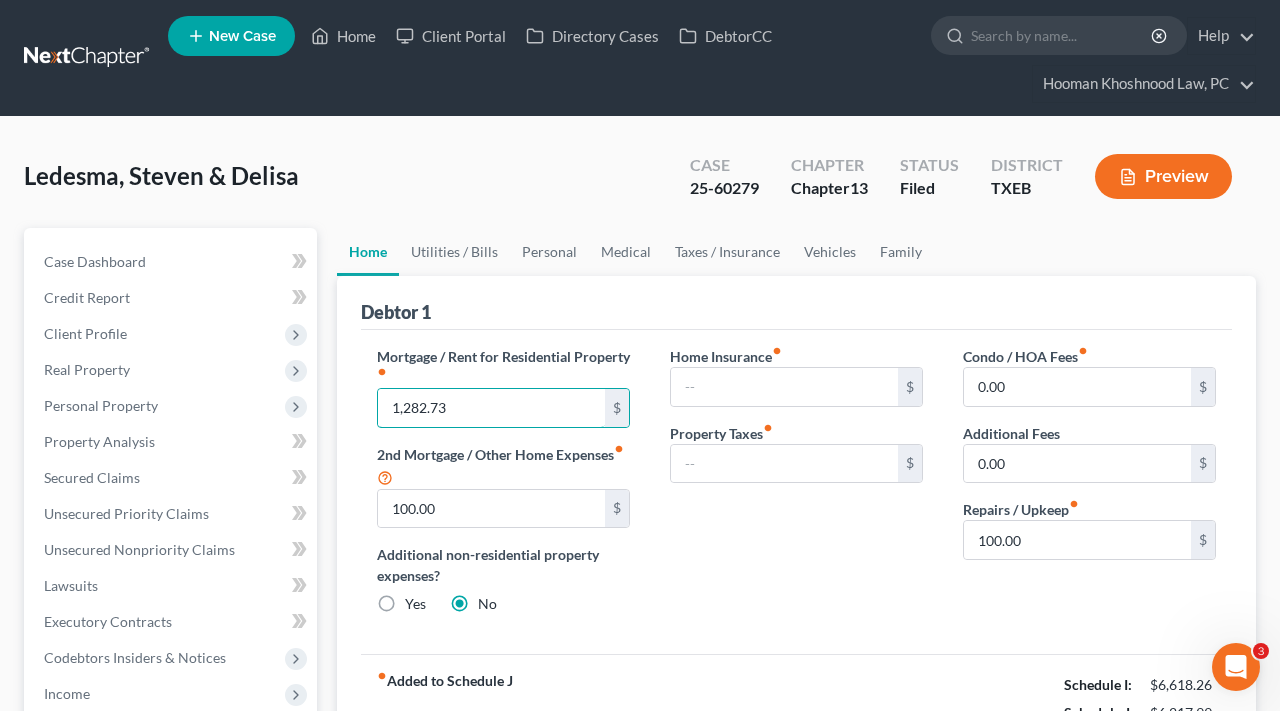 type on "1,282.73" 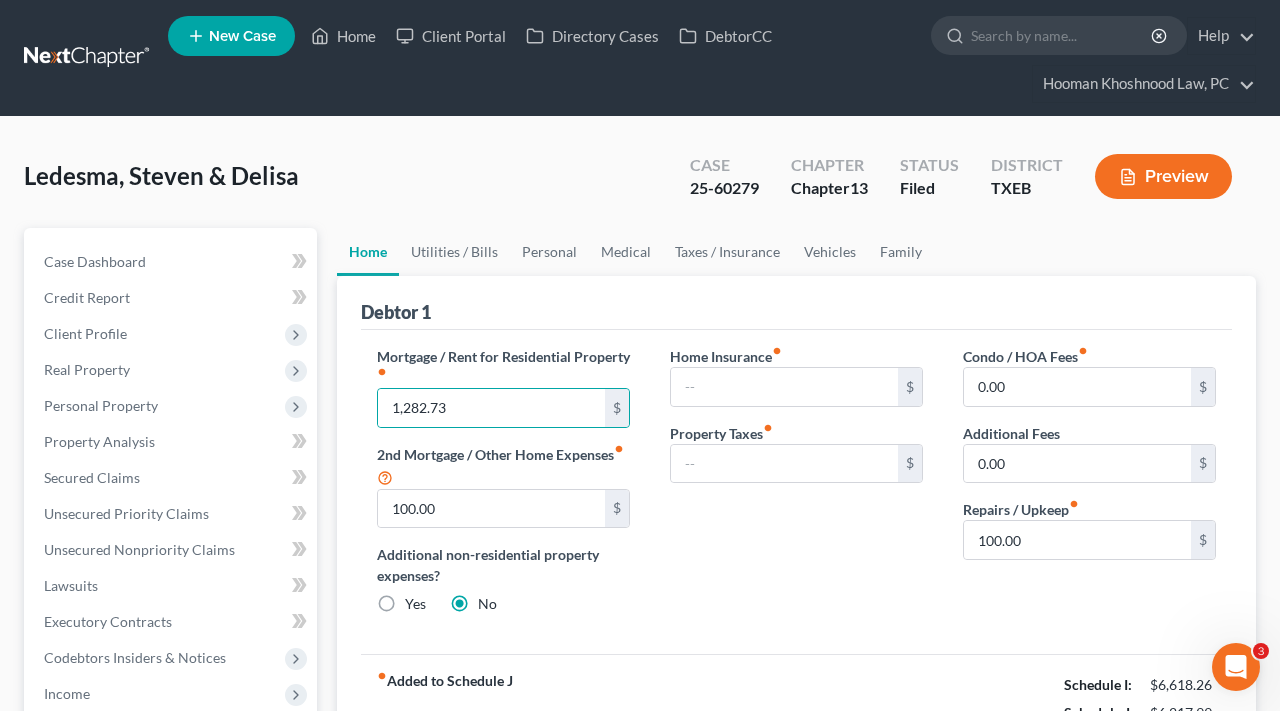 click on "Home Insurance  fiber_manual_record $ Property Taxes  fiber_manual_record $" at bounding box center [796, 488] 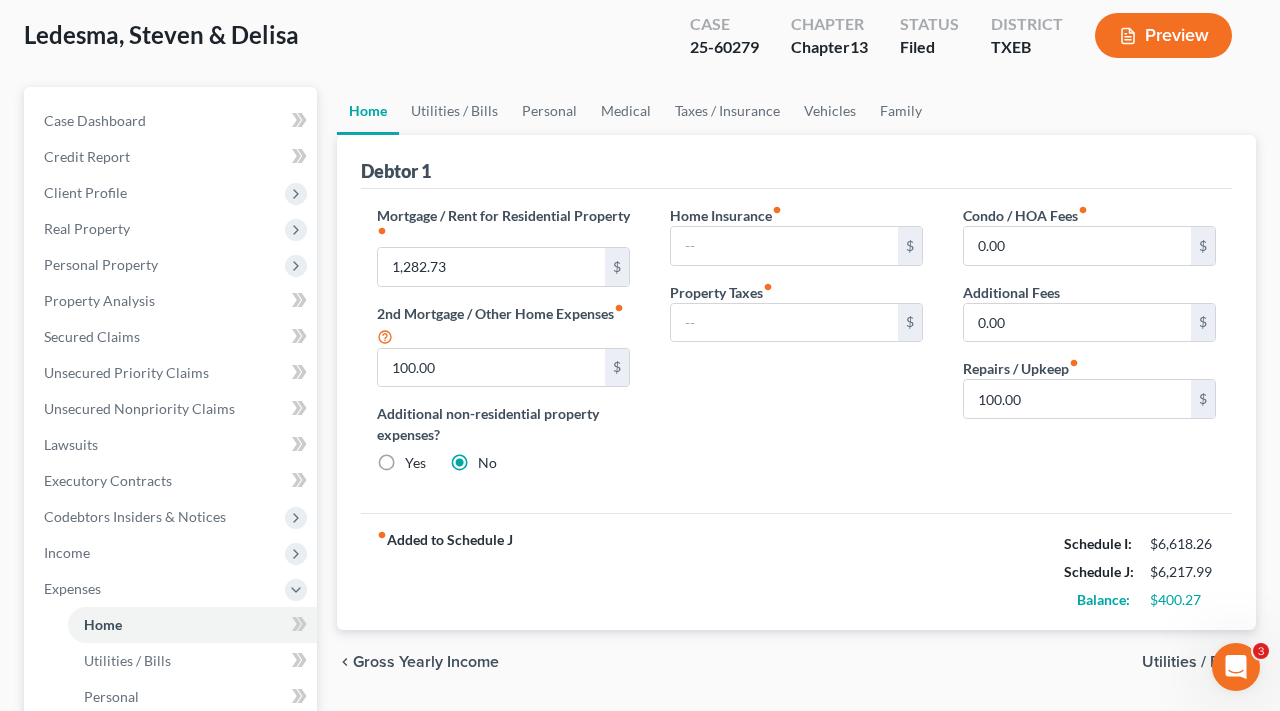 scroll, scrollTop: 143, scrollLeft: 0, axis: vertical 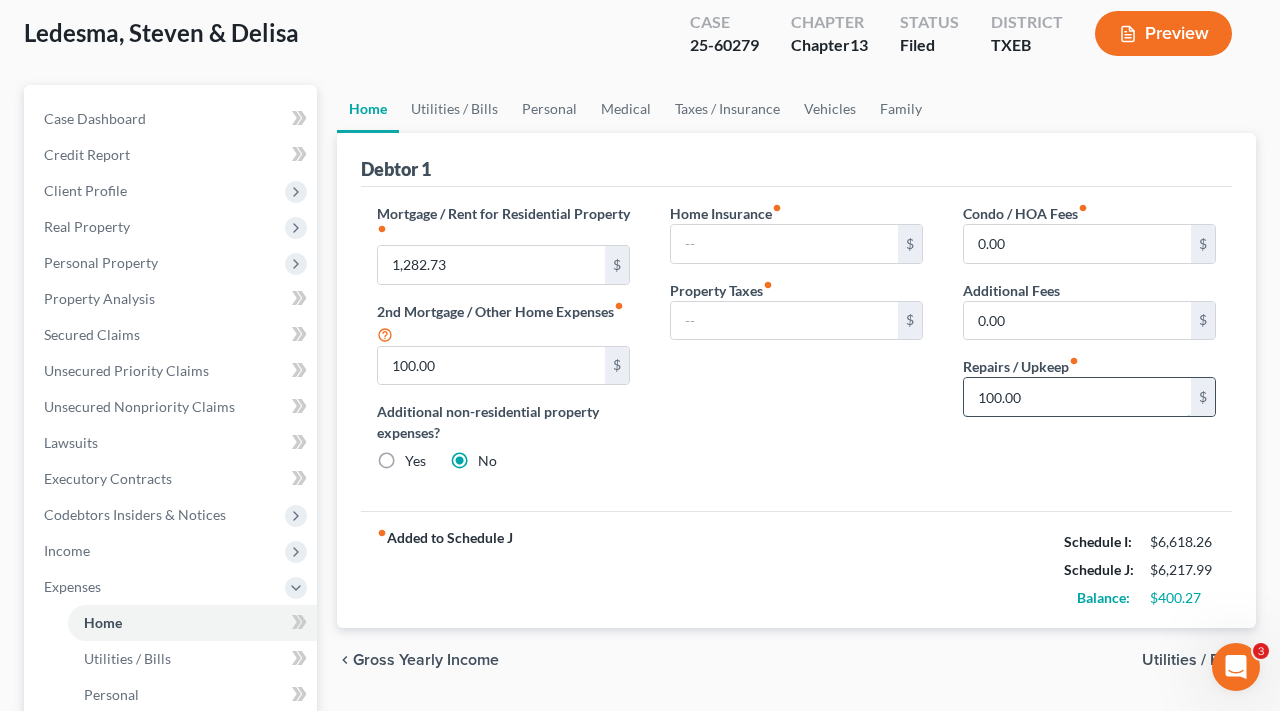 click on "100.00" at bounding box center [1077, 397] 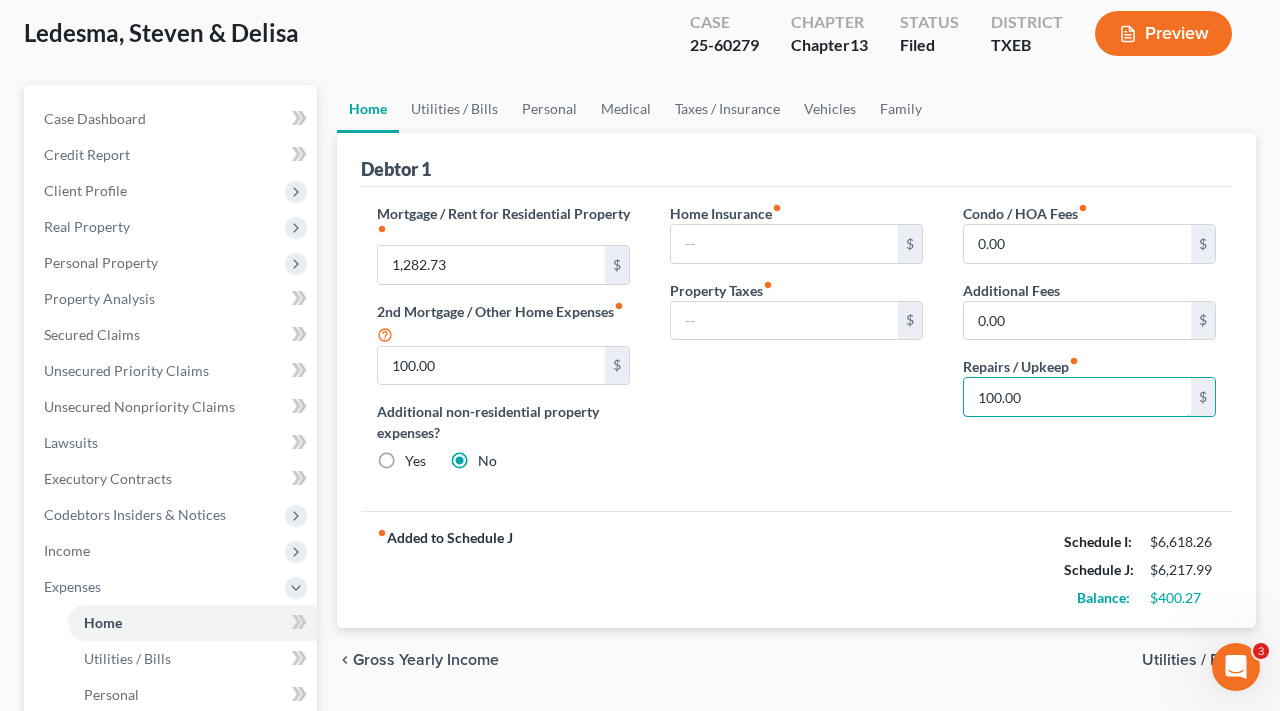 drag, startPoint x: 1034, startPoint y: 397, endPoint x: 959, endPoint y: 397, distance: 75 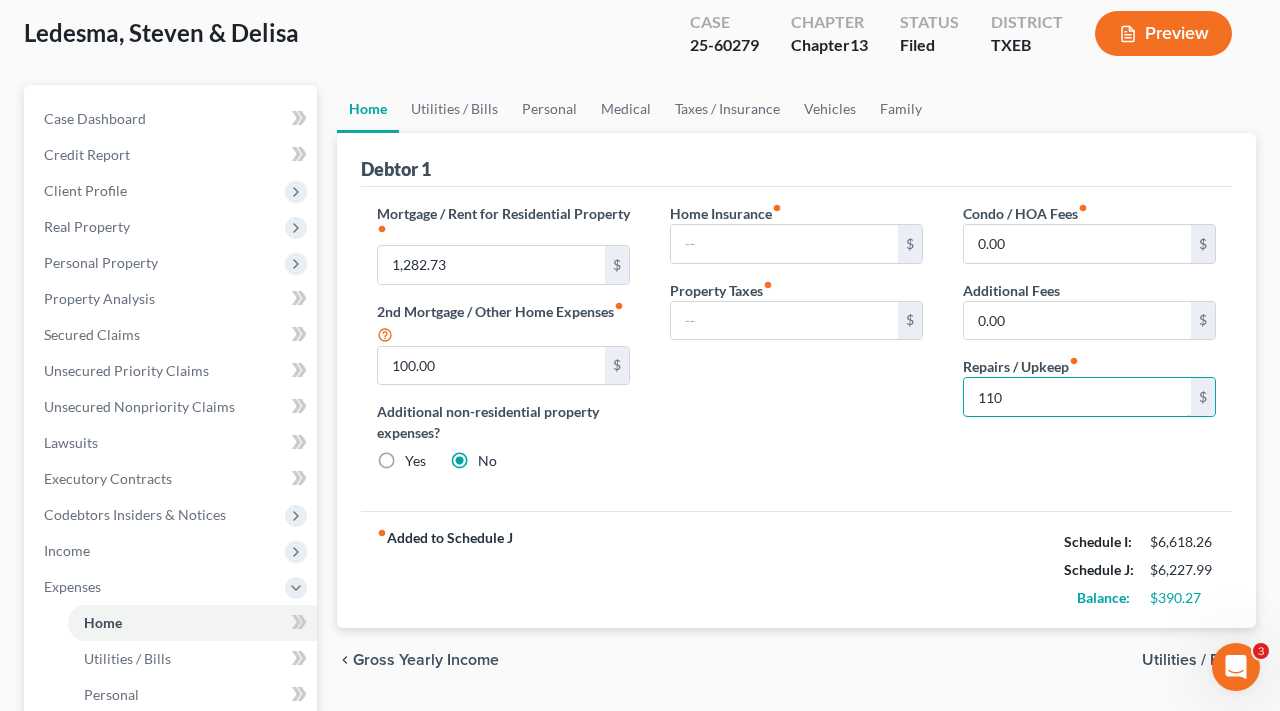 type on "110" 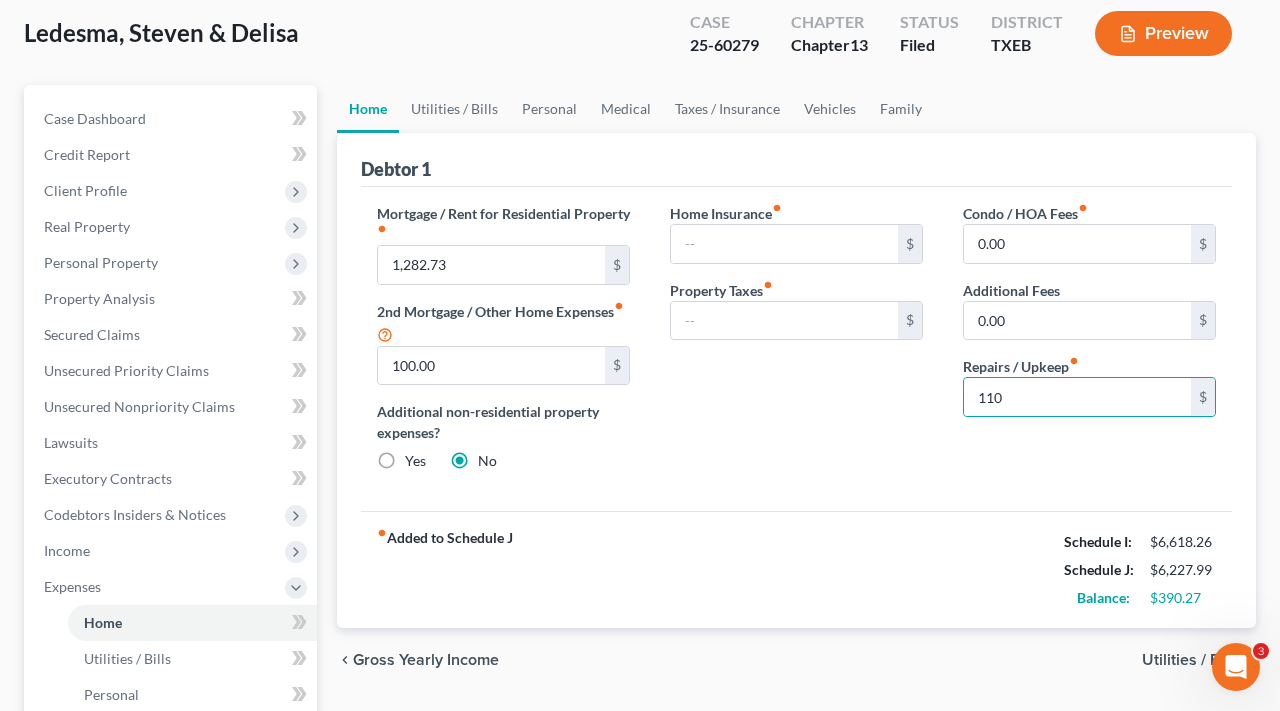 click on "fiber_manual_record  Added to Schedule J Schedule I: $6,618.26 Schedule J: $6,227.99 Balance: $390.27" at bounding box center [796, 569] 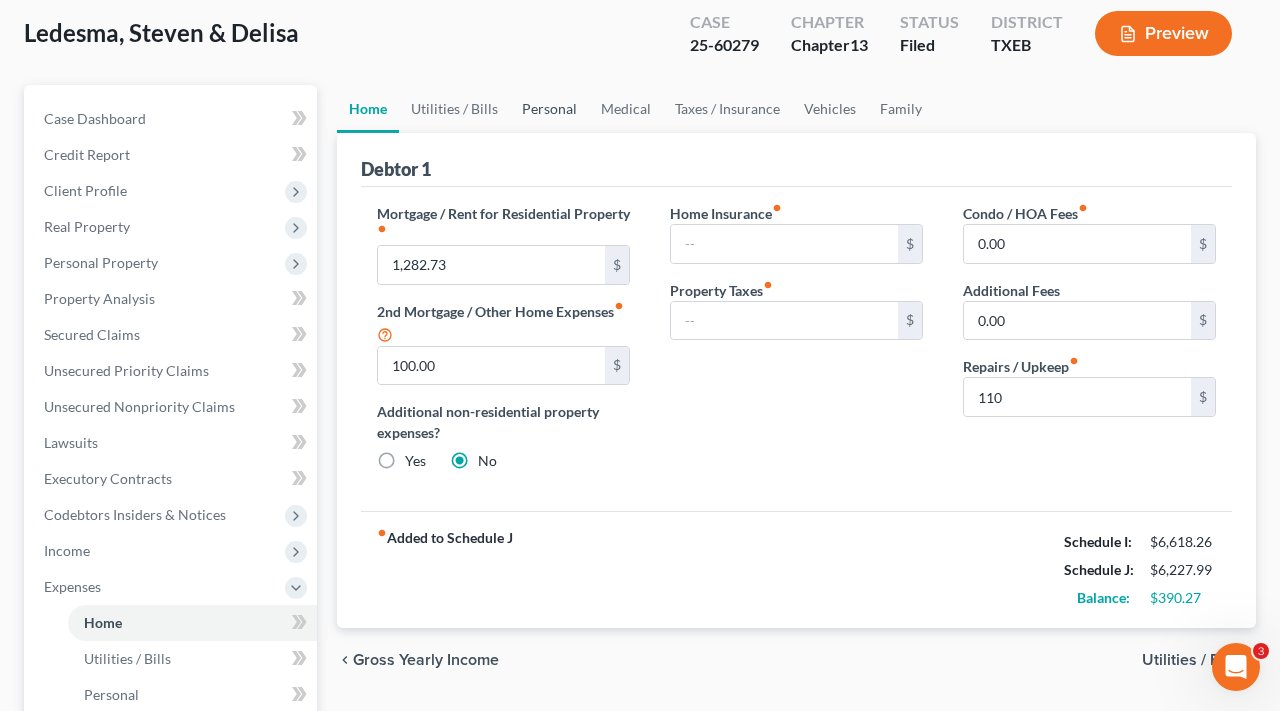 click on "Personal" at bounding box center [549, 109] 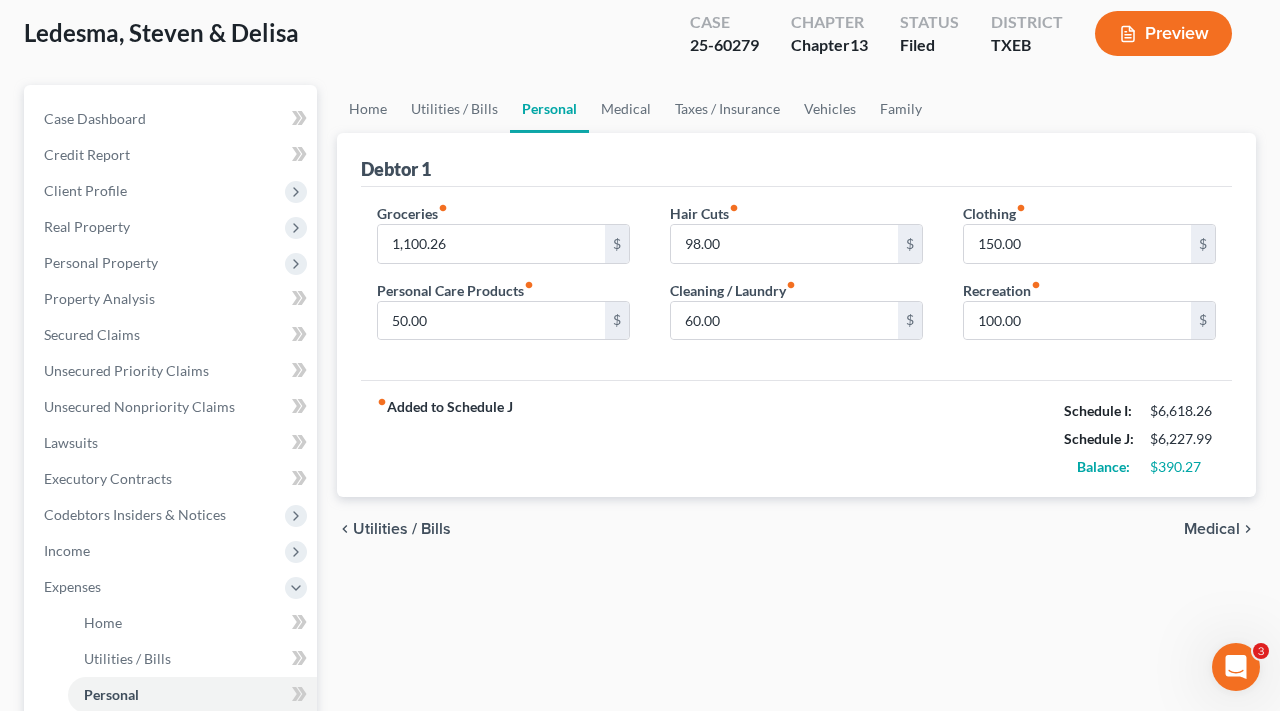 scroll, scrollTop: 0, scrollLeft: 0, axis: both 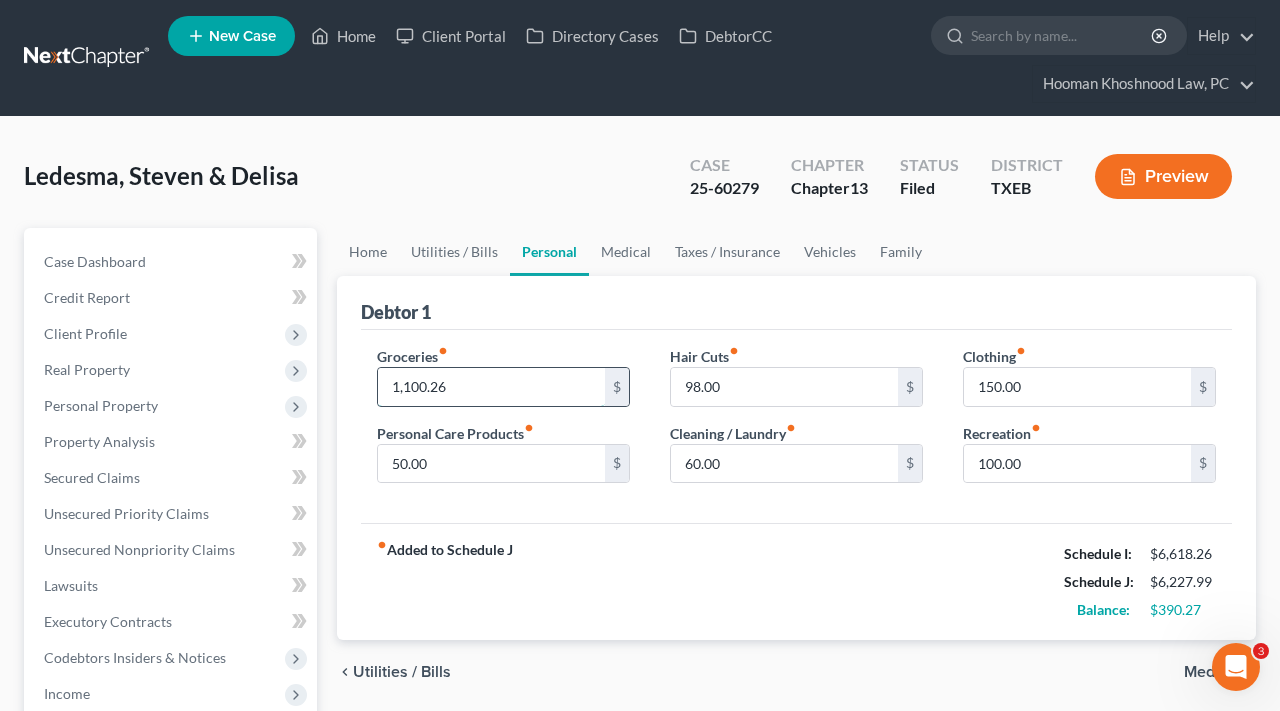 click on "1,100.26" at bounding box center [491, 387] 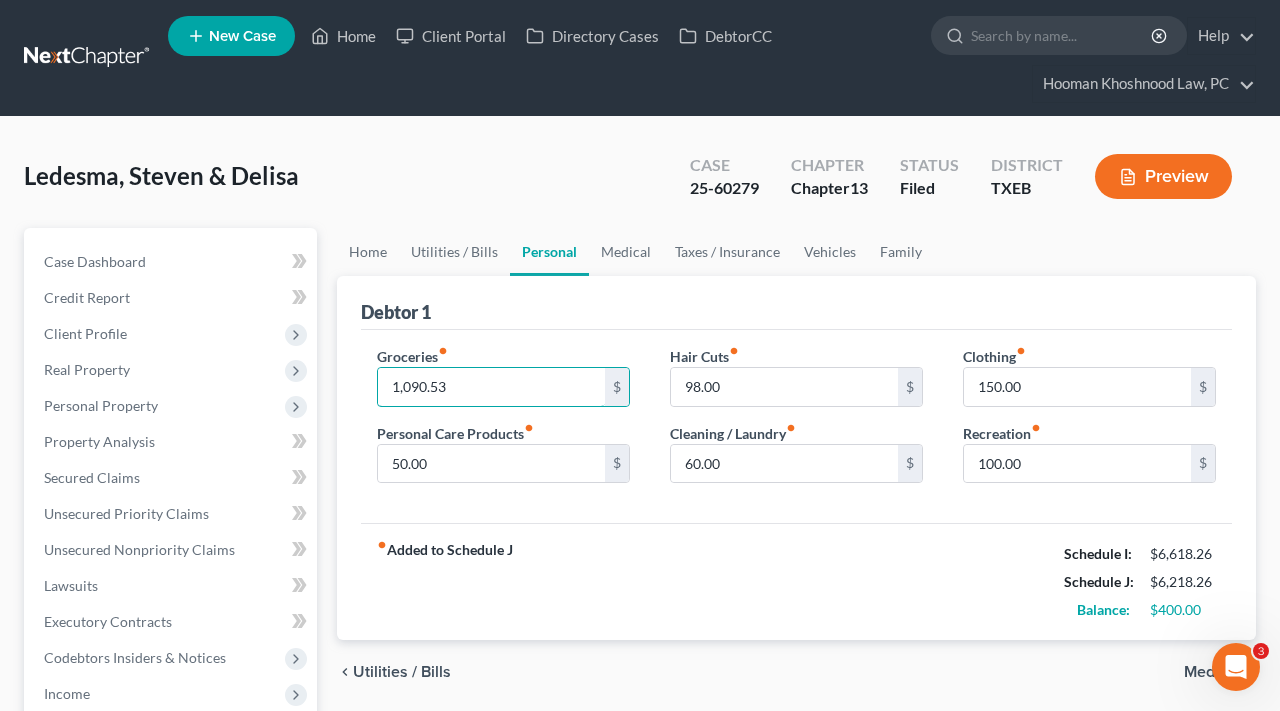 type on "1,090.53" 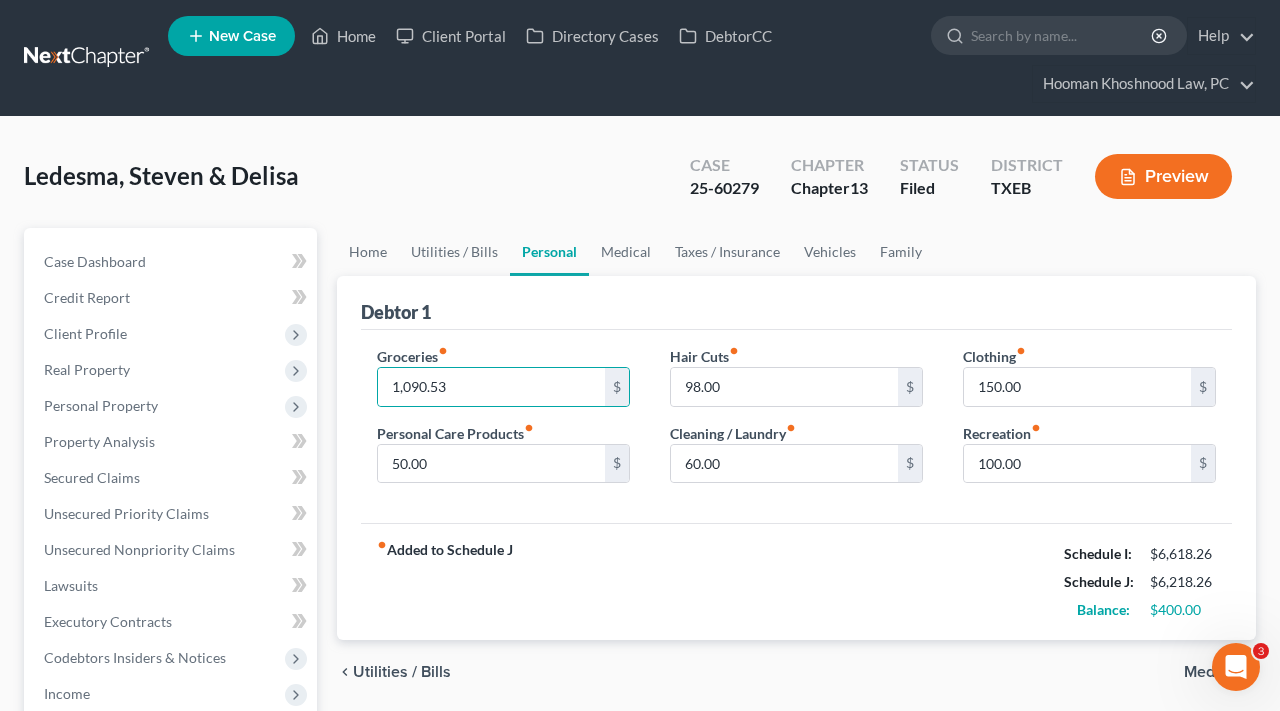 click on "fiber_manual_record  Added to Schedule J Schedule I: $6,618.26 Schedule J: $6,218.26 Balance: $400.00" at bounding box center (796, 581) 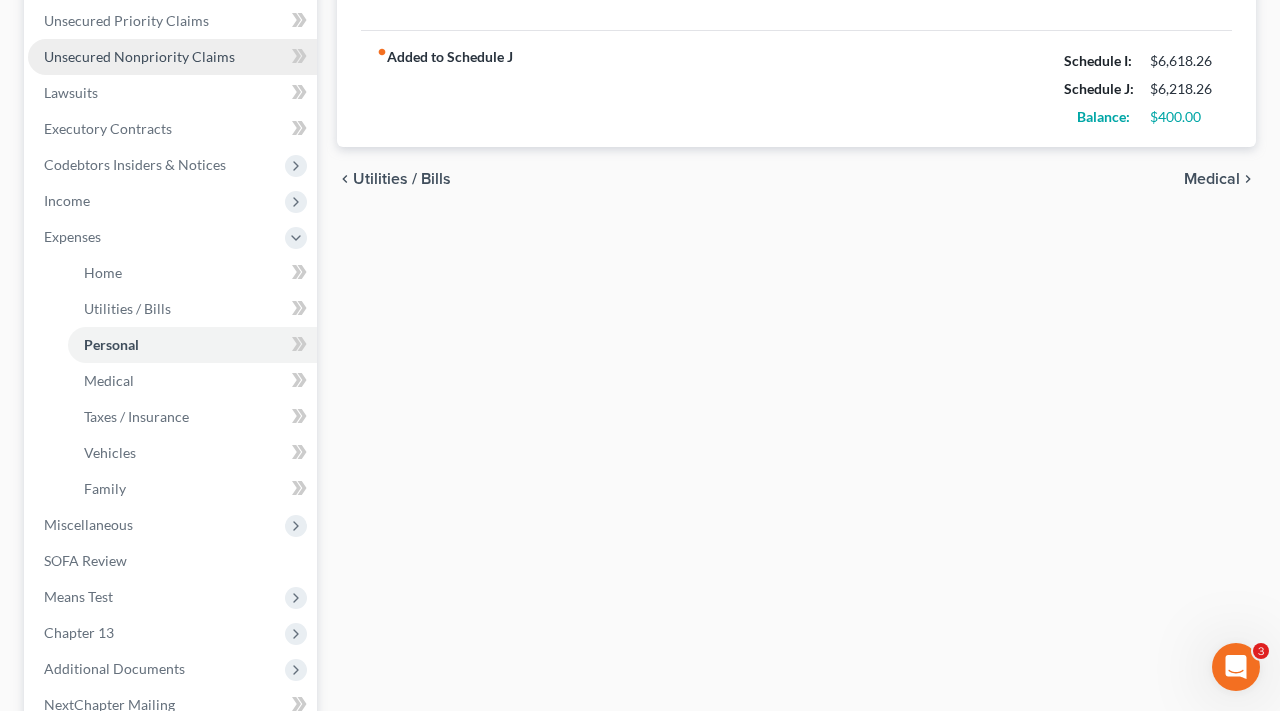 scroll, scrollTop: 538, scrollLeft: 0, axis: vertical 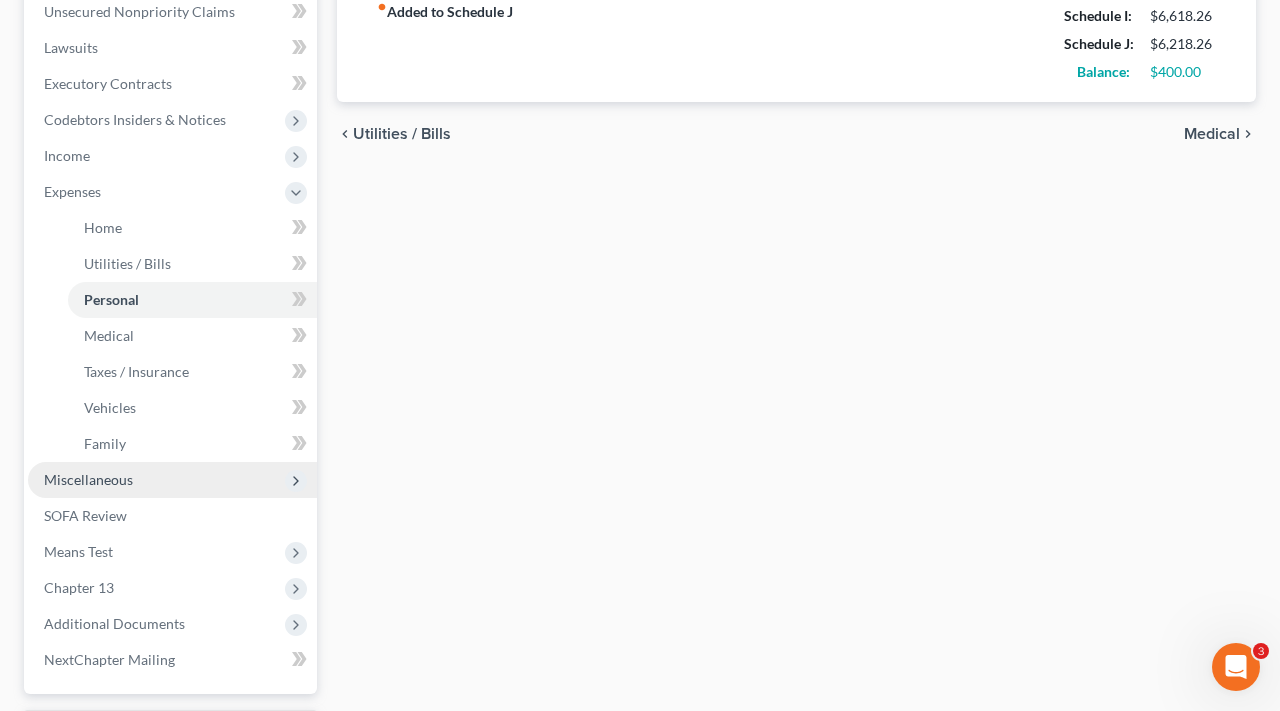 click on "Miscellaneous" at bounding box center [88, 479] 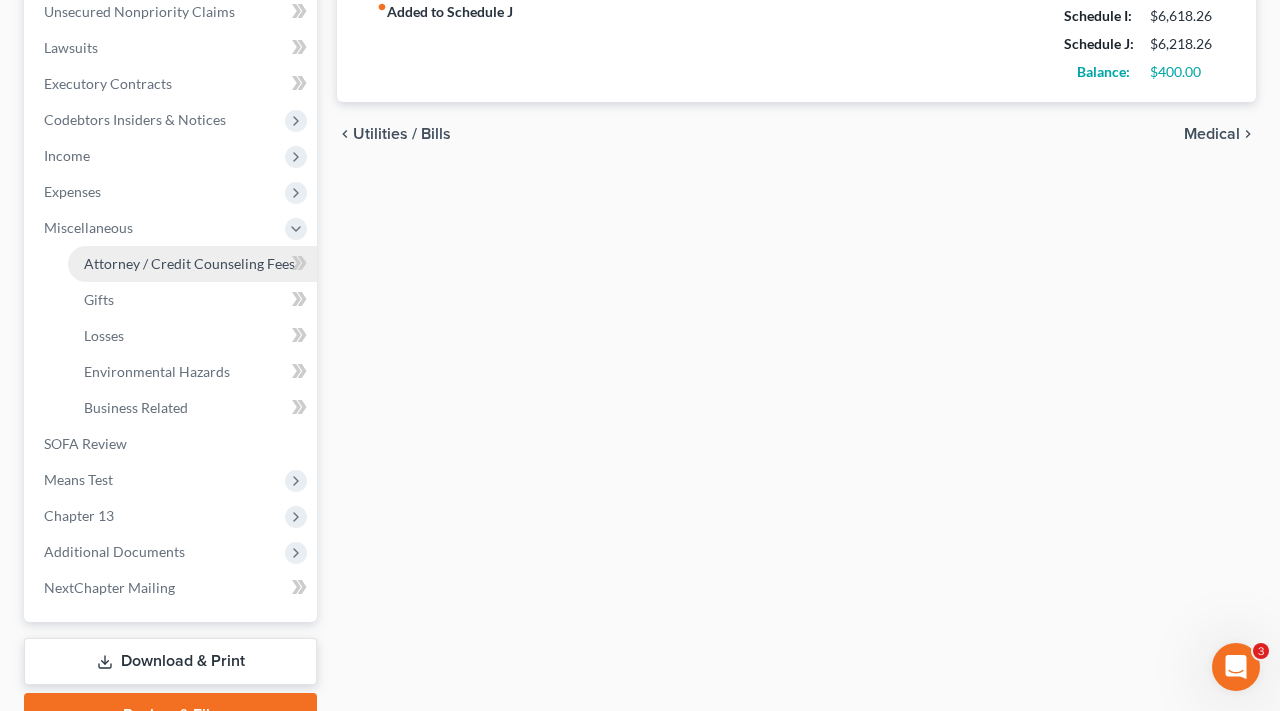 click on "Attorney / Credit Counseling Fees" at bounding box center (189, 263) 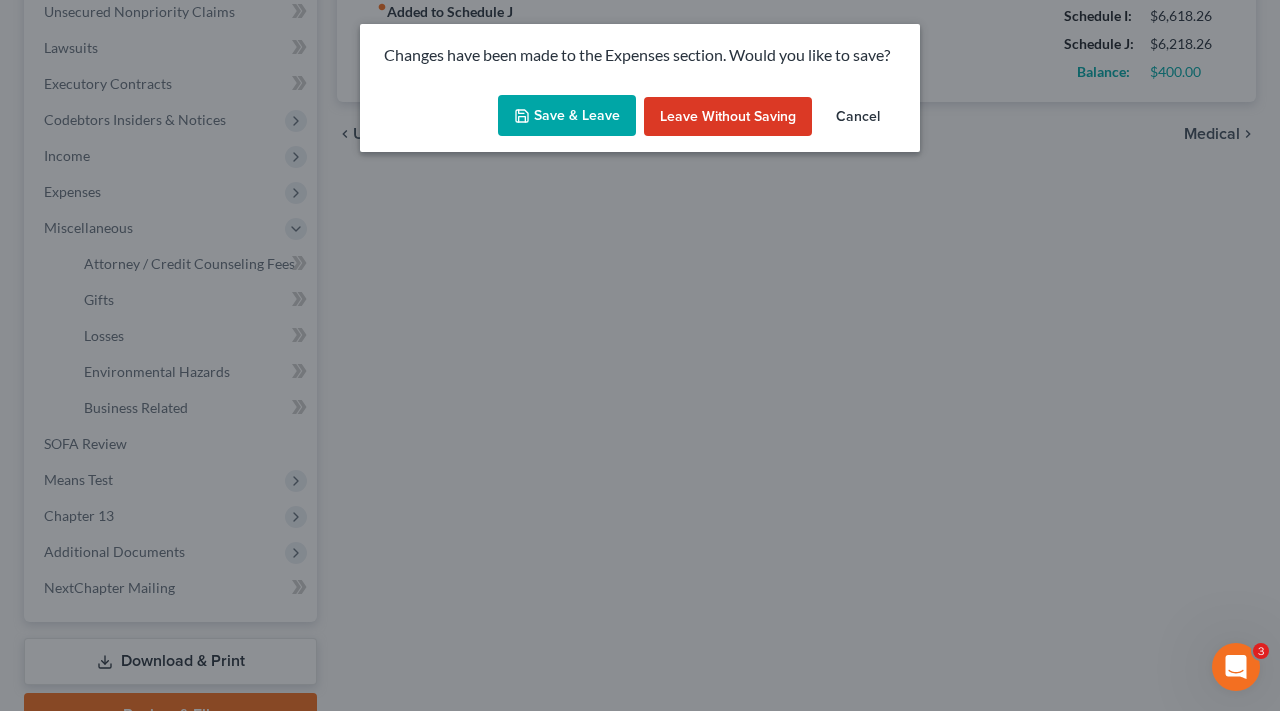 click on "Save & Leave" at bounding box center [567, 116] 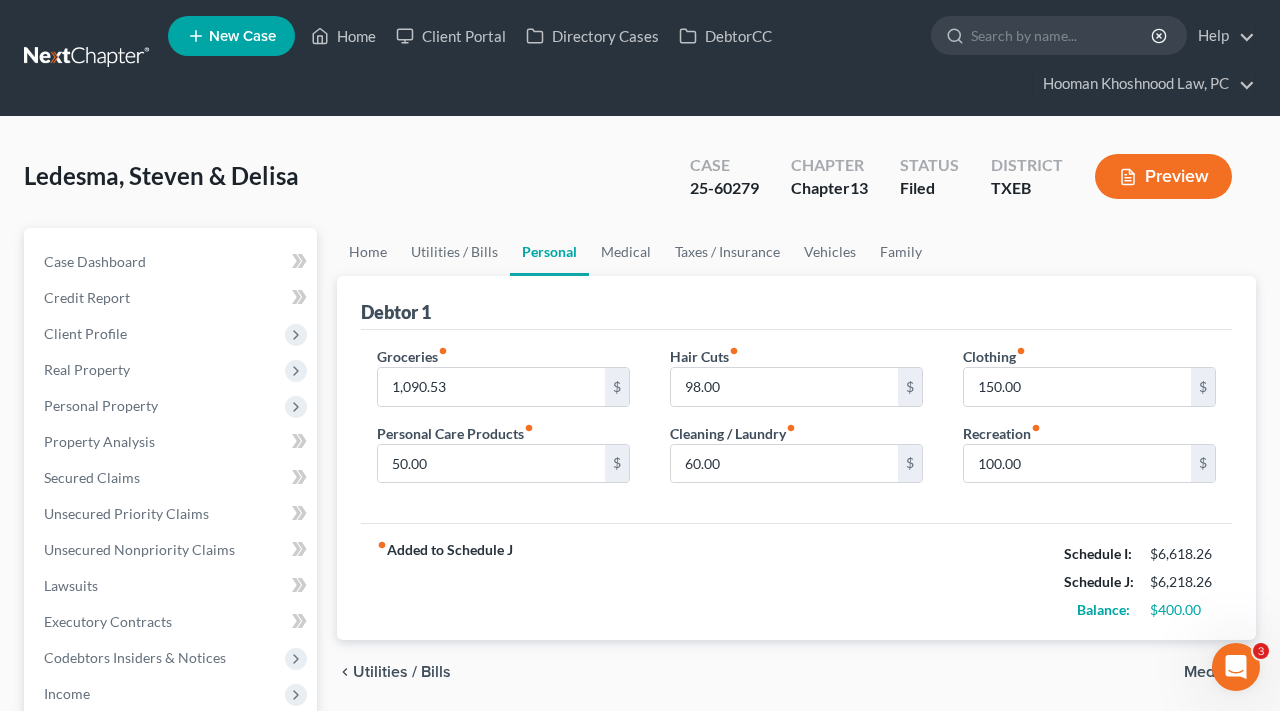 select on "0" 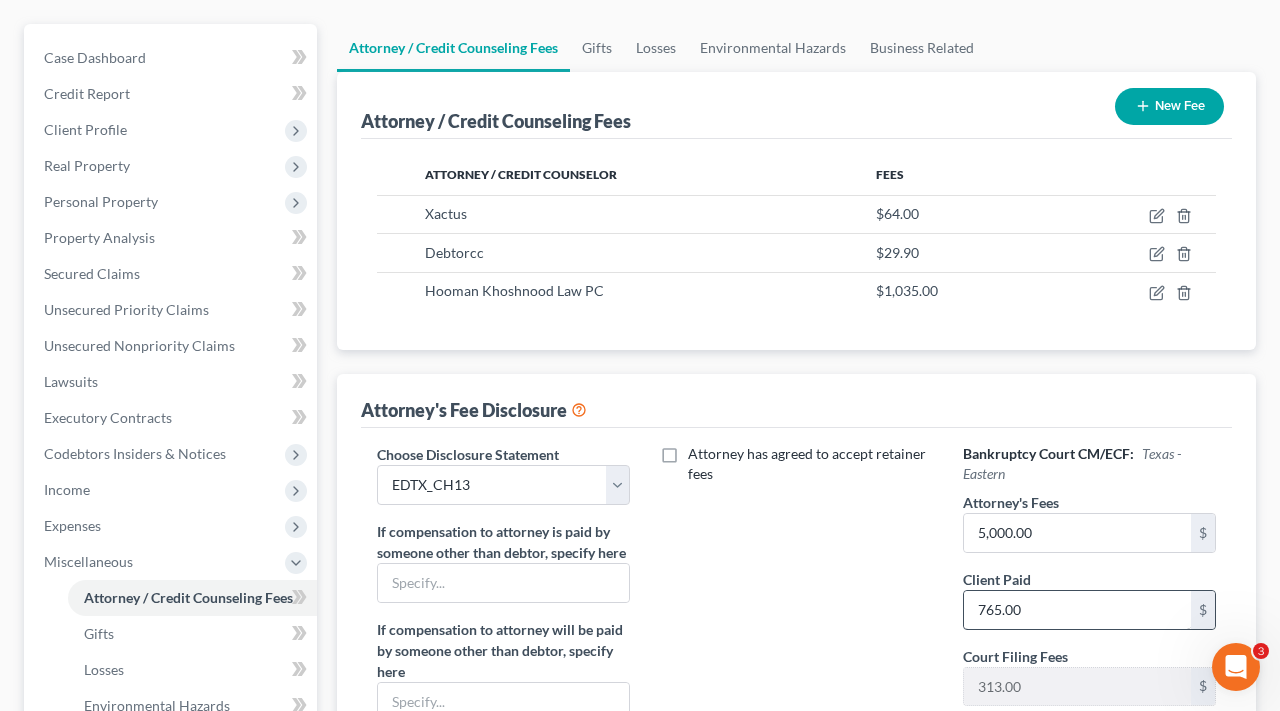 scroll, scrollTop: 203, scrollLeft: 0, axis: vertical 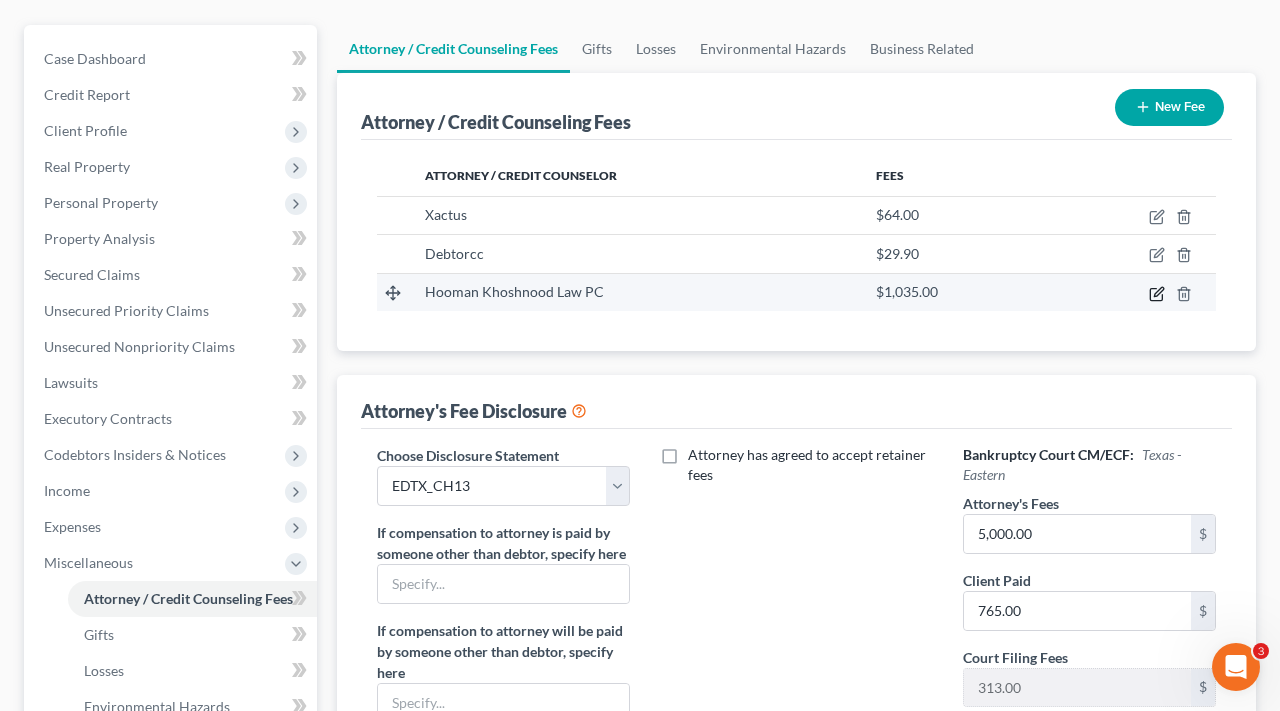 click 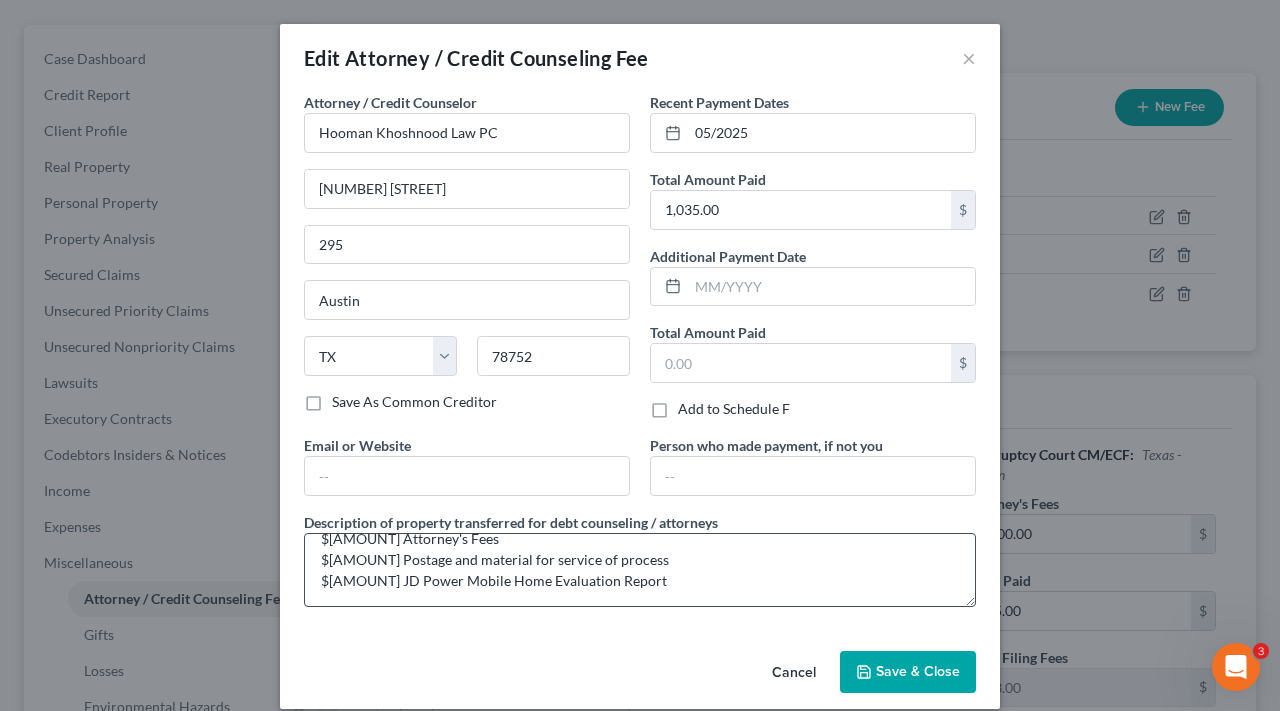scroll, scrollTop: 21, scrollLeft: 0, axis: vertical 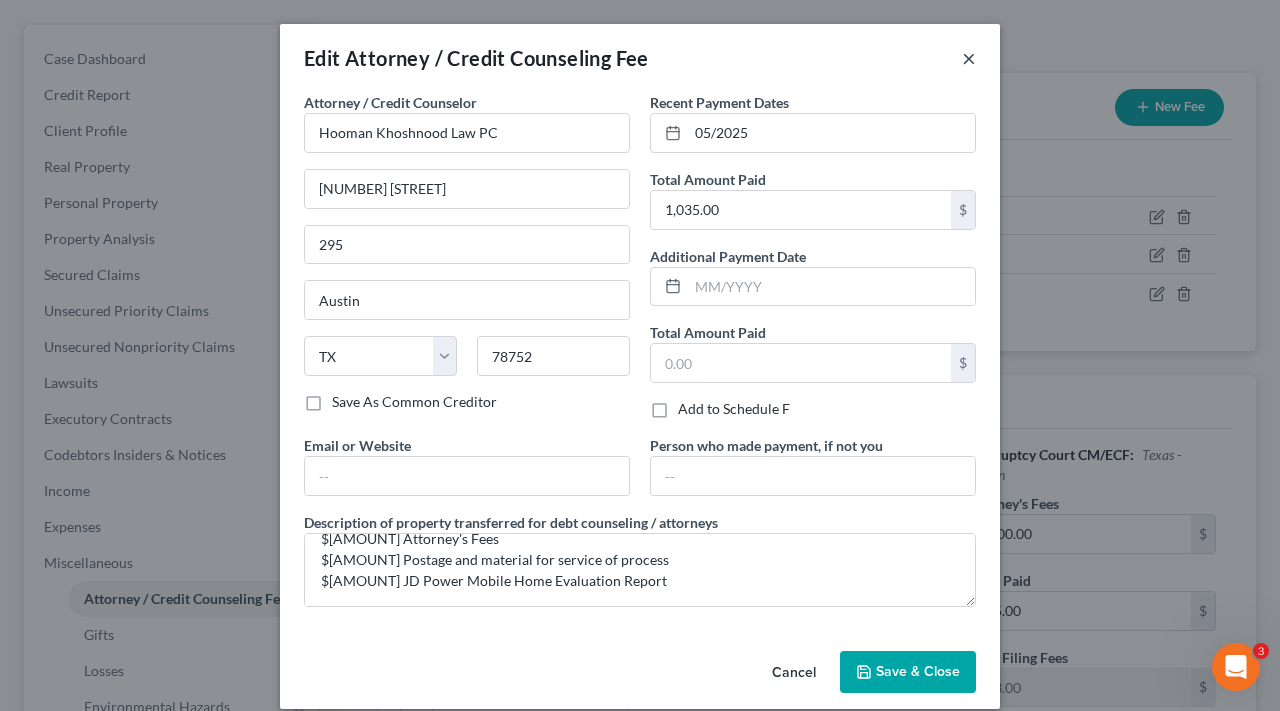 click on "×" at bounding box center [969, 58] 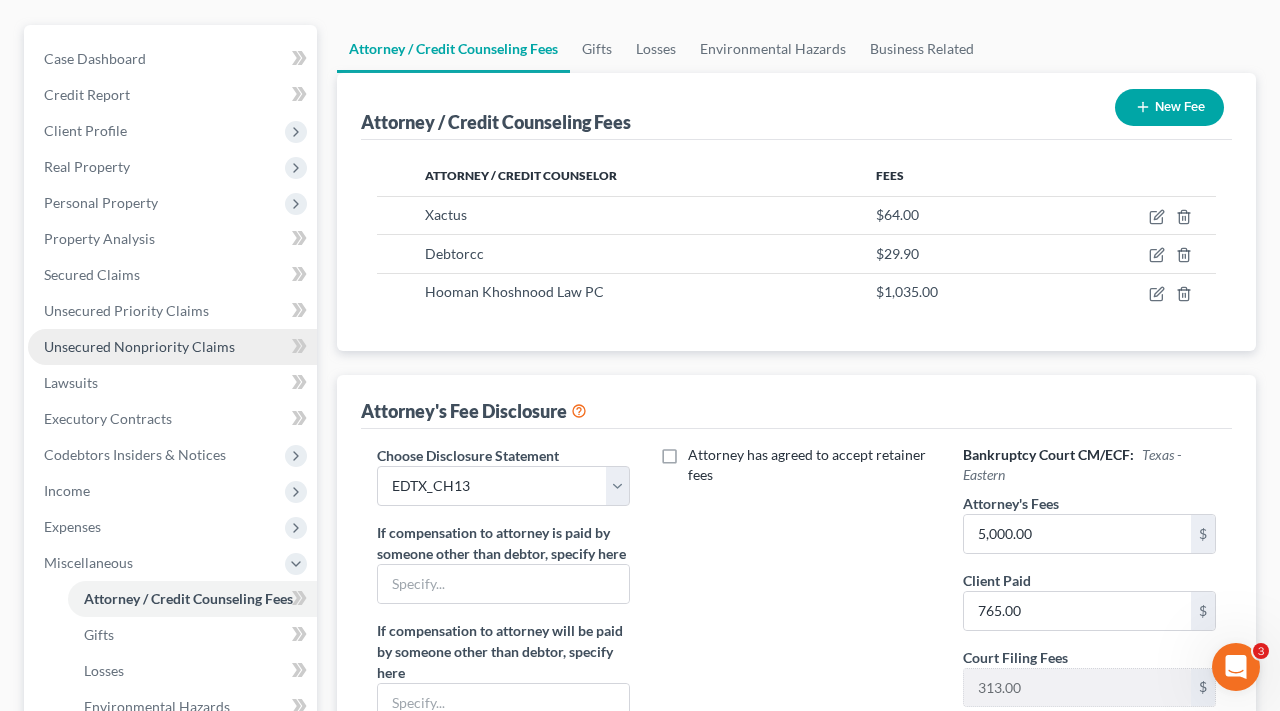 scroll, scrollTop: 177, scrollLeft: 0, axis: vertical 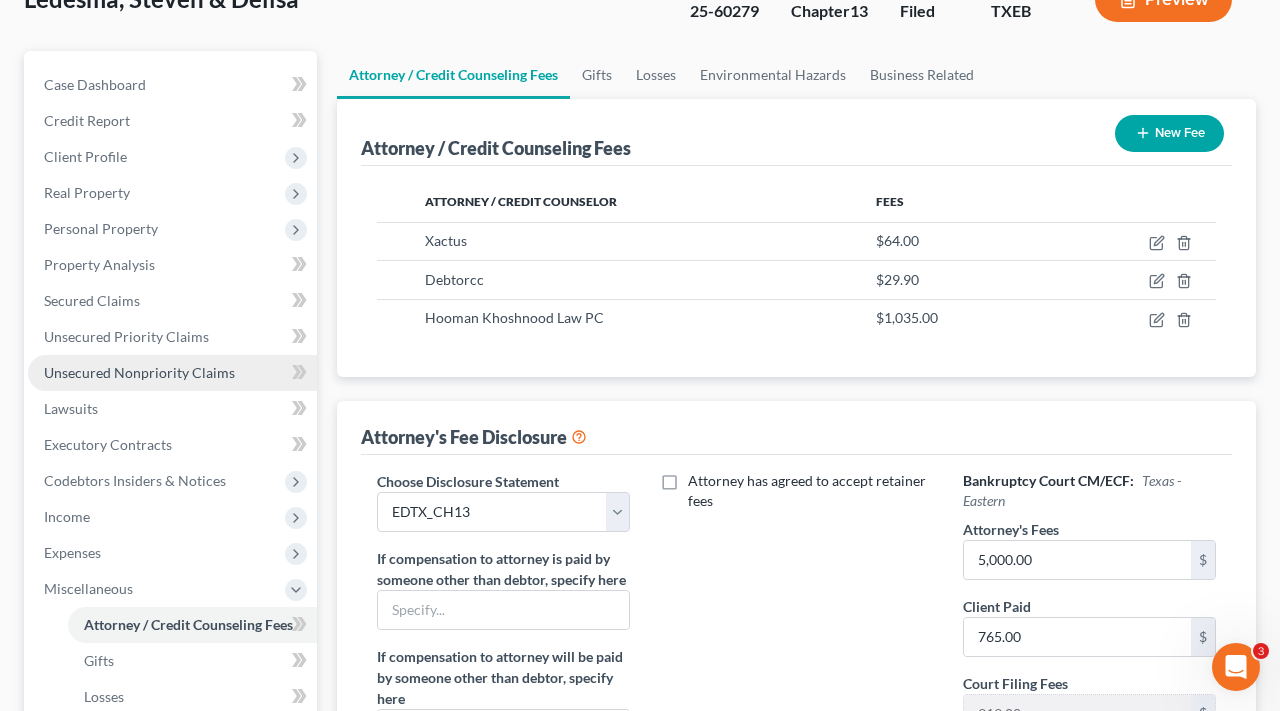 click on "Unsecured Nonpriority Claims" at bounding box center [139, 372] 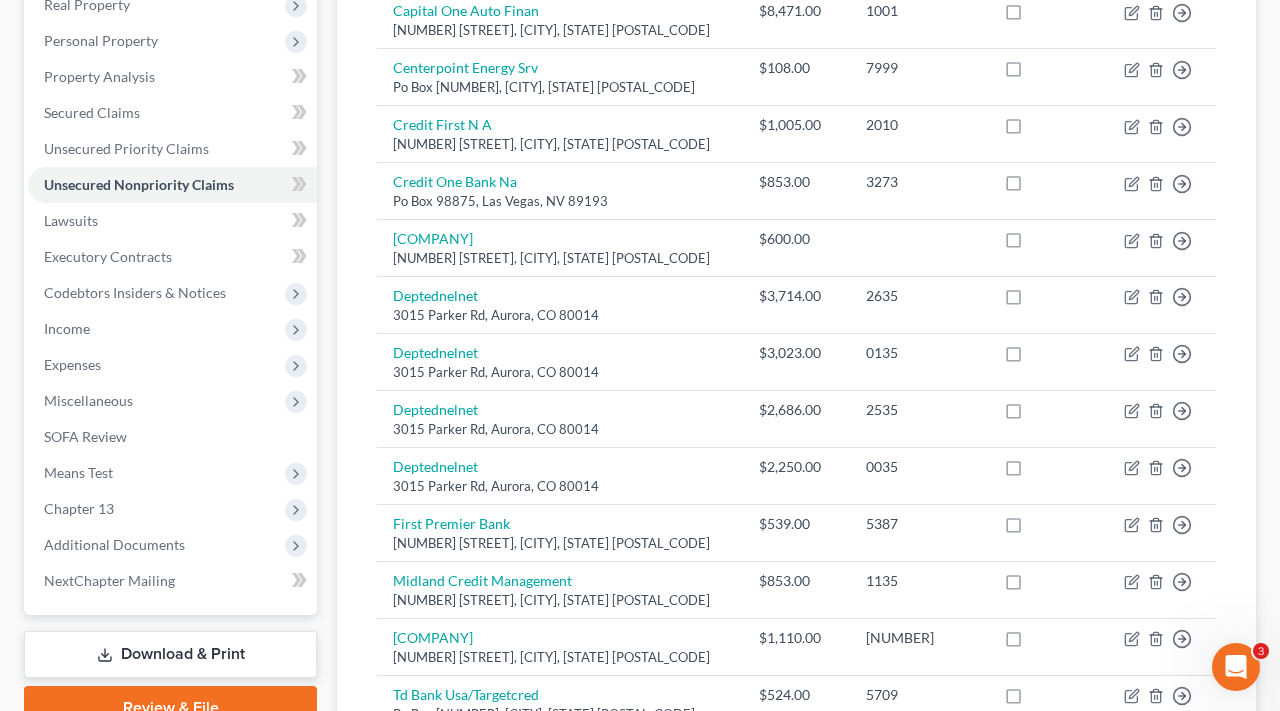 scroll, scrollTop: 426, scrollLeft: 0, axis: vertical 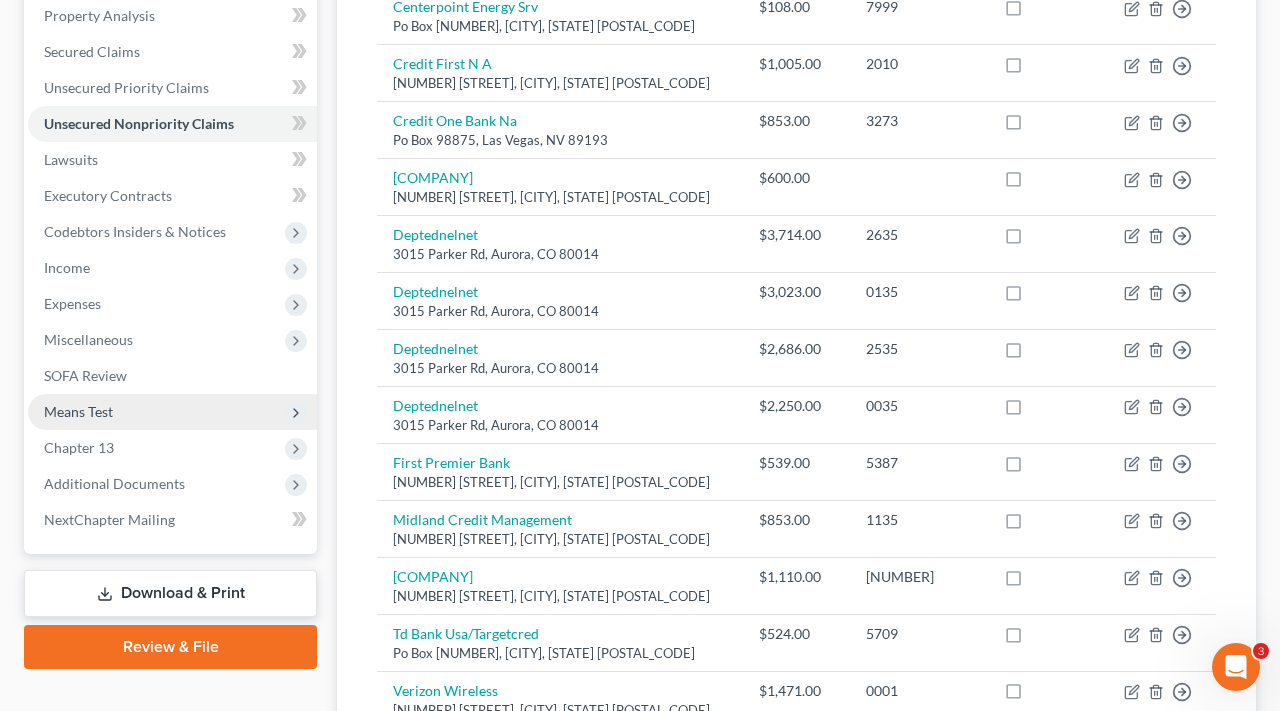 click on "Means Test" at bounding box center [78, 411] 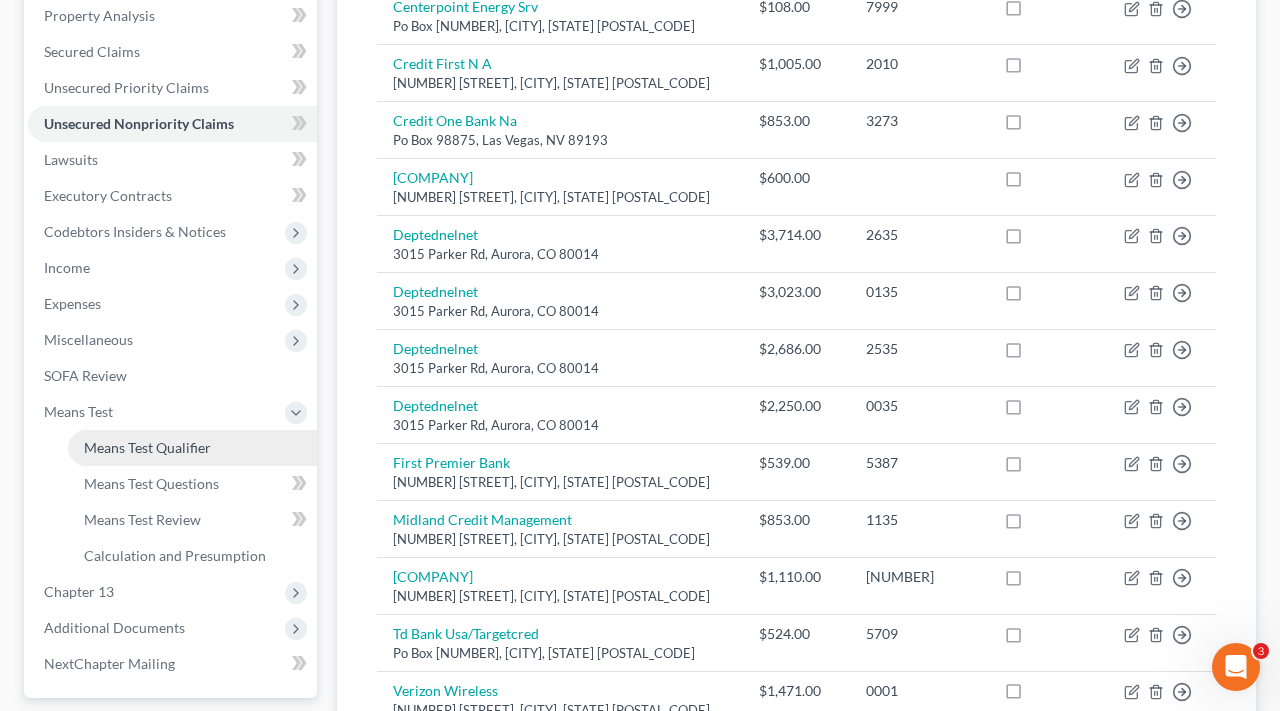 click on "Means Test Qualifier" at bounding box center (147, 447) 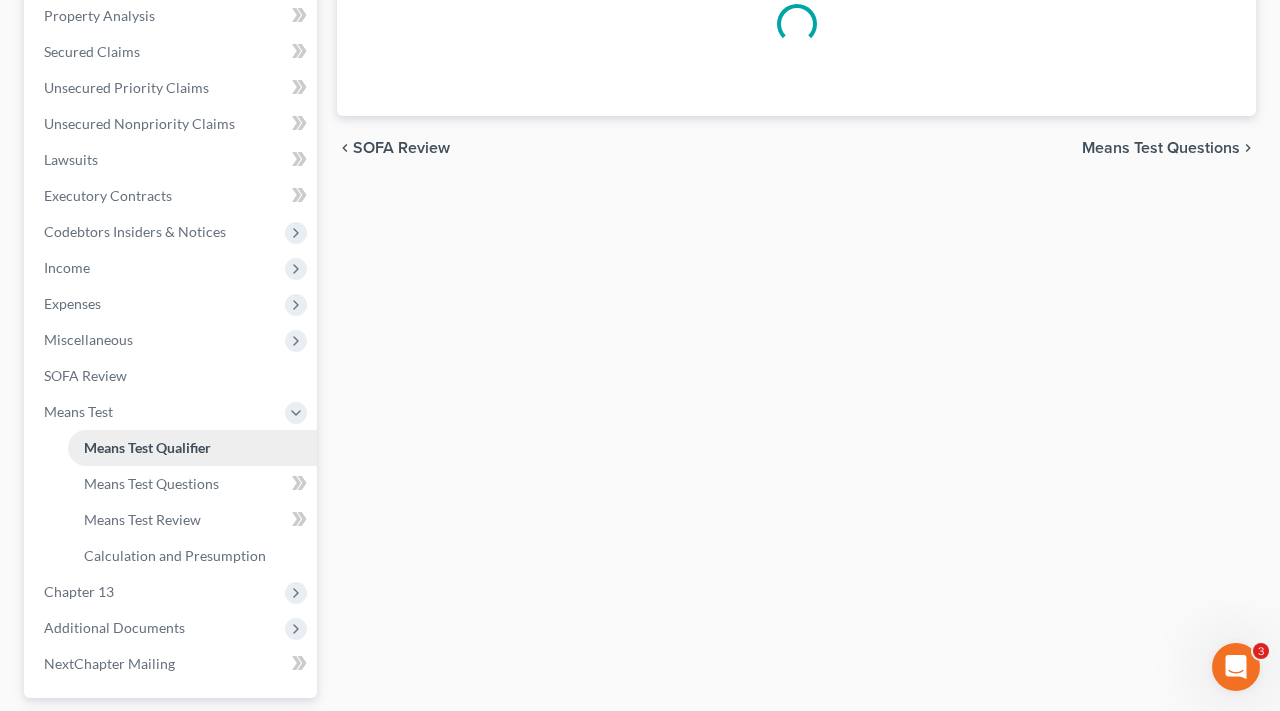 scroll, scrollTop: 0, scrollLeft: 0, axis: both 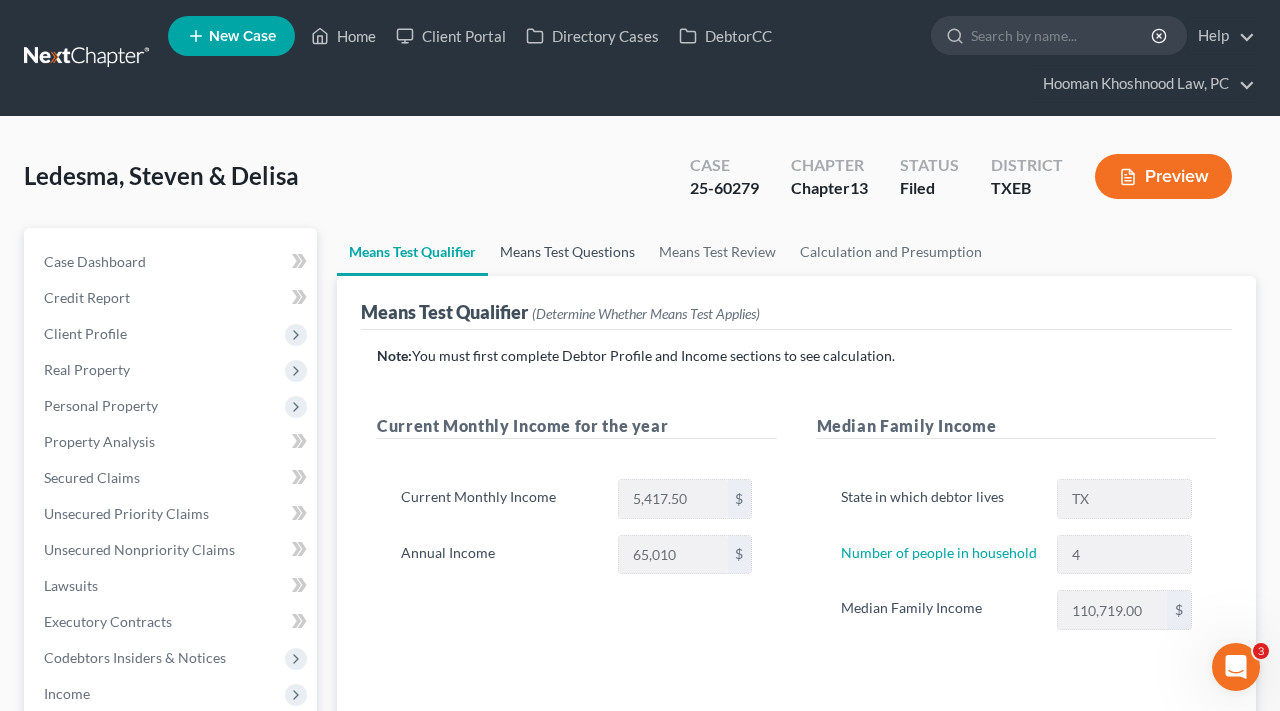 click on "Means Test Questions" at bounding box center [567, 252] 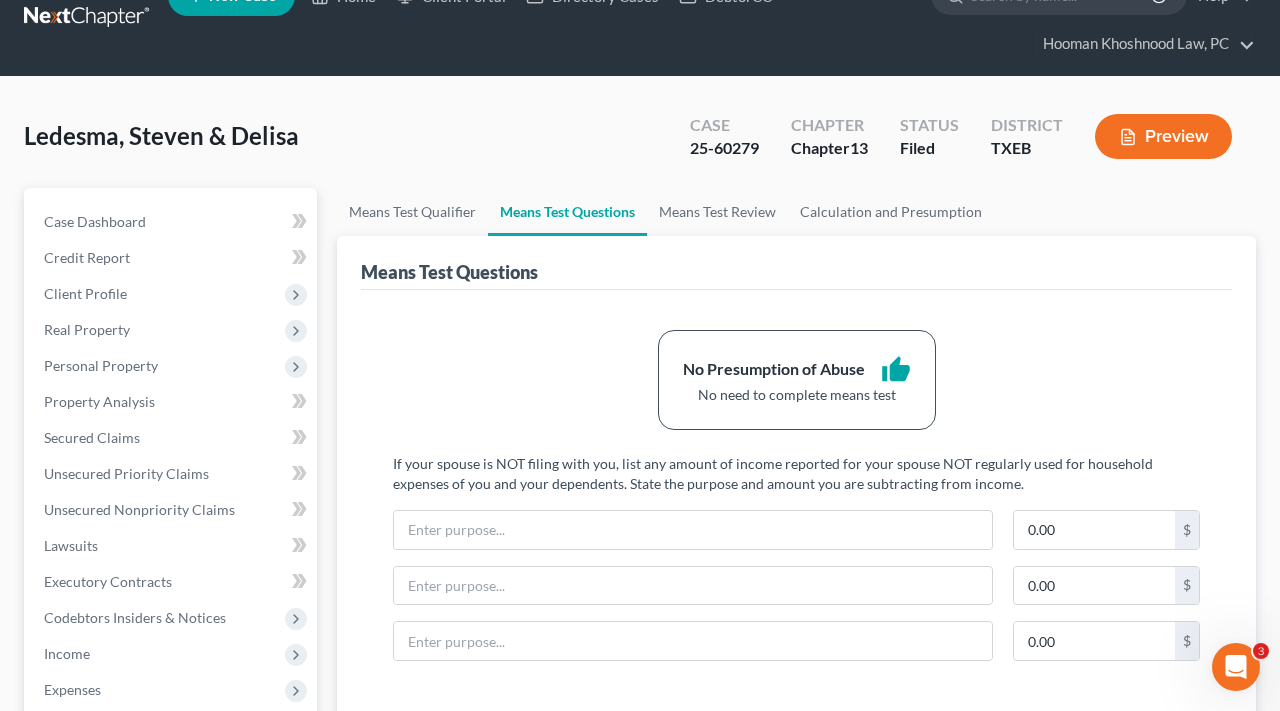 scroll, scrollTop: 25, scrollLeft: 0, axis: vertical 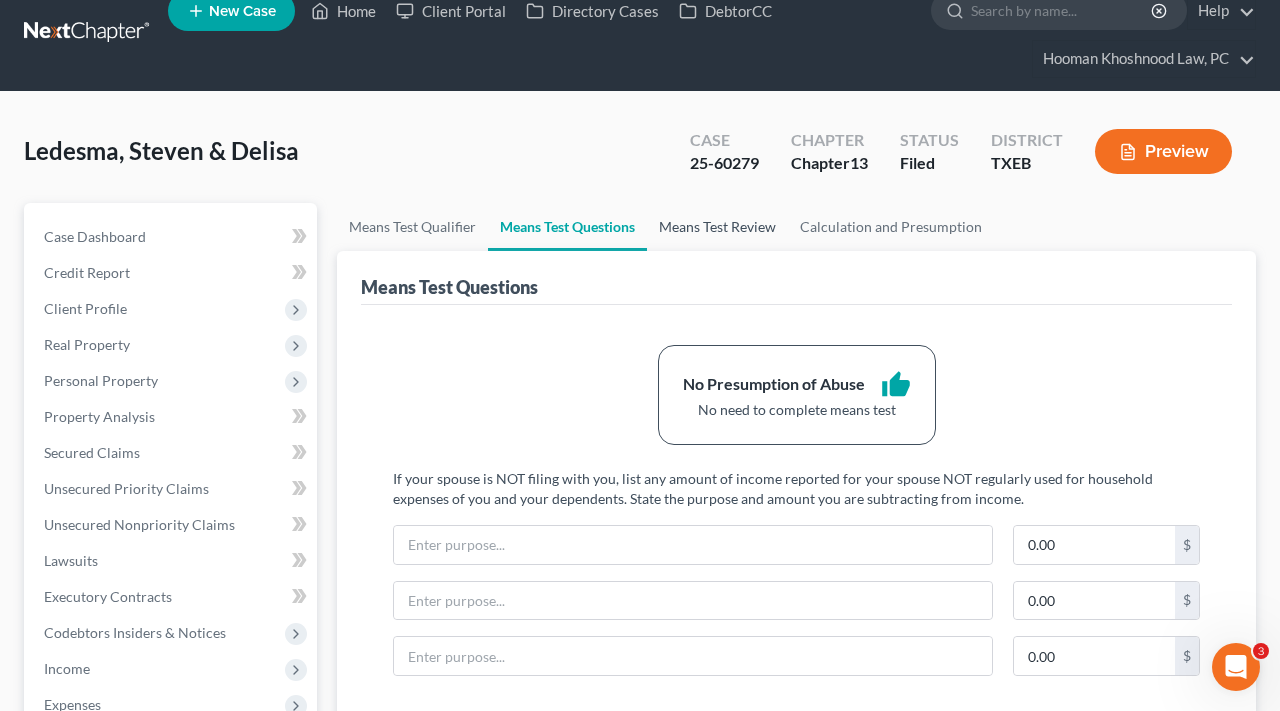 click on "Means Test Review" at bounding box center (717, 227) 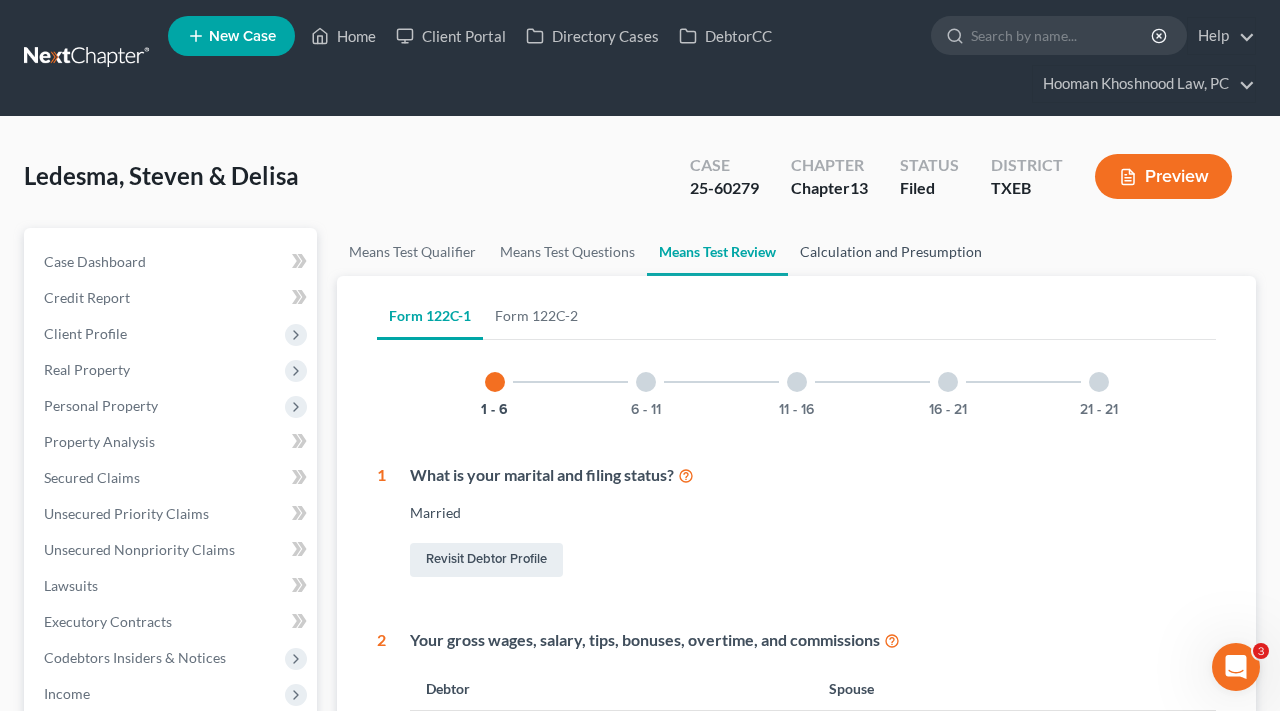 scroll, scrollTop: -1, scrollLeft: 0, axis: vertical 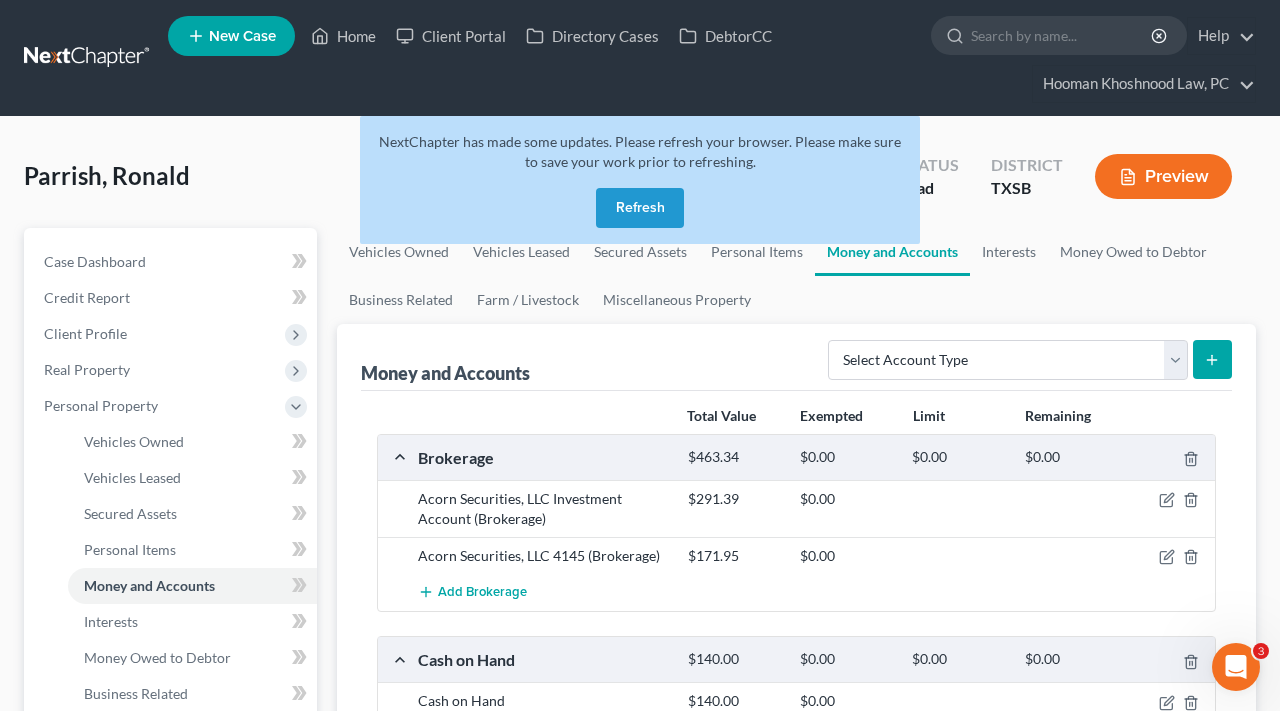 click at bounding box center (88, 58) 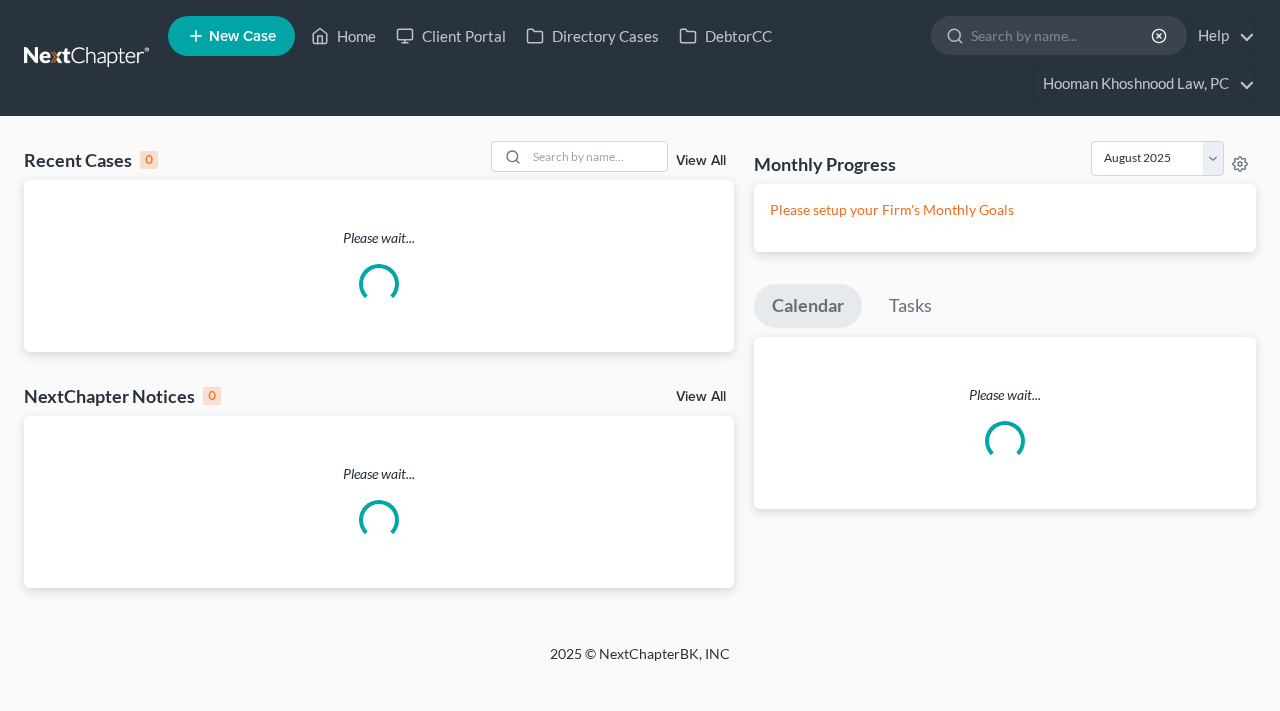 scroll, scrollTop: 0, scrollLeft: 0, axis: both 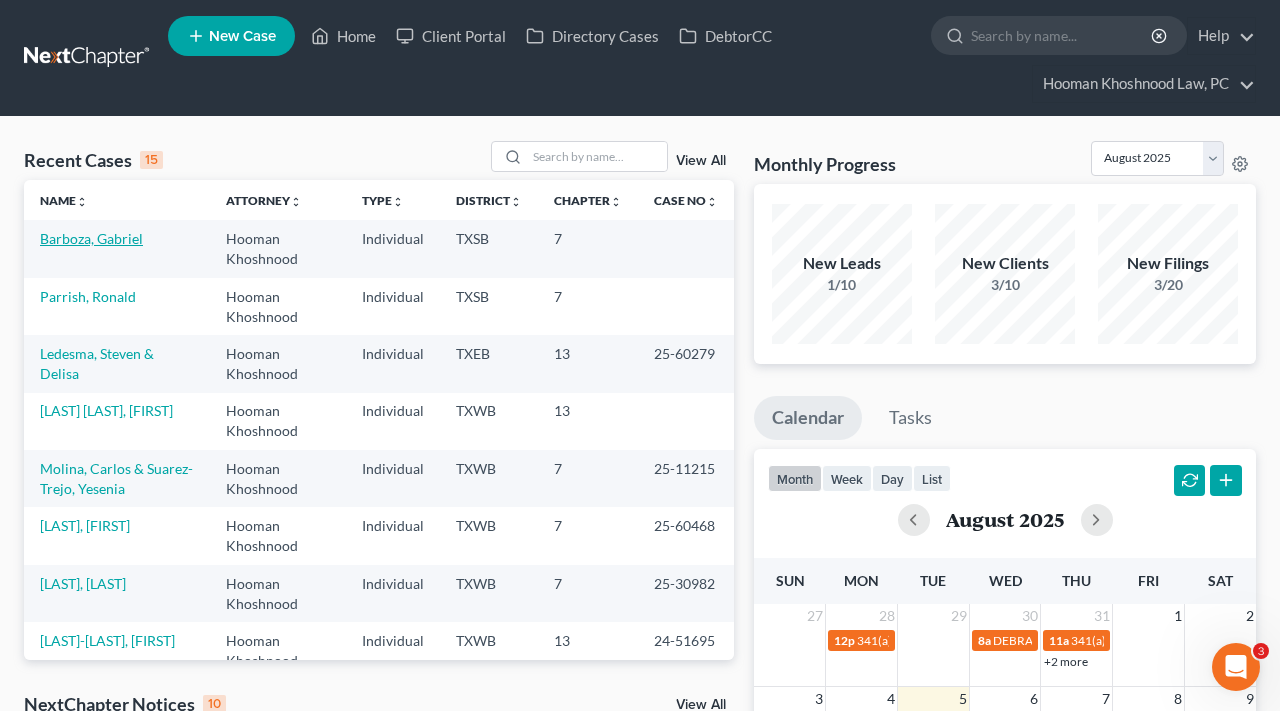 click on "Barboza, Gabriel" at bounding box center [91, 238] 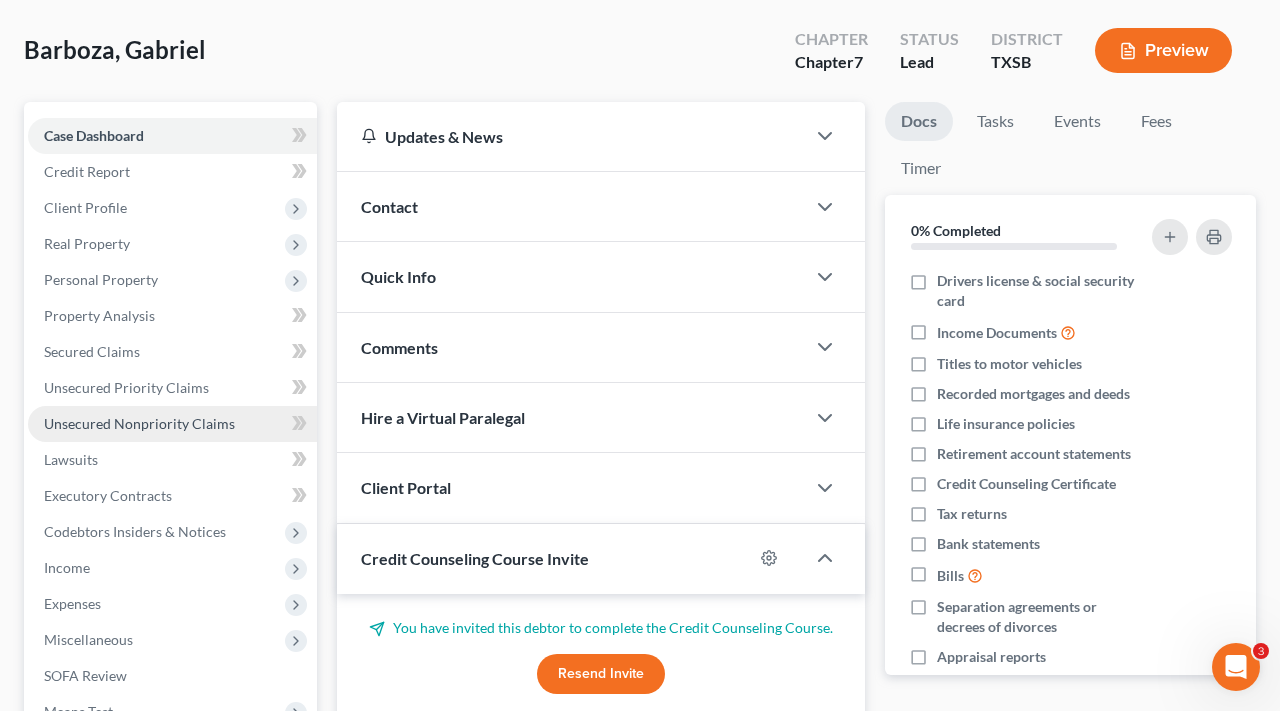 scroll, scrollTop: 146, scrollLeft: 0, axis: vertical 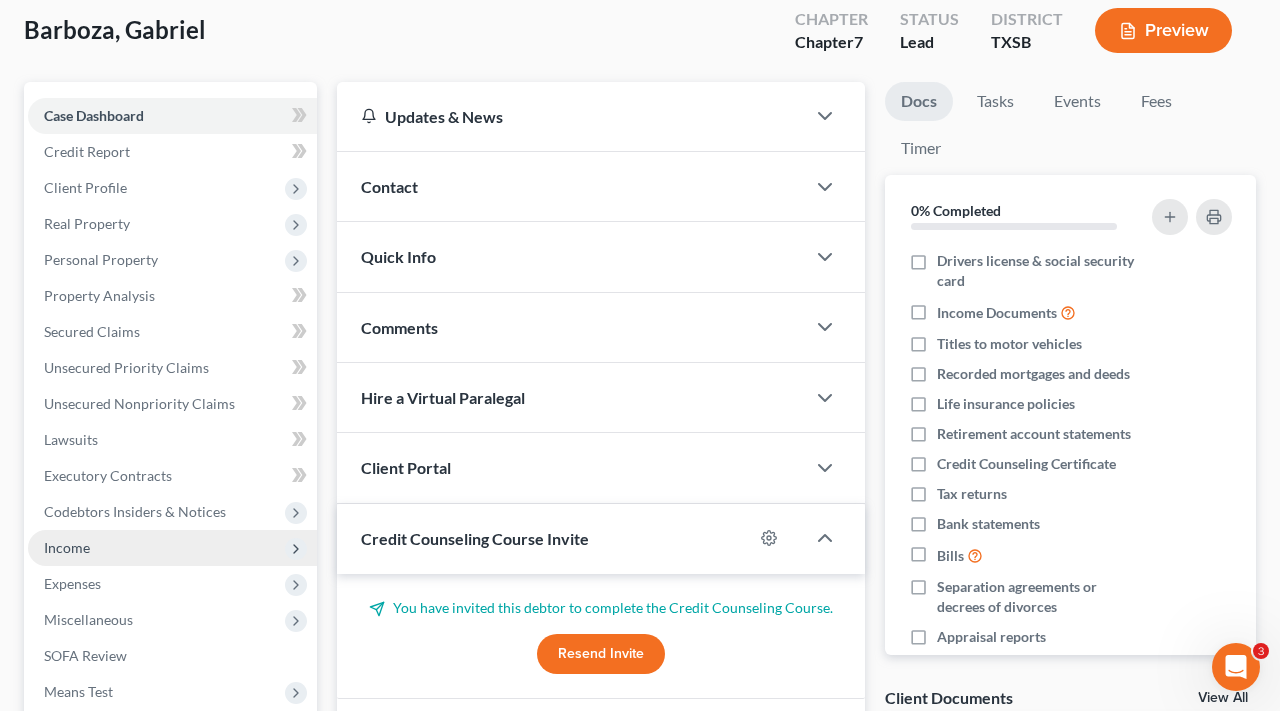 click on "Income" at bounding box center (172, 548) 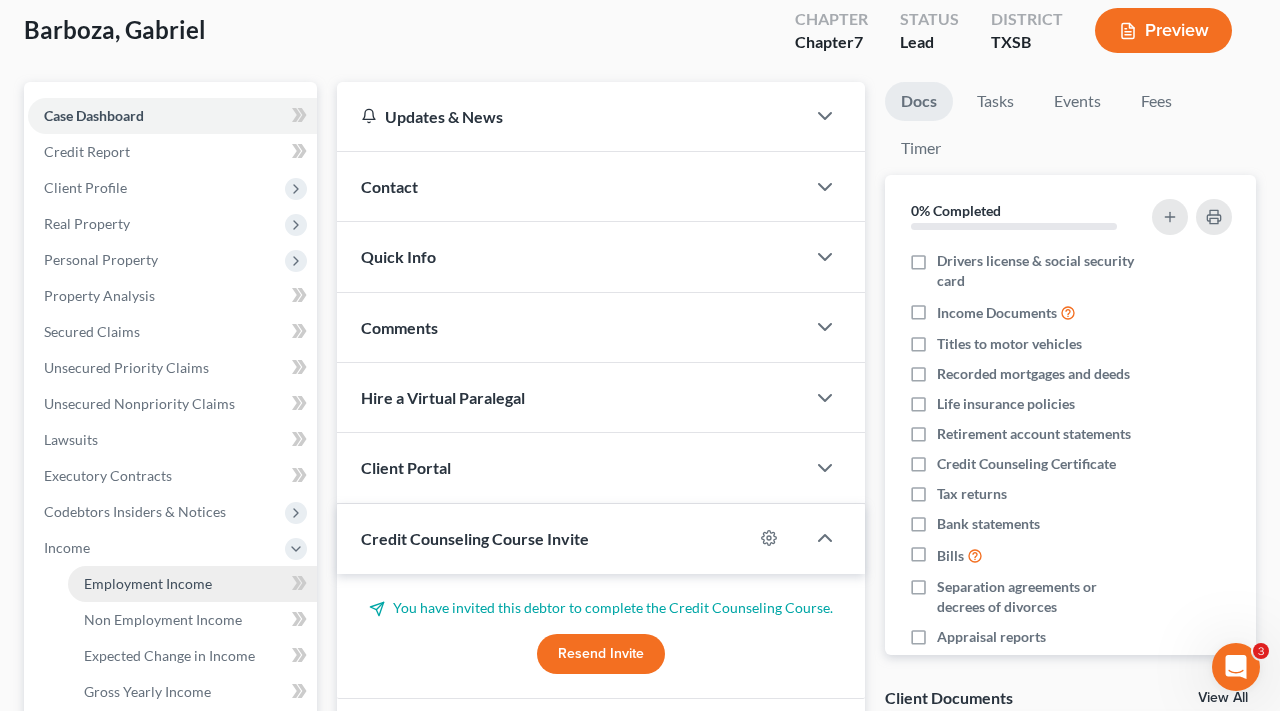 click on "Employment Income" at bounding box center (192, 584) 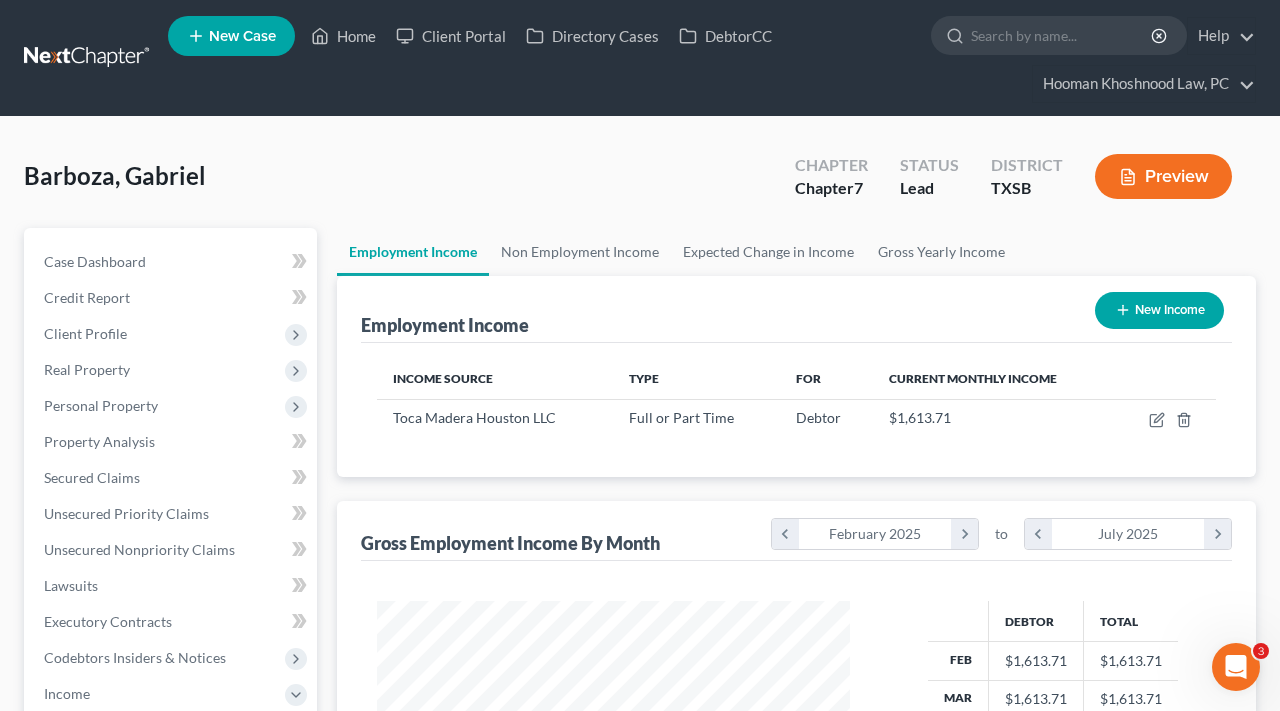 scroll, scrollTop: 999642, scrollLeft: 999487, axis: both 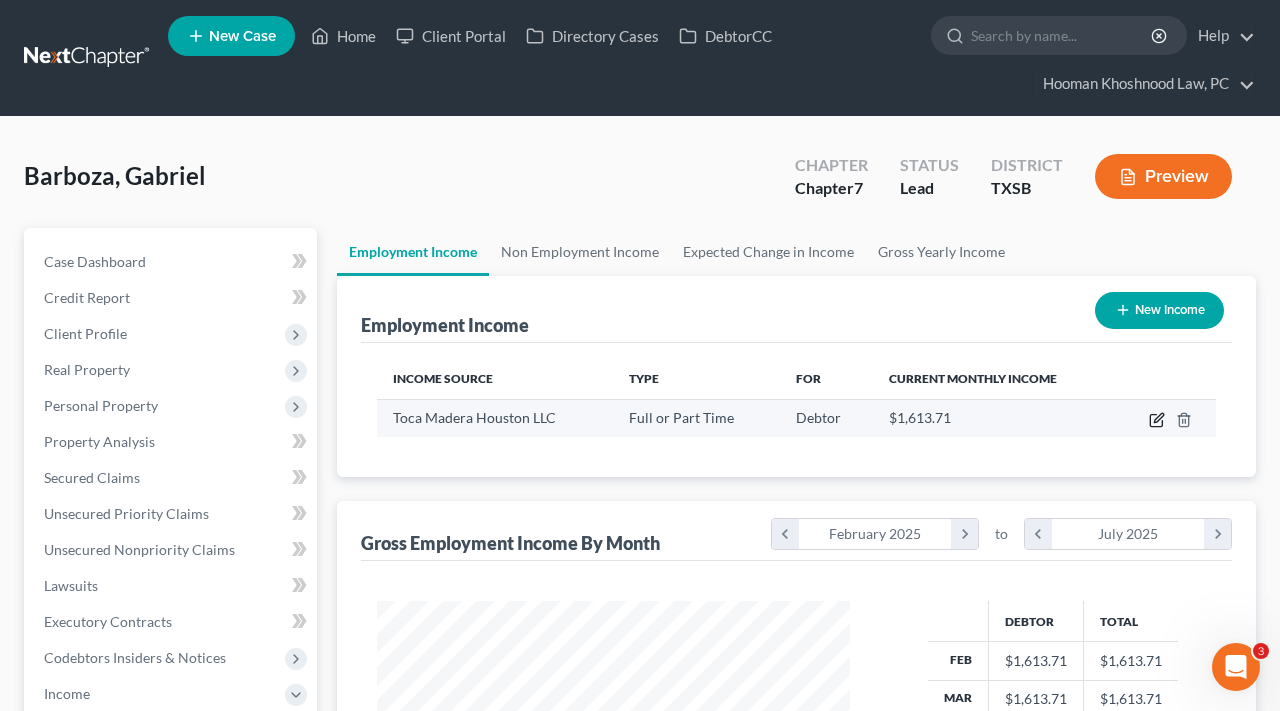 click 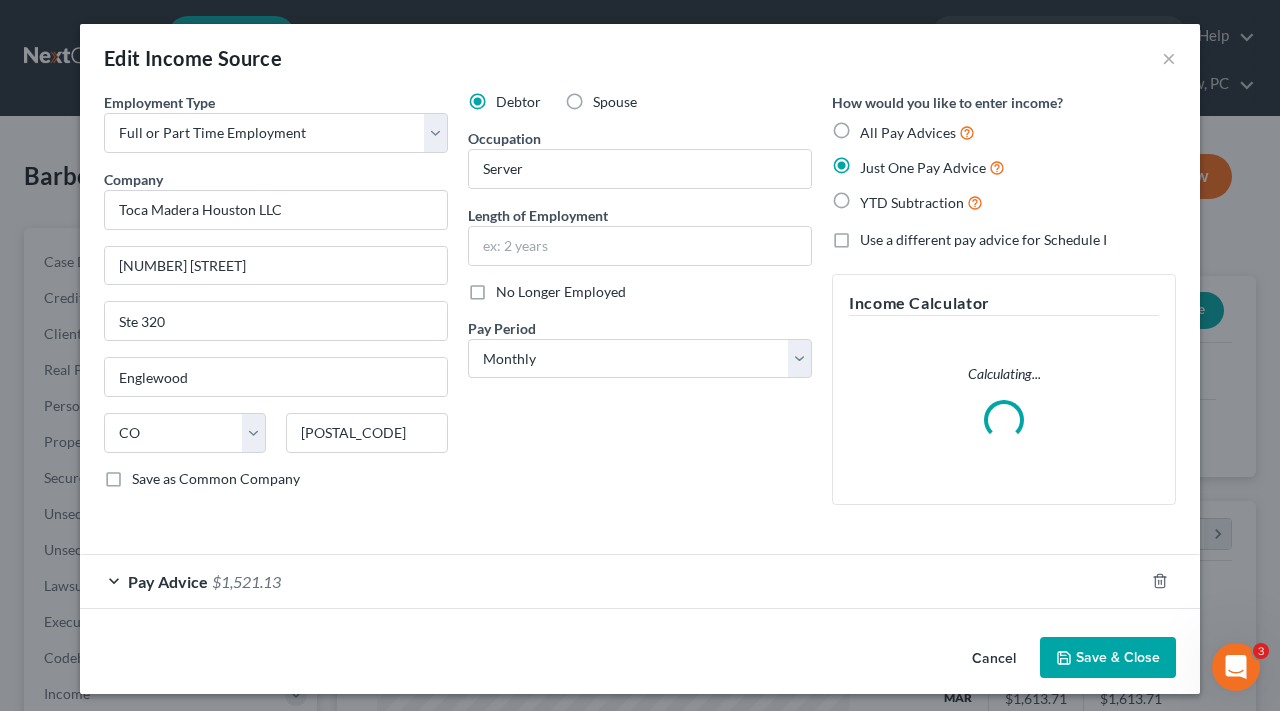 click on "Pay Advice $1,521.13" at bounding box center [612, 581] 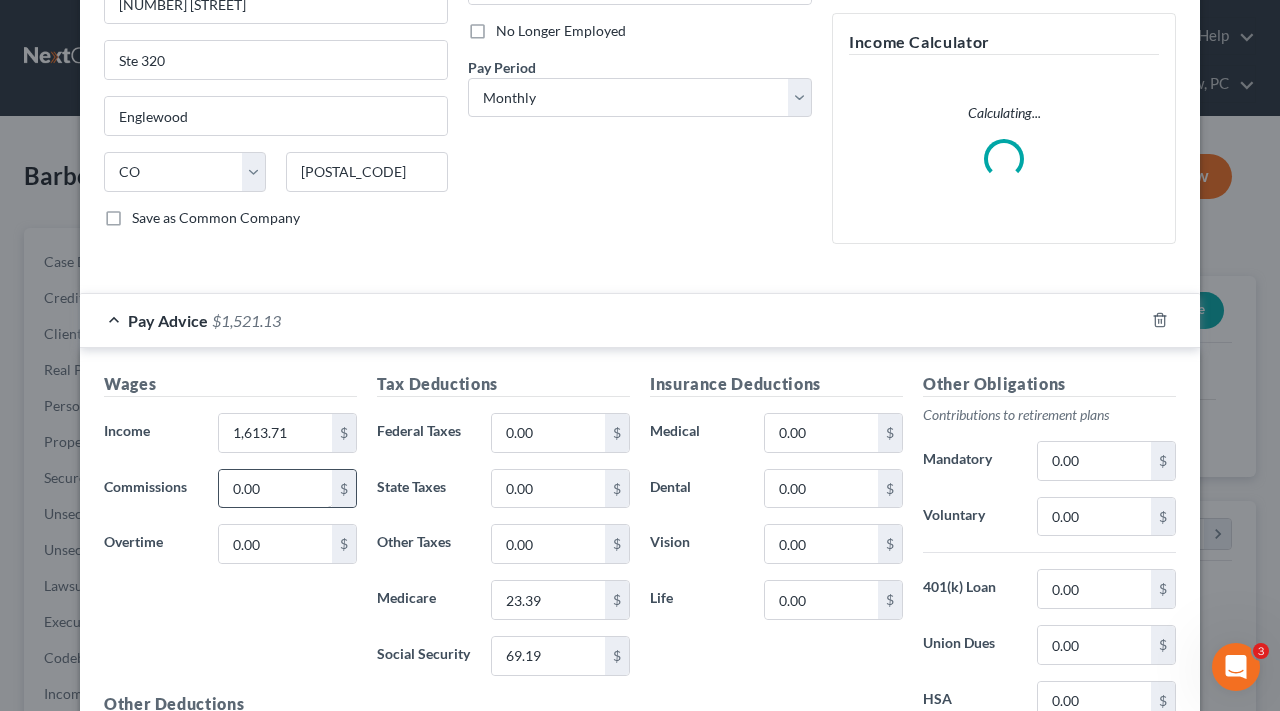scroll, scrollTop: 277, scrollLeft: 0, axis: vertical 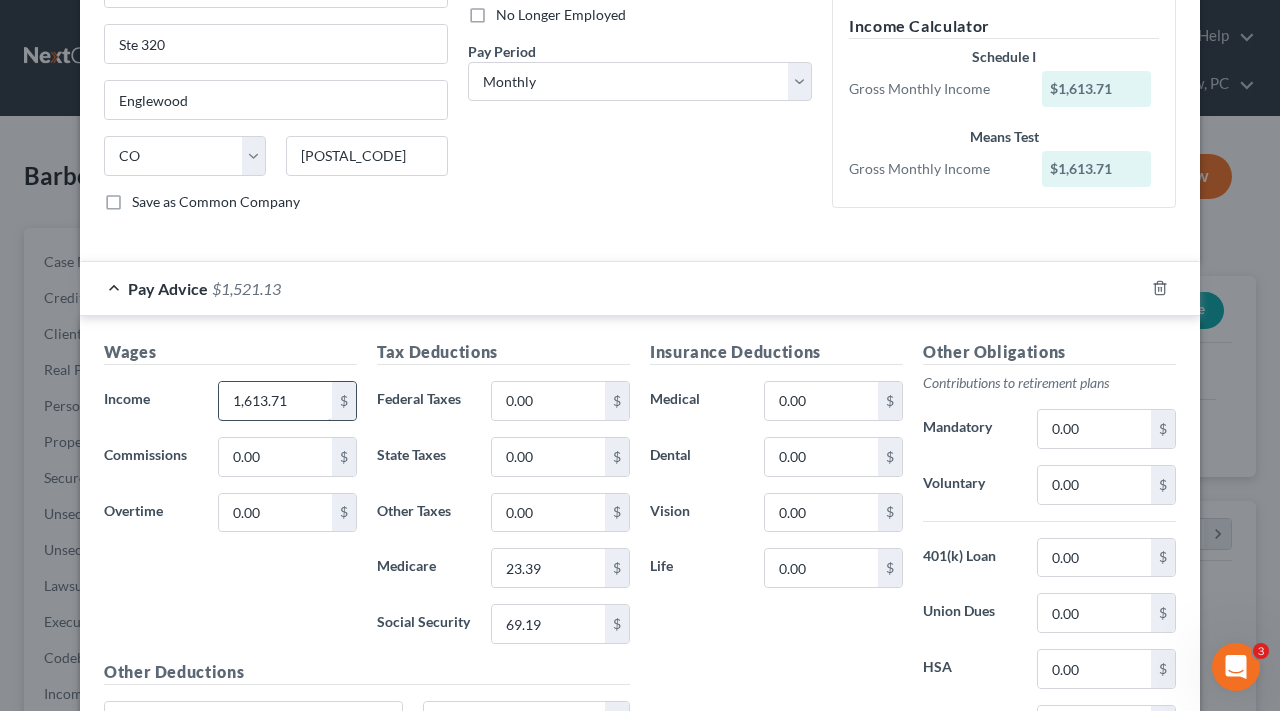 drag, startPoint x: 296, startPoint y: 401, endPoint x: 225, endPoint y: 402, distance: 71.00704 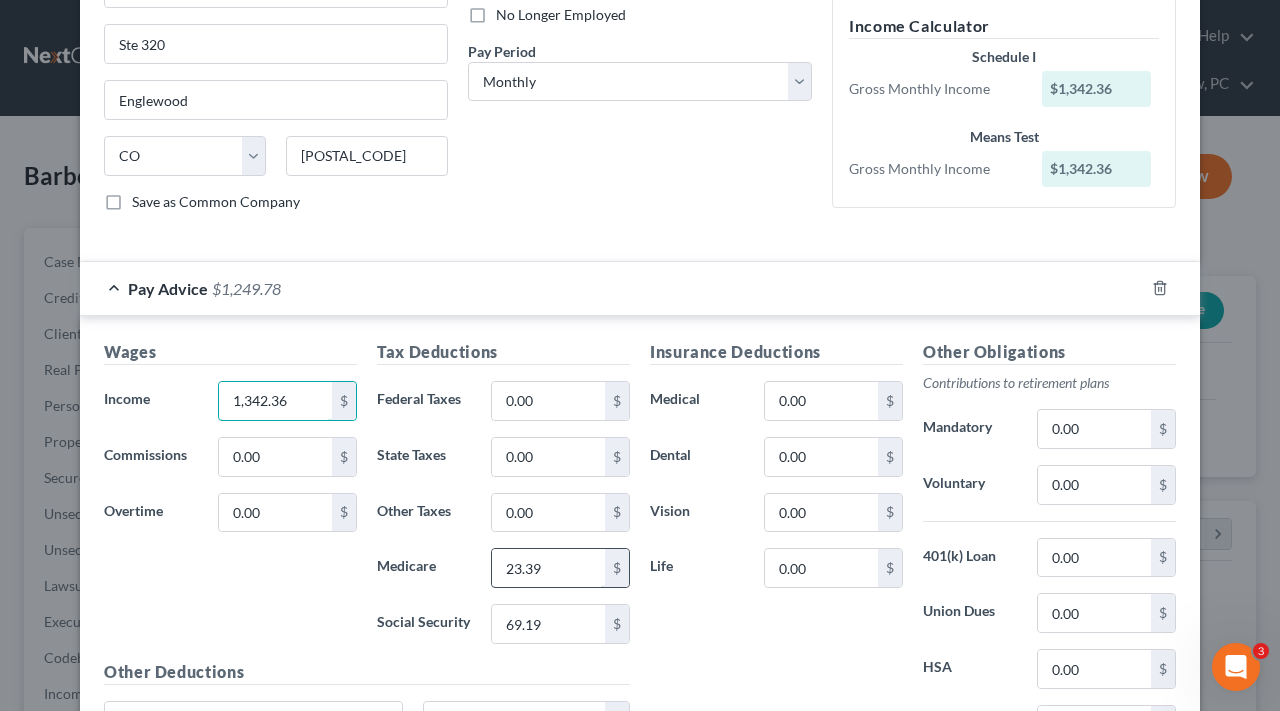 type on "1,342.36" 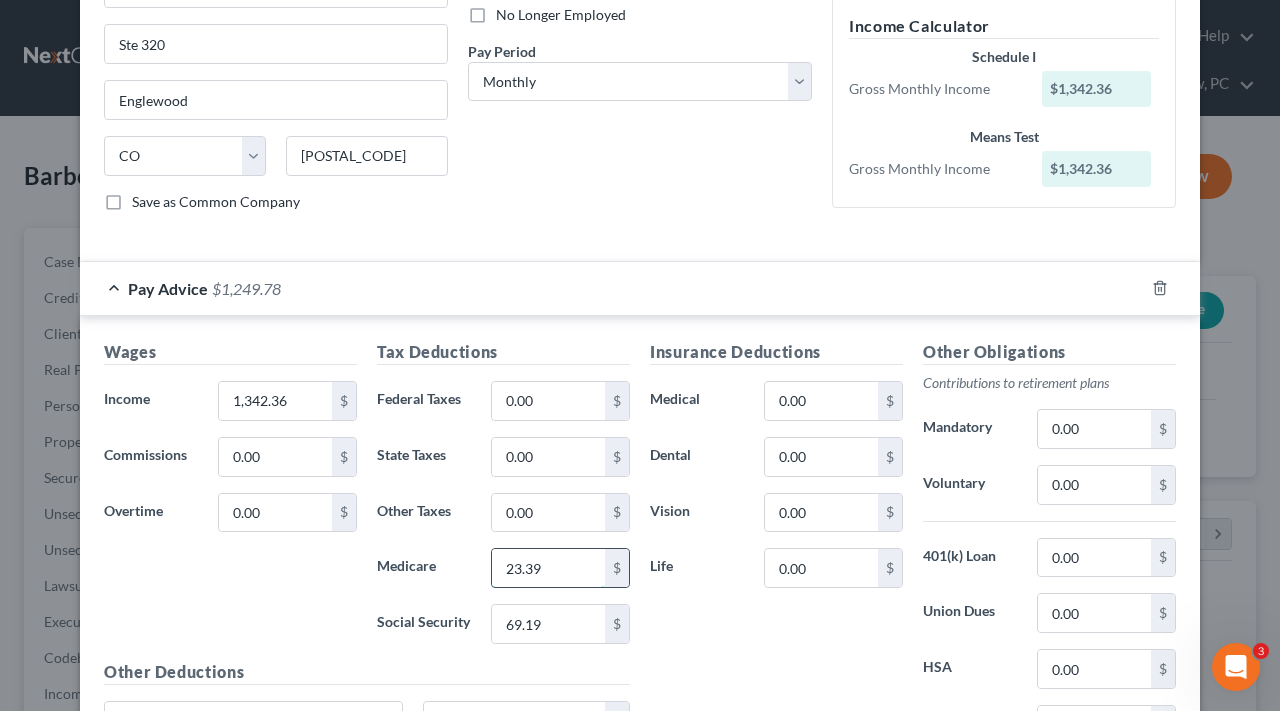 drag, startPoint x: 562, startPoint y: 568, endPoint x: 500, endPoint y: 566, distance: 62.03225 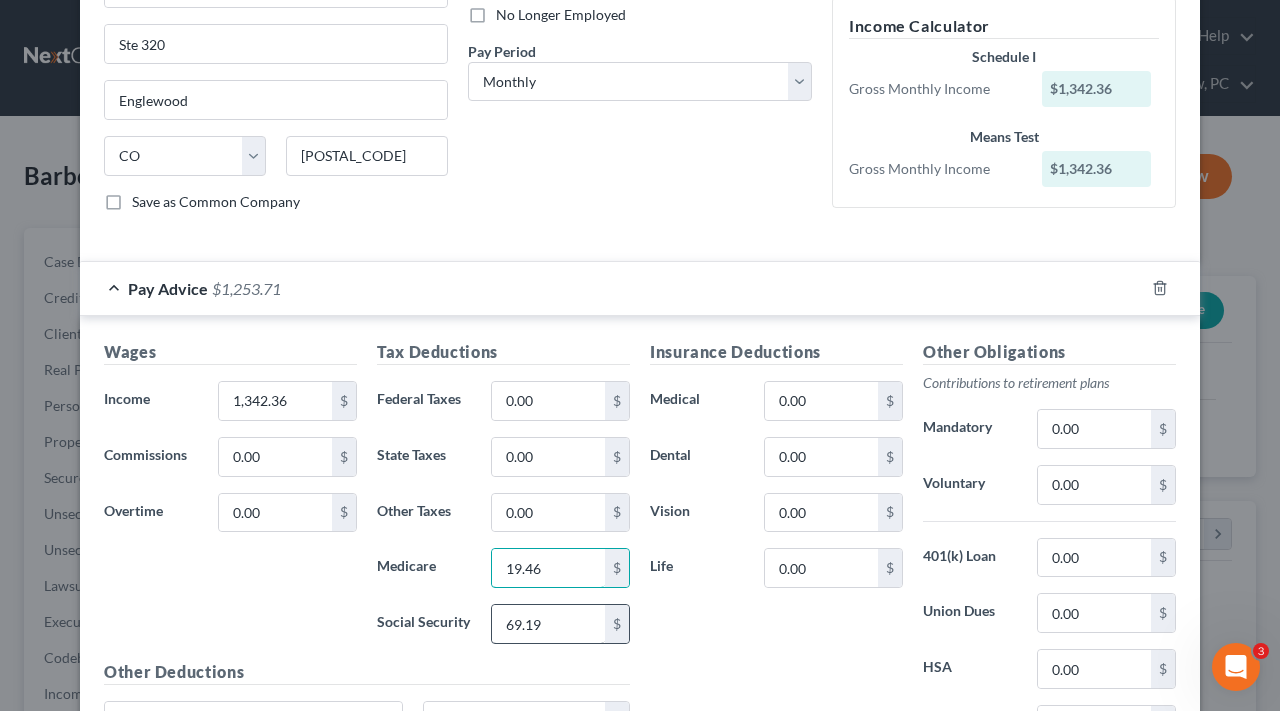 type on "19.46" 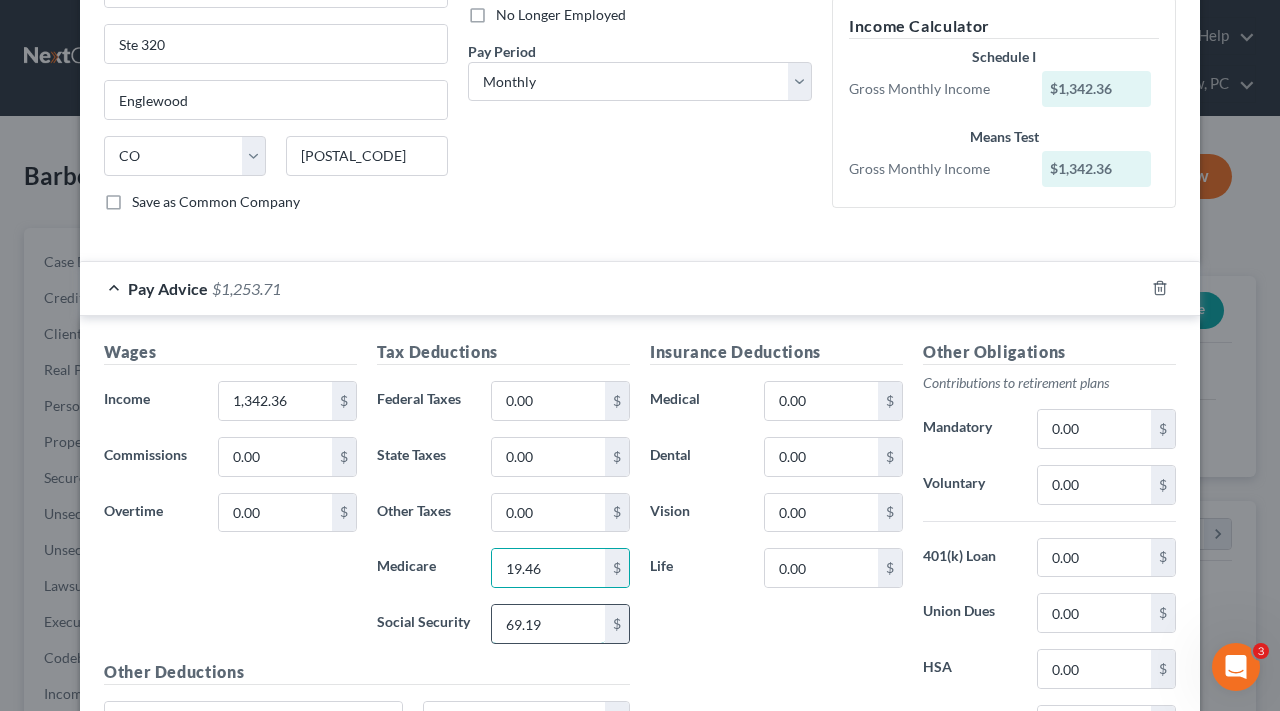 click on "69.19" at bounding box center (548, 624) 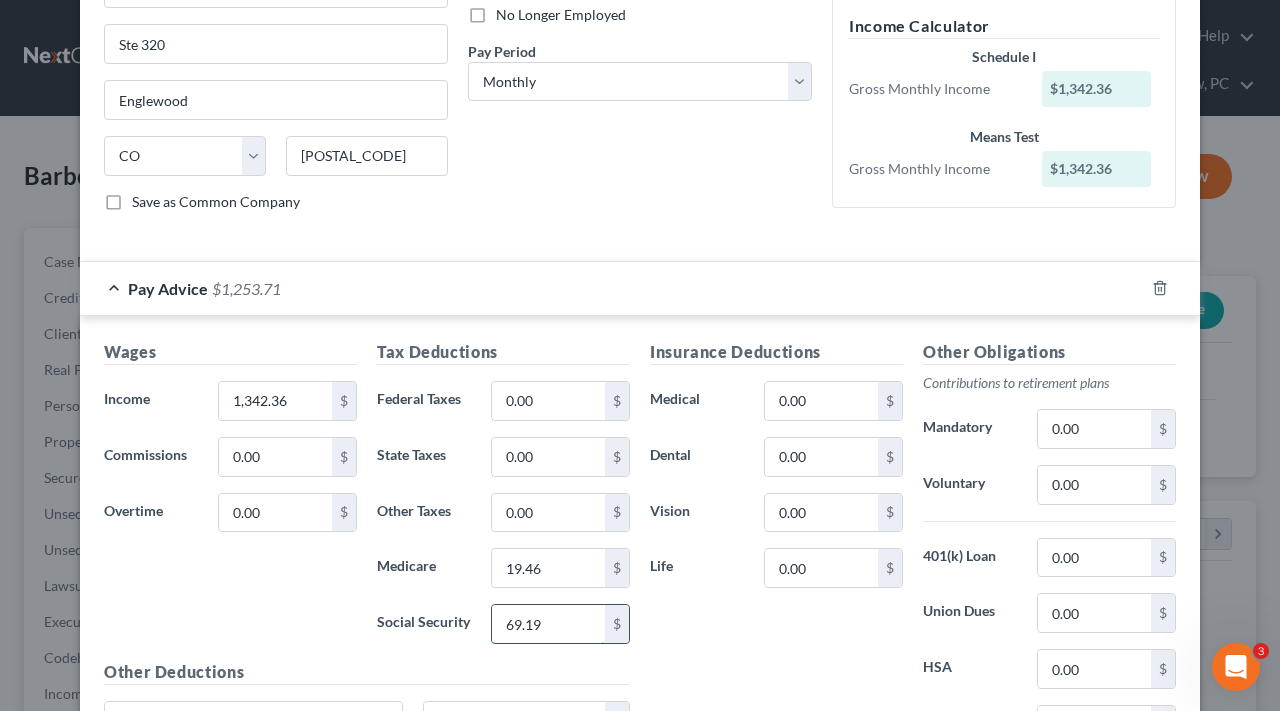drag, startPoint x: 571, startPoint y: 622, endPoint x: 501, endPoint y: 622, distance: 70 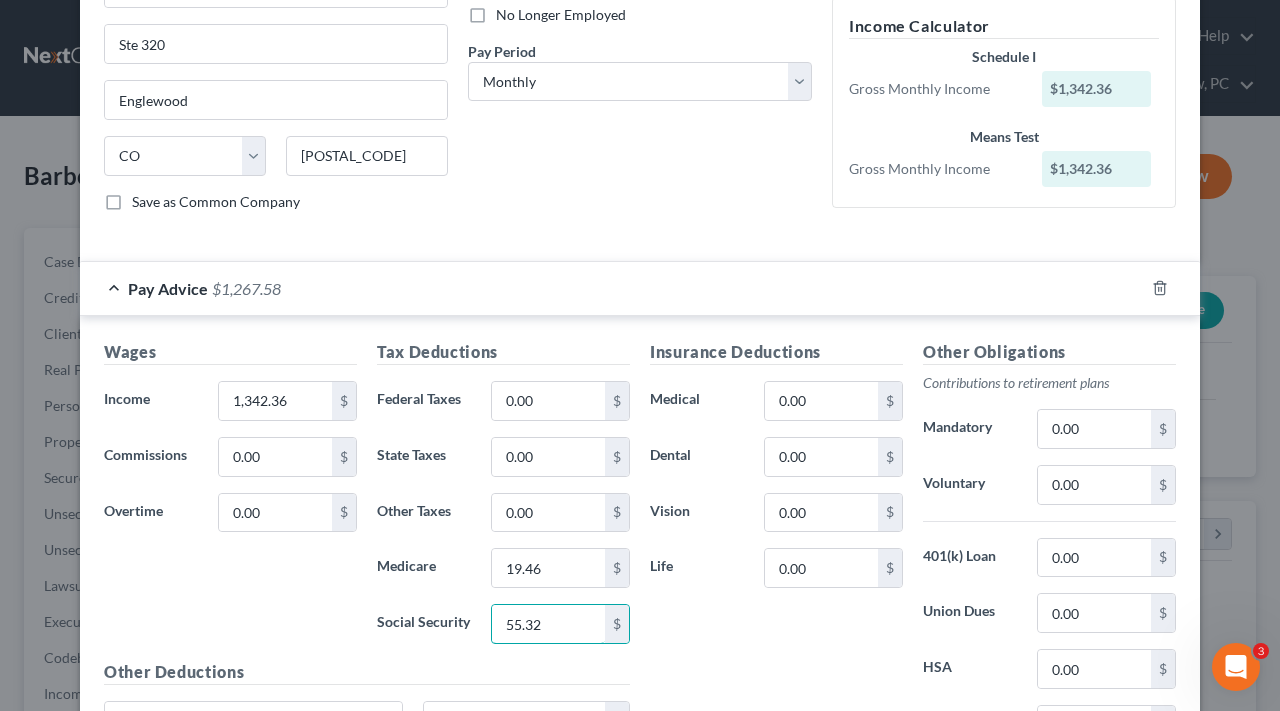 type on "55.32" 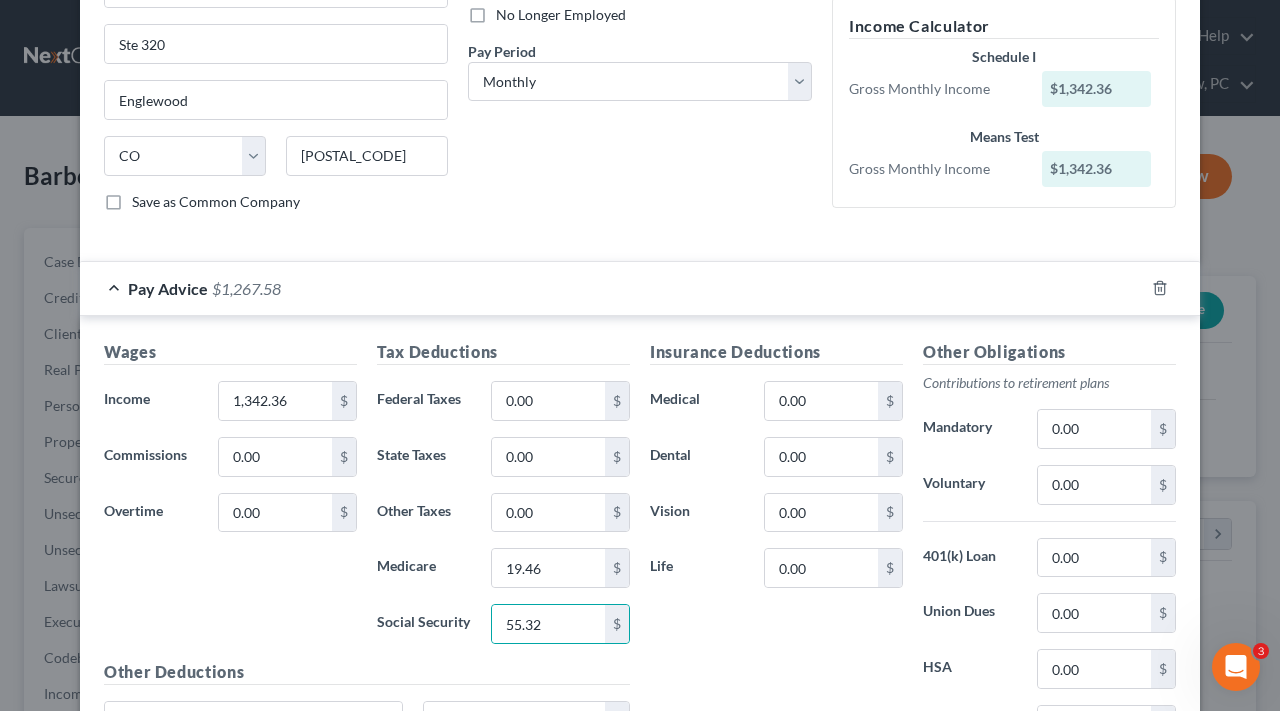 click on "Insurance Deductions Medical 0.00 $ Dental 0.00 $ Vision 0.00 $ Life 0.00 $" at bounding box center (776, 550) 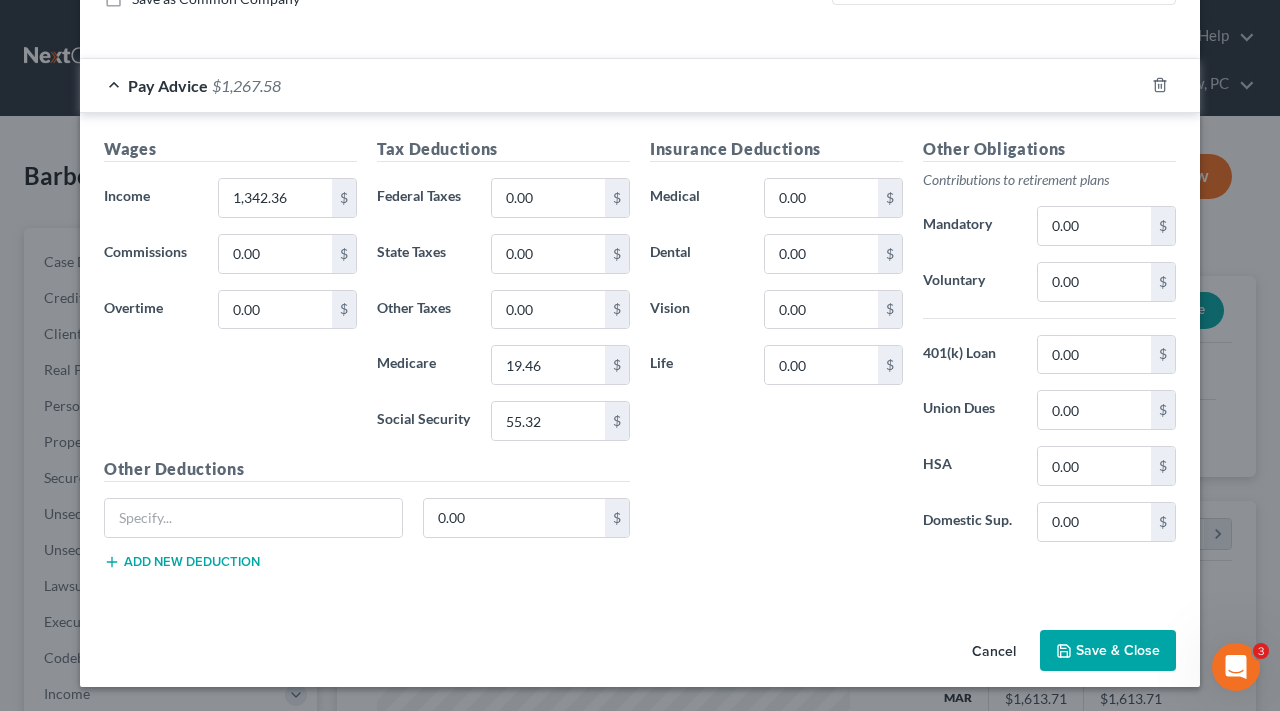 scroll, scrollTop: 480, scrollLeft: 0, axis: vertical 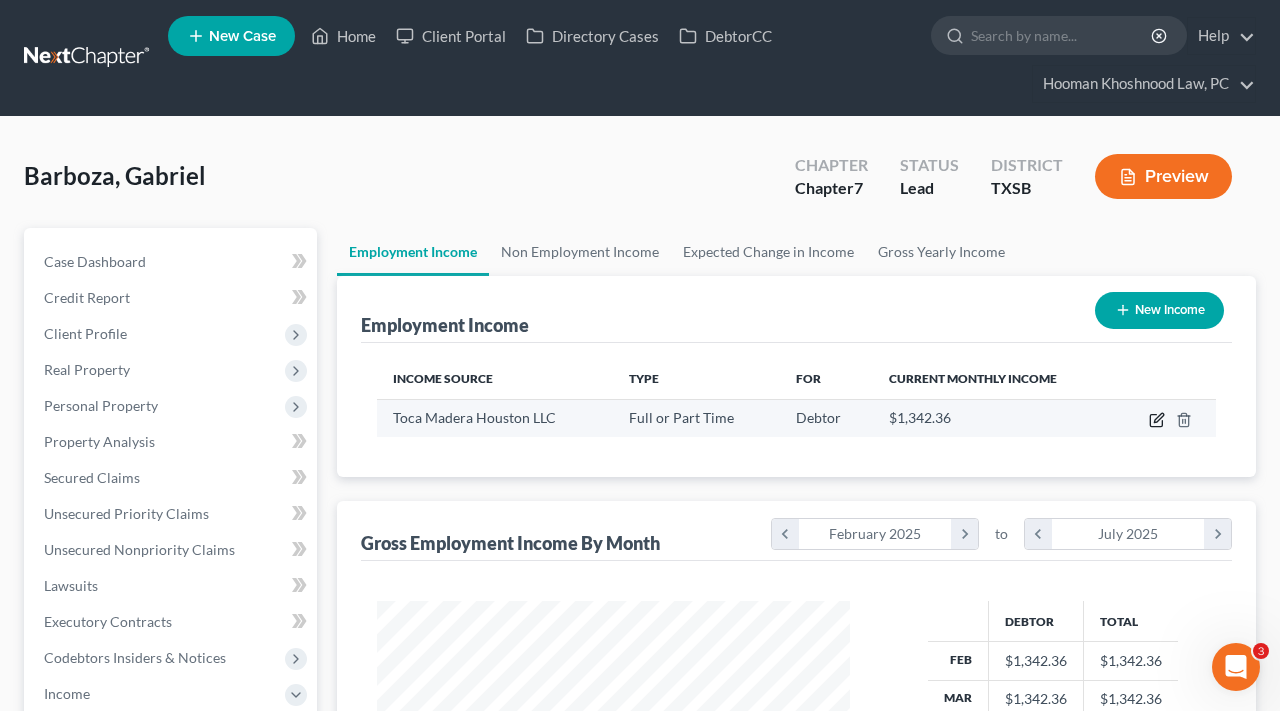 click 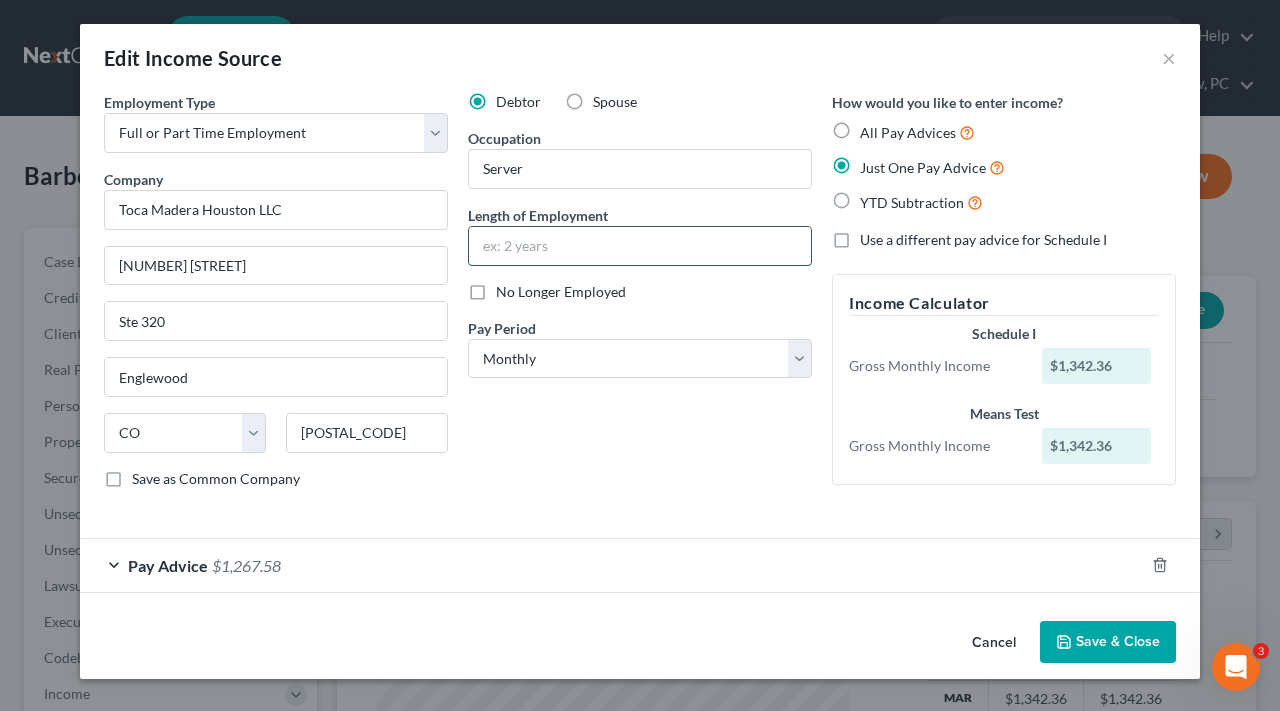 click at bounding box center [640, 246] 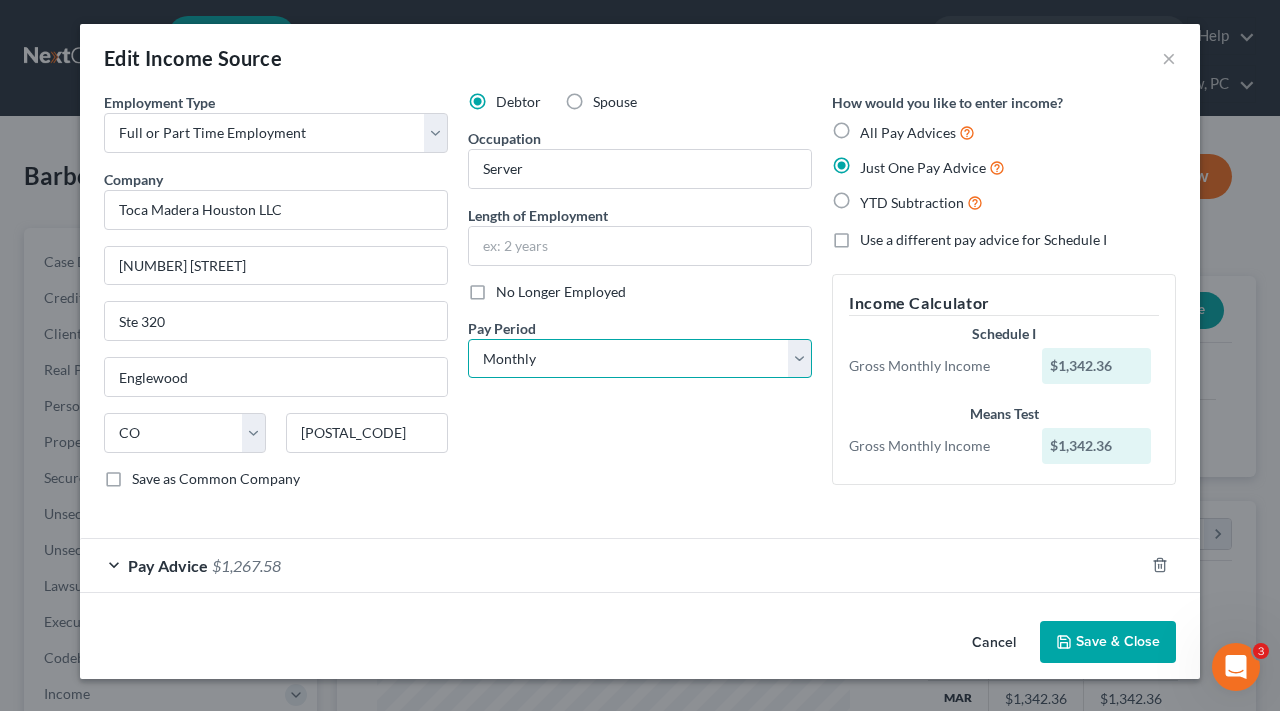 select on "2" 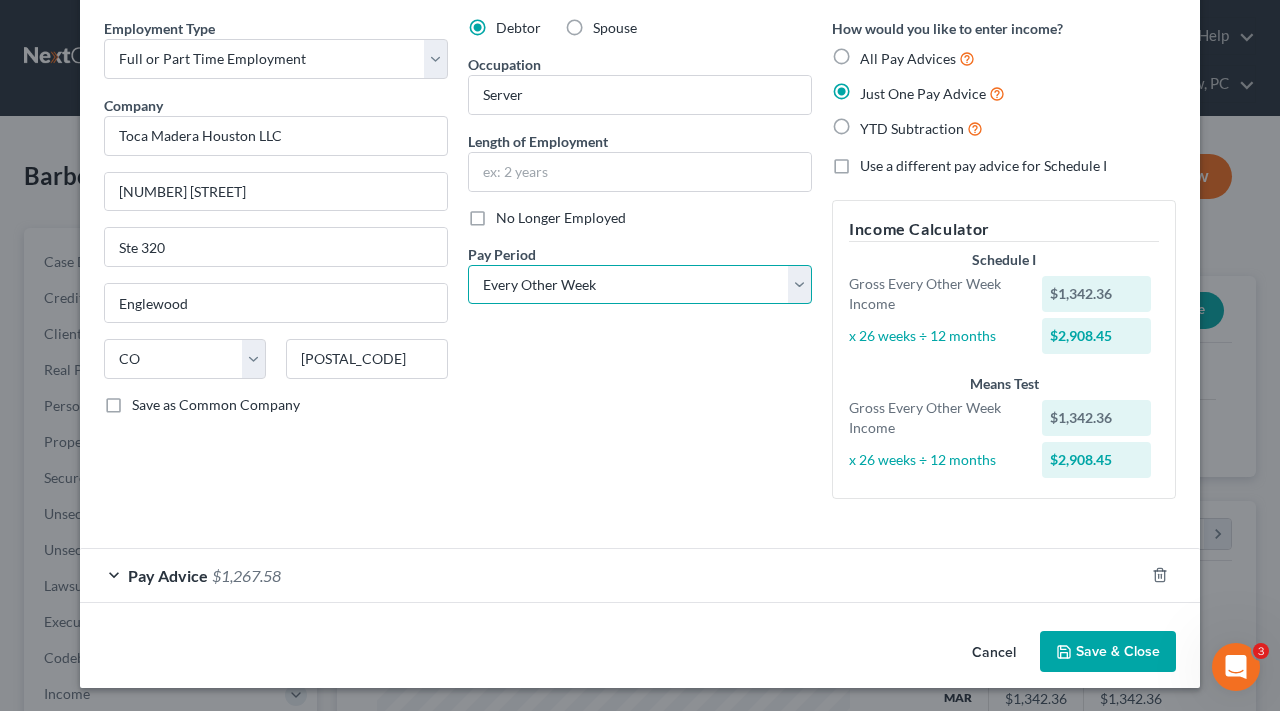 scroll, scrollTop: 73, scrollLeft: 0, axis: vertical 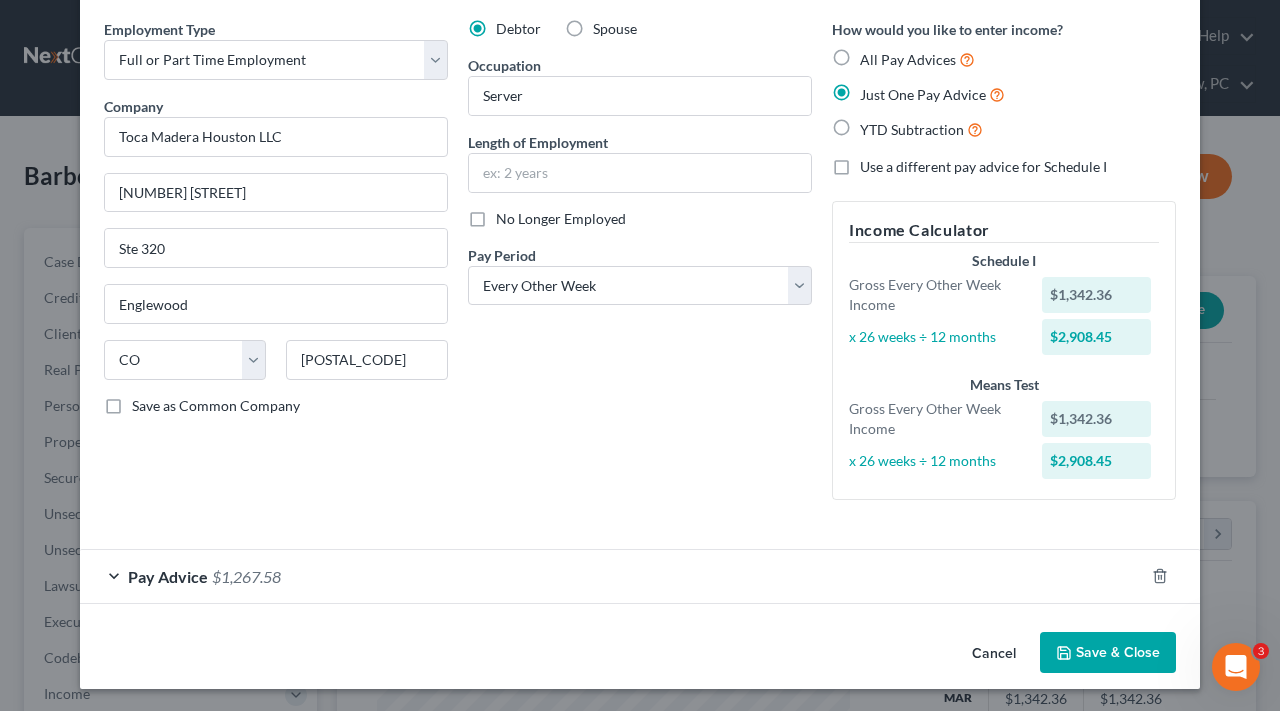 click on "Save & Close" at bounding box center (1108, 653) 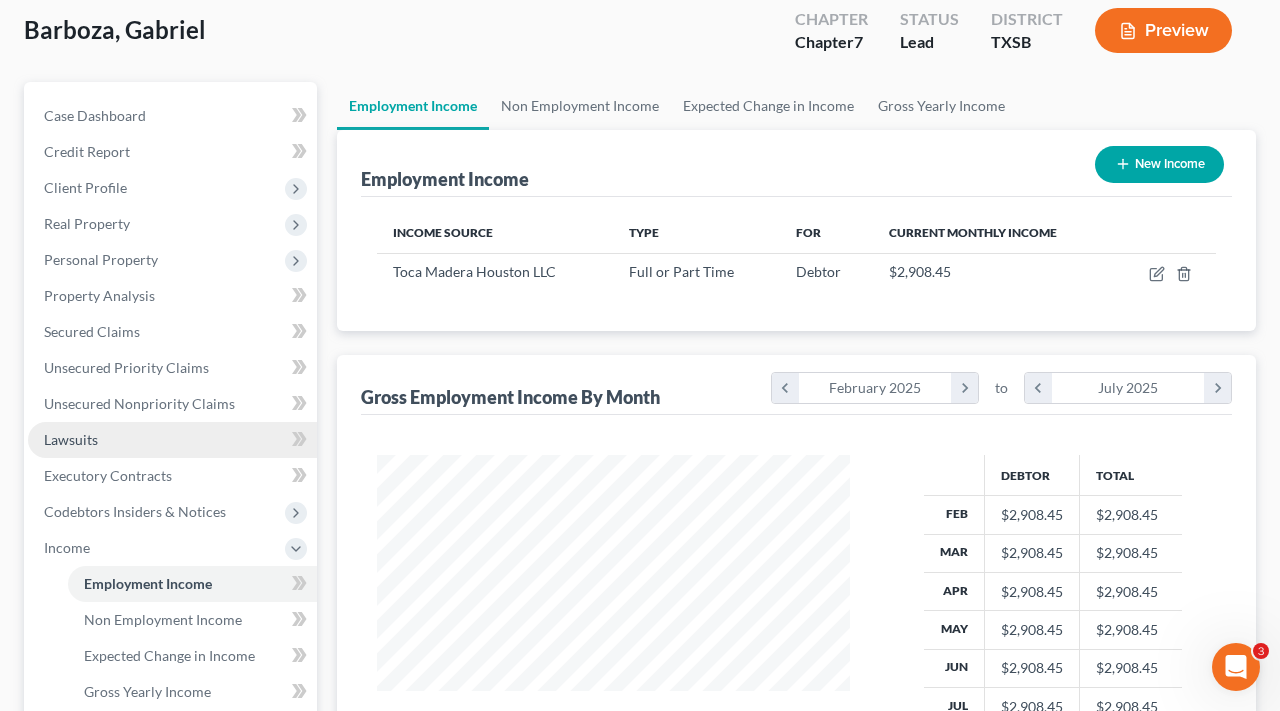 scroll, scrollTop: 182, scrollLeft: 0, axis: vertical 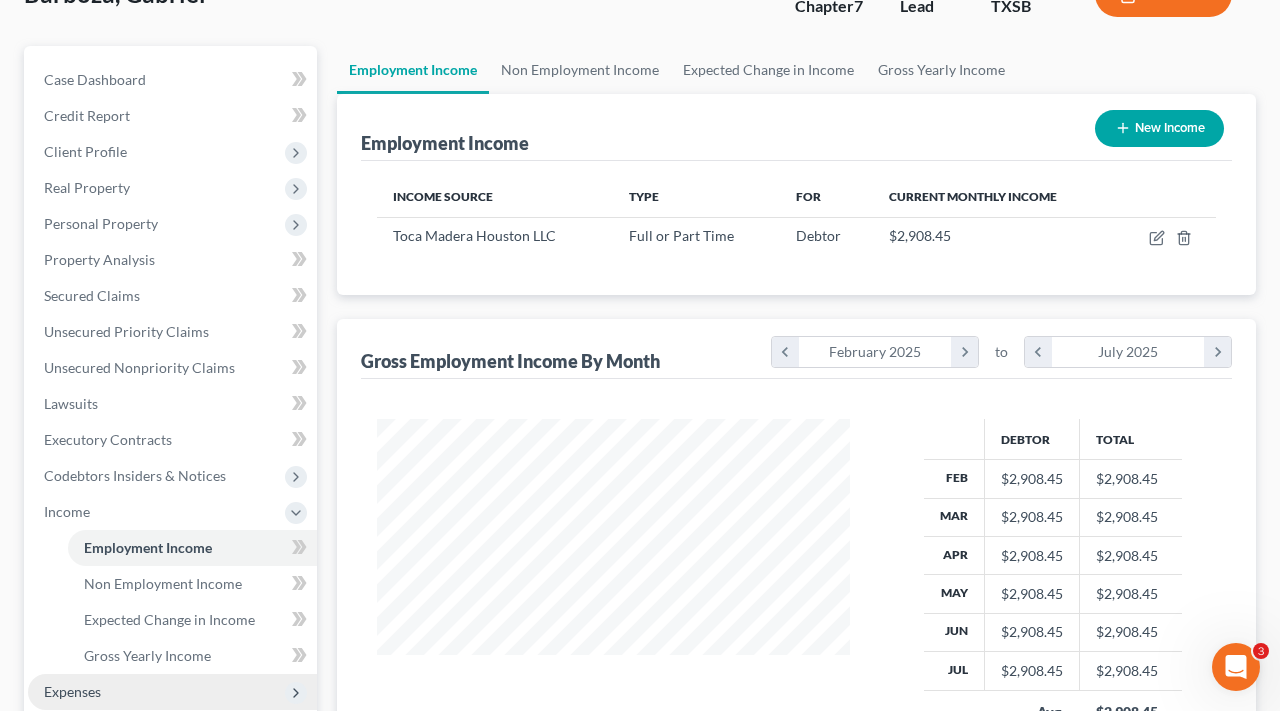 click on "Expenses" at bounding box center [72, 691] 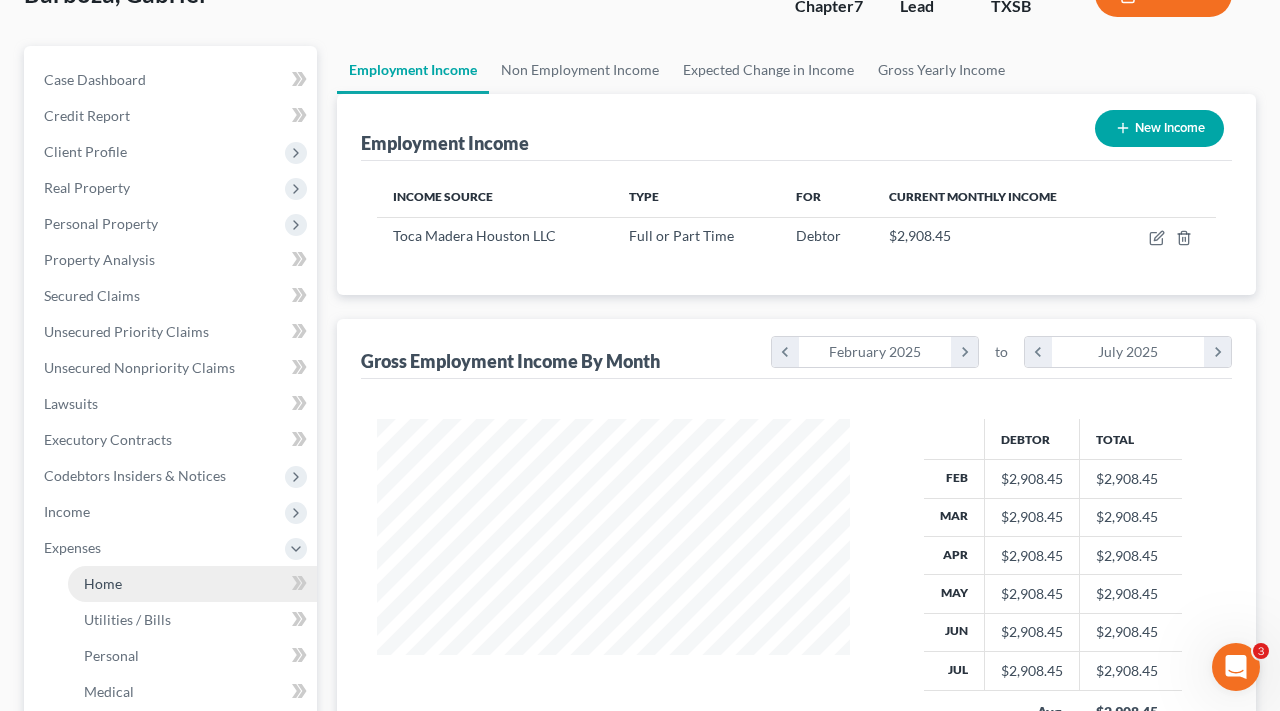 click on "Home" at bounding box center (103, 583) 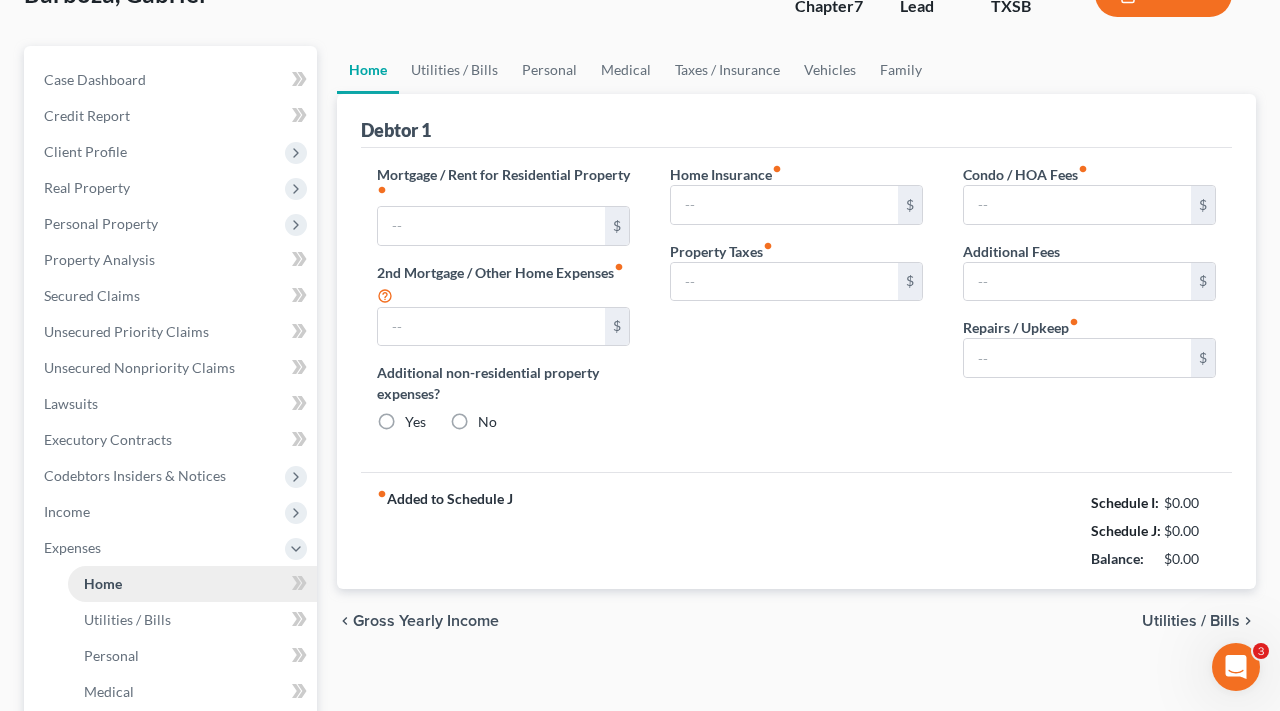 scroll, scrollTop: 0, scrollLeft: 0, axis: both 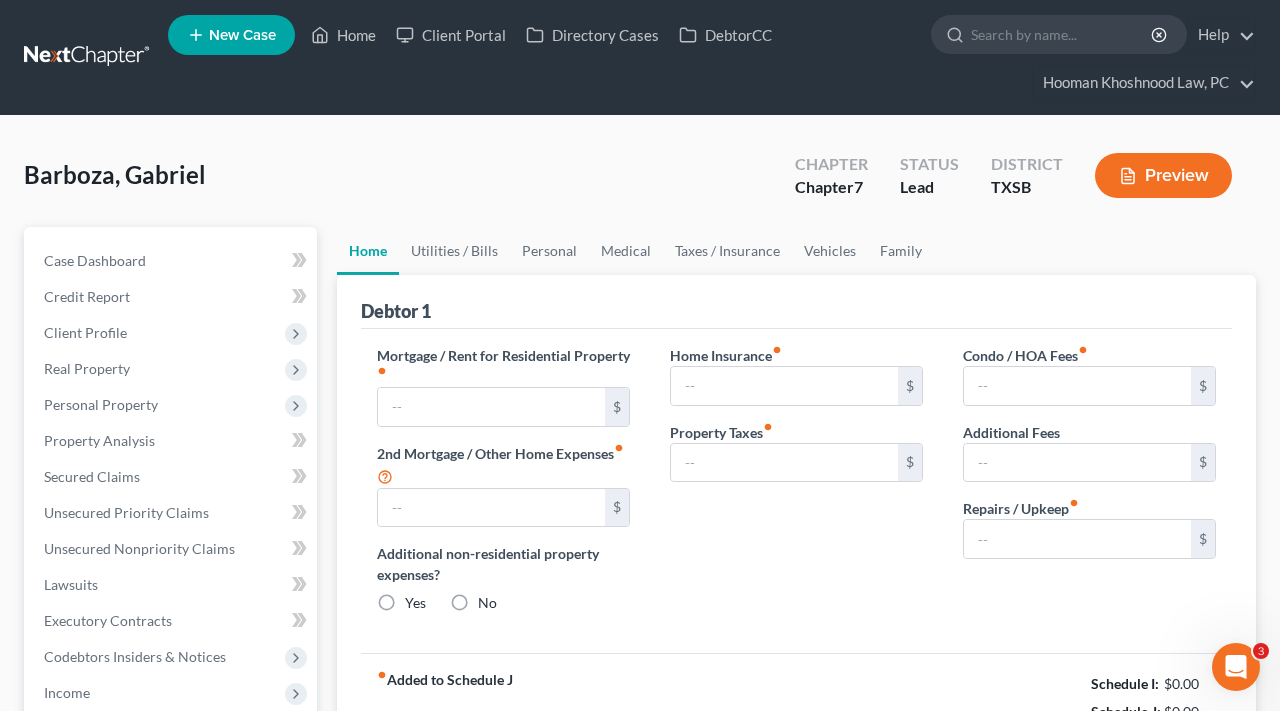 type on "0.00" 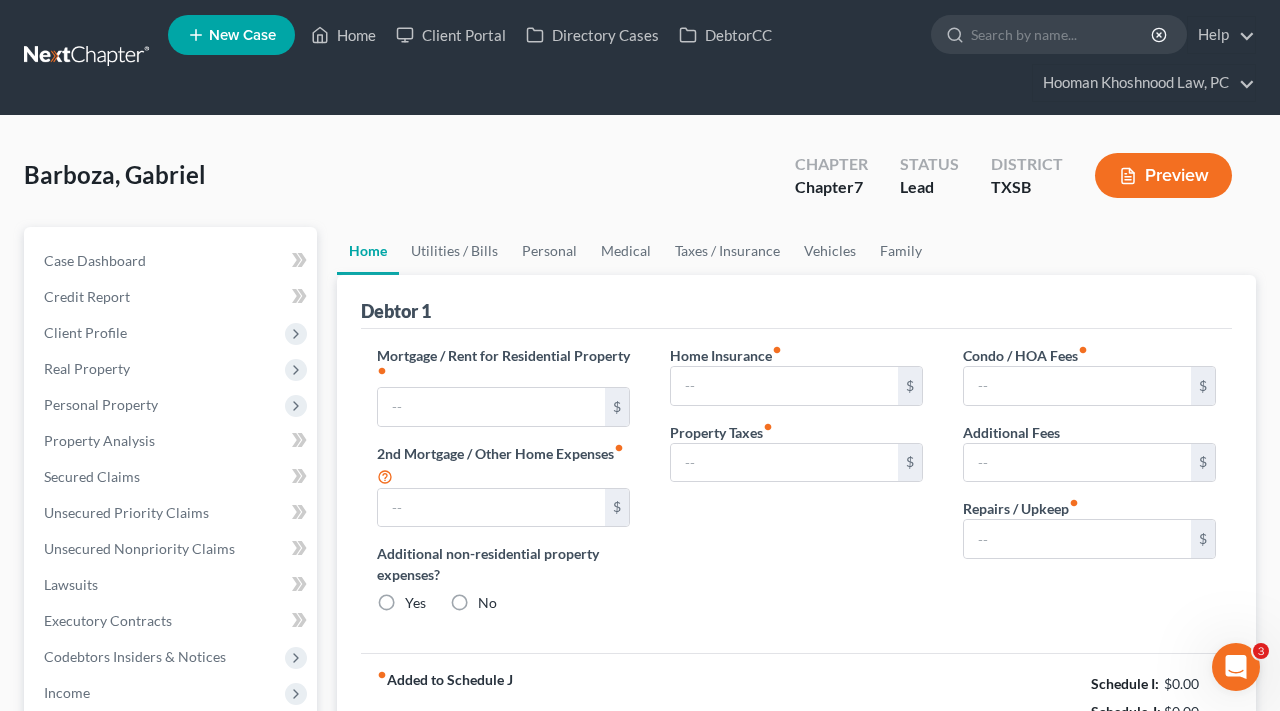 type on "0.00" 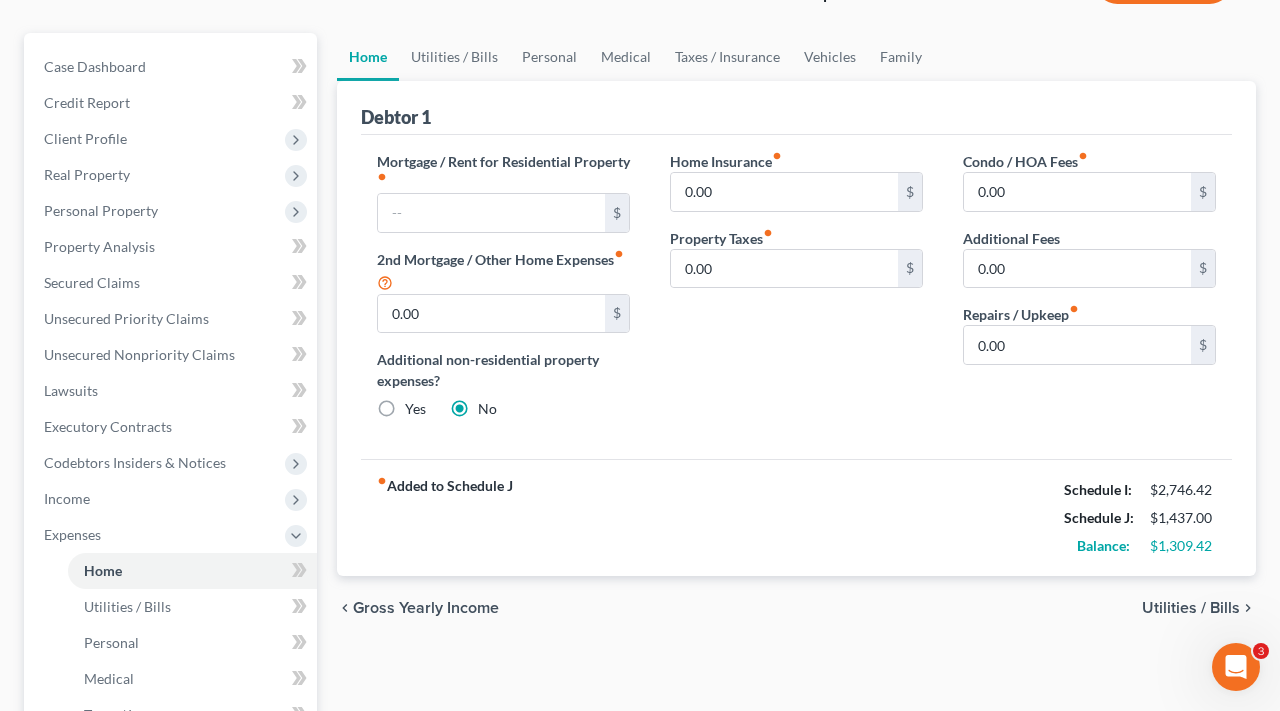 scroll, scrollTop: 195, scrollLeft: 0, axis: vertical 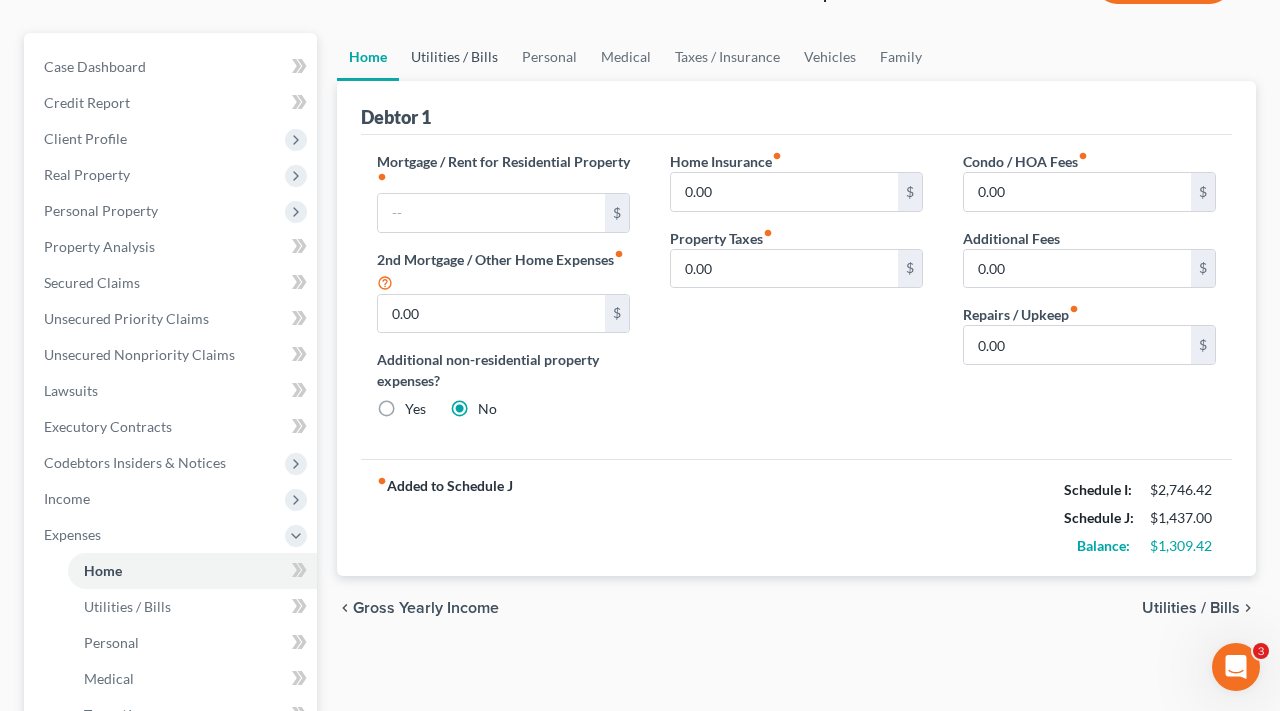click on "Utilities / Bills" at bounding box center [454, 57] 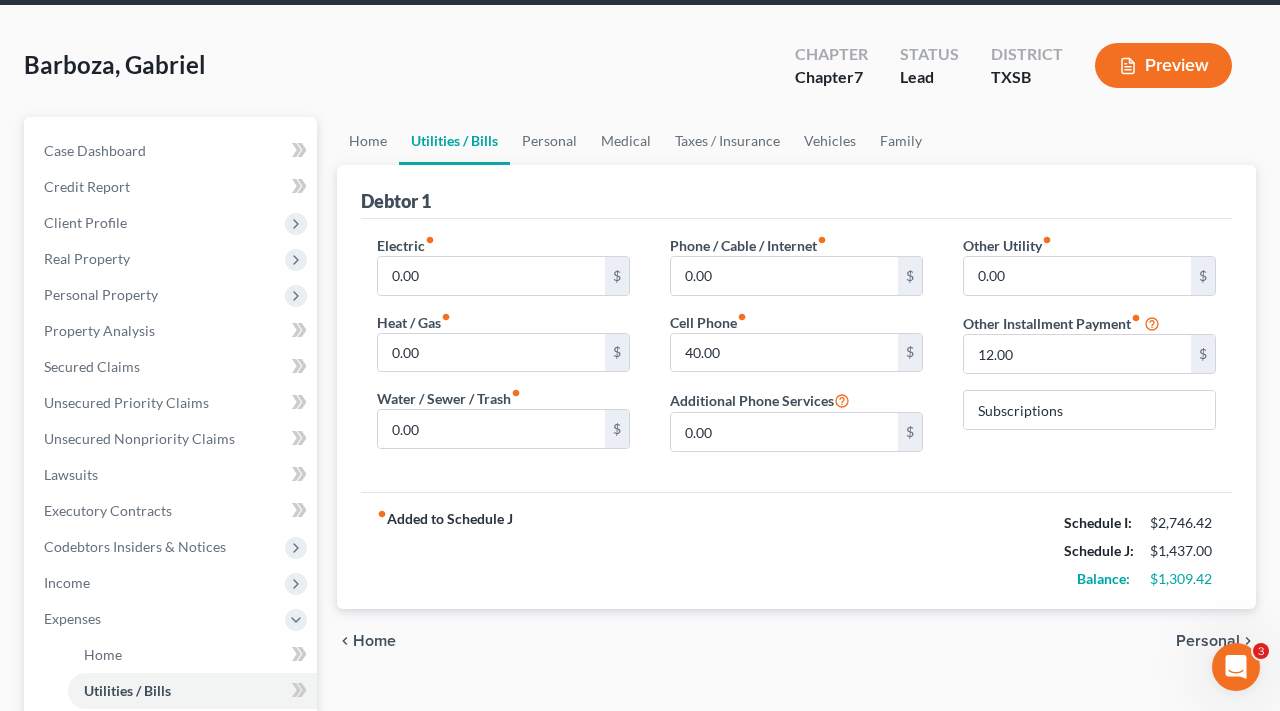 scroll, scrollTop: 111, scrollLeft: 0, axis: vertical 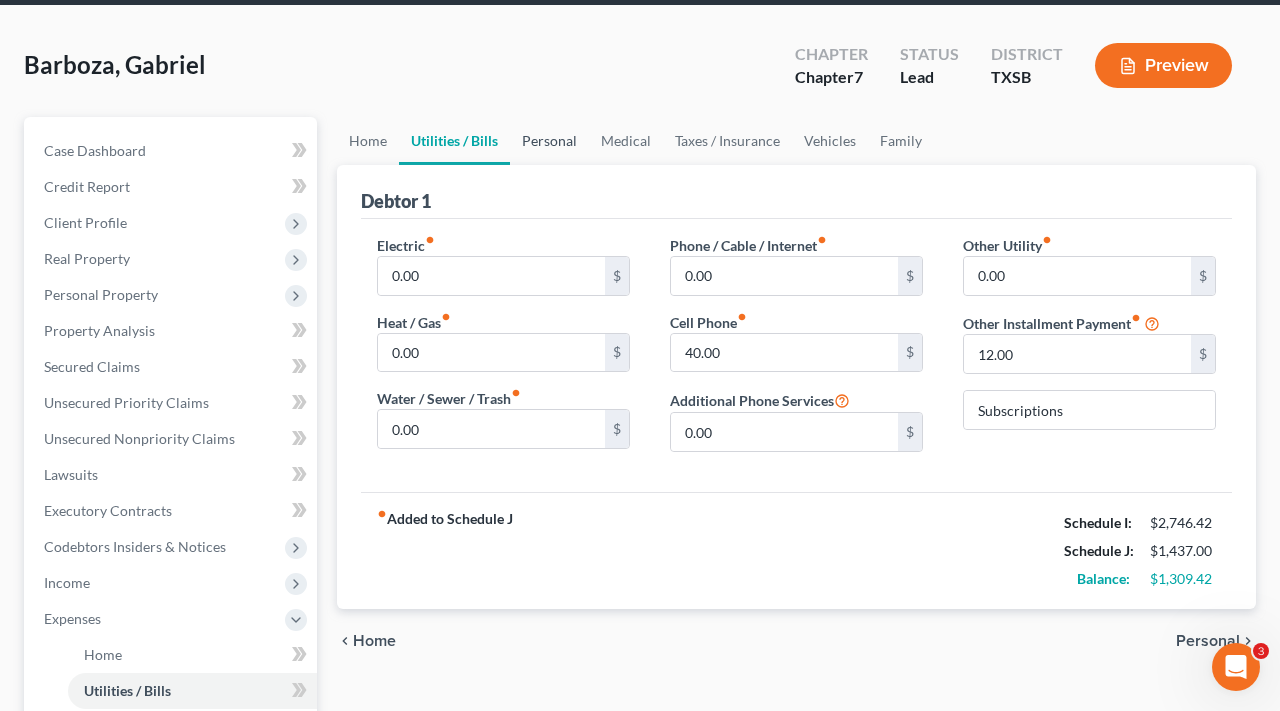 click on "Personal" at bounding box center [549, 141] 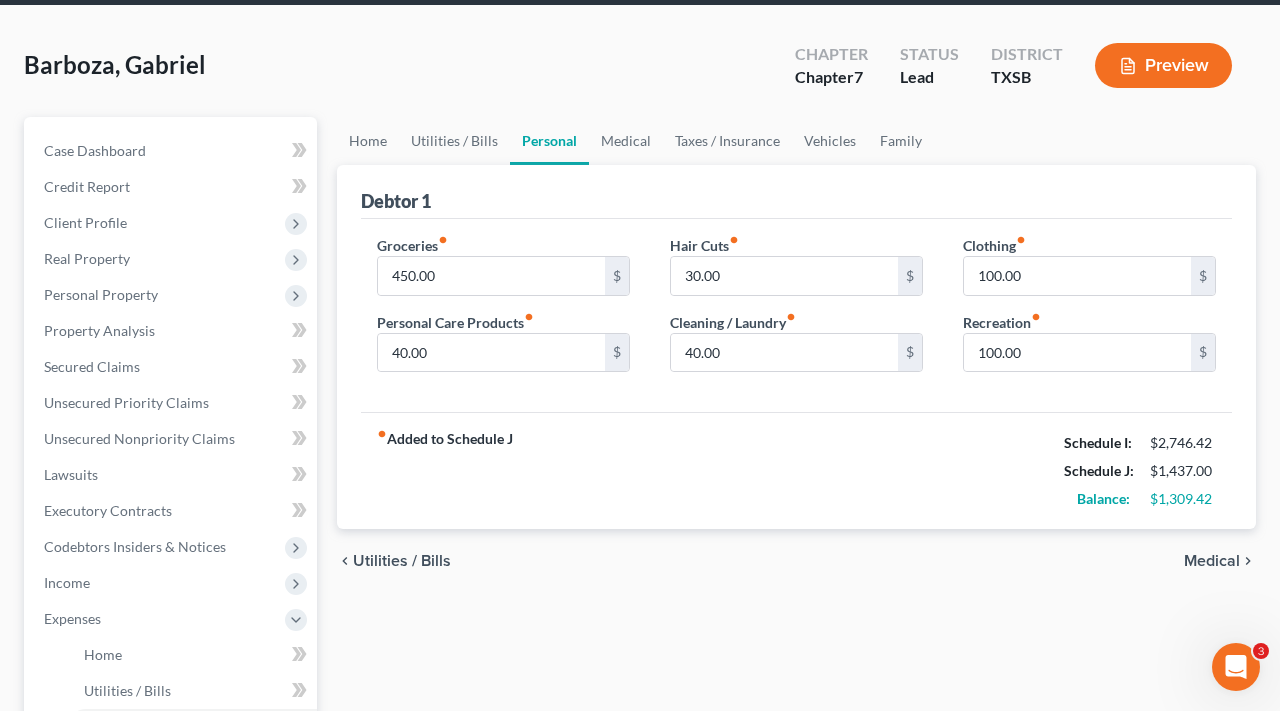 scroll, scrollTop: 0, scrollLeft: 0, axis: both 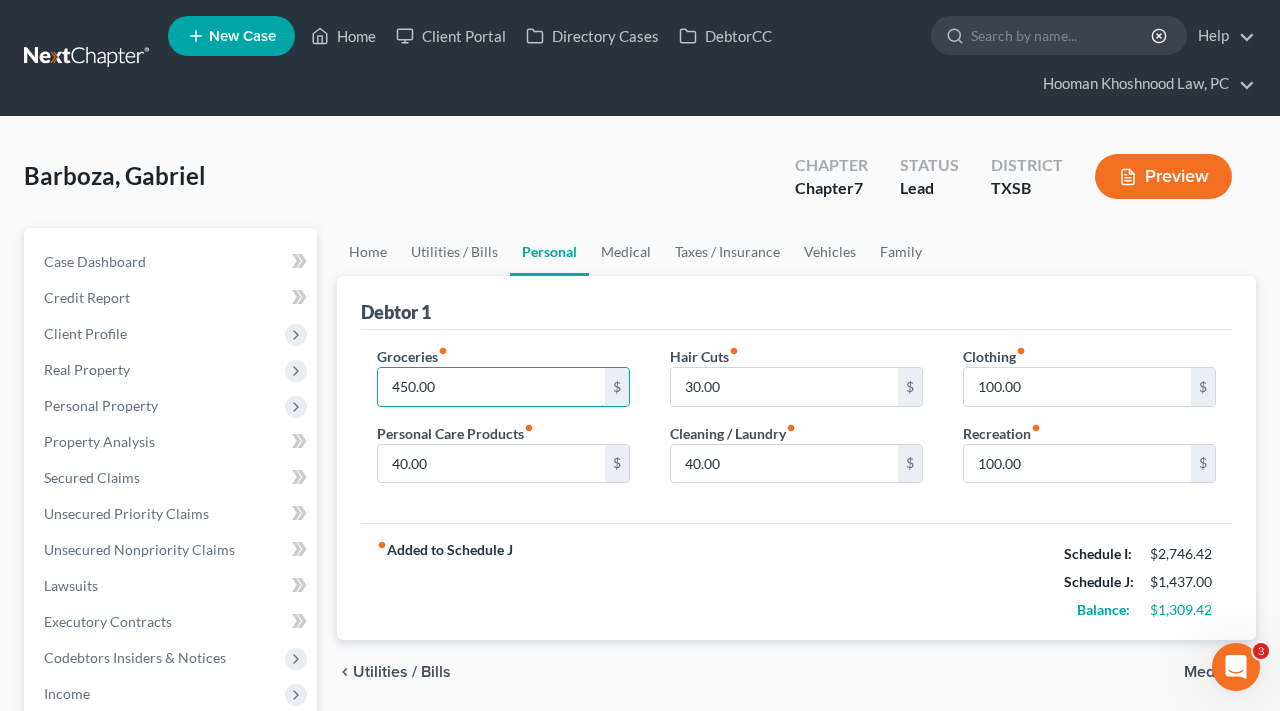 drag, startPoint x: 461, startPoint y: 389, endPoint x: 372, endPoint y: 388, distance: 89.005615 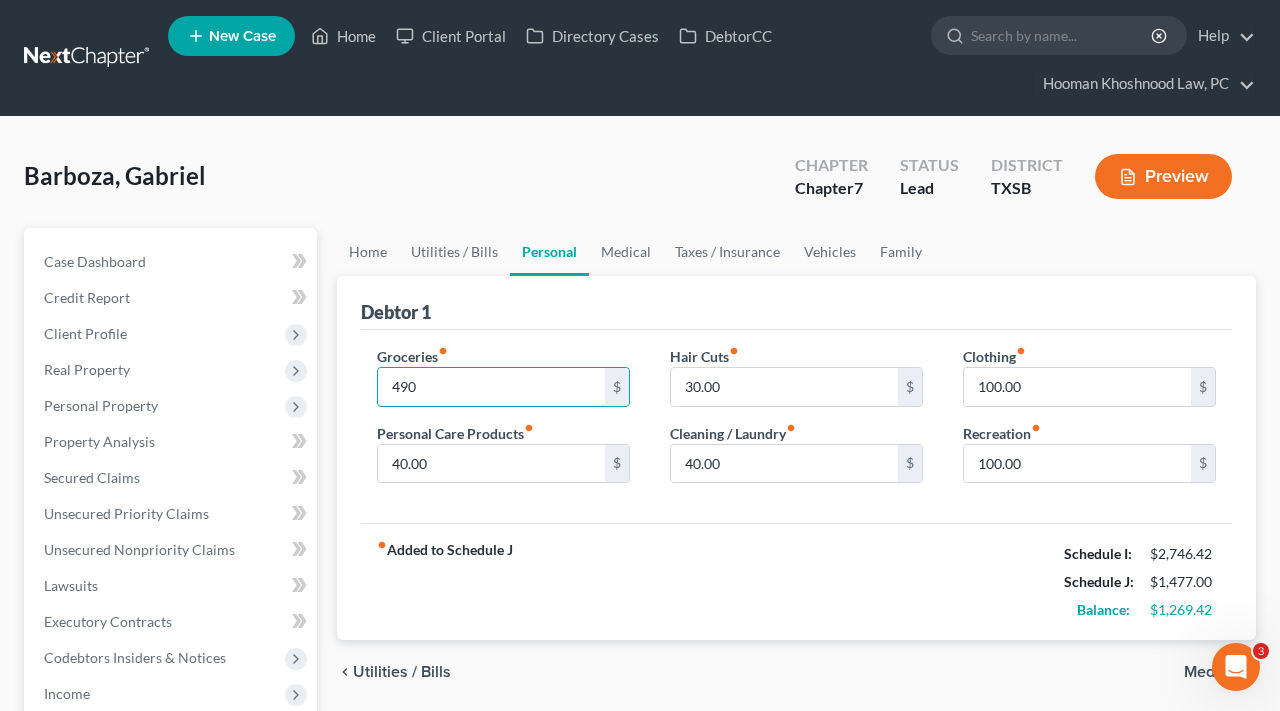 type on "490" 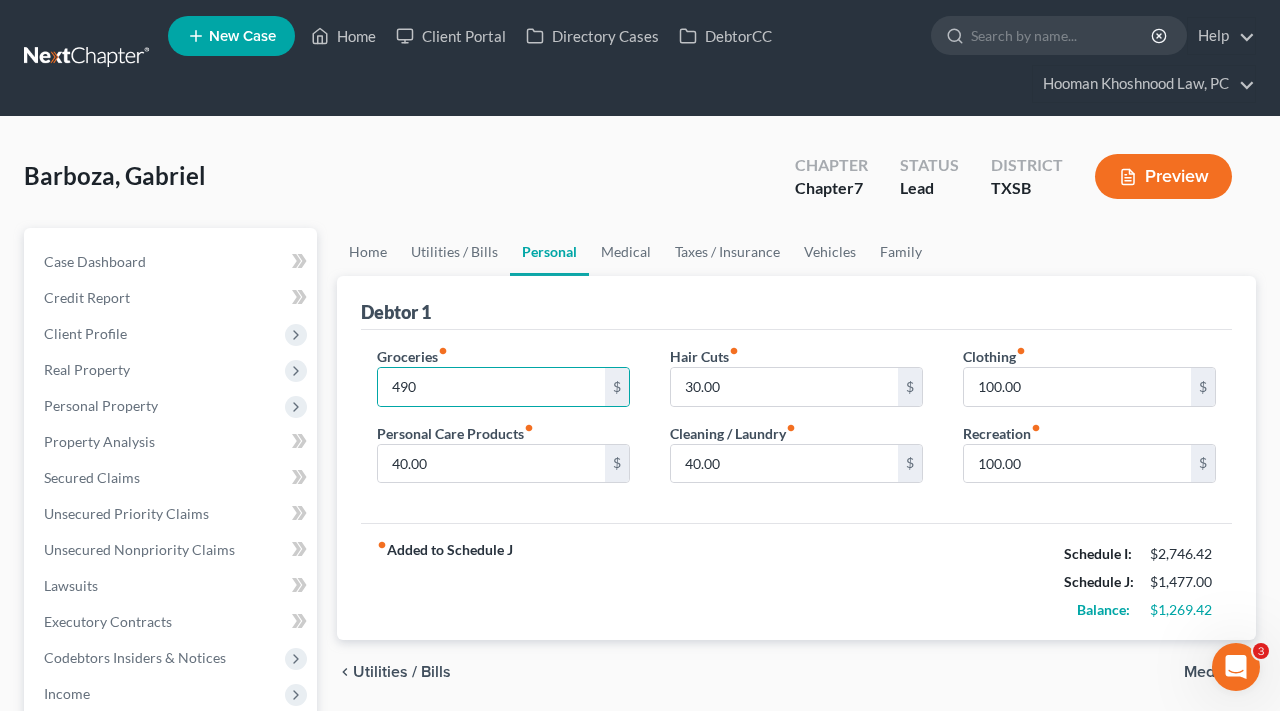 click on "fiber_manual_record  Added to Schedule J Schedule I: $2,746.42 Schedule J: $1,477.00 Balance: $1,269.42" at bounding box center [796, 581] 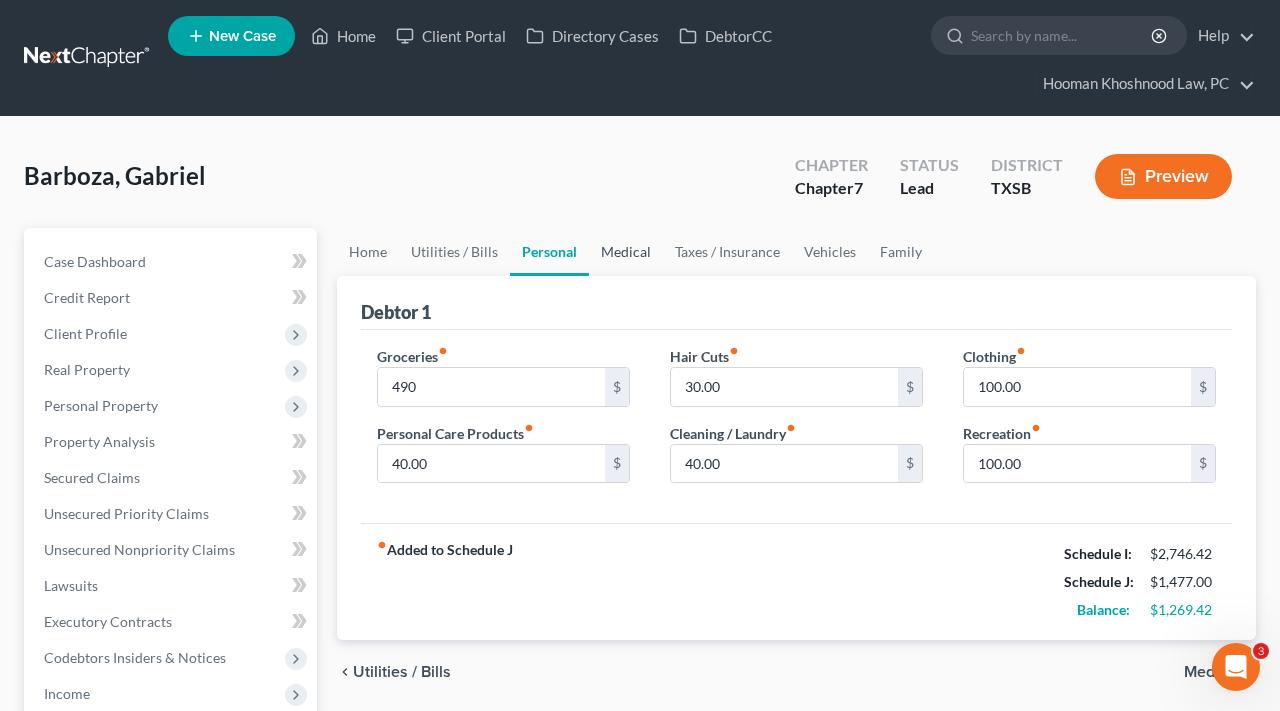 click on "Medical" at bounding box center (626, 252) 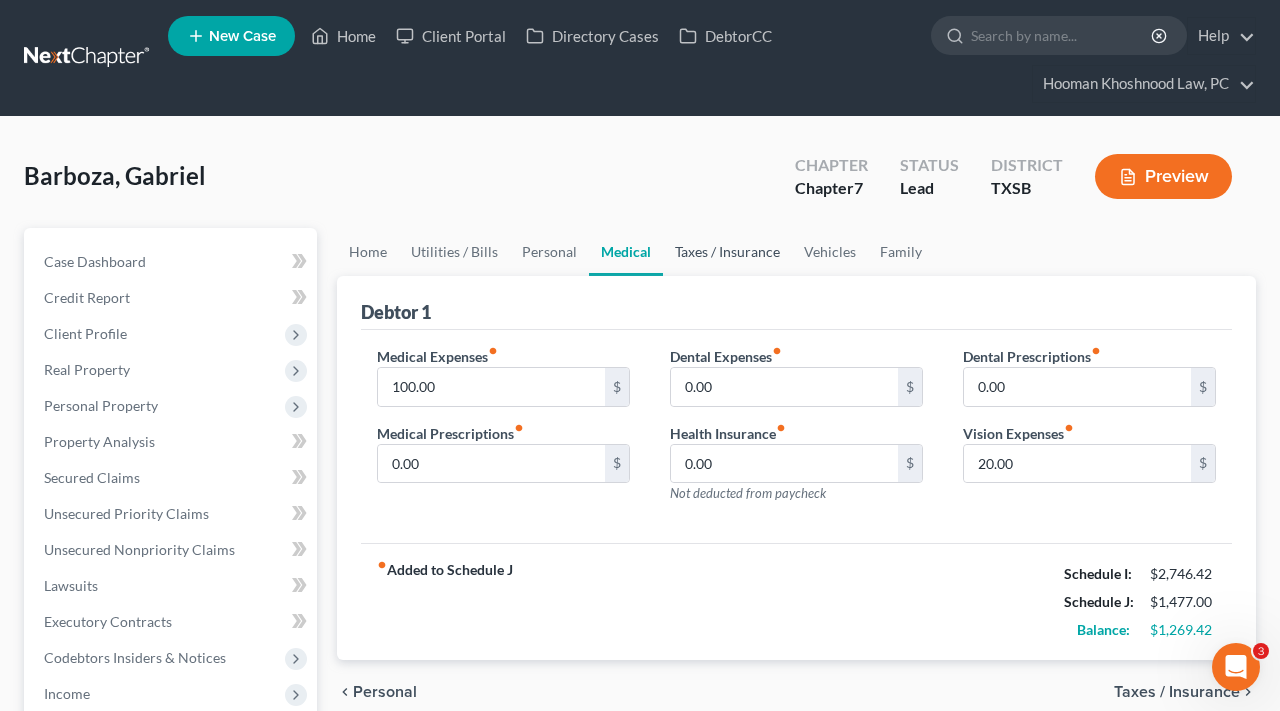 click on "Taxes / Insurance" at bounding box center [727, 252] 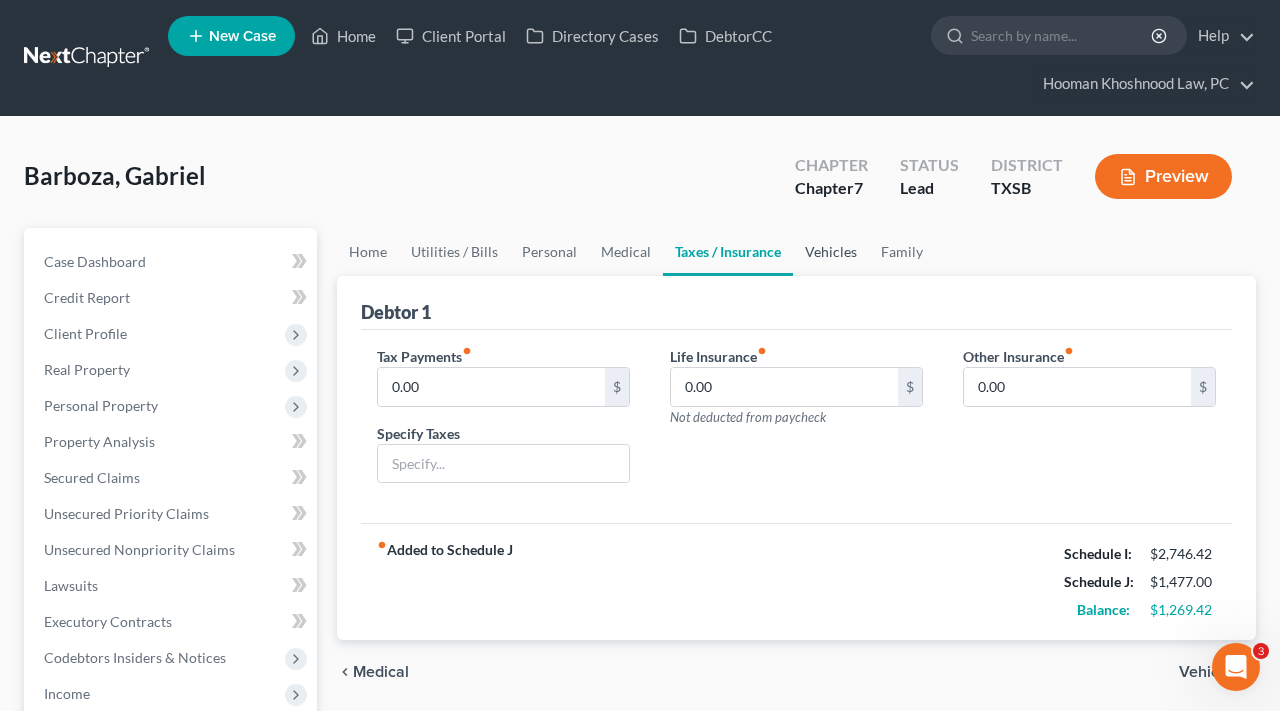 click on "Vehicles" at bounding box center (831, 252) 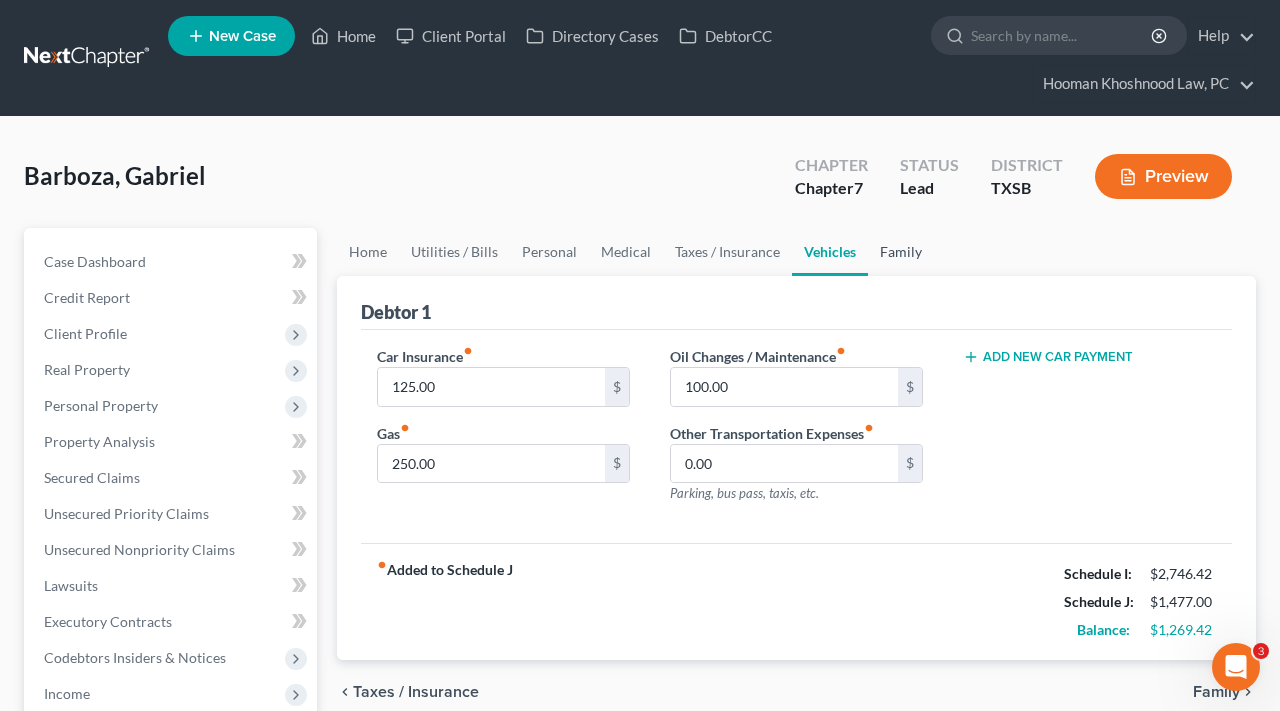 click on "Family" at bounding box center [901, 252] 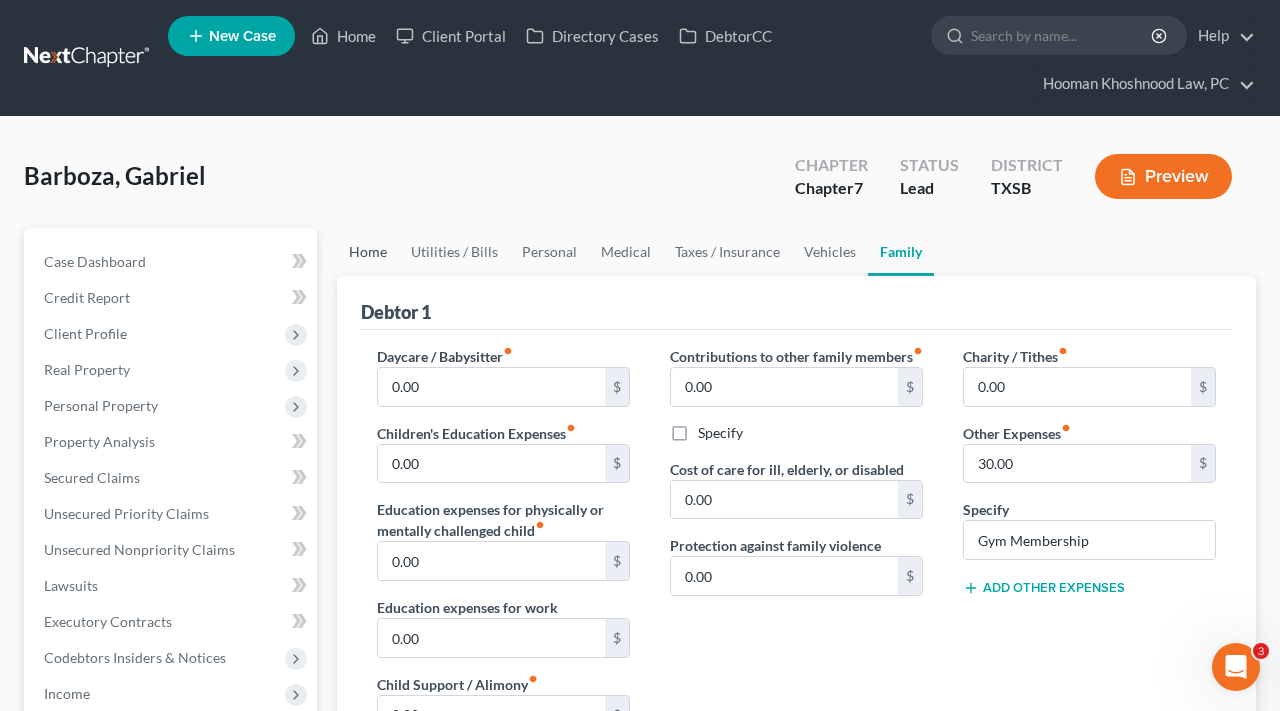 click on "Home" at bounding box center [368, 252] 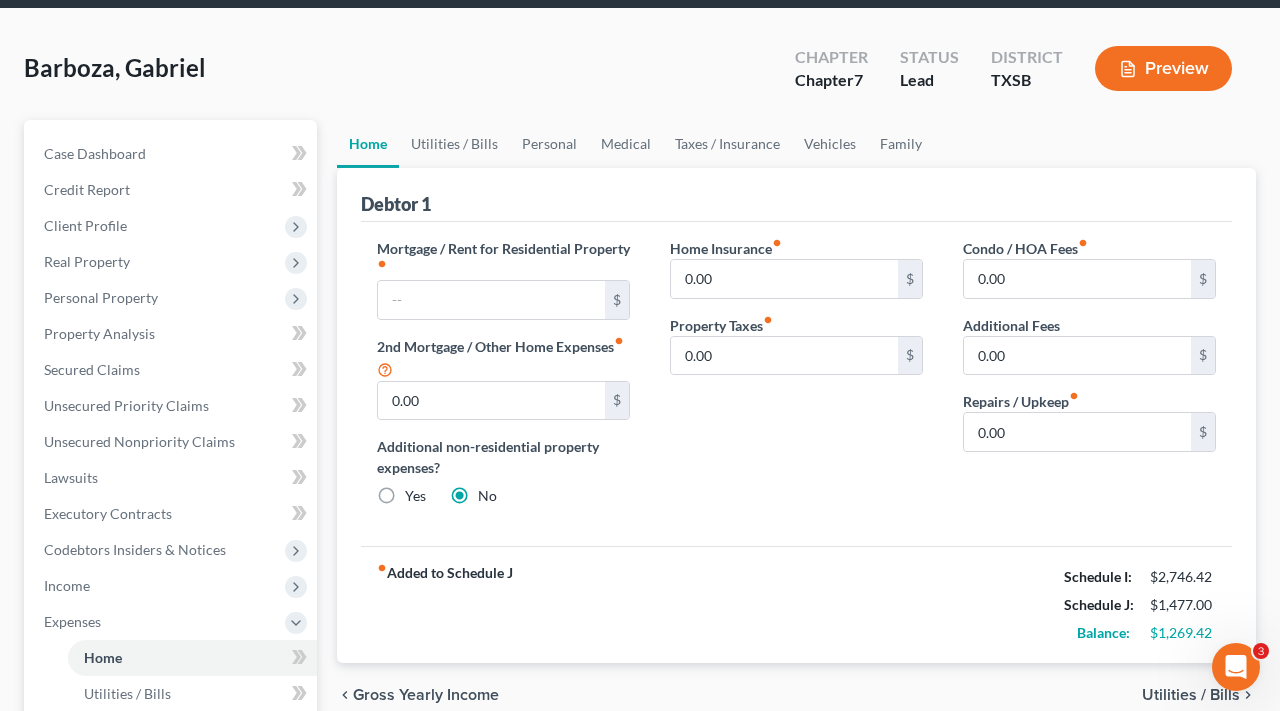 scroll, scrollTop: 105, scrollLeft: 0, axis: vertical 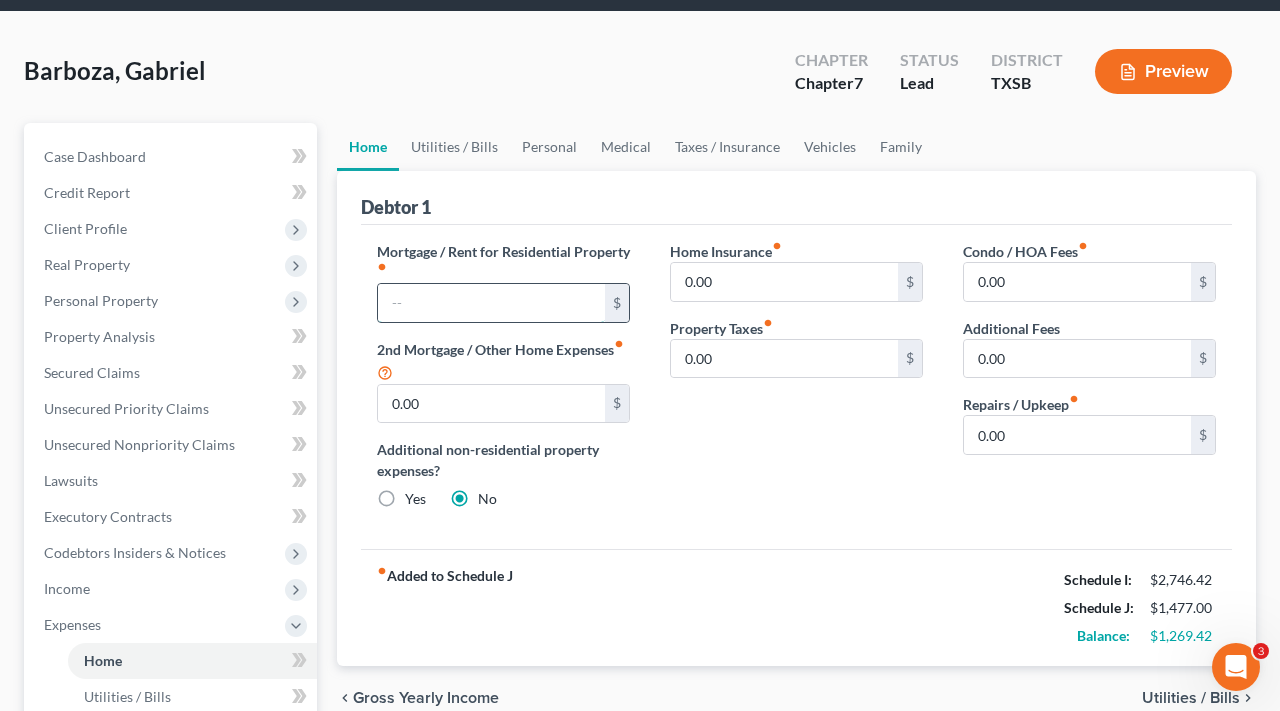 click at bounding box center [491, 303] 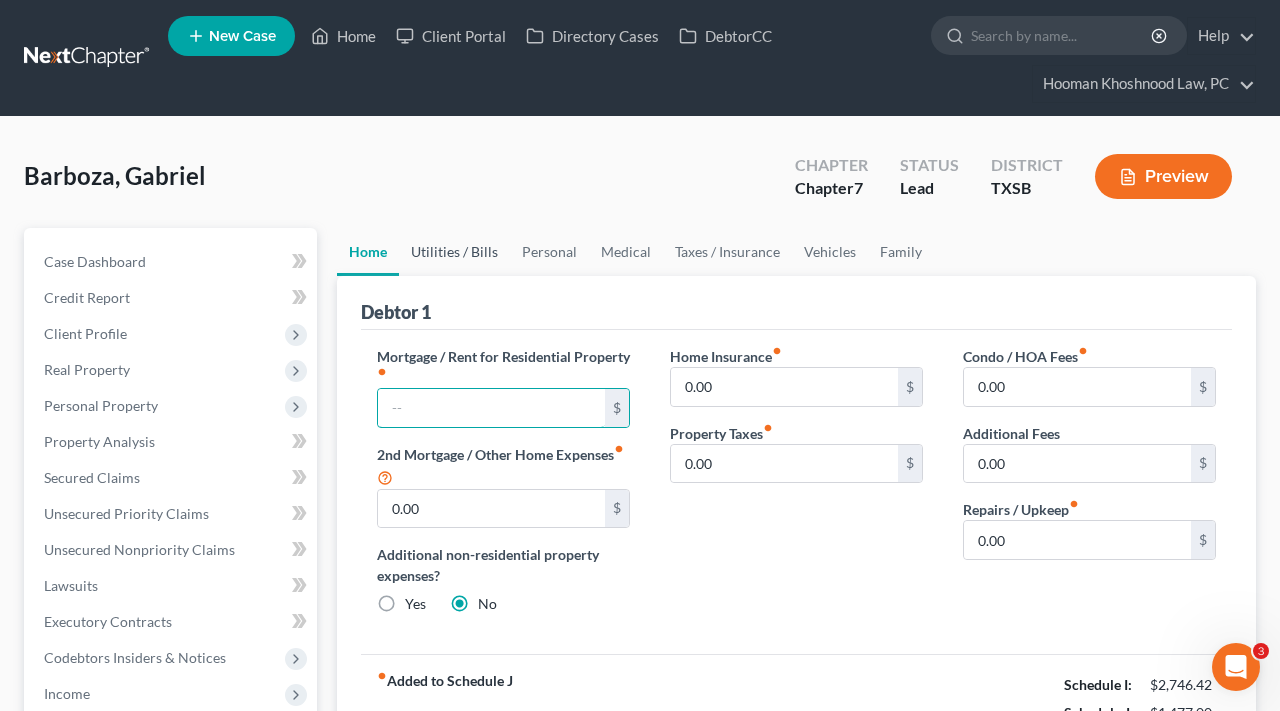 scroll, scrollTop: 0, scrollLeft: 0, axis: both 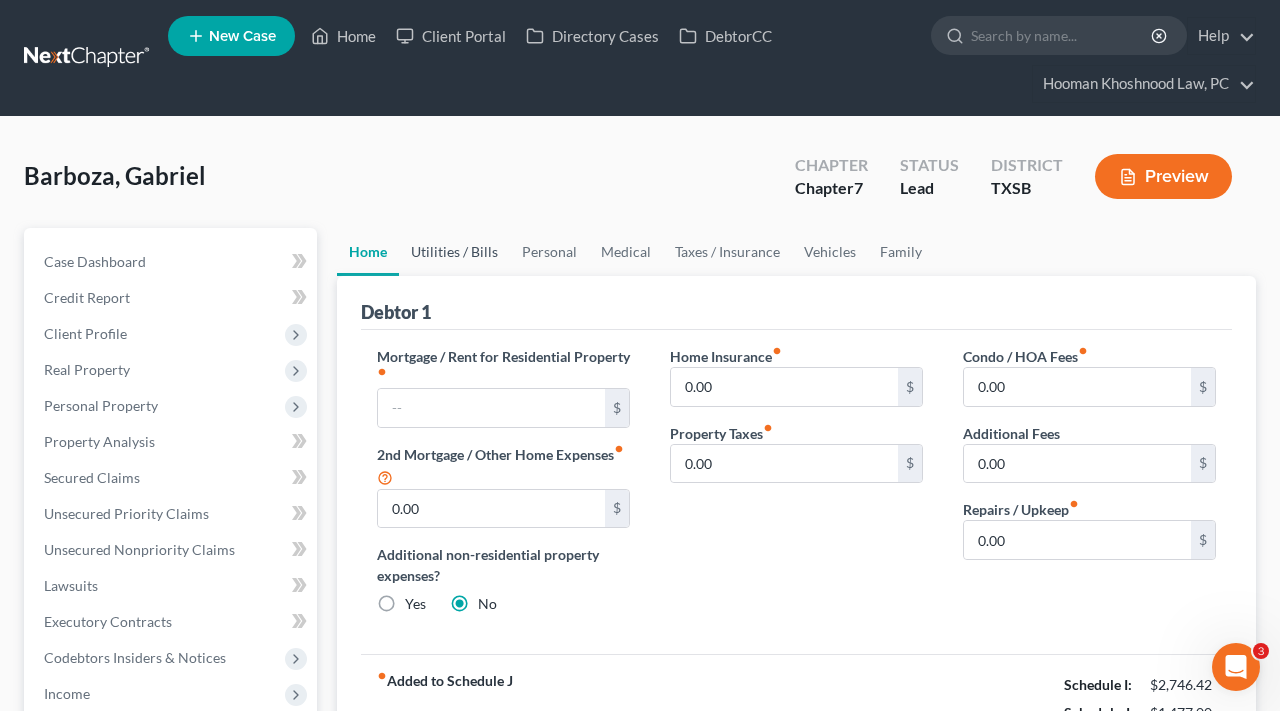 click on "Utilities / Bills" at bounding box center (454, 252) 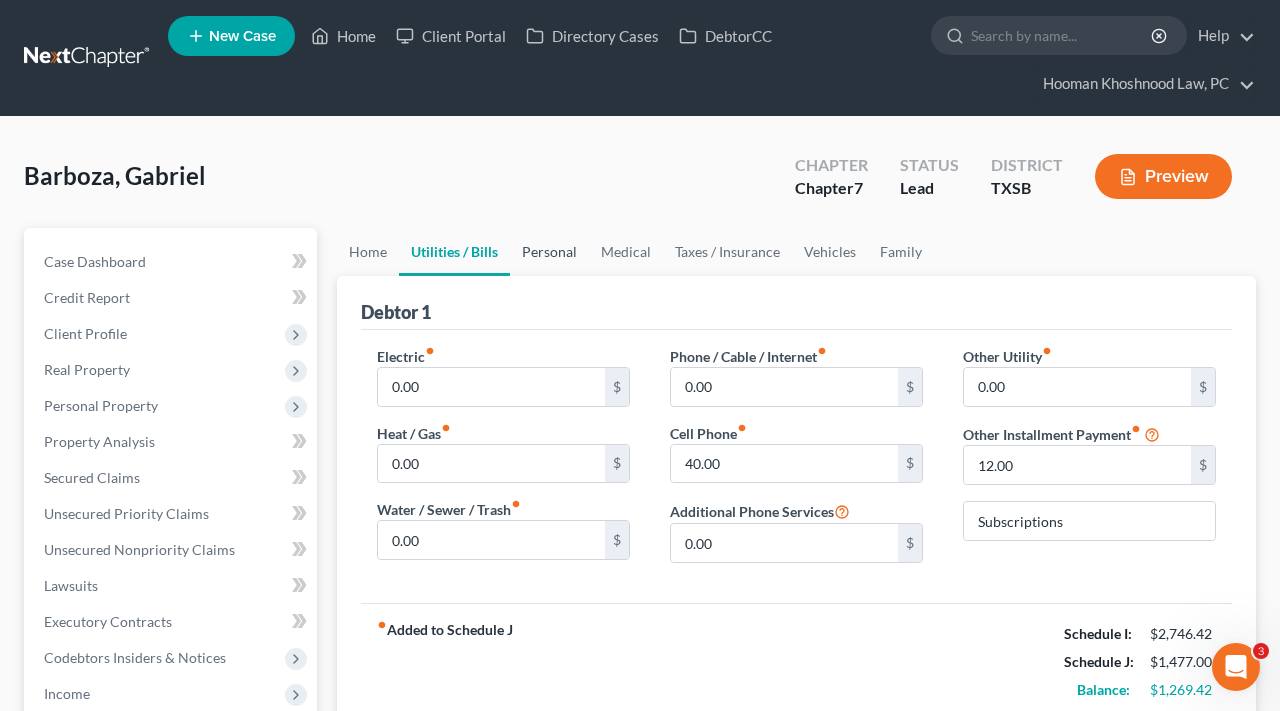 click on "Personal" at bounding box center [549, 252] 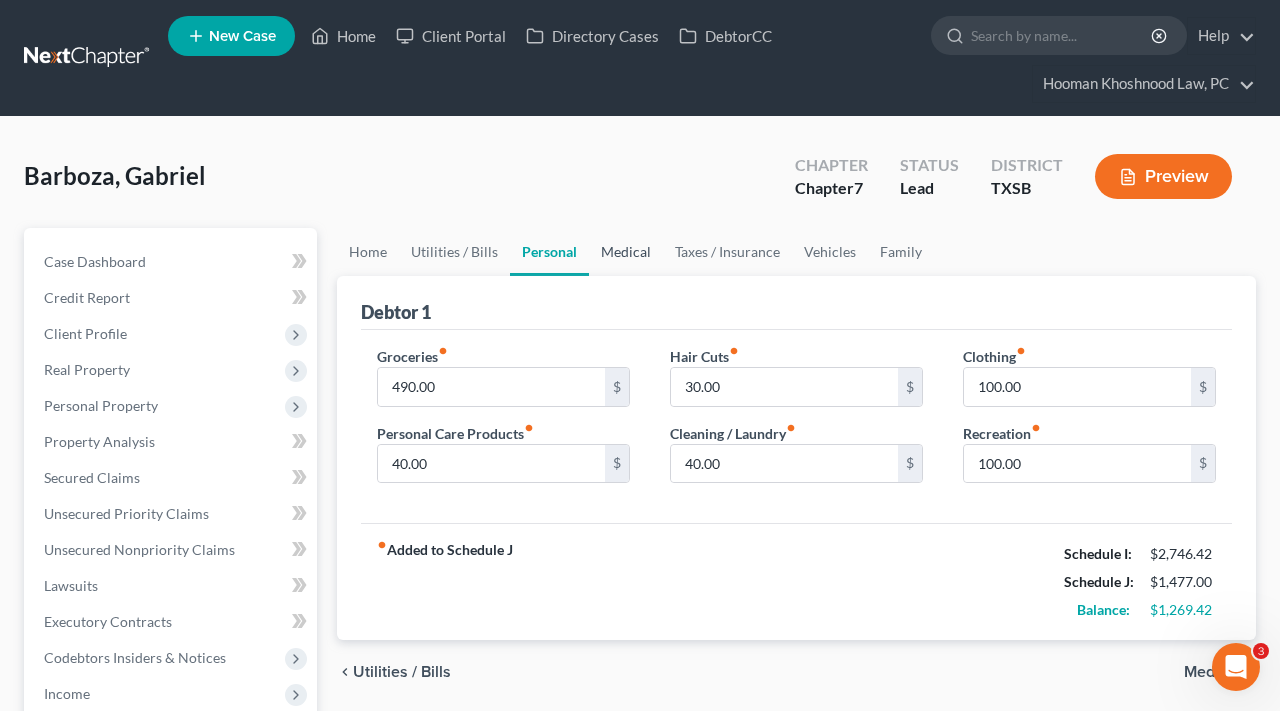 click on "Medical" at bounding box center (626, 252) 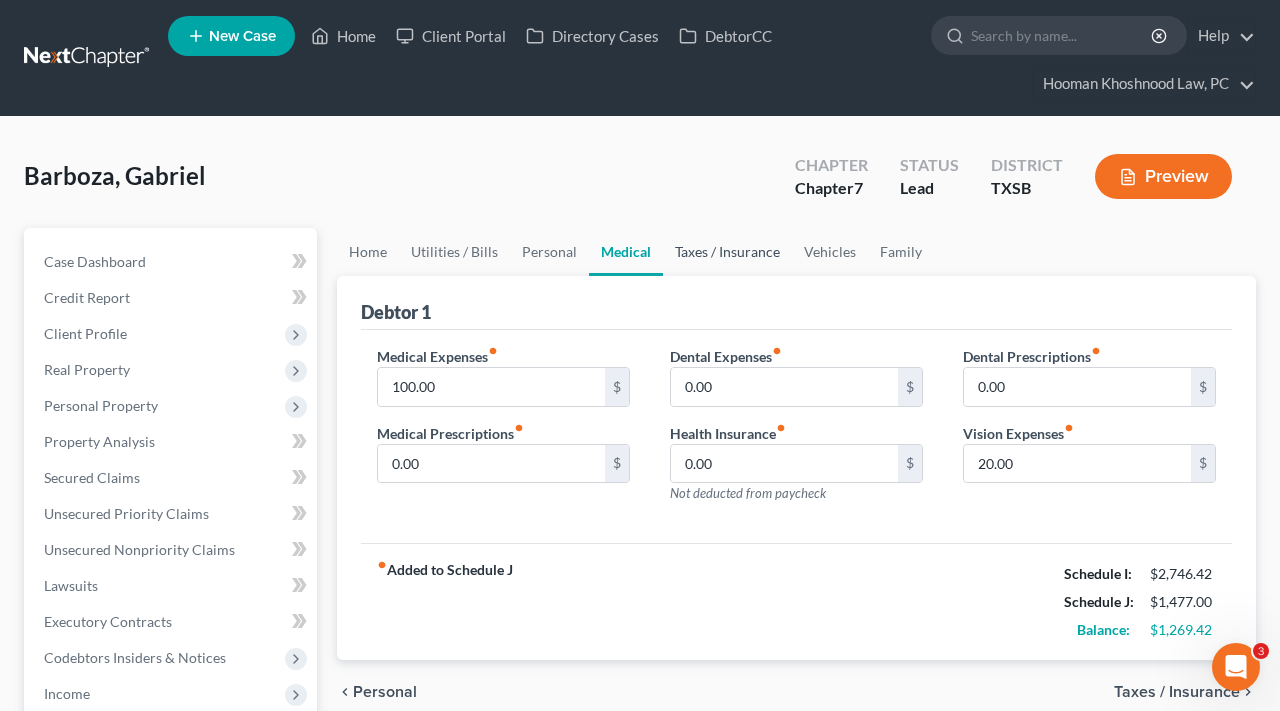 click on "Taxes / Insurance" at bounding box center [727, 252] 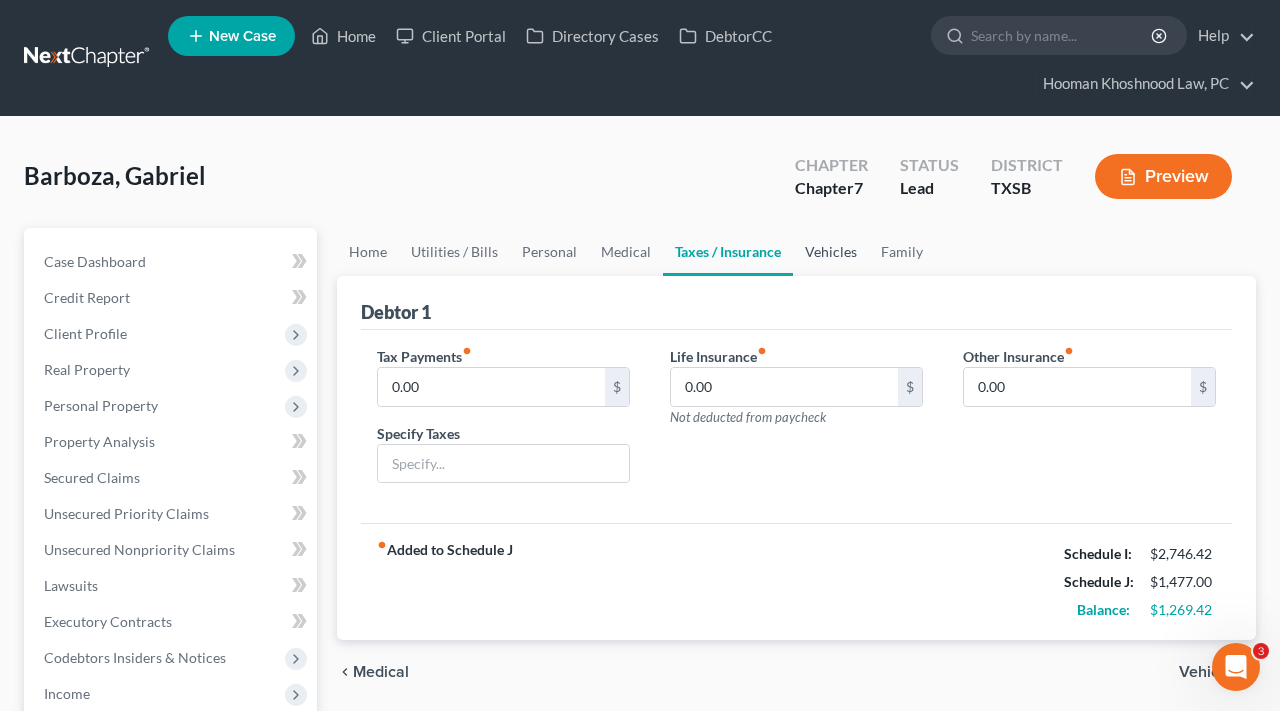 click on "Vehicles" at bounding box center [831, 252] 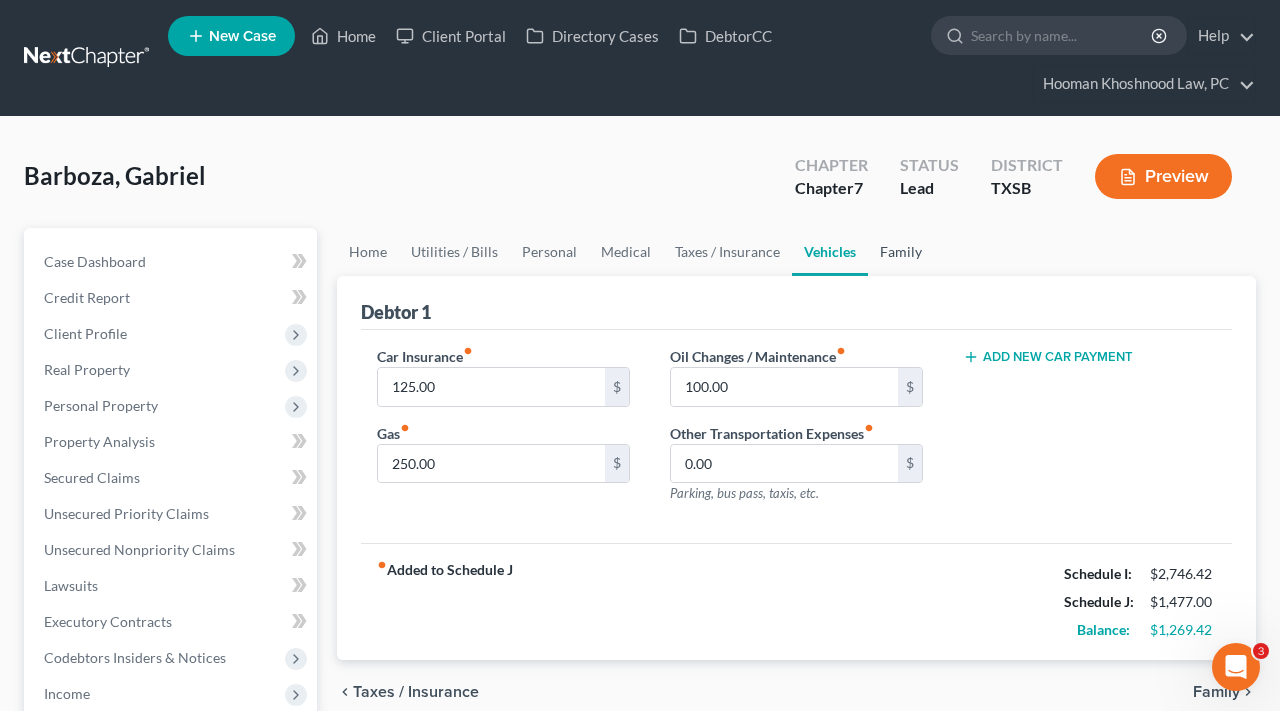 click on "Family" at bounding box center [901, 252] 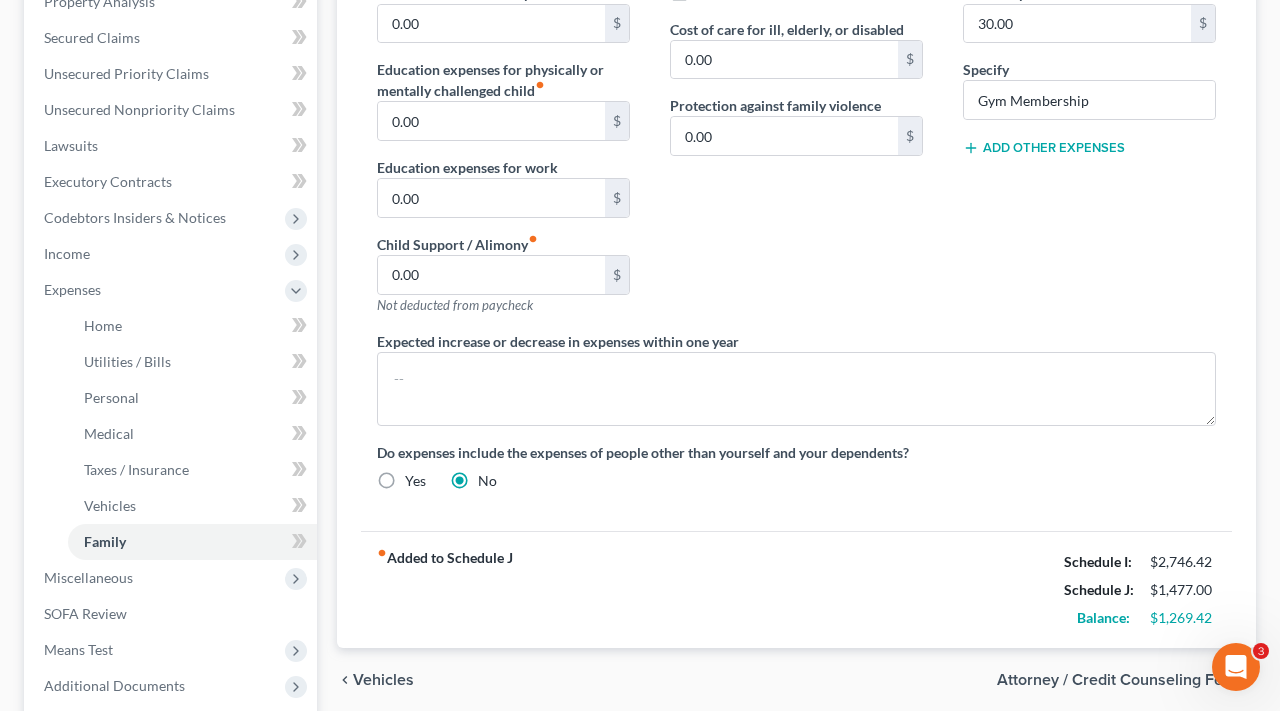 scroll, scrollTop: 462, scrollLeft: 0, axis: vertical 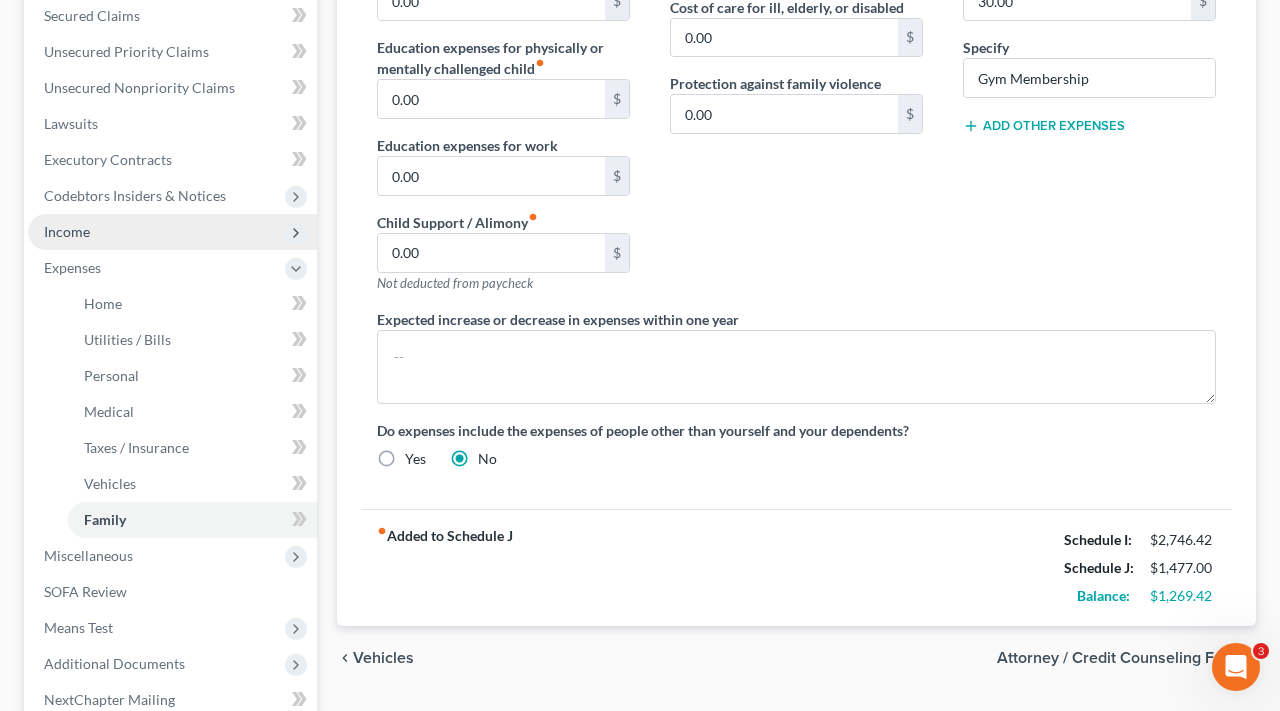 click on "Income" at bounding box center (172, 232) 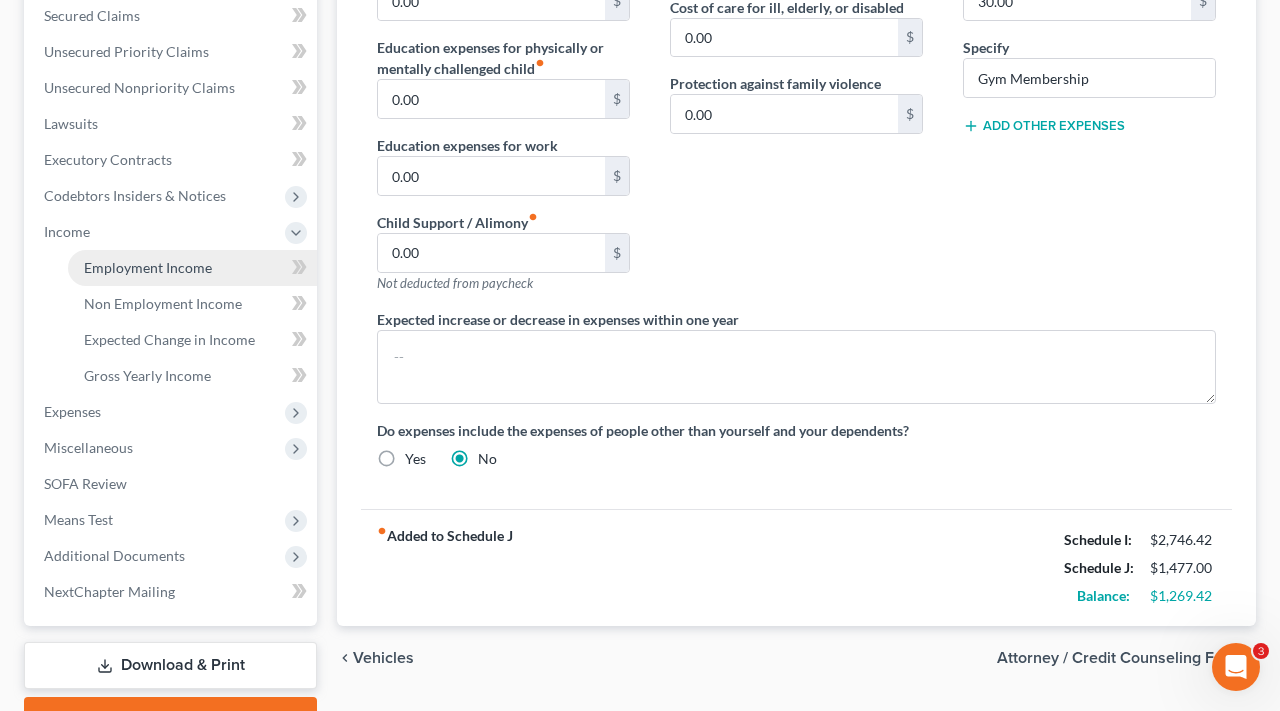 click on "Employment Income" at bounding box center [148, 267] 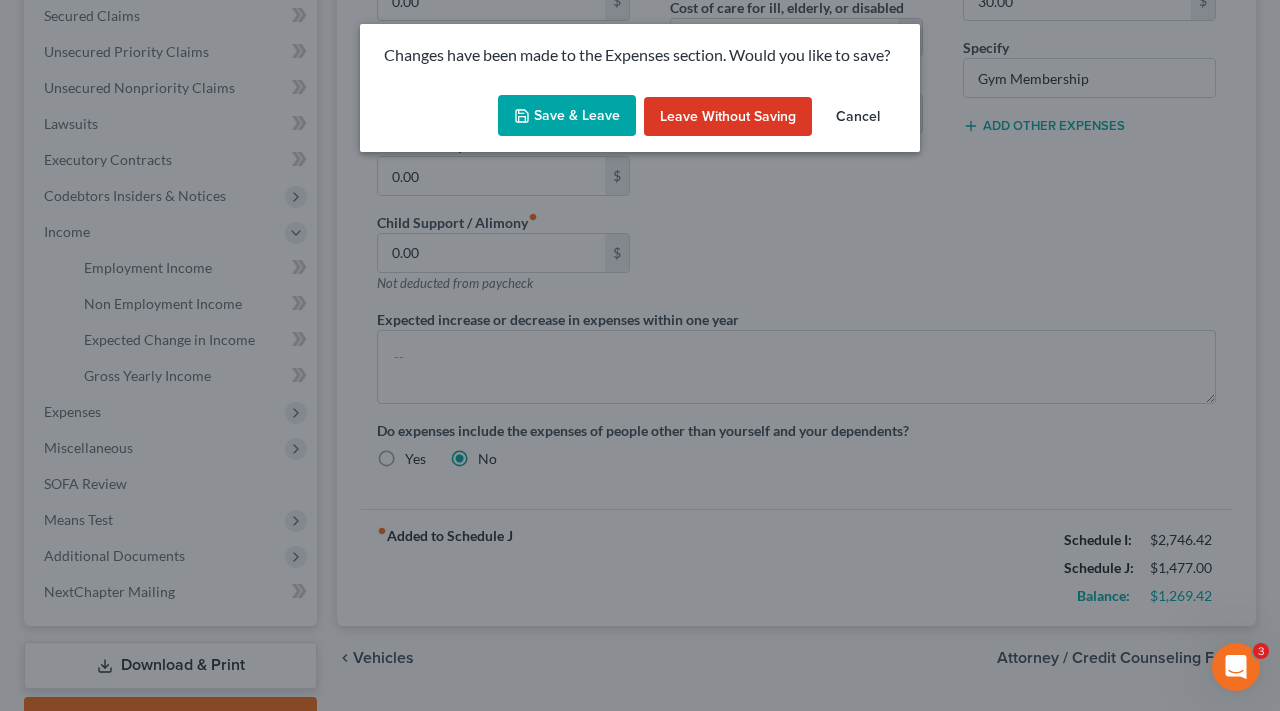 click on "Save & Leave" at bounding box center [567, 116] 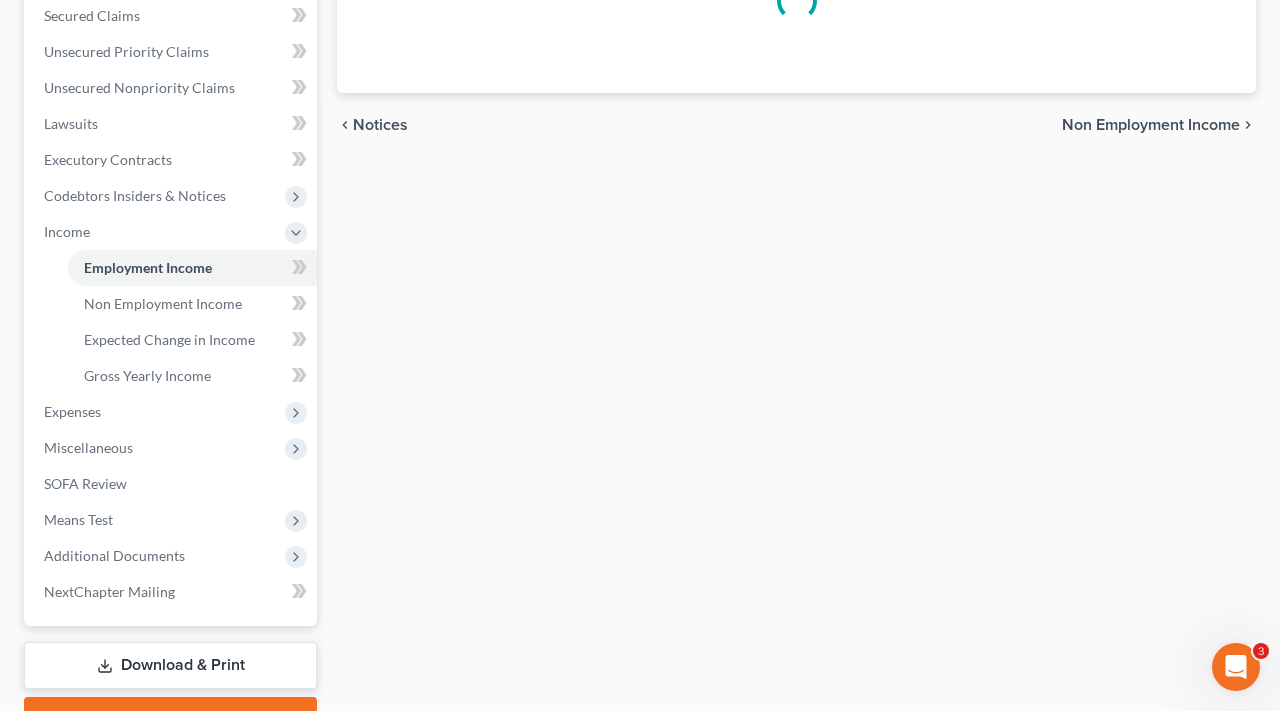 scroll, scrollTop: 0, scrollLeft: 0, axis: both 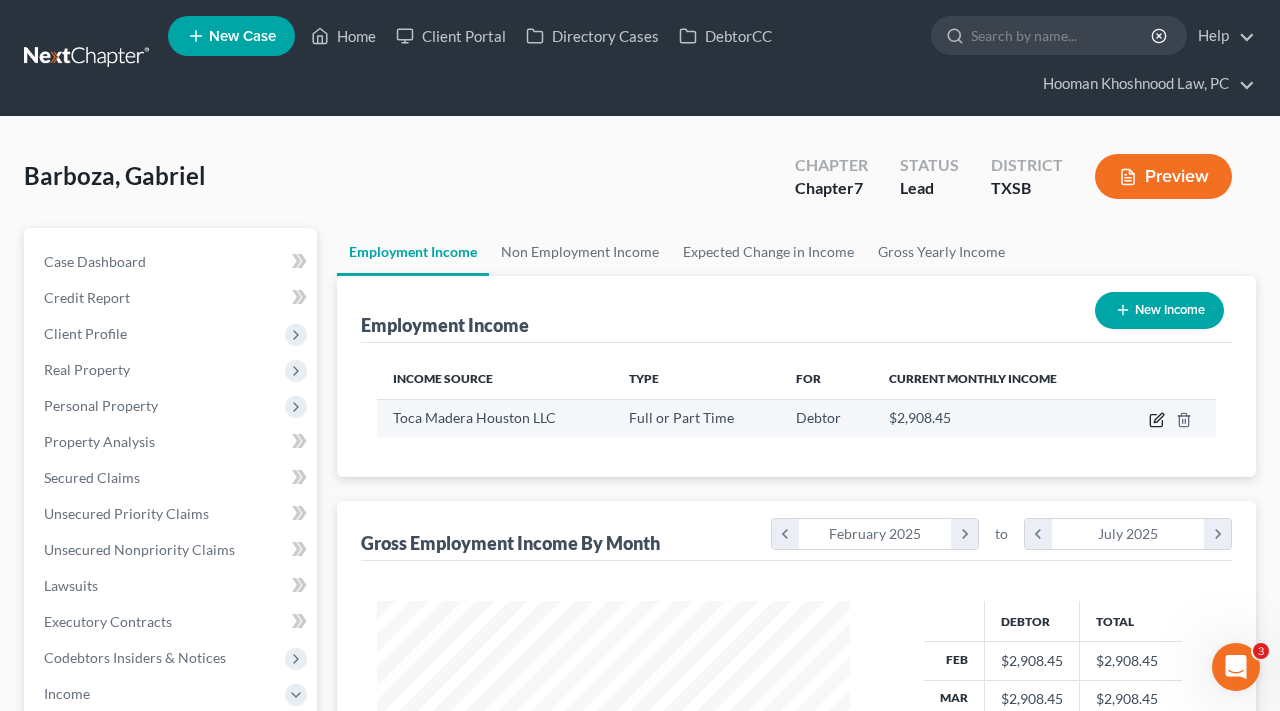 click 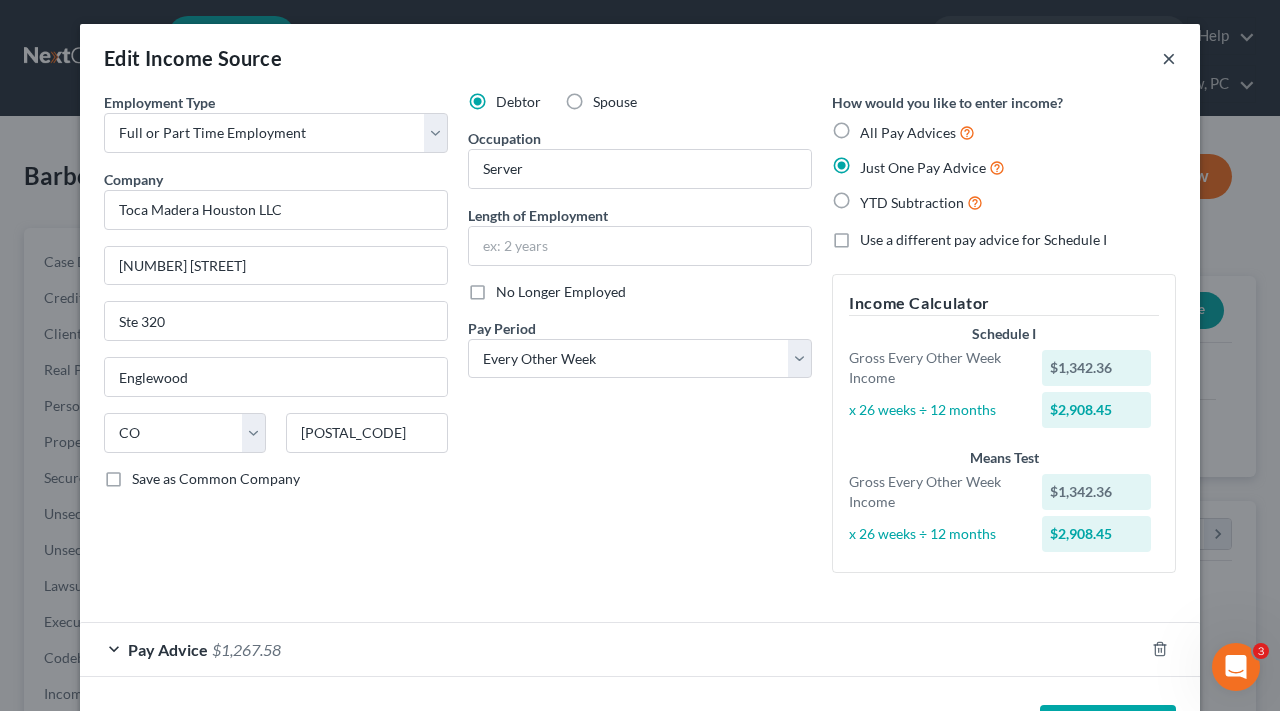 click on "×" at bounding box center (1169, 58) 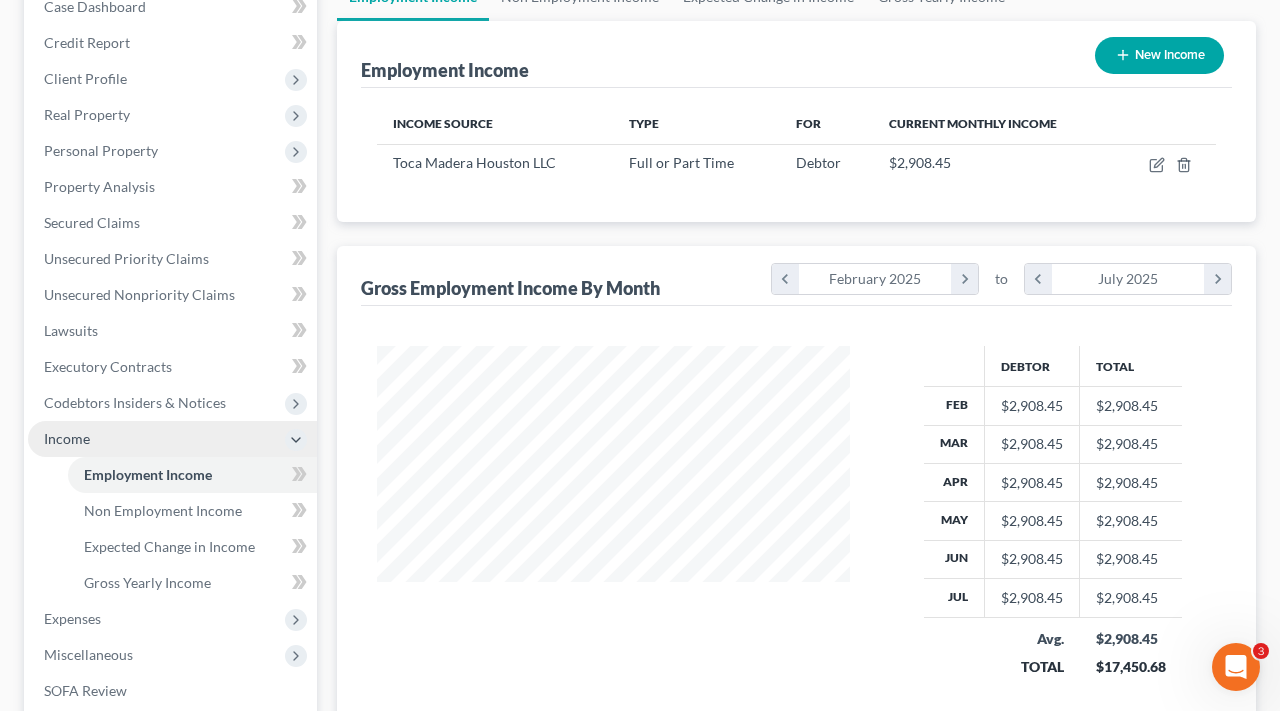 scroll, scrollTop: 267, scrollLeft: 0, axis: vertical 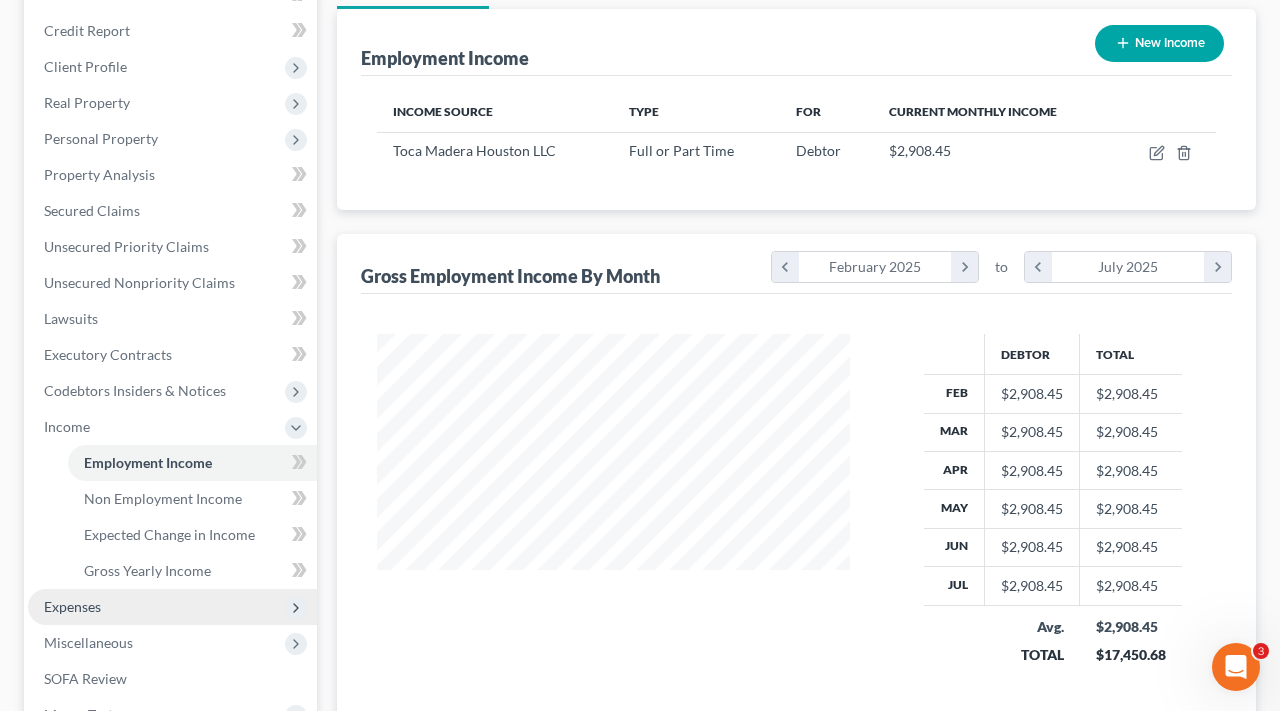 click on "Expenses" at bounding box center [172, 607] 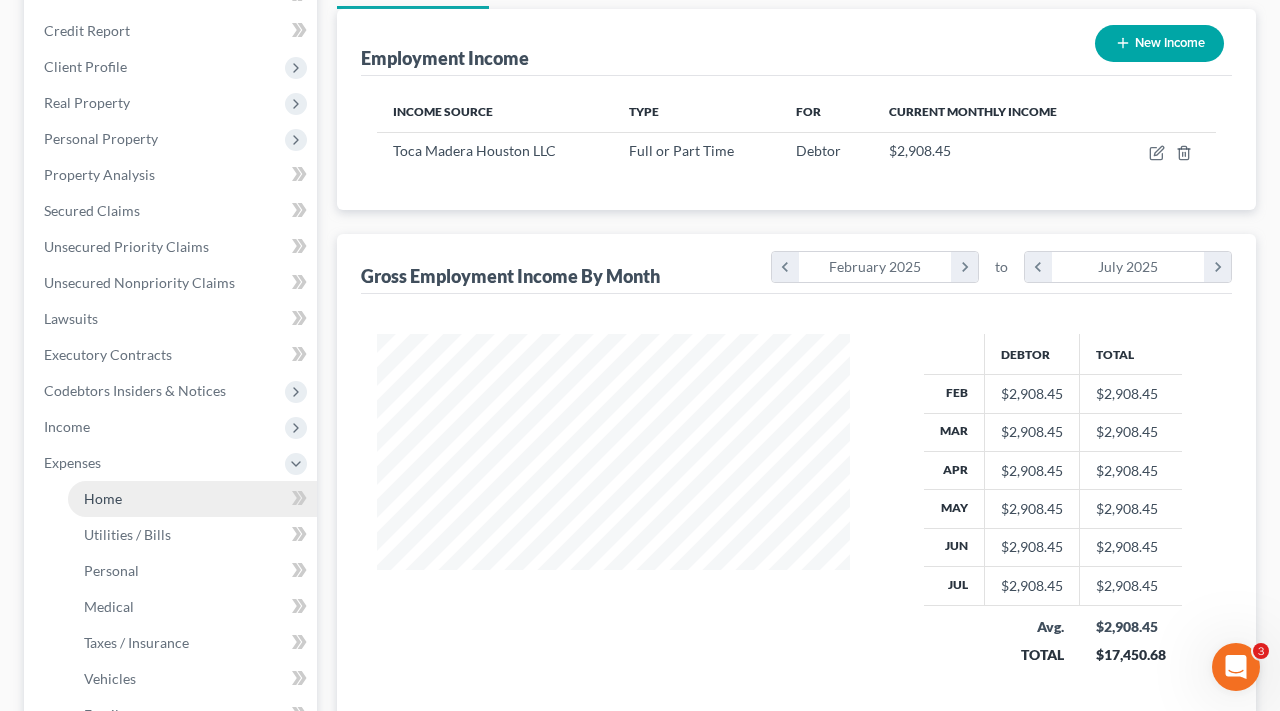 click on "Home" at bounding box center [103, 498] 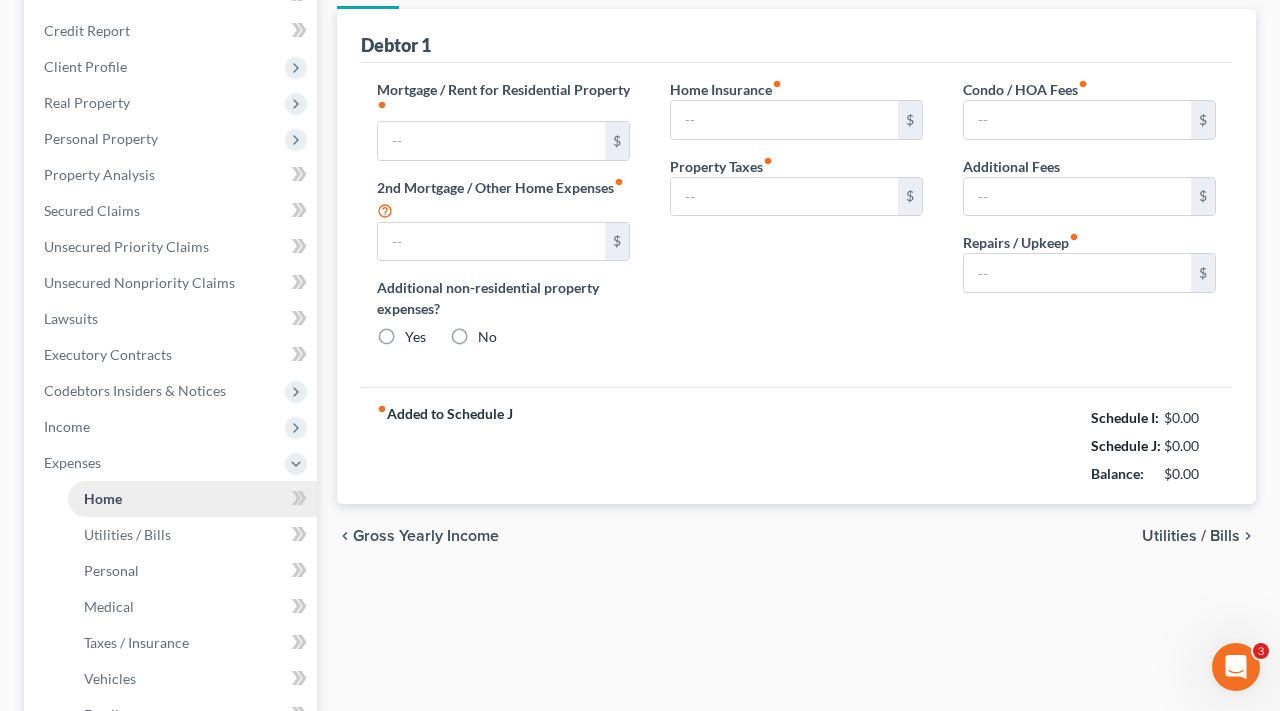 type on "0.00" 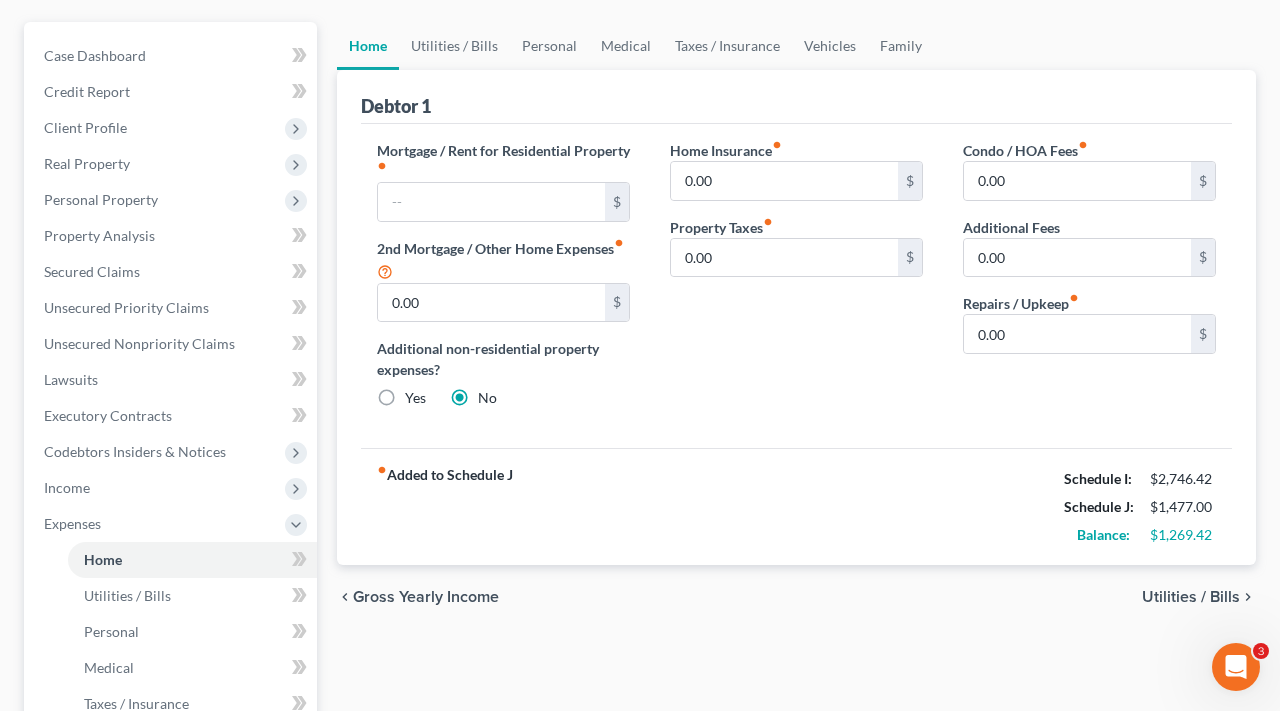 scroll, scrollTop: 145, scrollLeft: 0, axis: vertical 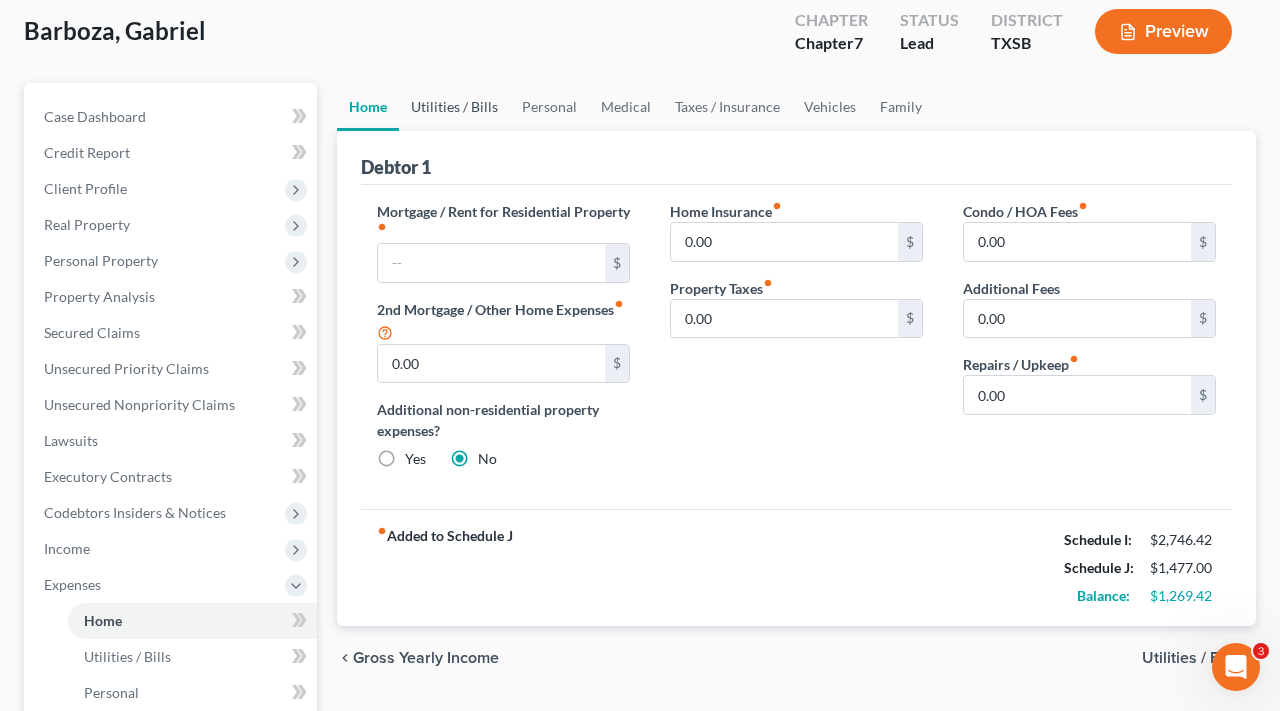 click on "Utilities / Bills" at bounding box center [454, 107] 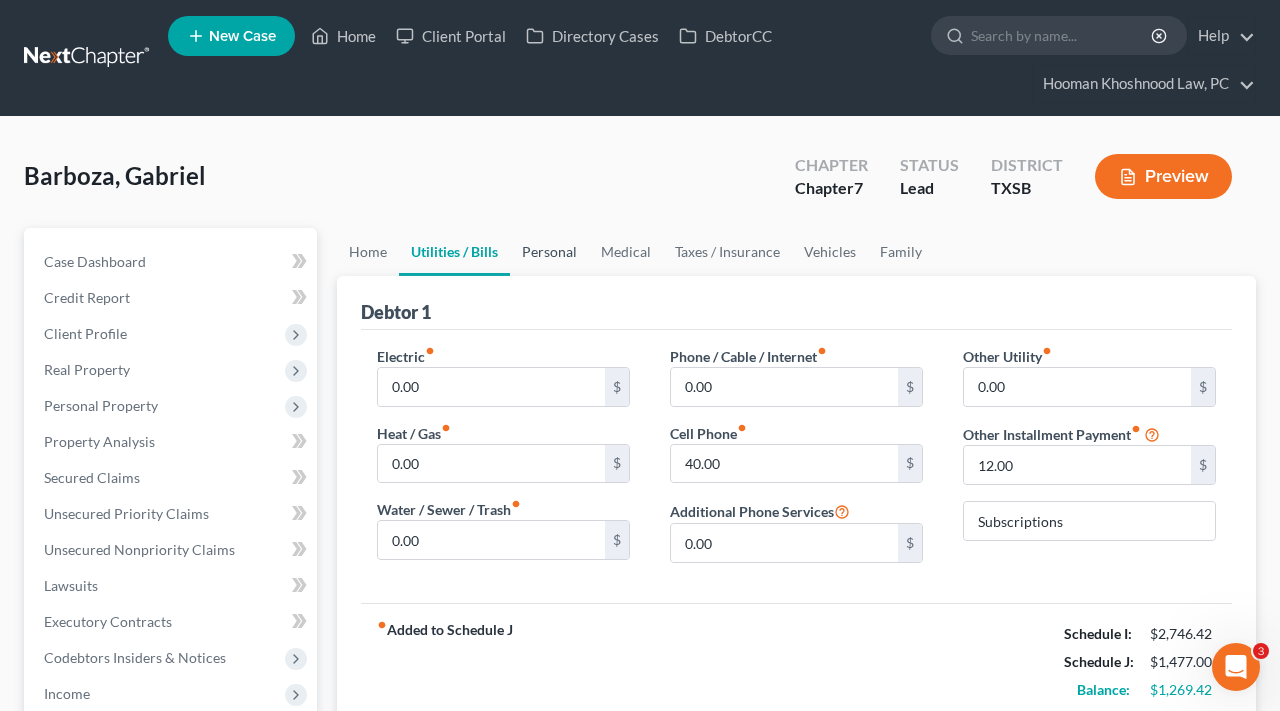 scroll, scrollTop: 0, scrollLeft: 0, axis: both 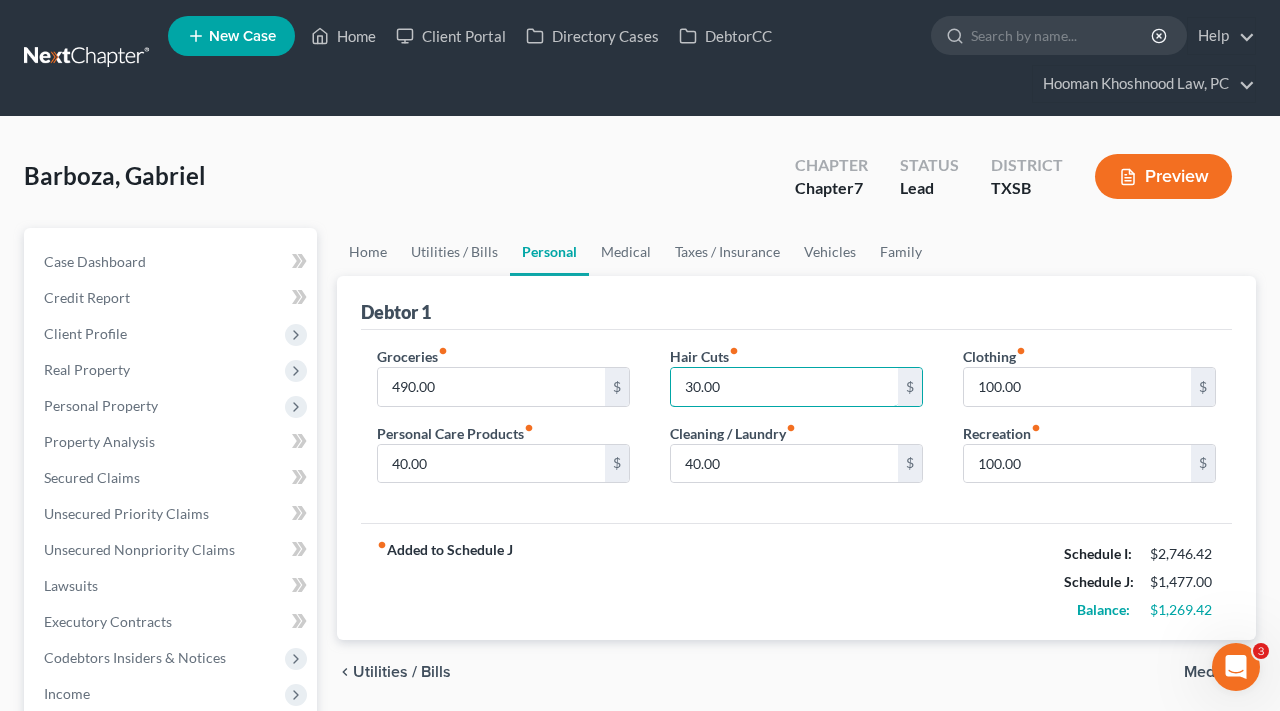 drag, startPoint x: 734, startPoint y: 393, endPoint x: 651, endPoint y: 387, distance: 83.21658 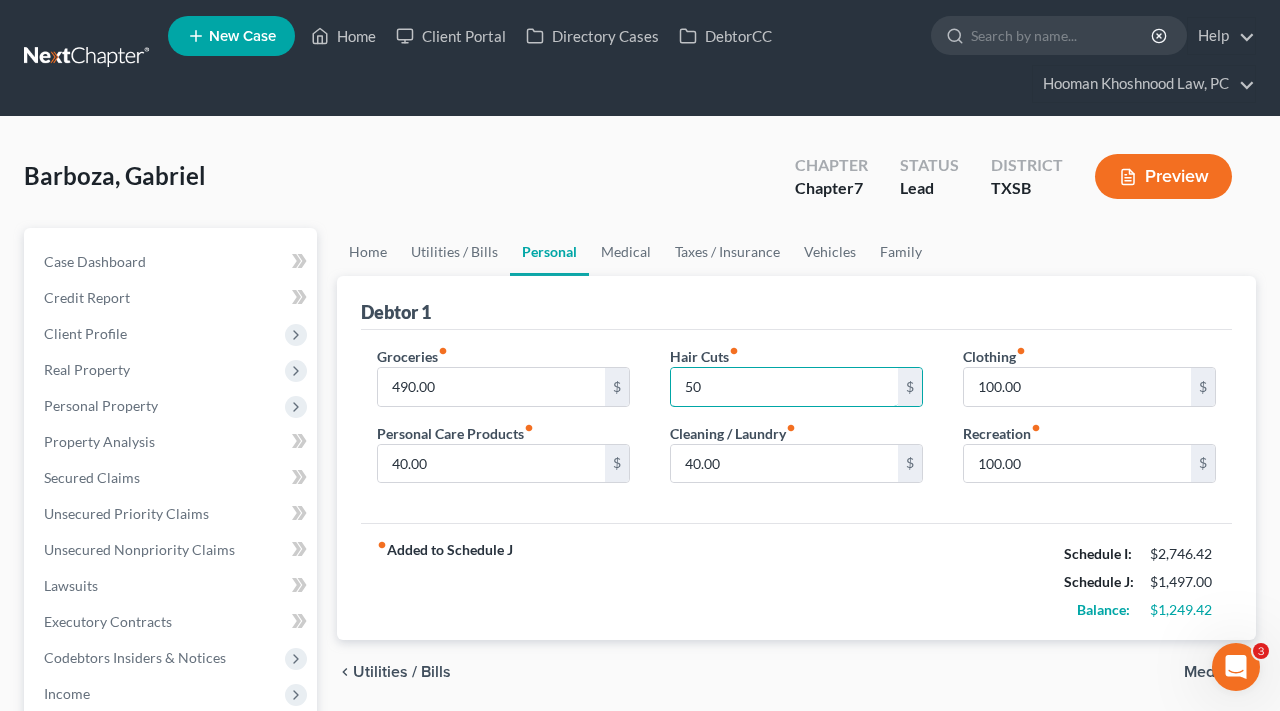 type on "50" 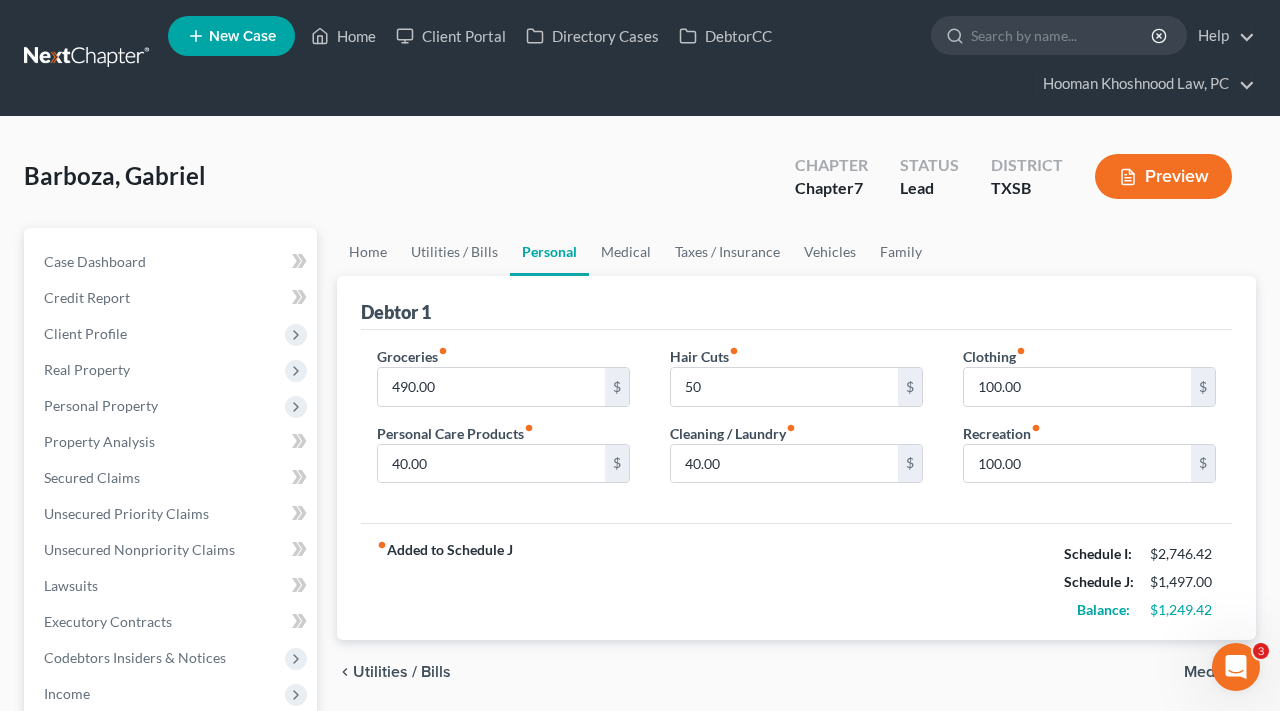 click on "fiber_manual_record  Added to Schedule J Schedule I: $2,746.42 Schedule J: $1,497.00 Balance: $1,249.42" at bounding box center (796, 581) 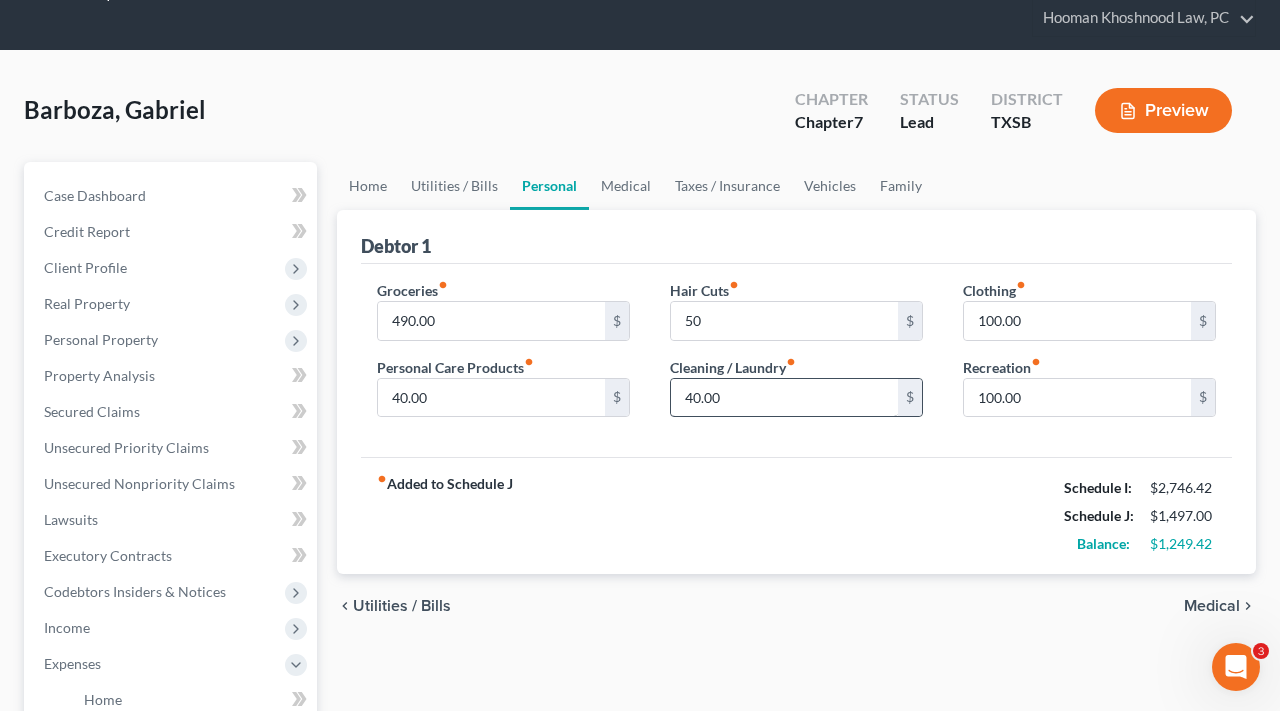 scroll, scrollTop: 81, scrollLeft: 0, axis: vertical 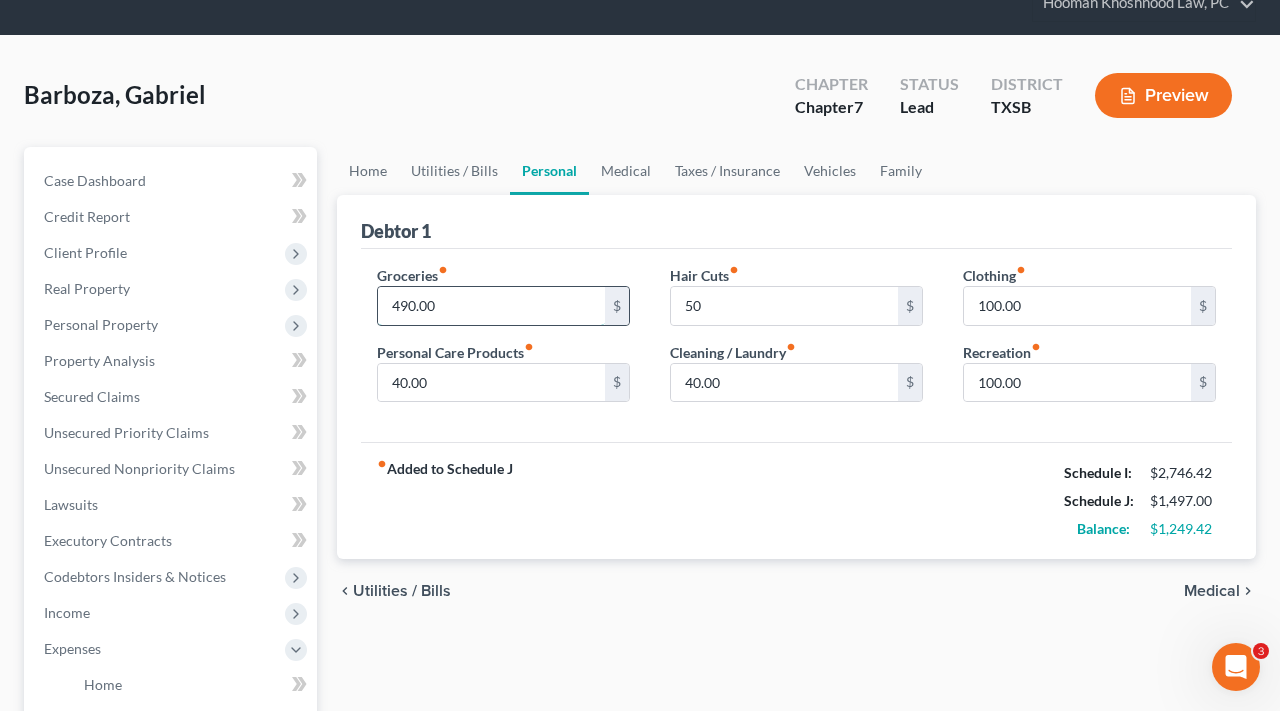 click on "490.00" at bounding box center (491, 306) 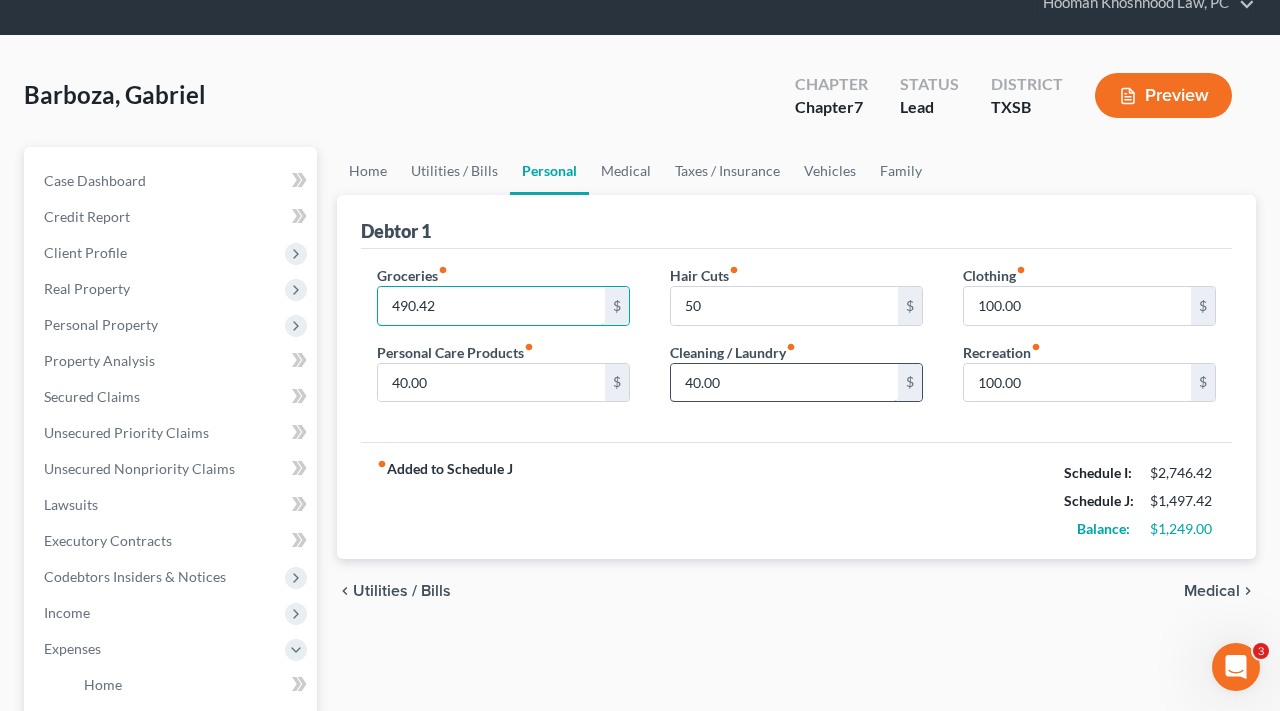 type on "490.42" 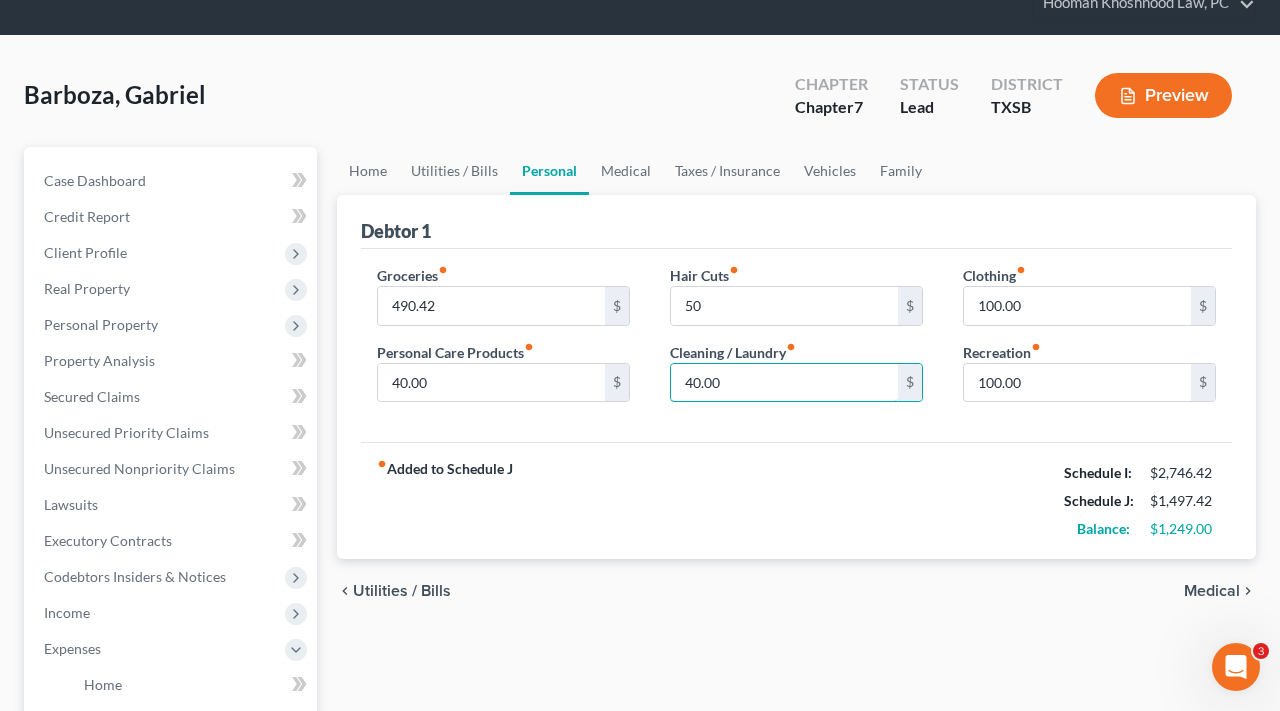 drag, startPoint x: 744, startPoint y: 388, endPoint x: 646, endPoint y: 388, distance: 98 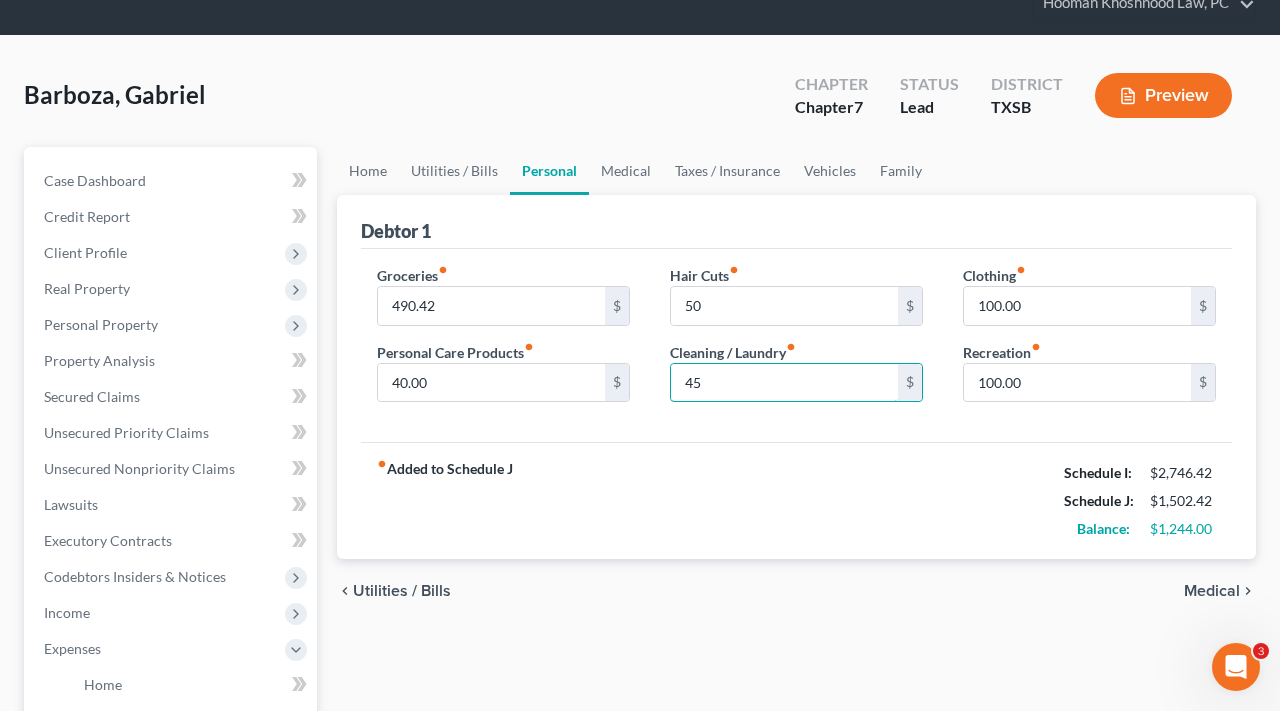 type on "45" 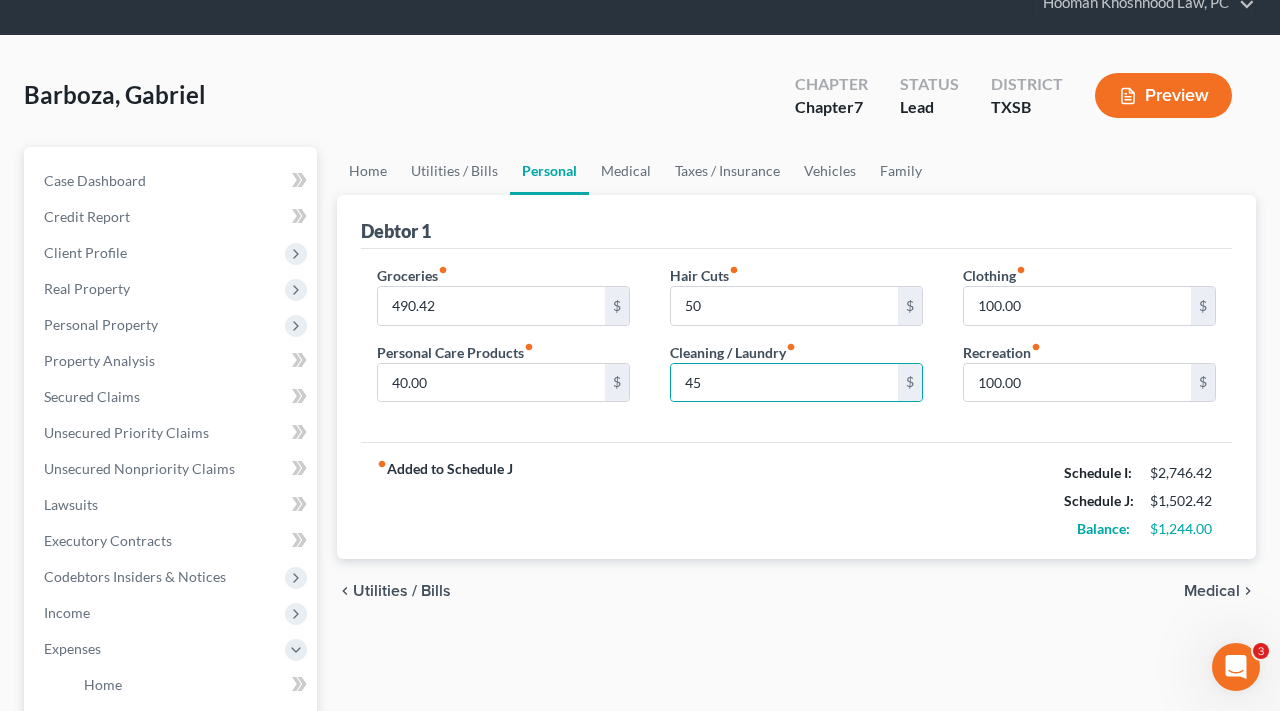 click on "fiber_manual_record  Added to Schedule J Schedule I: $2,746.42 Schedule J: $1,502.42 Balance: $1,244.00" at bounding box center [796, 500] 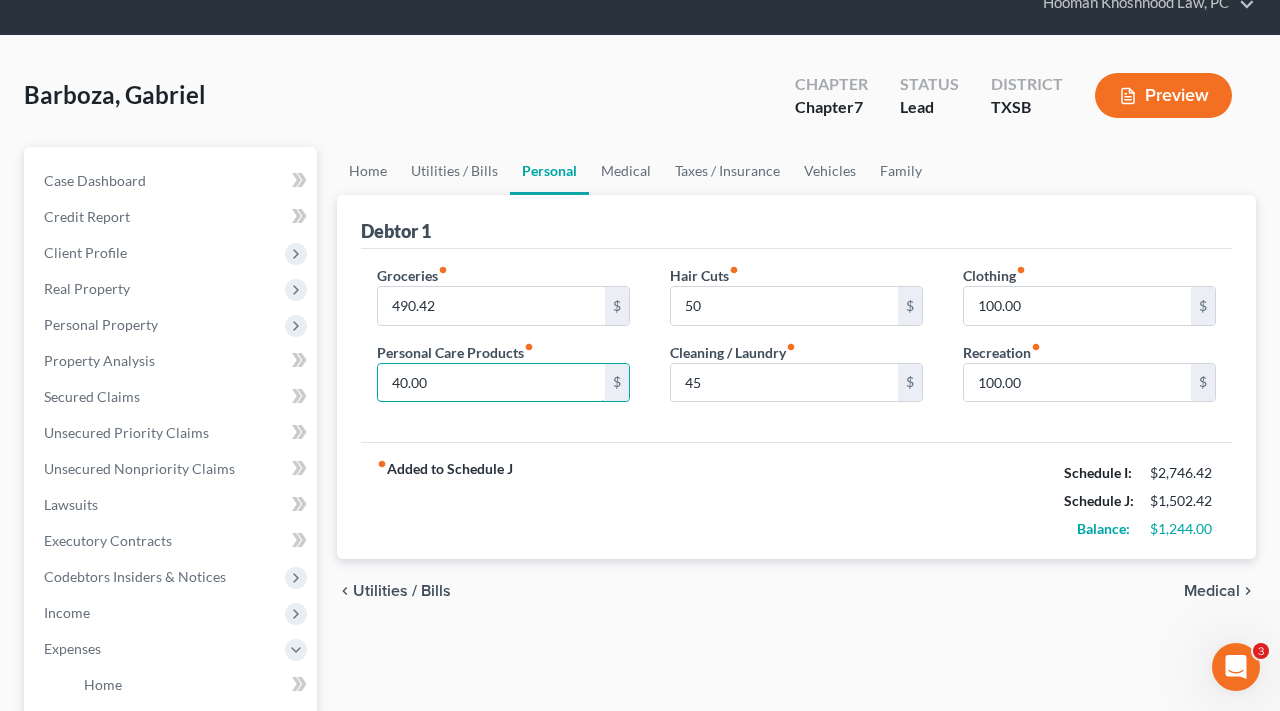 drag, startPoint x: 457, startPoint y: 390, endPoint x: 375, endPoint y: 389, distance: 82.006096 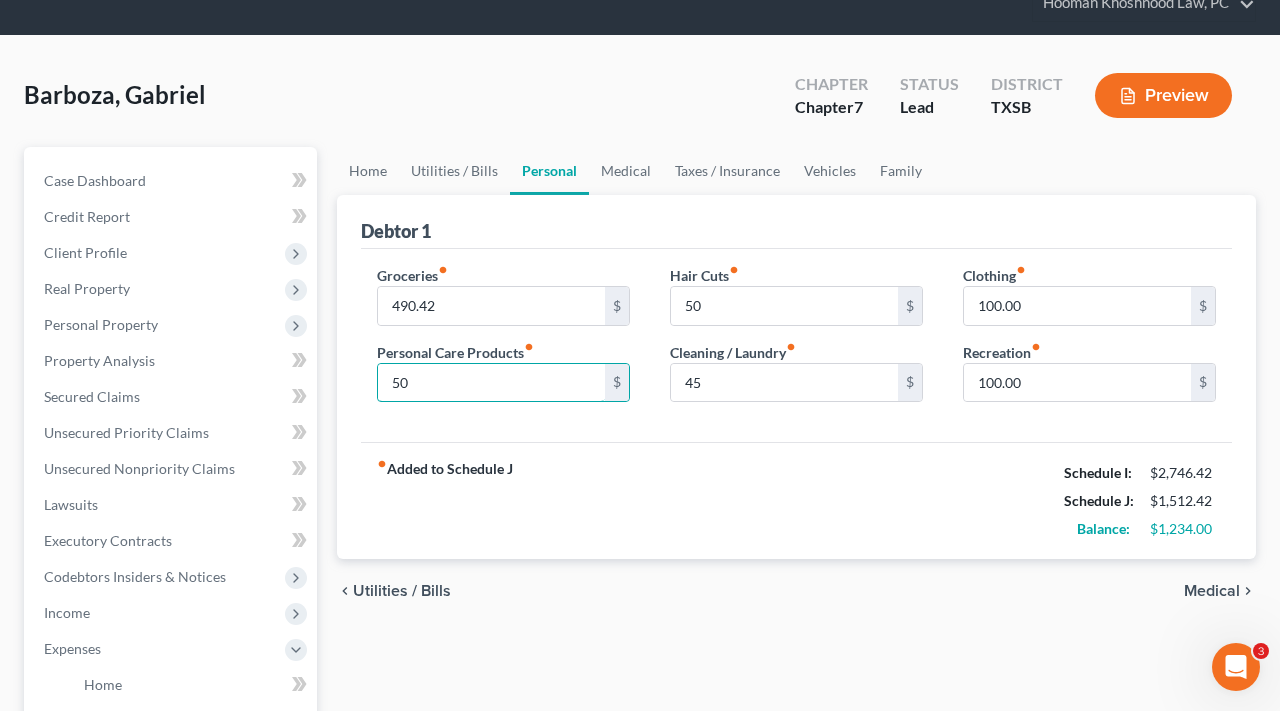 type on "50" 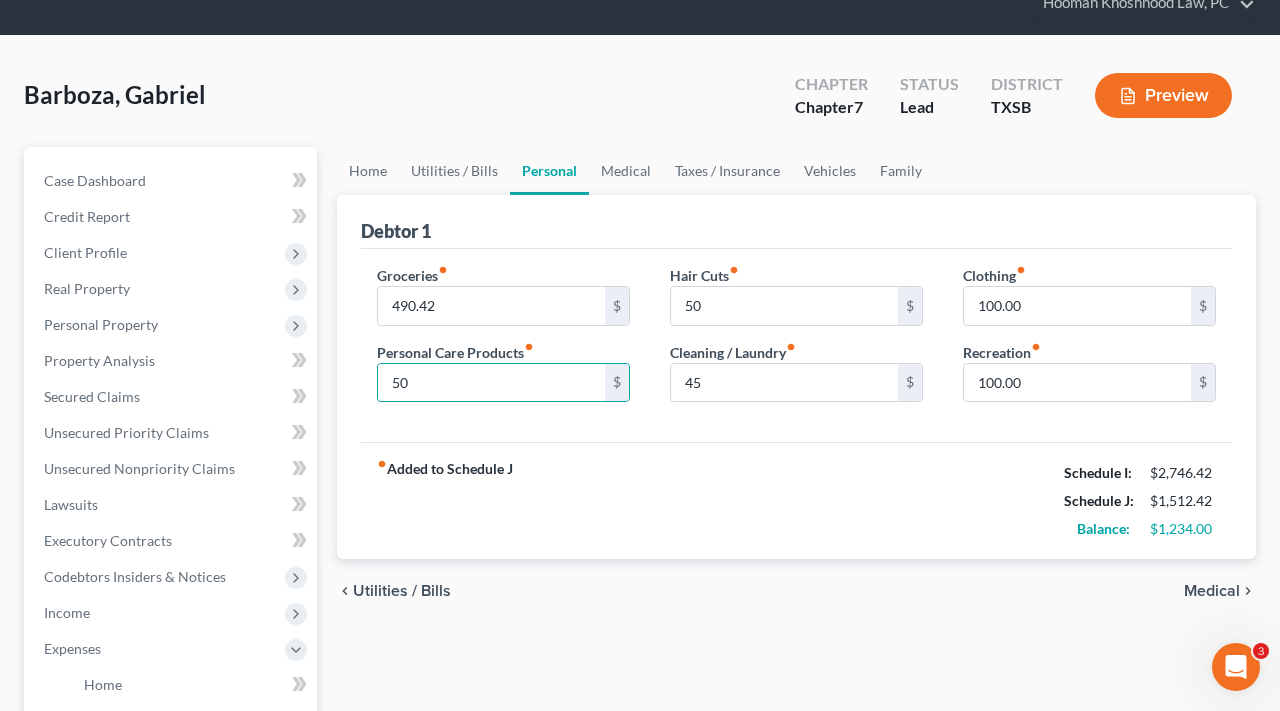 click on "fiber_manual_record  Added to Schedule J Schedule I: $2,746.42 Schedule J: $1,512.42 Balance: $1,234.00" at bounding box center (796, 500) 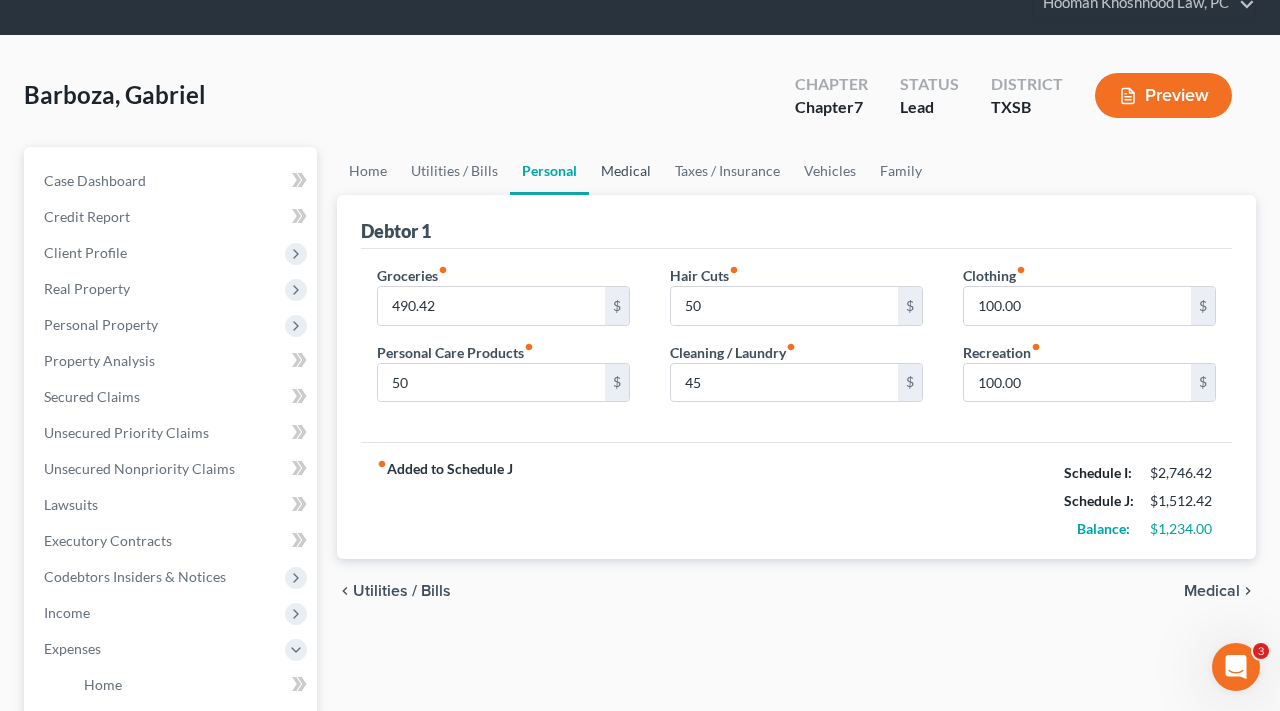 click on "Medical" at bounding box center (626, 171) 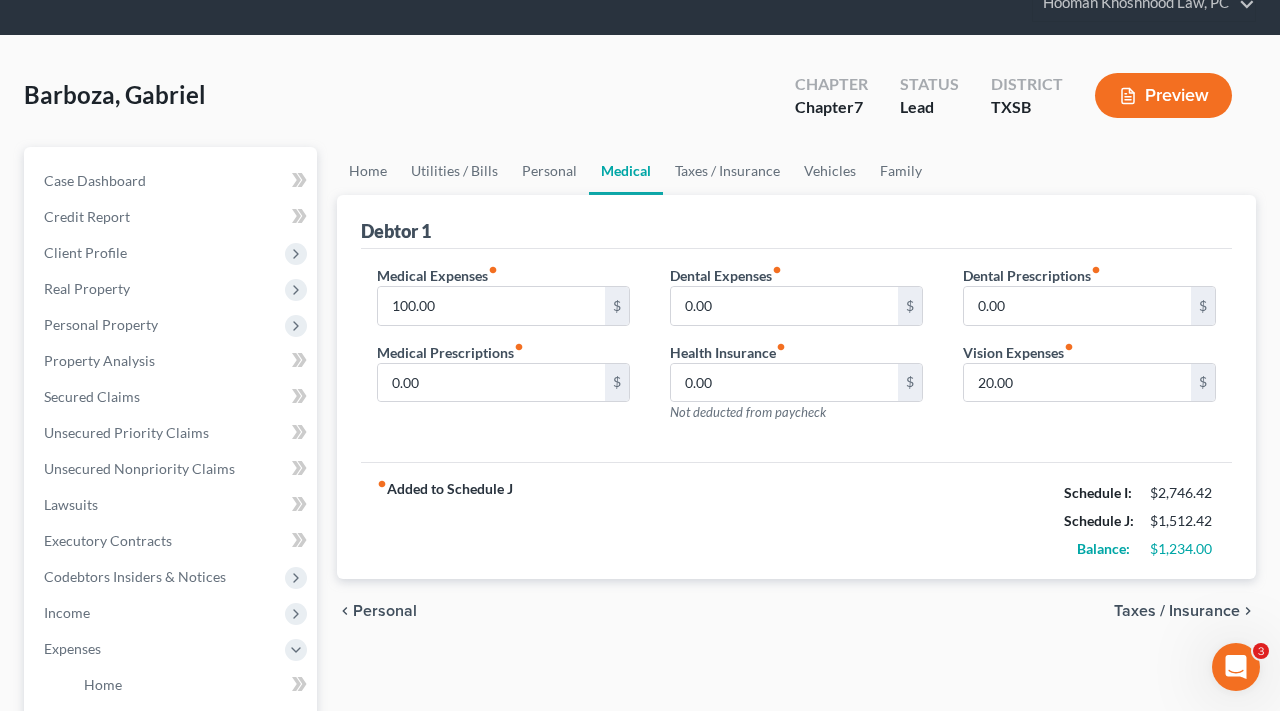 scroll, scrollTop: 0, scrollLeft: 0, axis: both 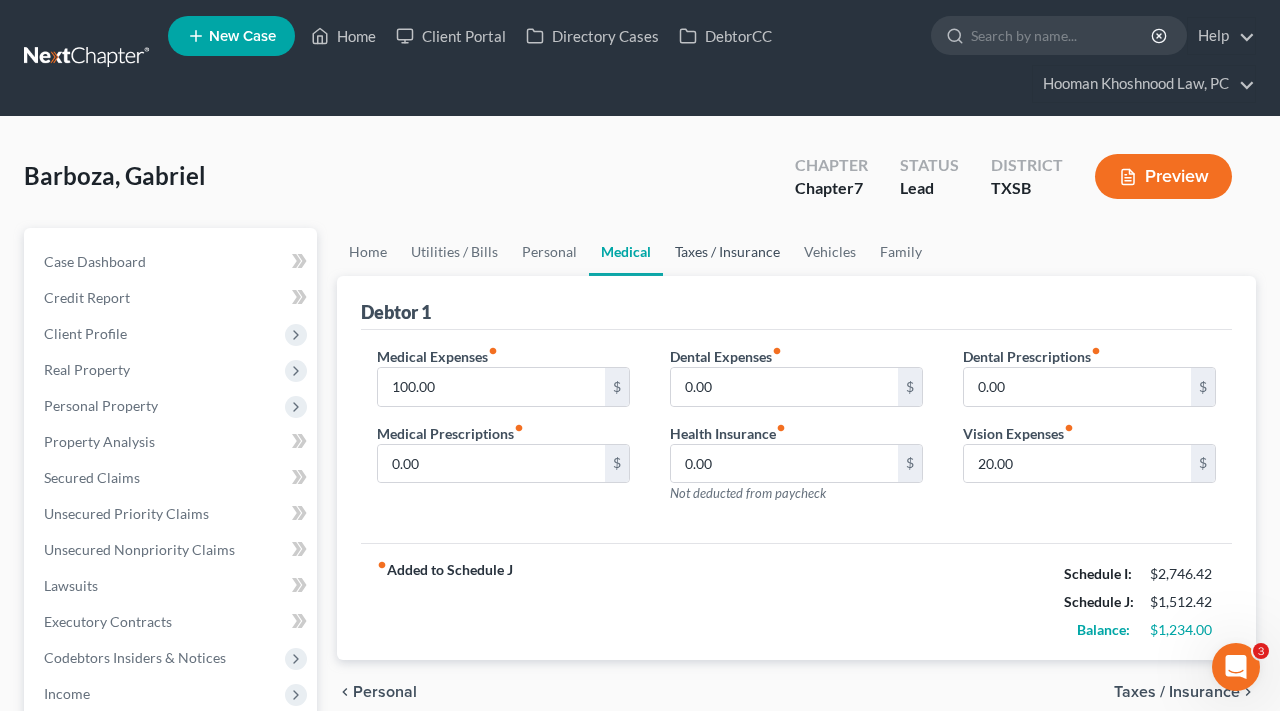click on "Taxes / Insurance" at bounding box center (727, 252) 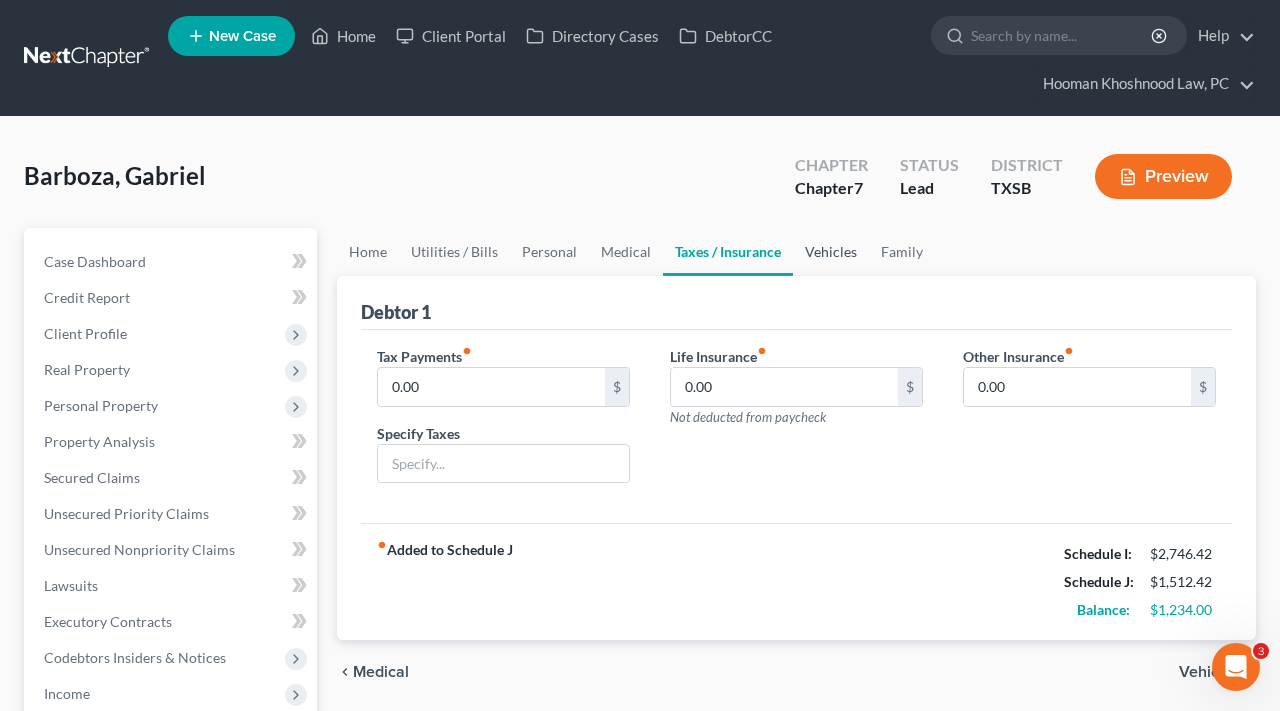 click on "Vehicles" at bounding box center [831, 252] 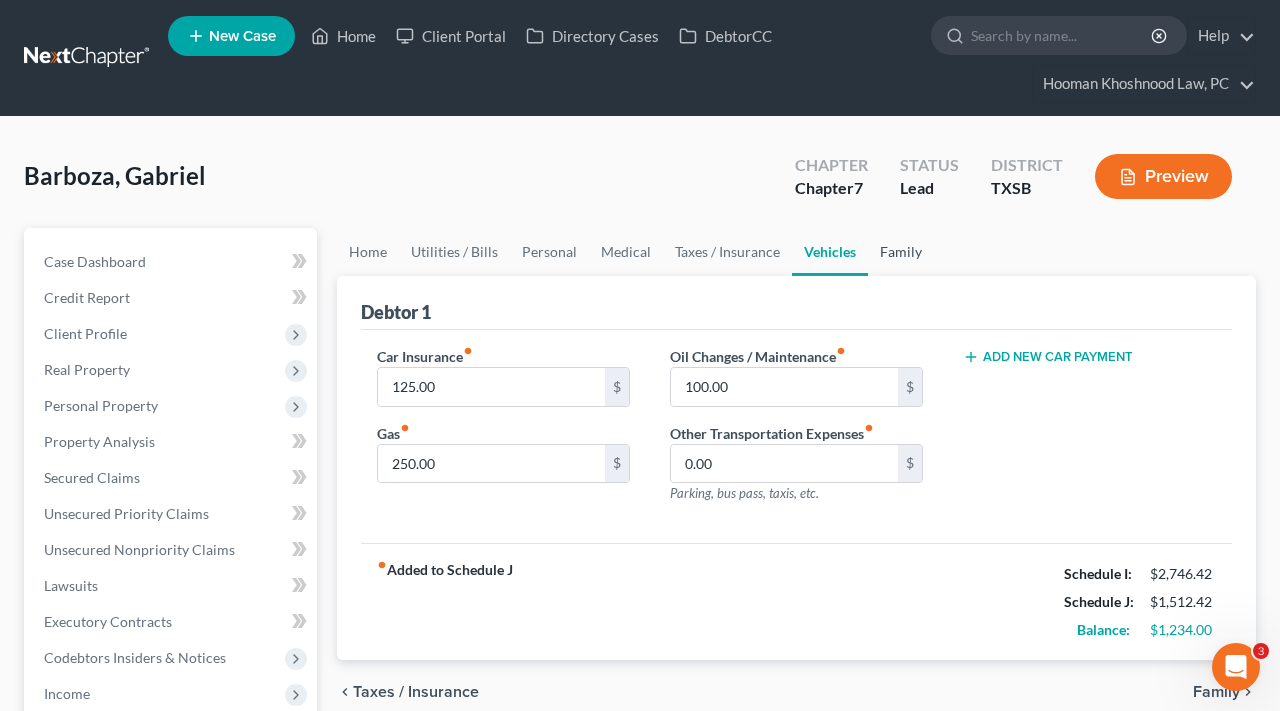 click on "Family" at bounding box center [901, 252] 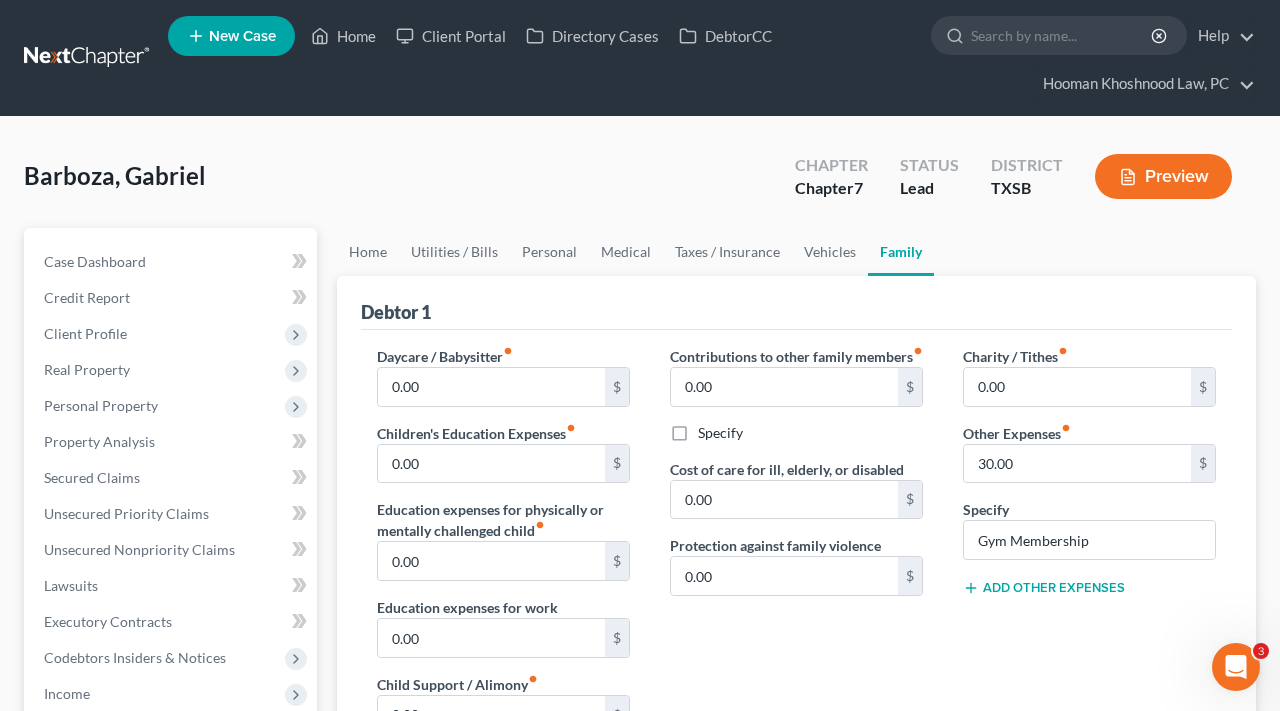 scroll, scrollTop: 73, scrollLeft: 0, axis: vertical 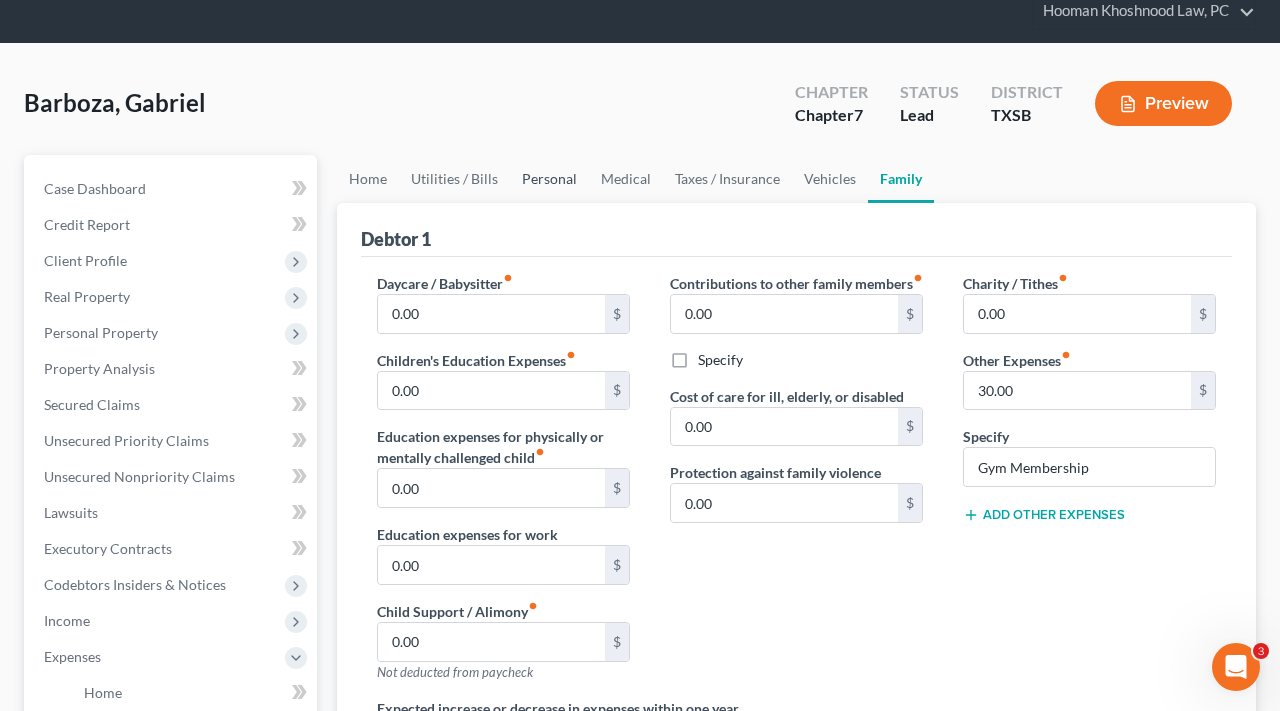 click on "Personal" at bounding box center (549, 179) 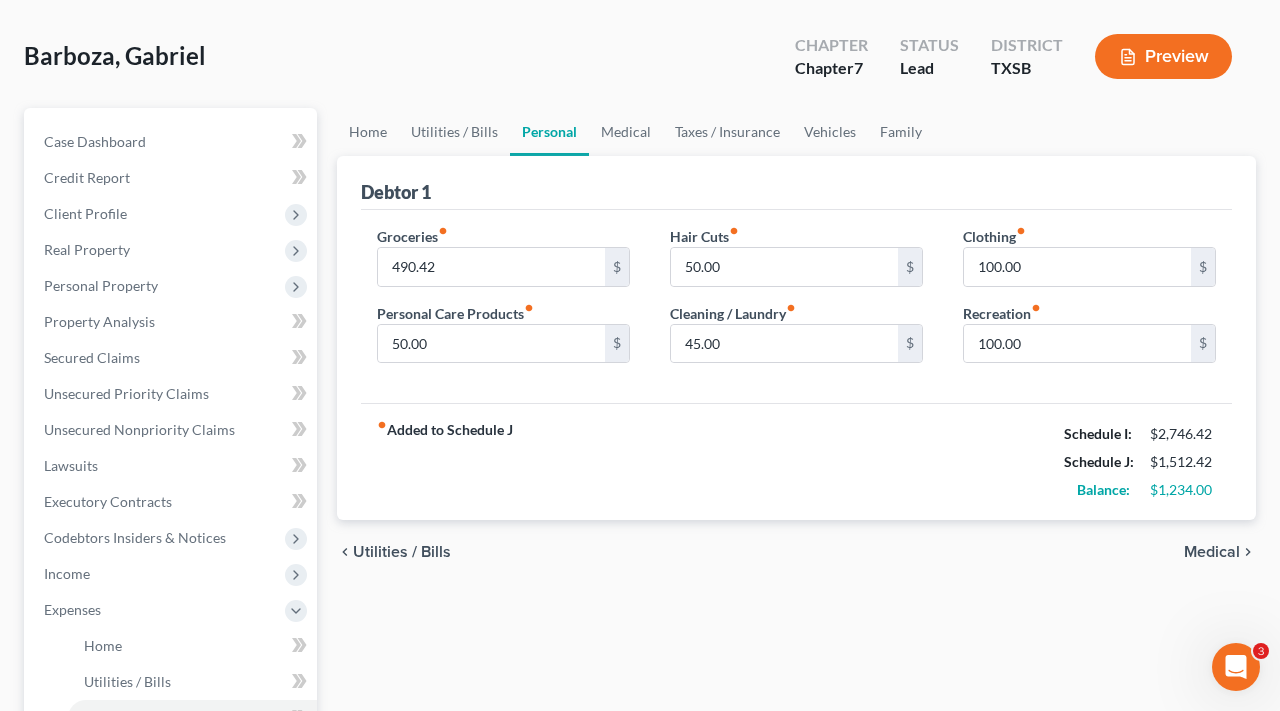 scroll, scrollTop: 121, scrollLeft: 0, axis: vertical 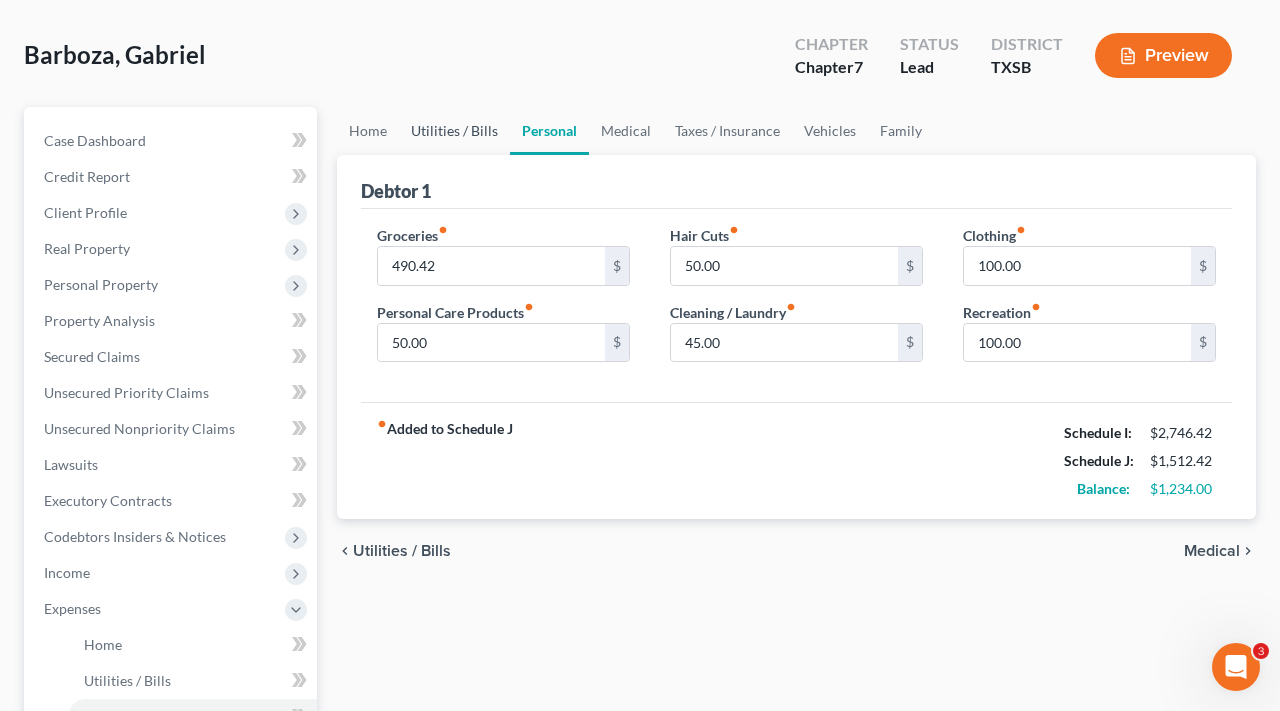 click on "Utilities / Bills" at bounding box center [454, 131] 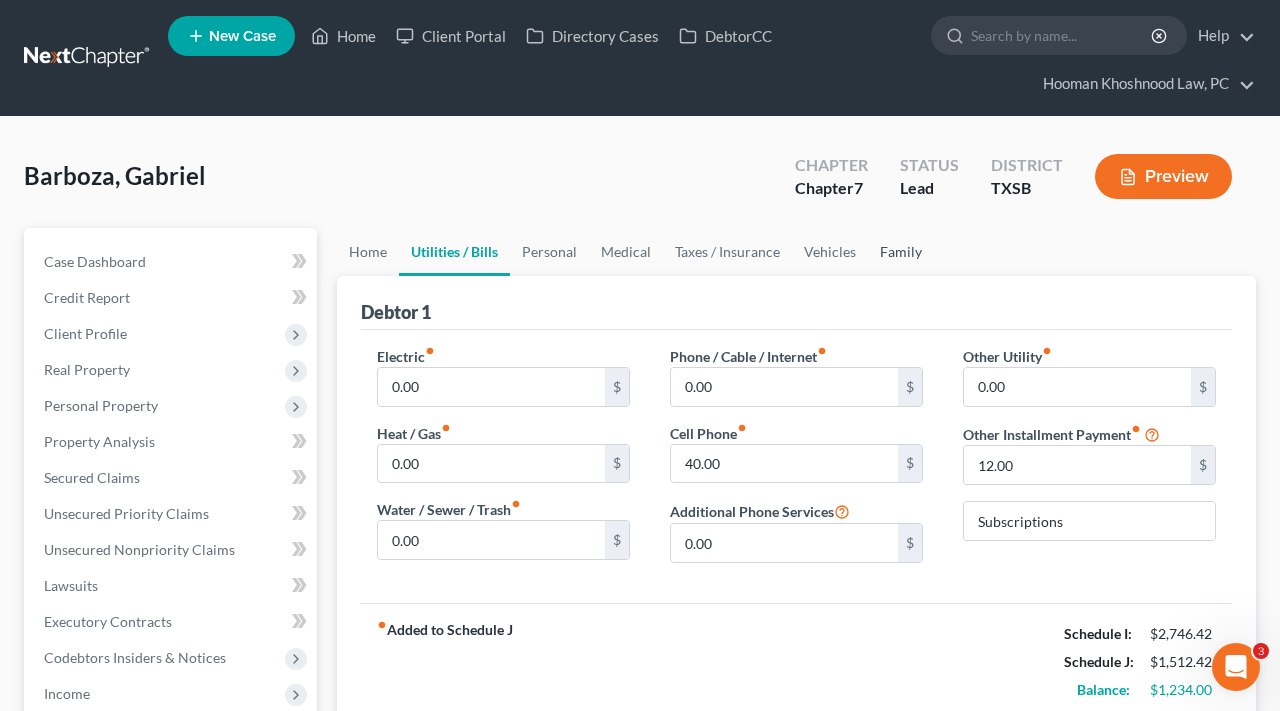 click on "Family" at bounding box center [901, 252] 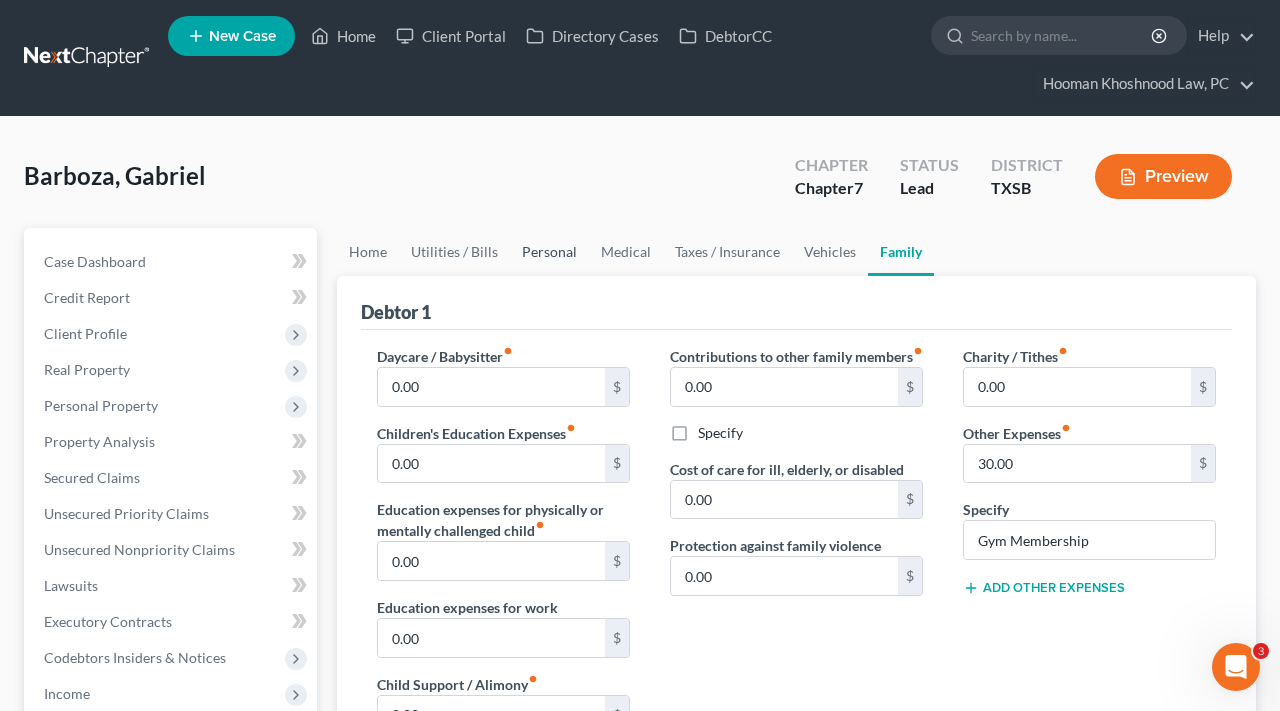 click on "Personal" at bounding box center [549, 252] 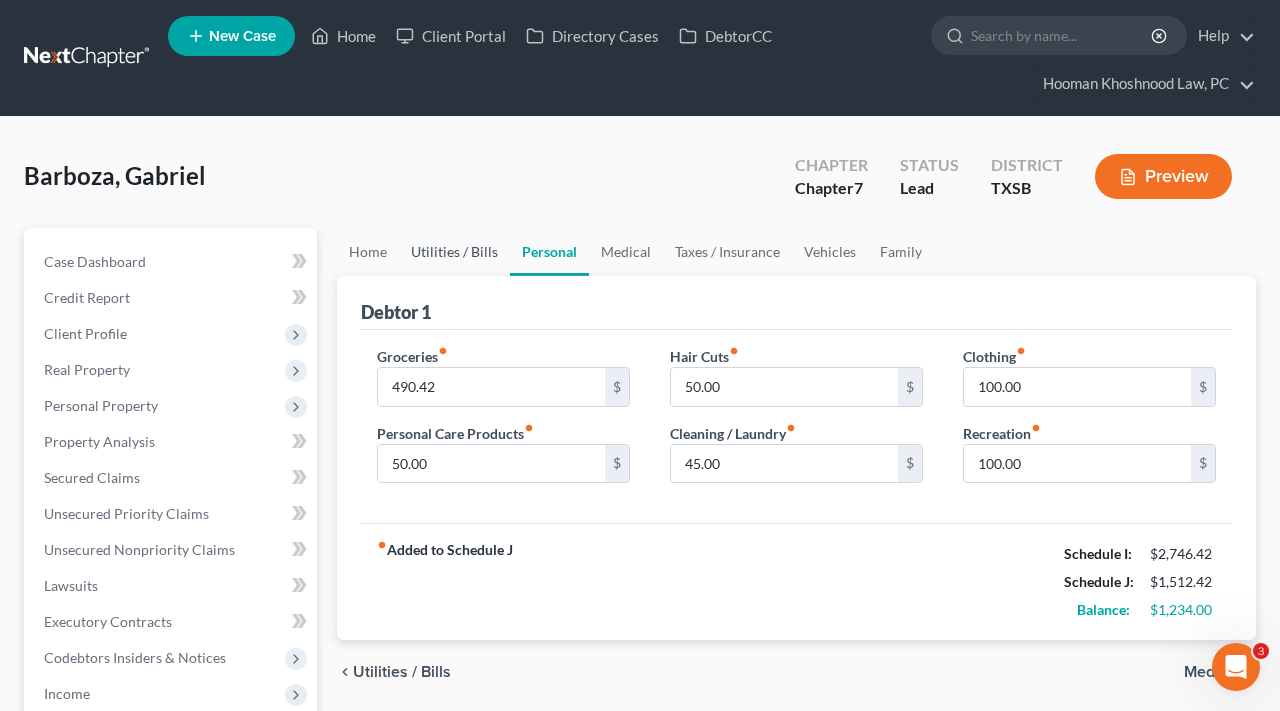 click on "Utilities / Bills" at bounding box center (454, 252) 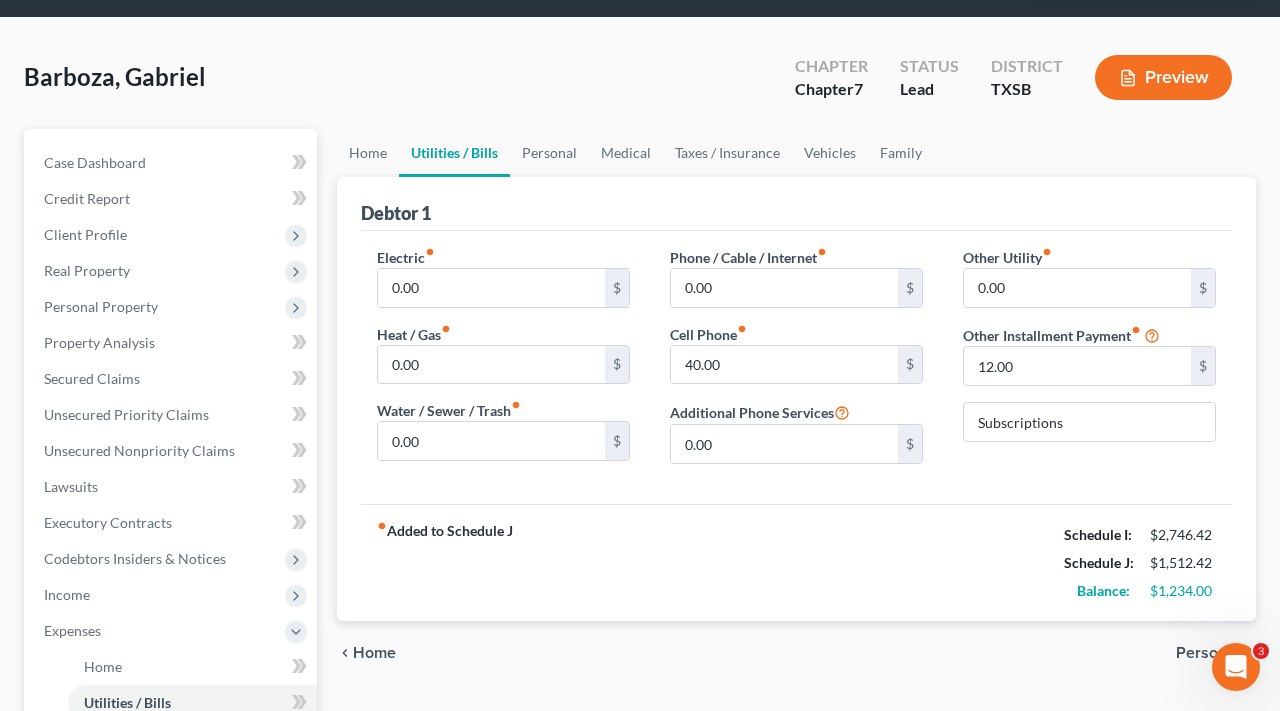 scroll, scrollTop: 119, scrollLeft: 0, axis: vertical 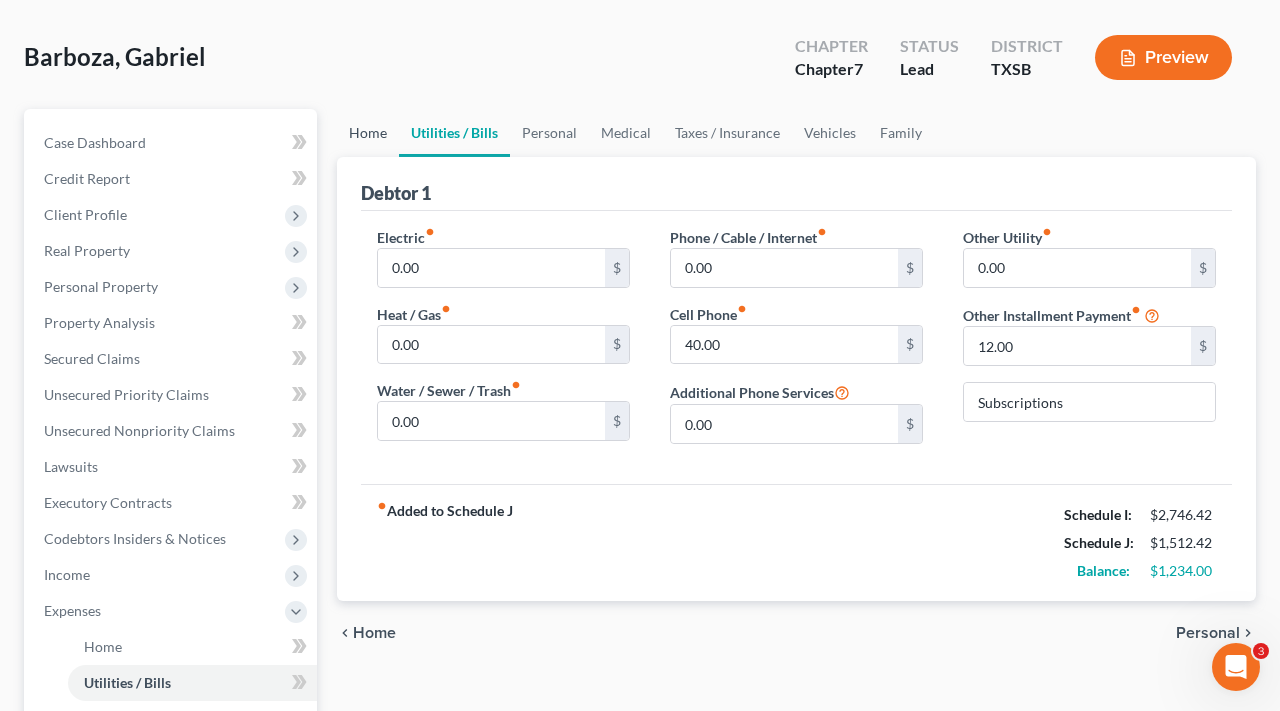 click on "Home" at bounding box center [368, 133] 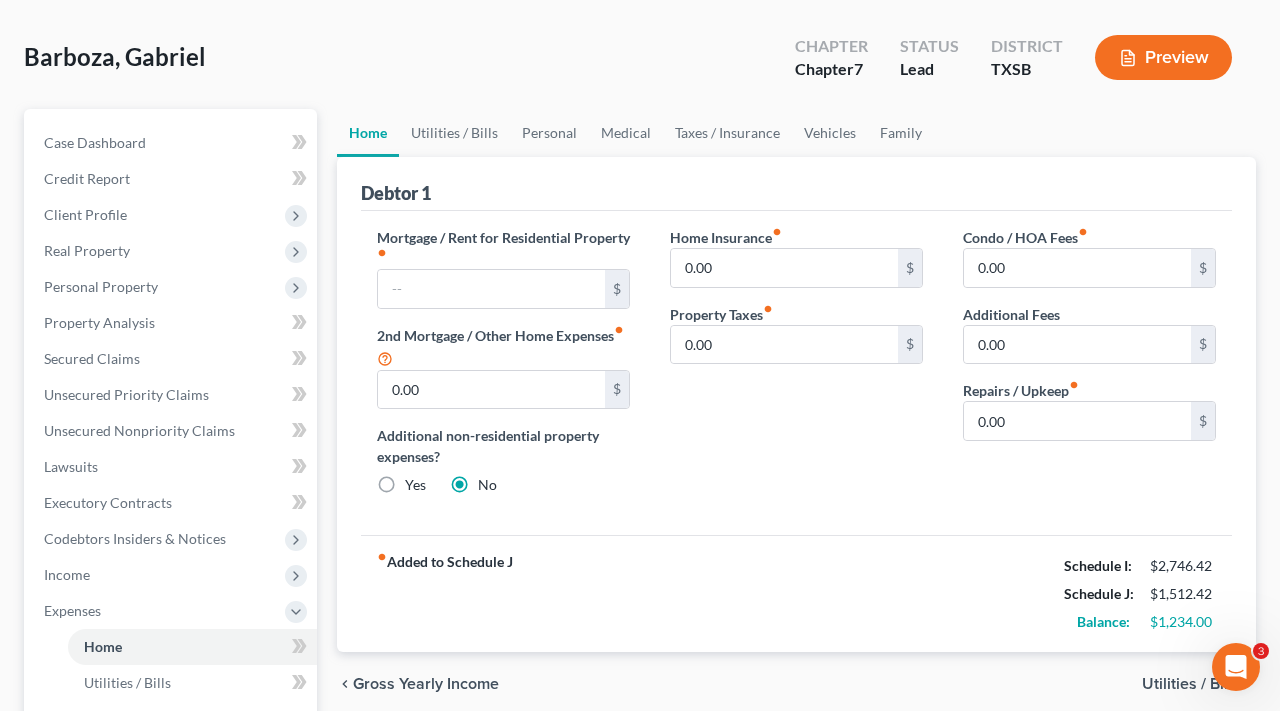 scroll, scrollTop: 0, scrollLeft: 0, axis: both 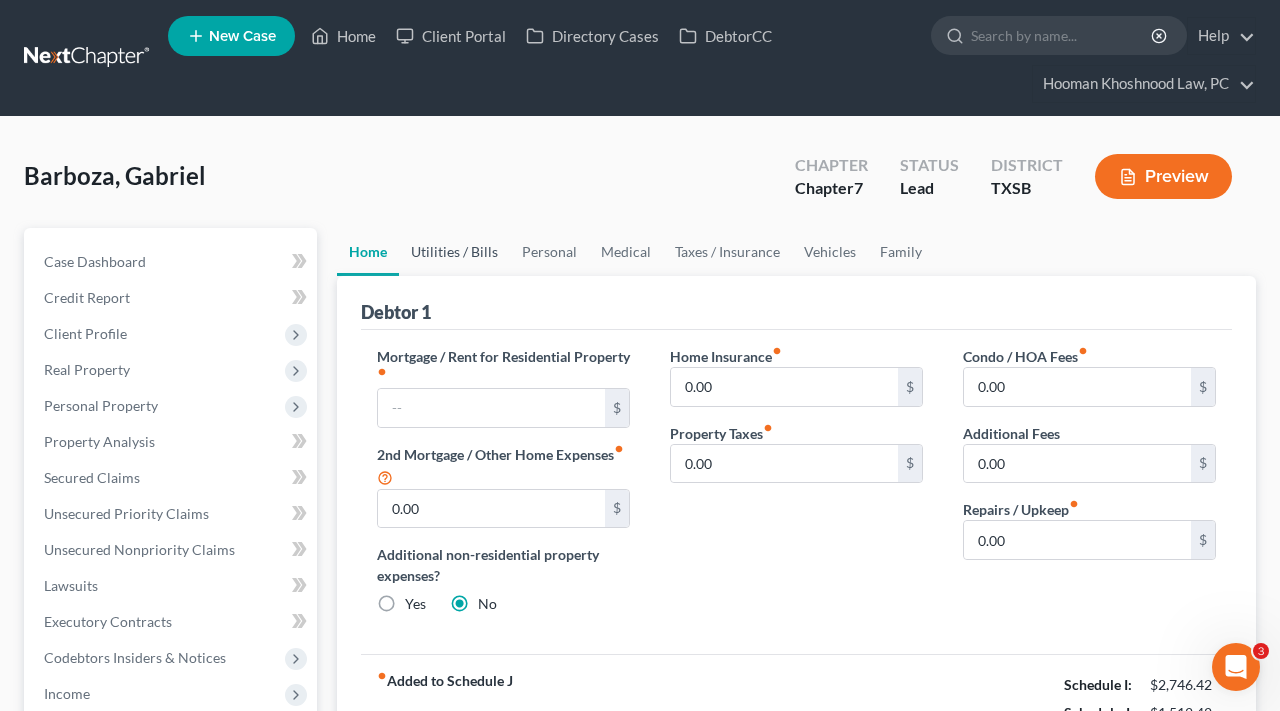 click on "Utilities / Bills" at bounding box center [454, 252] 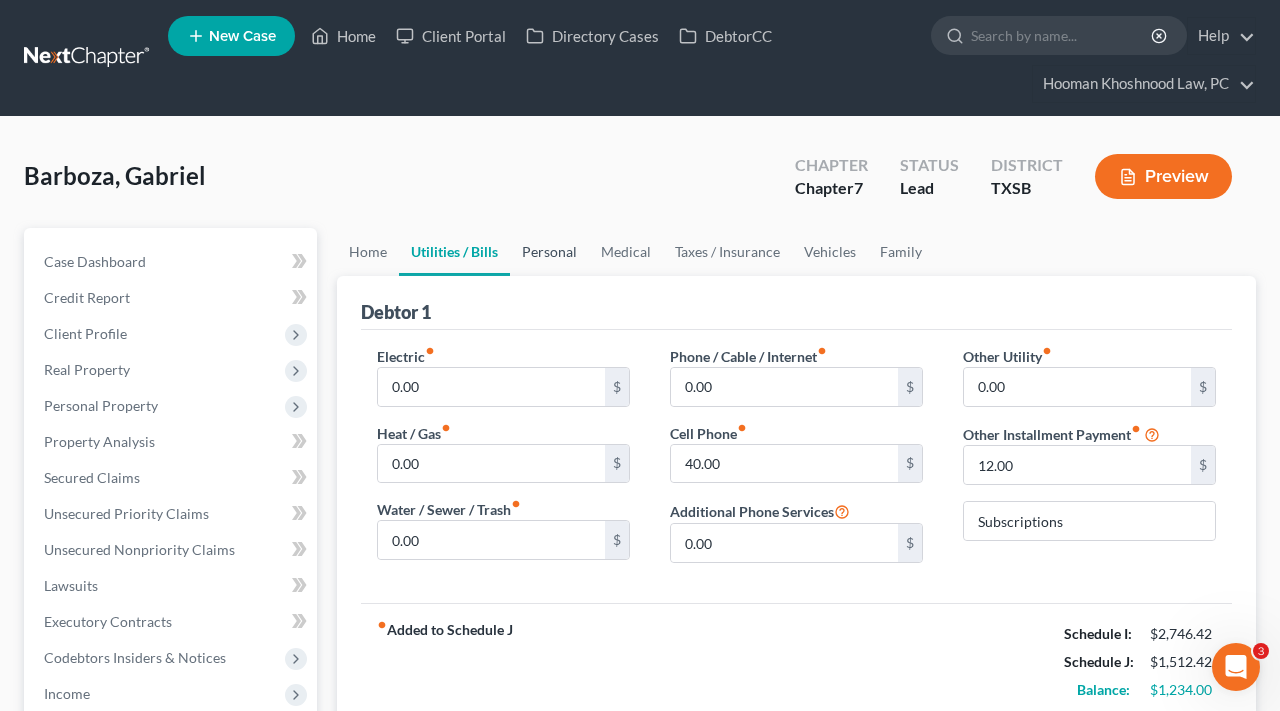 click on "Personal" at bounding box center (549, 252) 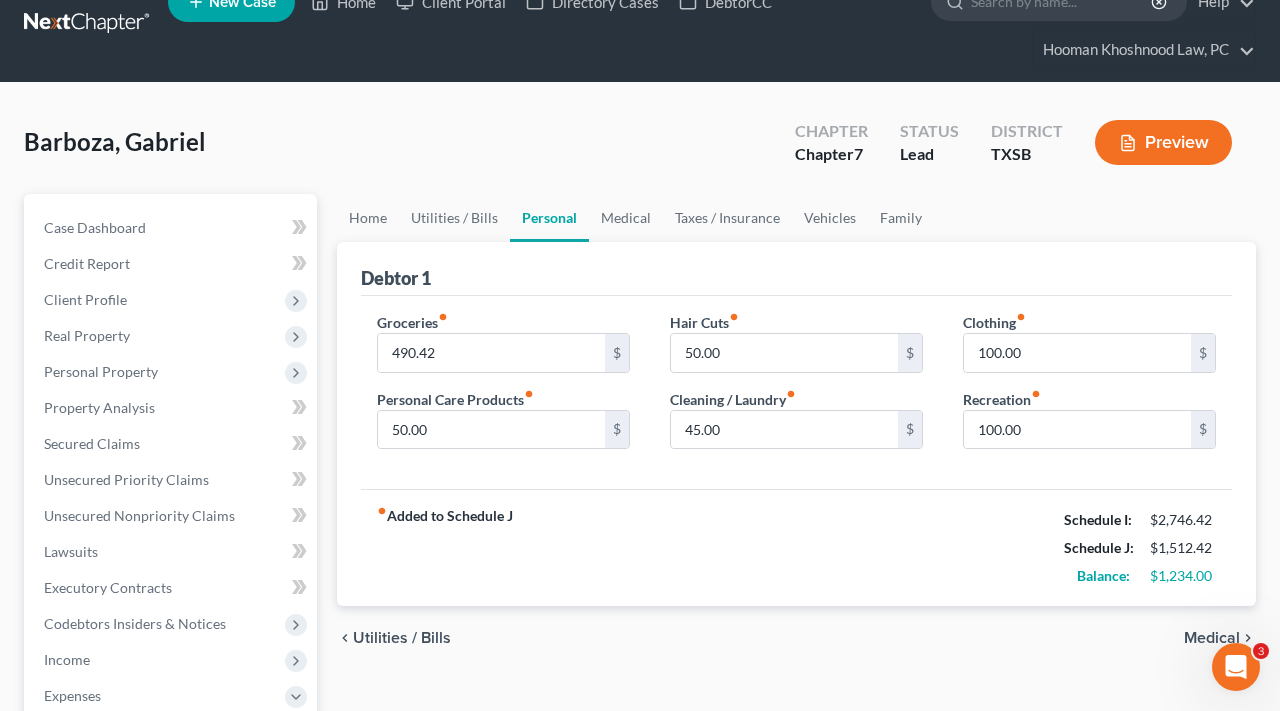 scroll, scrollTop: 39, scrollLeft: 0, axis: vertical 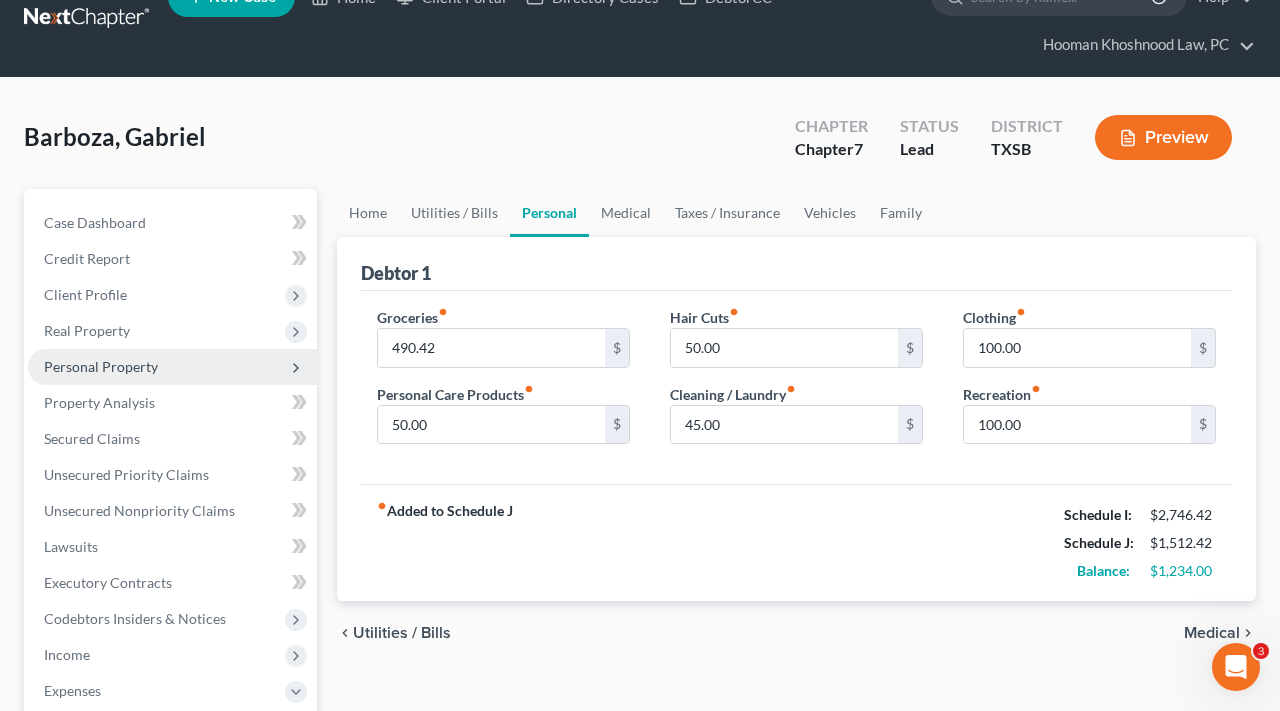 click on "Personal Property" at bounding box center [101, 366] 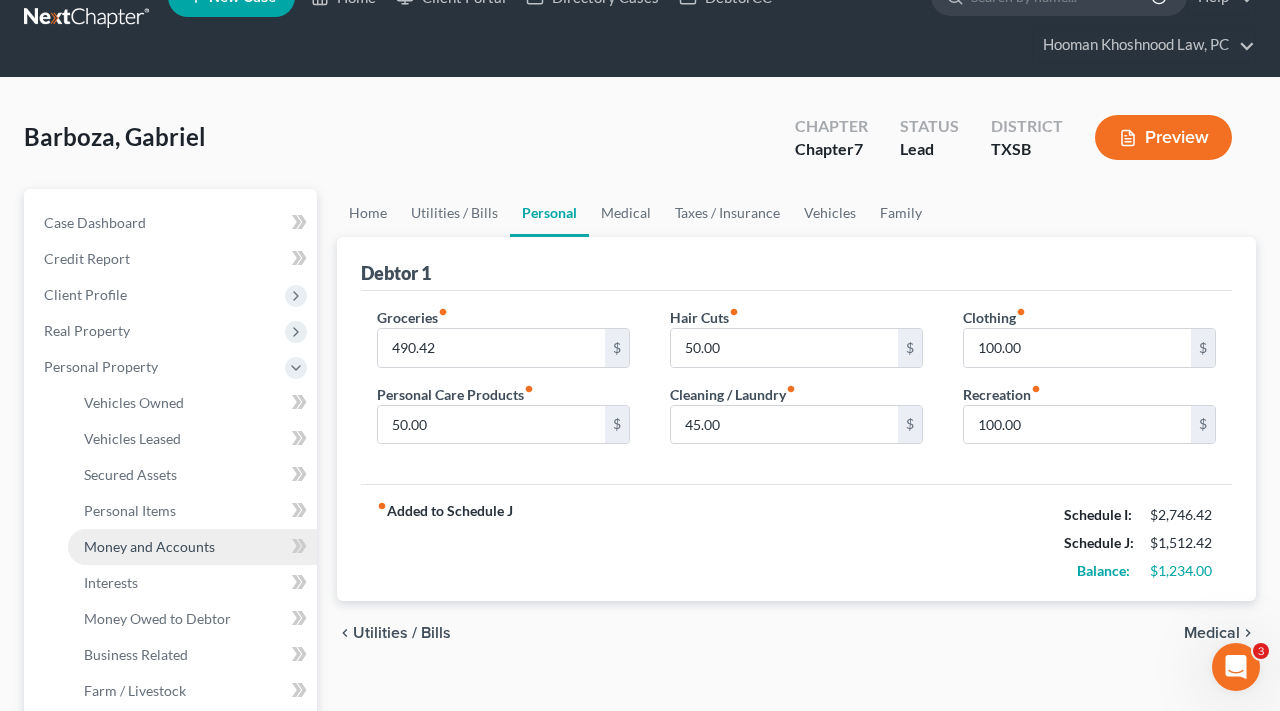 click on "Money and Accounts" at bounding box center (149, 546) 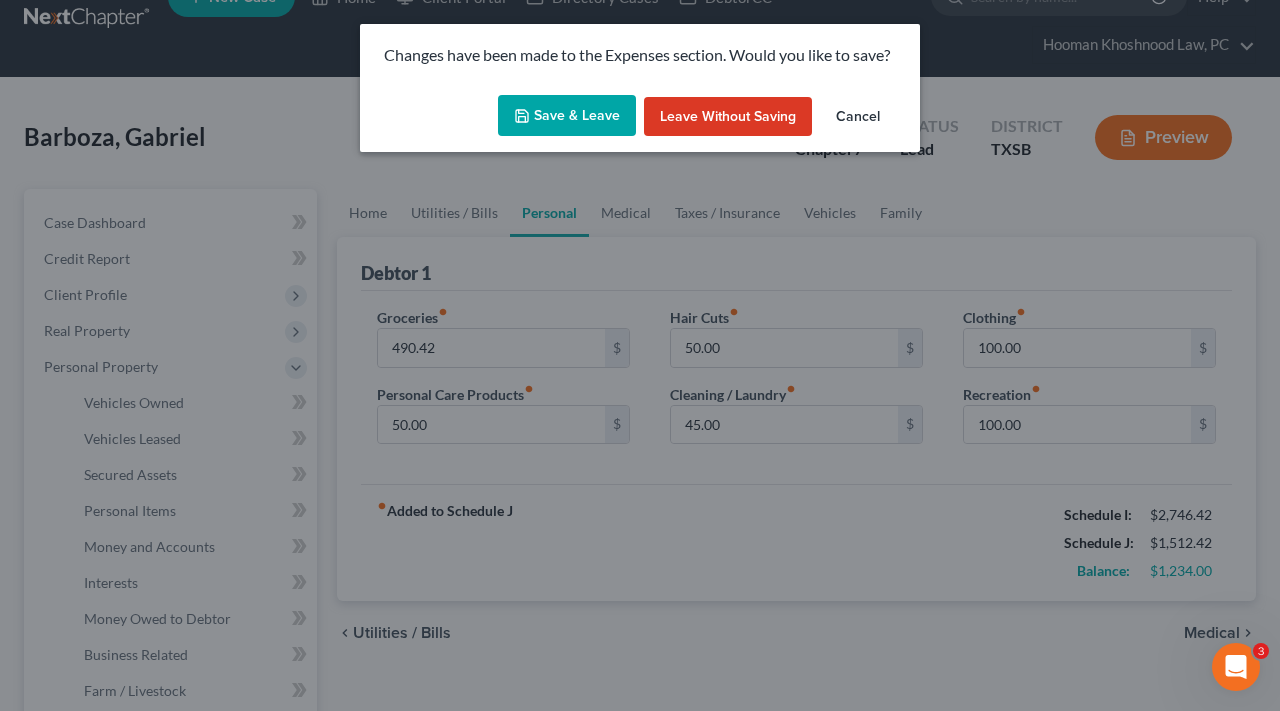 click on "Save & Leave" at bounding box center [567, 116] 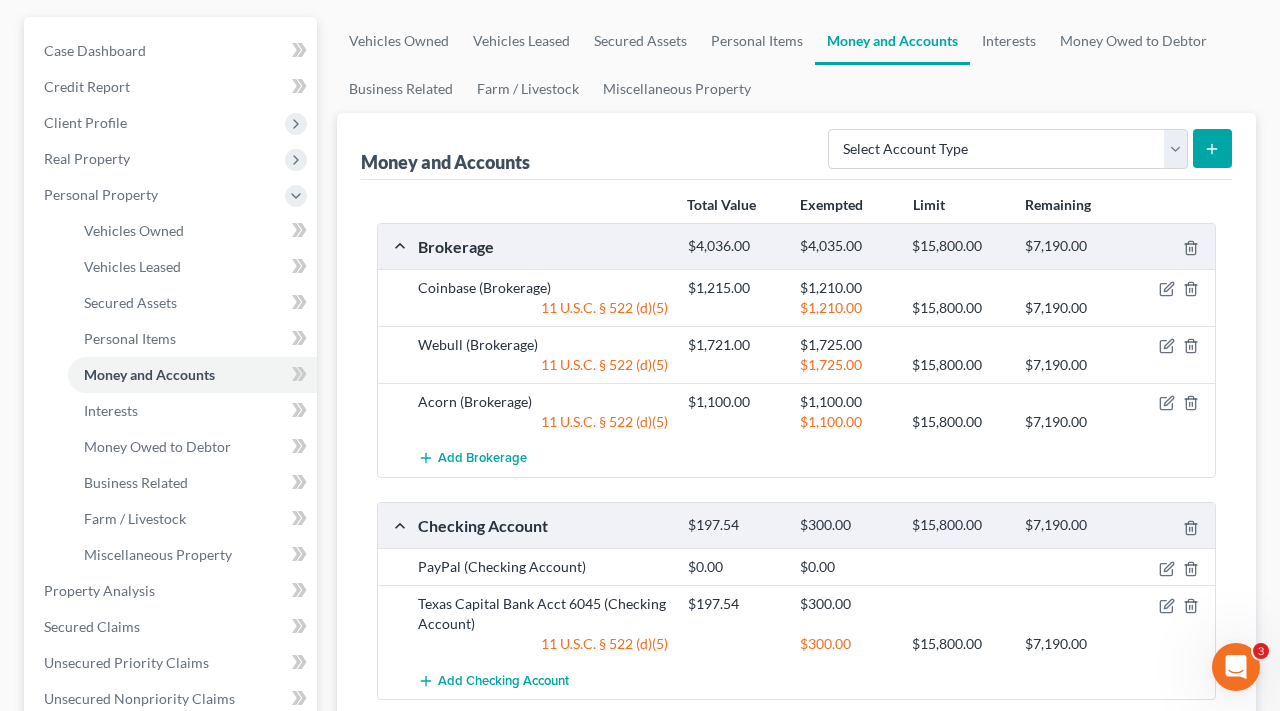 scroll, scrollTop: 212, scrollLeft: 0, axis: vertical 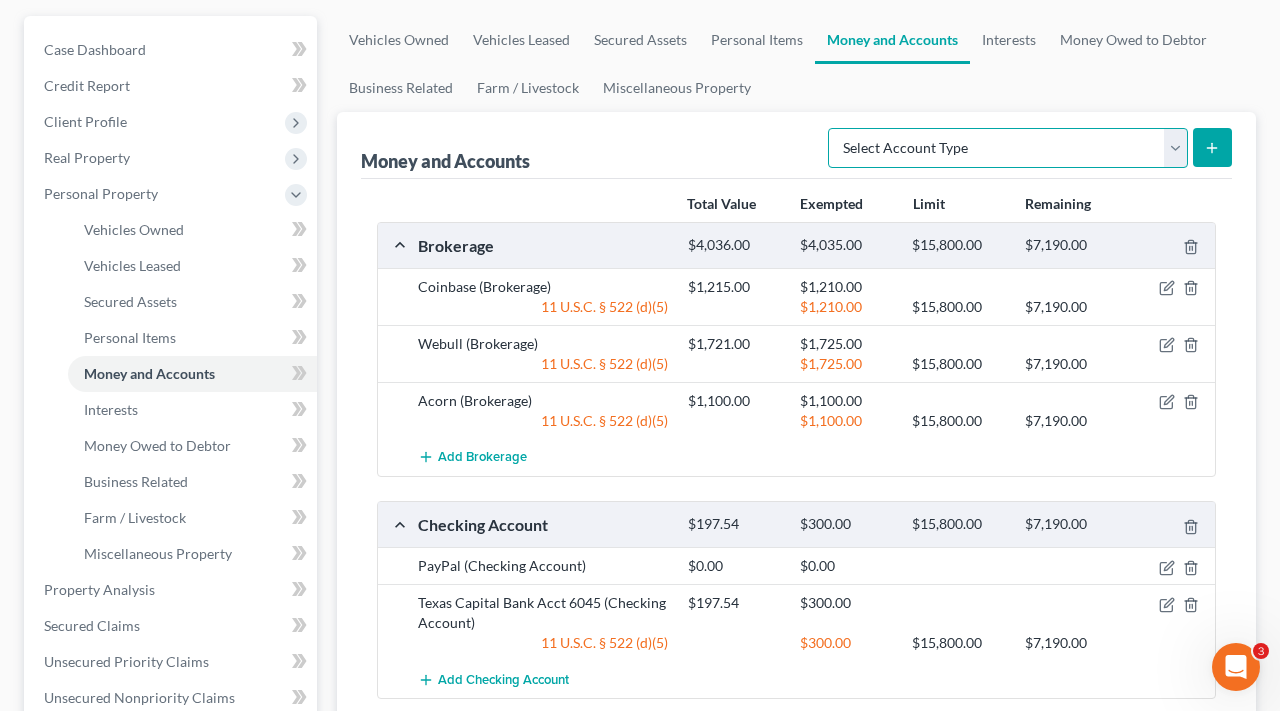 select on "cash_on_hand" 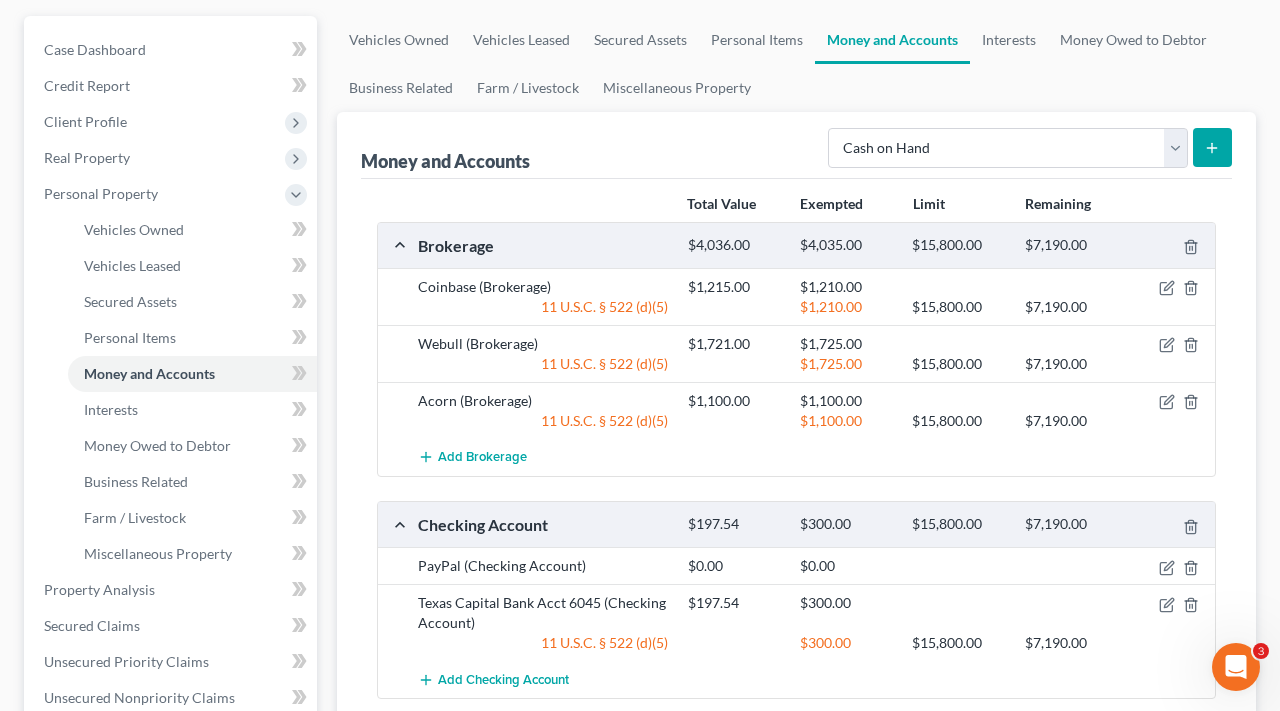 click 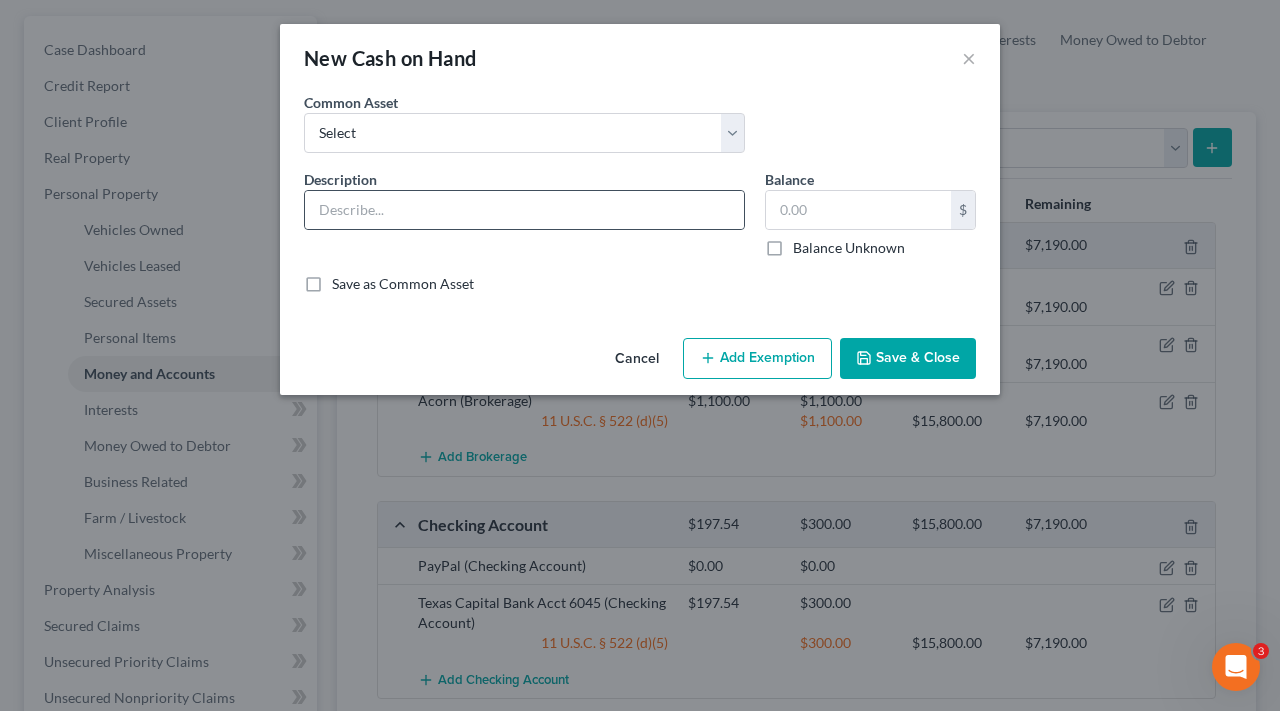 click at bounding box center (524, 210) 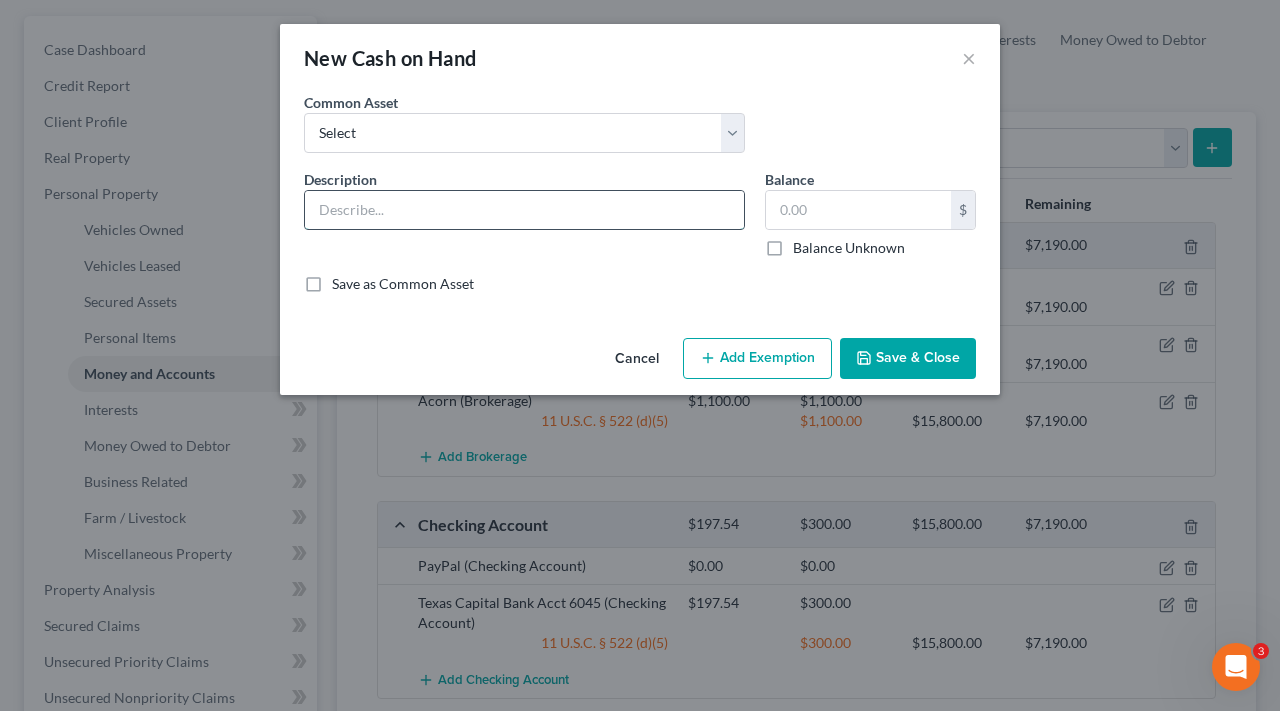 click at bounding box center (524, 210) 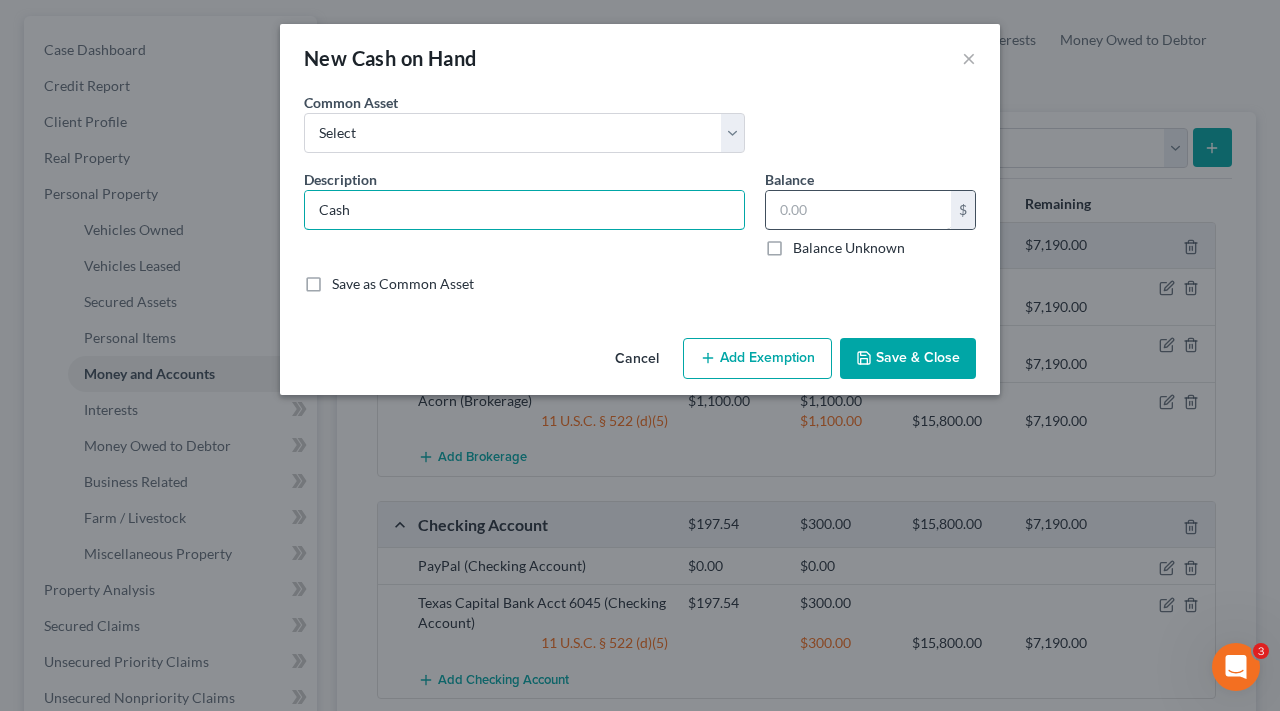 type on "Cash" 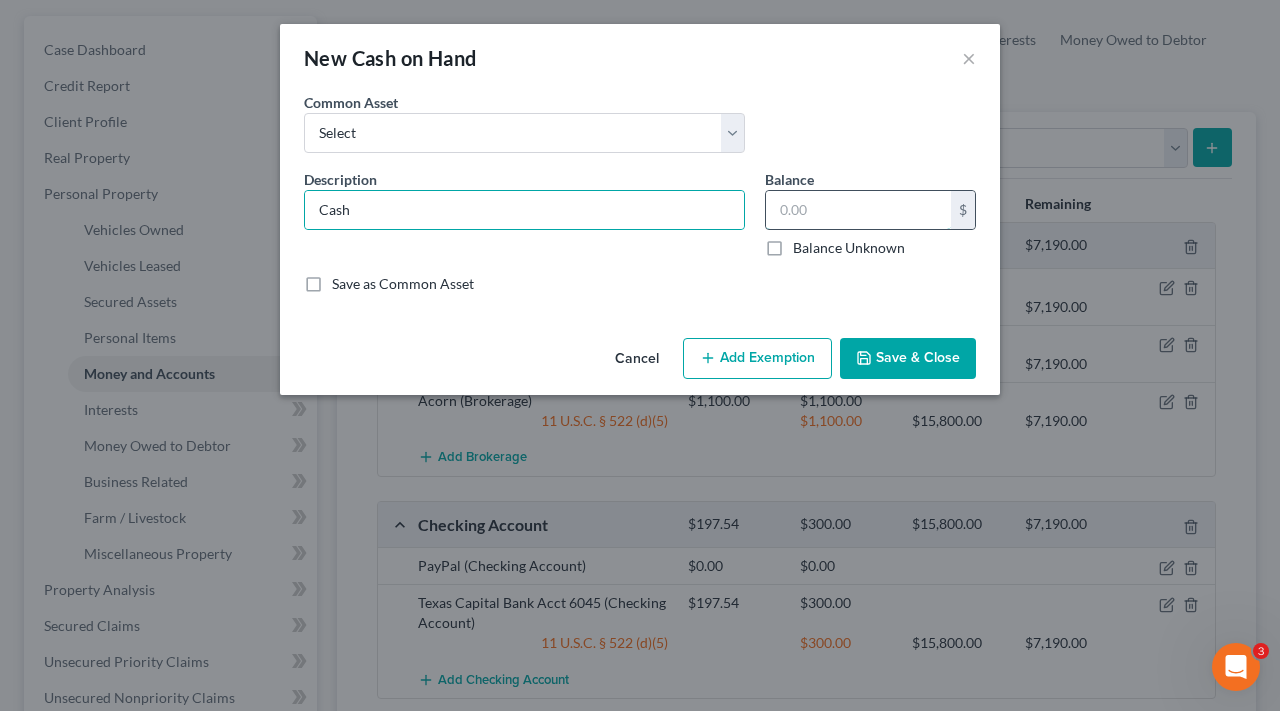 click at bounding box center (858, 210) 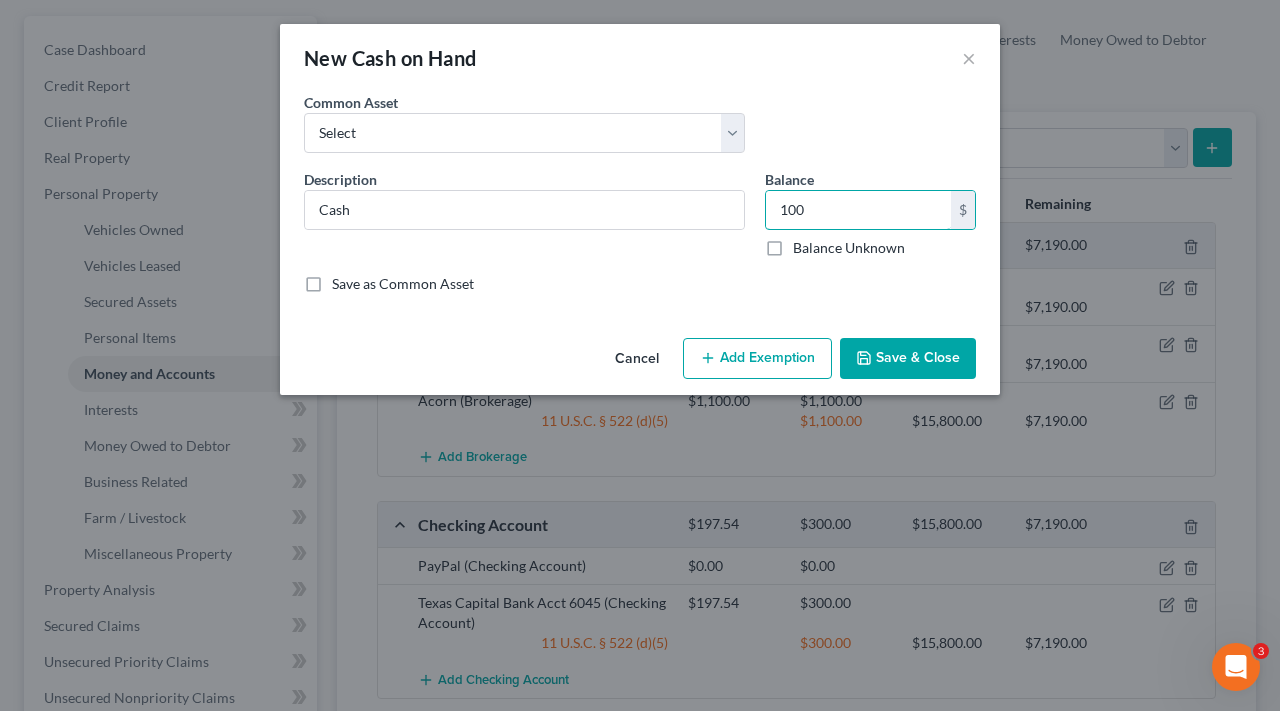 type on "100" 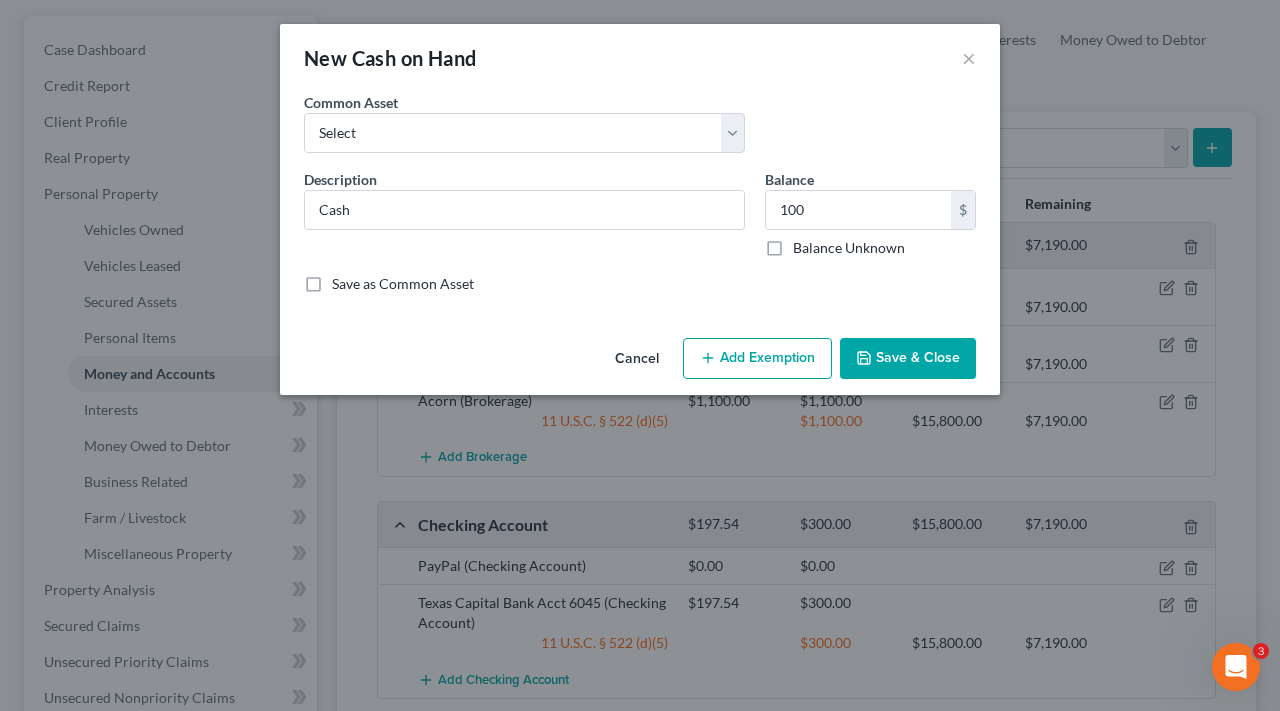 click on "Add Exemption" at bounding box center (757, 359) 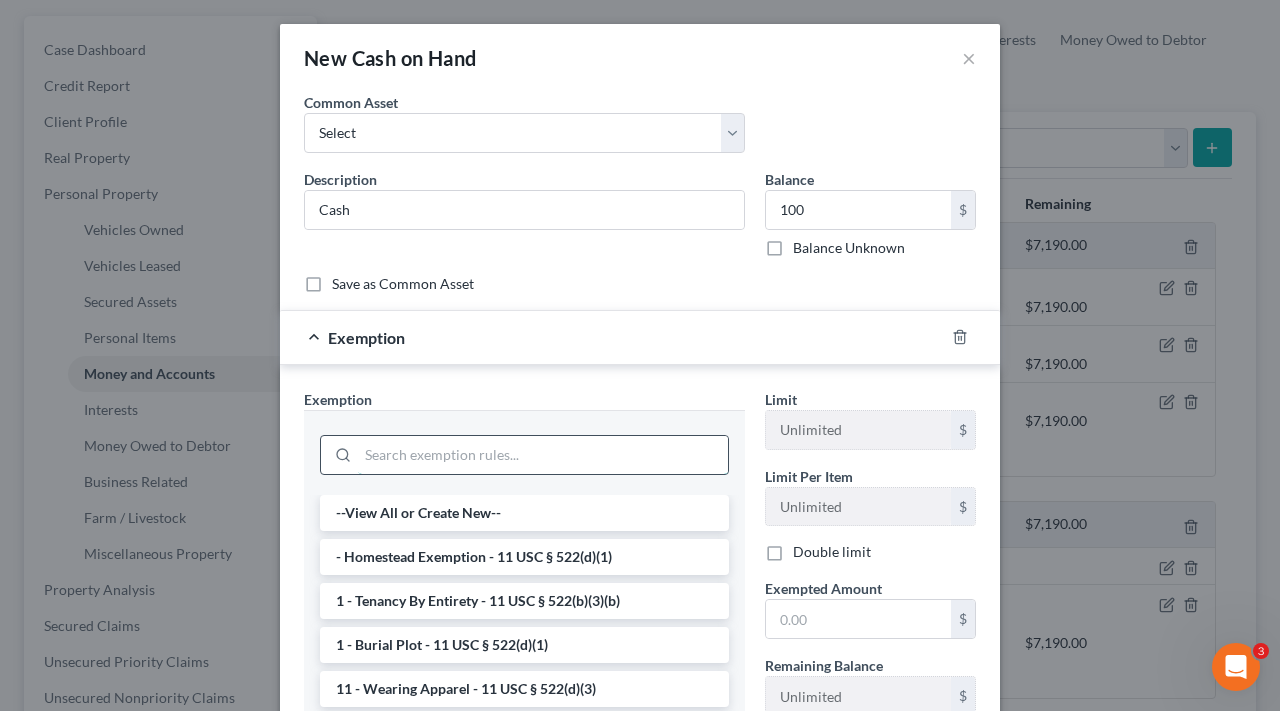 click at bounding box center (543, 455) 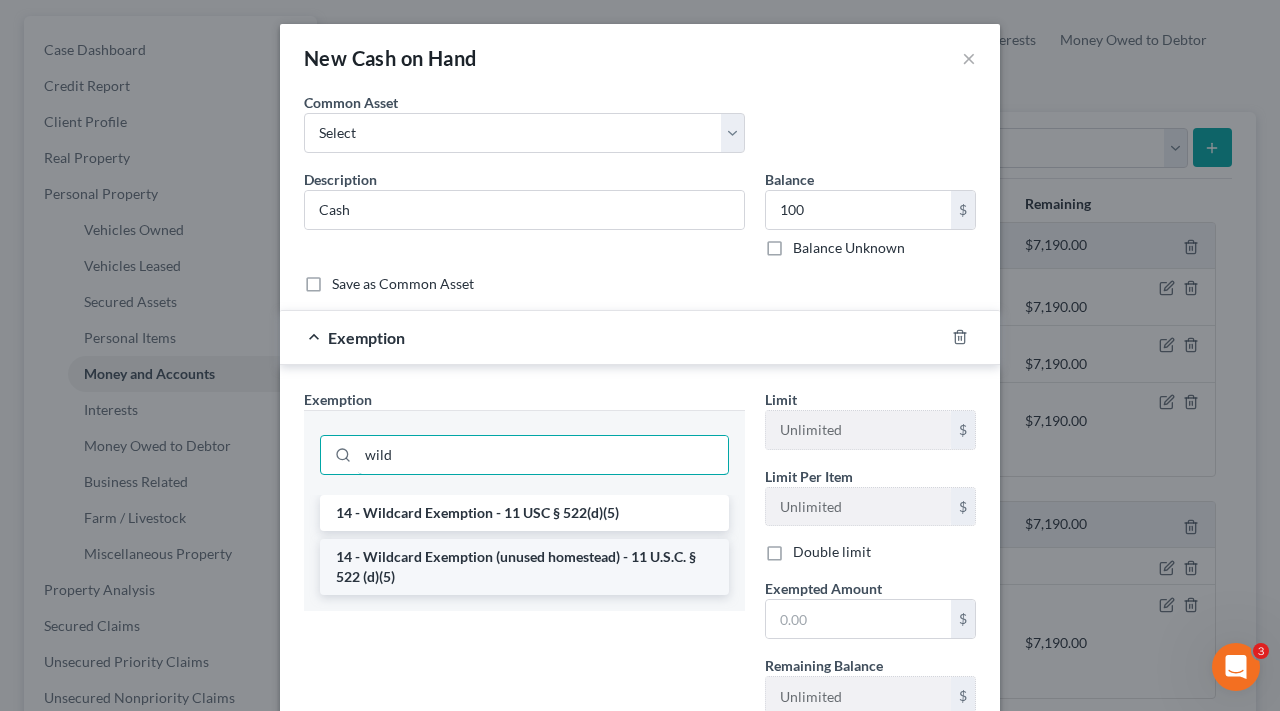 type on "wild" 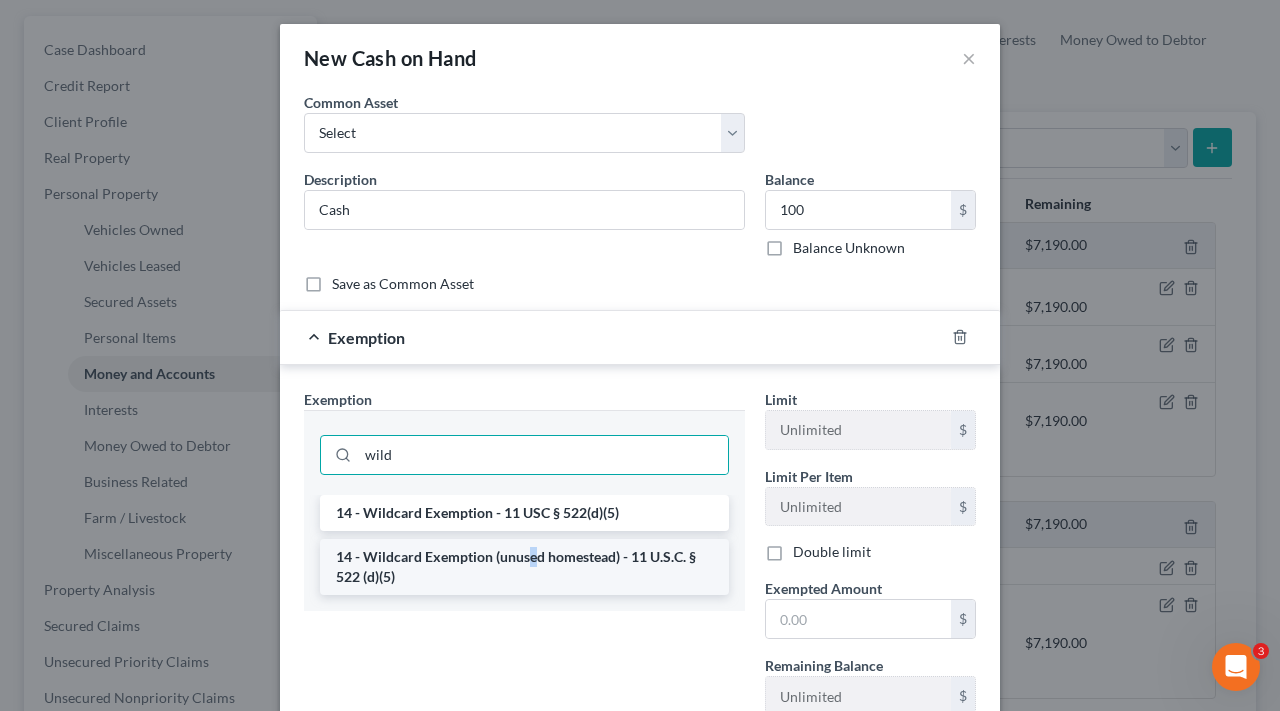 click on "14 - Wildcard Exemption (unused homestead) - 11 U.S.C. § 522 (d)(5)" at bounding box center [524, 567] 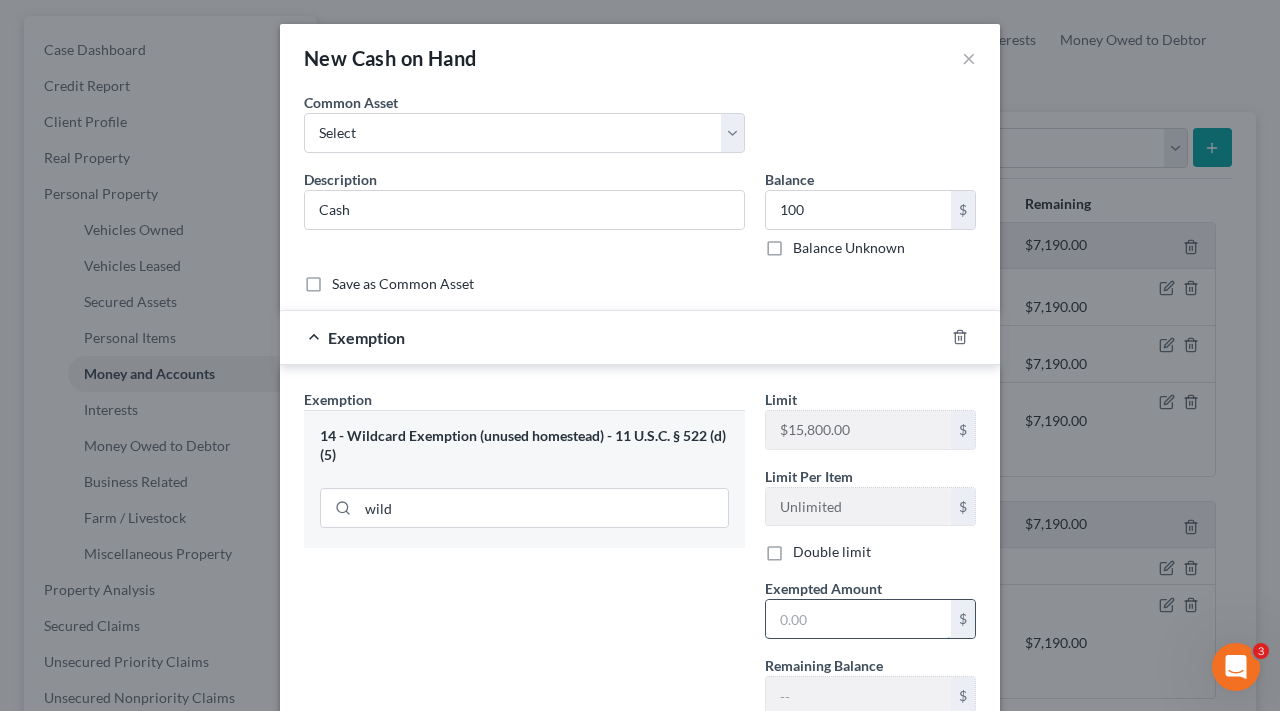 click at bounding box center [858, 619] 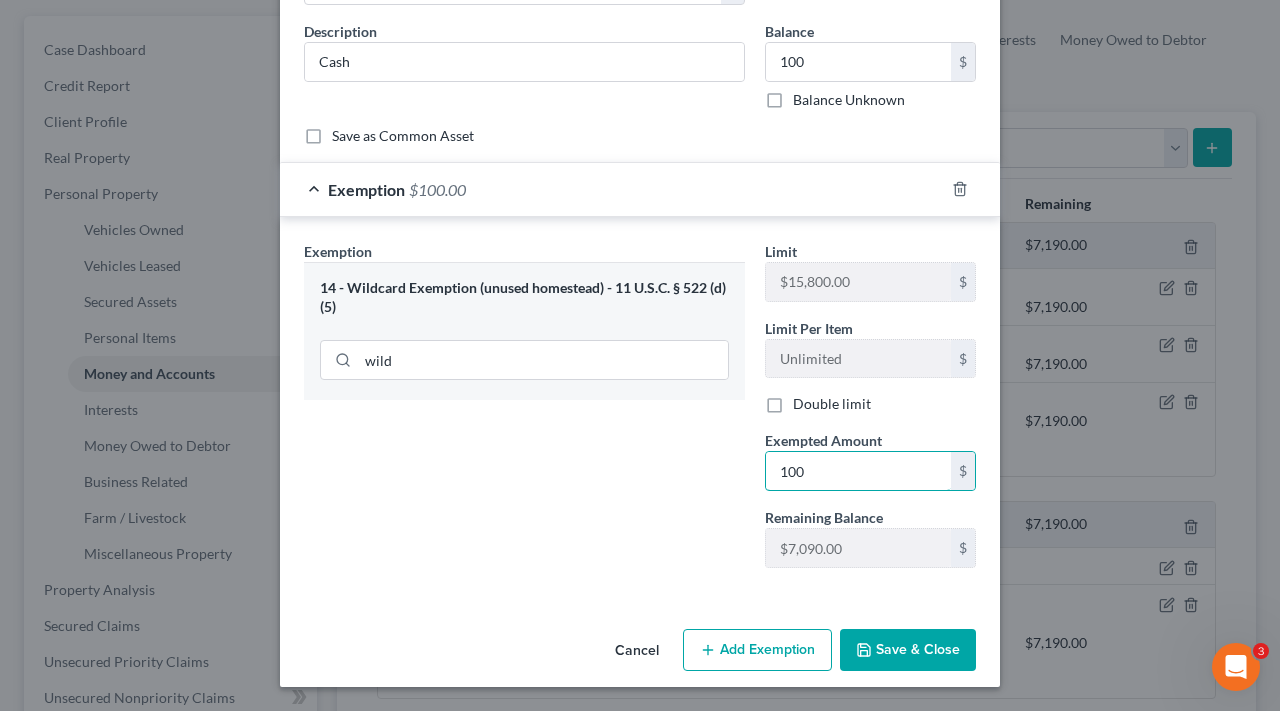 scroll, scrollTop: 147, scrollLeft: 0, axis: vertical 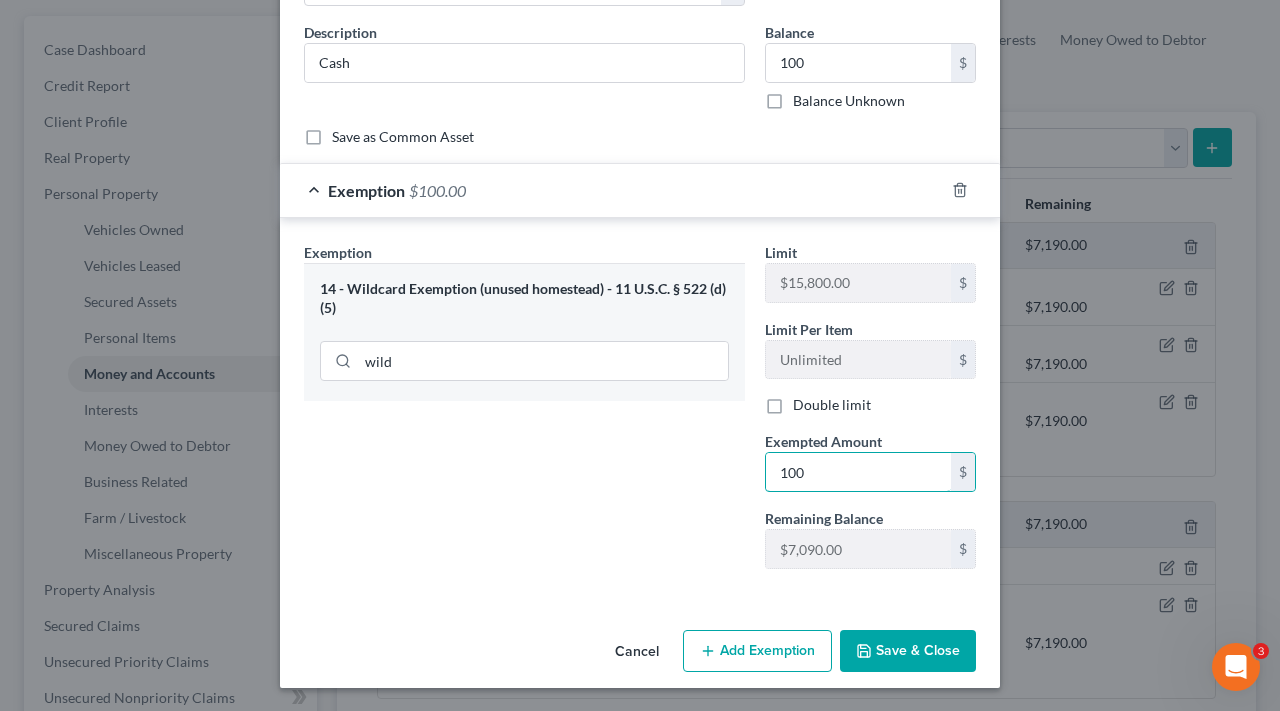 type on "100" 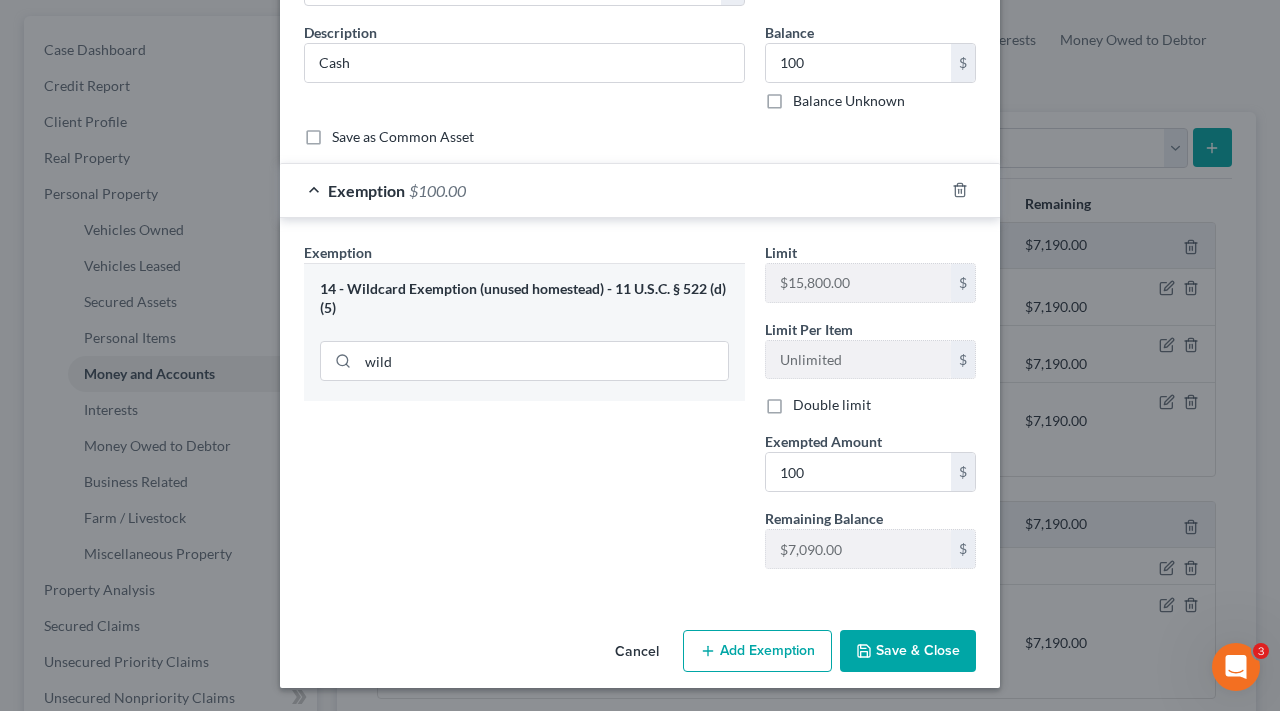 click on "Save & Close" at bounding box center [908, 651] 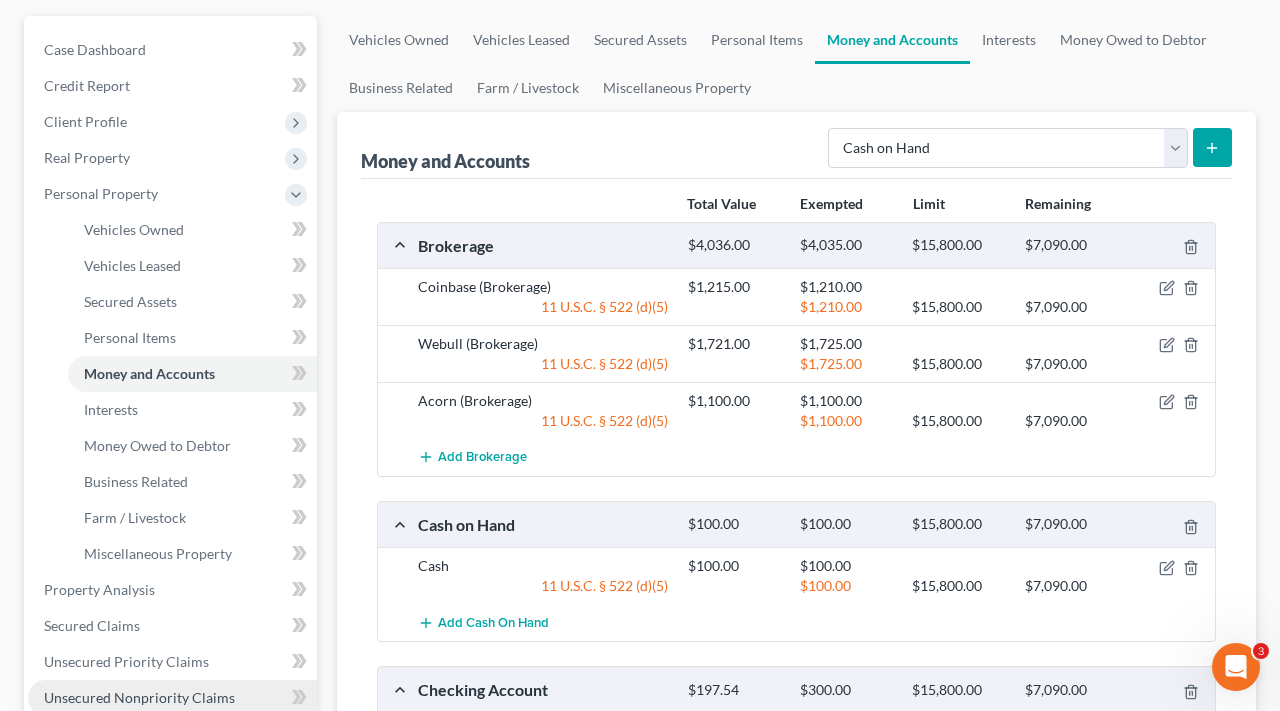 click on "Unsecured Nonpriority Claims" at bounding box center [139, 697] 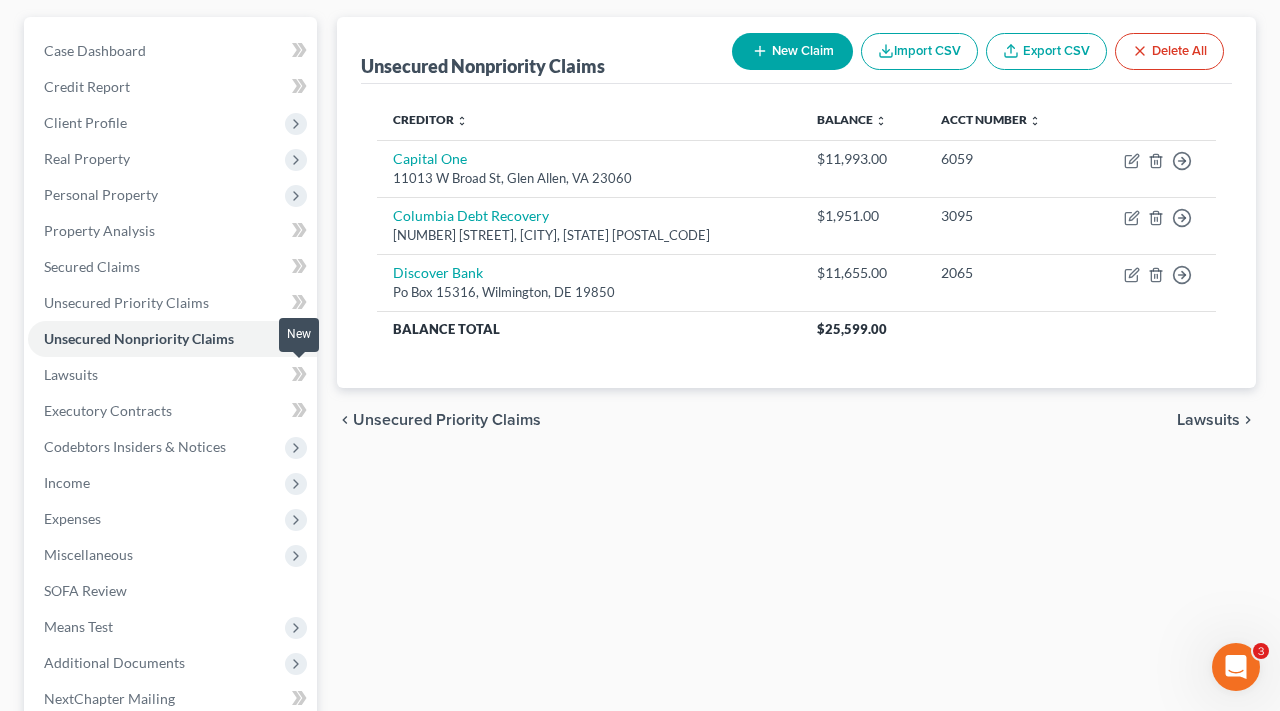 scroll, scrollTop: 228, scrollLeft: 0, axis: vertical 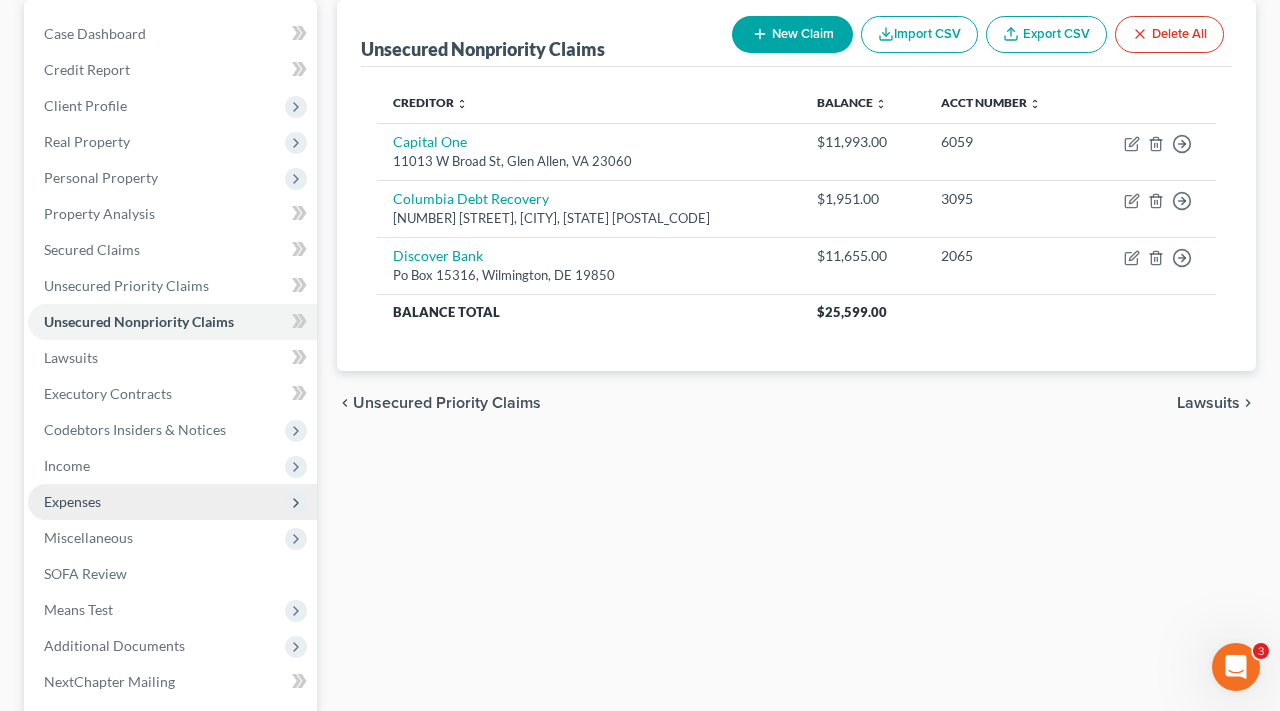 click on "Expenses" at bounding box center [72, 501] 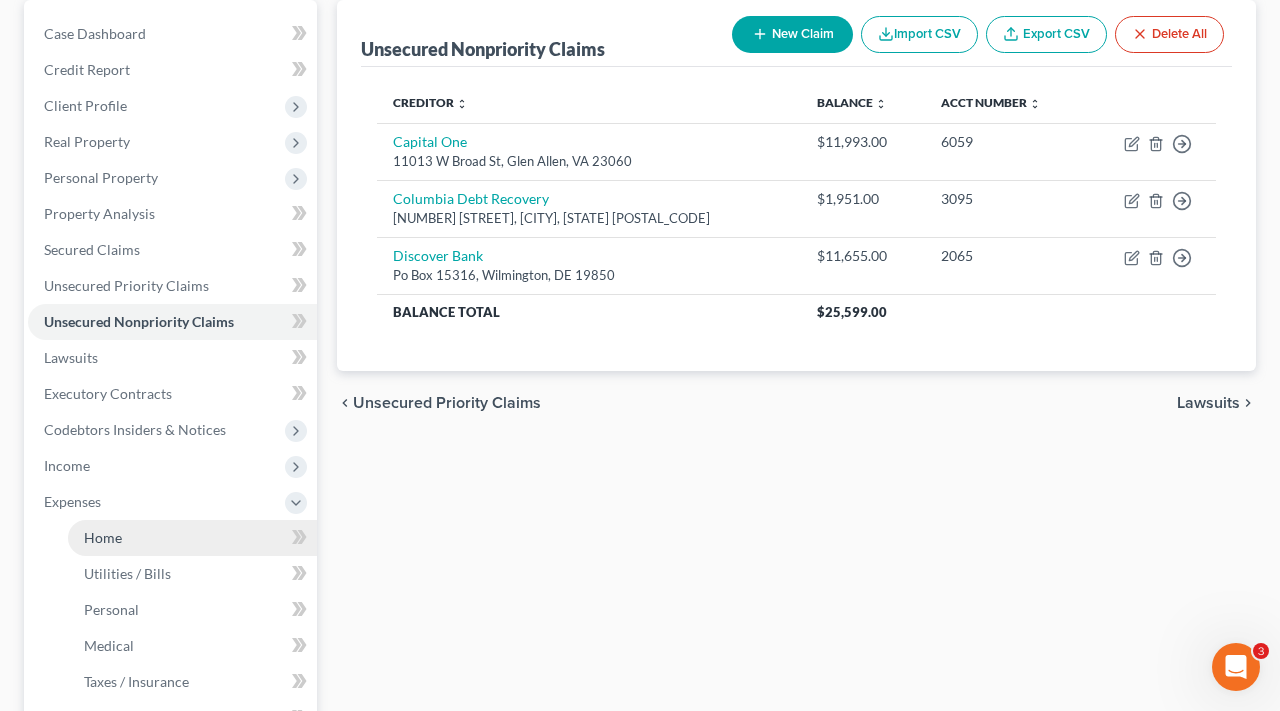 click on "Home" at bounding box center (192, 538) 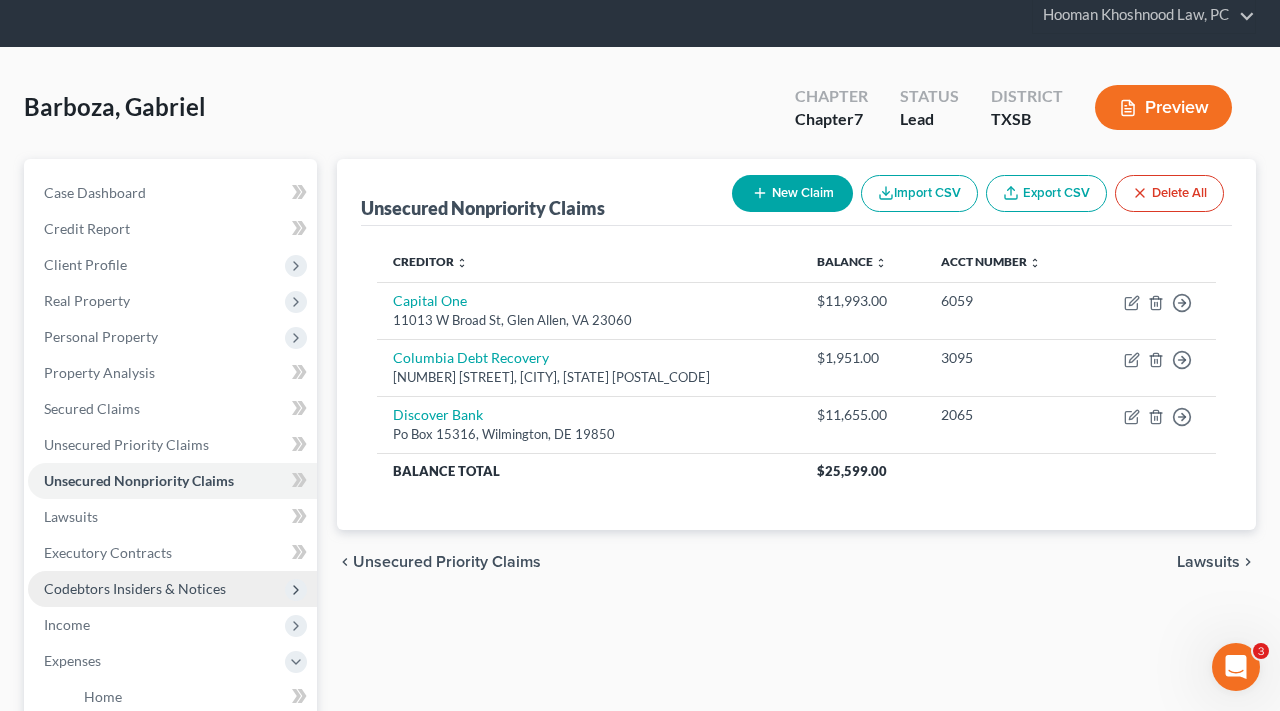 click on "Case Dashboard
Payments
Invoices
Payments
Payments
Credit Report
Client Profile" at bounding box center [172, 643] 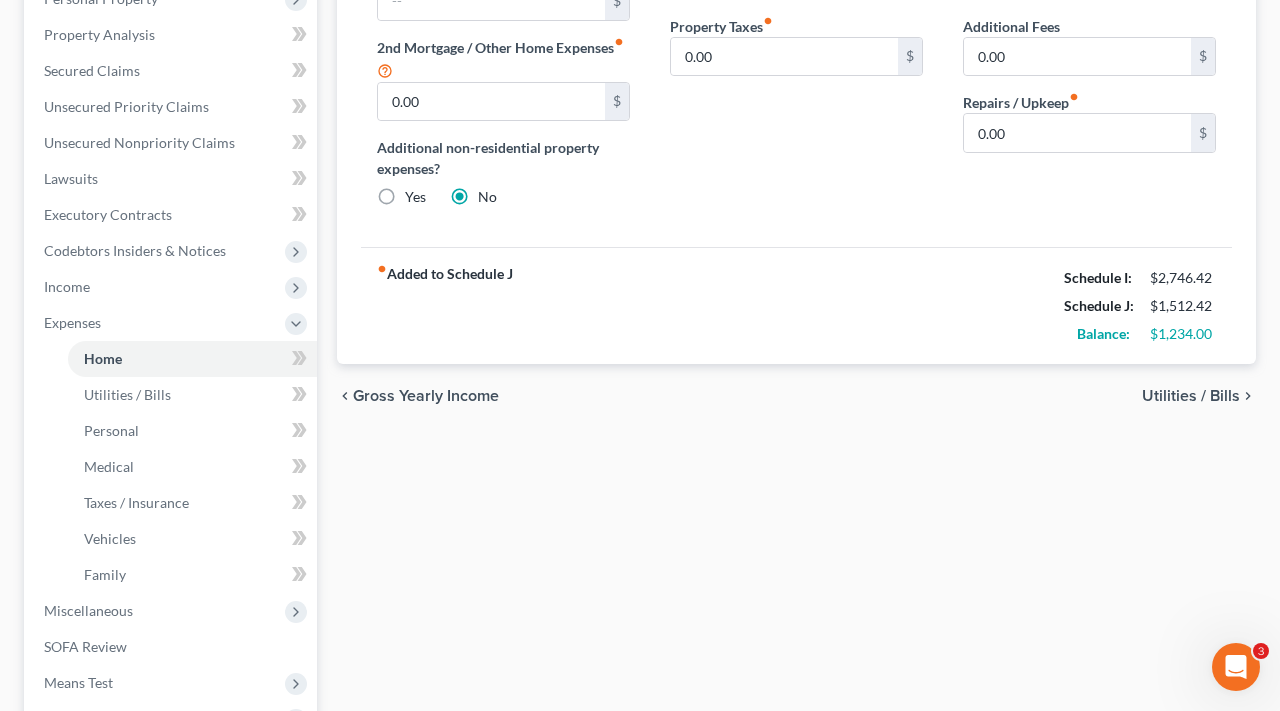 scroll, scrollTop: 581, scrollLeft: 0, axis: vertical 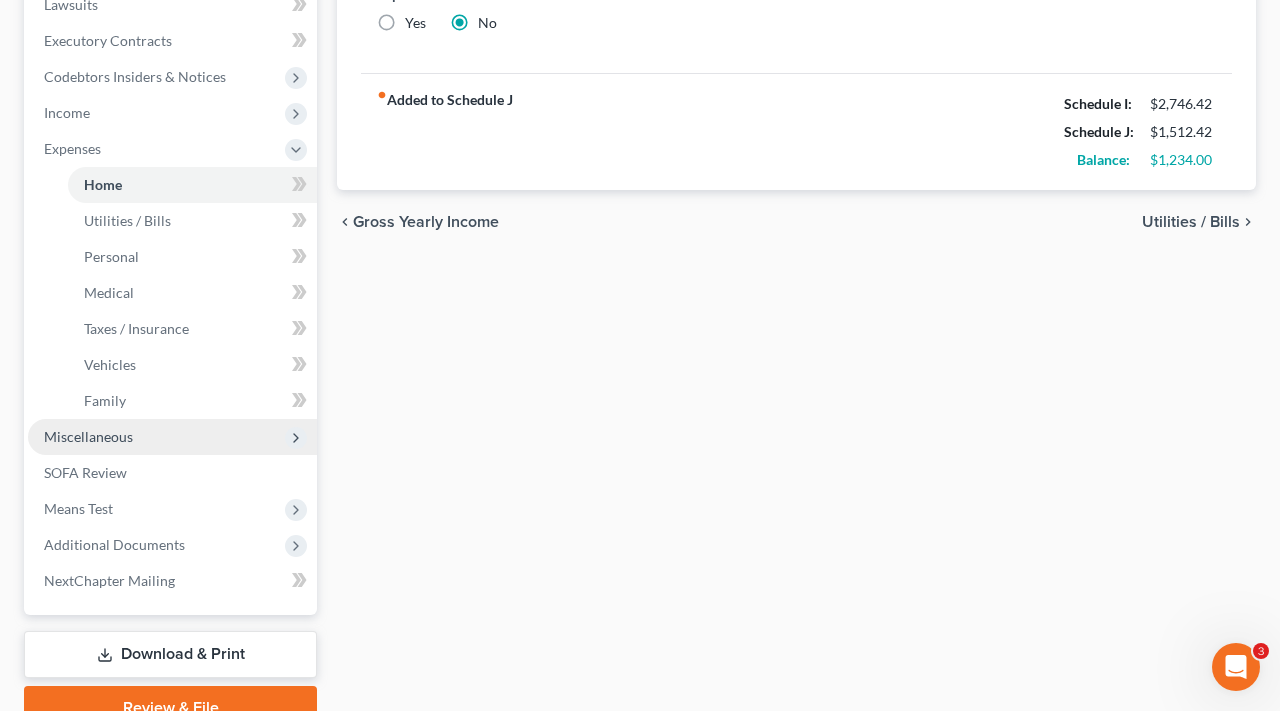 click on "Miscellaneous" at bounding box center [88, 436] 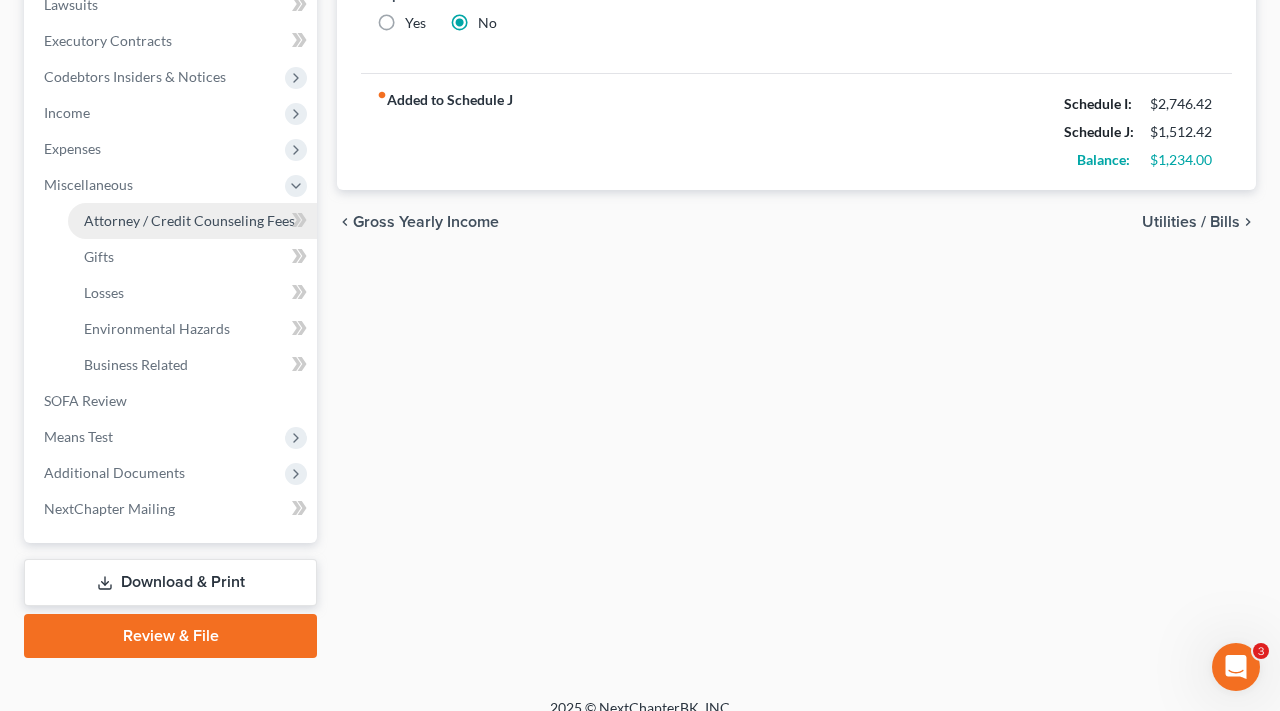 click on "Attorney / Credit Counseling Fees" at bounding box center [192, 221] 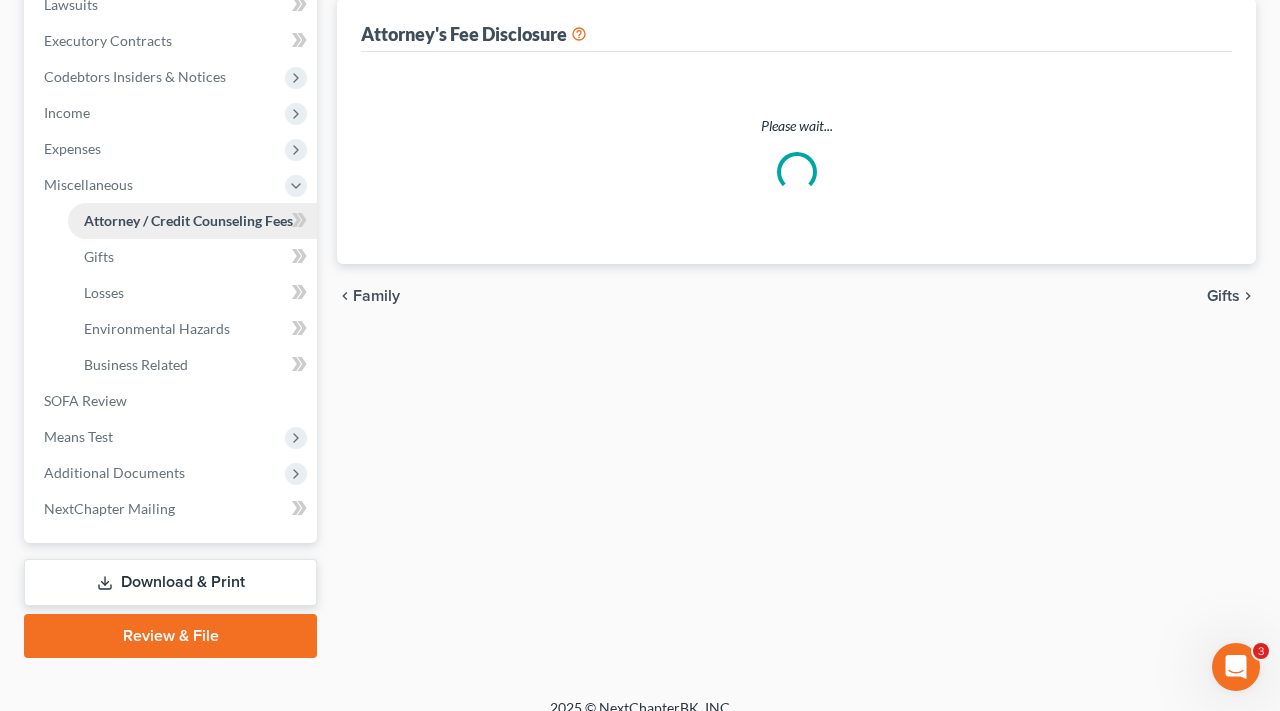 scroll, scrollTop: 0, scrollLeft: 0, axis: both 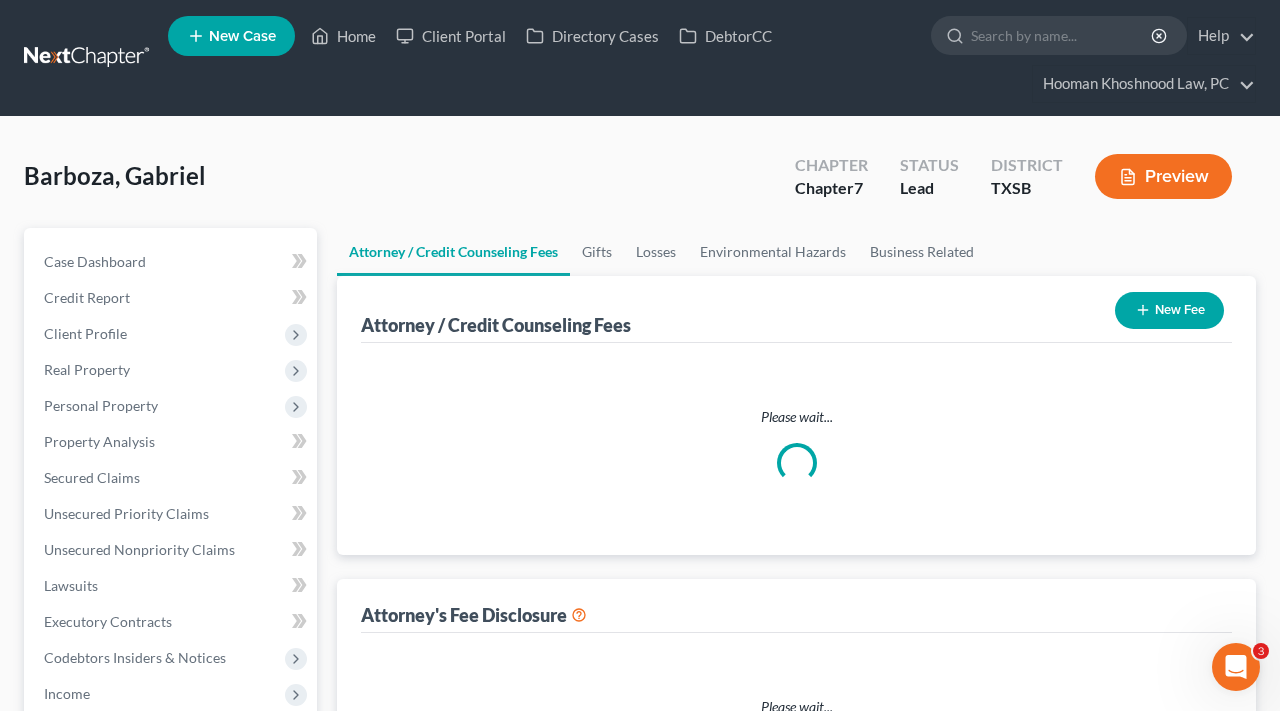 select on "4" 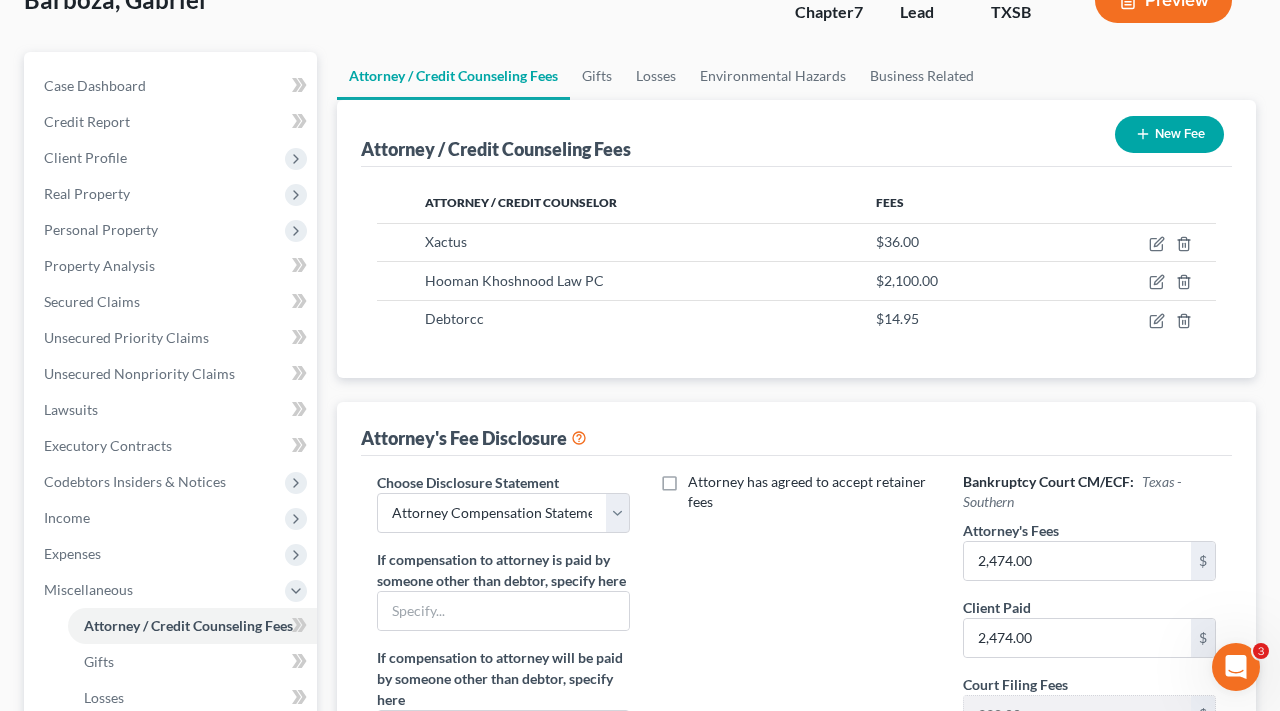 scroll, scrollTop: 320, scrollLeft: 0, axis: vertical 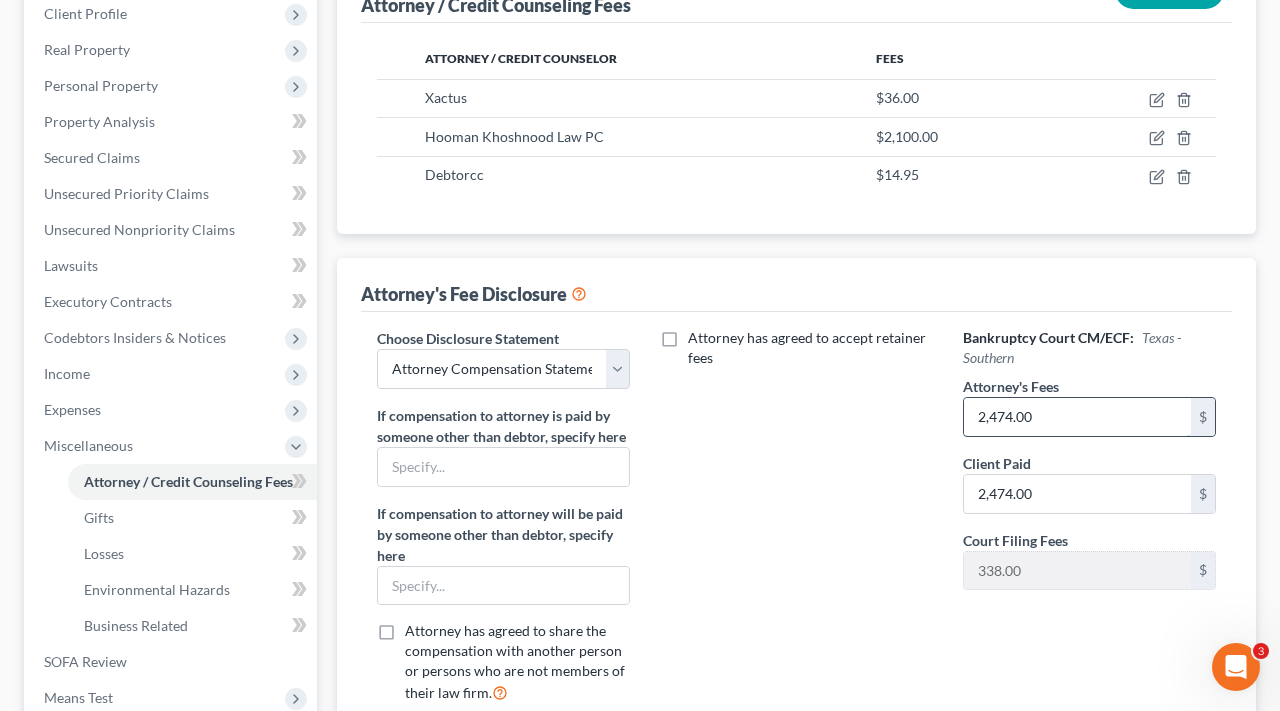 click on "2,474.00" at bounding box center [1077, 417] 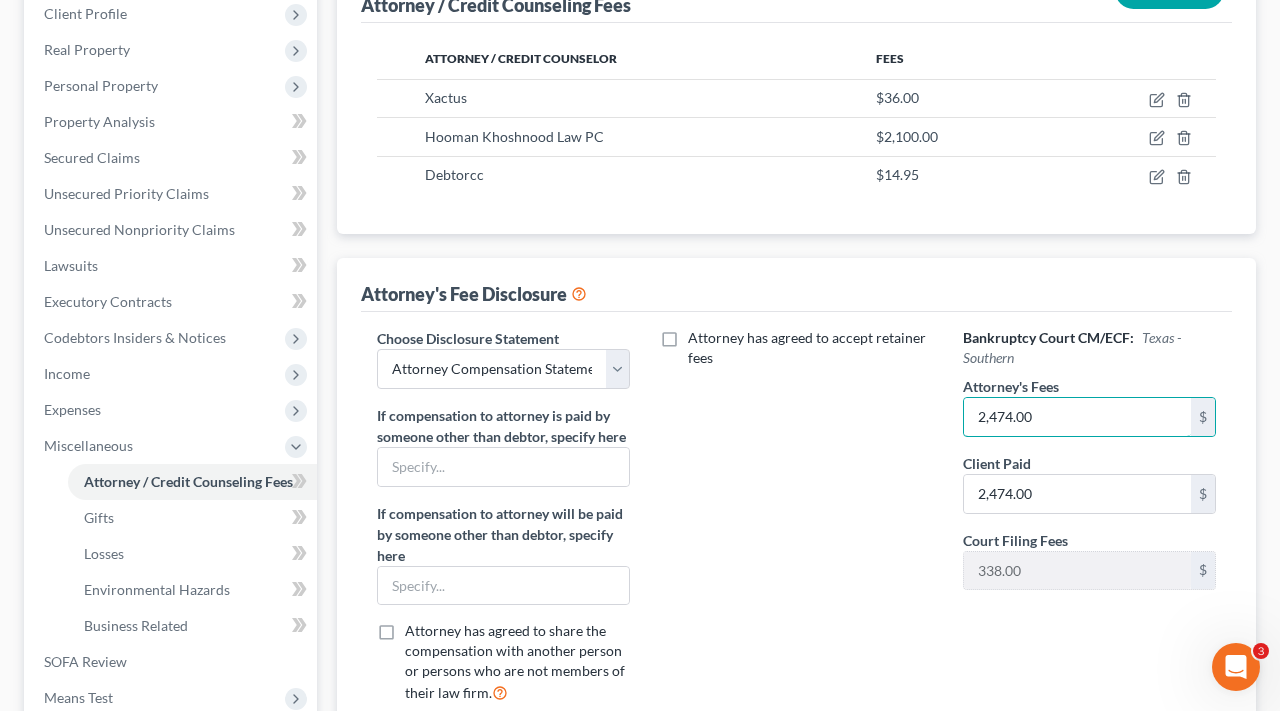 drag, startPoint x: 1037, startPoint y: 416, endPoint x: 957, endPoint y: 412, distance: 80.09994 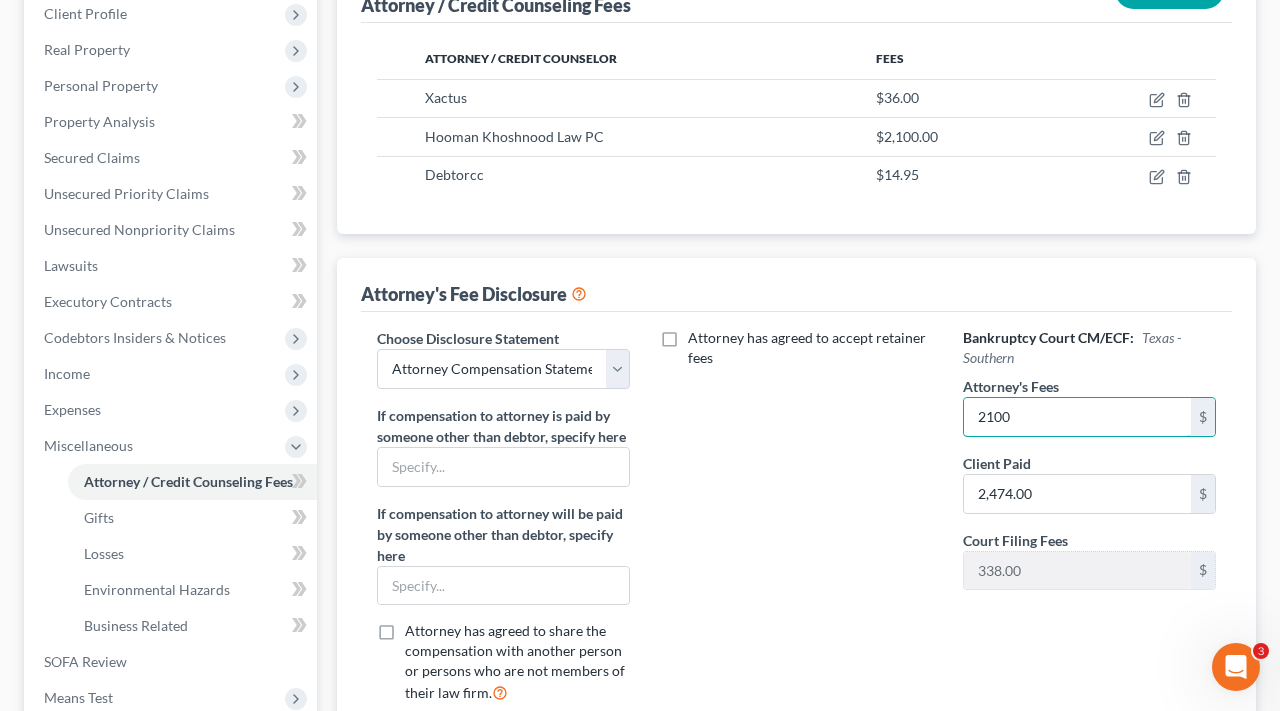 type on "2,100" 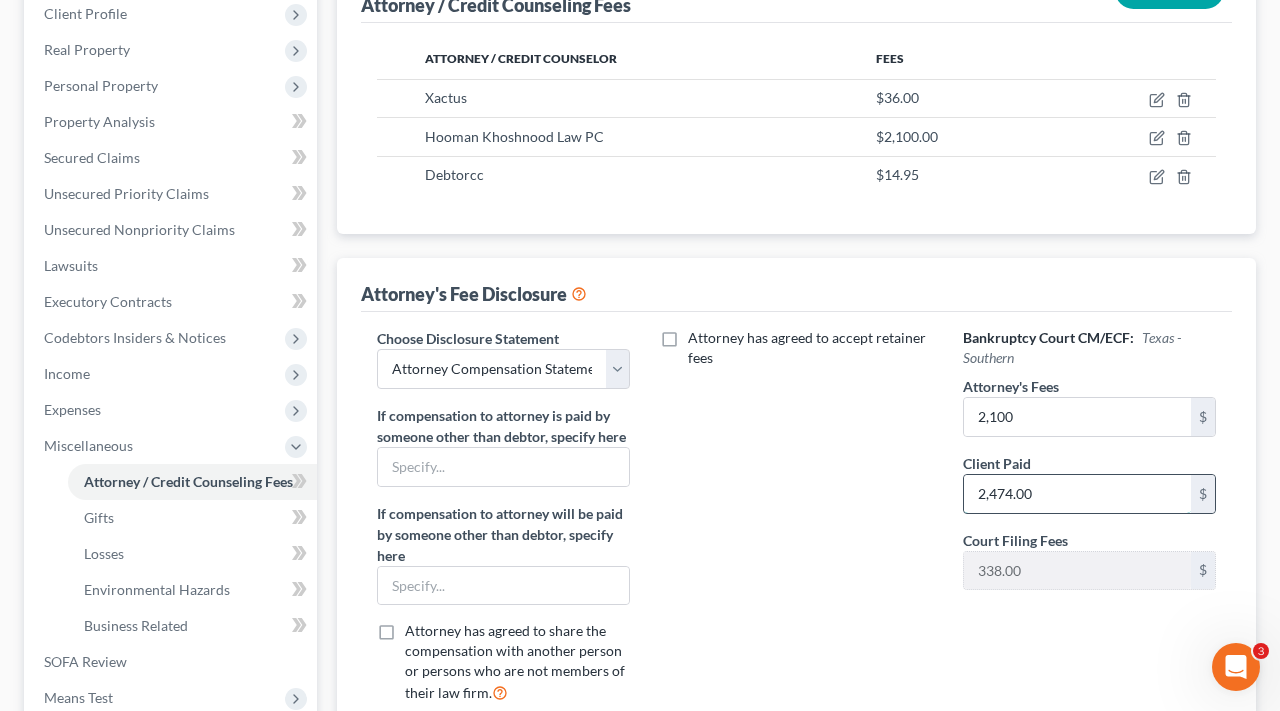drag, startPoint x: 1042, startPoint y: 500, endPoint x: 962, endPoint y: 496, distance: 80.09994 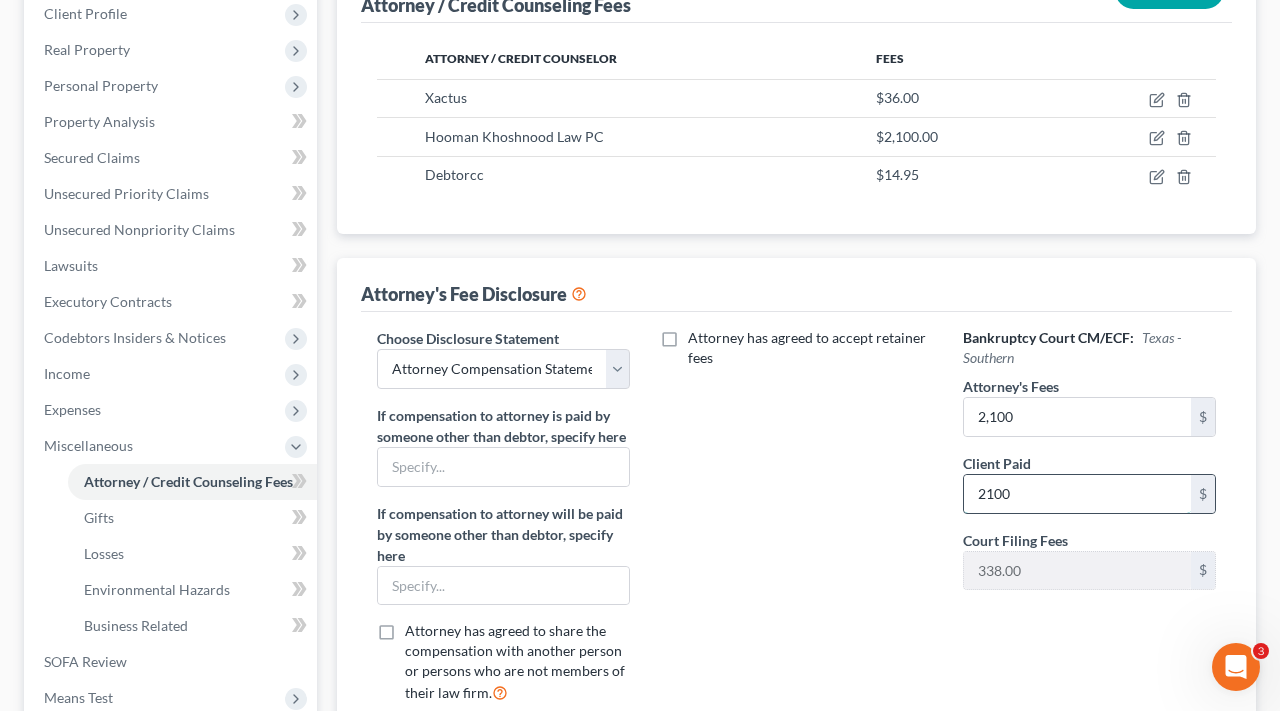 type on "2,100" 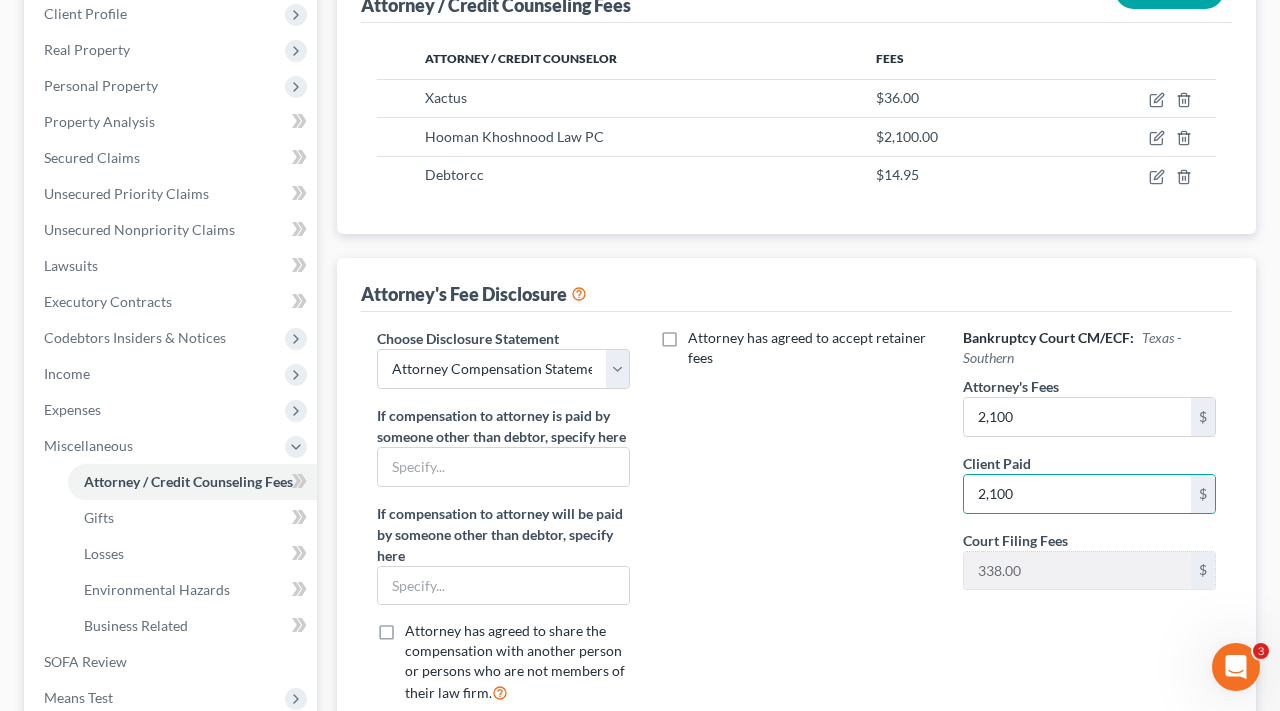click on "Attorney has agreed to accept retainer fees" at bounding box center (796, 524) 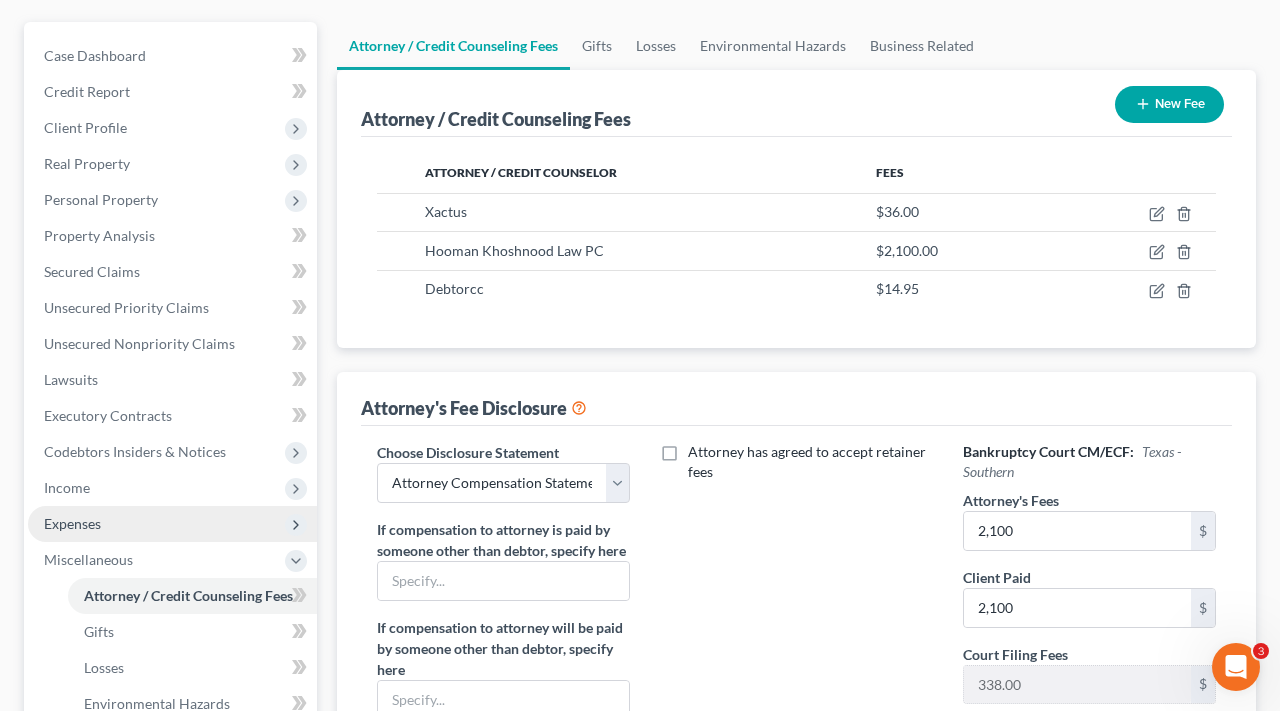 scroll, scrollTop: 208, scrollLeft: 0, axis: vertical 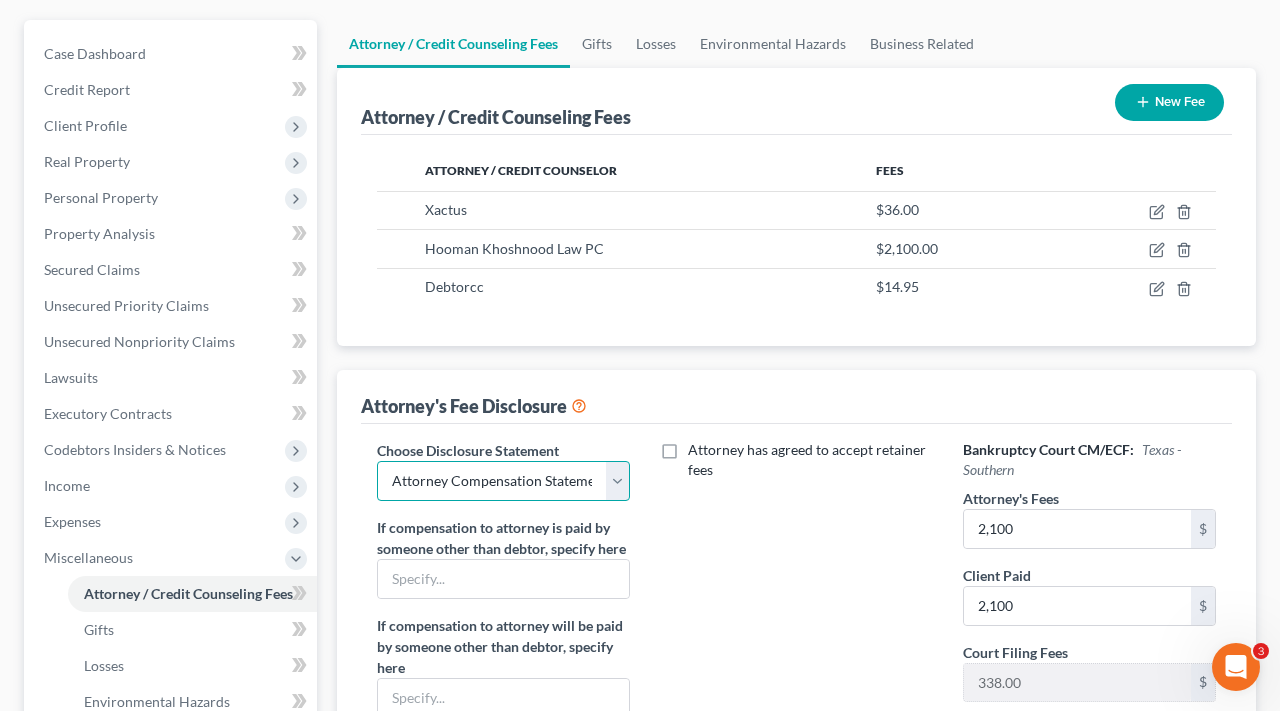 select on "3" 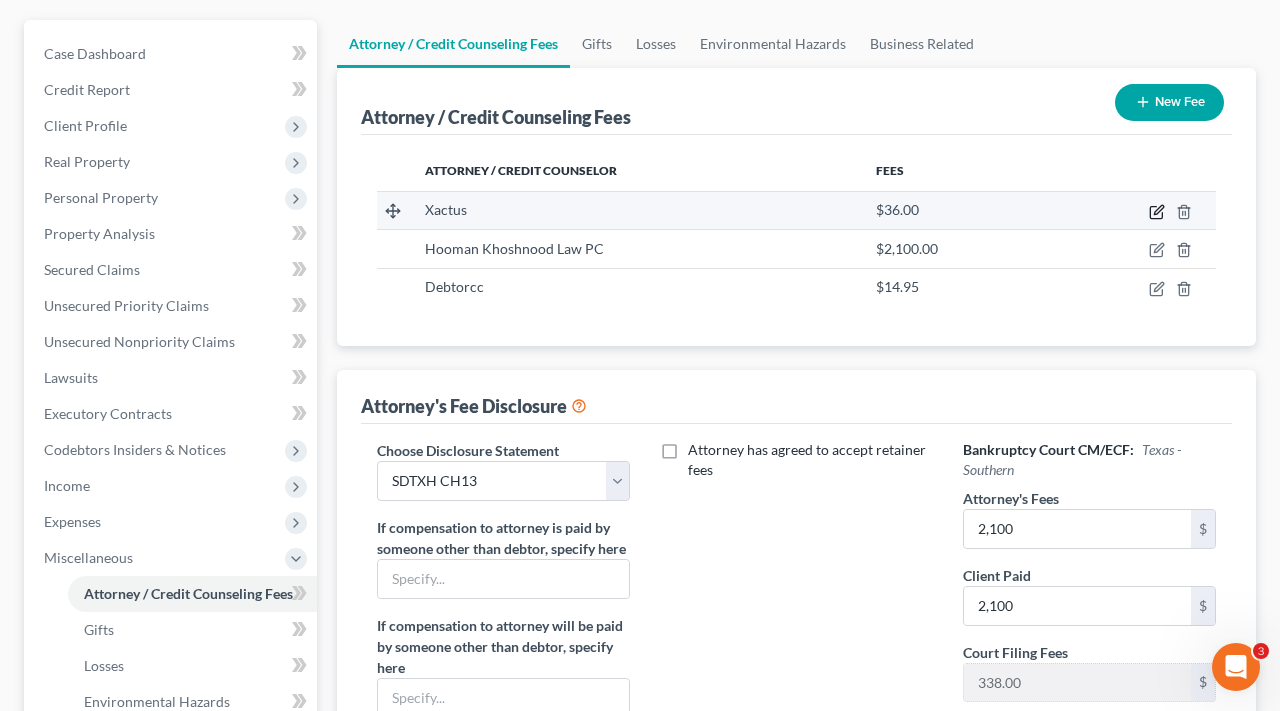 click 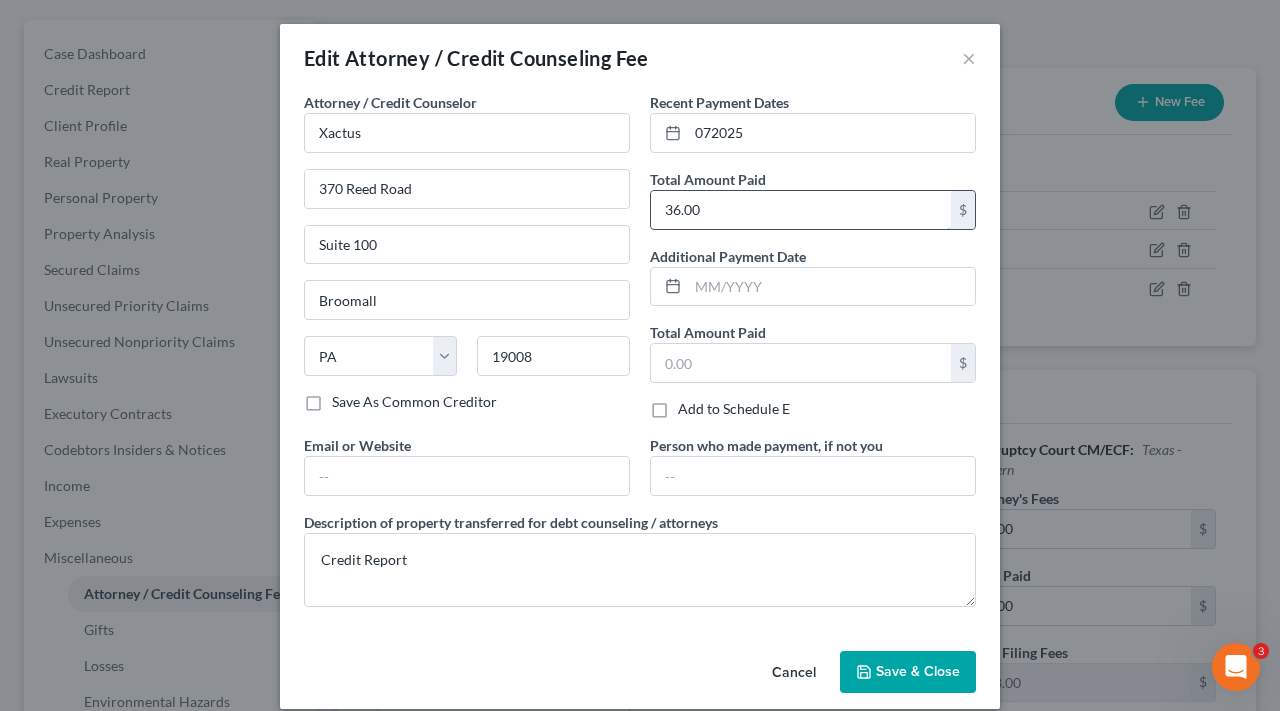 drag, startPoint x: 720, startPoint y: 208, endPoint x: 662, endPoint y: 208, distance: 58 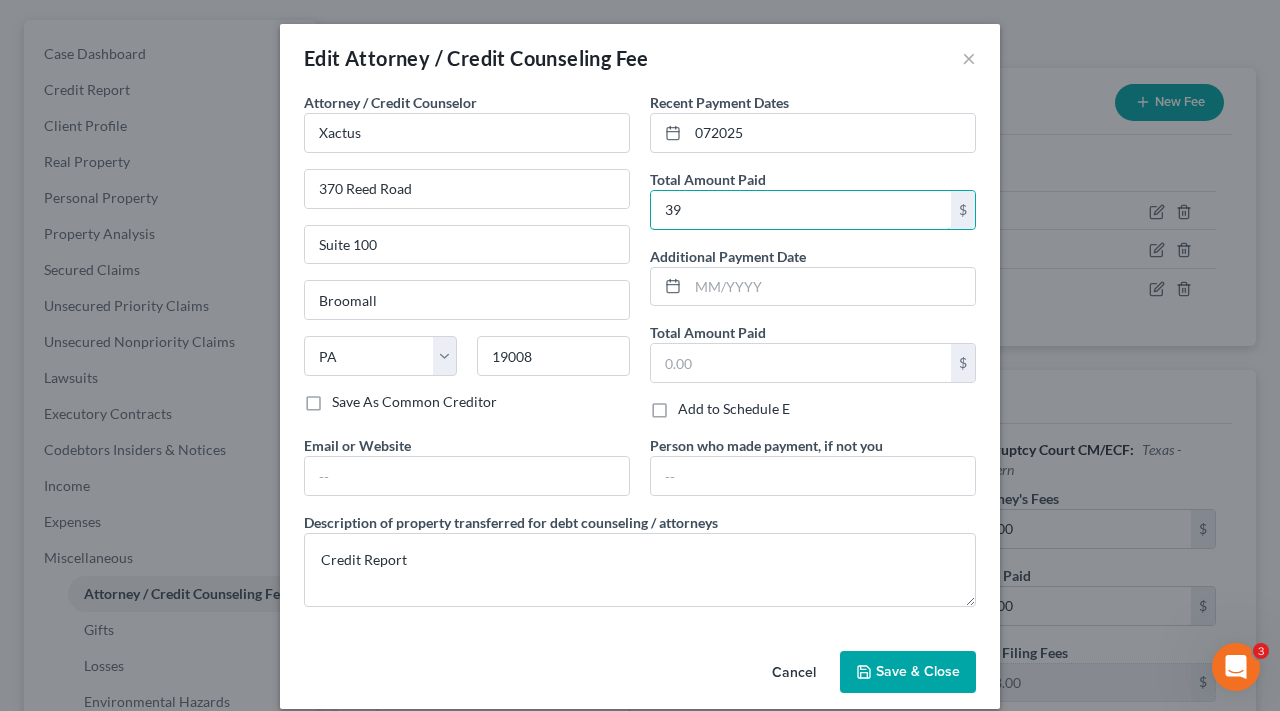 type on "39" 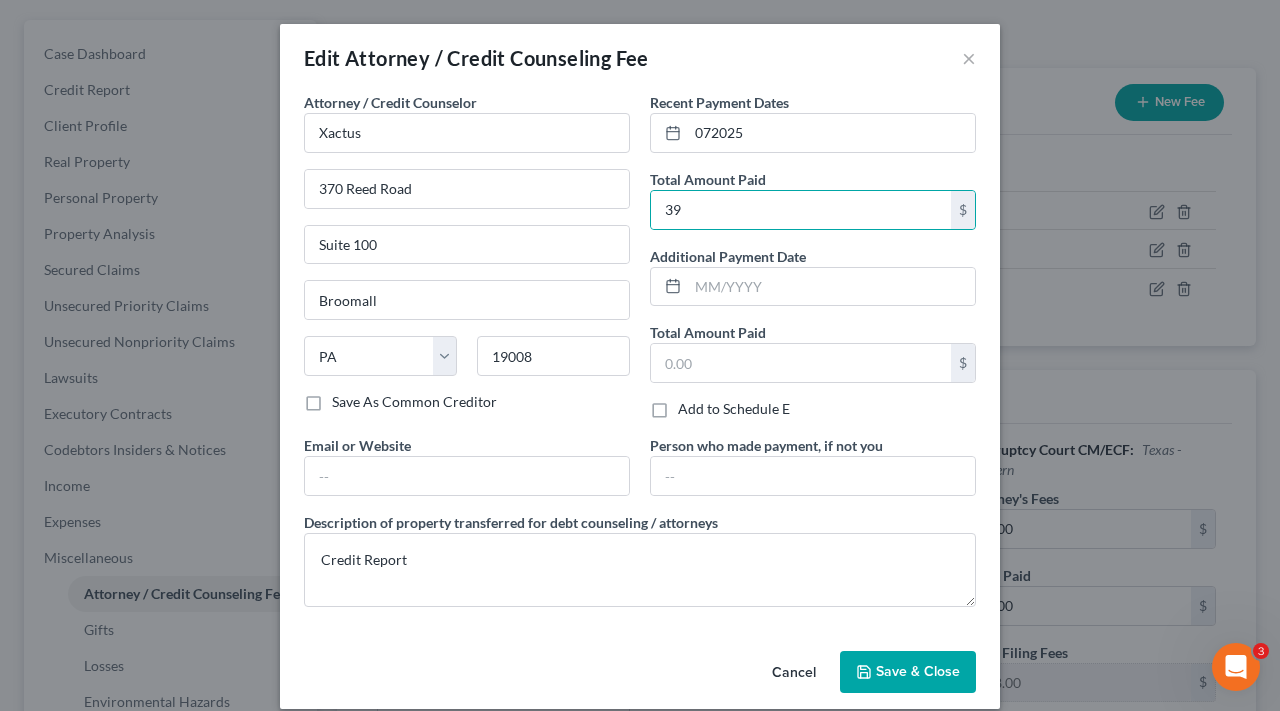 click on "Save & Close" at bounding box center [918, 671] 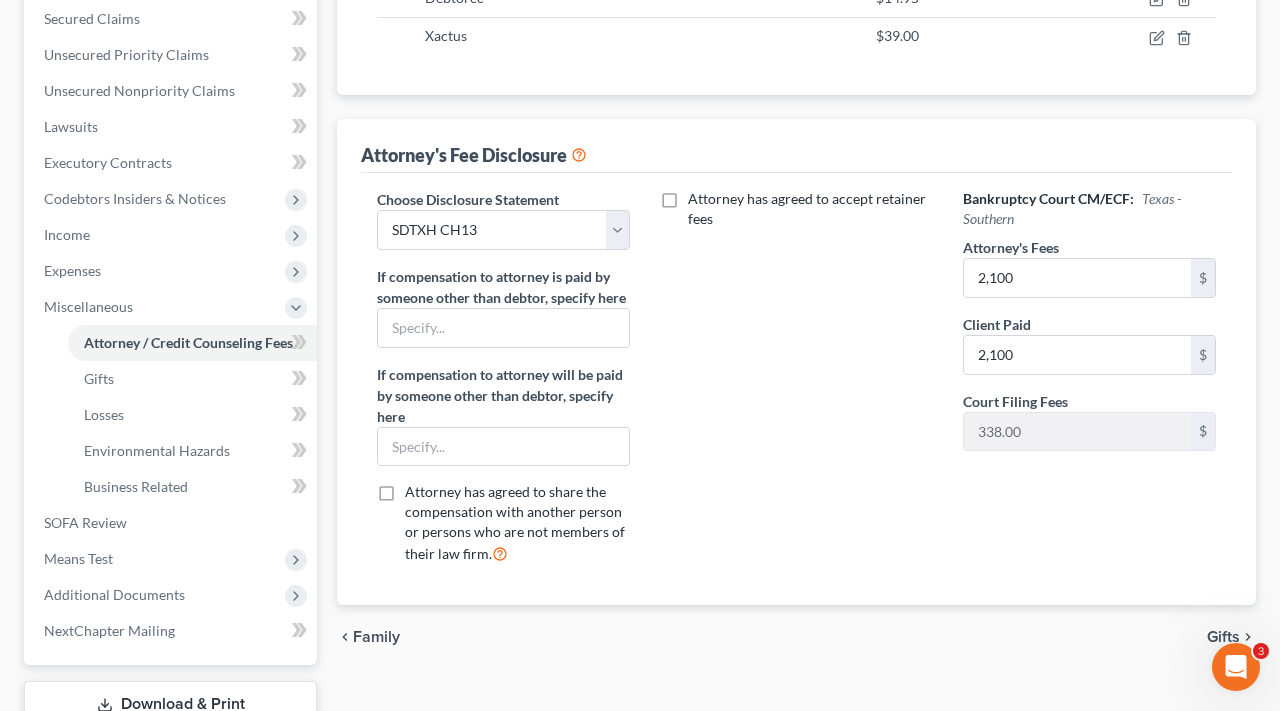 scroll, scrollTop: 480, scrollLeft: 0, axis: vertical 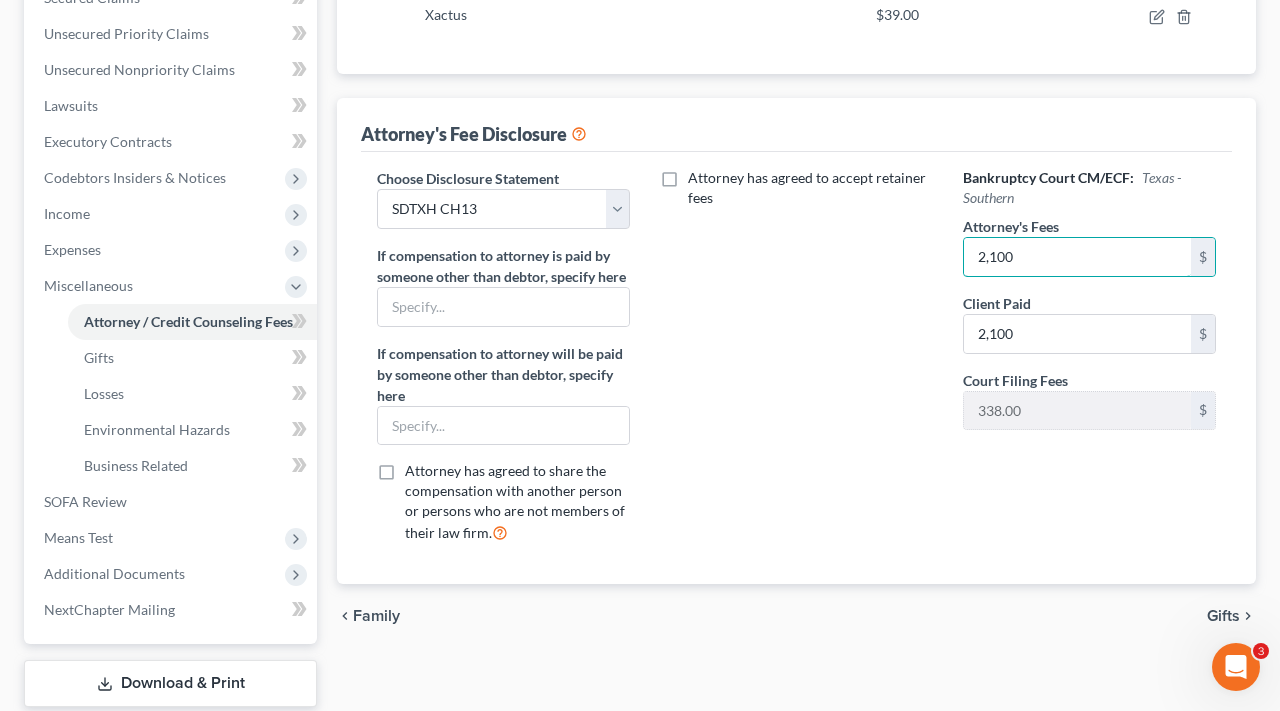 drag, startPoint x: 1056, startPoint y: 254, endPoint x: 956, endPoint y: 253, distance: 100.005 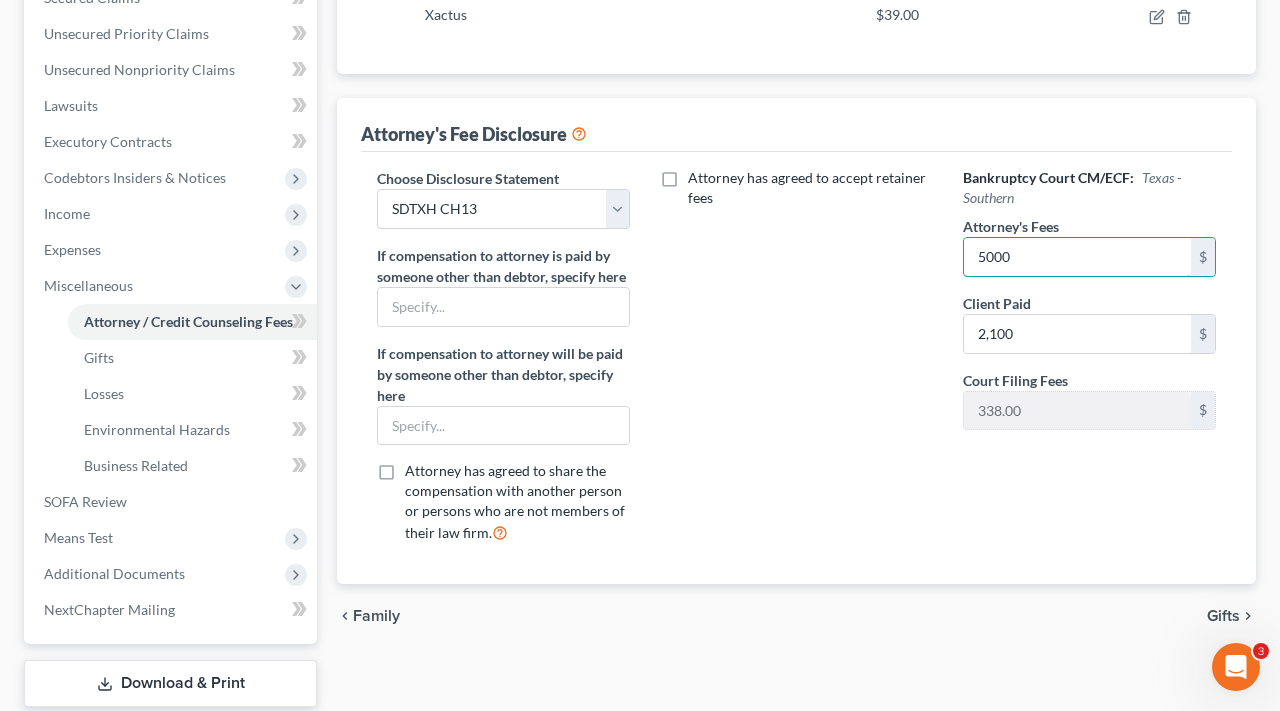 type on "5,000" 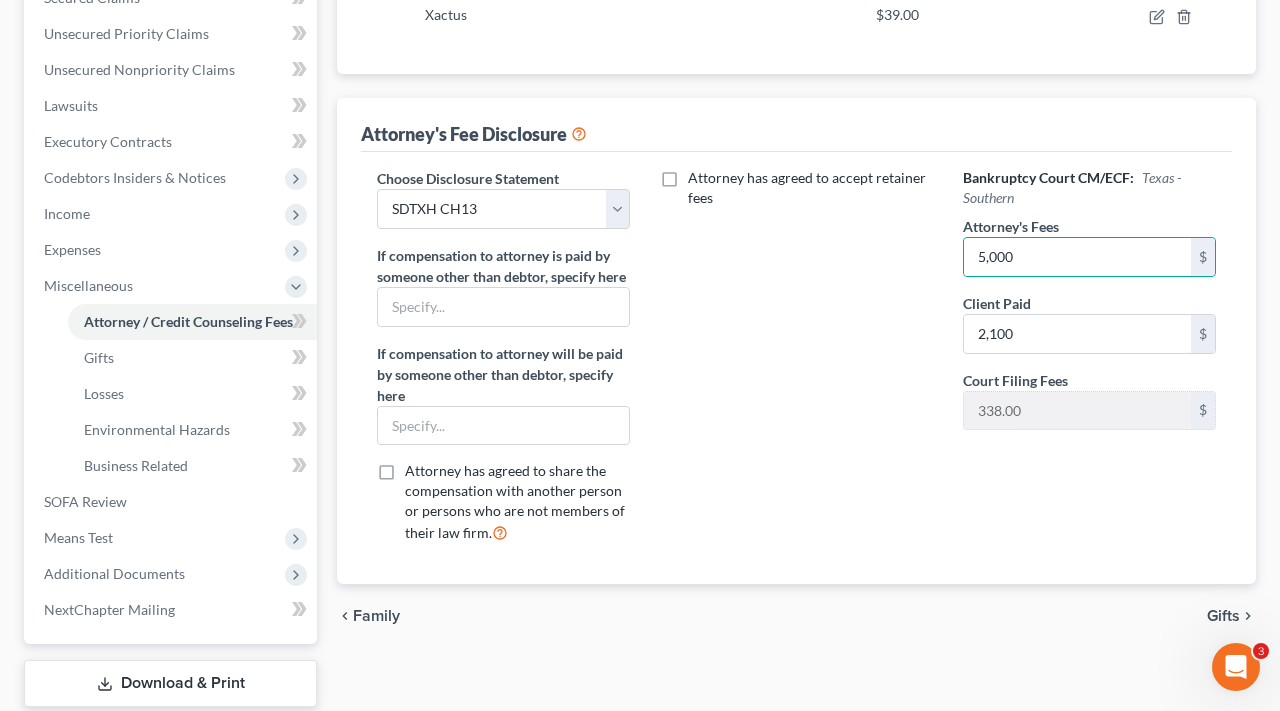 click on "Attorney has agreed to accept retainer fees" at bounding box center [796, 364] 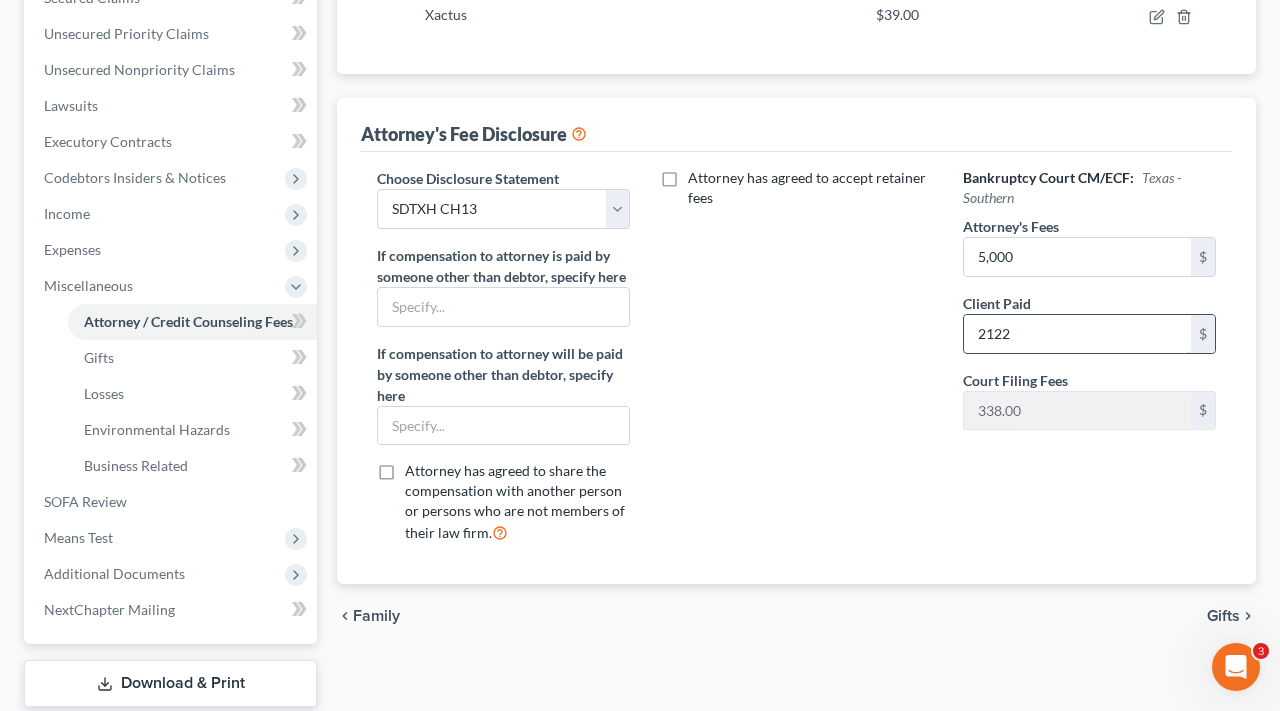 type on "2,122" 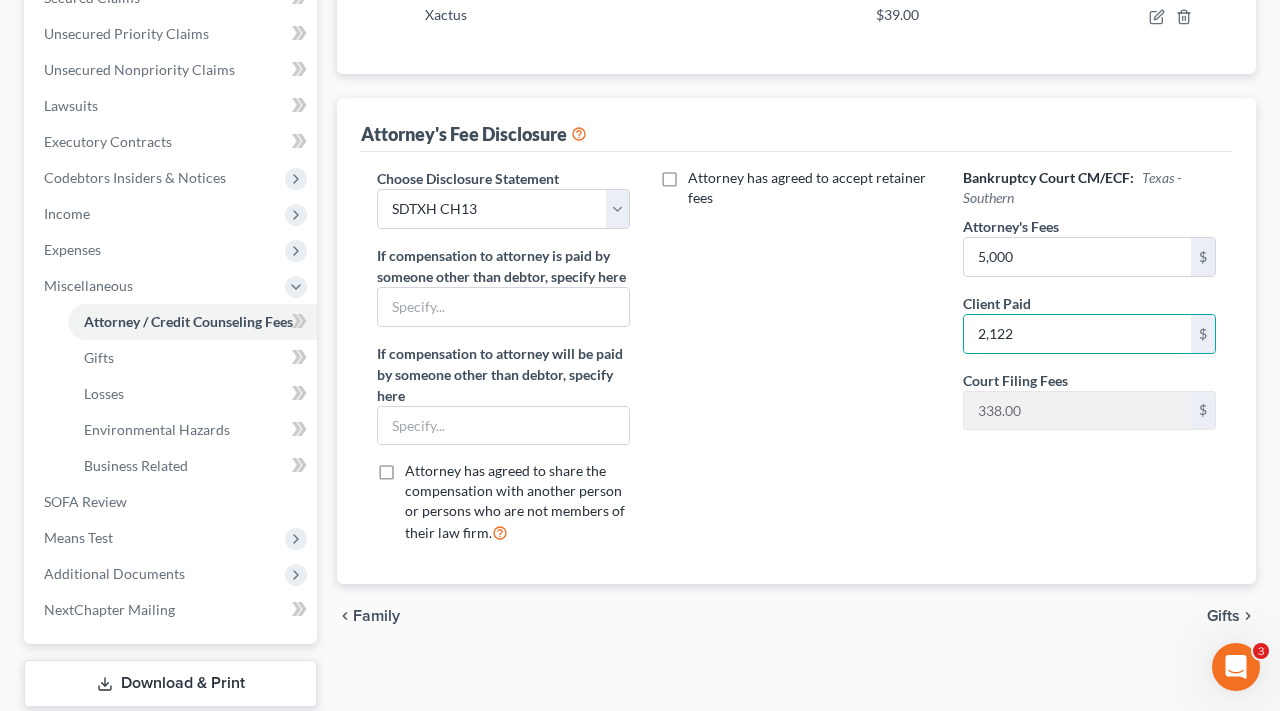click on "Attorney has agreed to accept retainer fees" at bounding box center (796, 364) 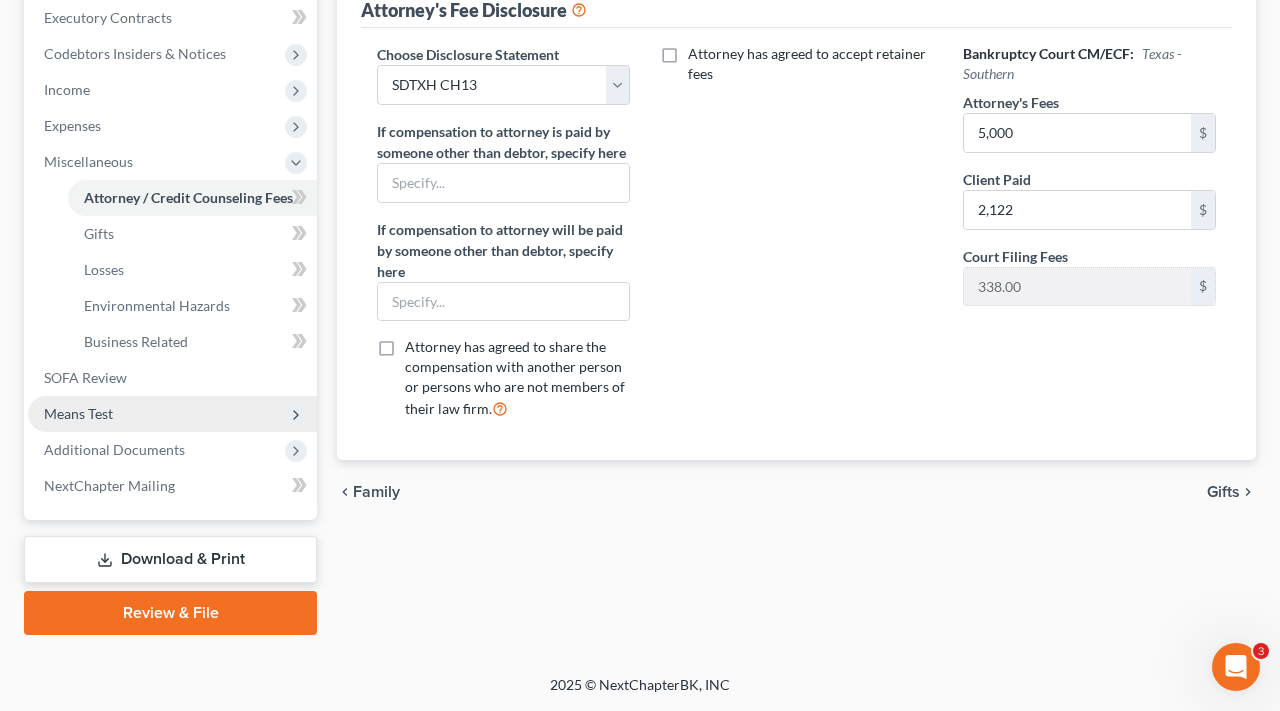 scroll, scrollTop: 604, scrollLeft: 0, axis: vertical 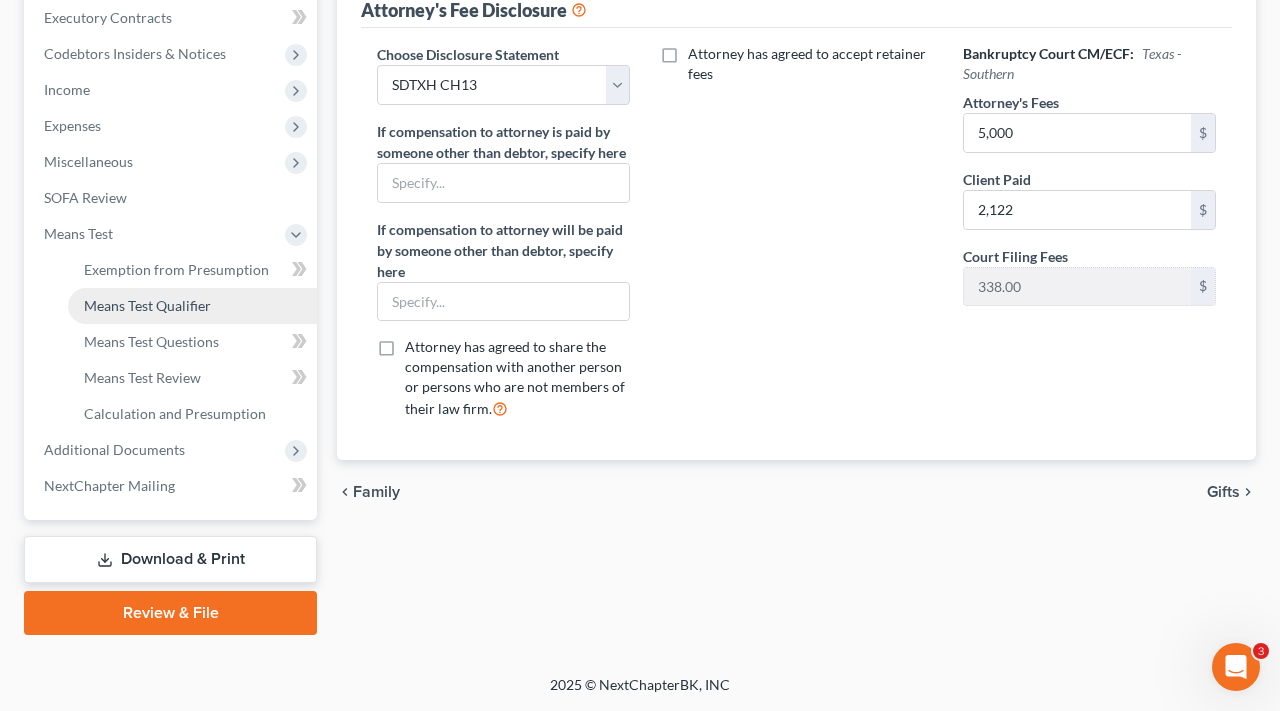 click on "Means Test Qualifier" at bounding box center [147, 305] 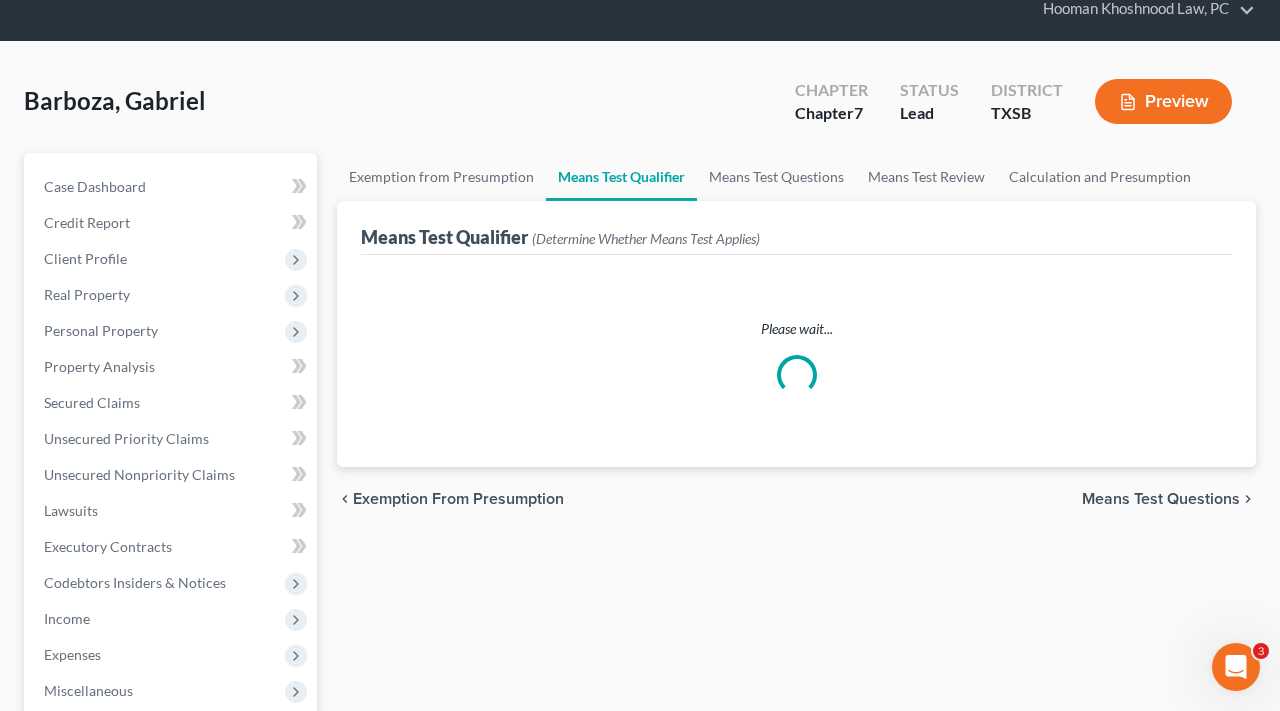 scroll, scrollTop: 0, scrollLeft: 0, axis: both 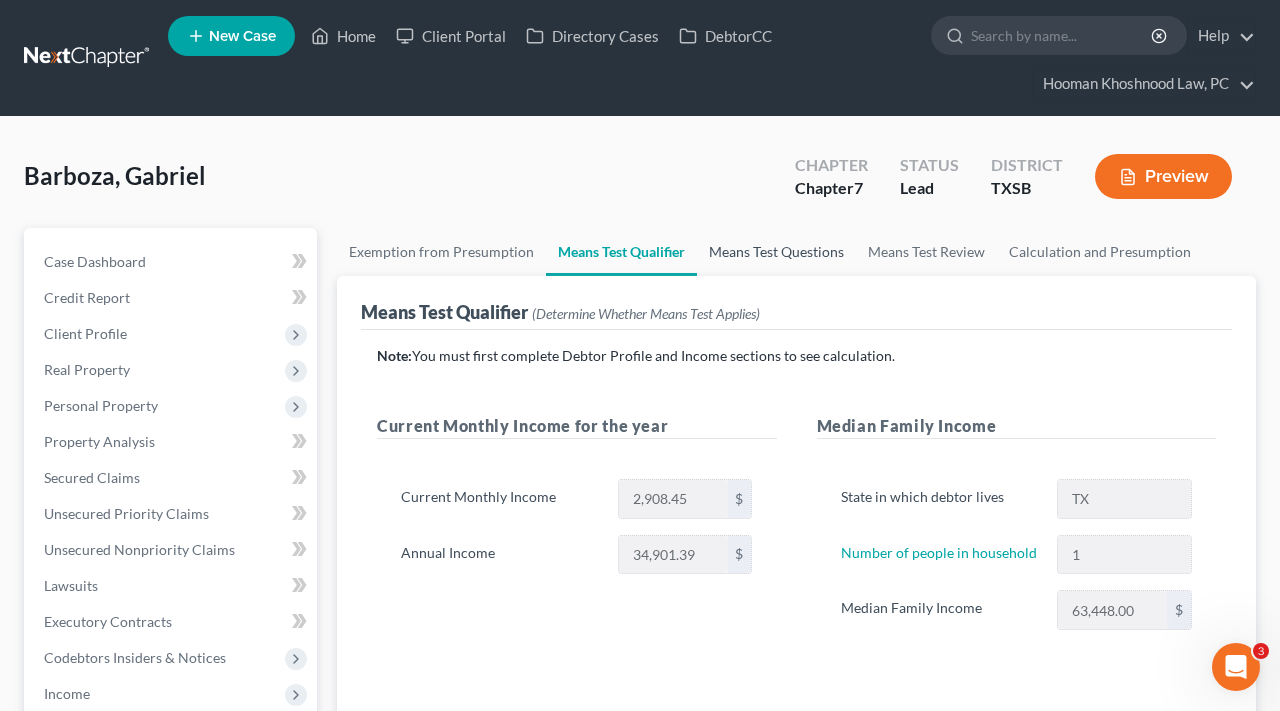 click on "Means Test Questions" at bounding box center [776, 252] 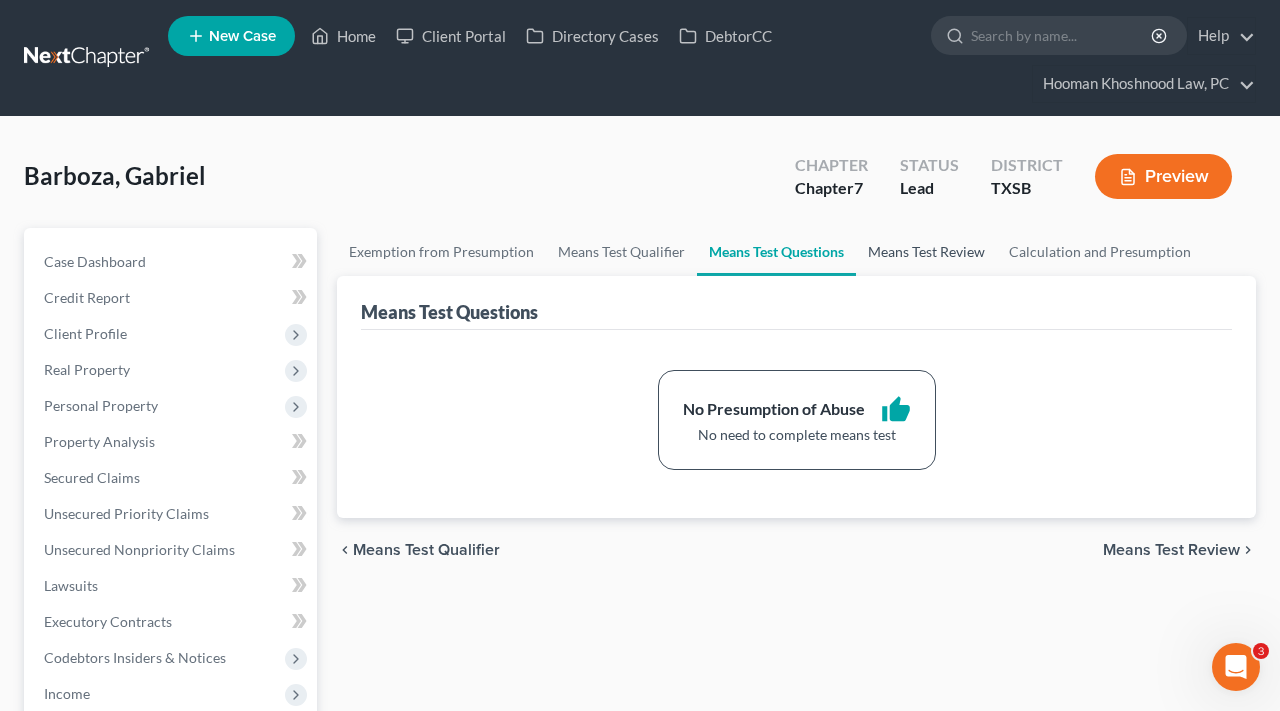 click on "Means Test Review" at bounding box center [926, 252] 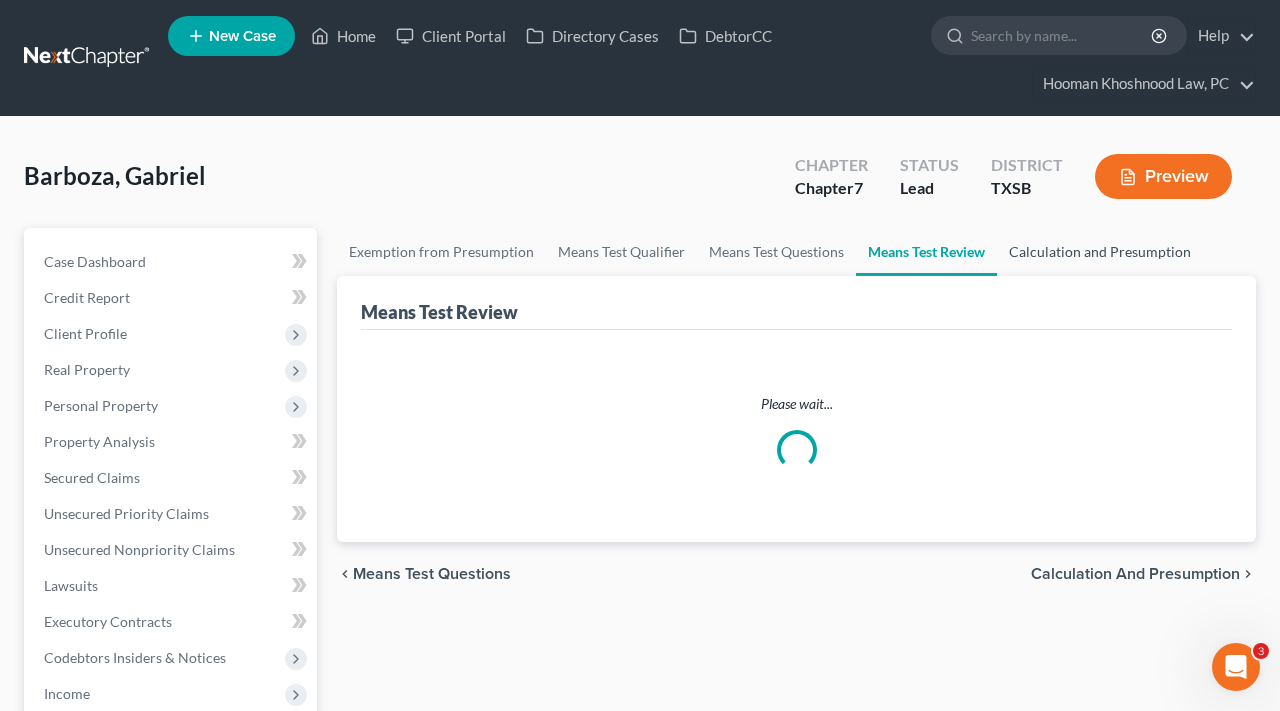 click on "Calculation and Presumption" at bounding box center (1100, 252) 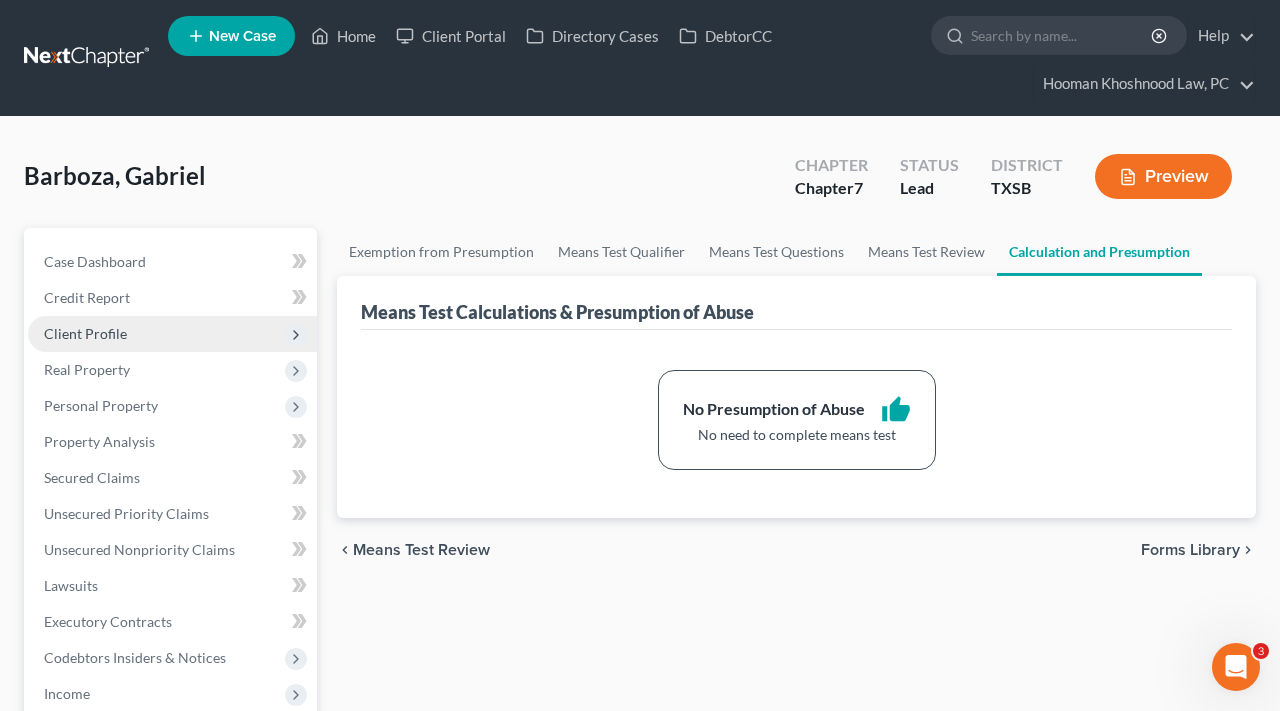 click on "Client Profile" at bounding box center (85, 333) 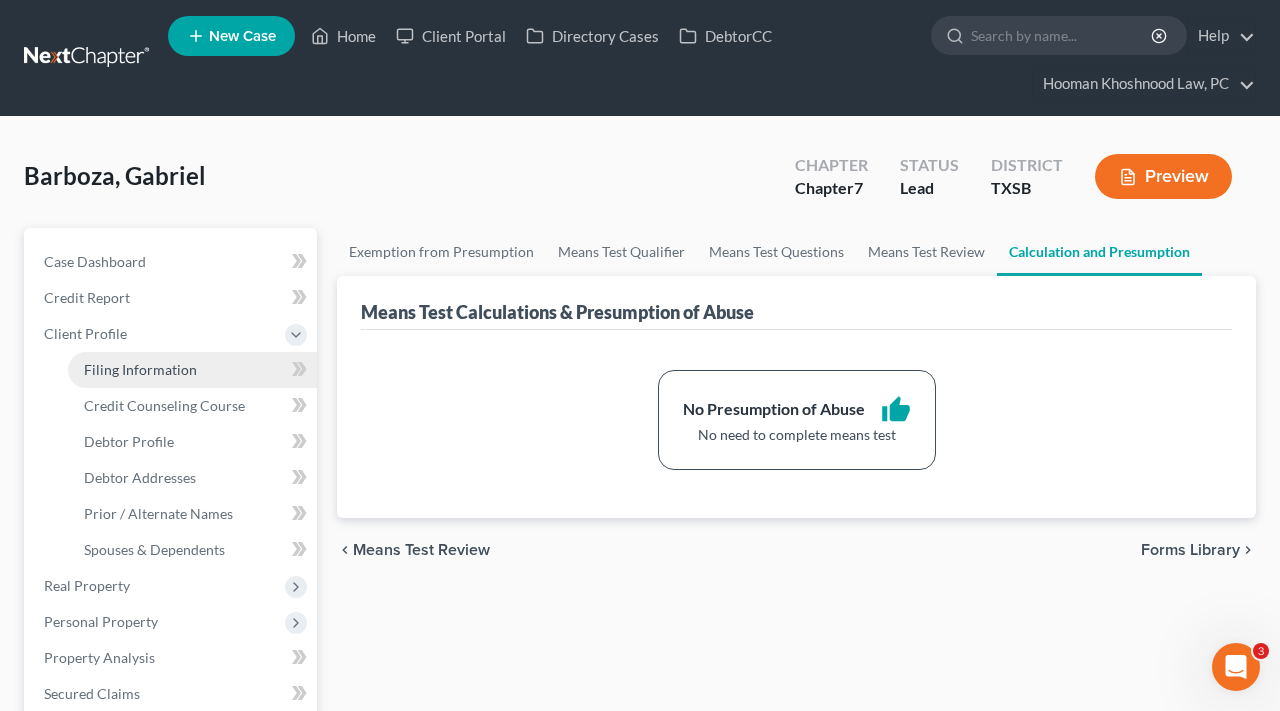 click on "Filing Information" at bounding box center [140, 369] 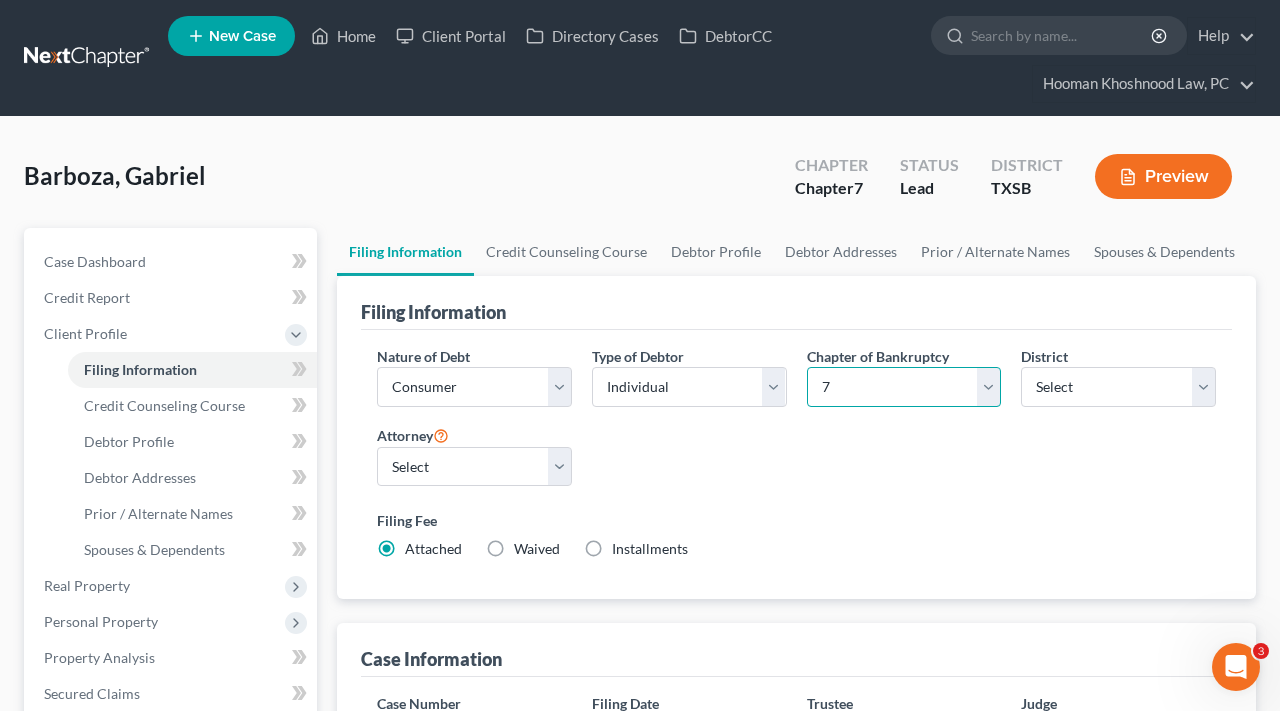 select on "3" 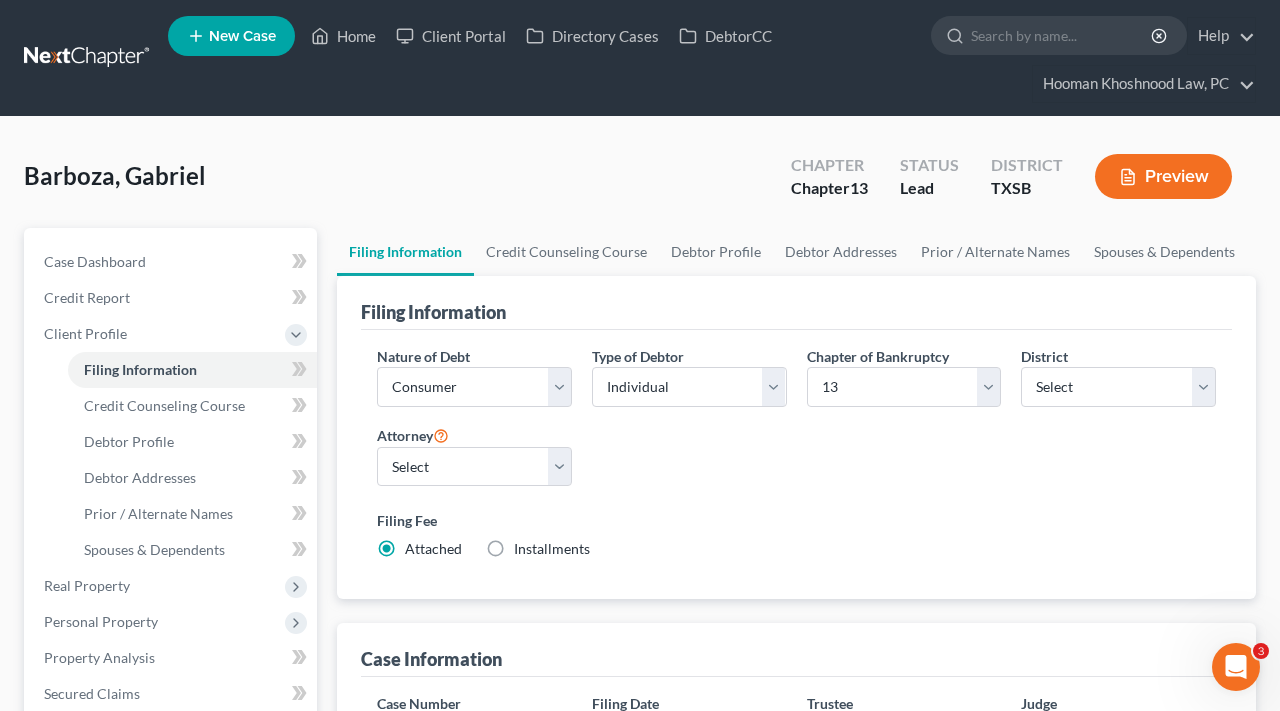 click on "Filing Fee  Attached Installments Installments" at bounding box center [796, 538] 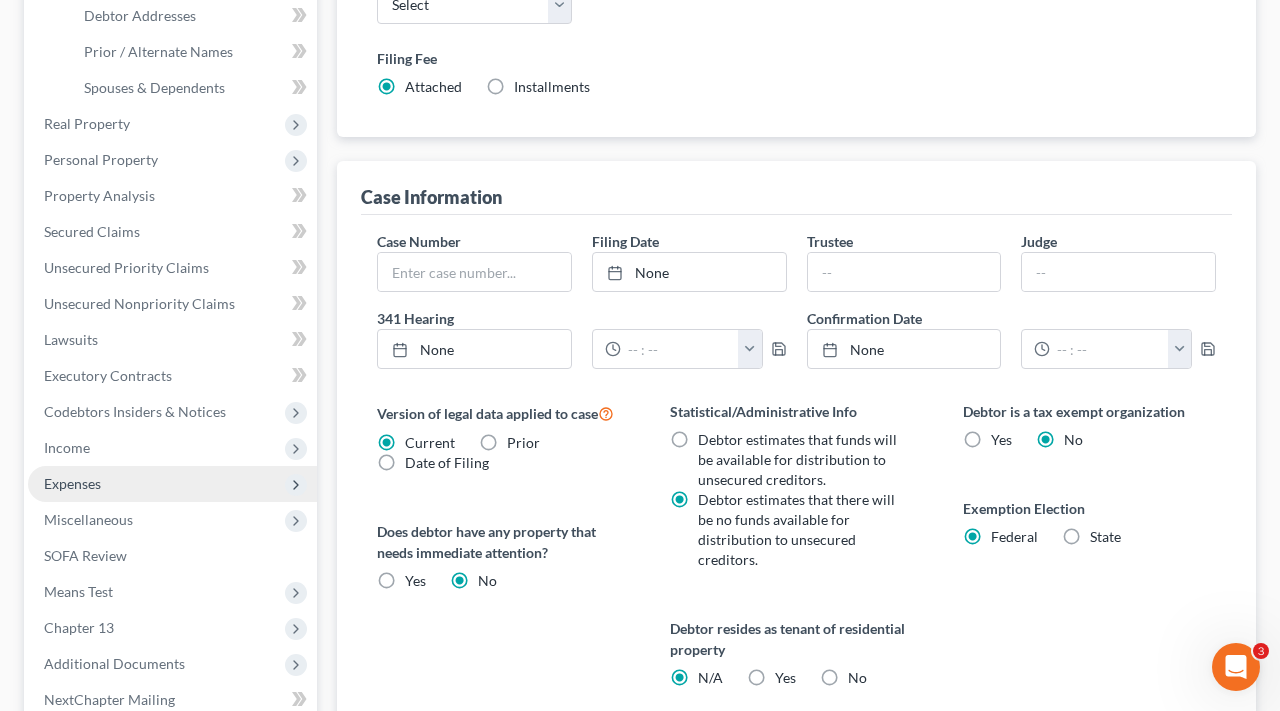 scroll, scrollTop: 472, scrollLeft: 0, axis: vertical 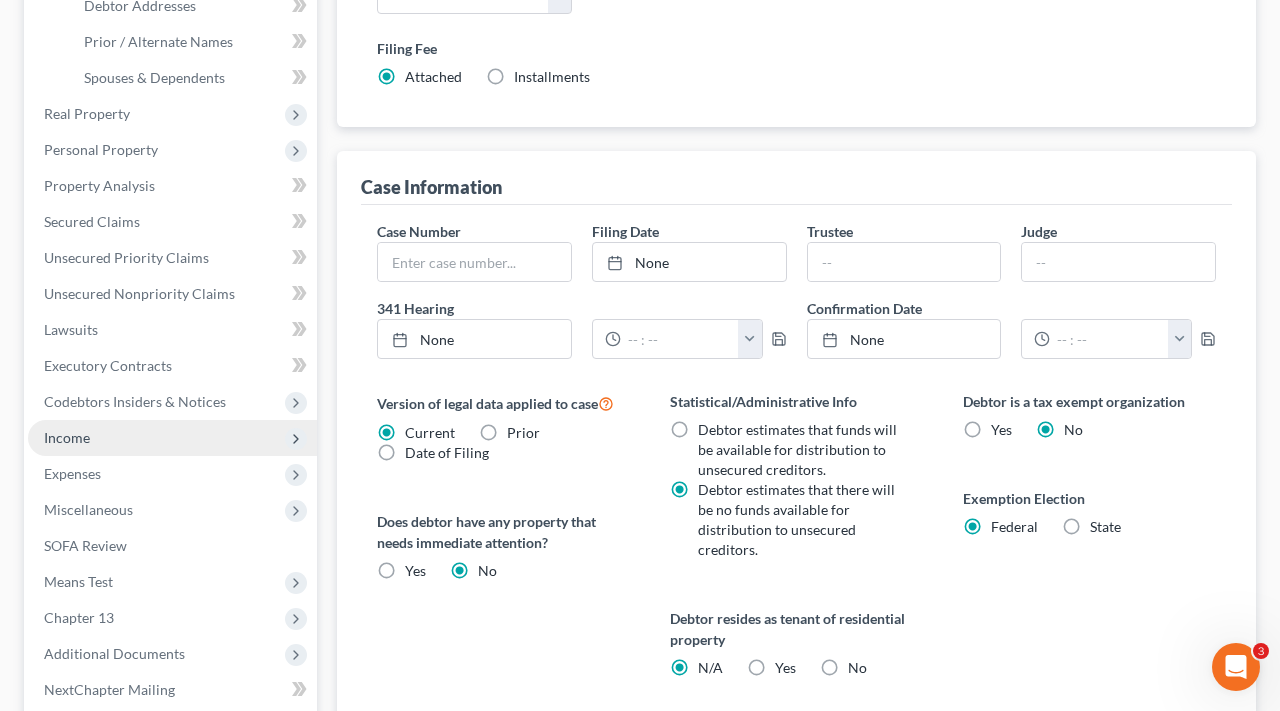 click on "Income" at bounding box center (67, 437) 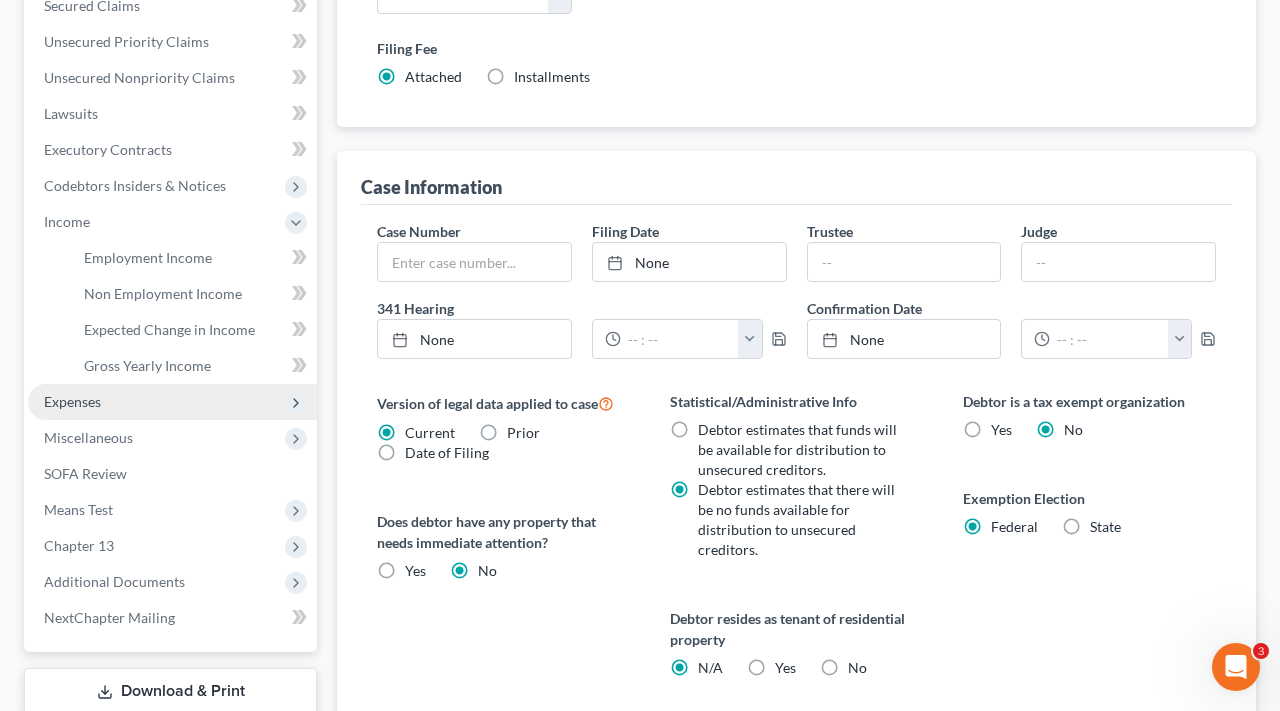 click on "Expenses" at bounding box center (72, 401) 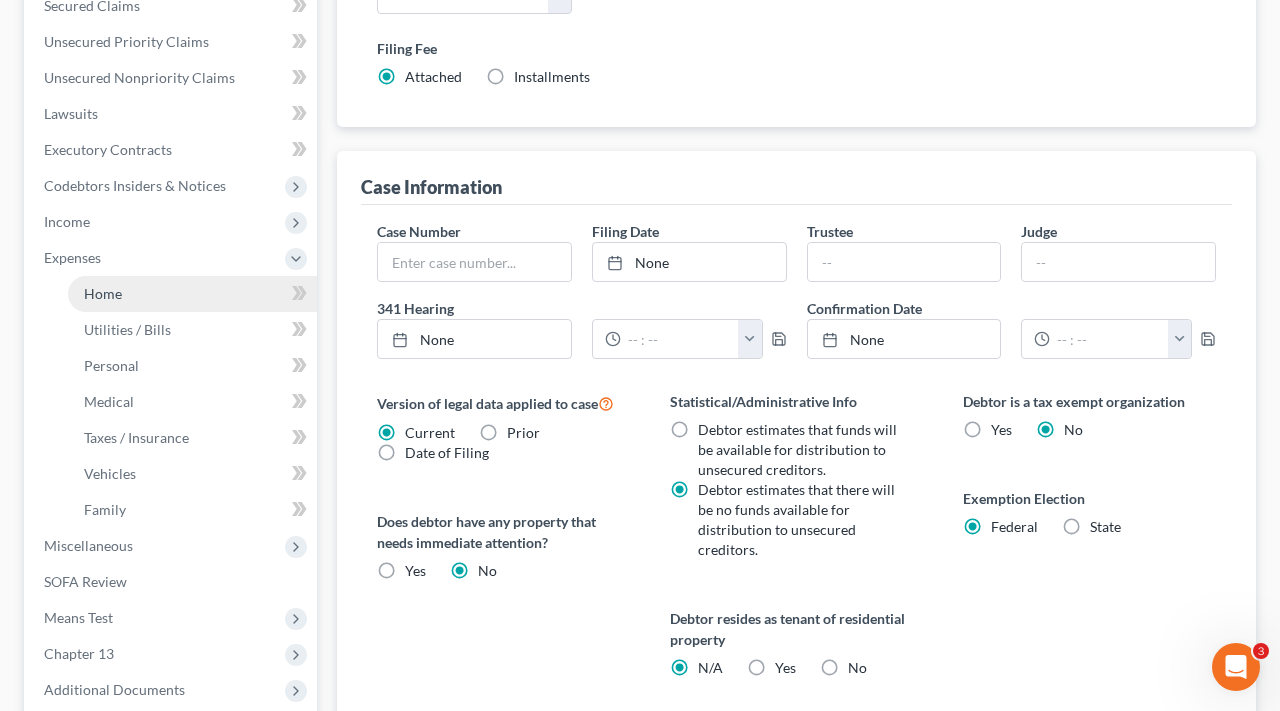 click on "Home" at bounding box center [103, 293] 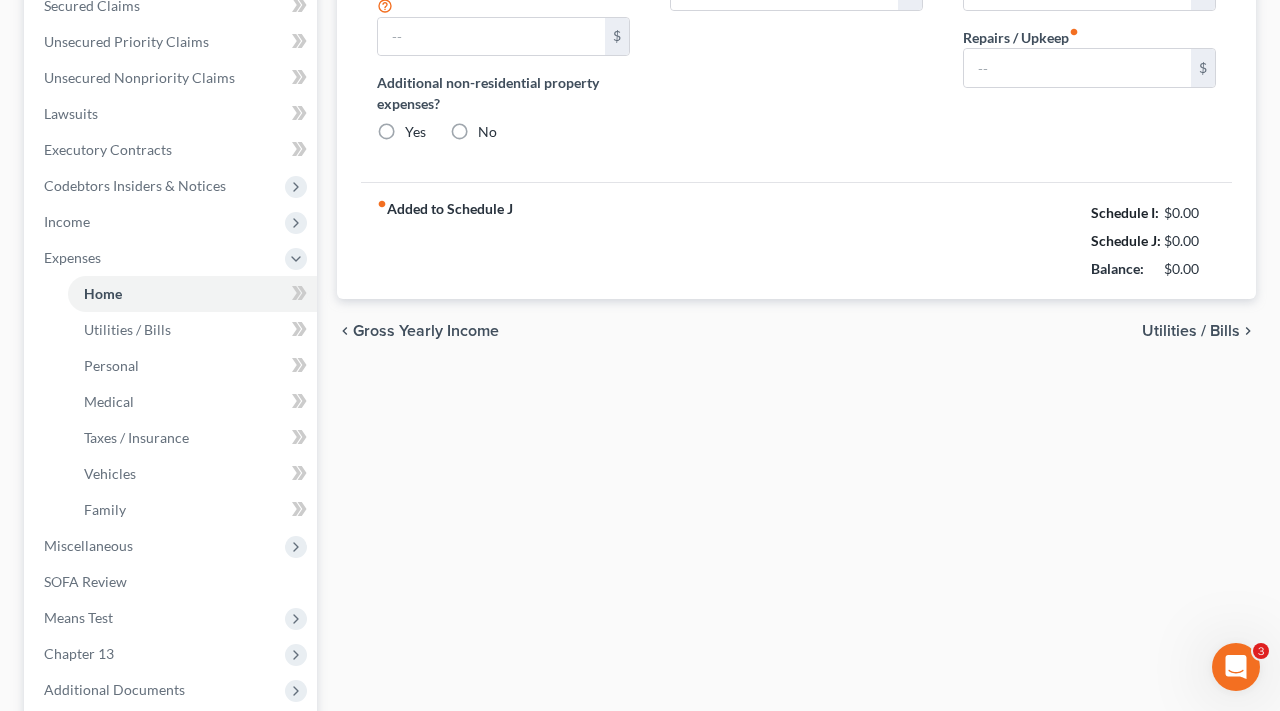 scroll, scrollTop: 21, scrollLeft: 0, axis: vertical 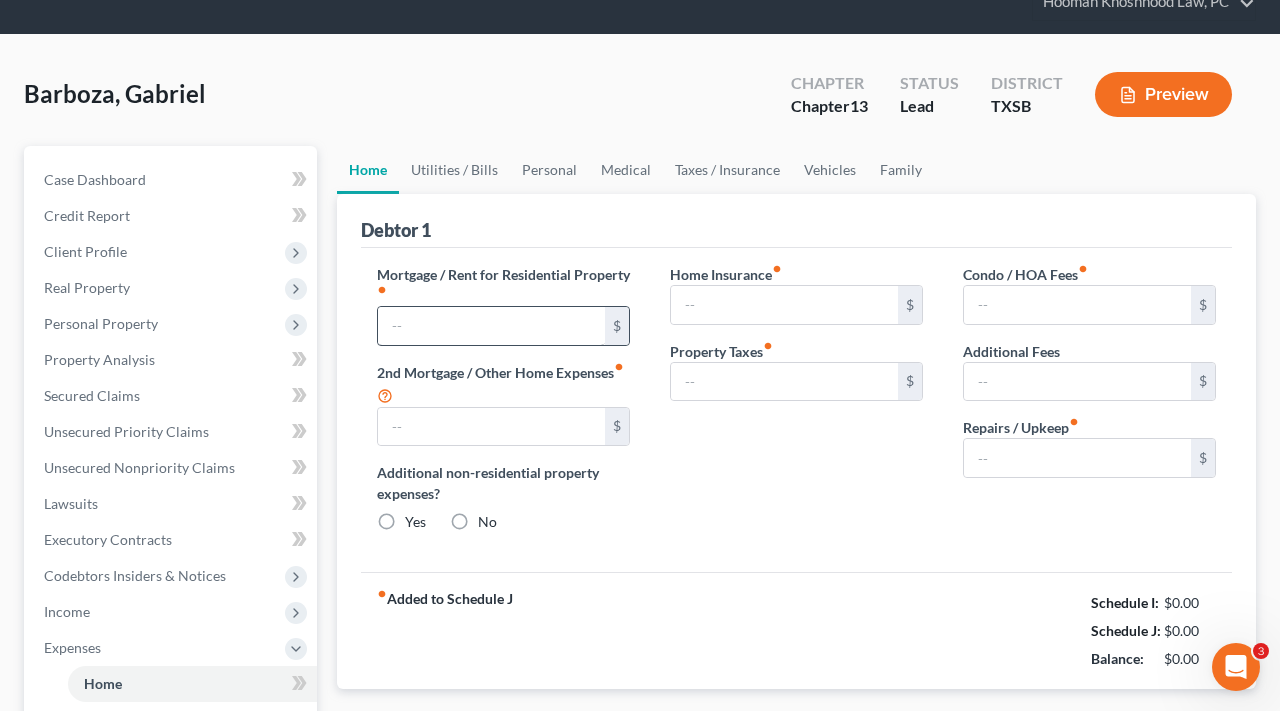 type on "0.00" 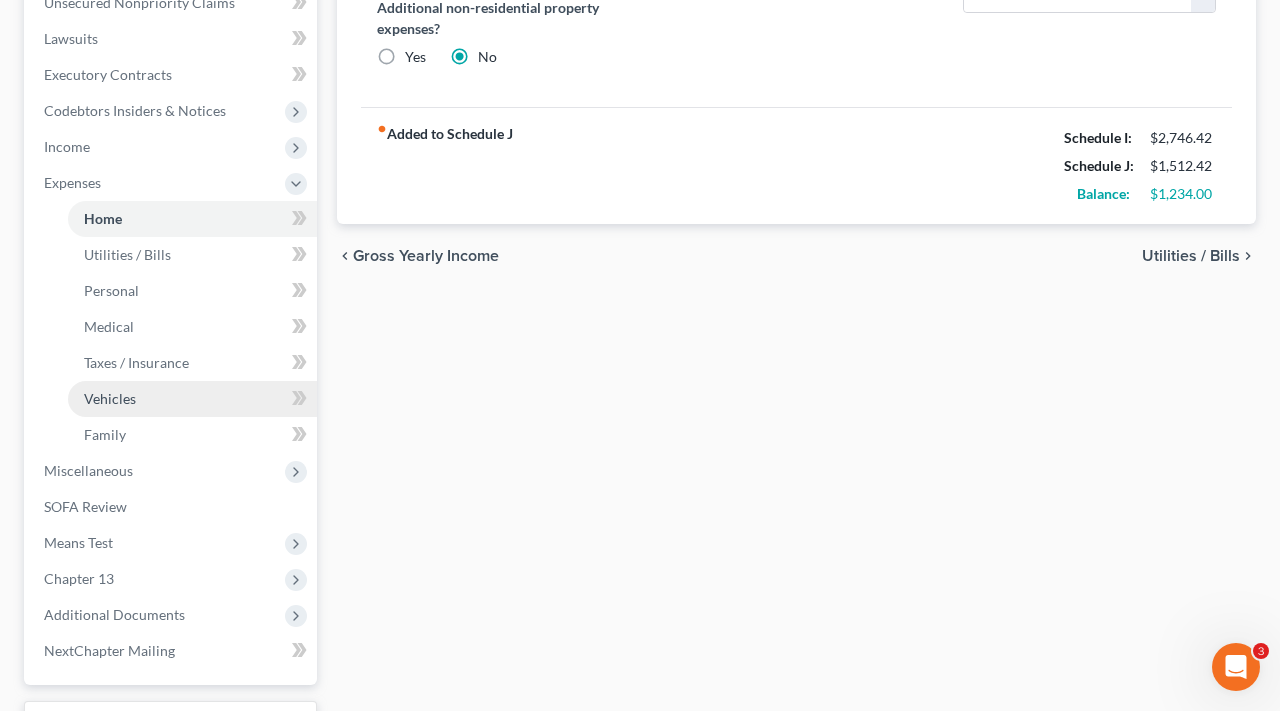 scroll, scrollTop: 588, scrollLeft: 0, axis: vertical 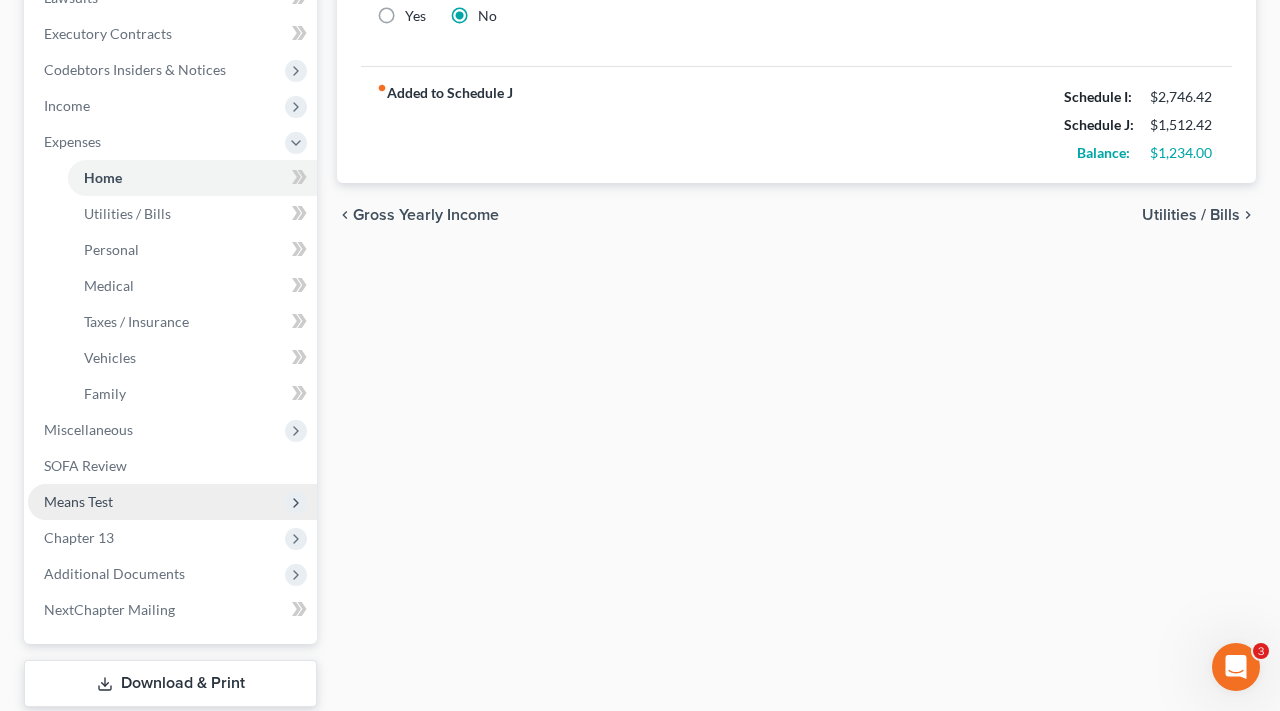 click on "Means Test" at bounding box center (172, 502) 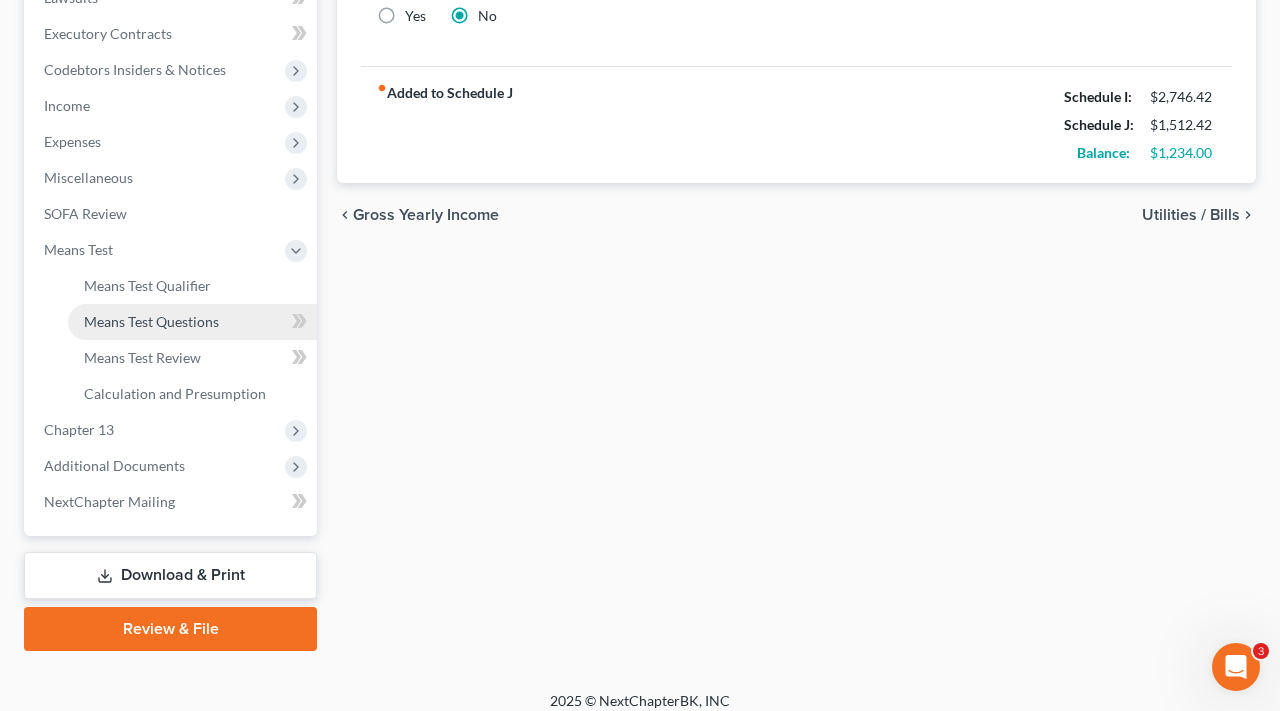 click on "Means Test Questions" at bounding box center (151, 321) 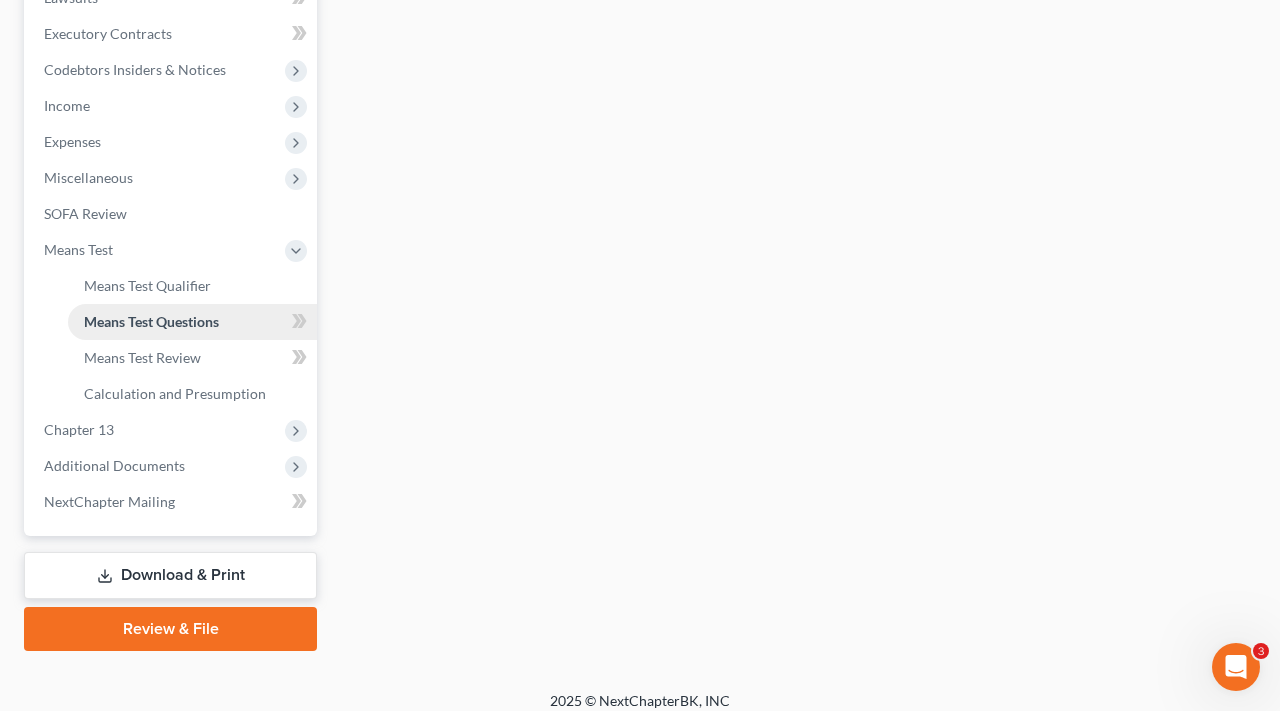 scroll, scrollTop: 0, scrollLeft: 0, axis: both 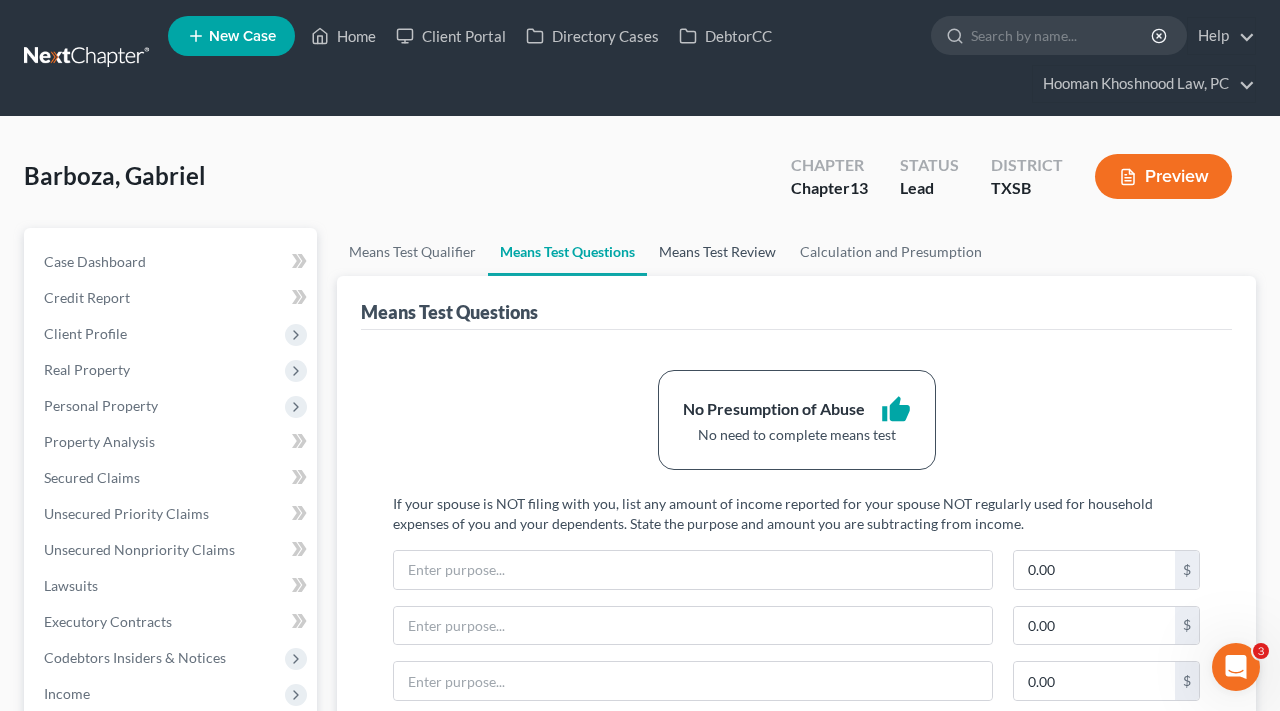 click on "Means Test Review" at bounding box center (717, 252) 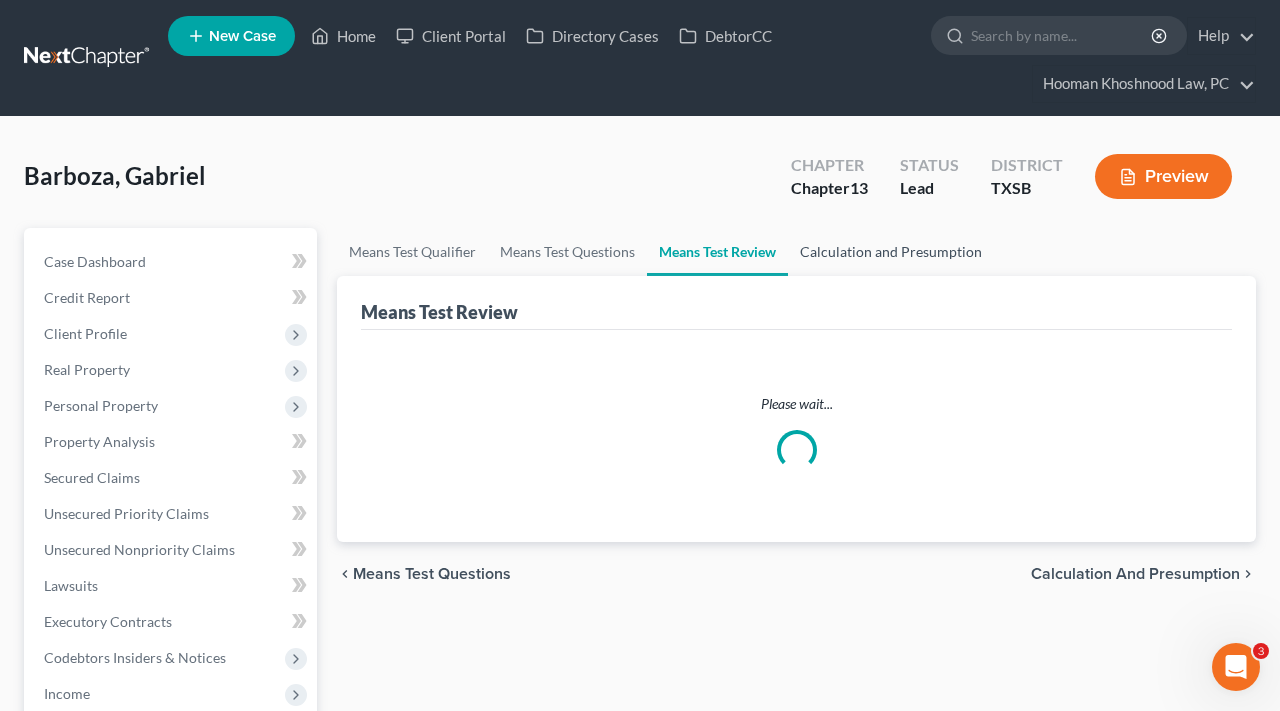click on "Calculation and Presumption" at bounding box center (891, 252) 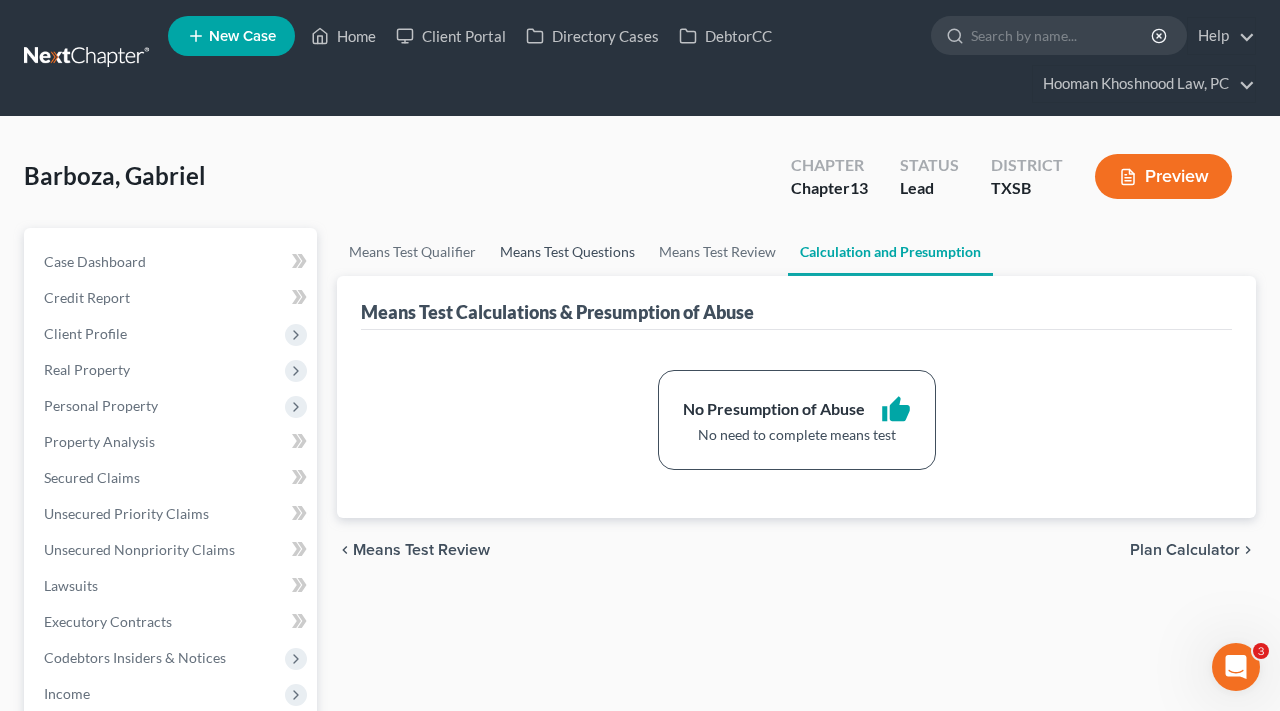click on "Means Test Questions" at bounding box center [567, 252] 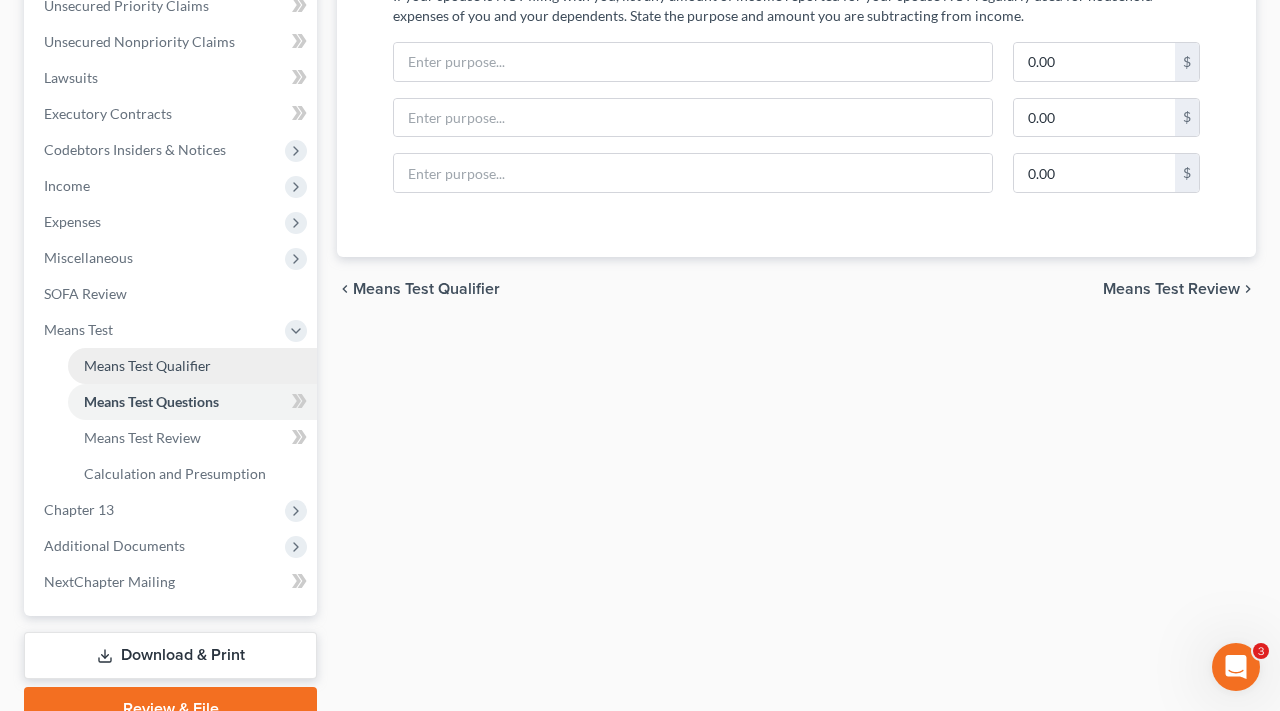 scroll, scrollTop: 530, scrollLeft: 0, axis: vertical 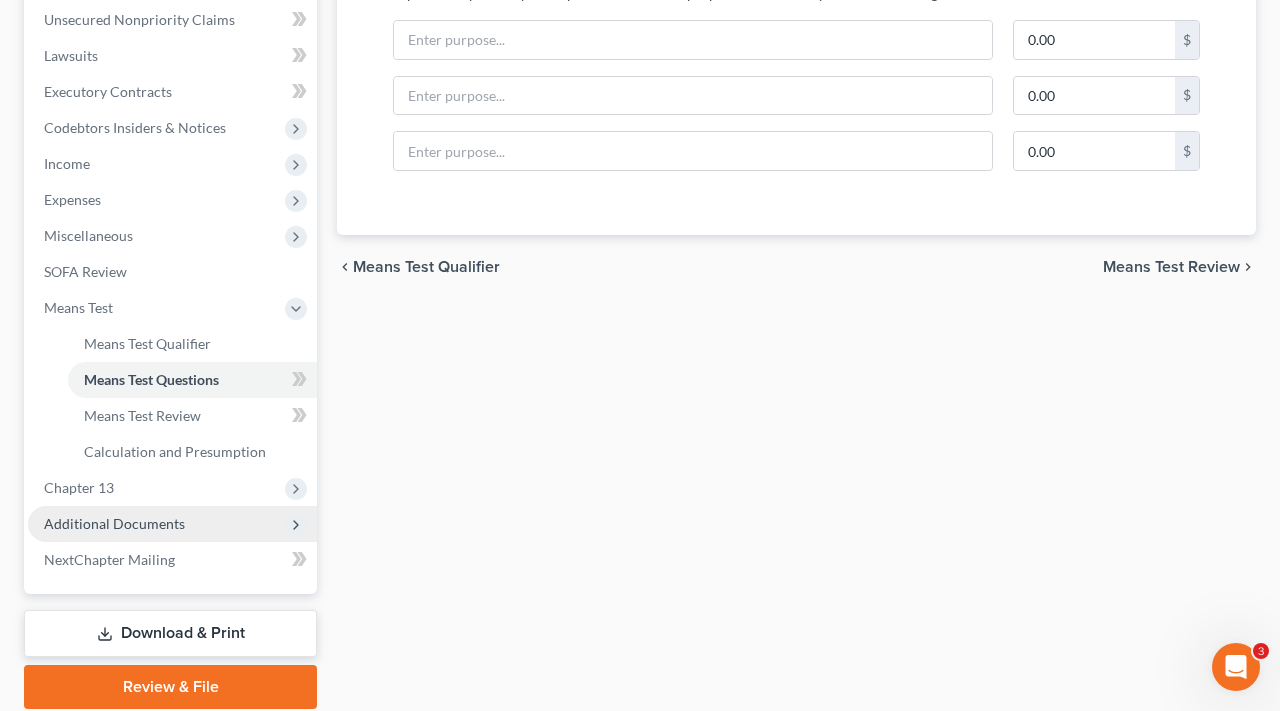 click on "Additional Documents" at bounding box center [172, 524] 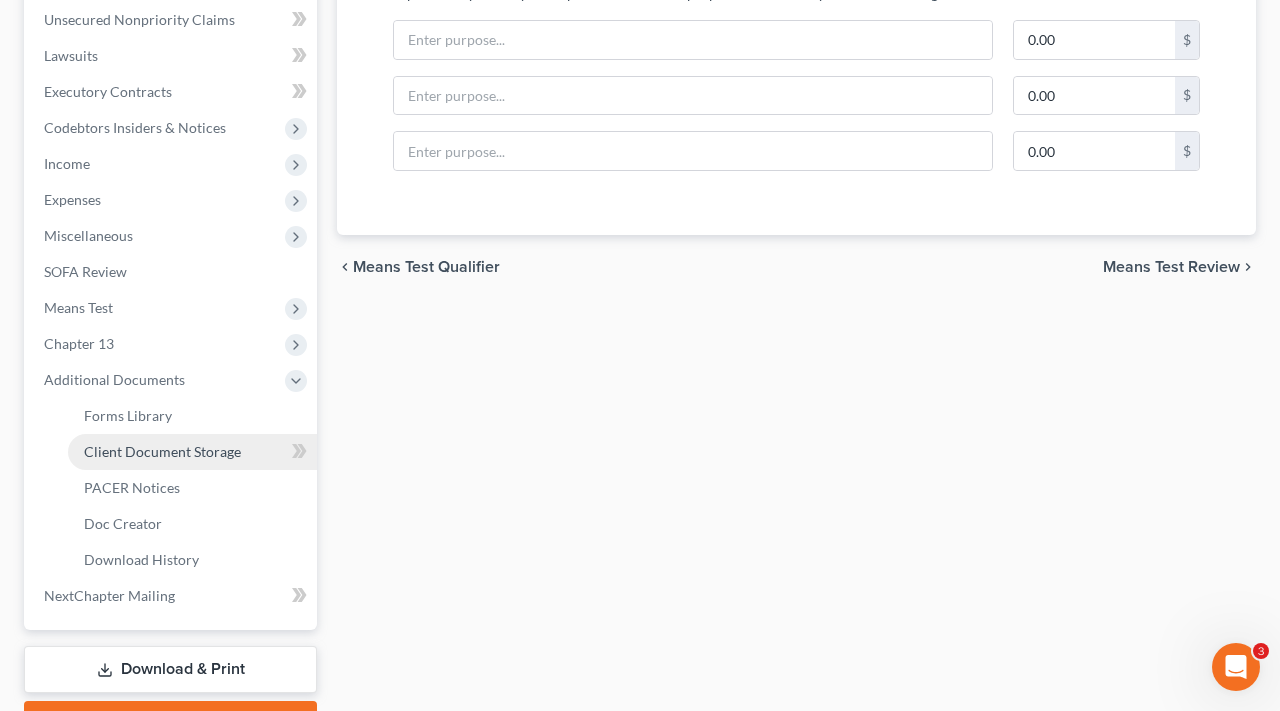 click on "Client Document Storage" at bounding box center [162, 451] 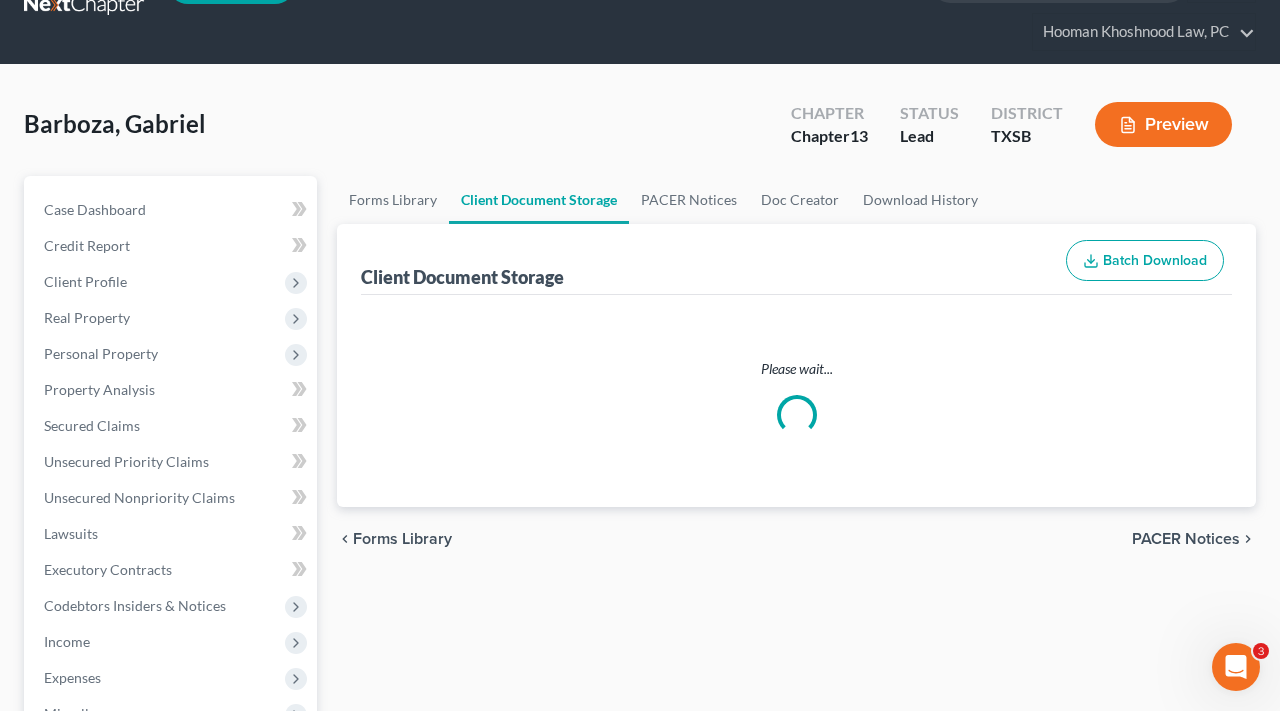 scroll, scrollTop: 0, scrollLeft: 0, axis: both 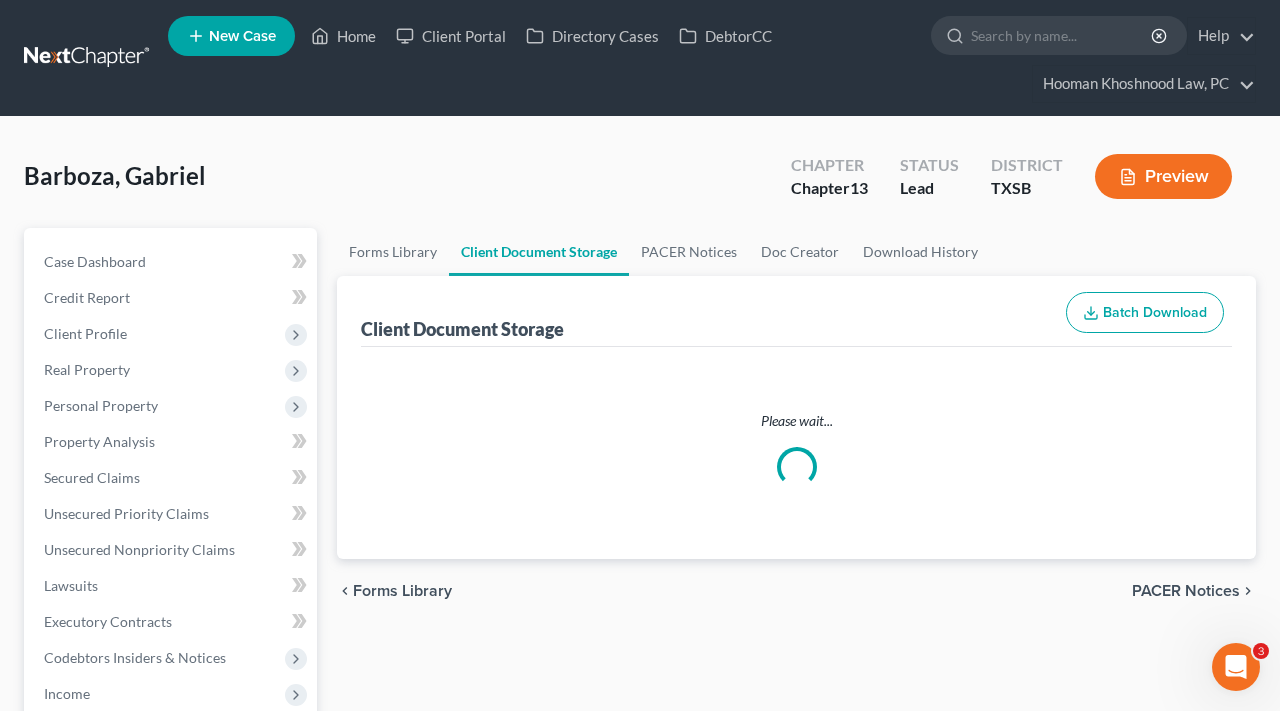 select on "8" 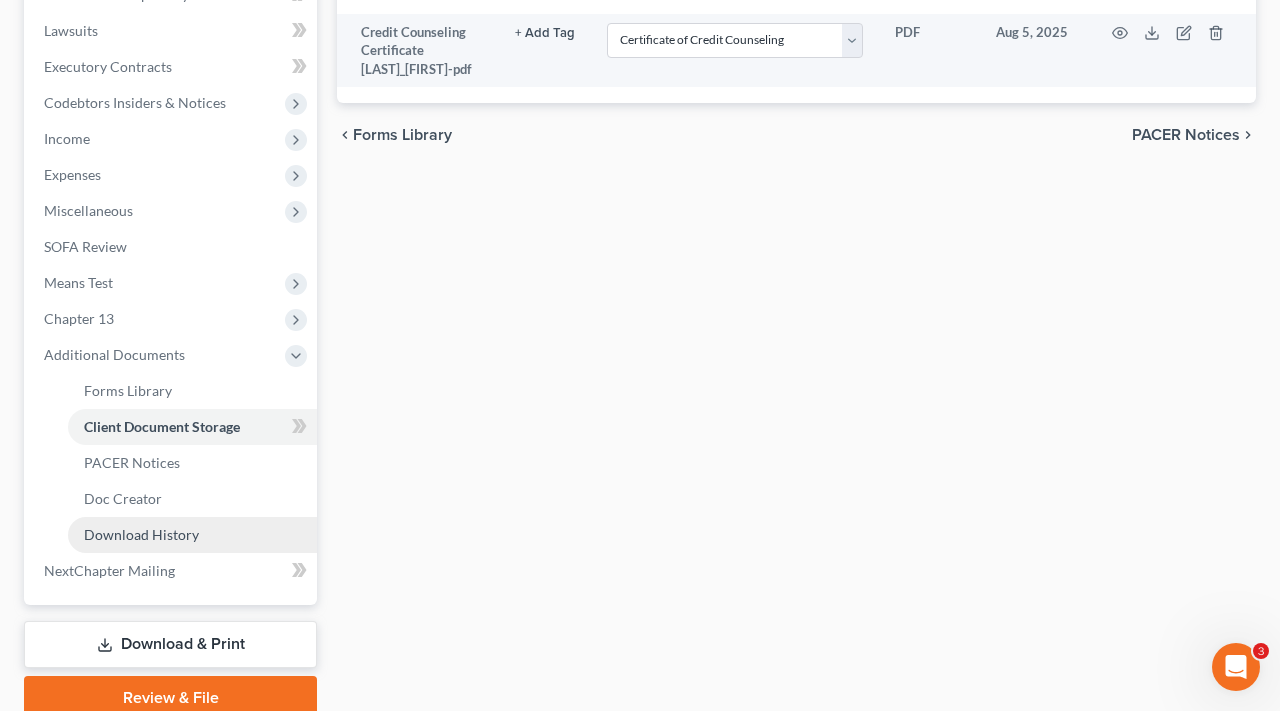 scroll, scrollTop: 554, scrollLeft: 0, axis: vertical 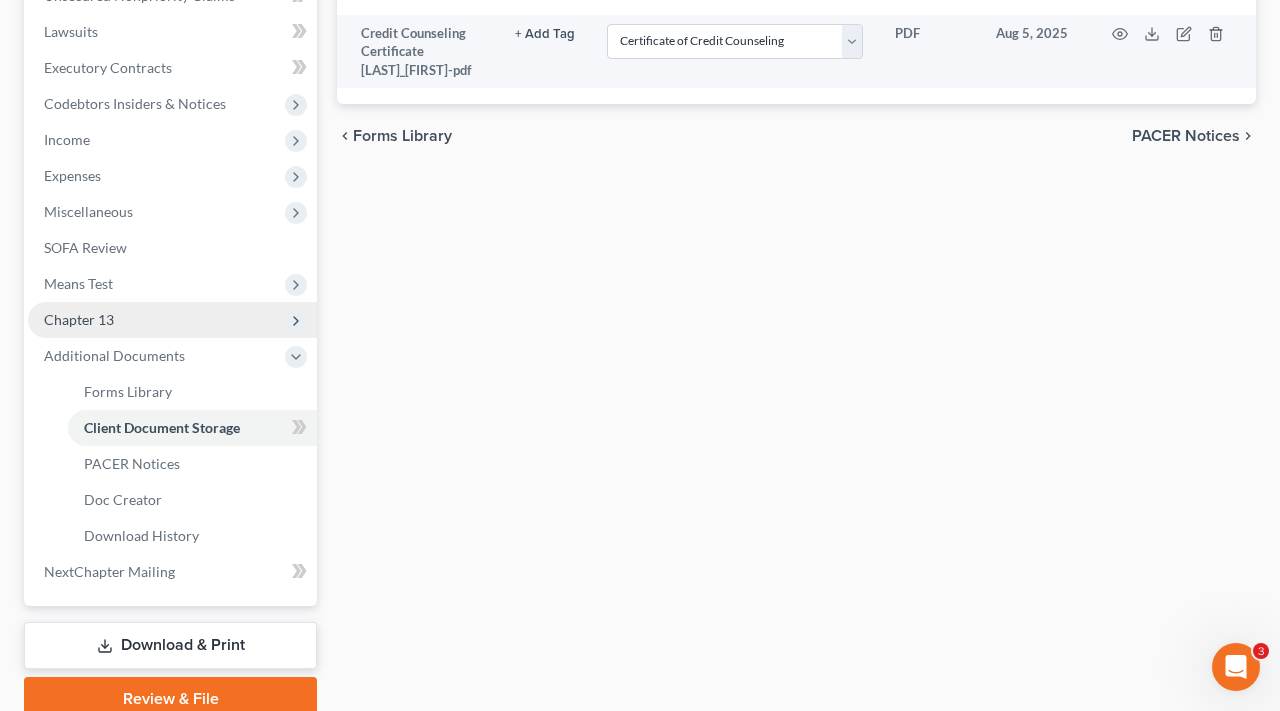click on "Chapter 13" at bounding box center [79, 319] 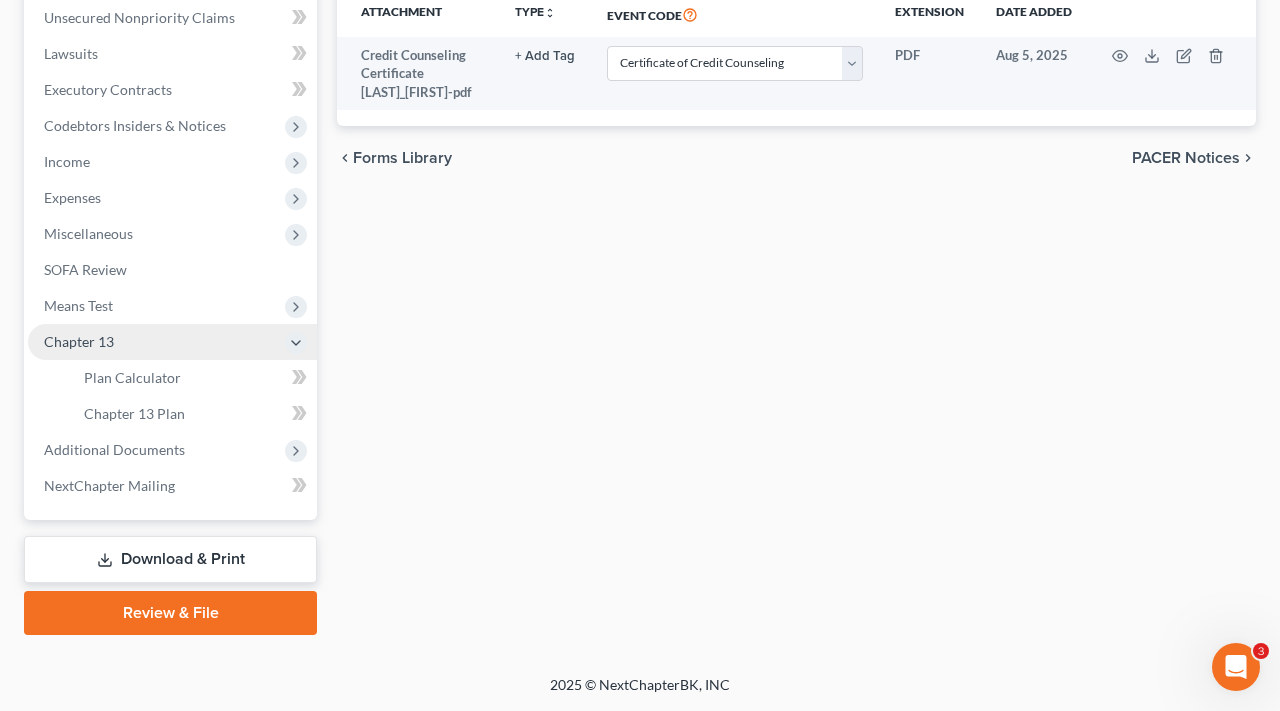 scroll, scrollTop: 532, scrollLeft: 0, axis: vertical 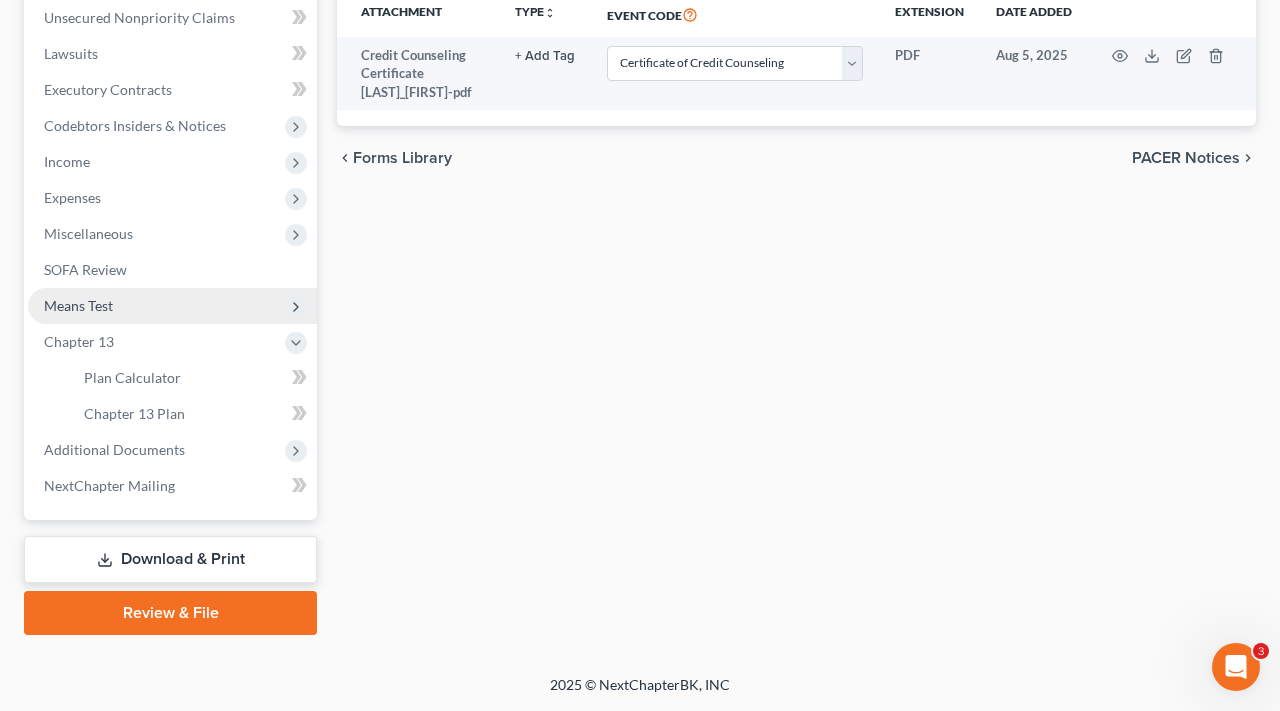 click on "Means Test" at bounding box center (78, 305) 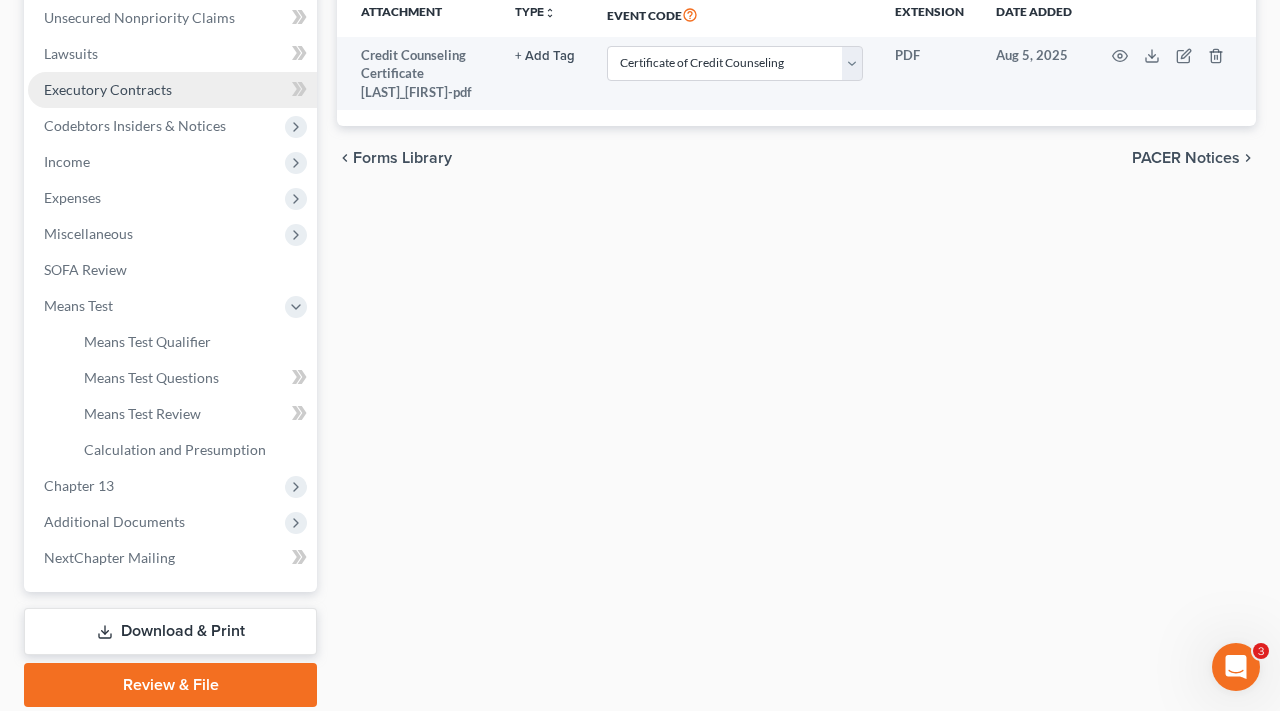 click on "Means Test Review" at bounding box center (142, 413) 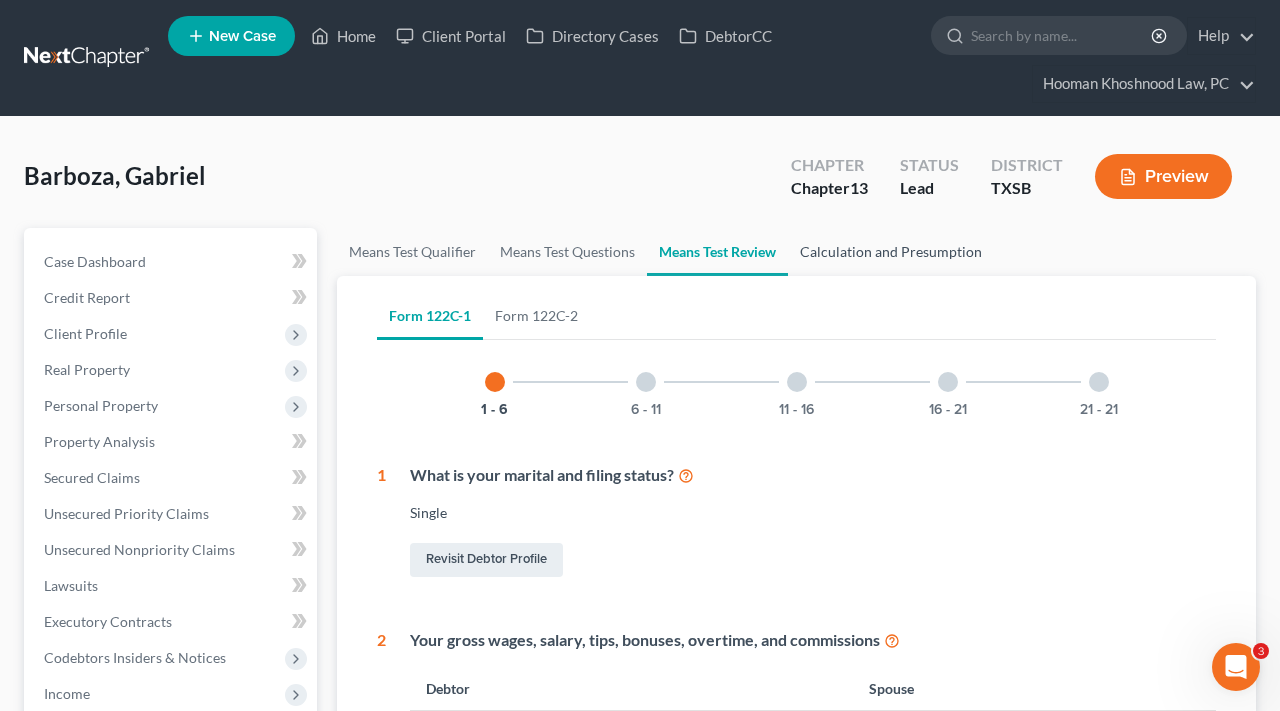 scroll, scrollTop: 0, scrollLeft: 0, axis: both 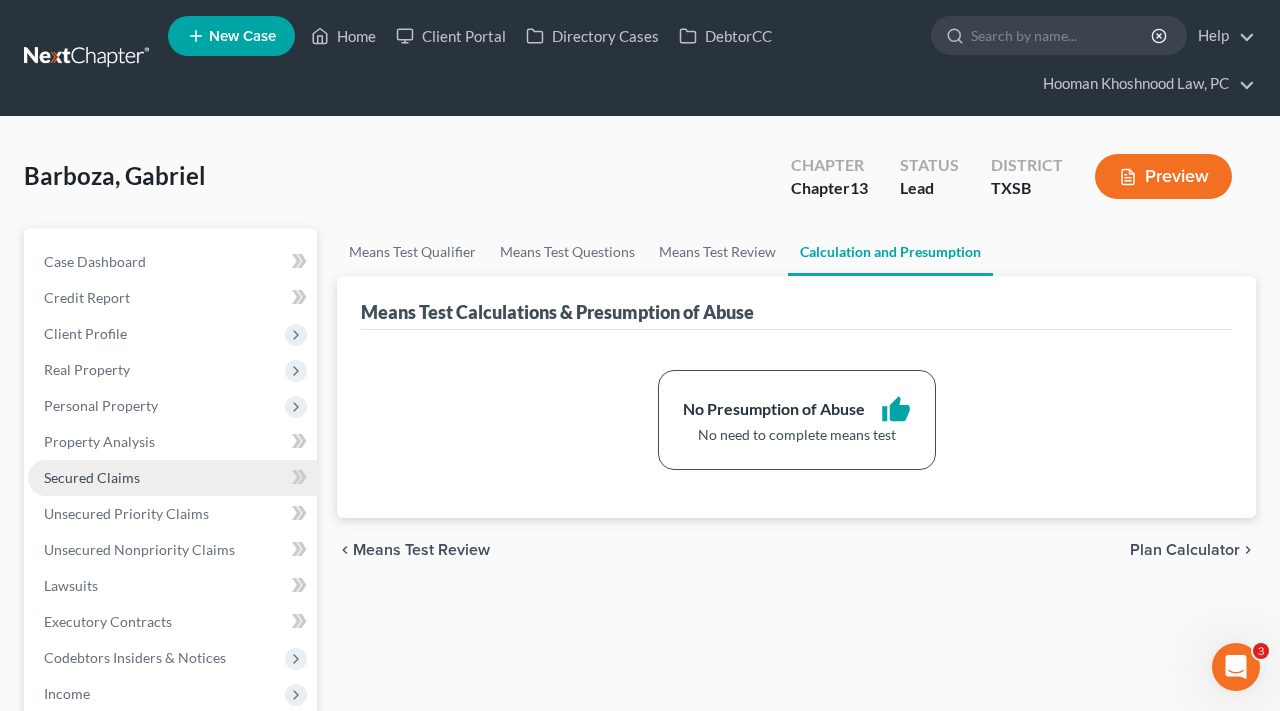 click on "Secured Claims" at bounding box center [92, 477] 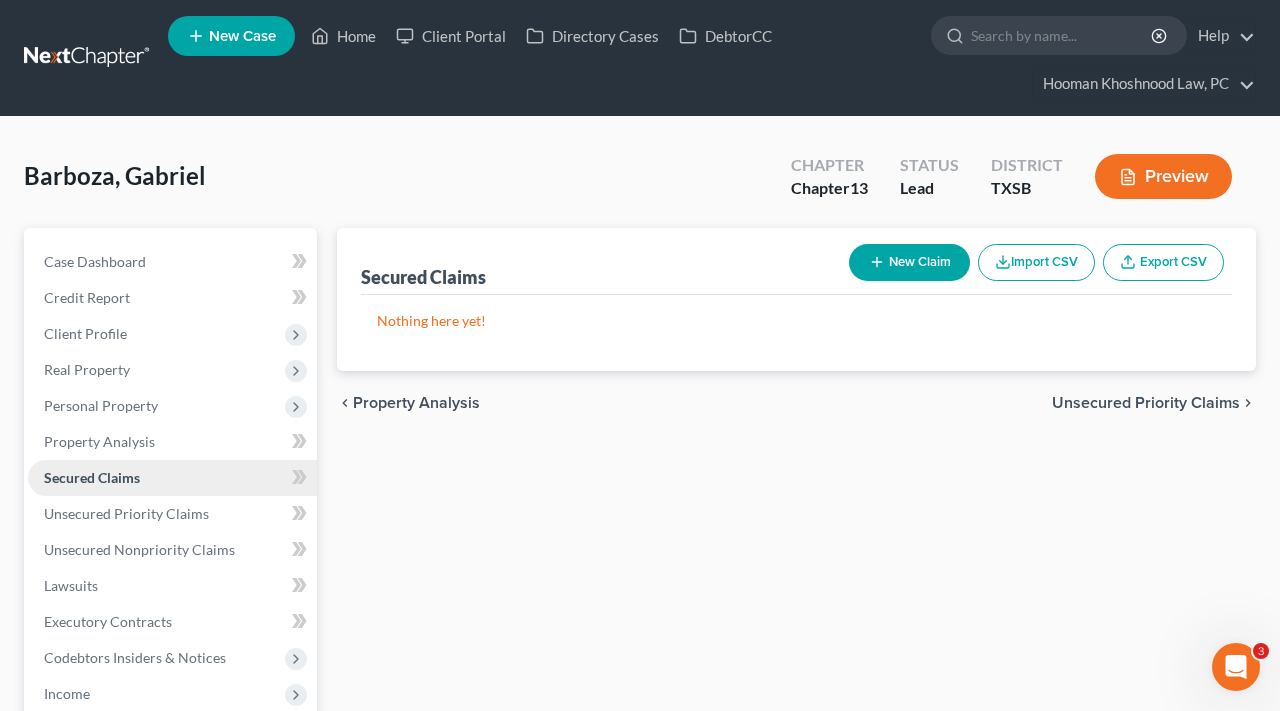 scroll, scrollTop: 91, scrollLeft: 0, axis: vertical 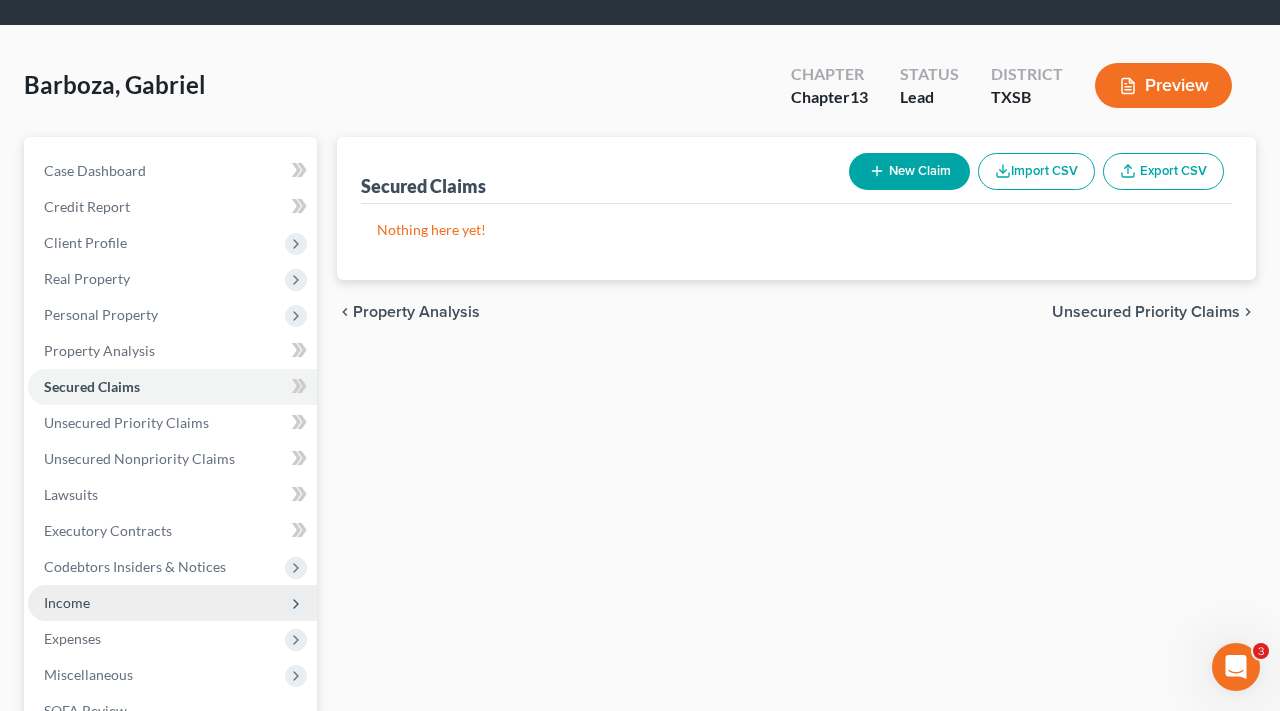 click on "Income" at bounding box center [67, 602] 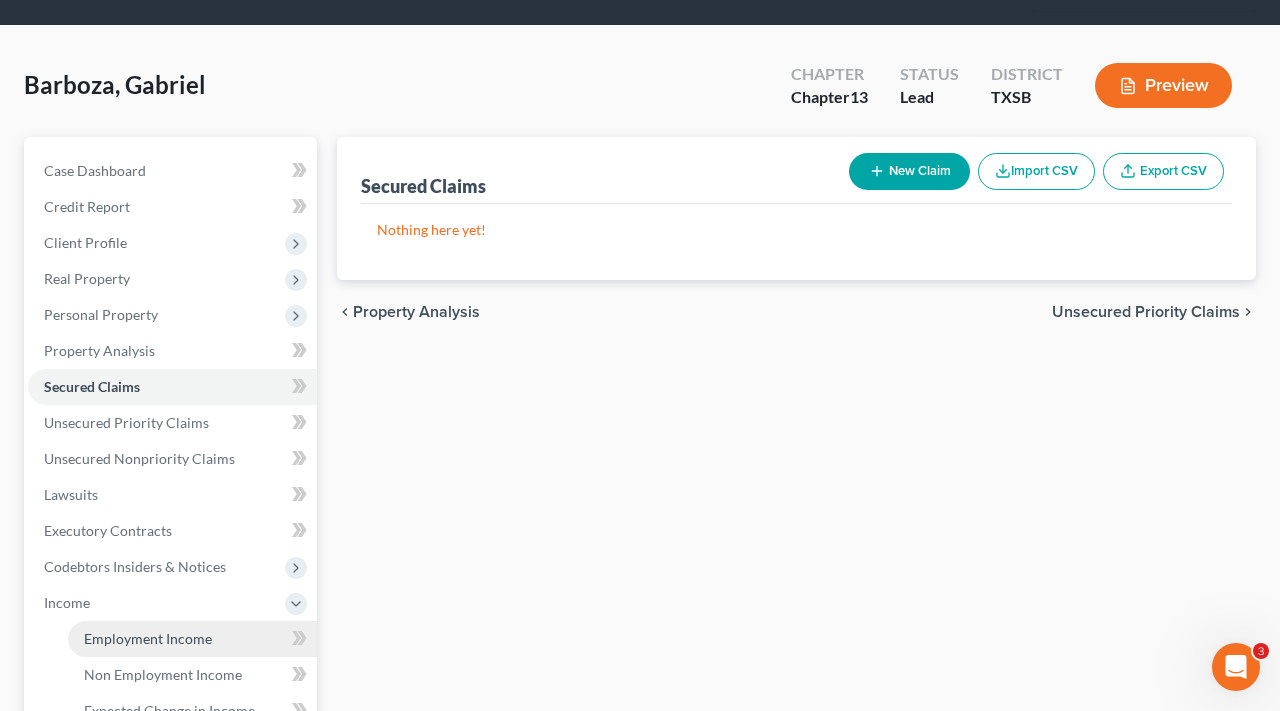 click on "Employment Income" at bounding box center (148, 638) 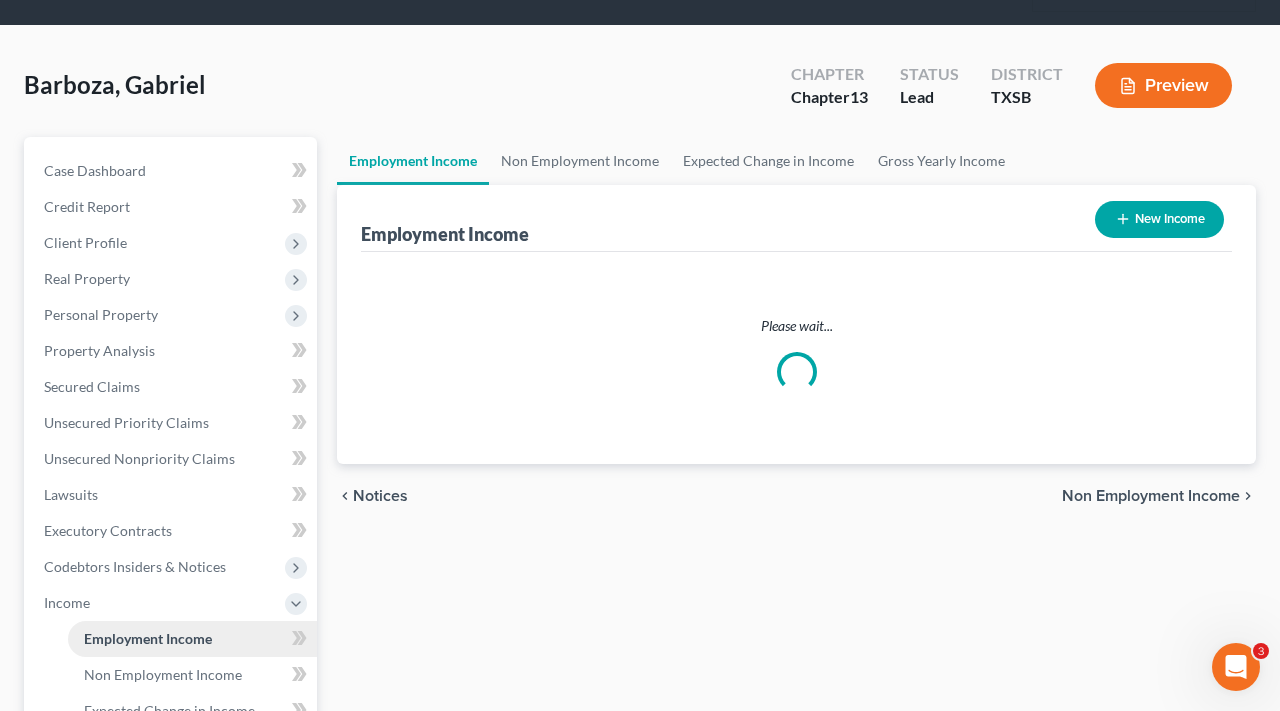 scroll, scrollTop: 0, scrollLeft: 0, axis: both 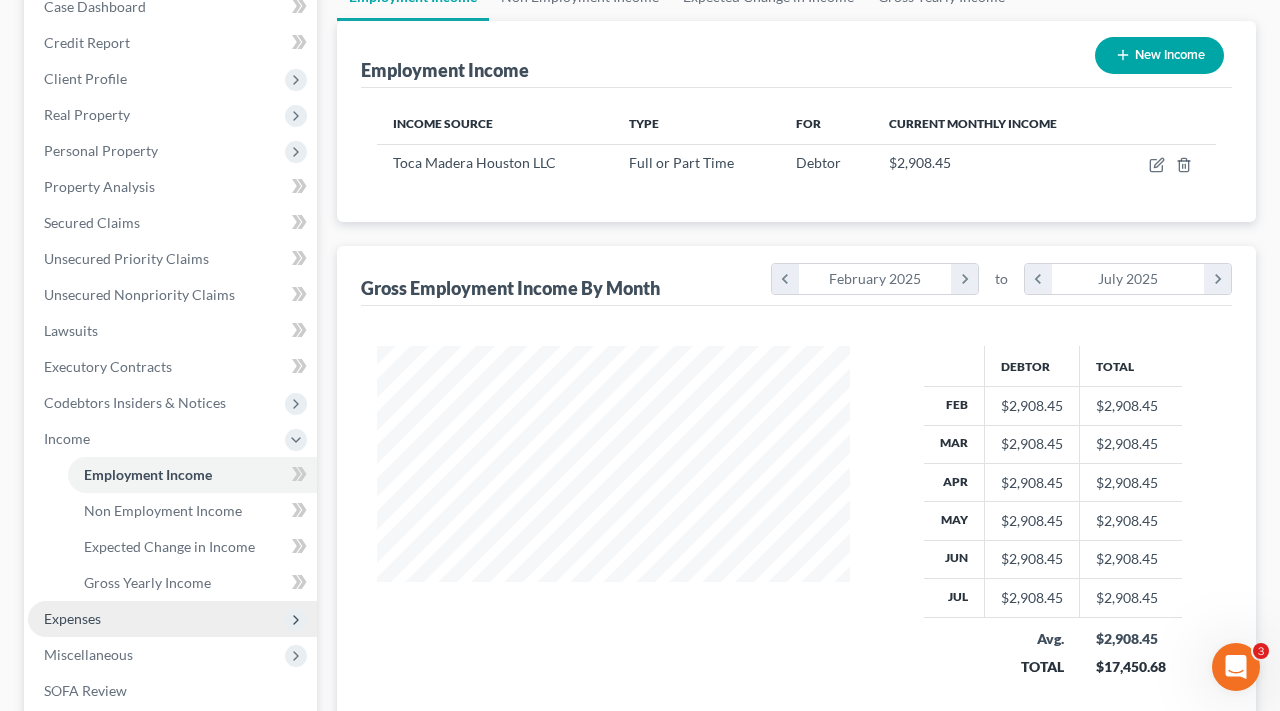 click on "Expenses" at bounding box center (172, 619) 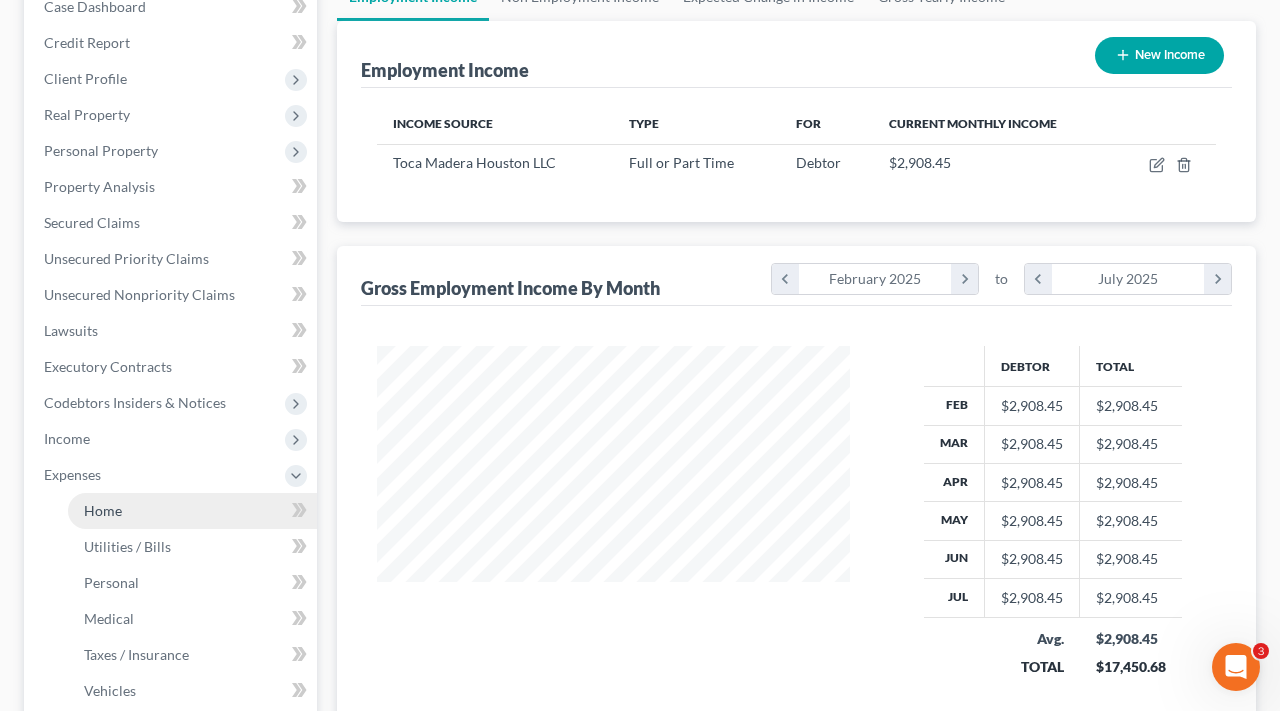 click on "Home" at bounding box center (103, 510) 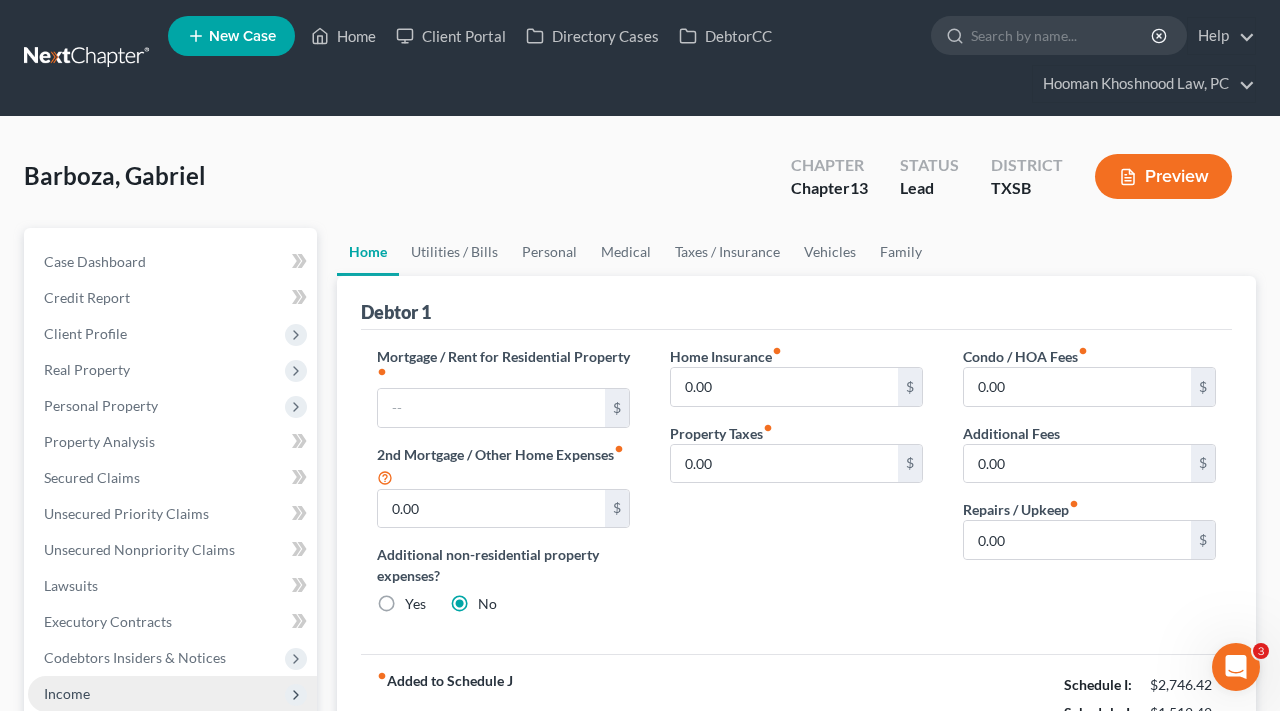 scroll, scrollTop: 0, scrollLeft: 0, axis: both 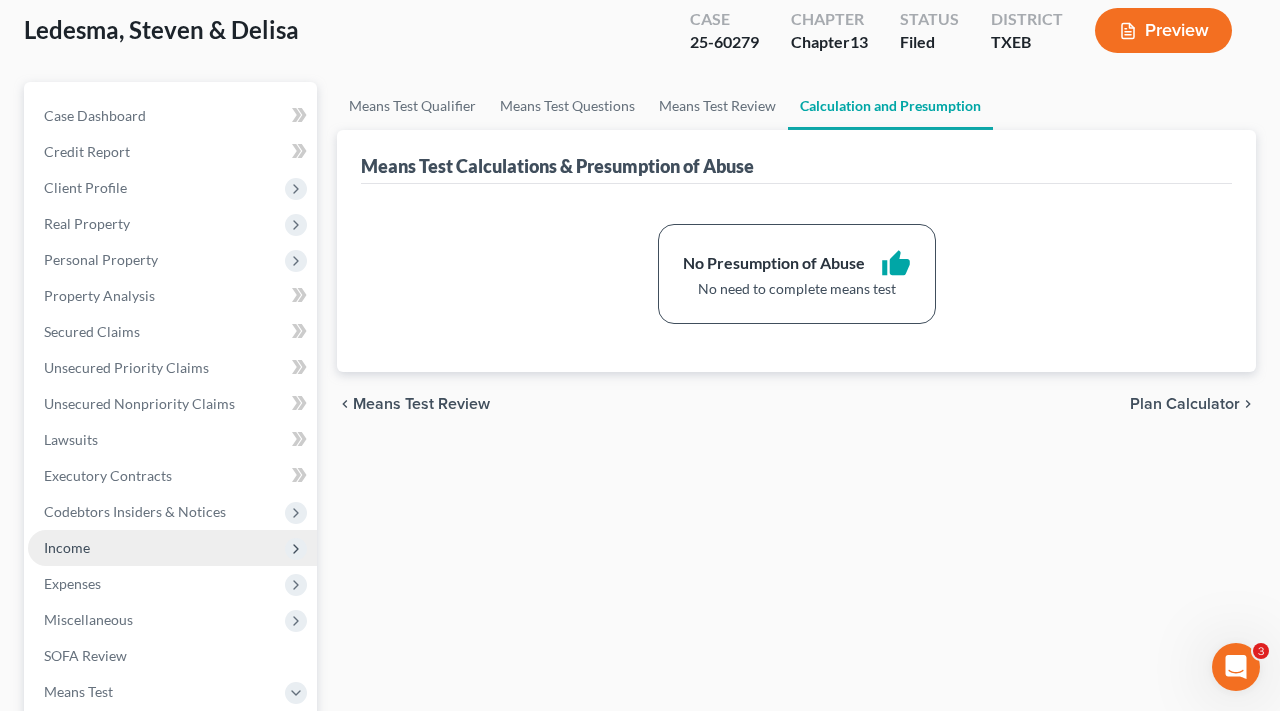 click on "Income" at bounding box center [172, 548] 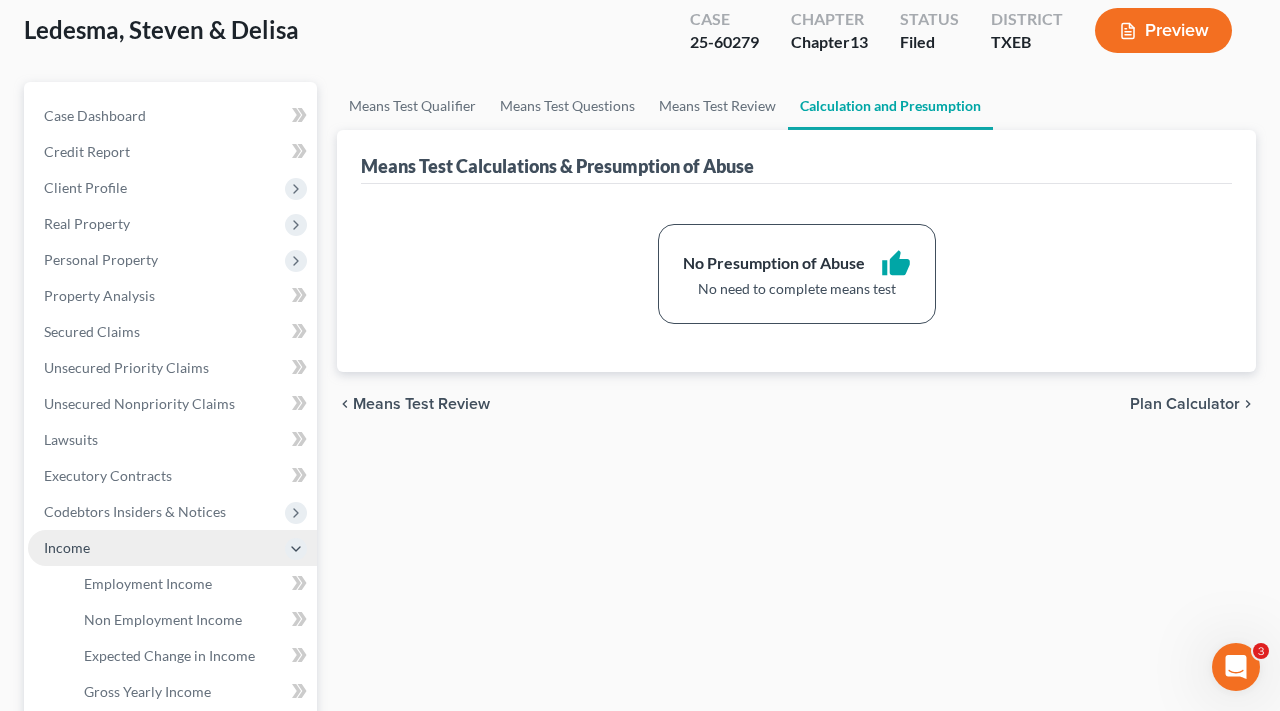 scroll, scrollTop: 385, scrollLeft: 0, axis: vertical 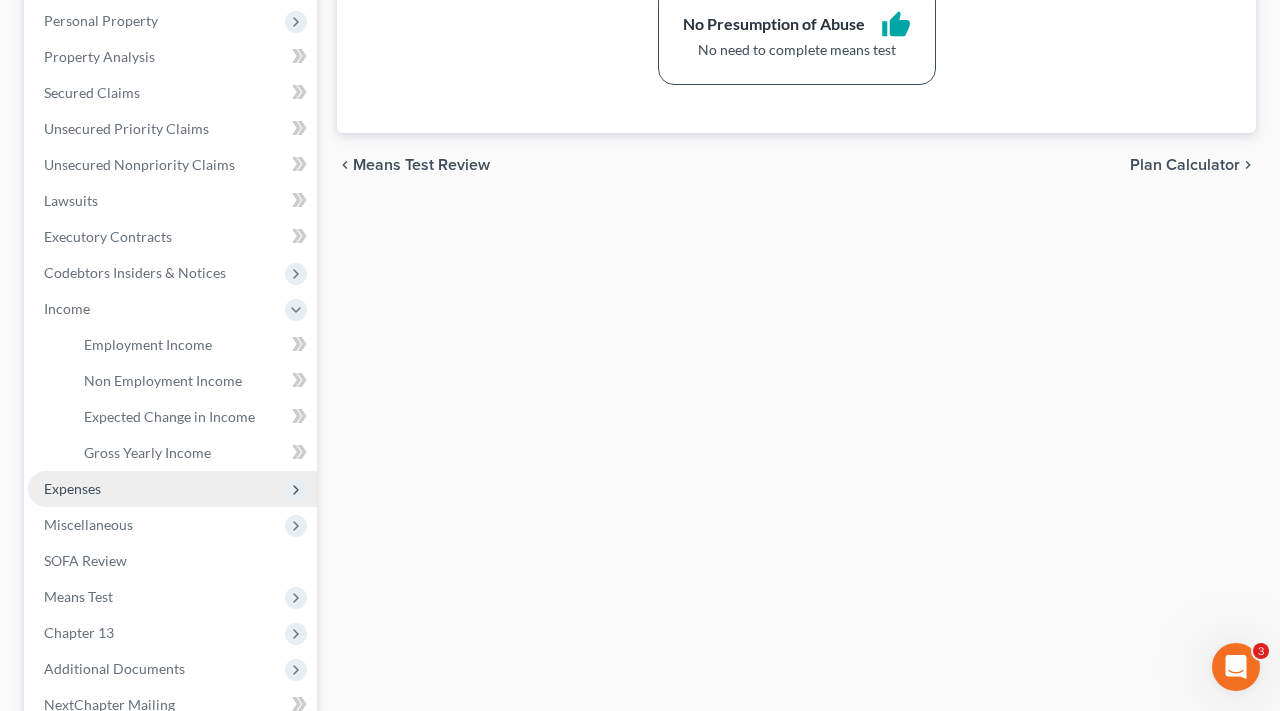 click on "Expenses" at bounding box center [72, 488] 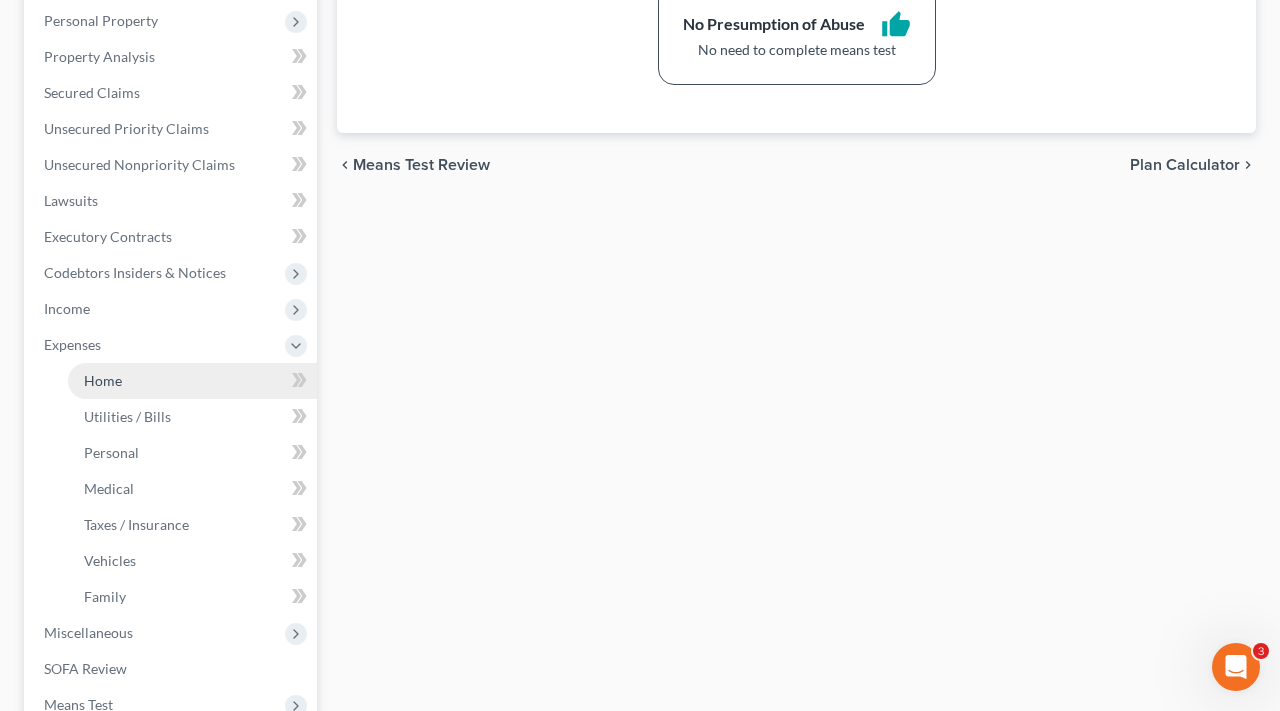 click on "Home" at bounding box center [192, 381] 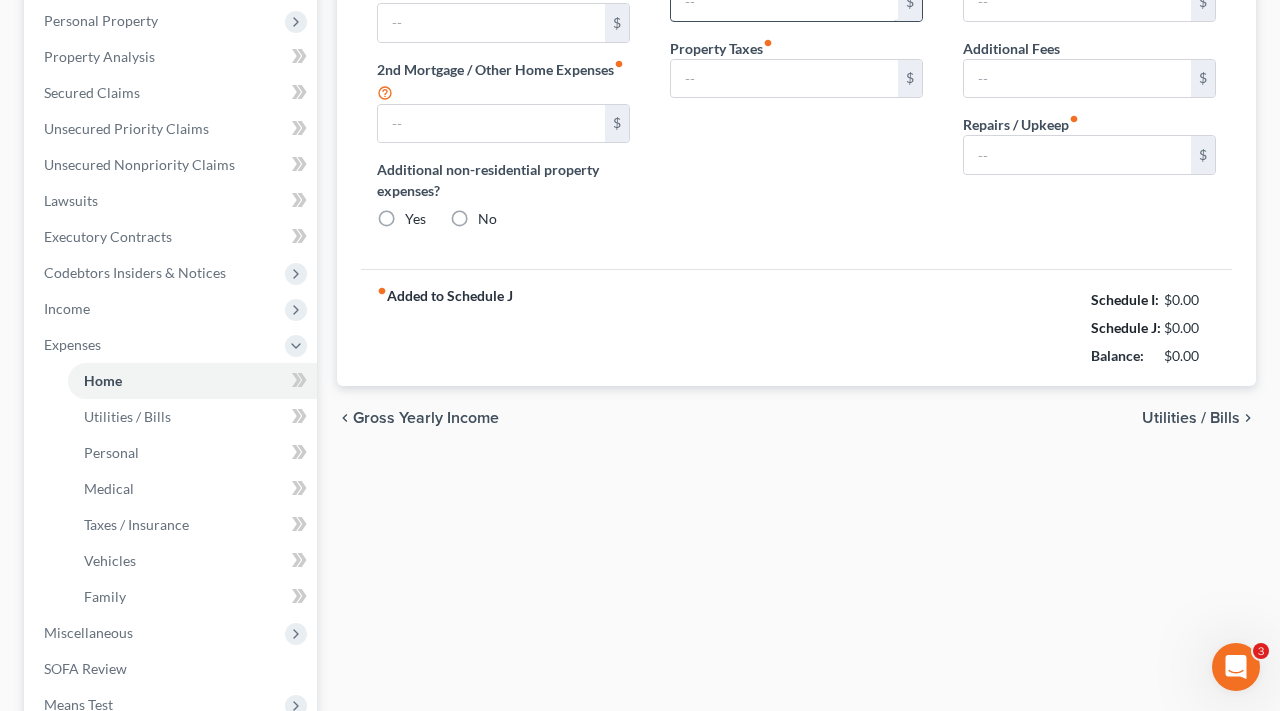 type on "1,282.73" 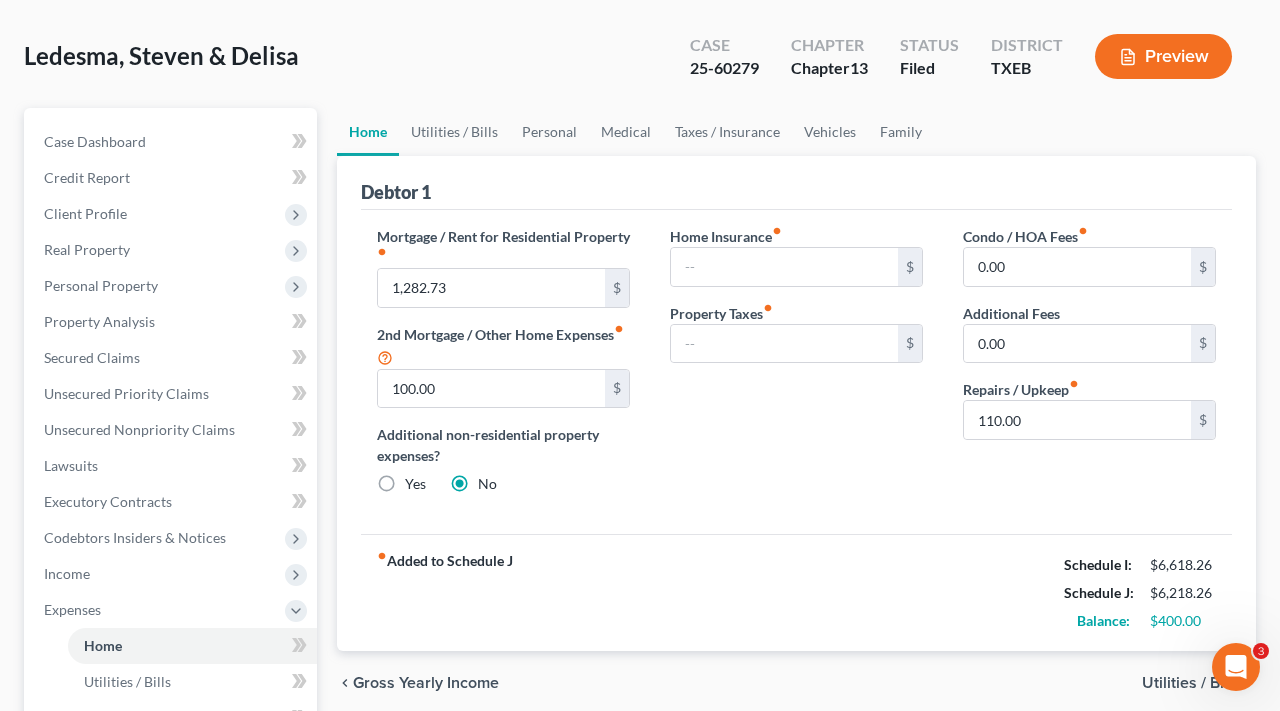 scroll, scrollTop: 108, scrollLeft: 0, axis: vertical 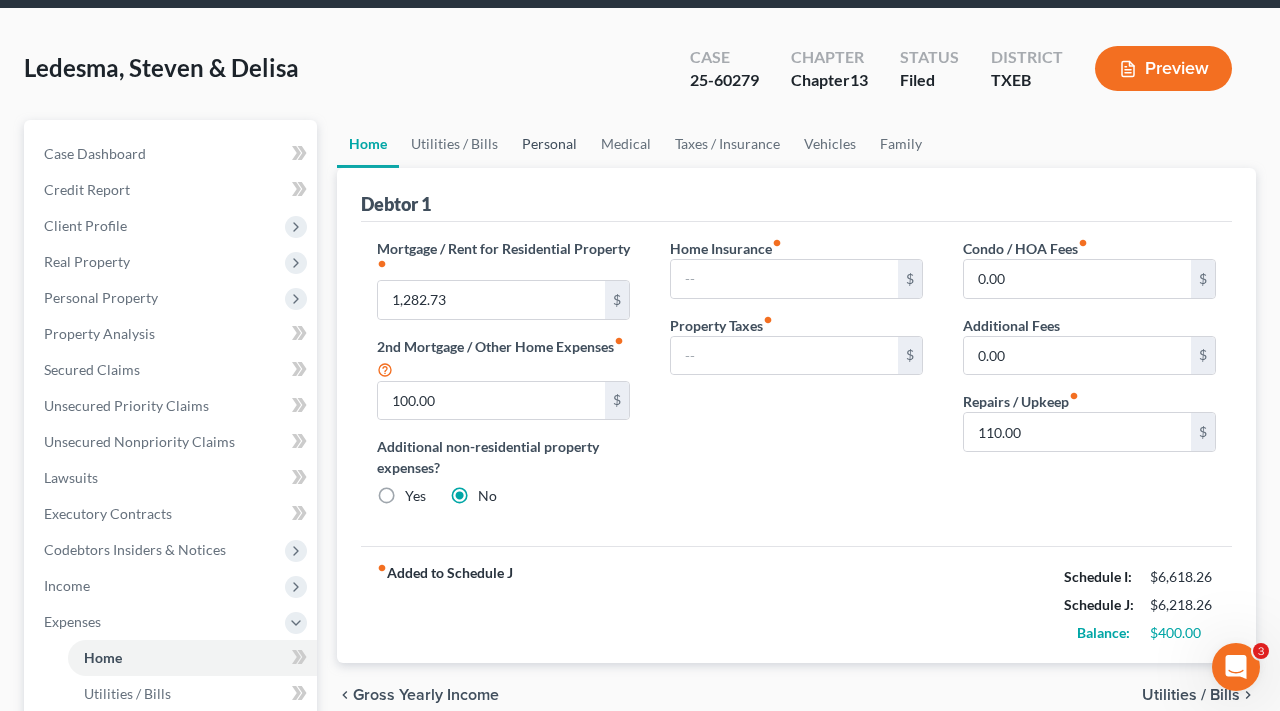 click on "Personal" at bounding box center [549, 144] 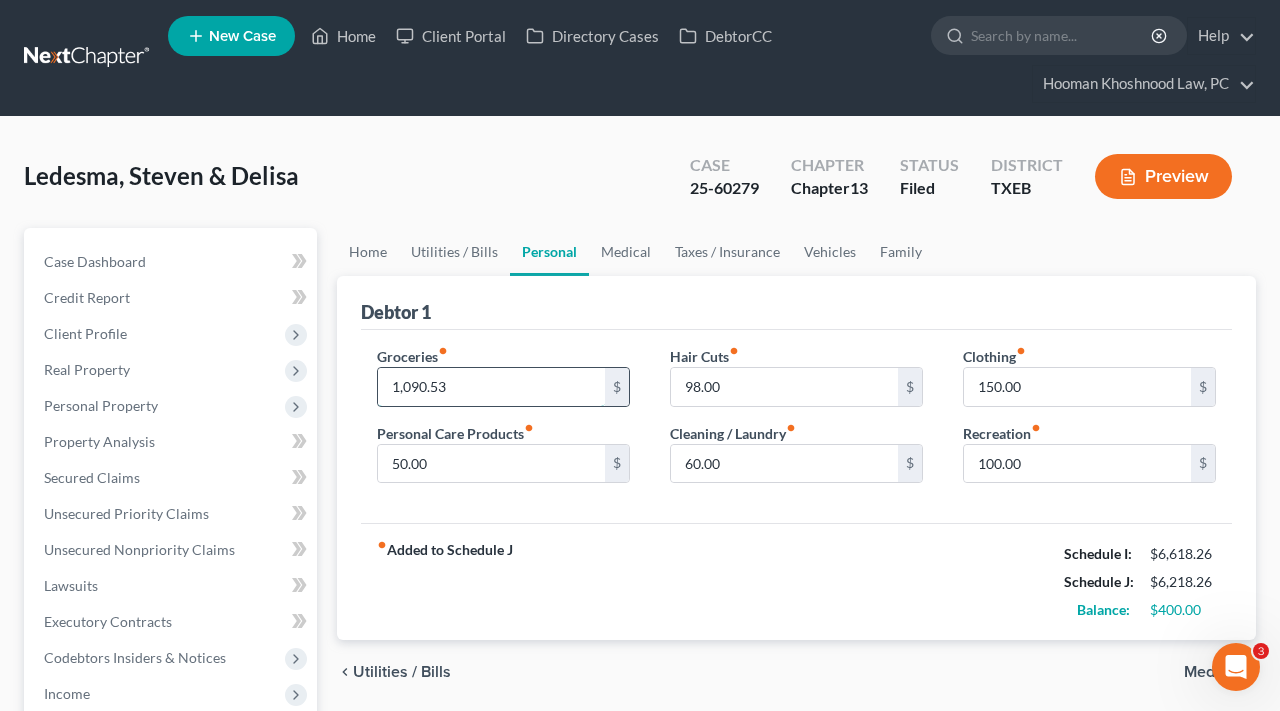 drag, startPoint x: 463, startPoint y: 384, endPoint x: 381, endPoint y: 384, distance: 82 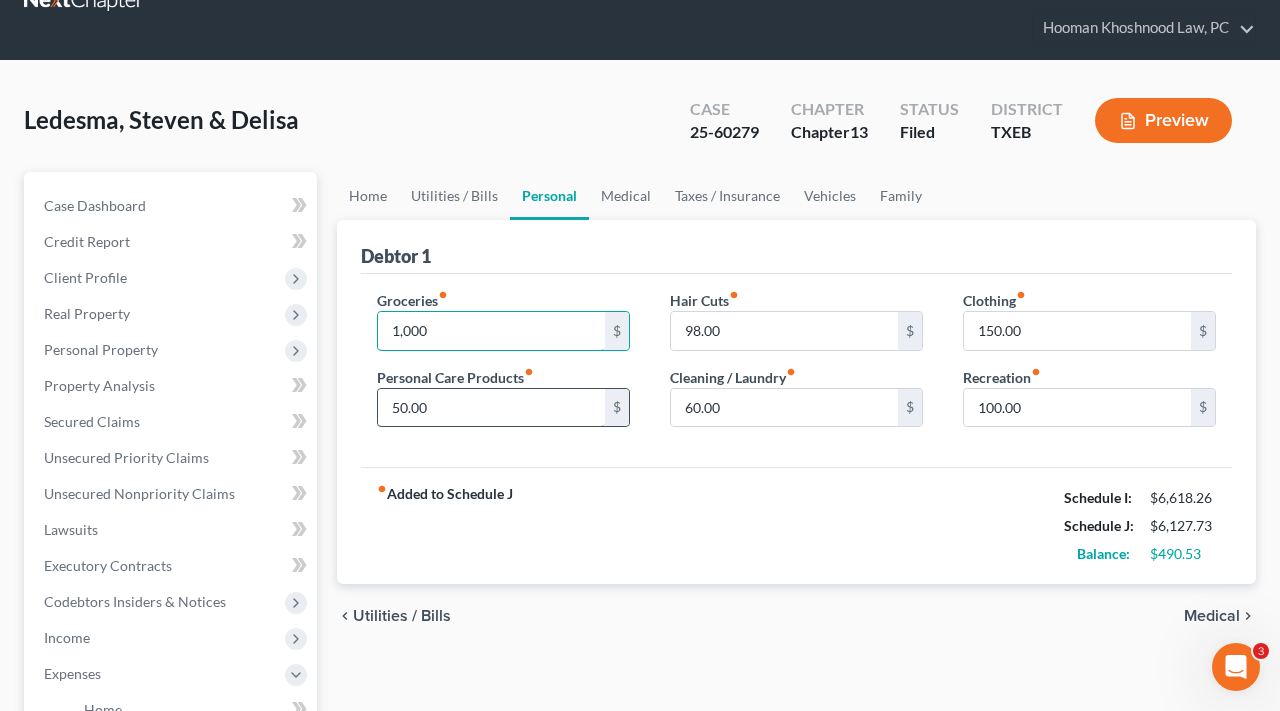 scroll, scrollTop: 63, scrollLeft: 0, axis: vertical 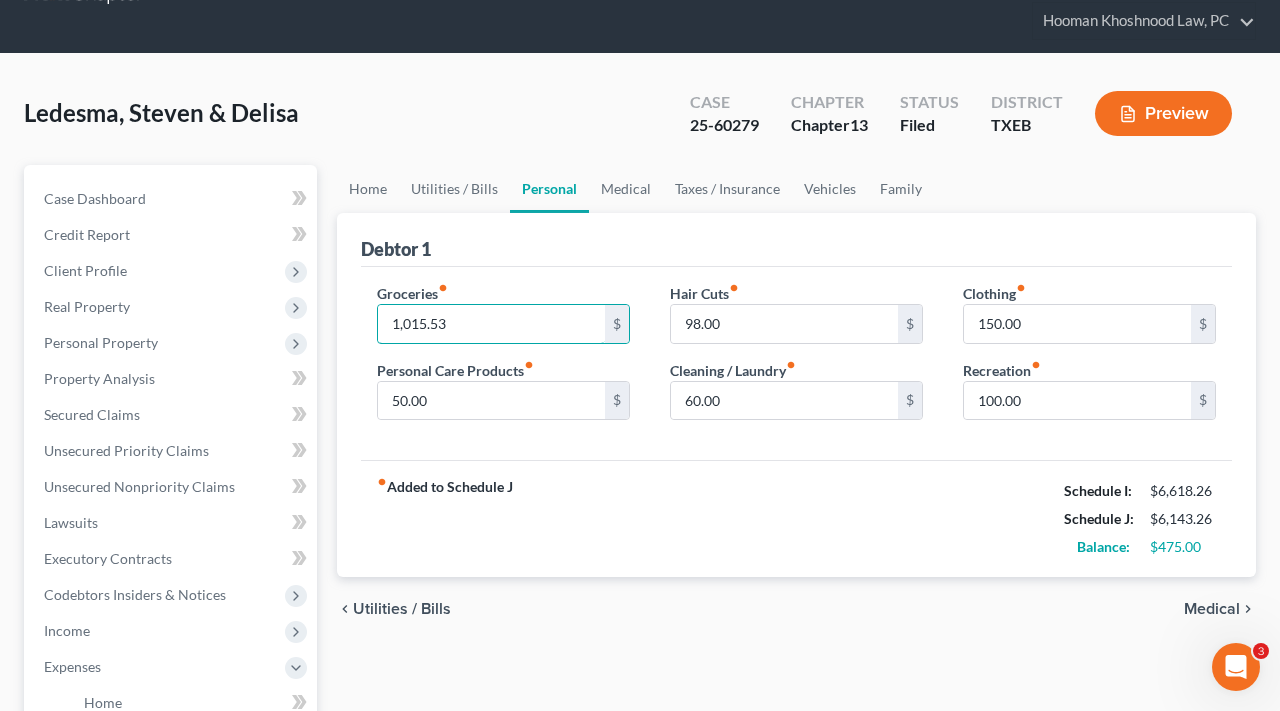 type on "1,015.53" 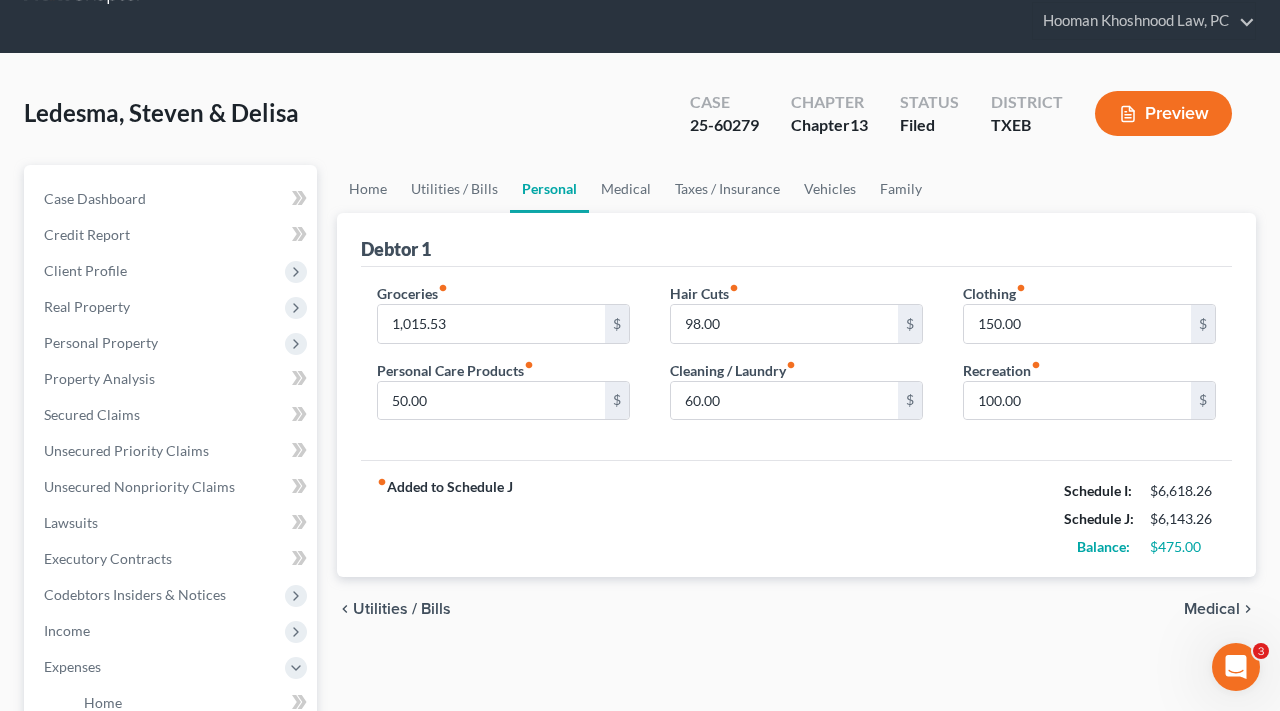 click on "fiber_manual_record  Added to Schedule J Schedule I: [CURRENCY][NUMBER] Schedule J: [CURRENCY][NUMBER] Balance: [CURRENCY][NUMBER]" at bounding box center (796, 518) 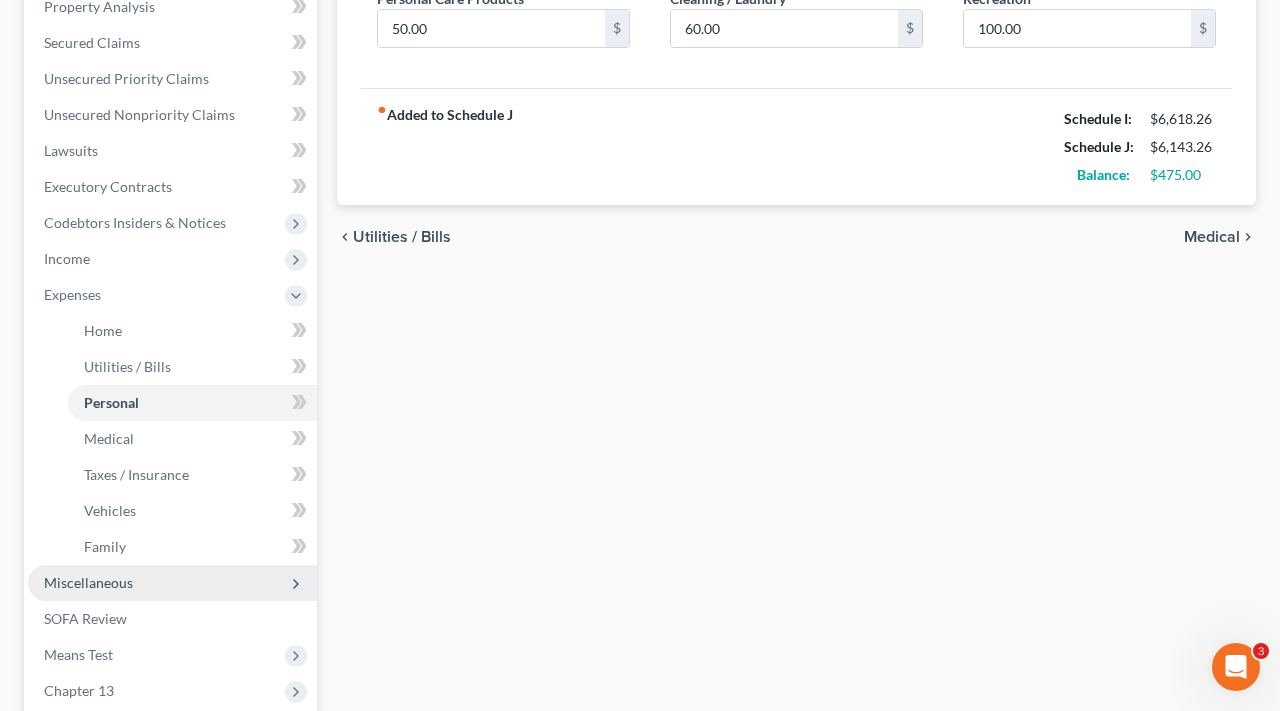 scroll, scrollTop: 441, scrollLeft: 0, axis: vertical 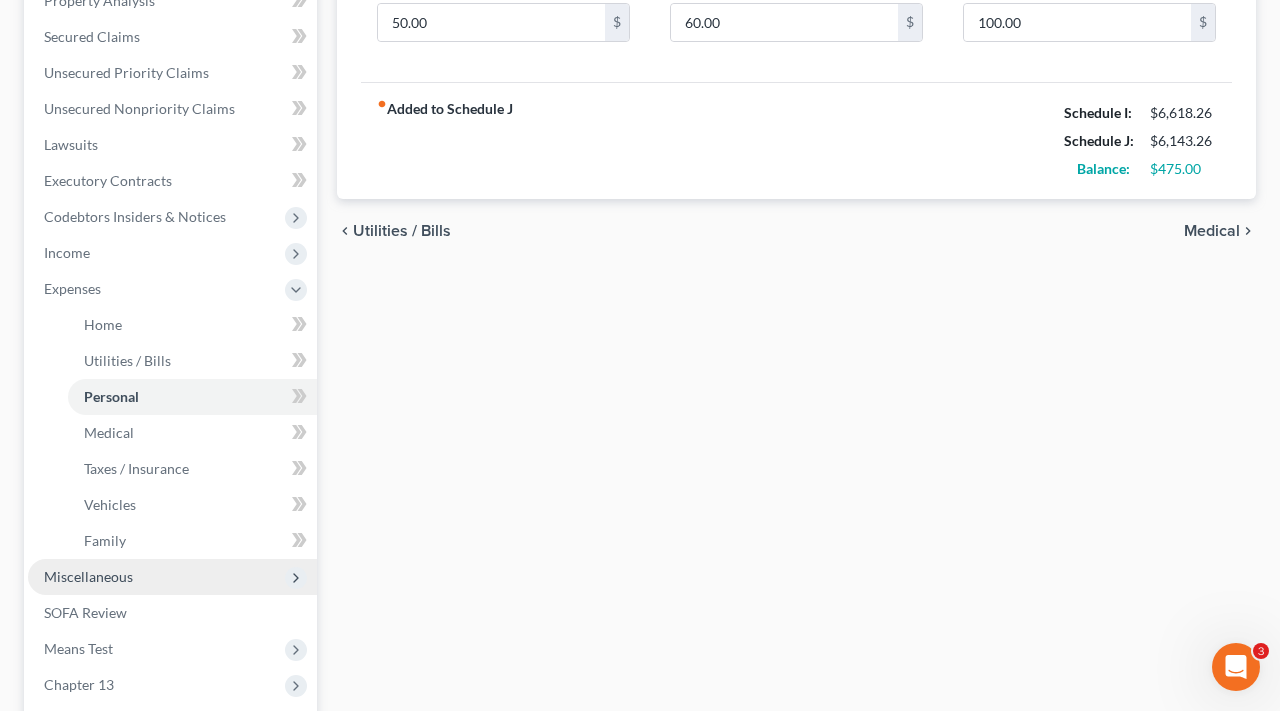 click on "Miscellaneous" at bounding box center [88, 576] 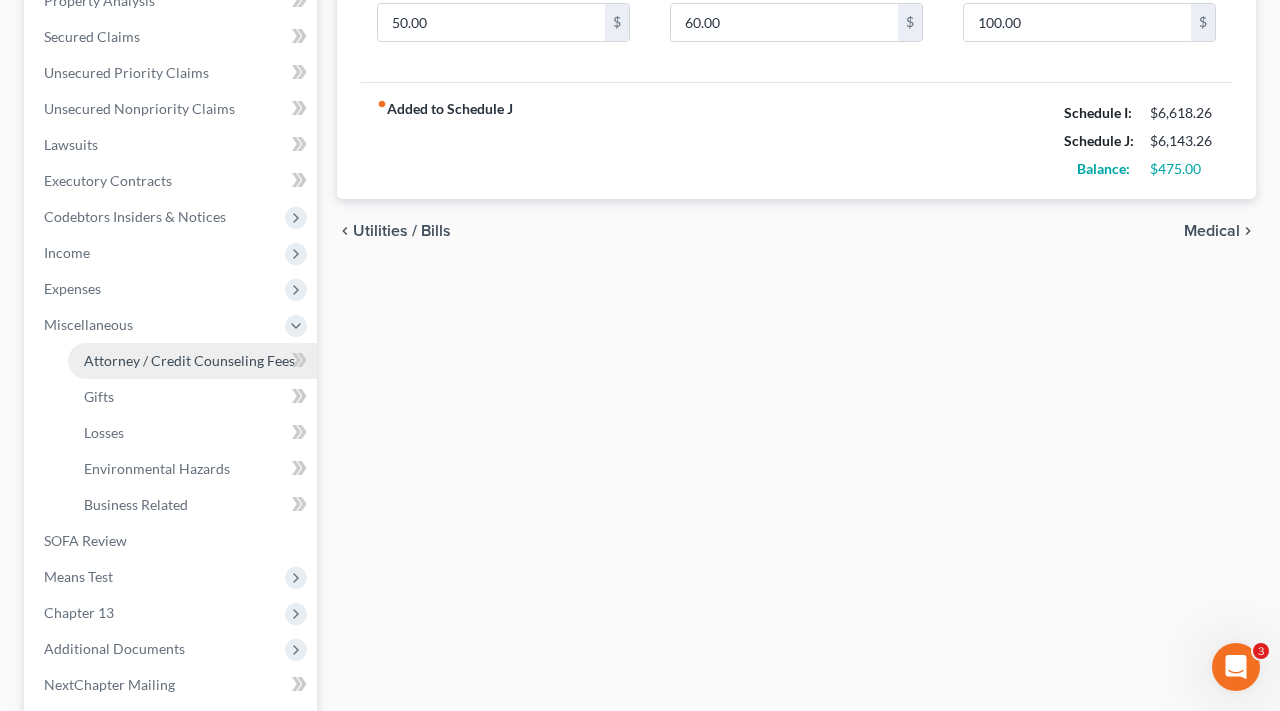 click on "Attorney / Credit Counseling Fees" at bounding box center [189, 360] 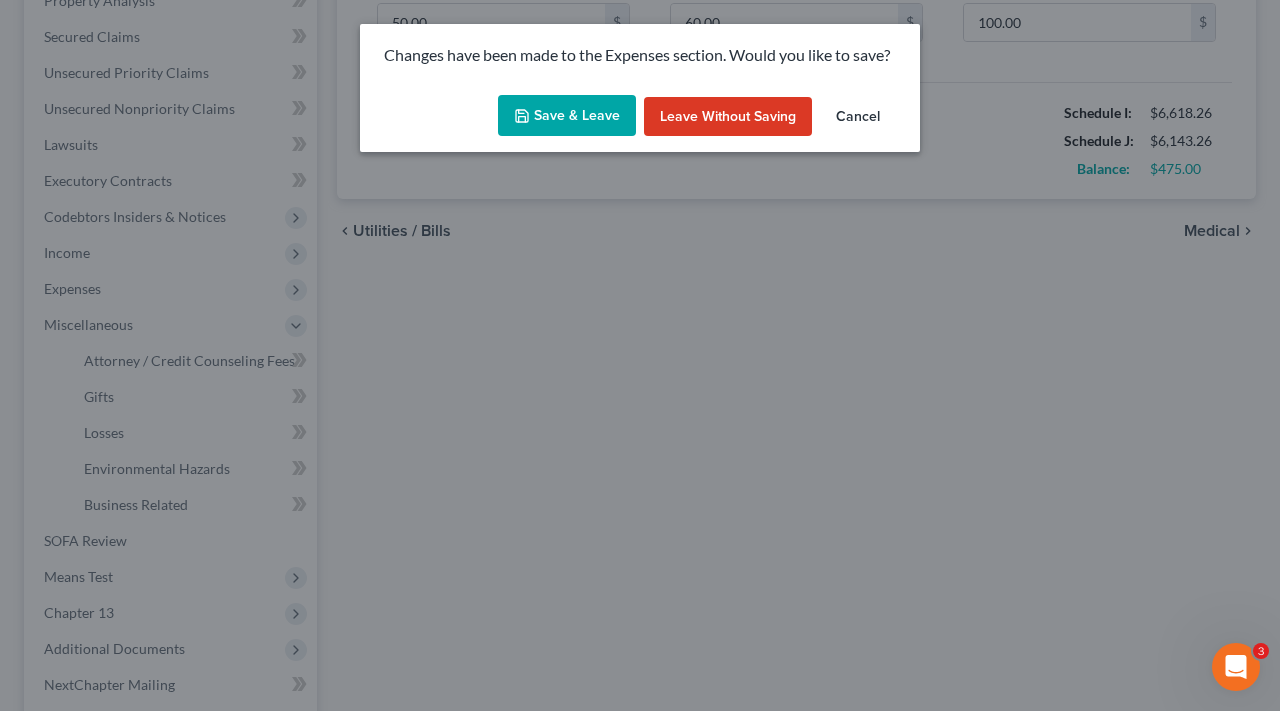 click on "Save & Leave" at bounding box center (567, 116) 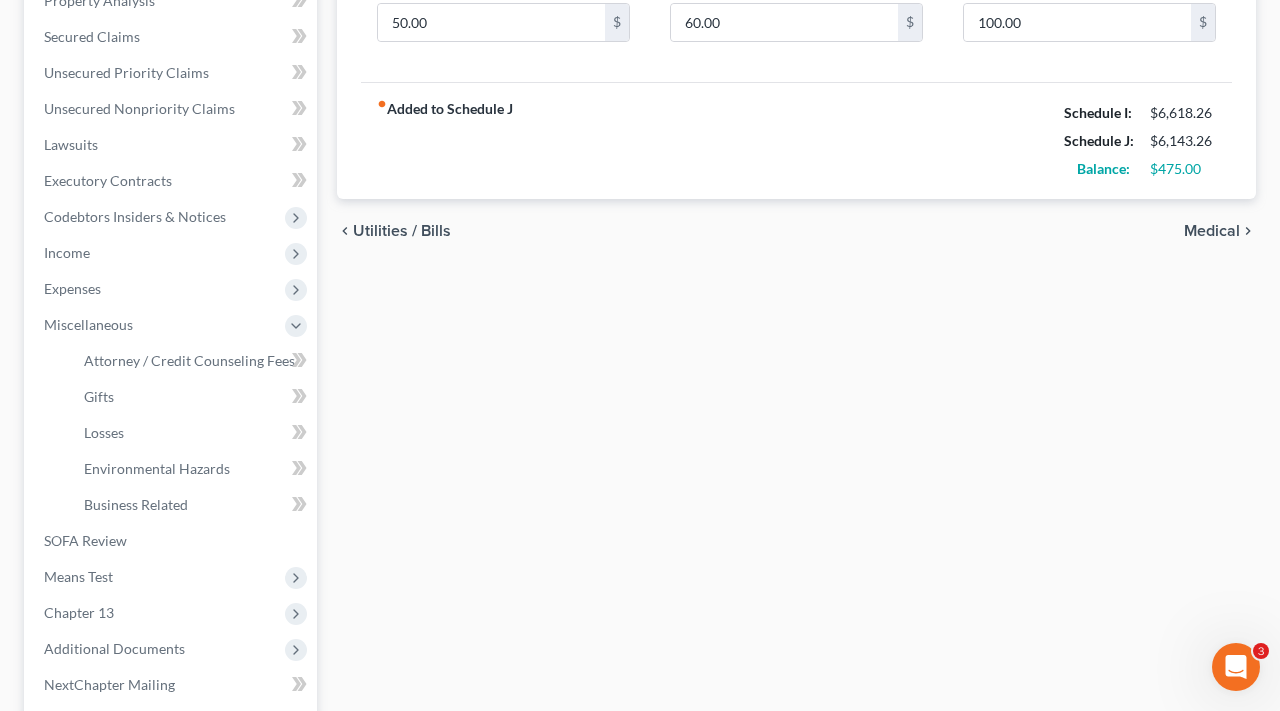 select on "0" 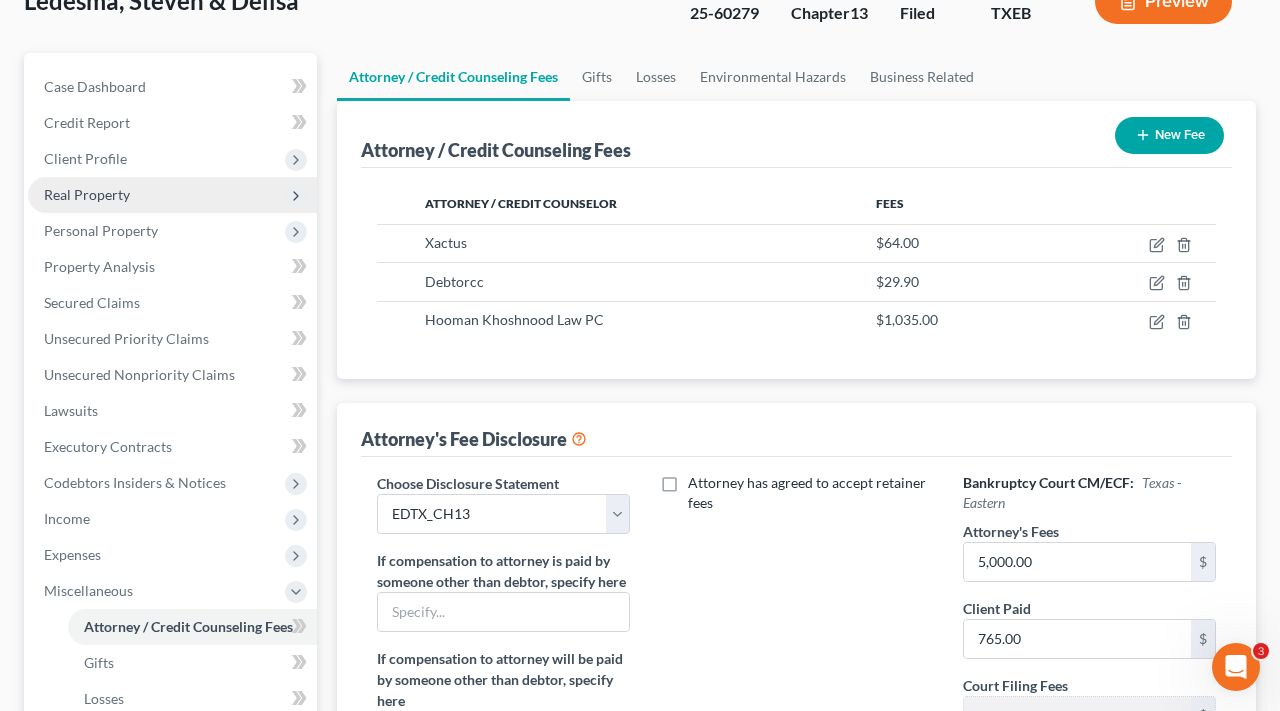 scroll, scrollTop: 176, scrollLeft: 0, axis: vertical 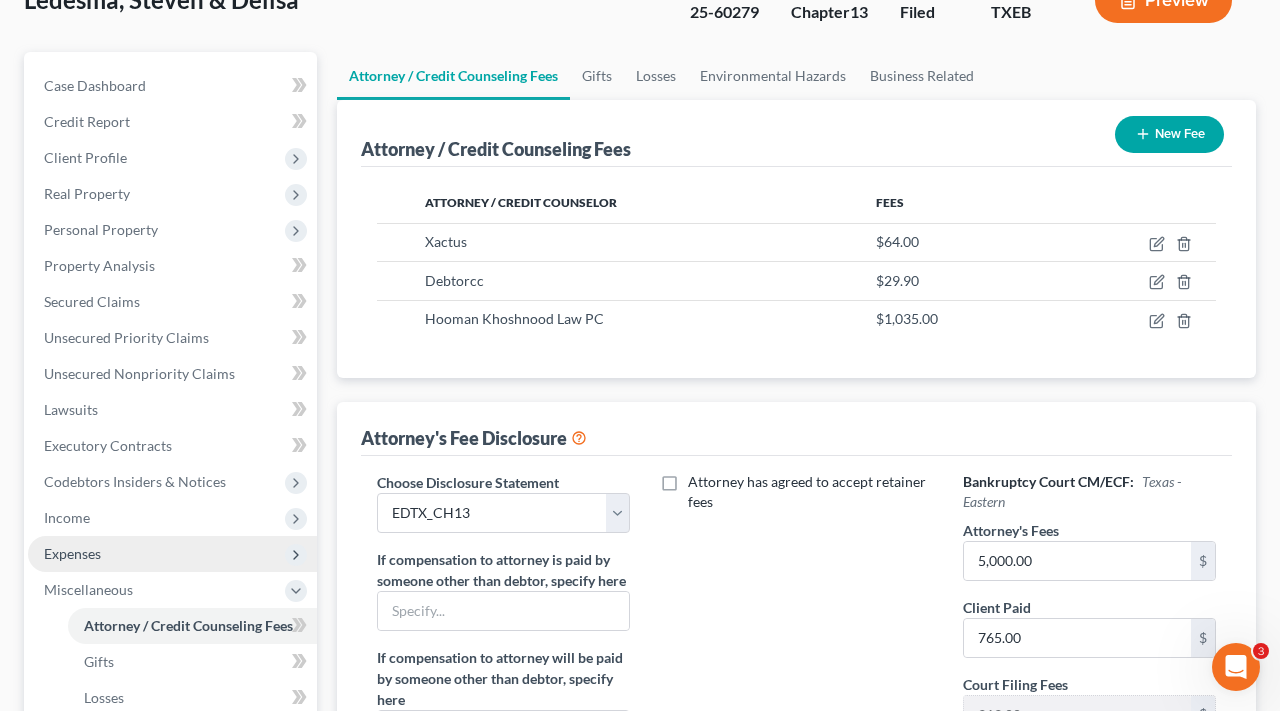 click on "Expenses" at bounding box center [72, 553] 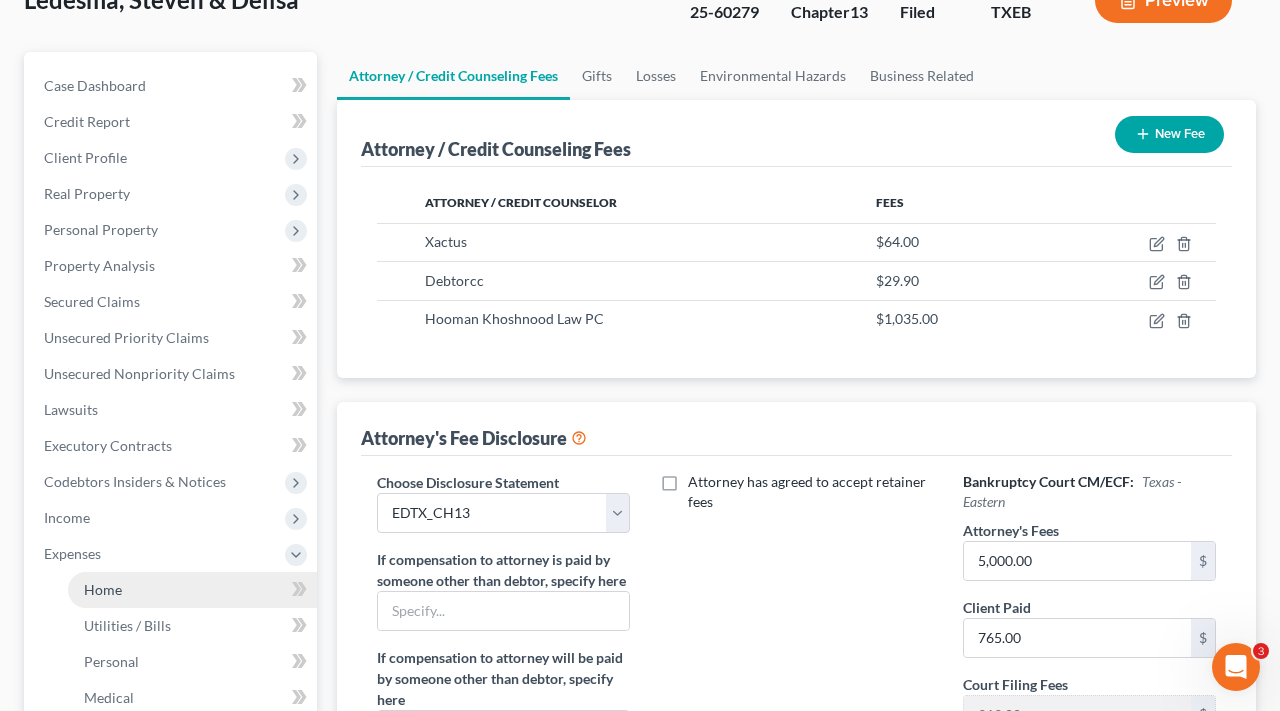 click on "Home" at bounding box center (192, 590) 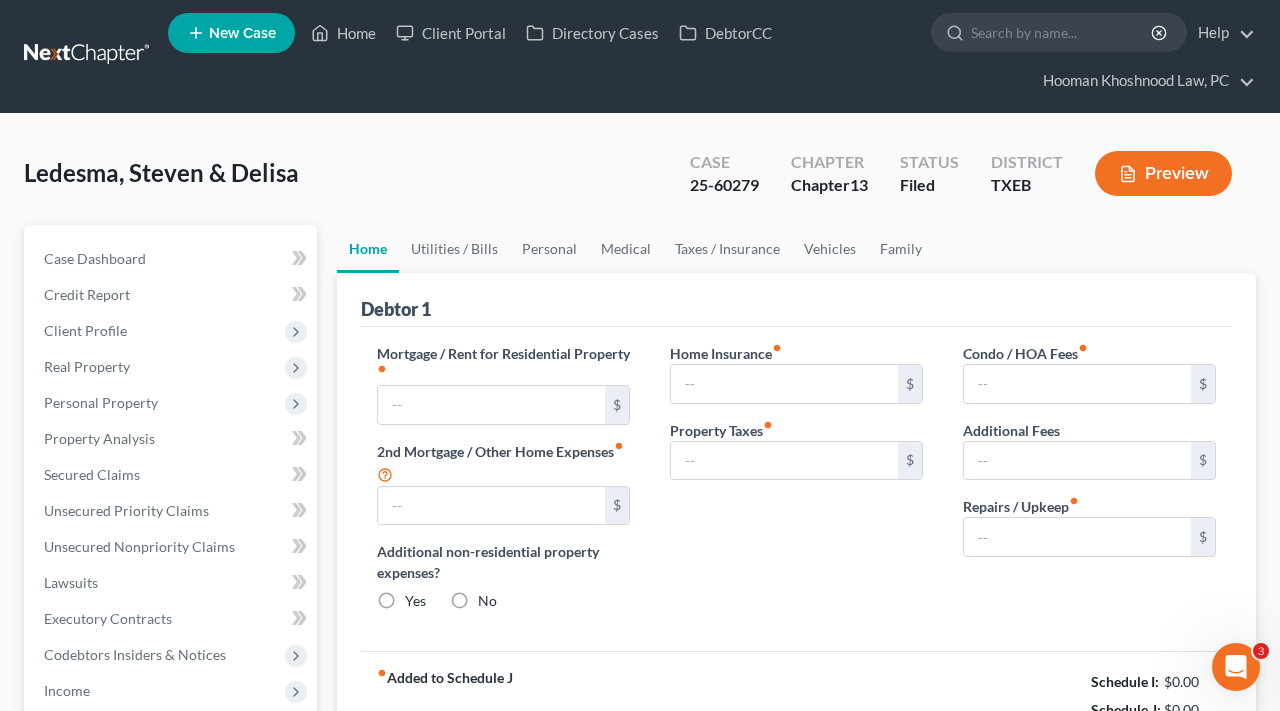 type on "1,282.73" 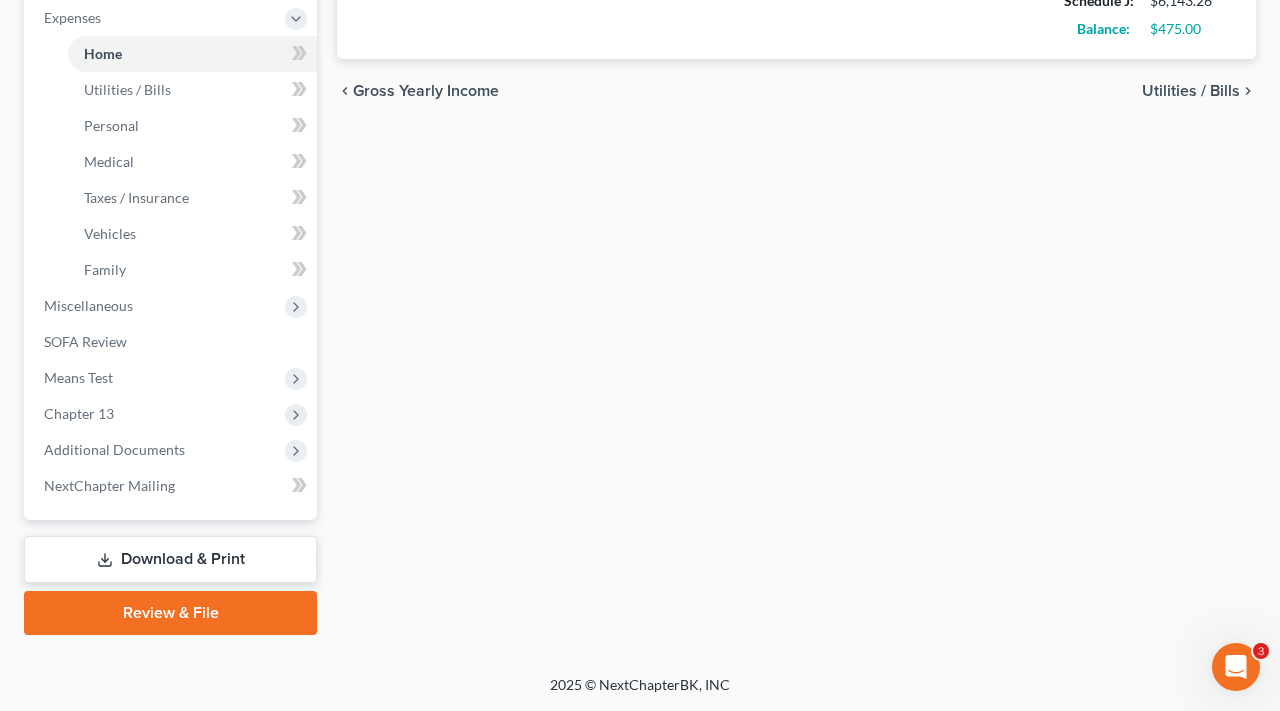 scroll, scrollTop: 712, scrollLeft: 0, axis: vertical 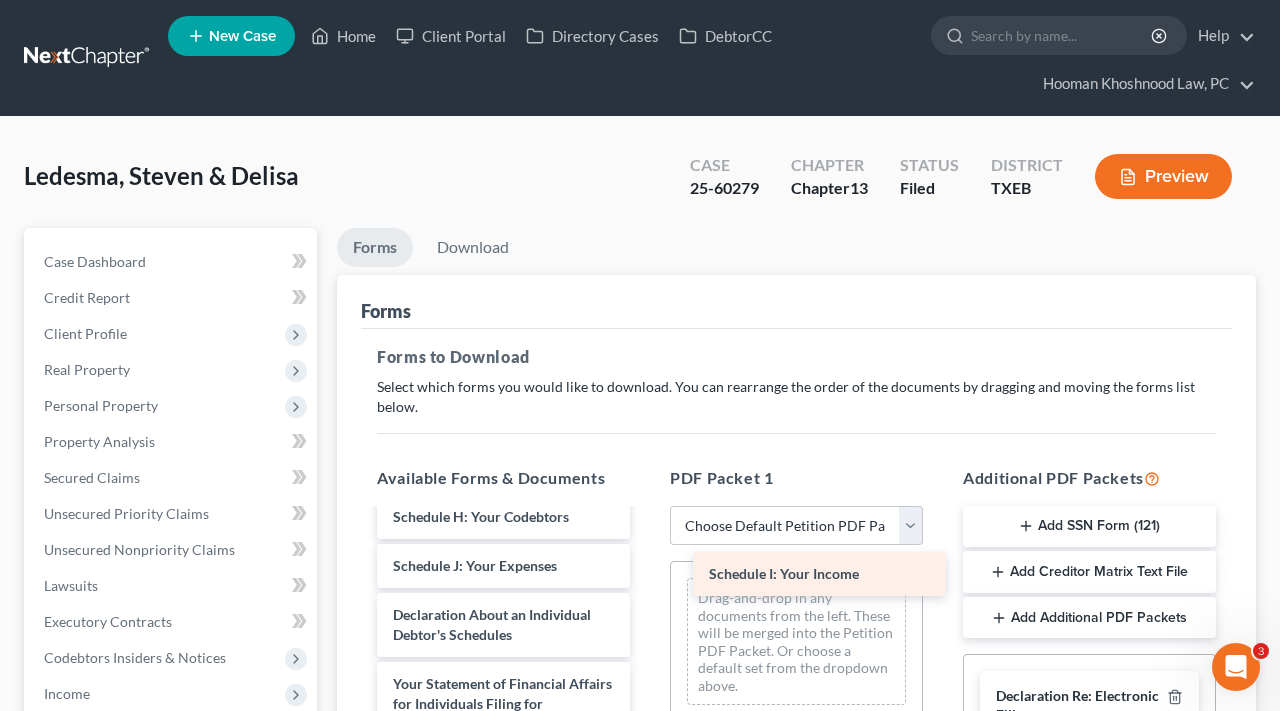 drag, startPoint x: 479, startPoint y: 515, endPoint x: 788, endPoint y: 573, distance: 314.39624 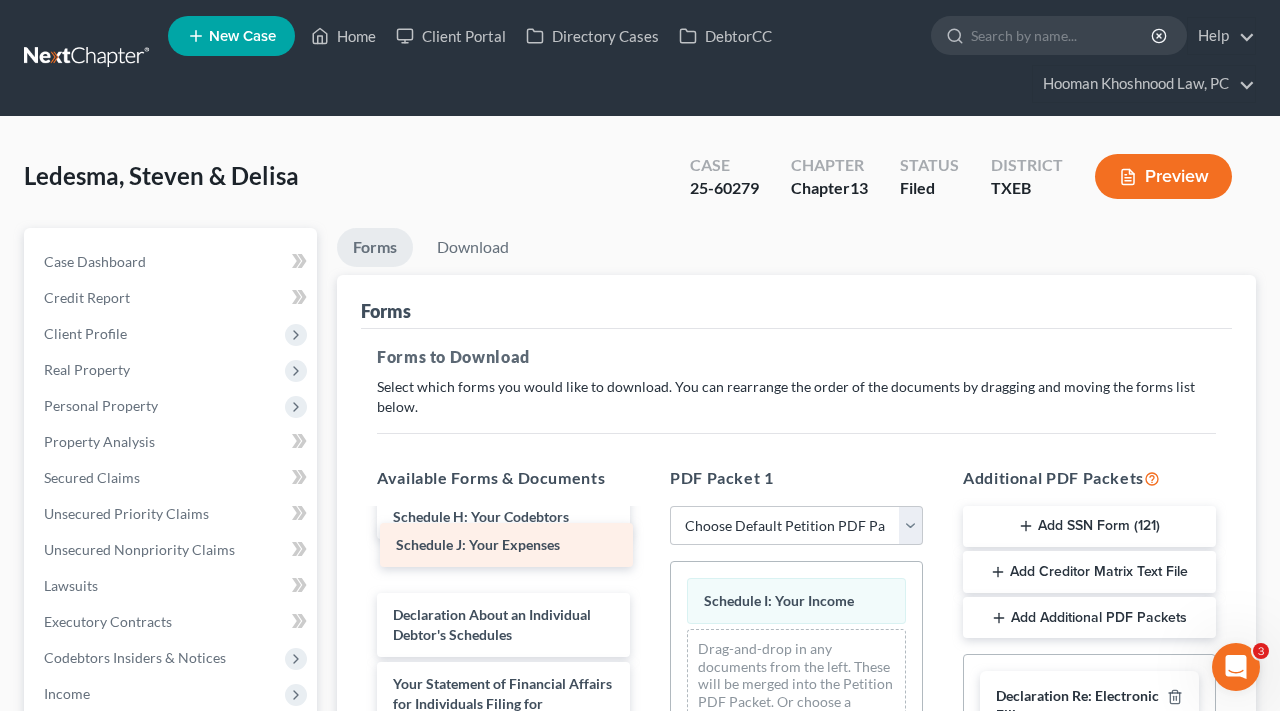 scroll, scrollTop: 657, scrollLeft: 0, axis: vertical 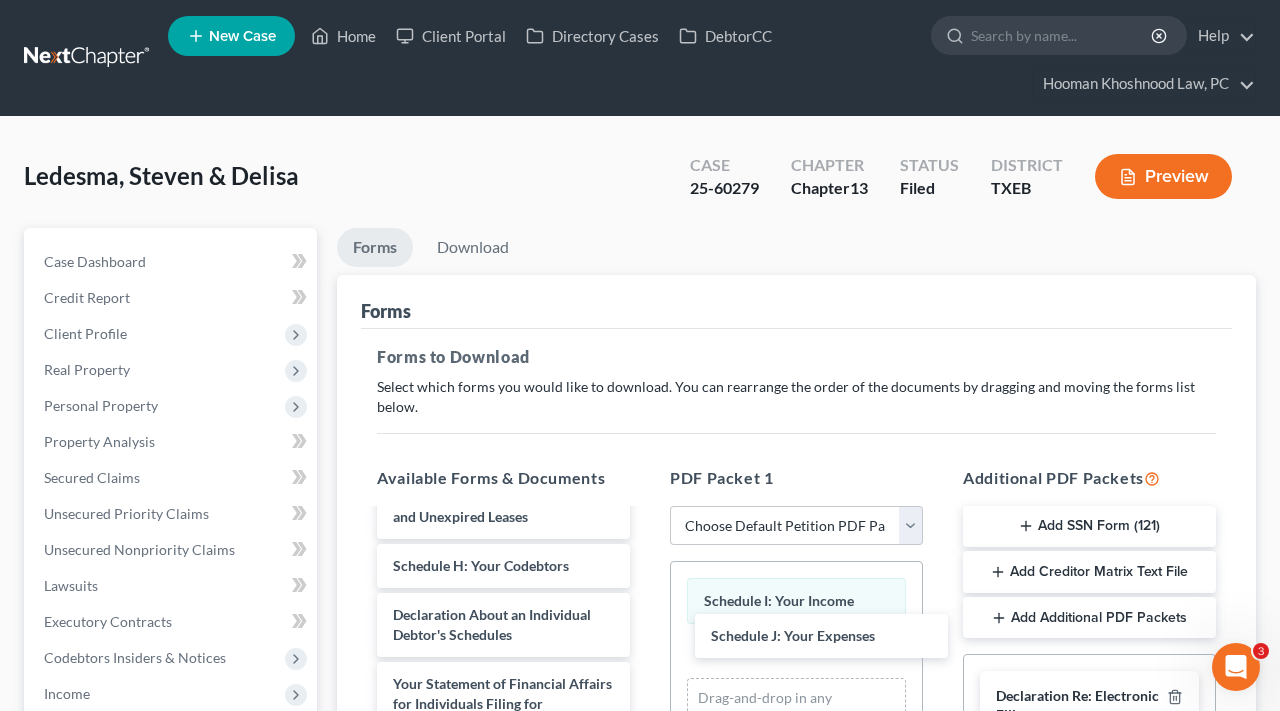 drag, startPoint x: 460, startPoint y: 540, endPoint x: 775, endPoint y: 626, distance: 326.52872 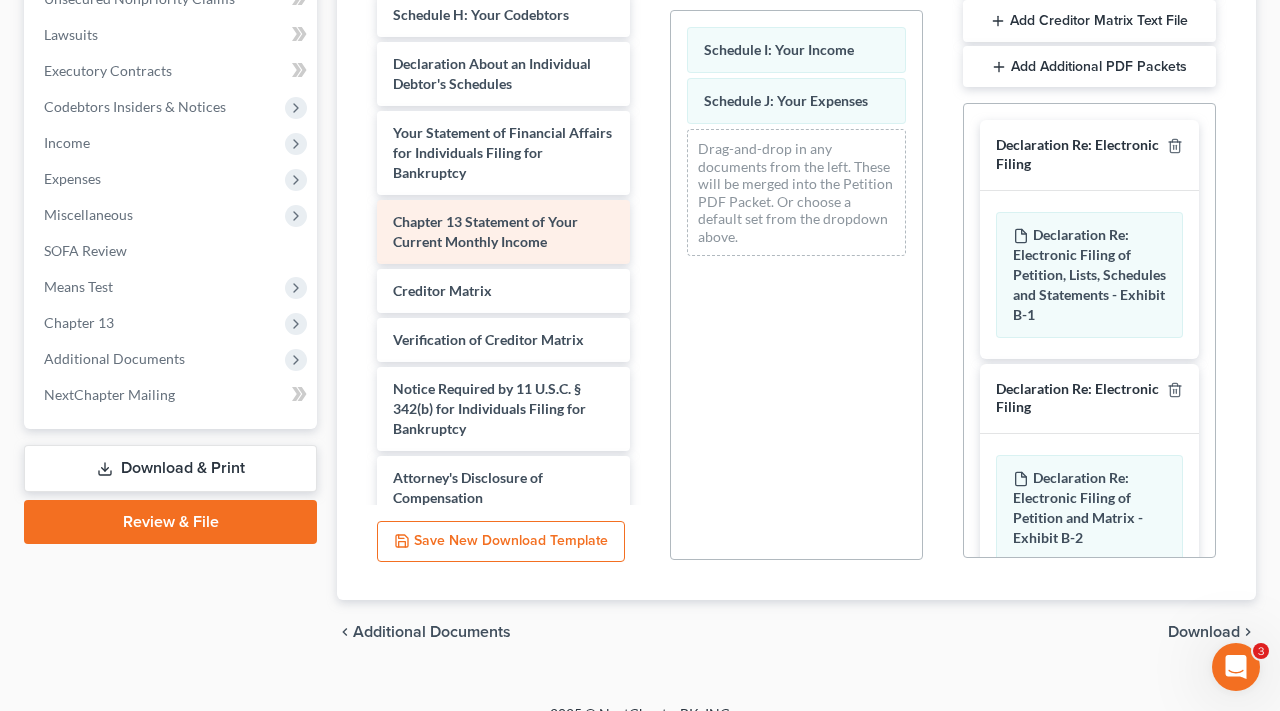 scroll, scrollTop: 553, scrollLeft: 1, axis: both 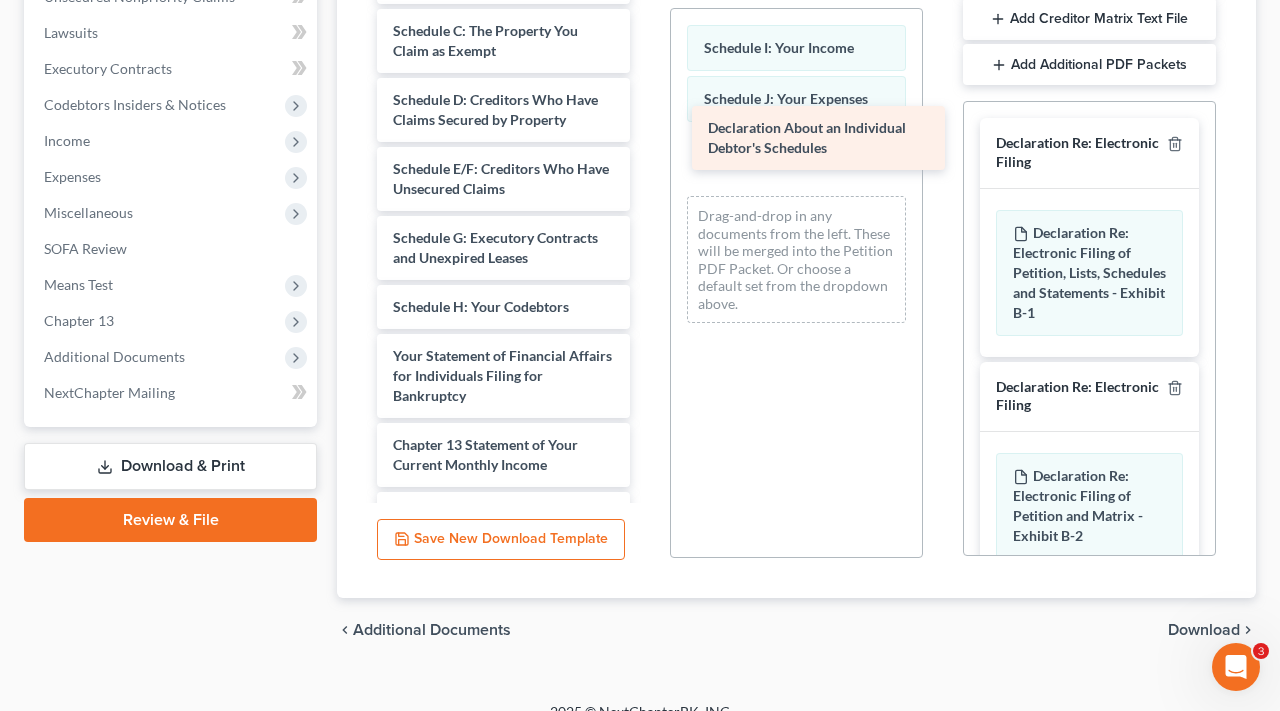 drag, startPoint x: 461, startPoint y: 326, endPoint x: 777, endPoint y: 119, distance: 377.76315 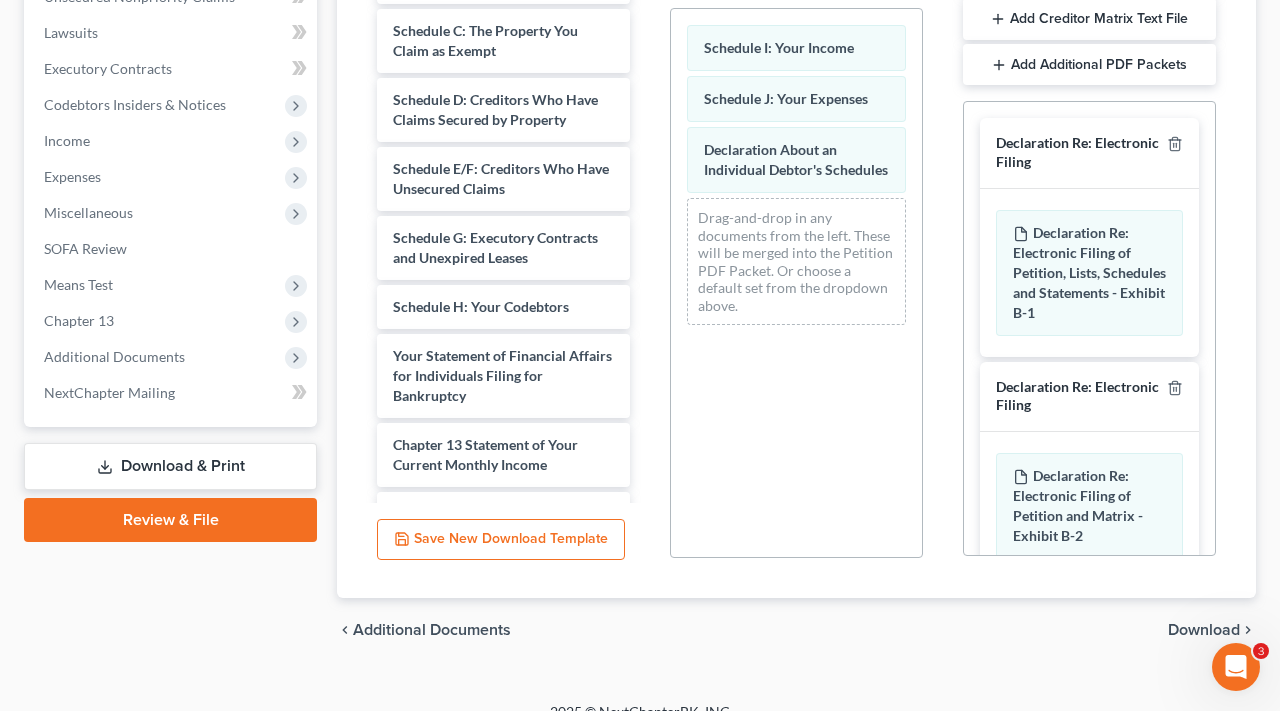 click on "Download" at bounding box center (1204, 630) 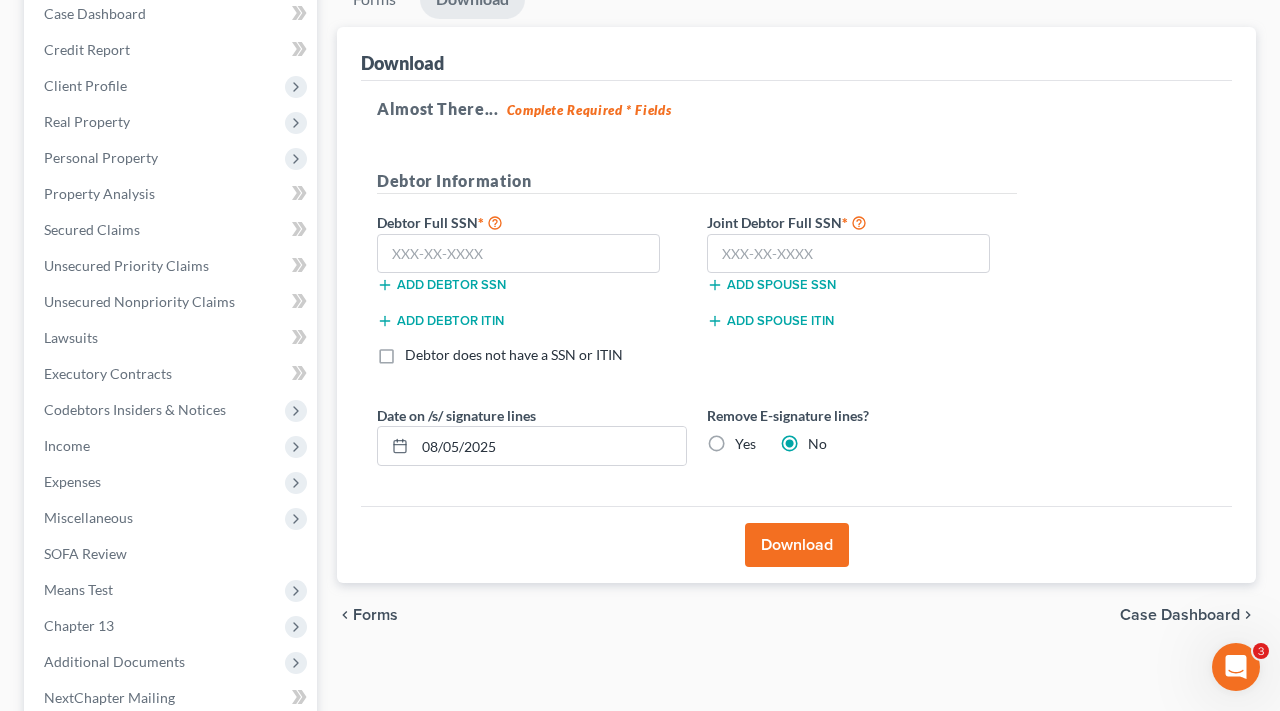 scroll, scrollTop: 171, scrollLeft: 0, axis: vertical 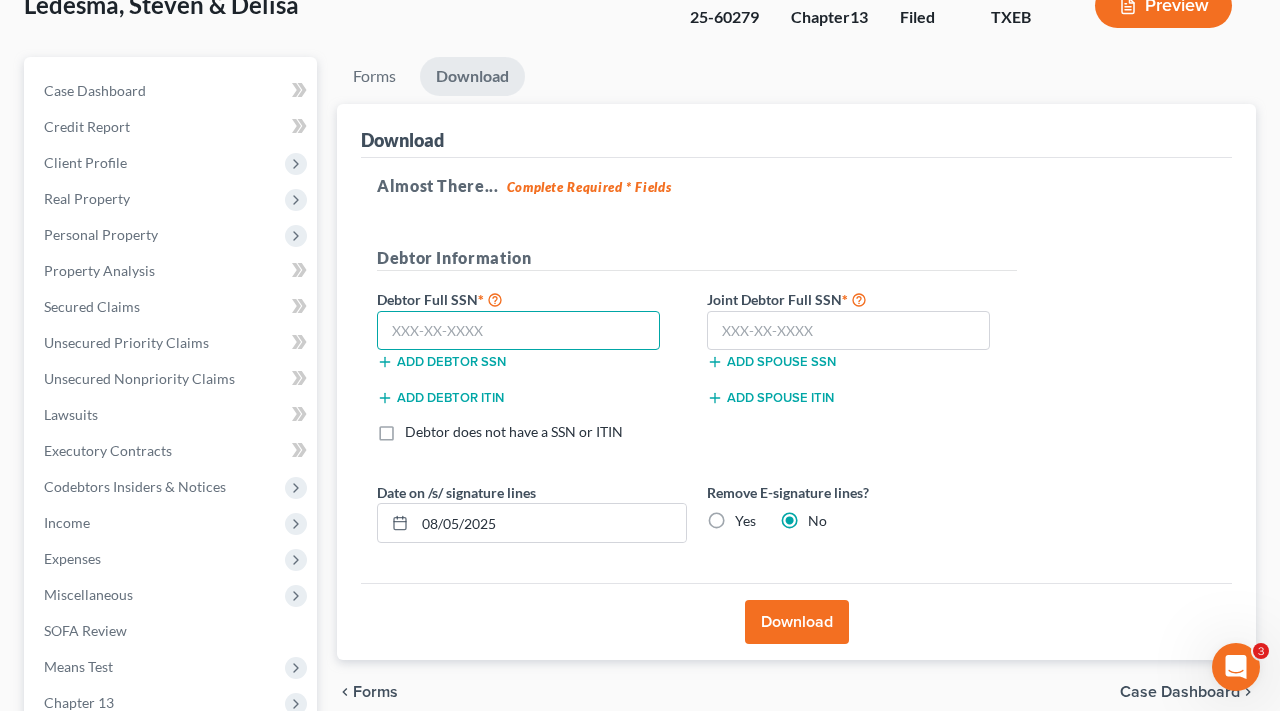 click at bounding box center (518, 331) 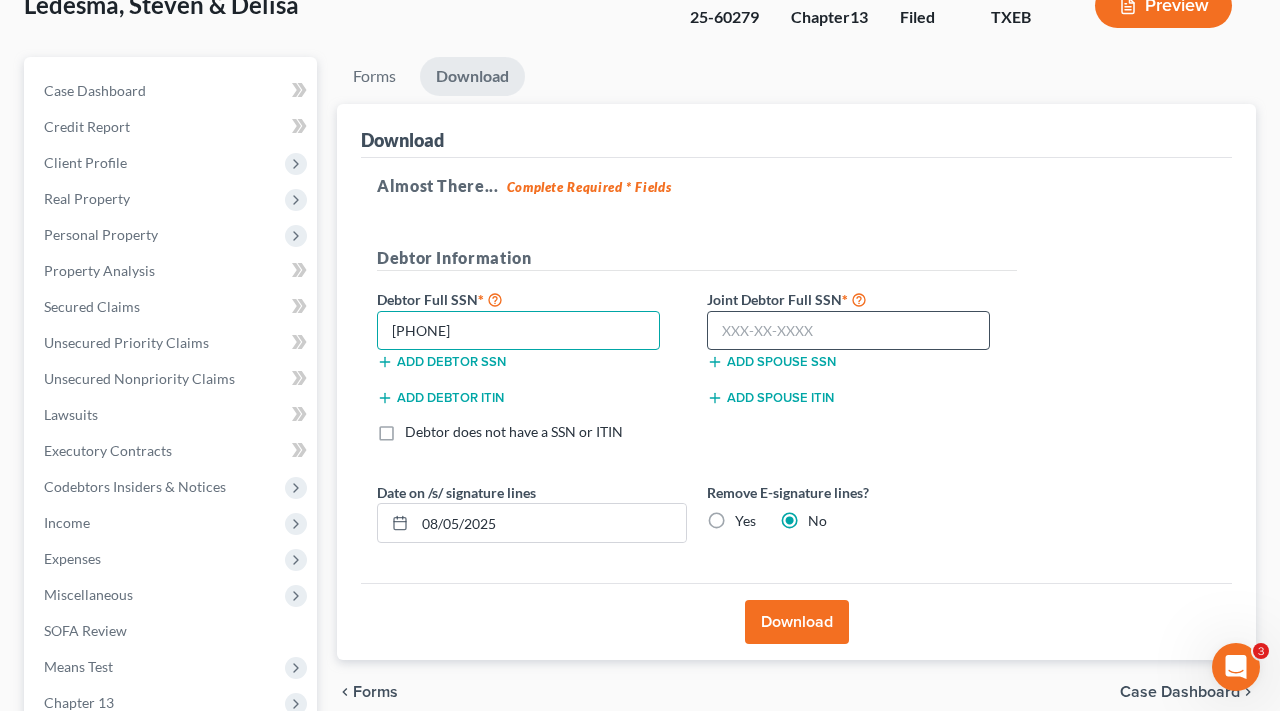 type on "[PHONE]" 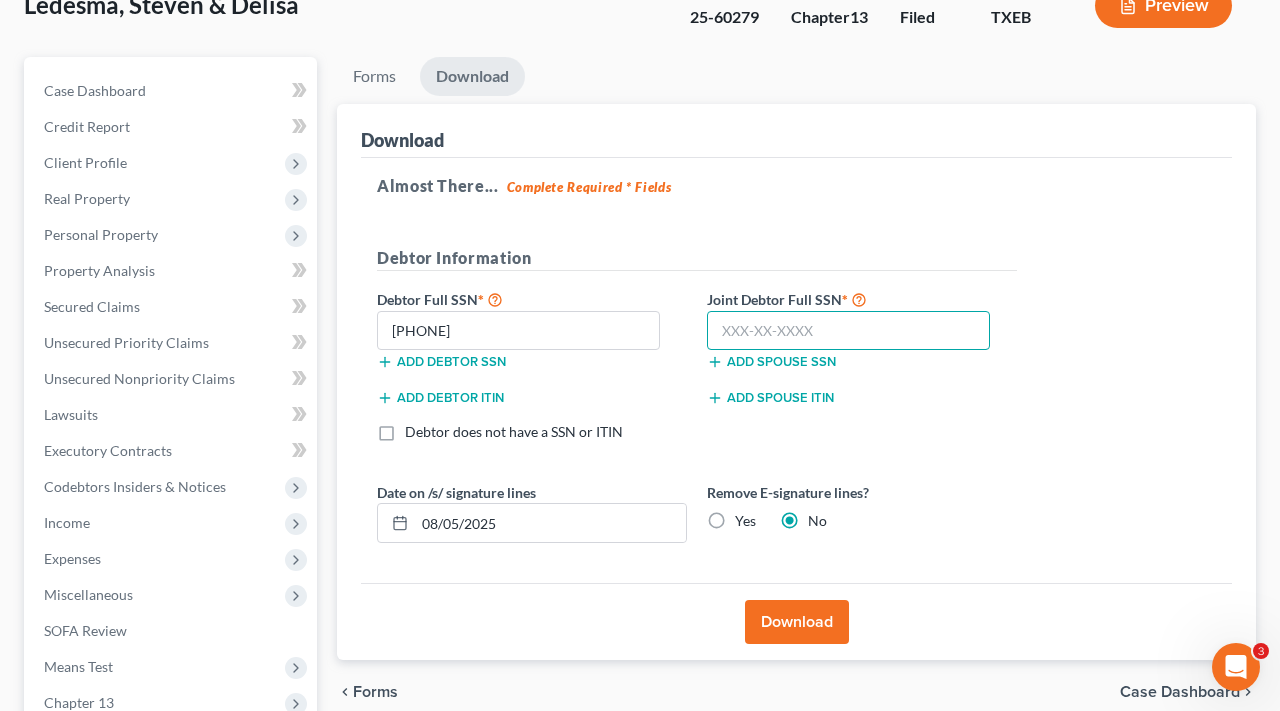 click at bounding box center (848, 331) 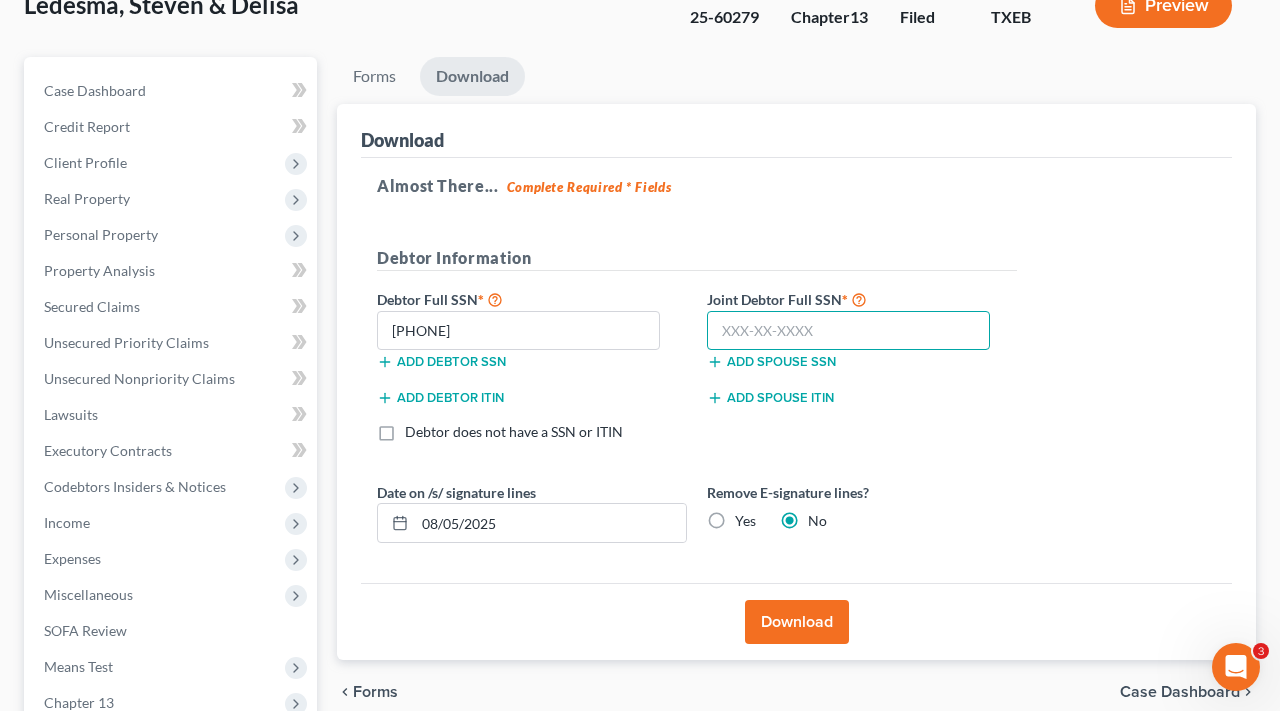 click at bounding box center (848, 331) 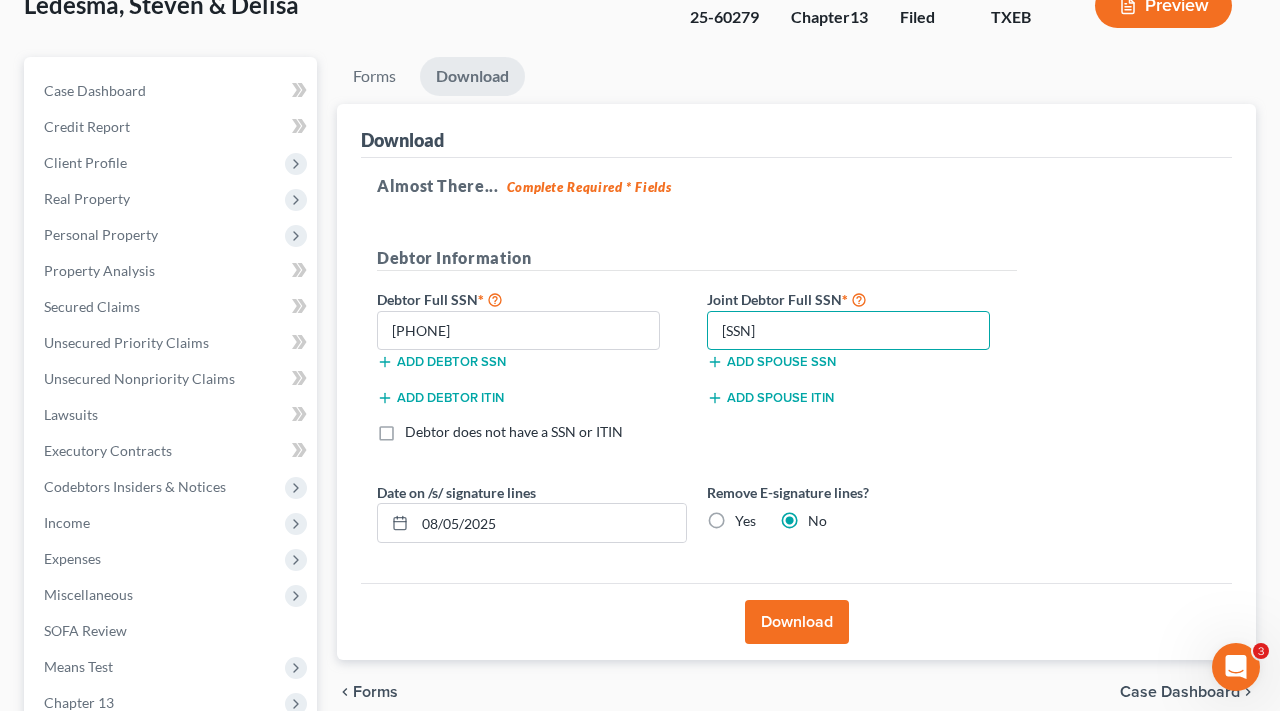 type on "[SSN]" 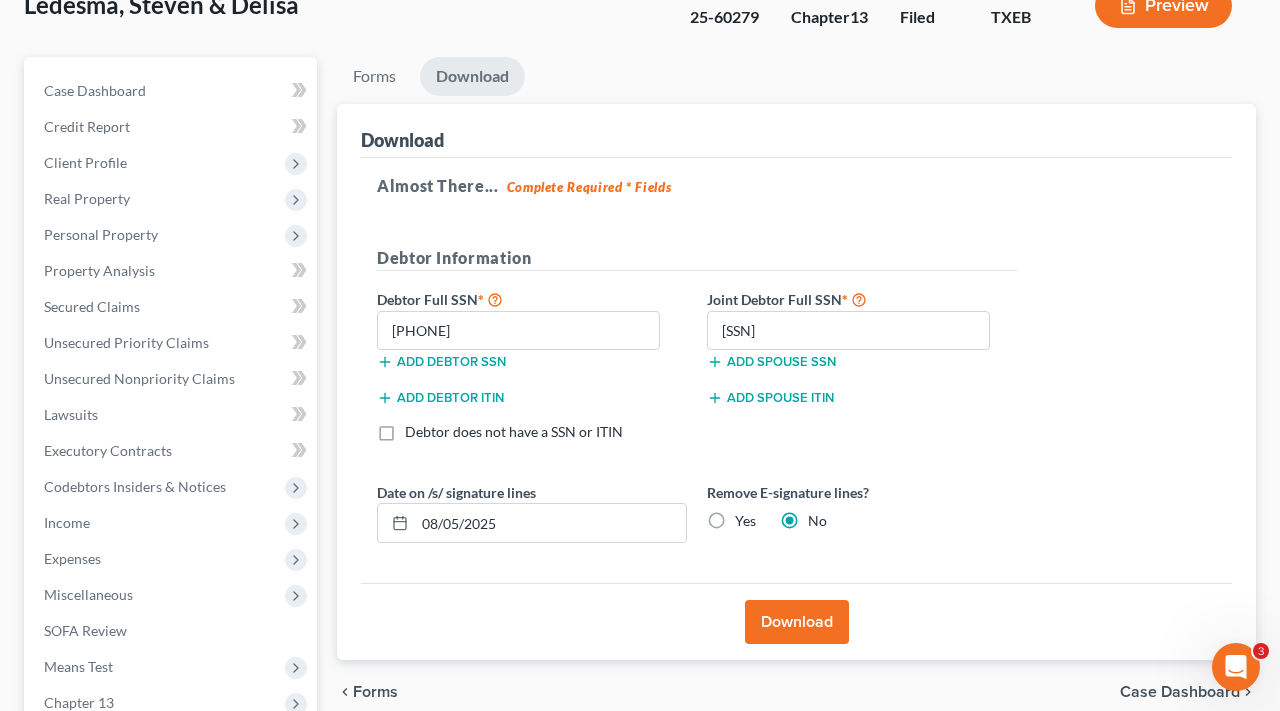 click on "Download" at bounding box center [797, 622] 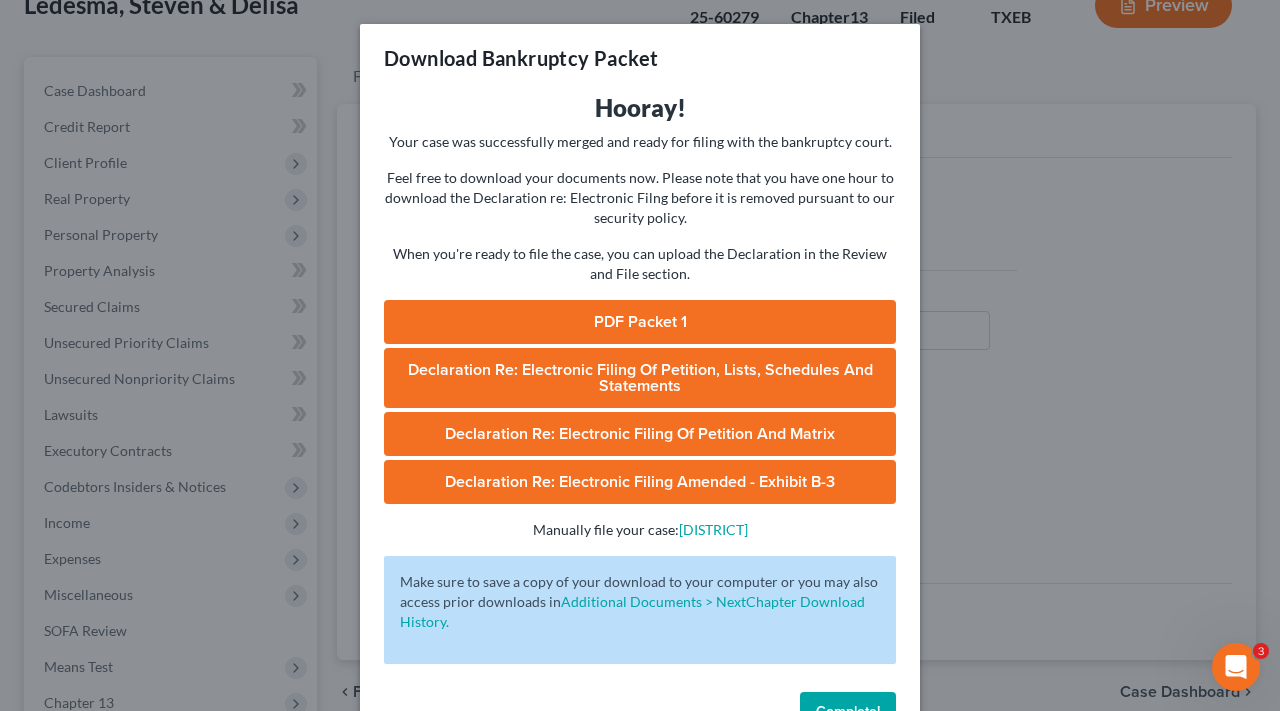 click on "PDF Packet 1" at bounding box center [640, 322] 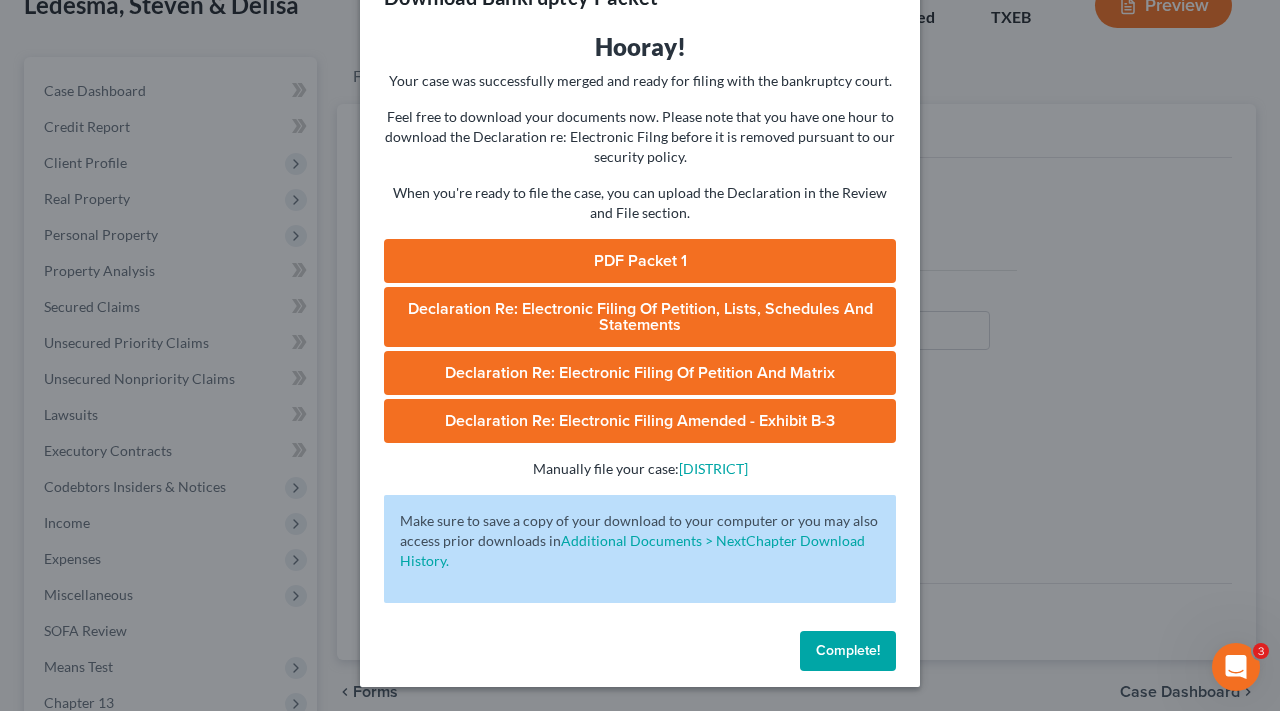 scroll, scrollTop: 61, scrollLeft: 0, axis: vertical 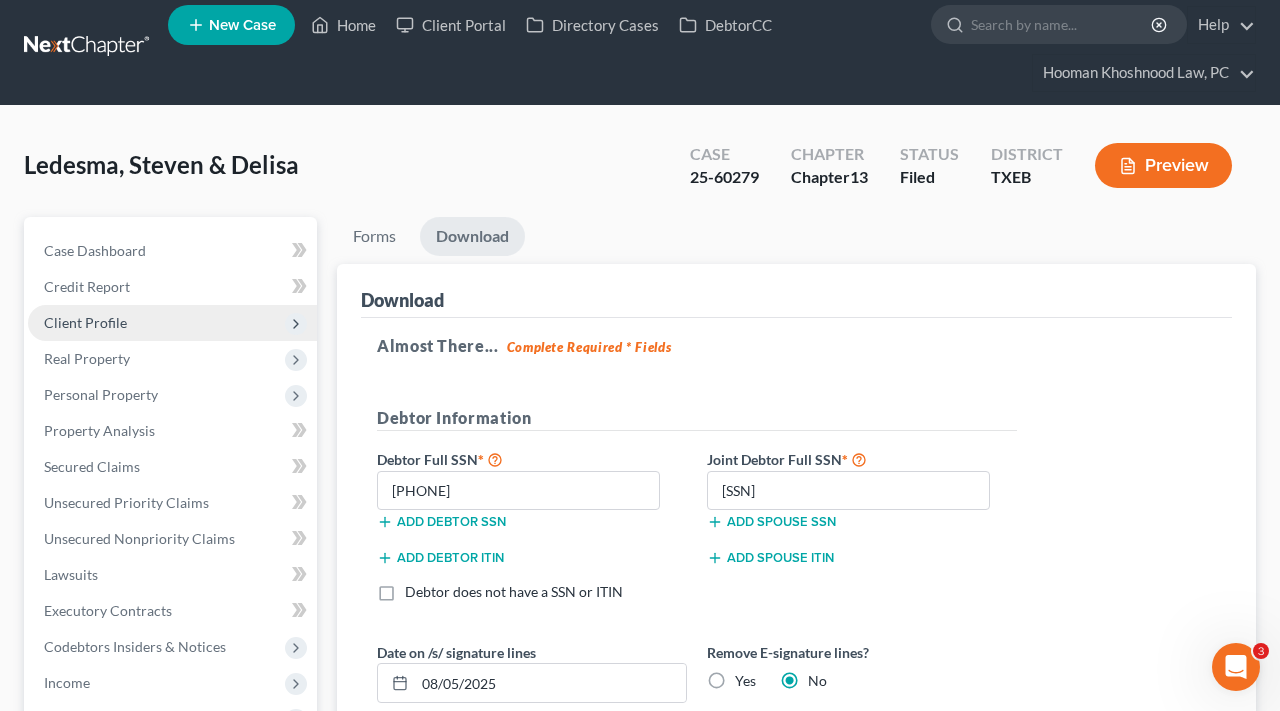 click on "Client Profile" at bounding box center (85, 322) 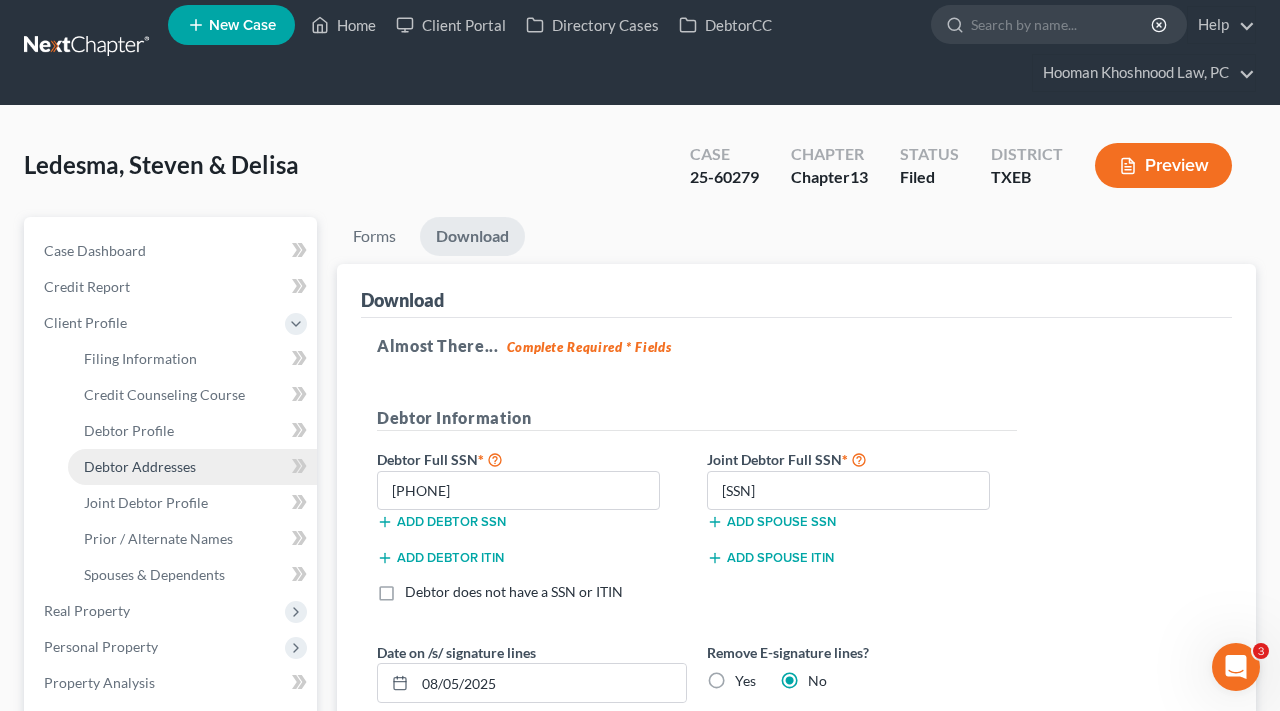 click on "Debtor Addresses" at bounding box center [140, 466] 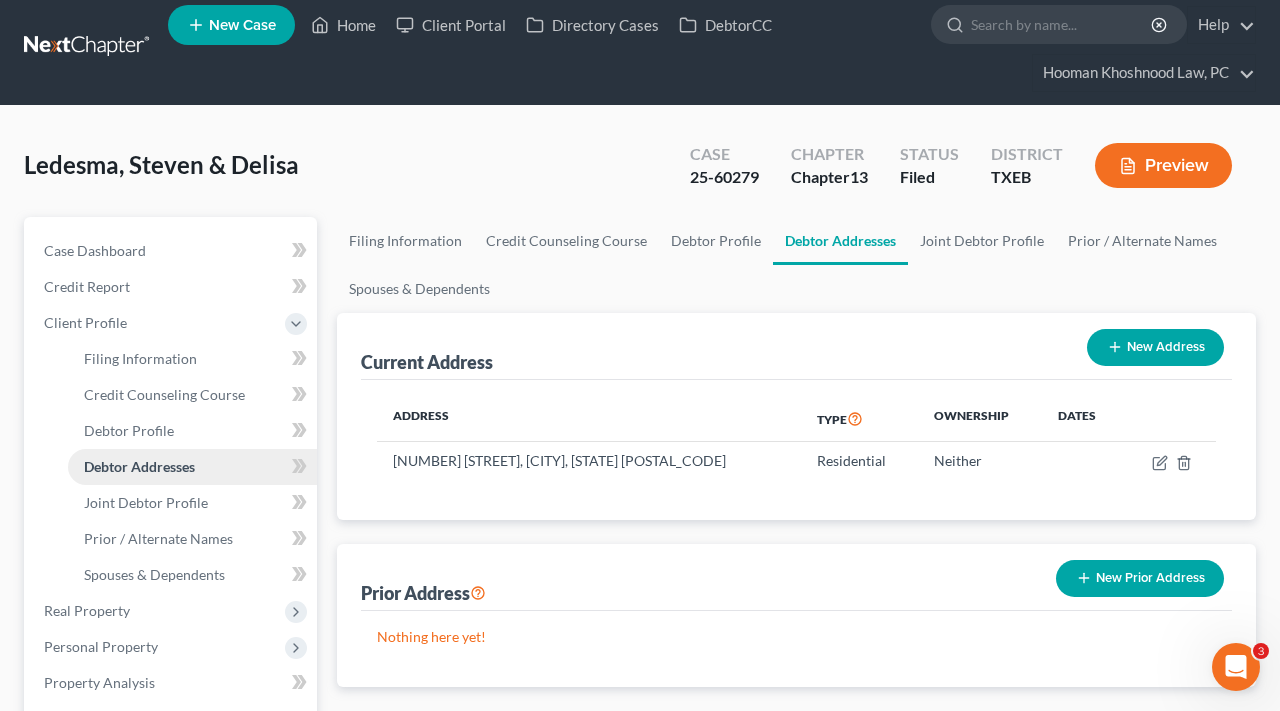 scroll, scrollTop: 0, scrollLeft: 0, axis: both 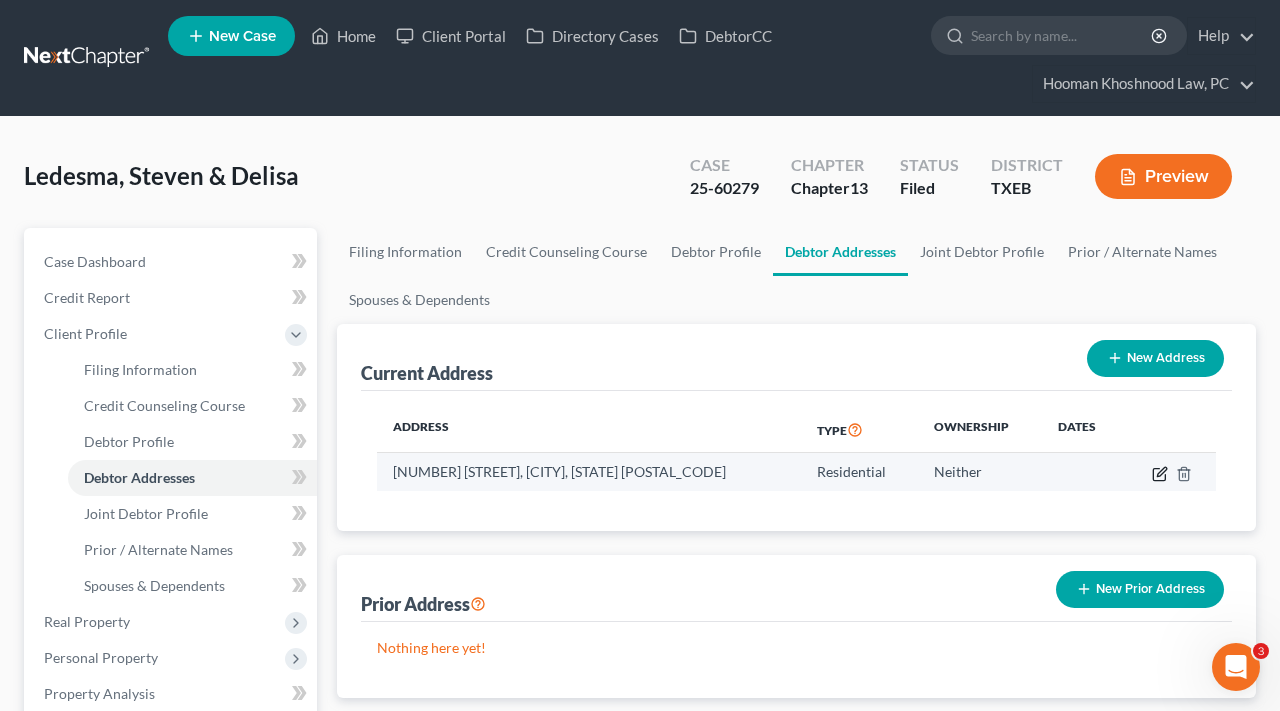 click 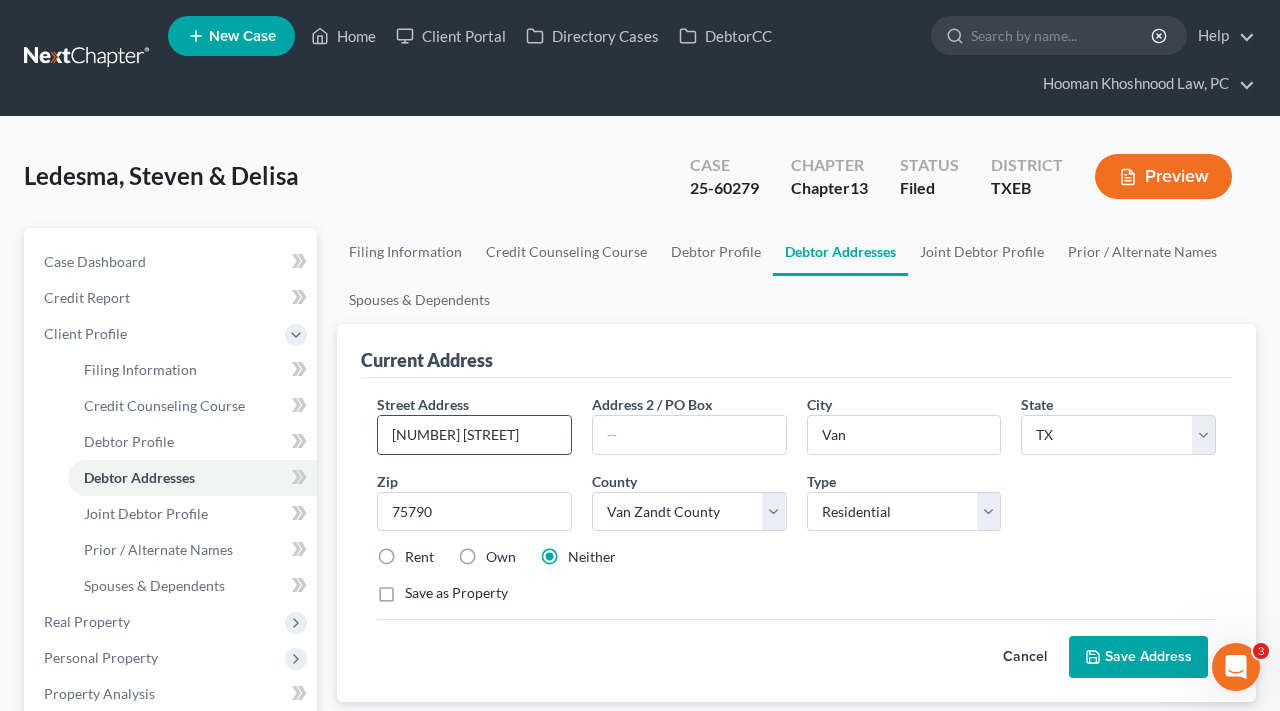drag, startPoint x: 511, startPoint y: 426, endPoint x: 380, endPoint y: 429, distance: 131.03435 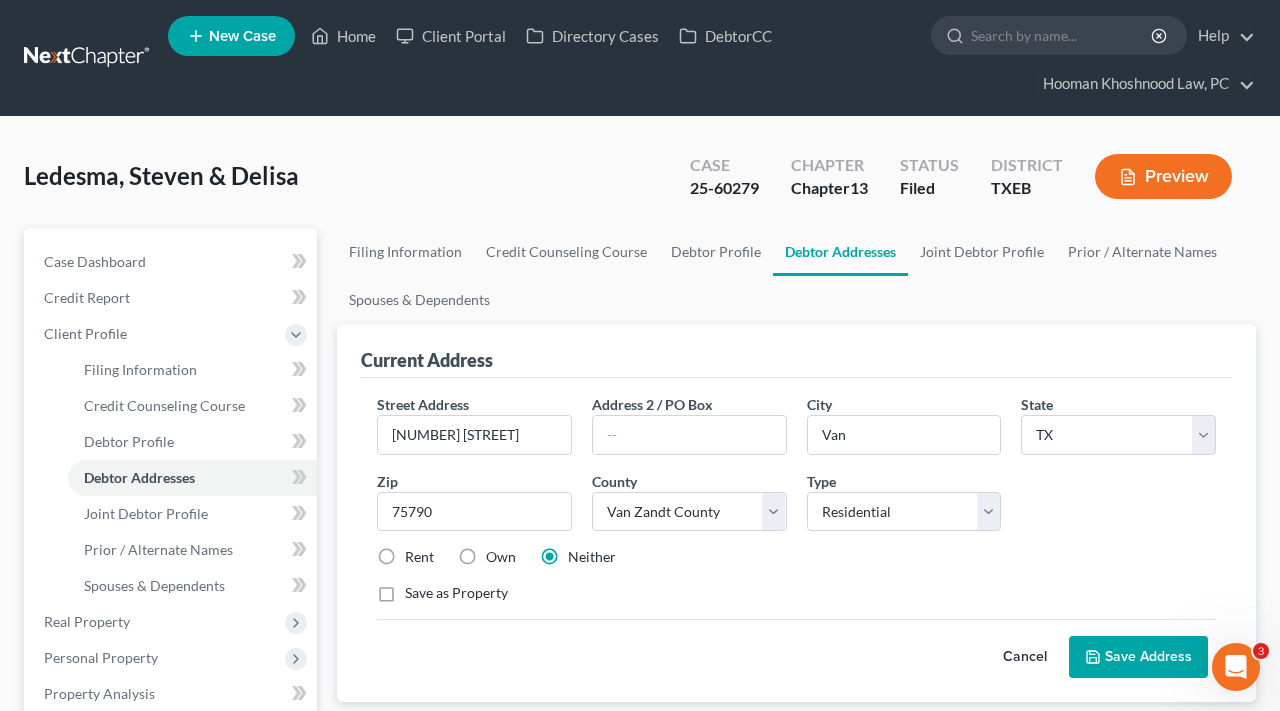 click at bounding box center [88, 58] 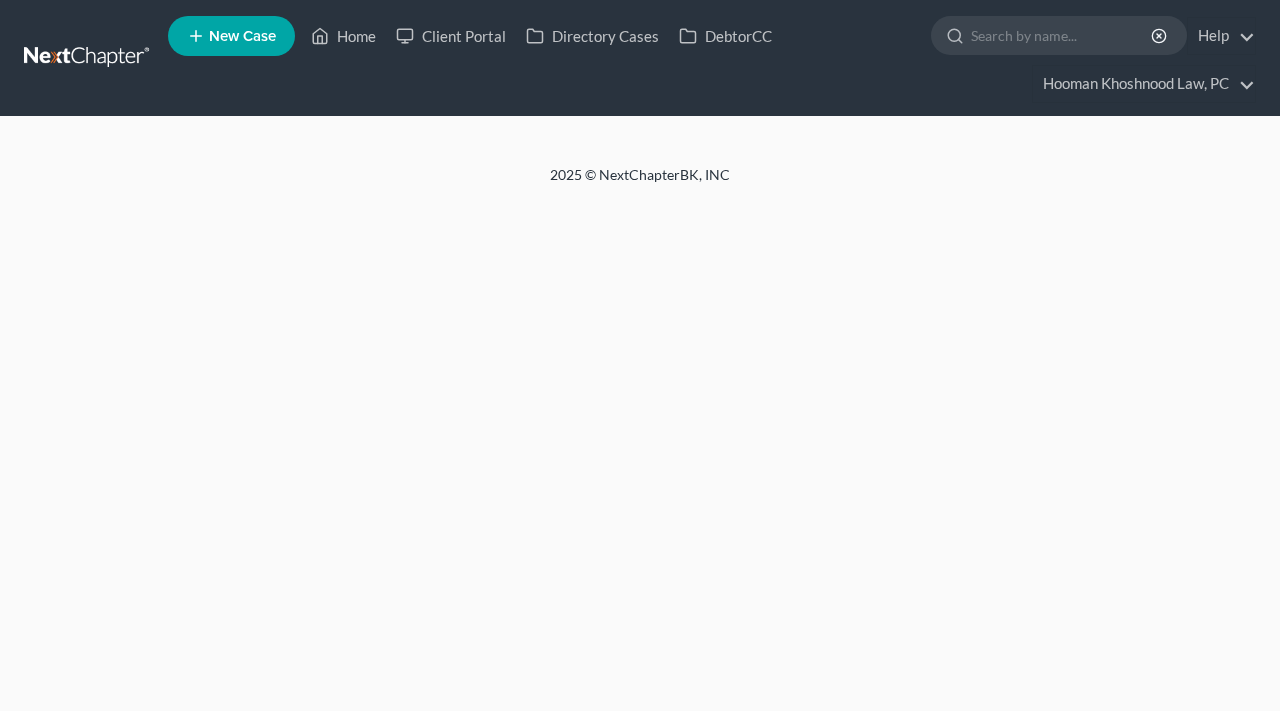 scroll, scrollTop: 0, scrollLeft: 0, axis: both 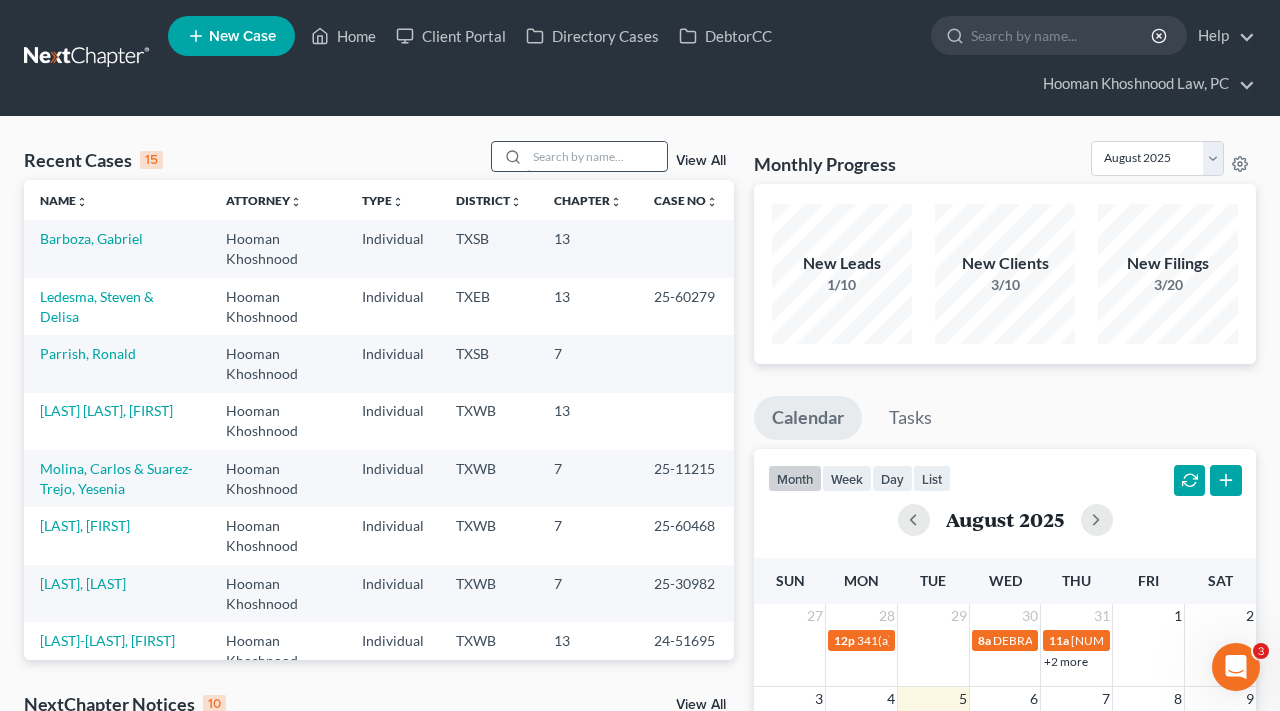 click at bounding box center [597, 156] 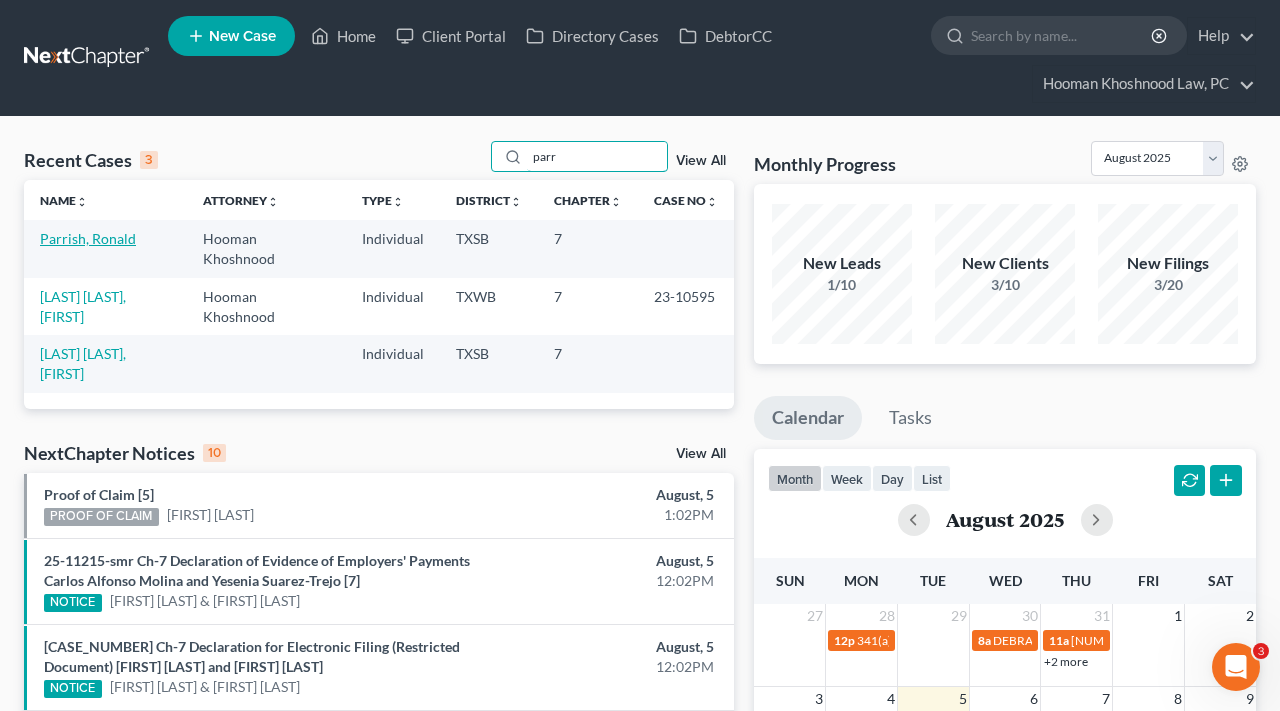 type on "parr" 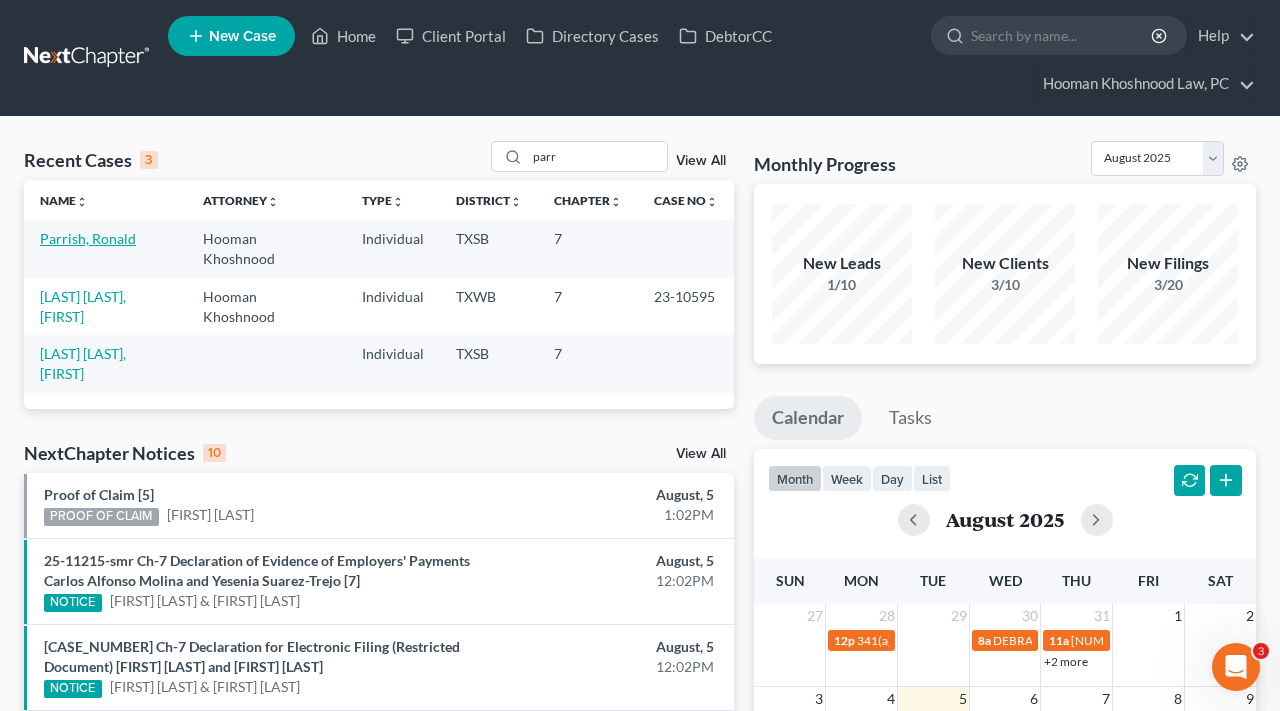 click on "Parrish, Ronald" at bounding box center (88, 238) 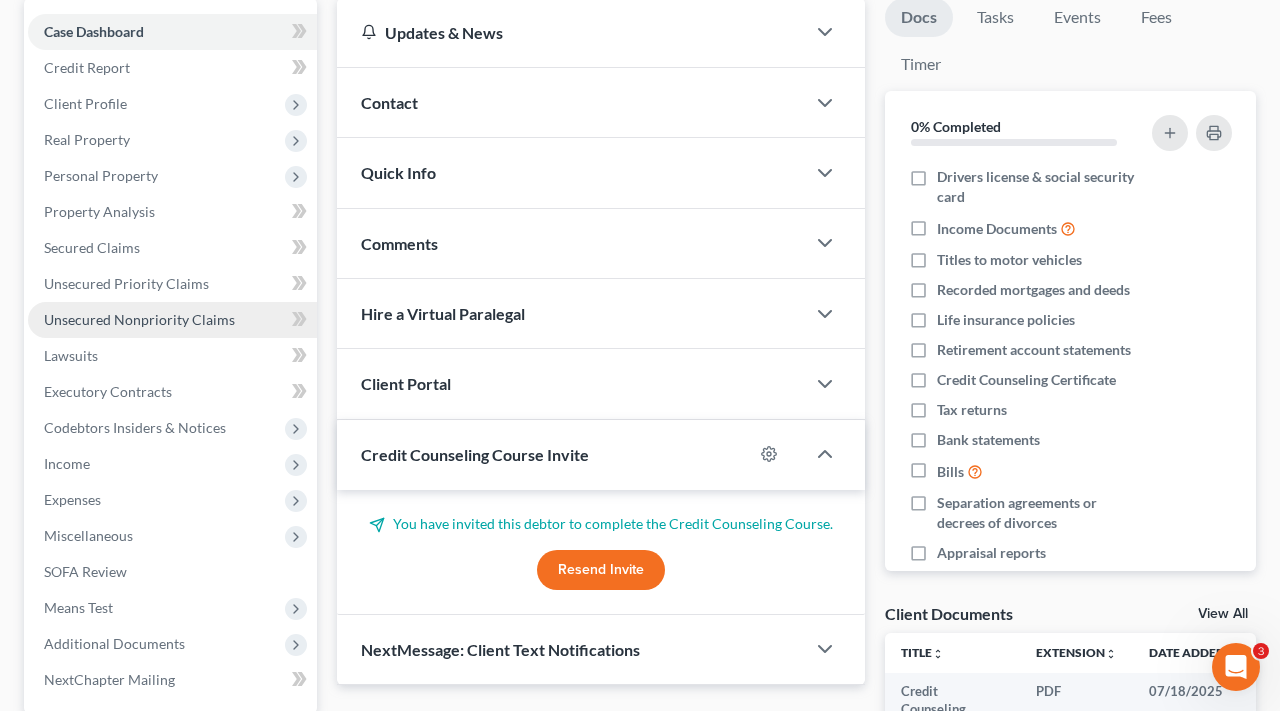 scroll, scrollTop: 231, scrollLeft: 0, axis: vertical 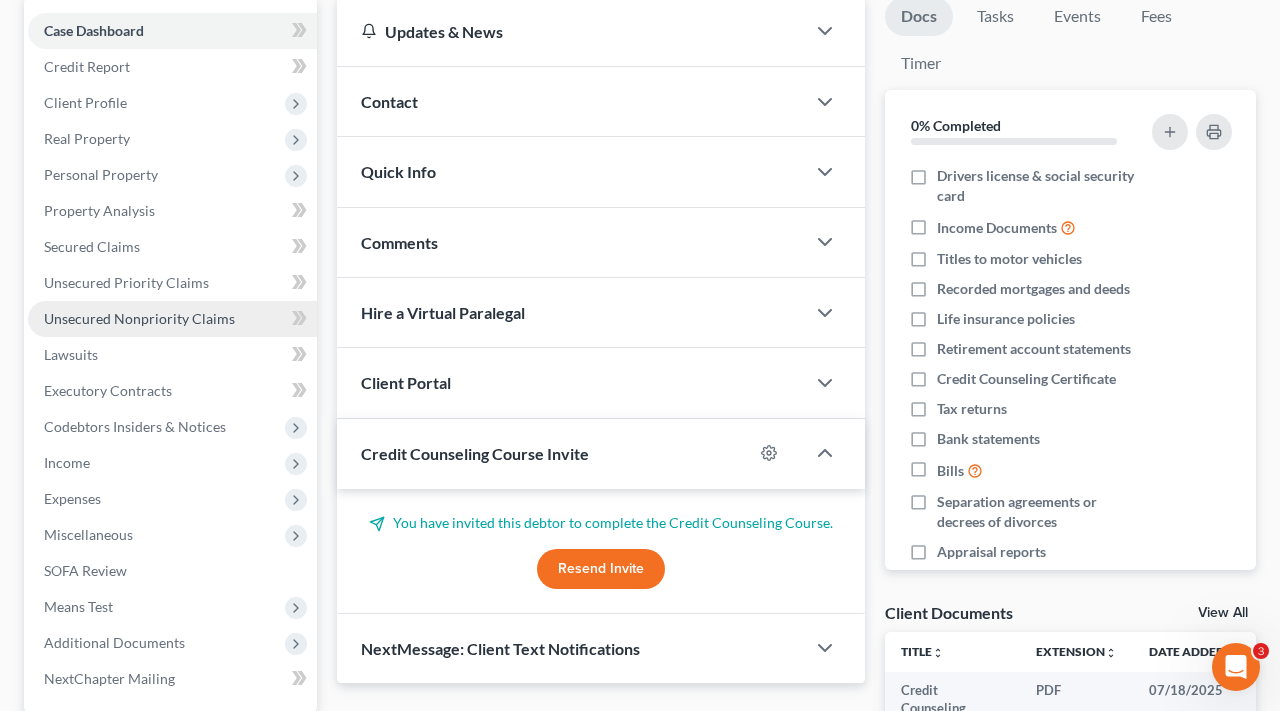 click on "Unsecured Nonpriority Claims" at bounding box center (139, 318) 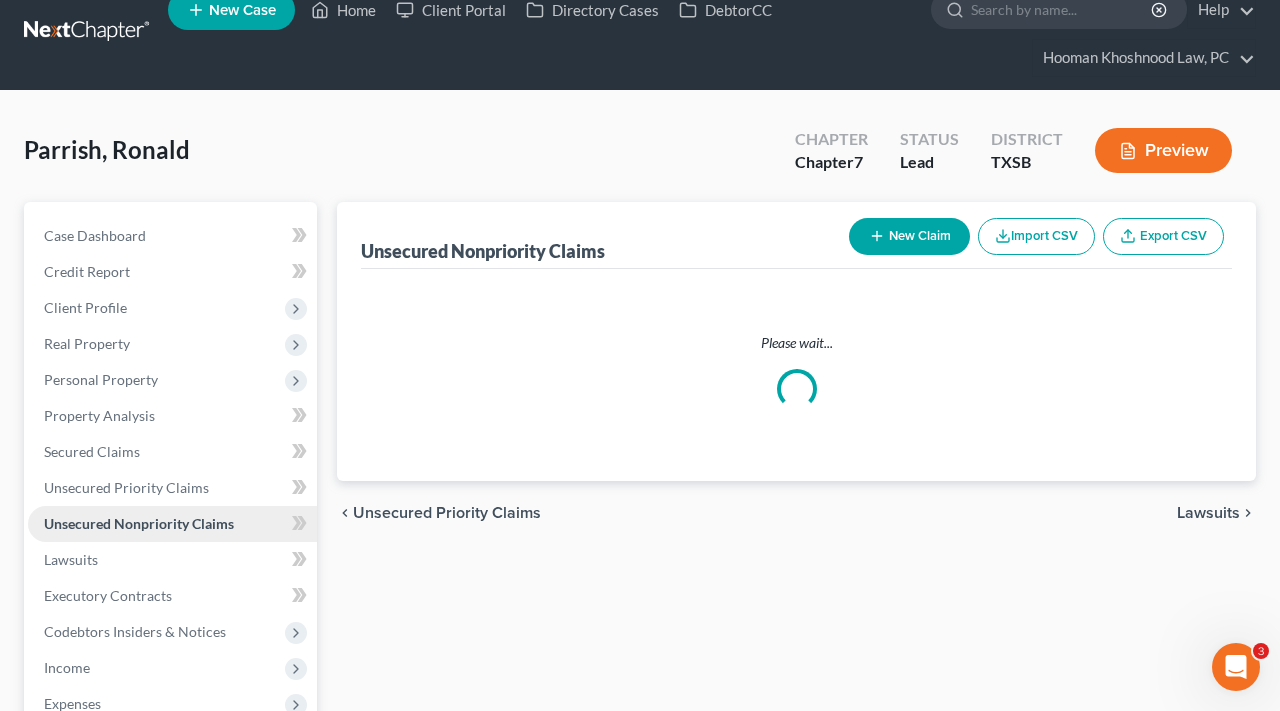 scroll, scrollTop: 0, scrollLeft: 0, axis: both 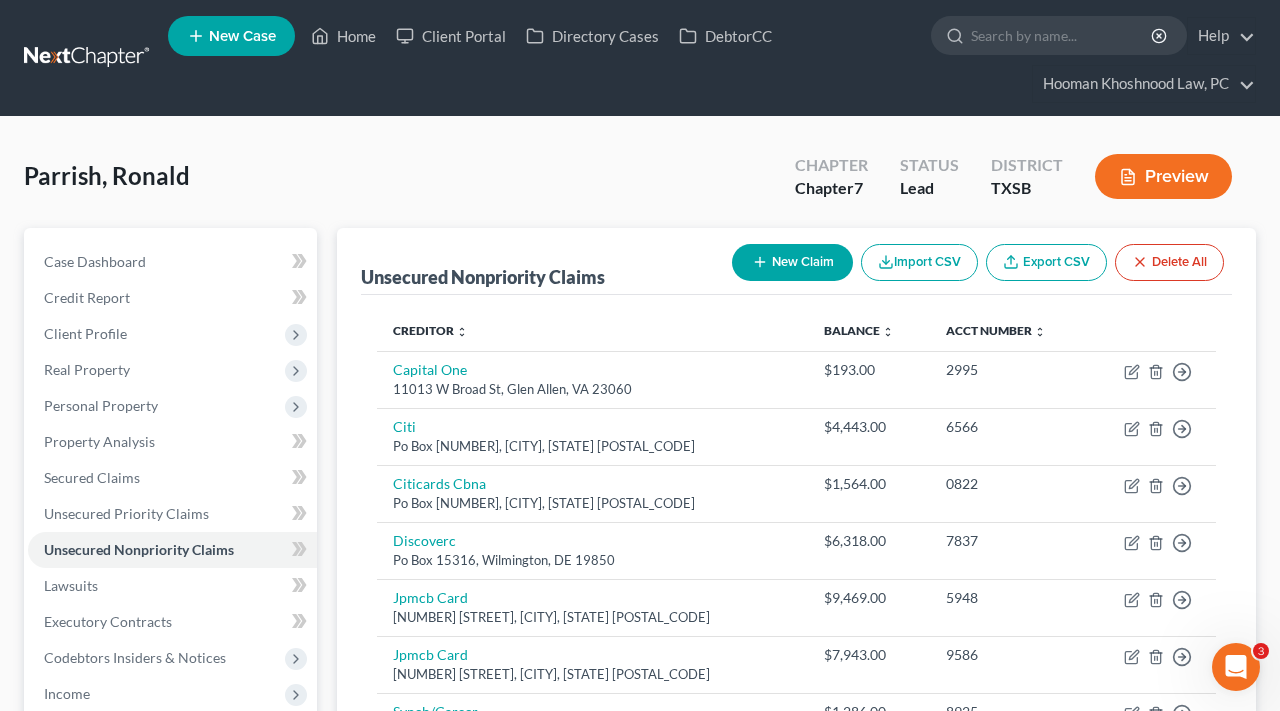 click on "New Claim" at bounding box center (792, 262) 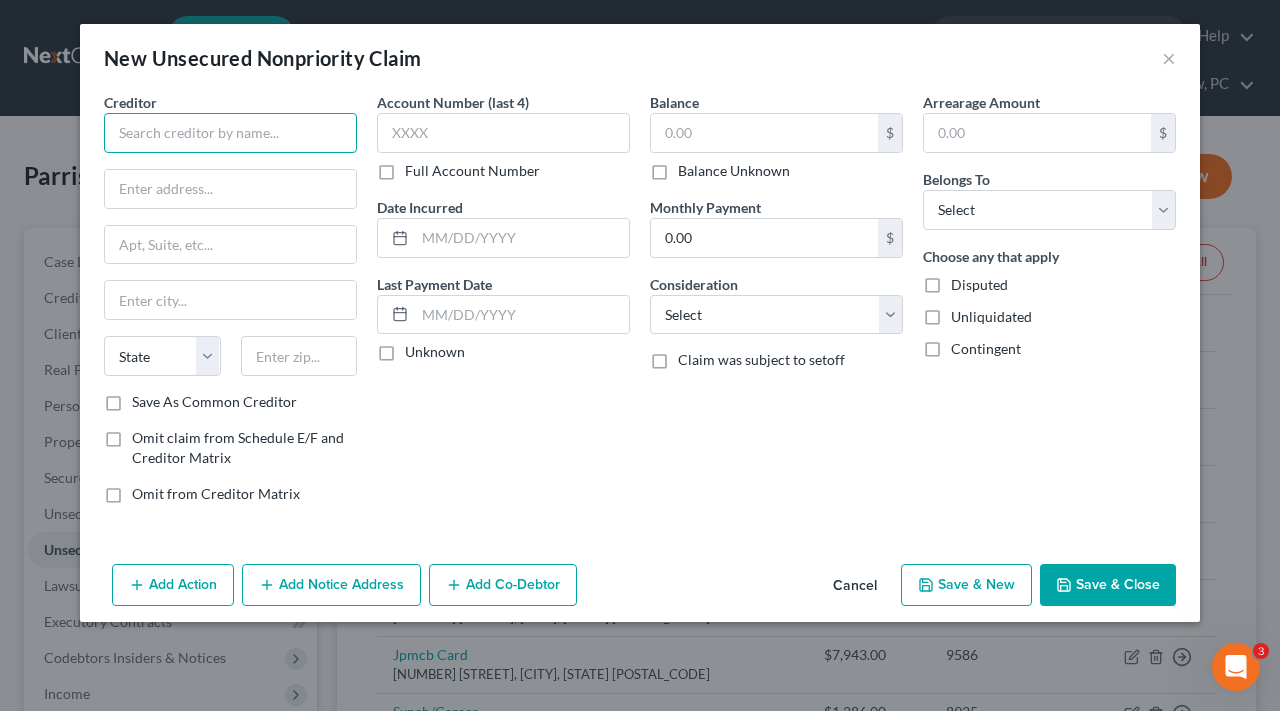 click at bounding box center [230, 133] 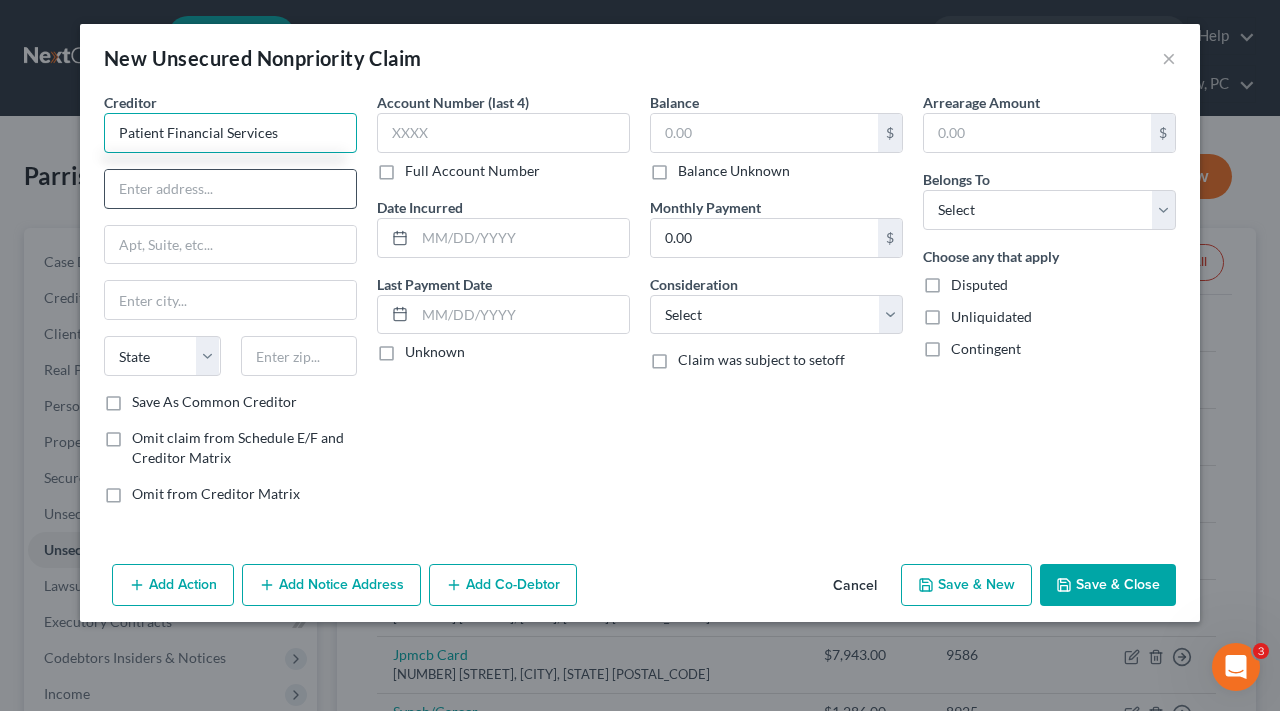 type on "Patient Financial Services" 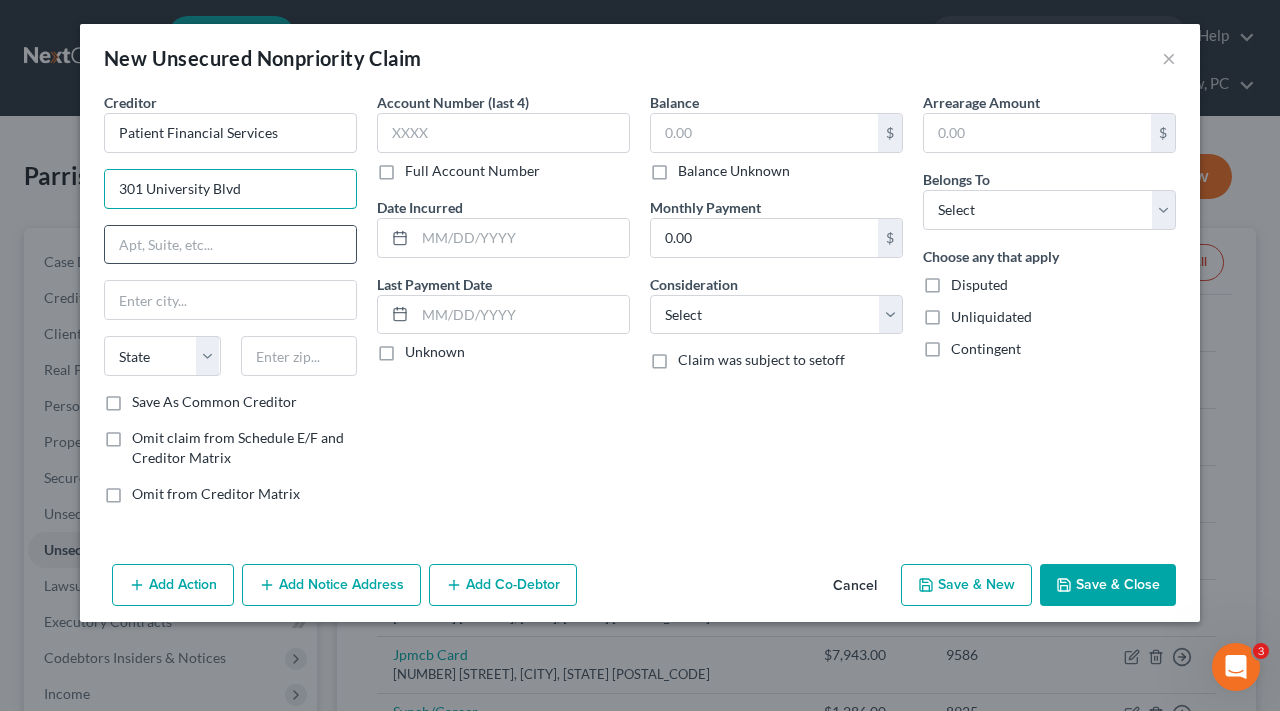 type on "301 University Blvd" 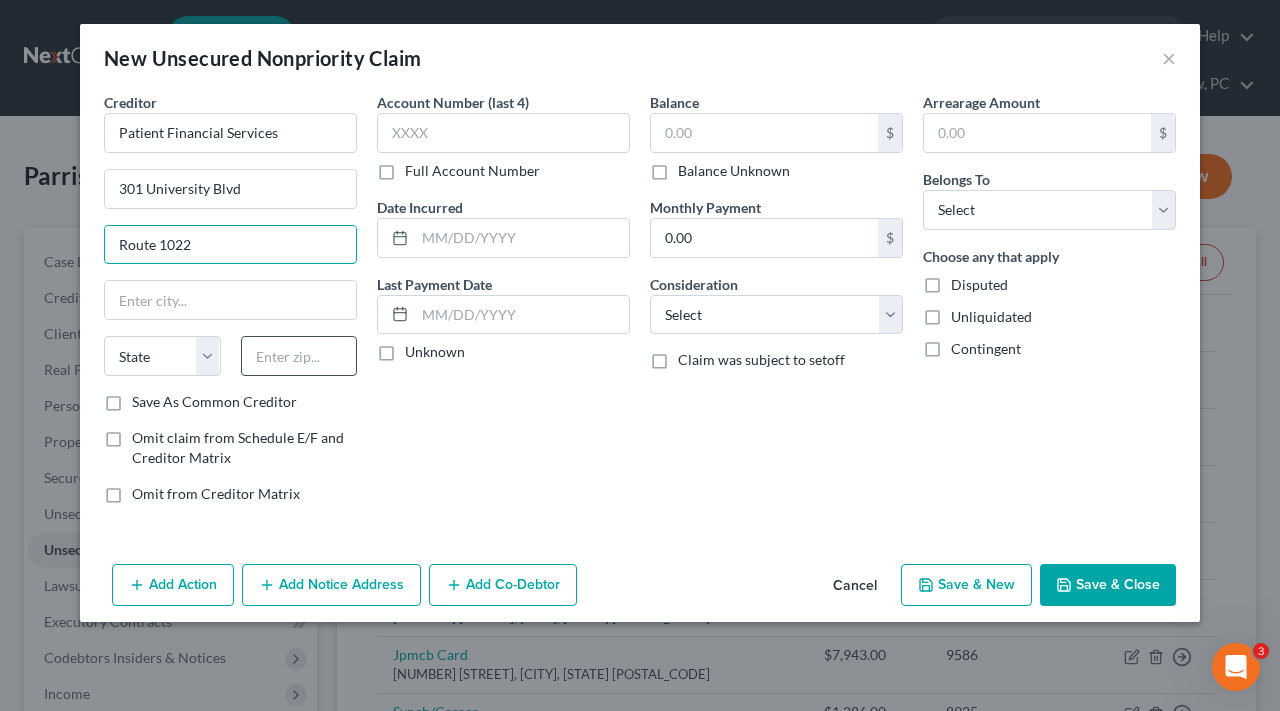 type on "Route 1022" 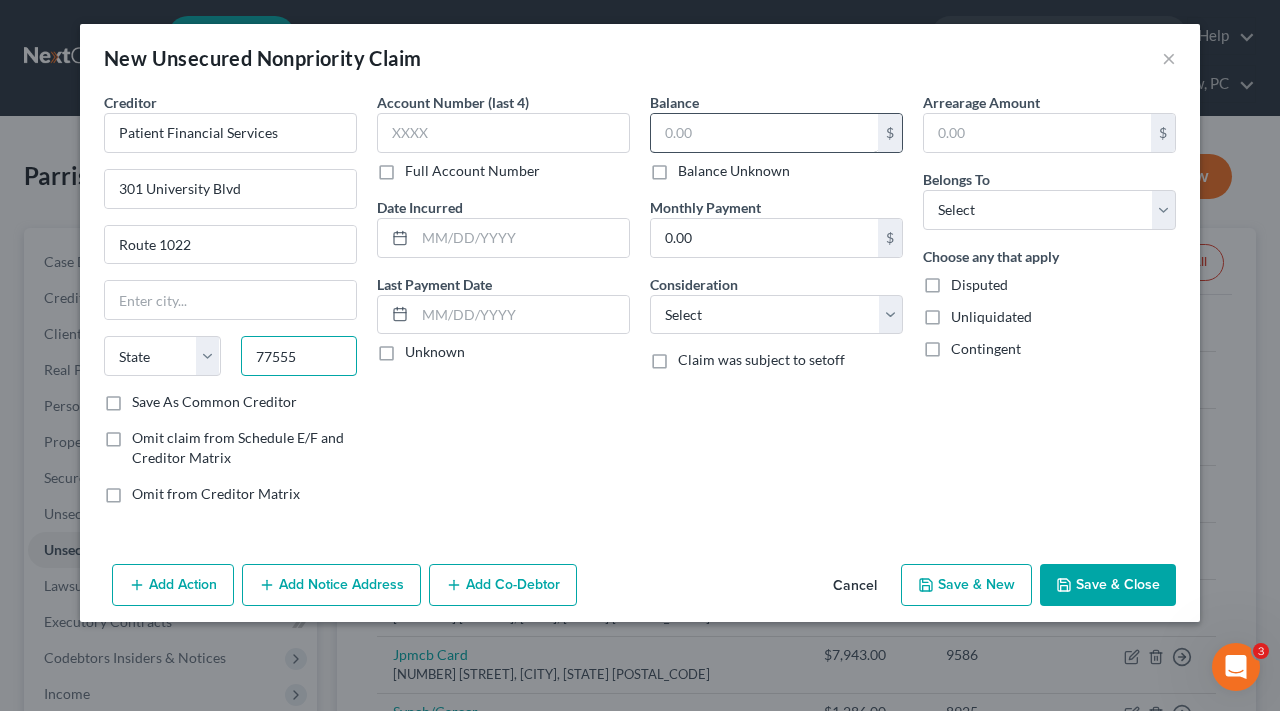 type on "77555" 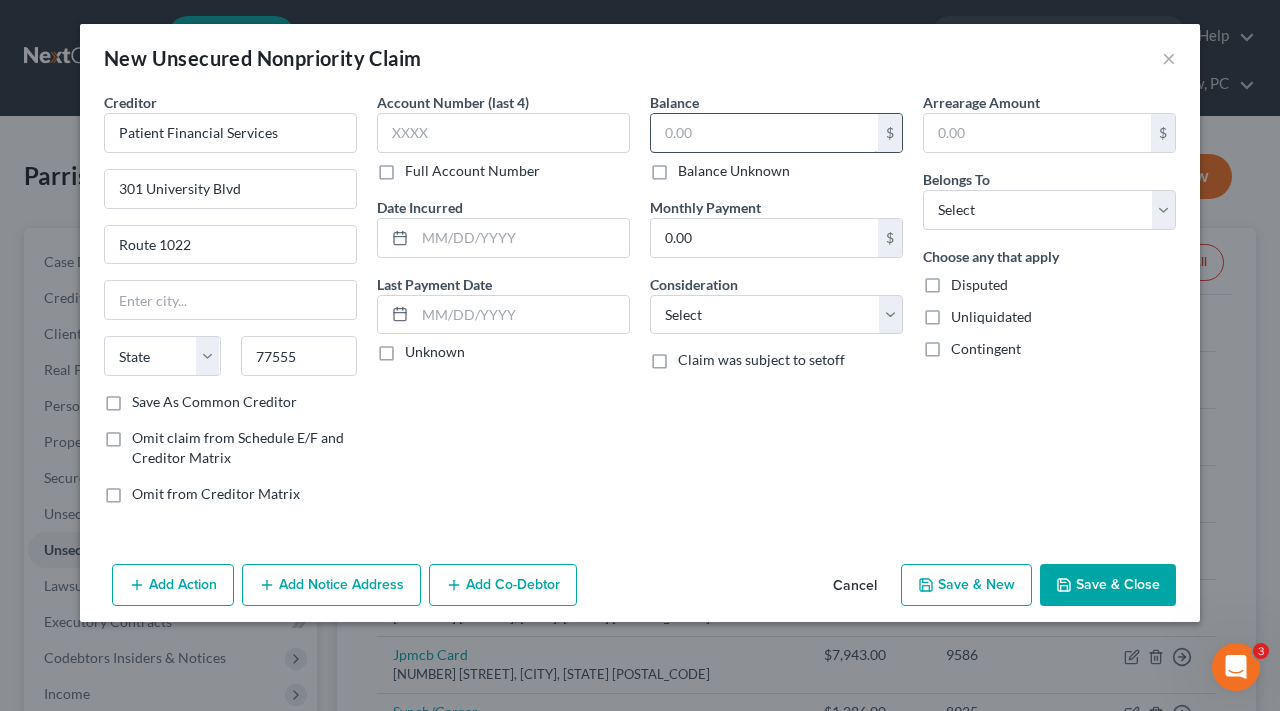 click at bounding box center [764, 133] 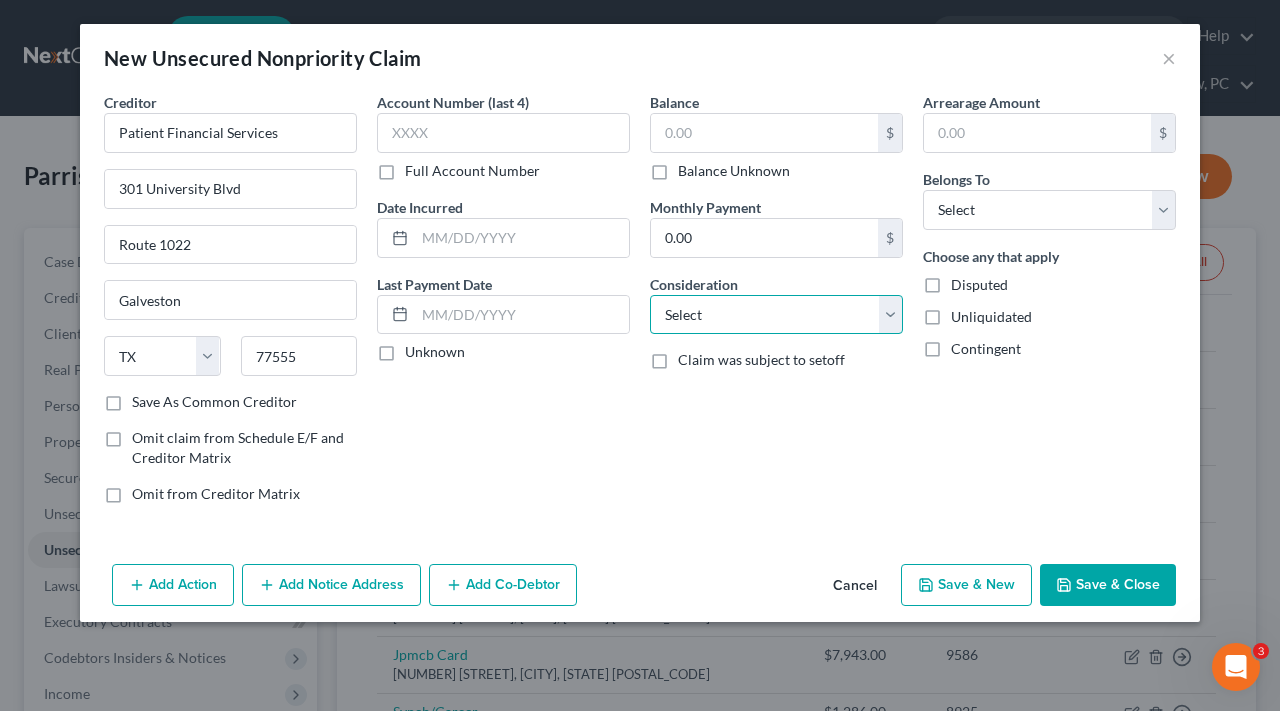 select on "9" 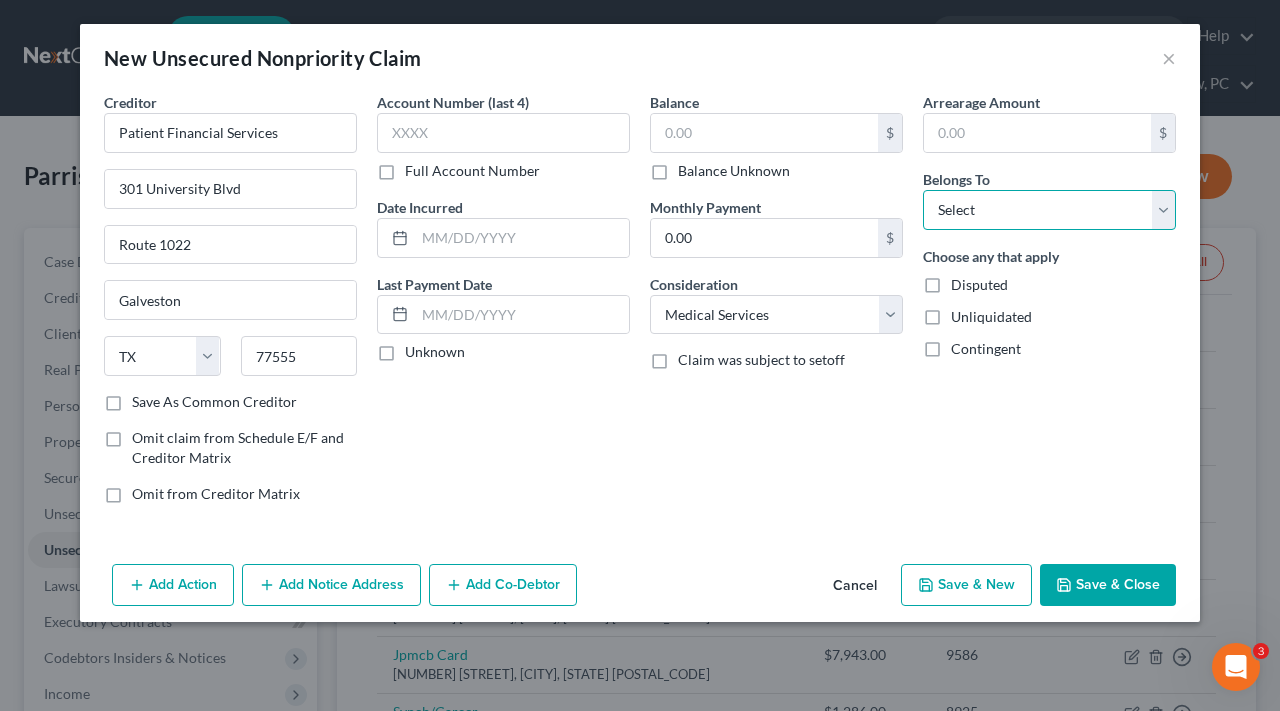 select on "0" 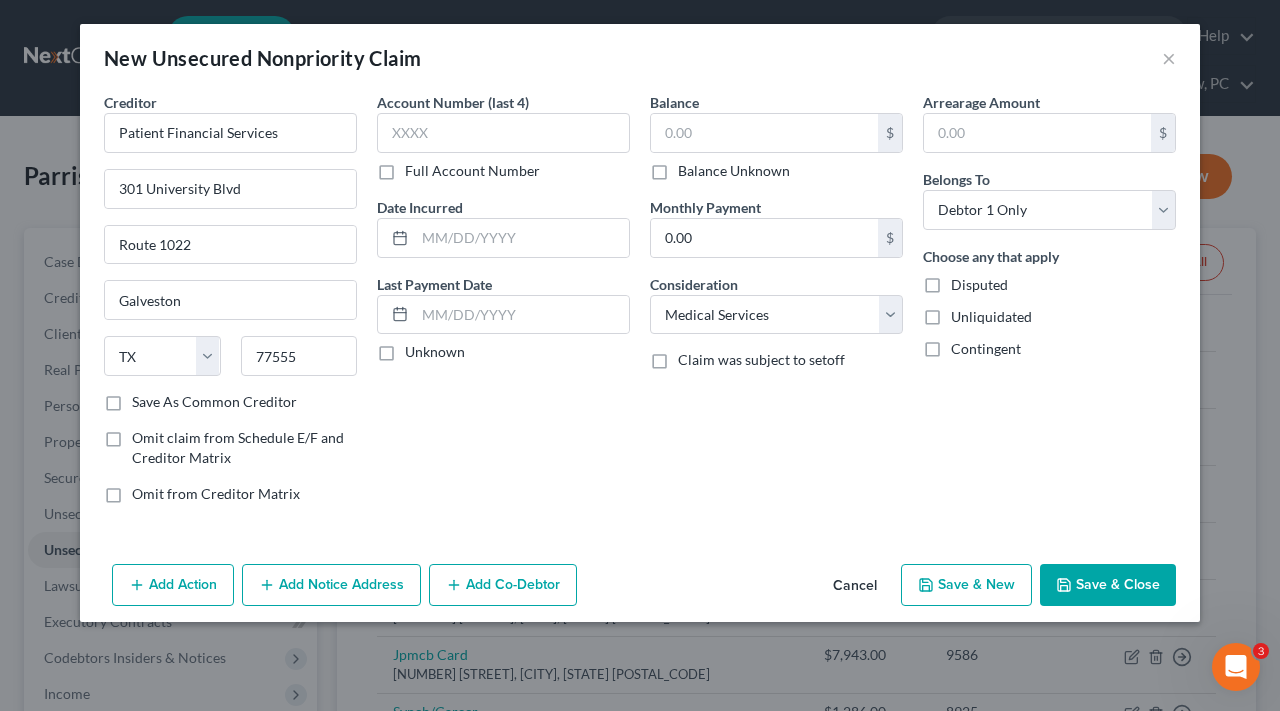 click on "Save & Close" at bounding box center (1108, 585) 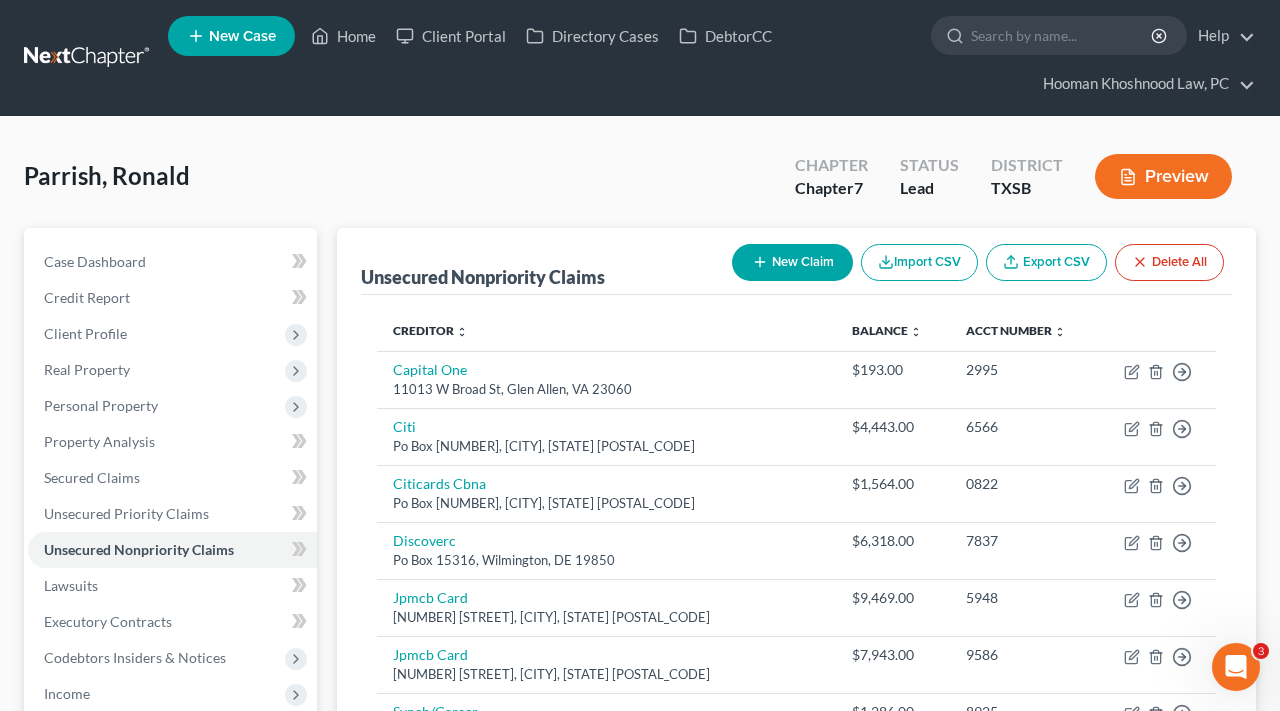 scroll, scrollTop: 96, scrollLeft: 0, axis: vertical 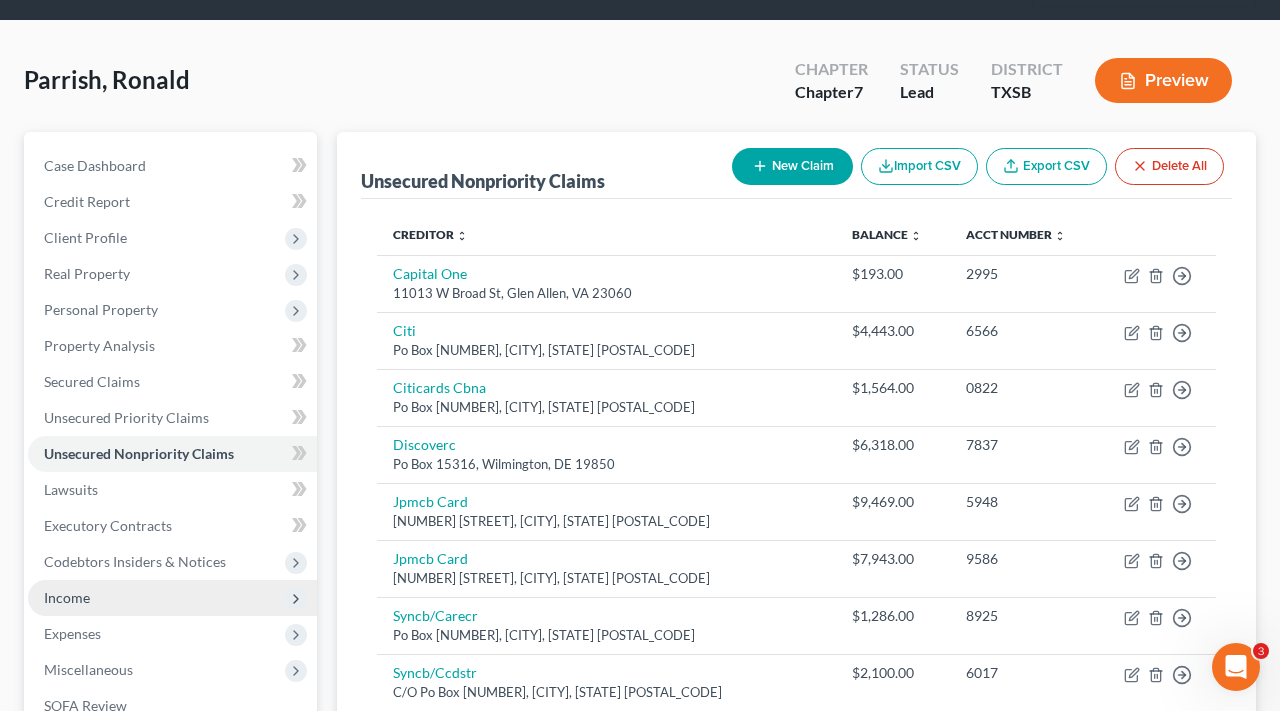 click on "Income" at bounding box center (67, 597) 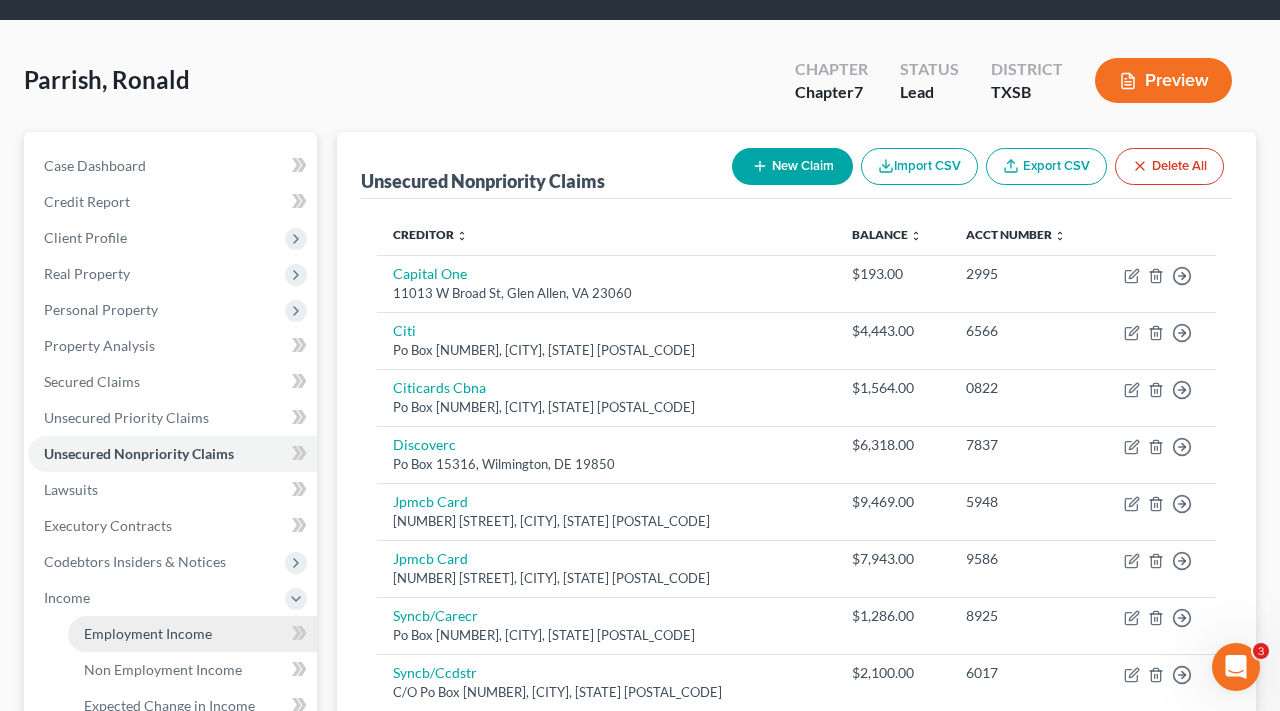 click on "Employment Income" at bounding box center (192, 634) 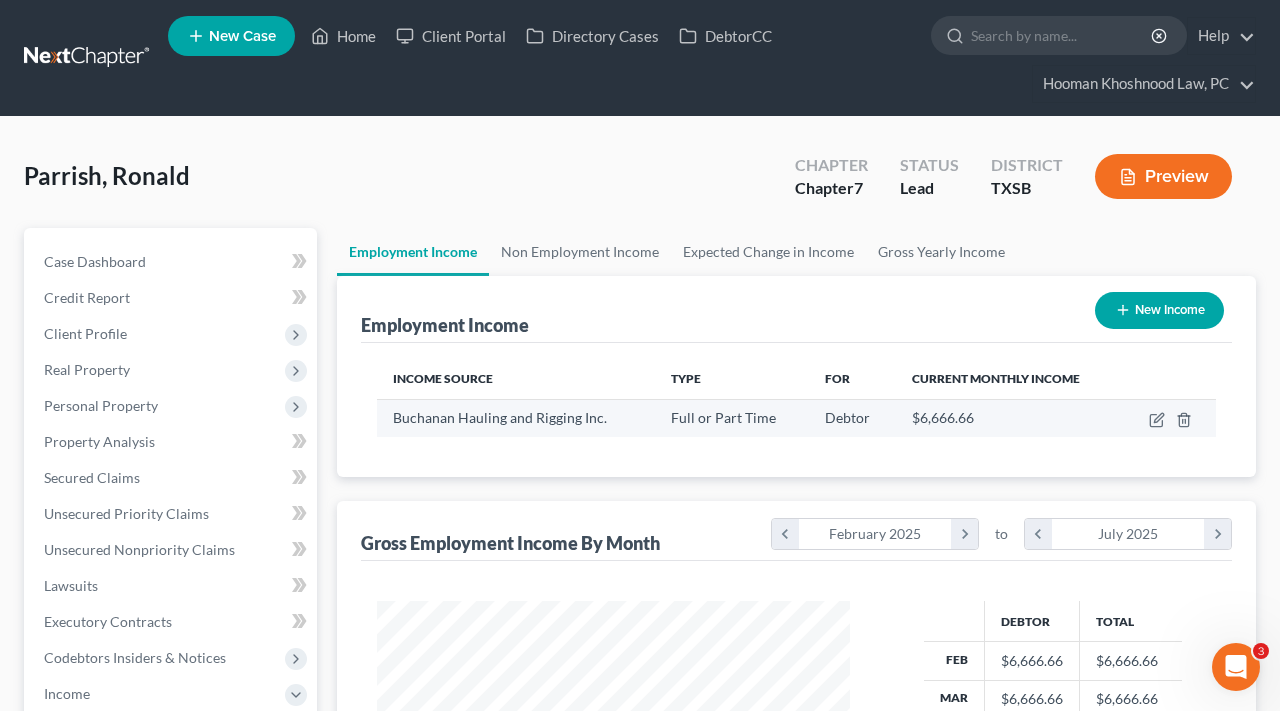 scroll, scrollTop: 999642, scrollLeft: 999487, axis: both 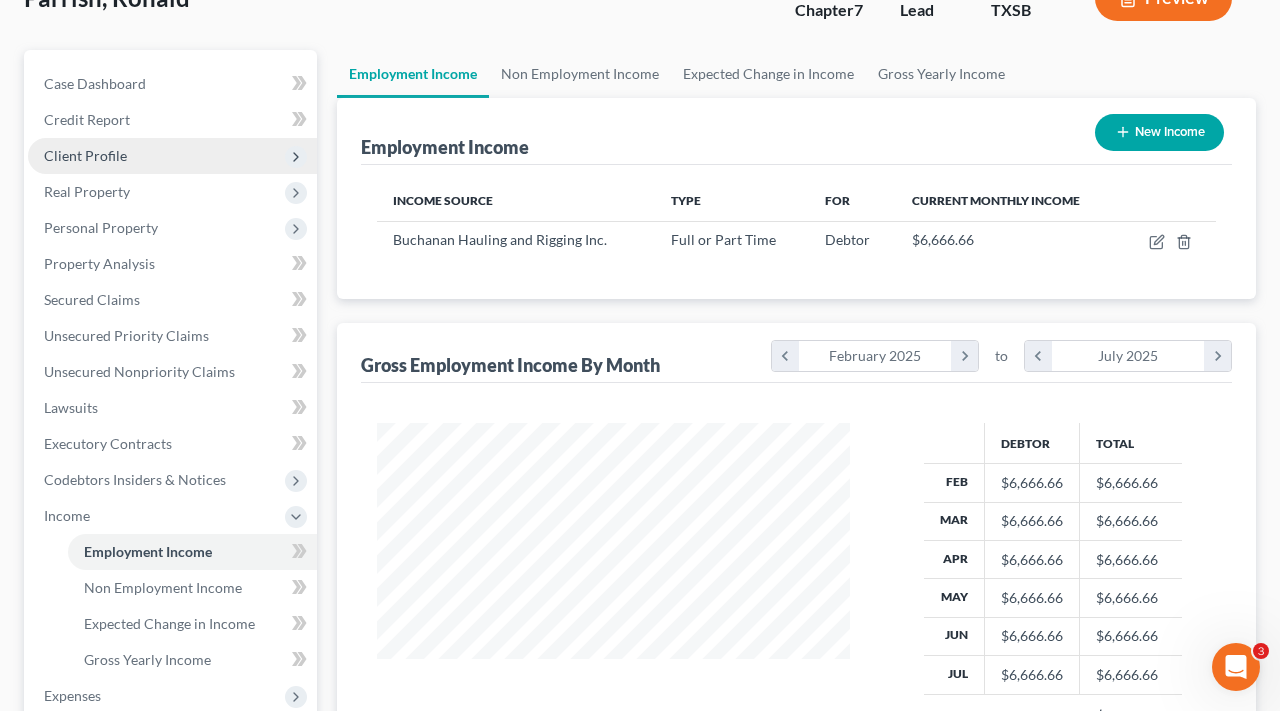 click on "Client Profile" at bounding box center [85, 155] 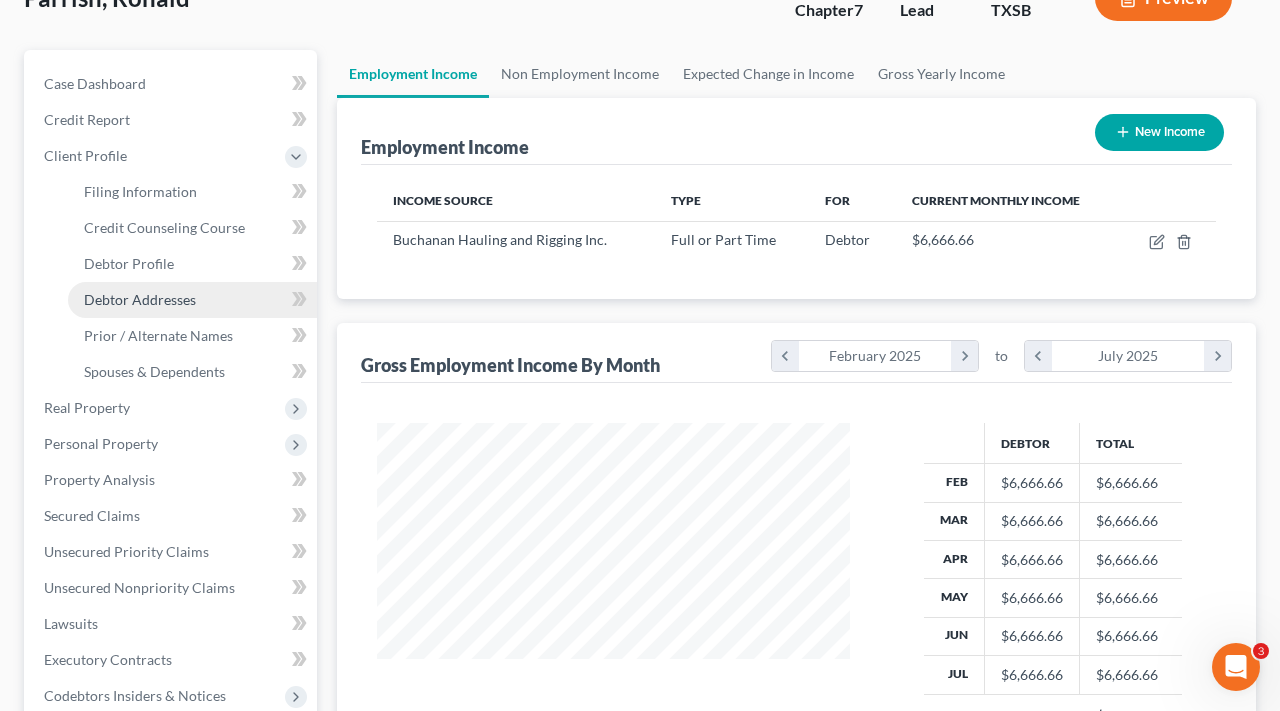 click on "Debtor Addresses" at bounding box center [140, 299] 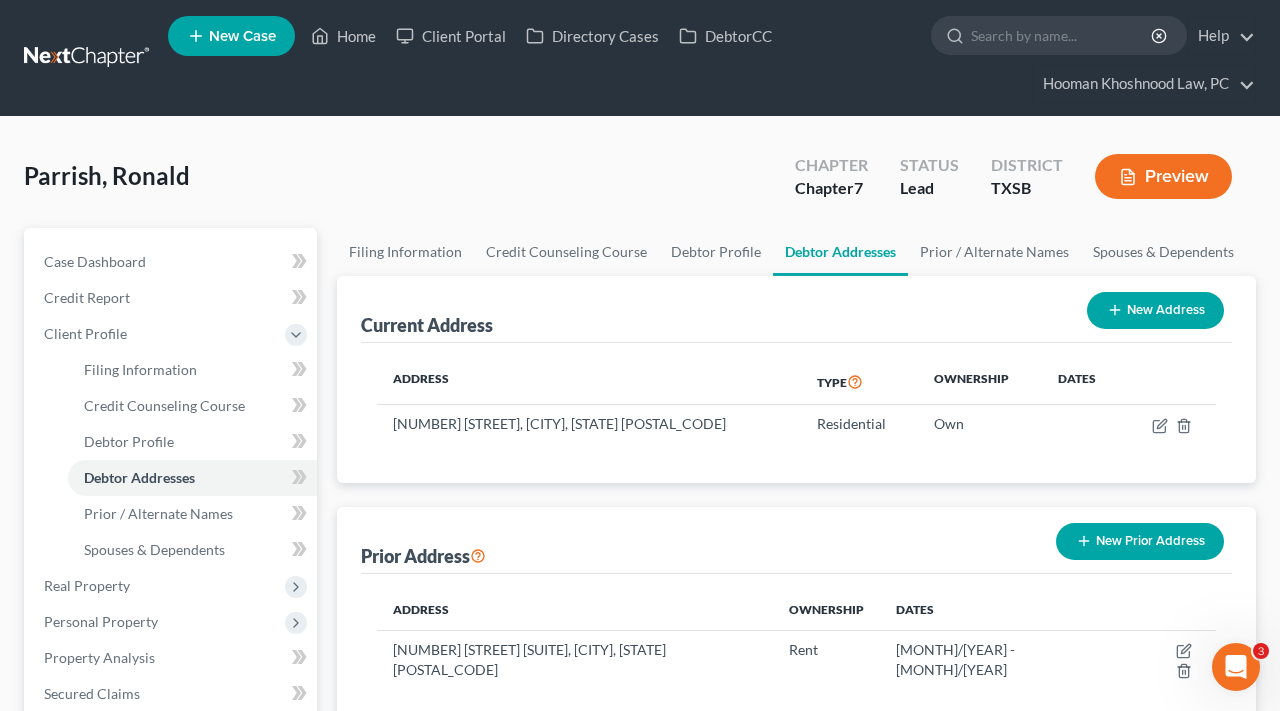 scroll, scrollTop: 238, scrollLeft: 0, axis: vertical 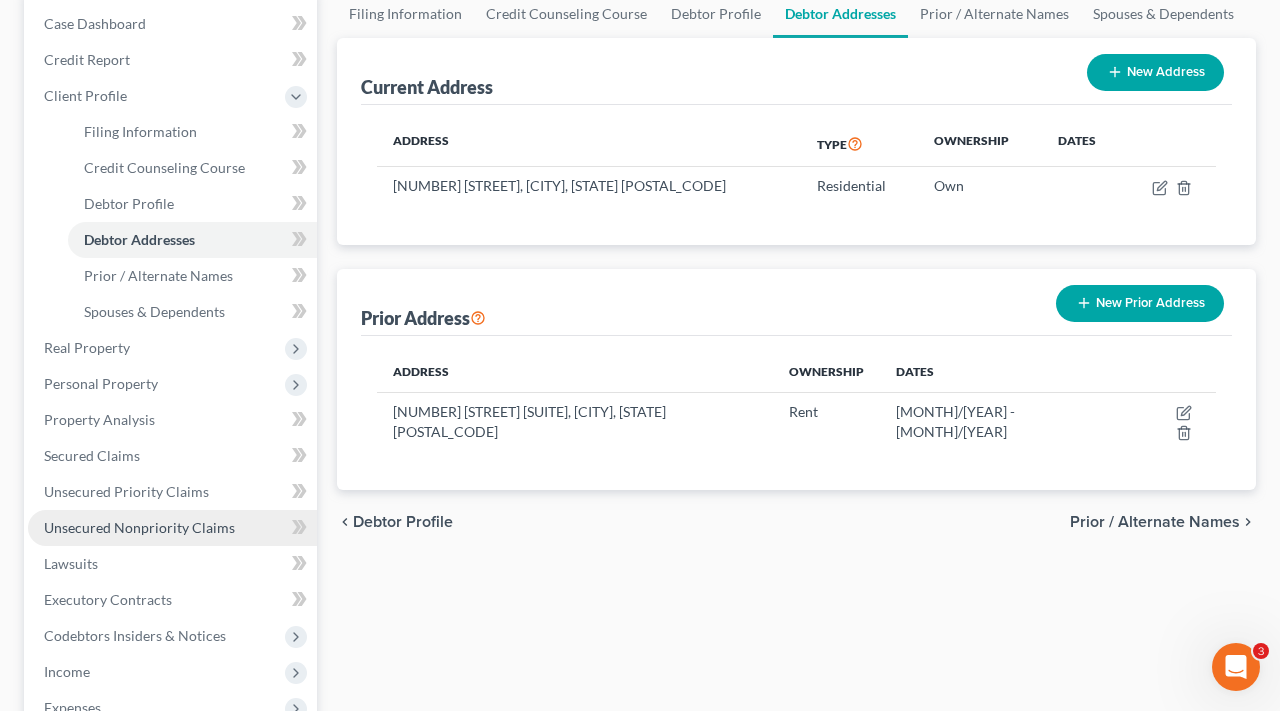 click on "Unsecured Nonpriority Claims" at bounding box center [172, 528] 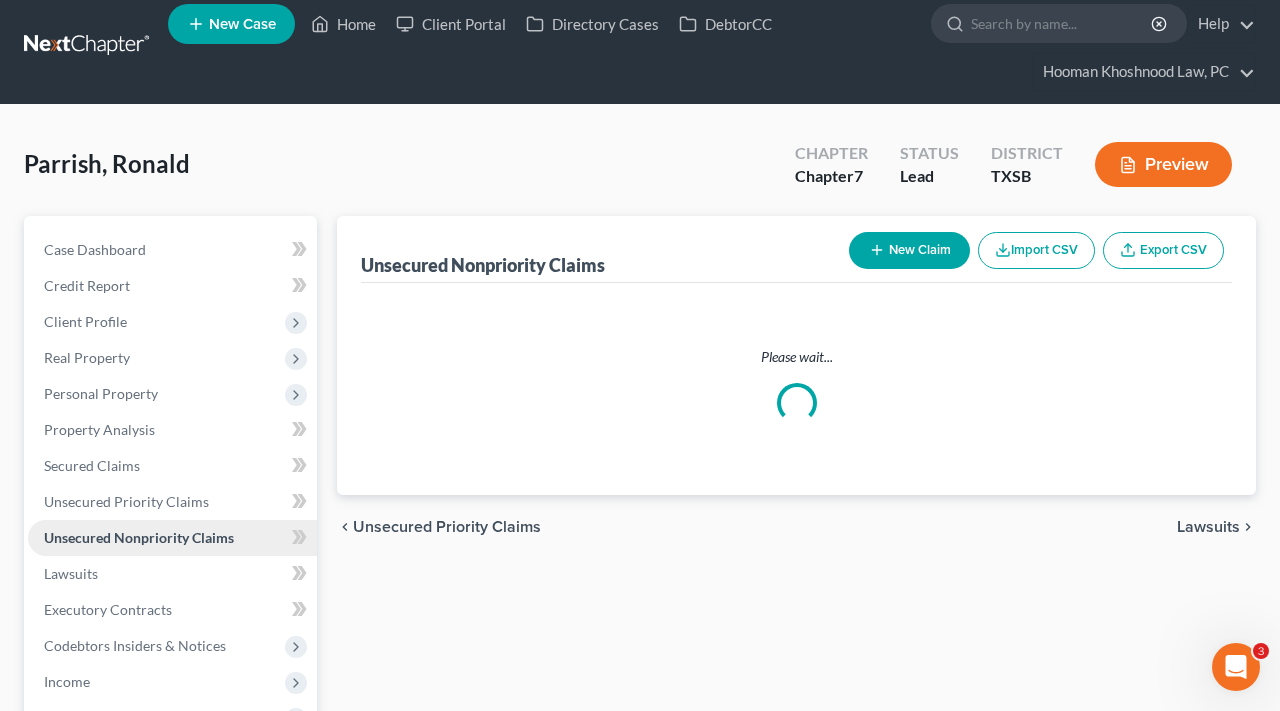 scroll, scrollTop: 0, scrollLeft: 0, axis: both 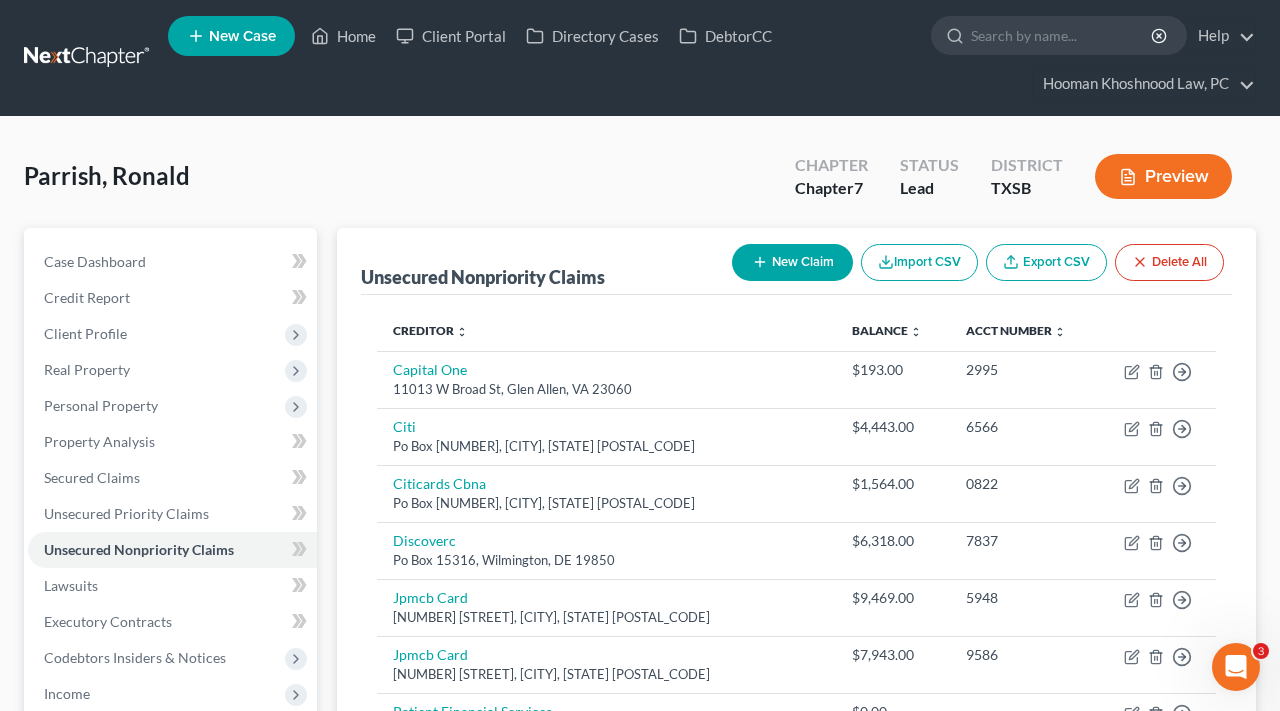 click on "New Claim" at bounding box center [792, 262] 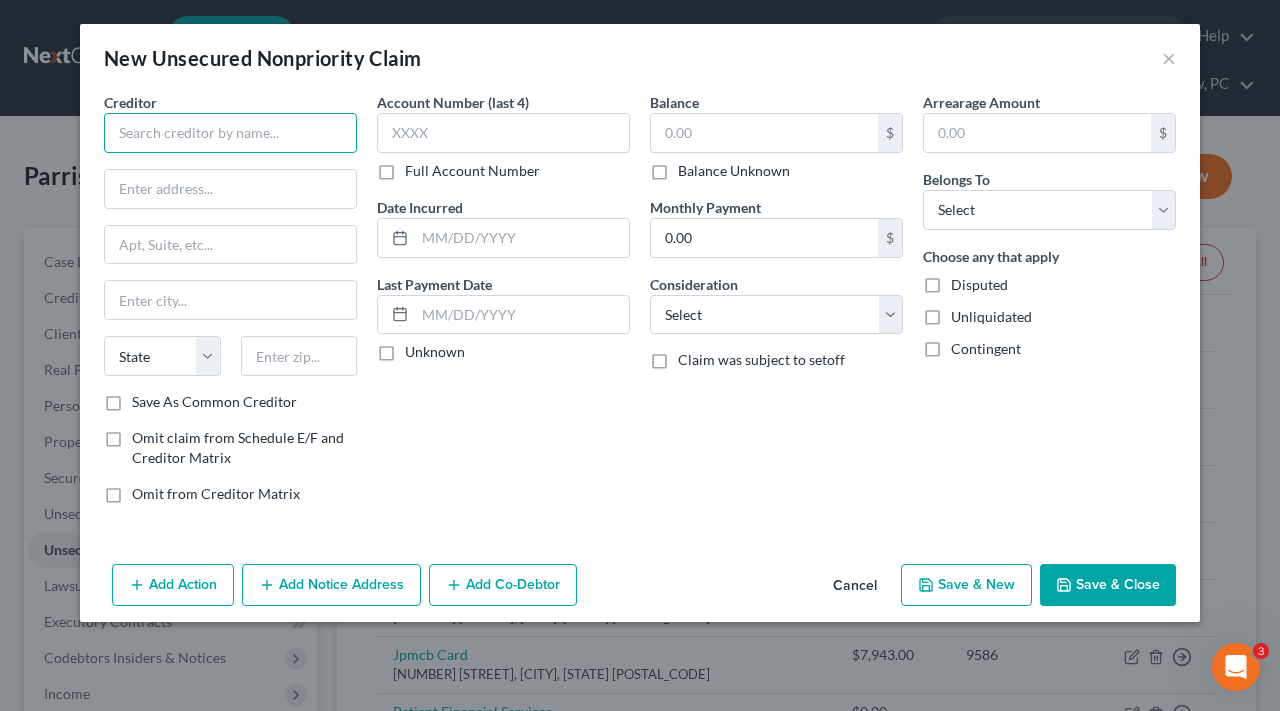 click at bounding box center [230, 133] 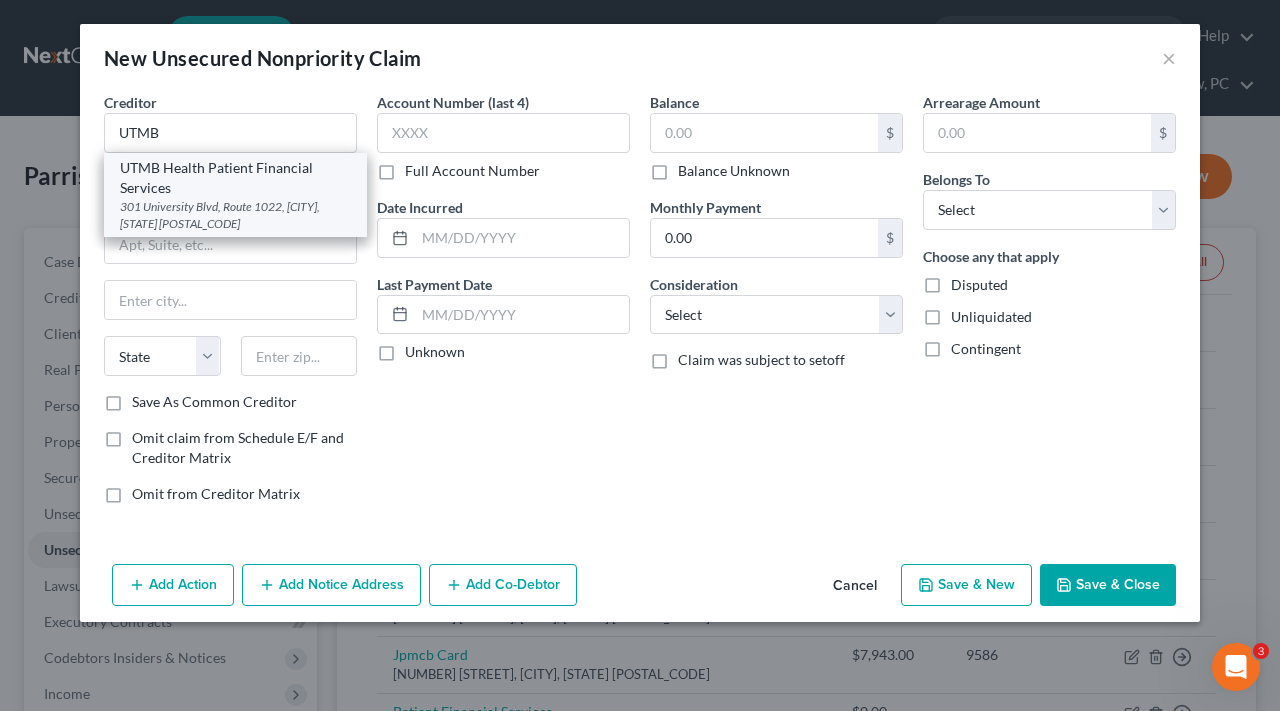 click on "301 University Blvd, Route 1022, Galveston, TX 77555" at bounding box center [235, 215] 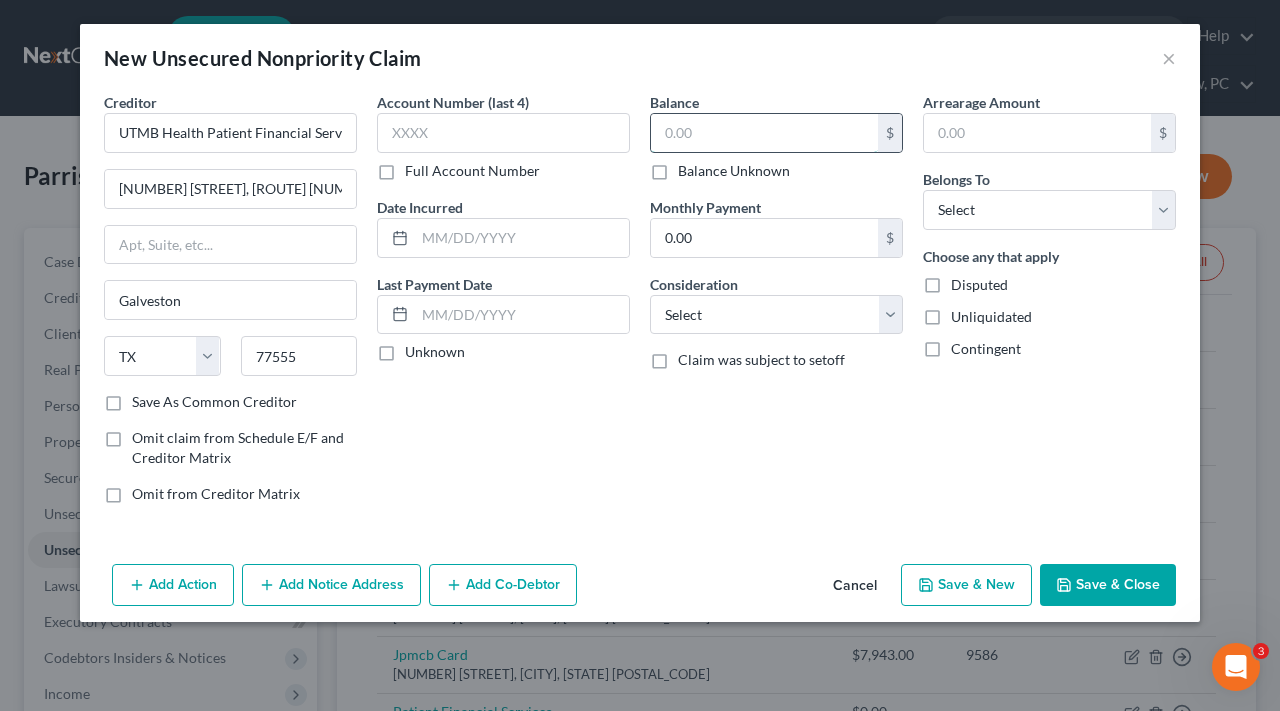 click at bounding box center (764, 133) 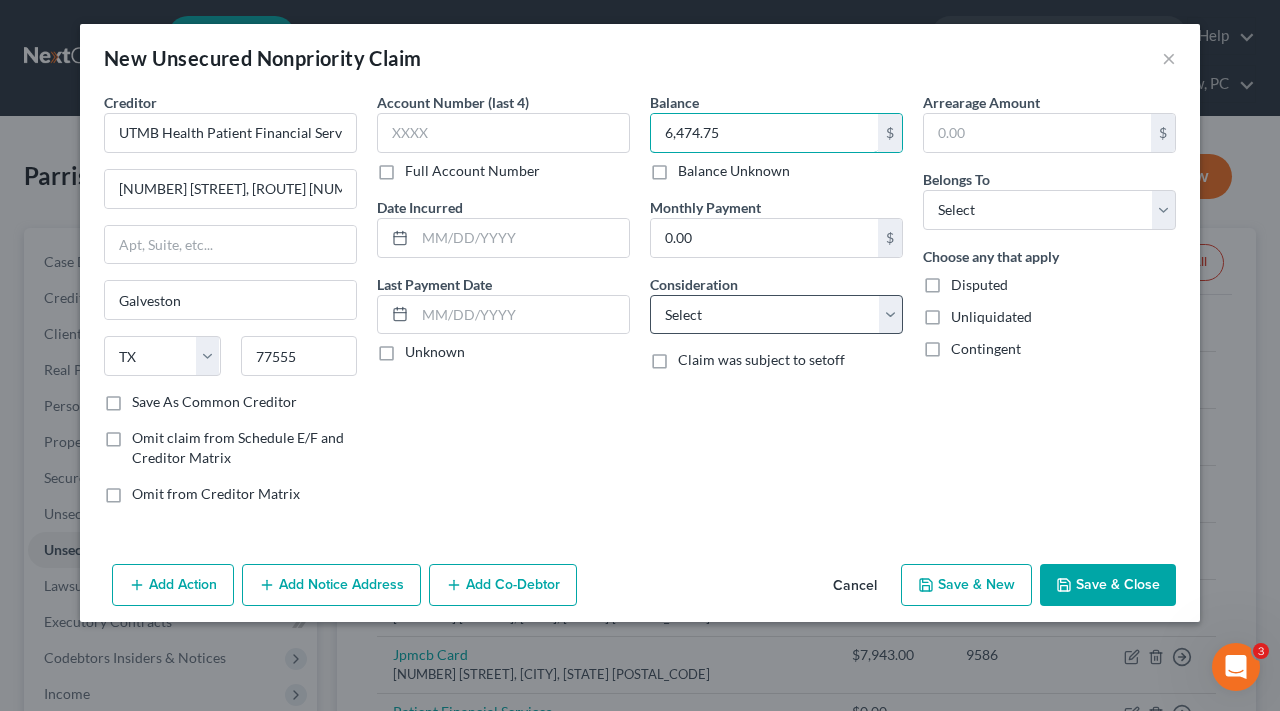 type on "6,474.75" 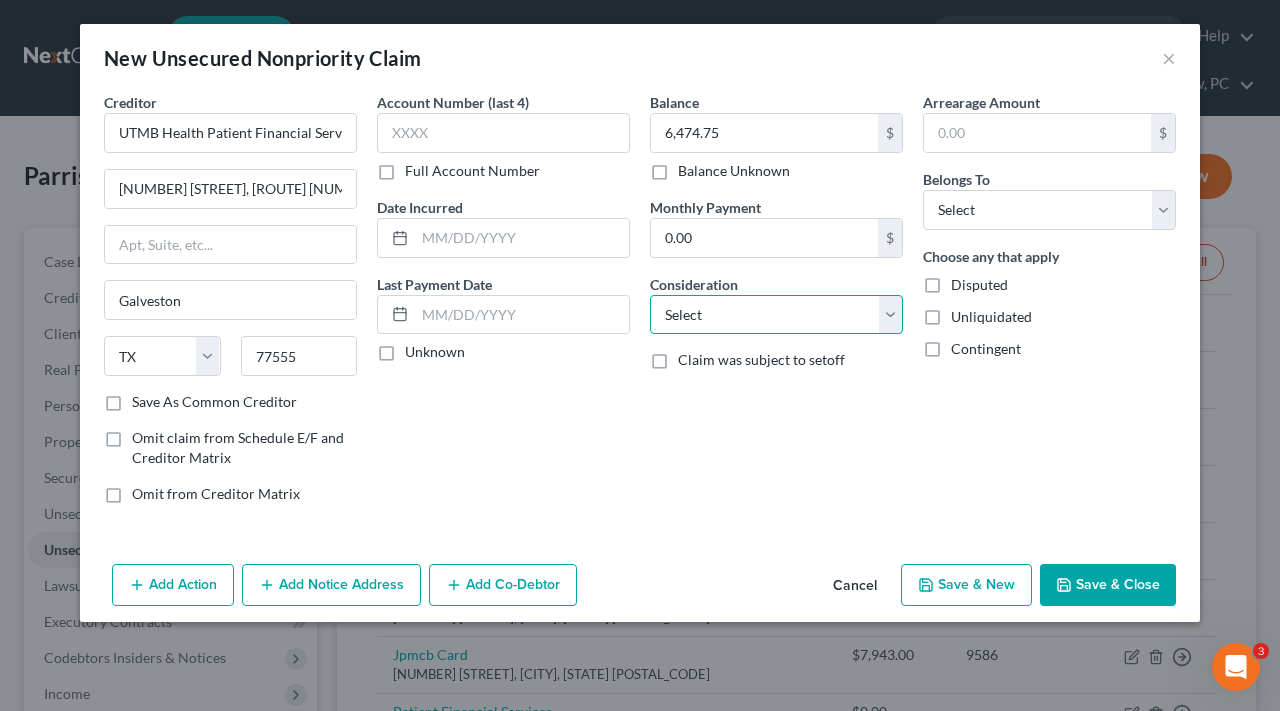 select on "9" 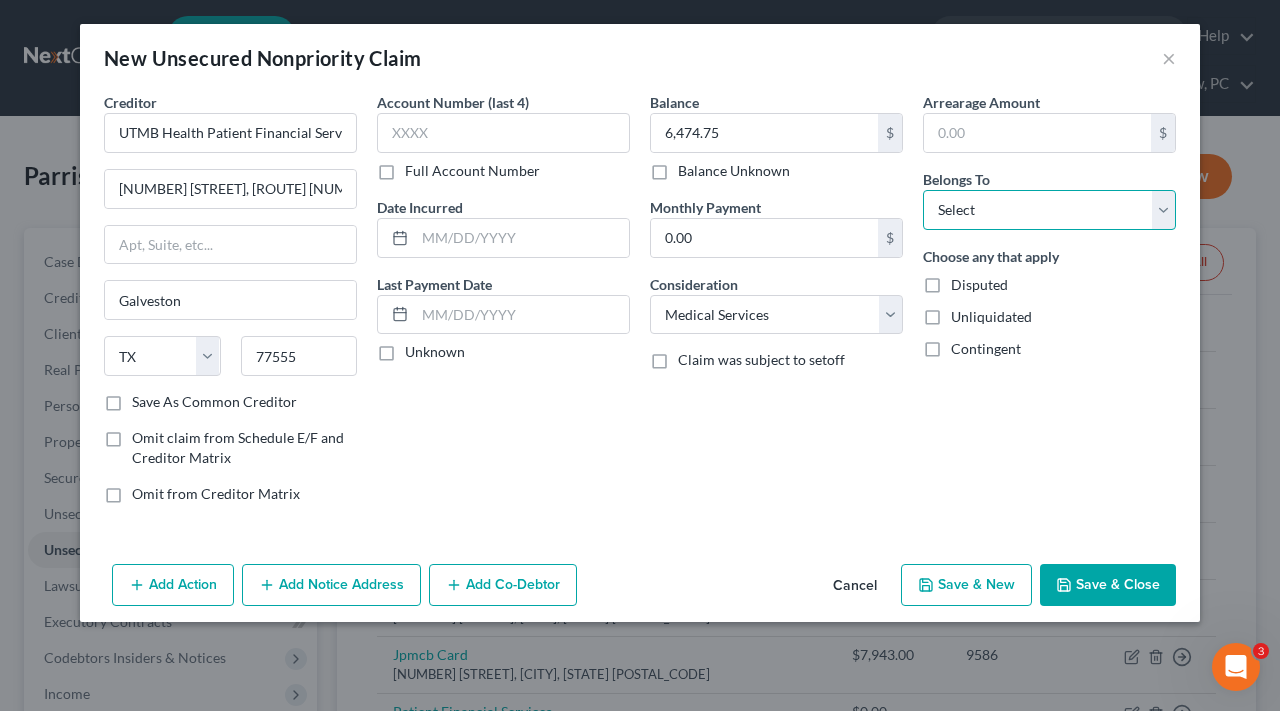 select on "0" 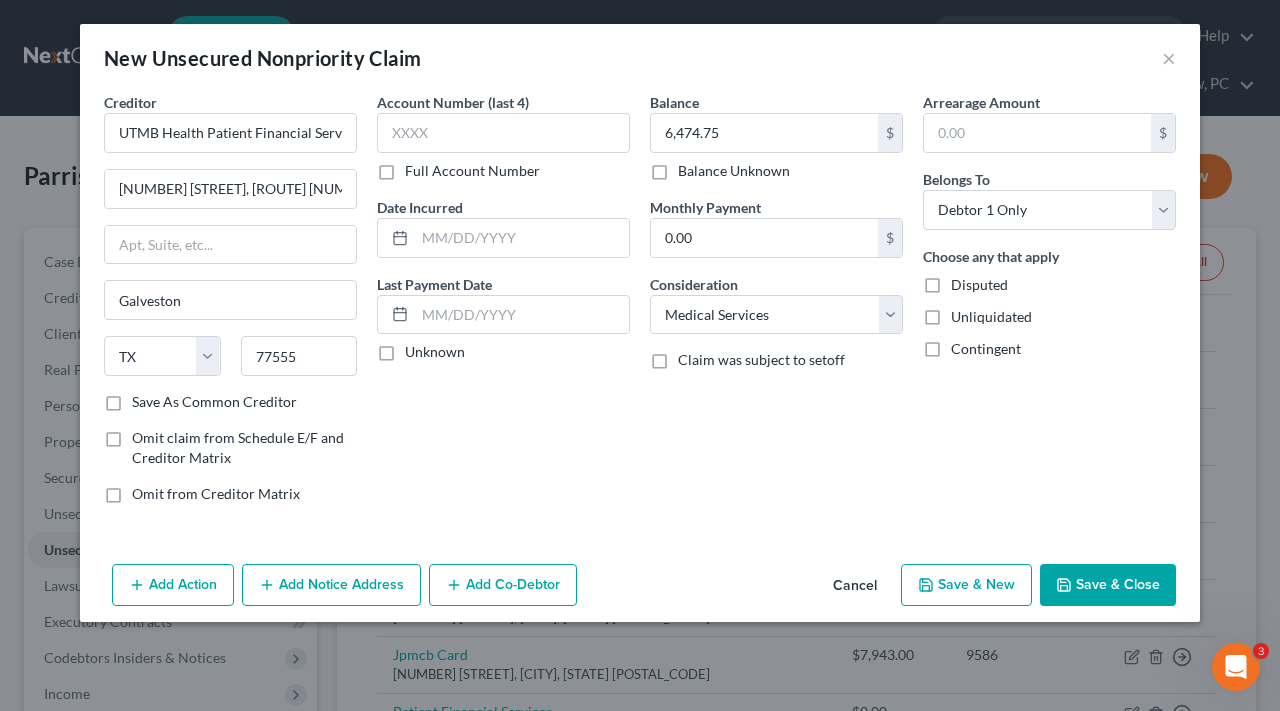 click on "Save & Close" at bounding box center [1108, 585] 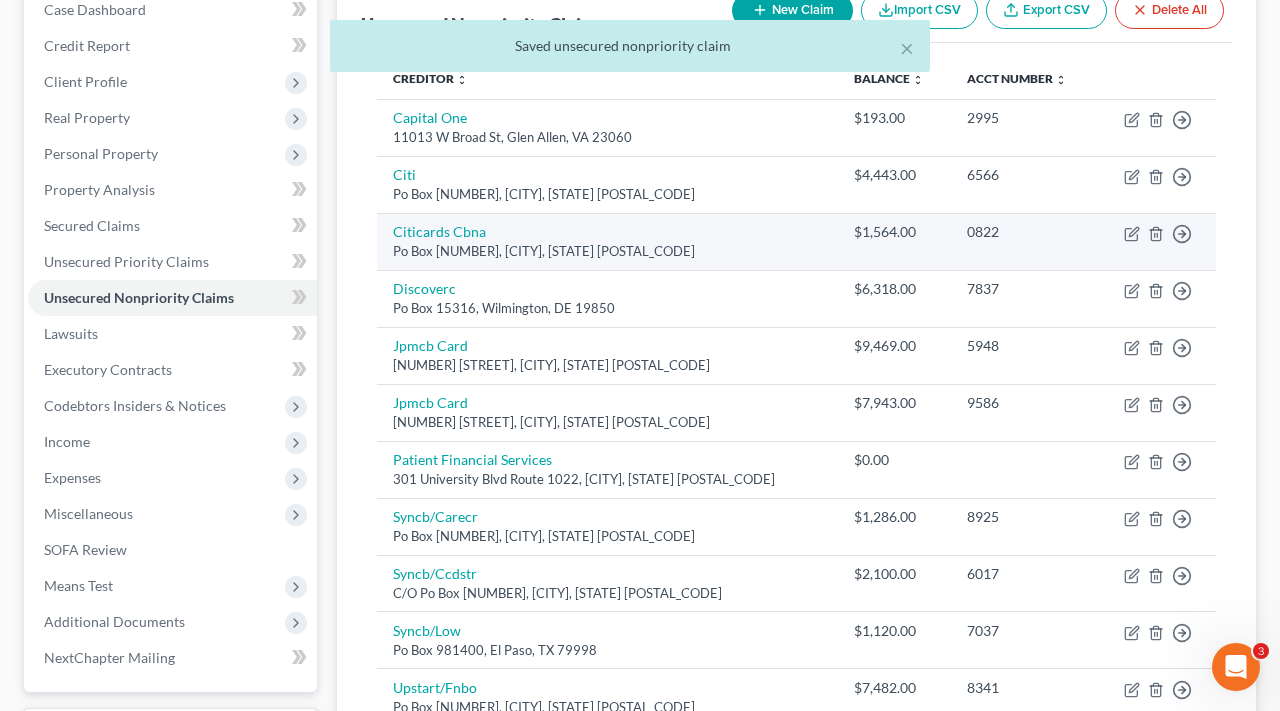 scroll, scrollTop: 274, scrollLeft: 0, axis: vertical 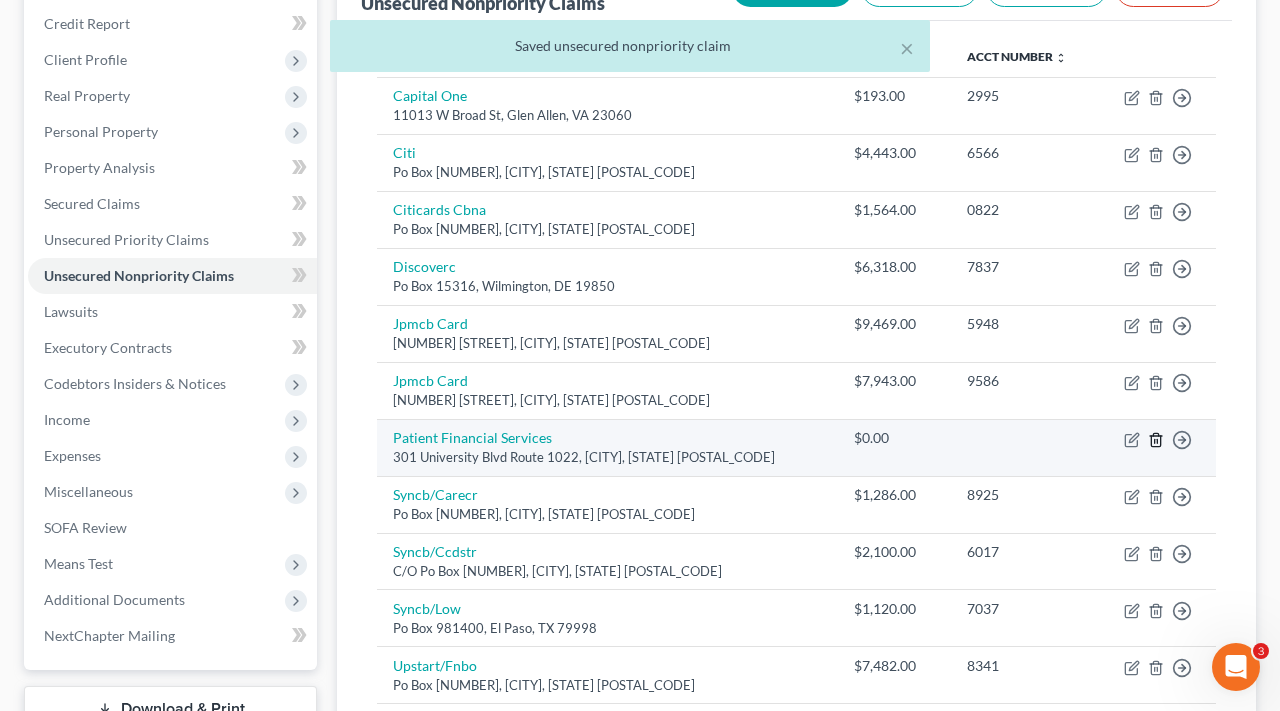click 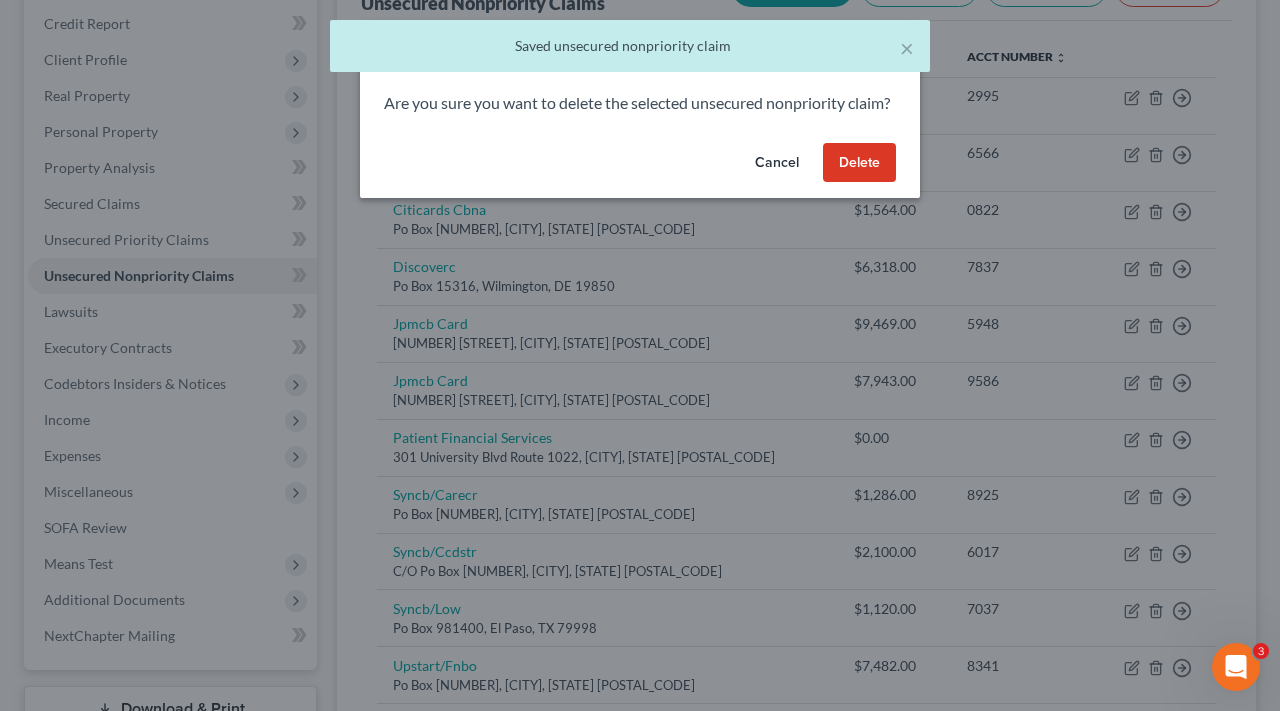 click on "Delete" at bounding box center [859, 163] 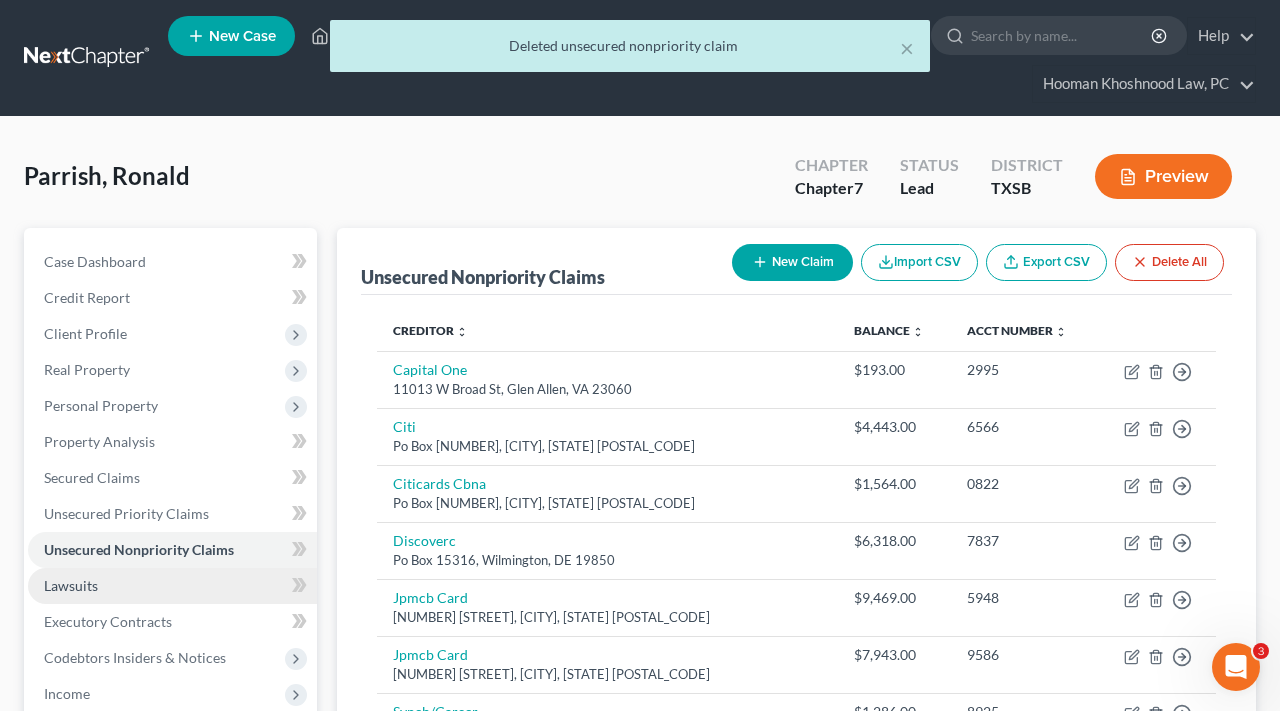scroll, scrollTop: 0, scrollLeft: 0, axis: both 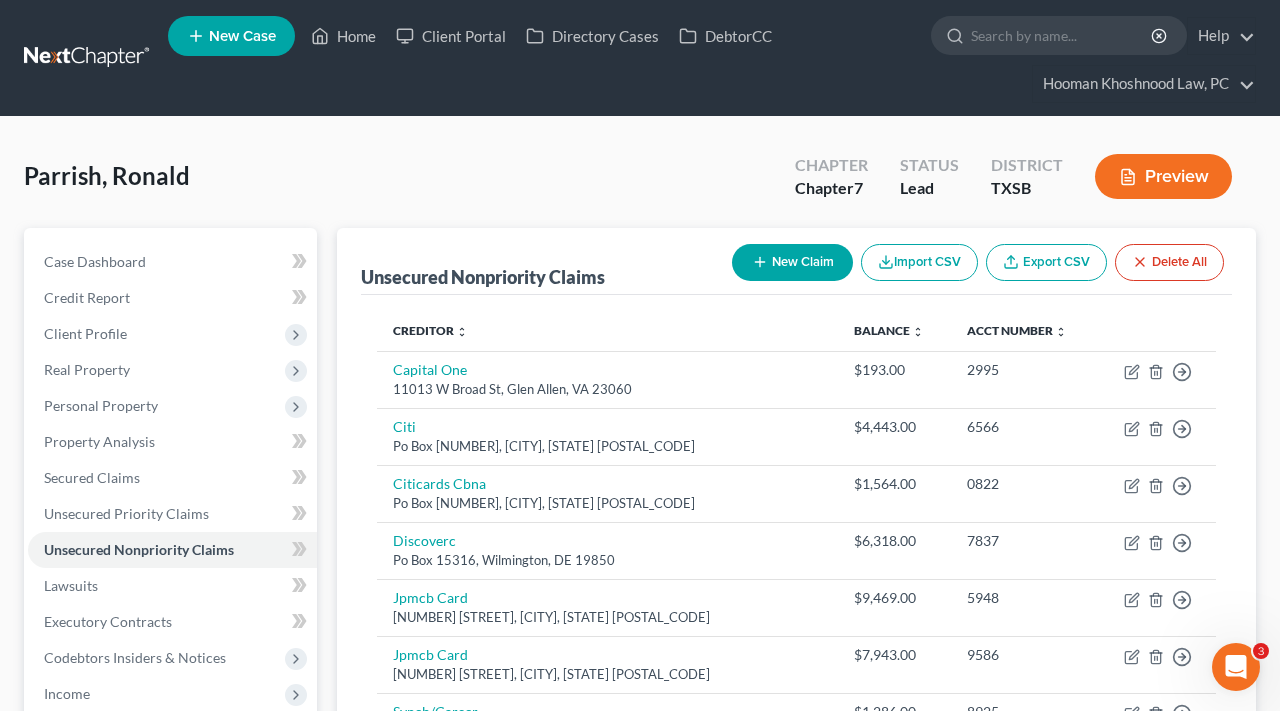 click on "Parrish, Ronald Upgraded Chapter Chapter  7 Status Lead District TXSB Preview" at bounding box center (640, 184) 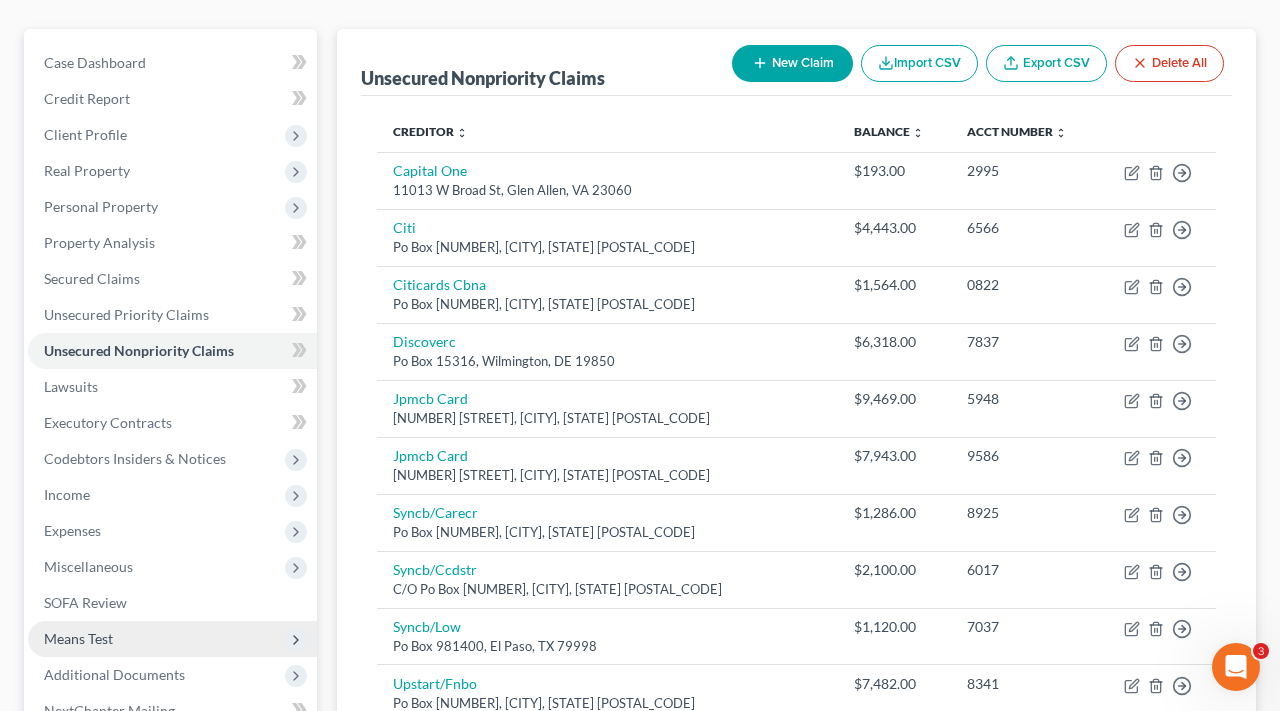 scroll, scrollTop: 178, scrollLeft: 0, axis: vertical 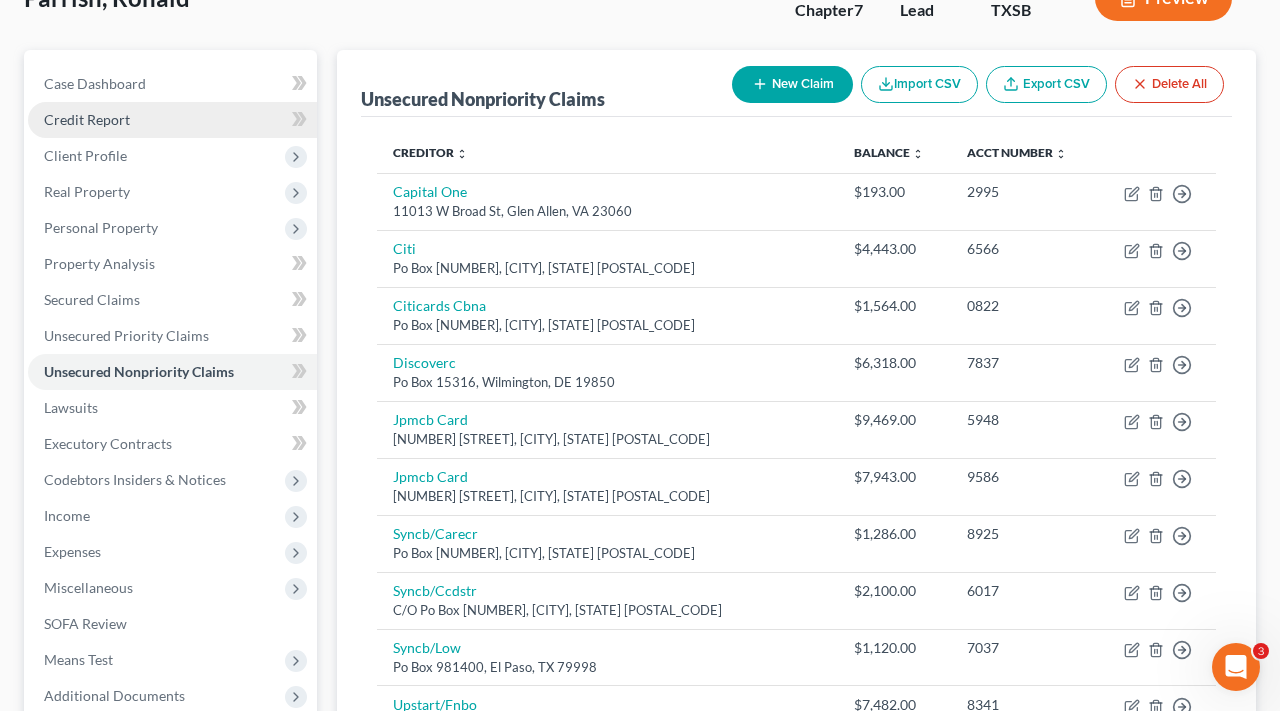 click on "Credit Report" at bounding box center [87, 119] 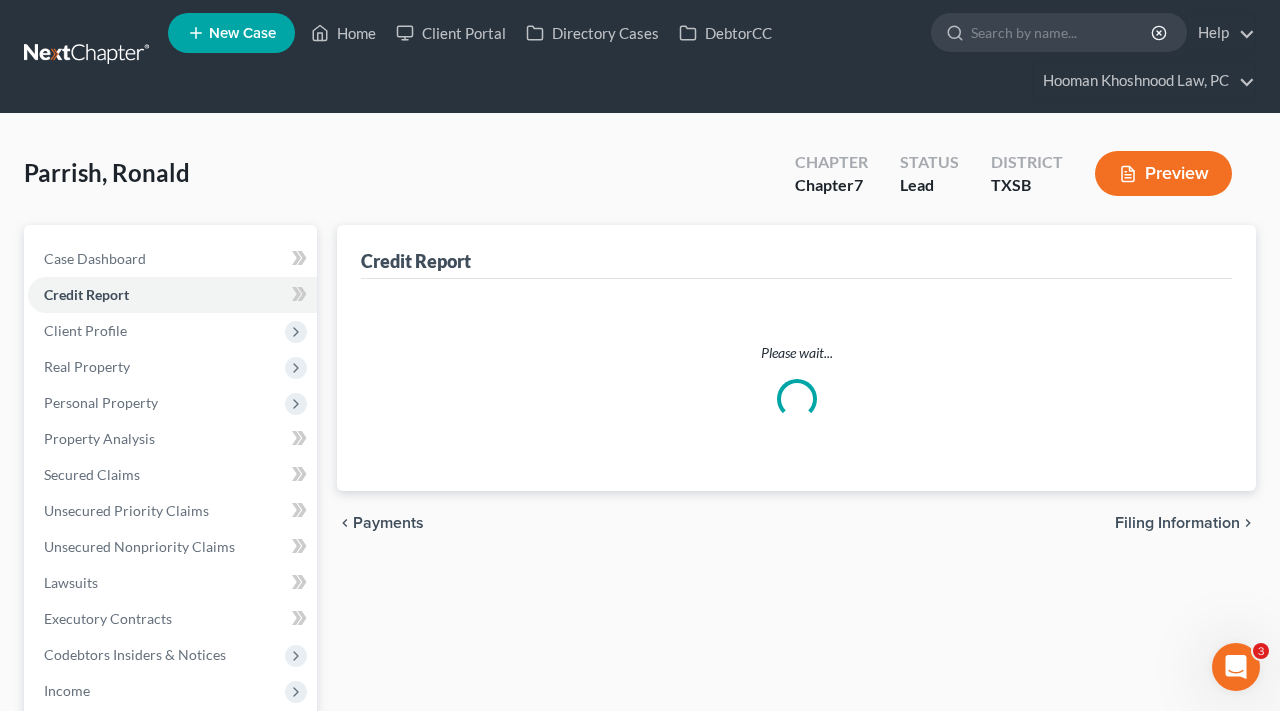 scroll, scrollTop: 0, scrollLeft: 0, axis: both 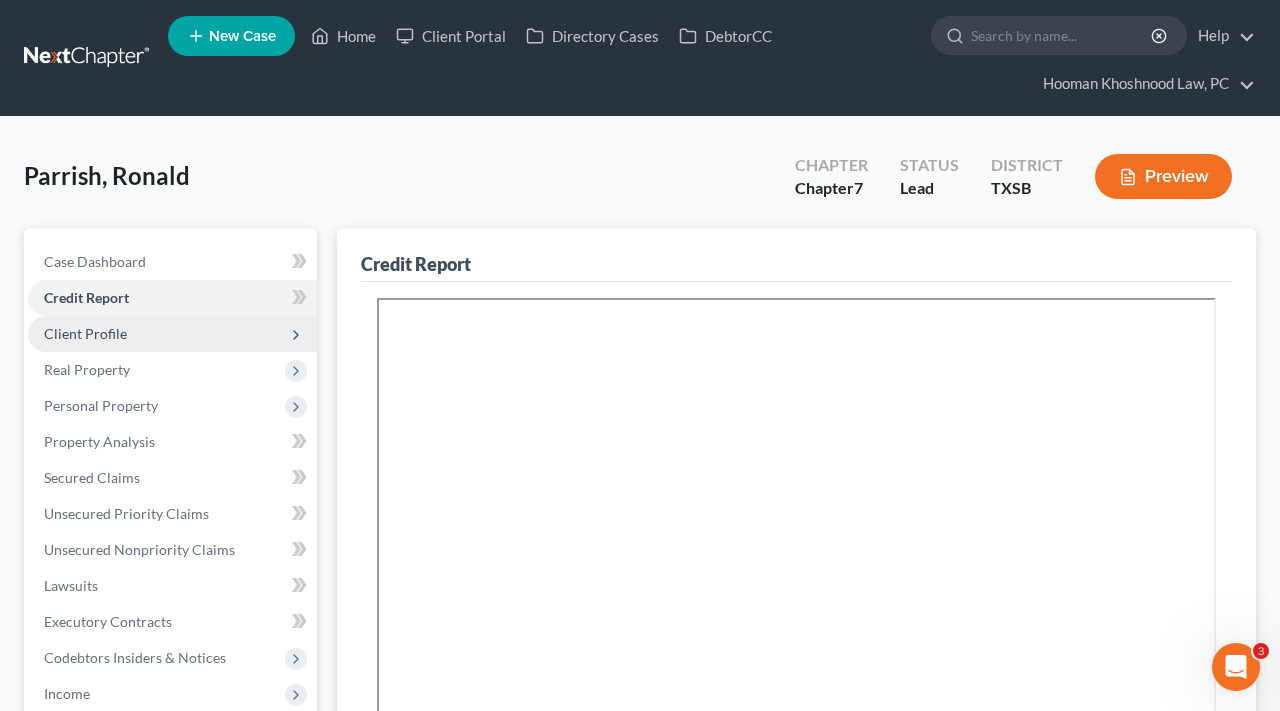 click on "Client Profile" at bounding box center [172, 334] 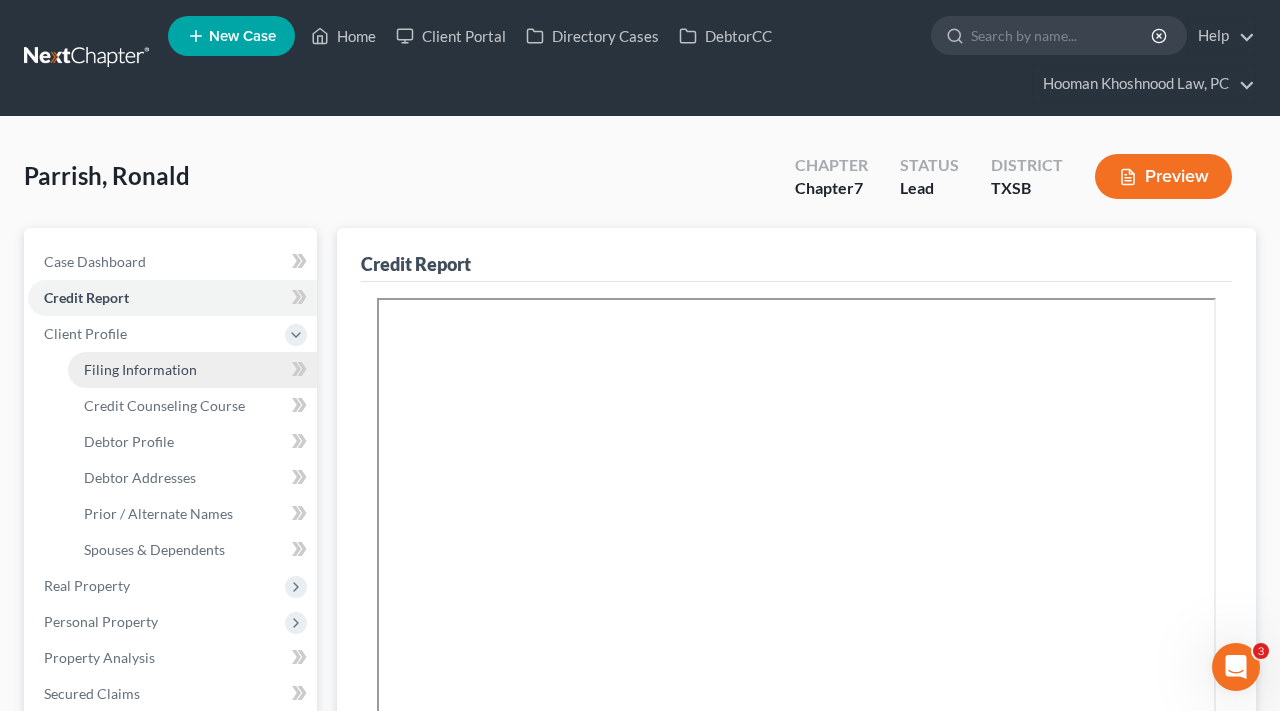 click on "Filing Information" at bounding box center [192, 370] 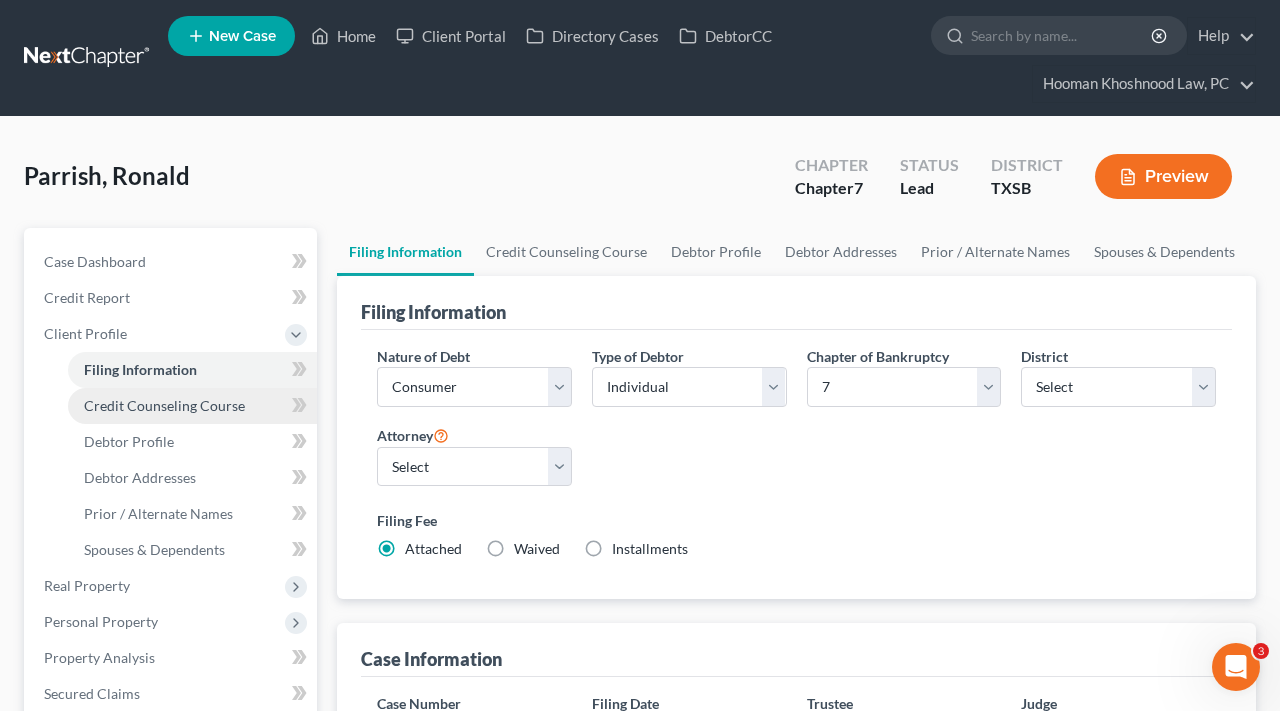 click on "Credit Counseling Course" at bounding box center (192, 406) 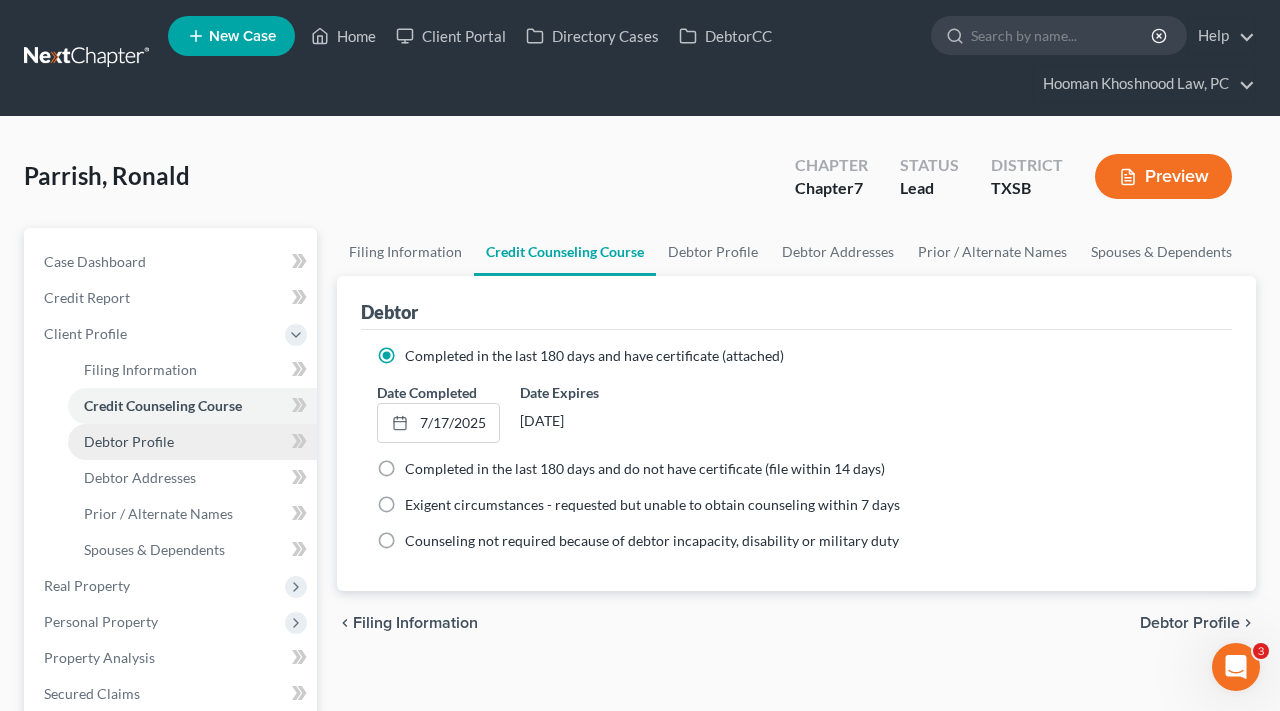 click on "Debtor Profile" at bounding box center (129, 441) 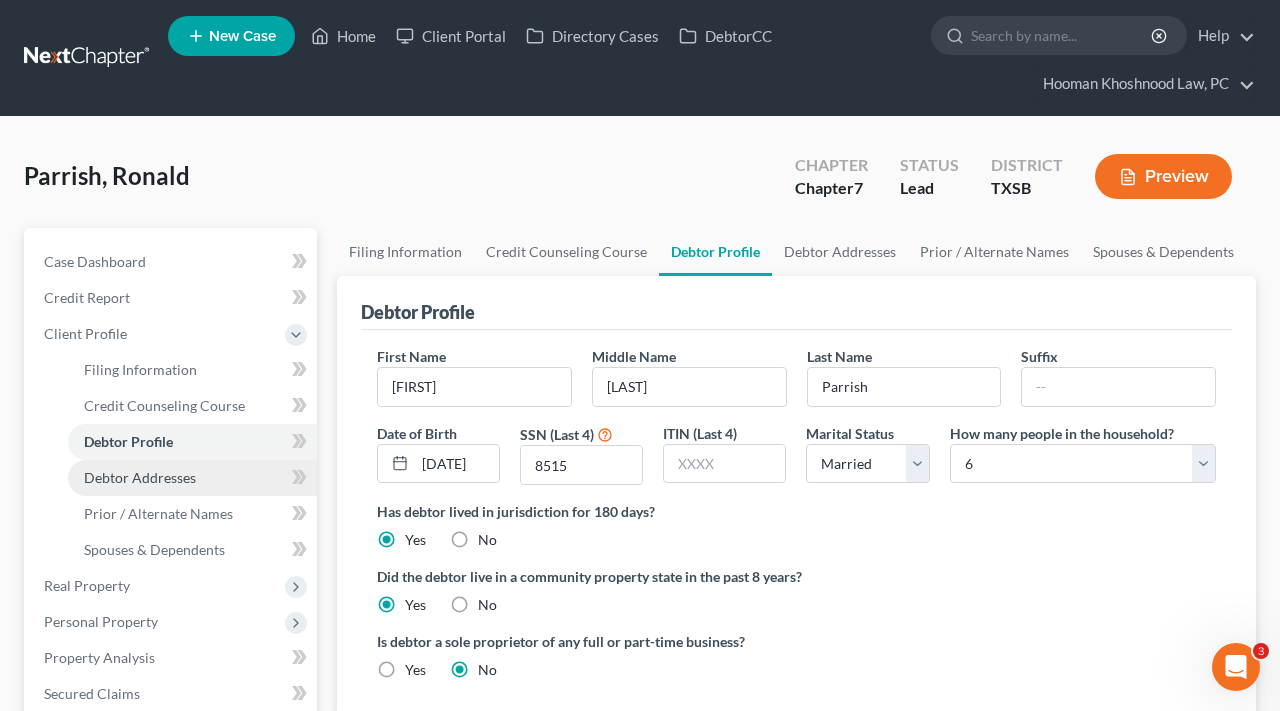 click on "Debtor Addresses" at bounding box center [140, 477] 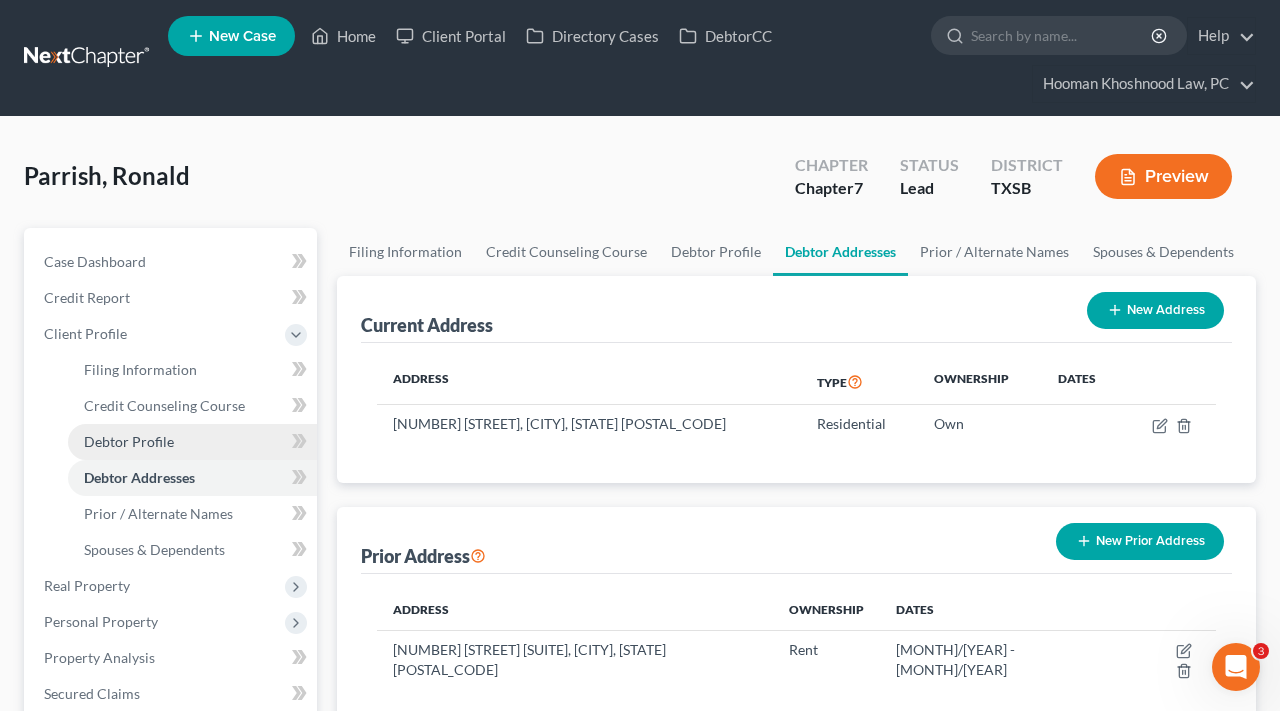 click on "Debtor Profile" at bounding box center (129, 441) 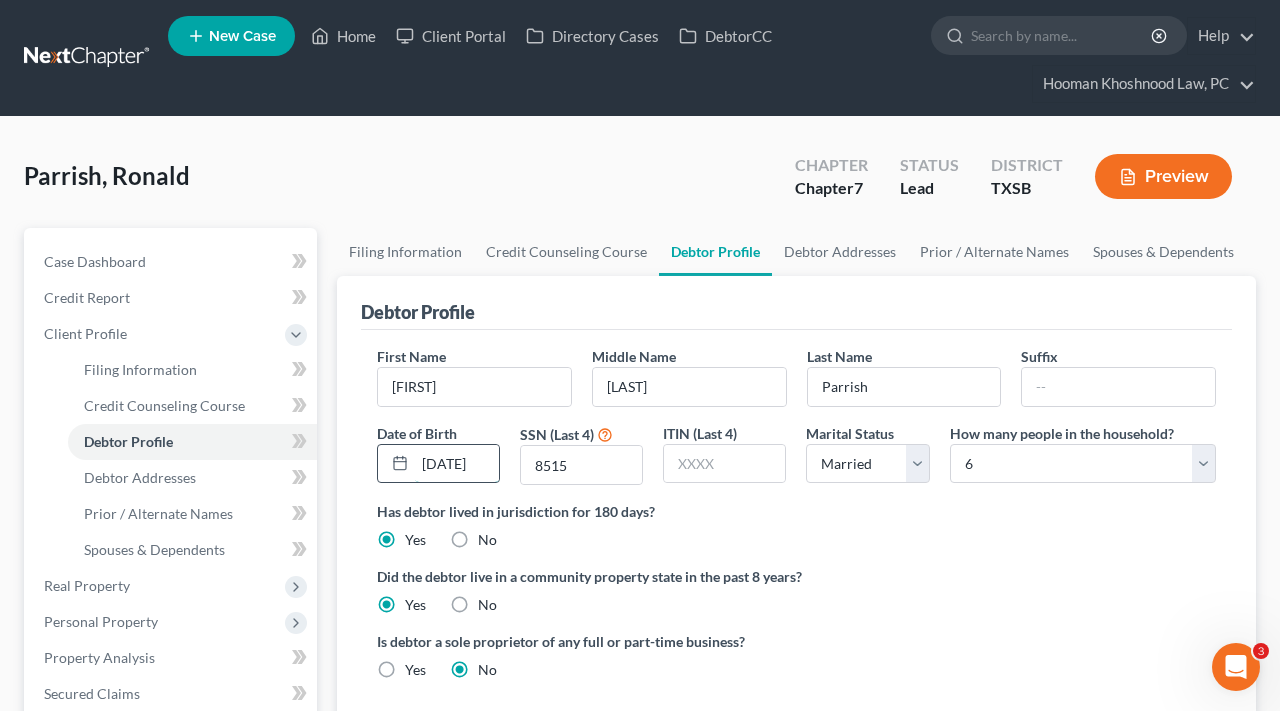 click on "10/25/1972" at bounding box center (457, 464) 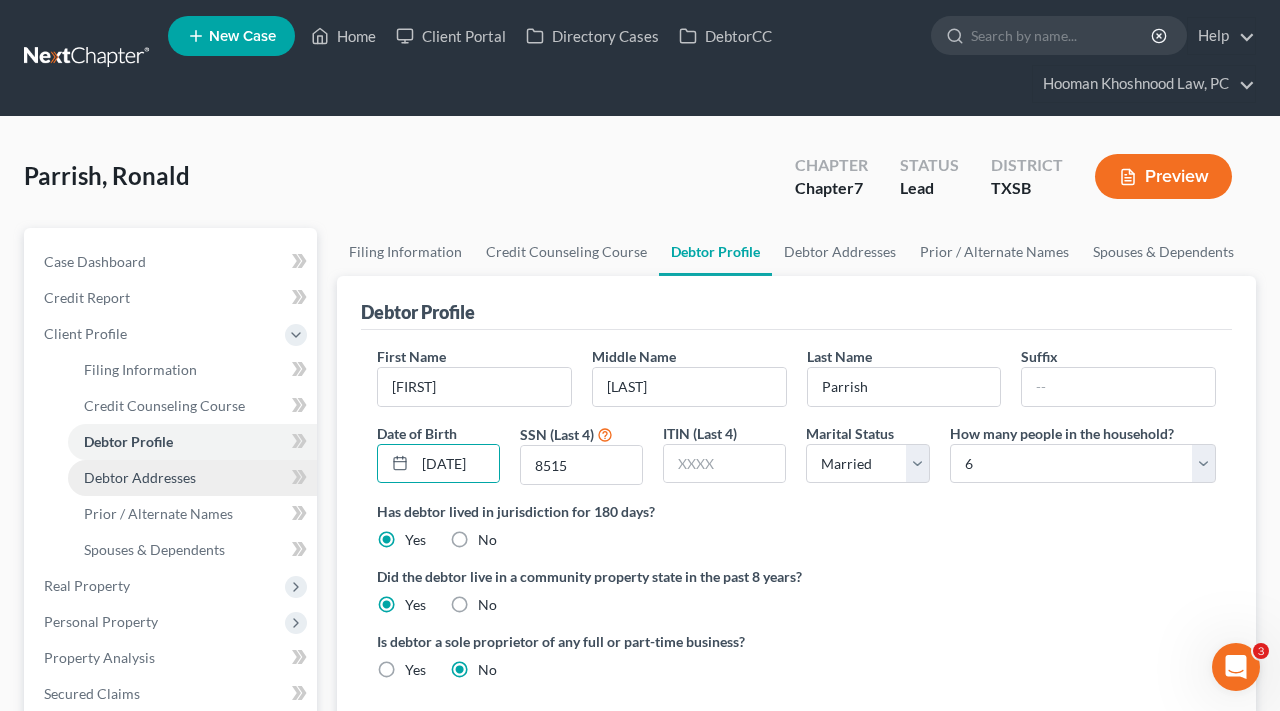 click on "Debtor Addresses" at bounding box center [140, 477] 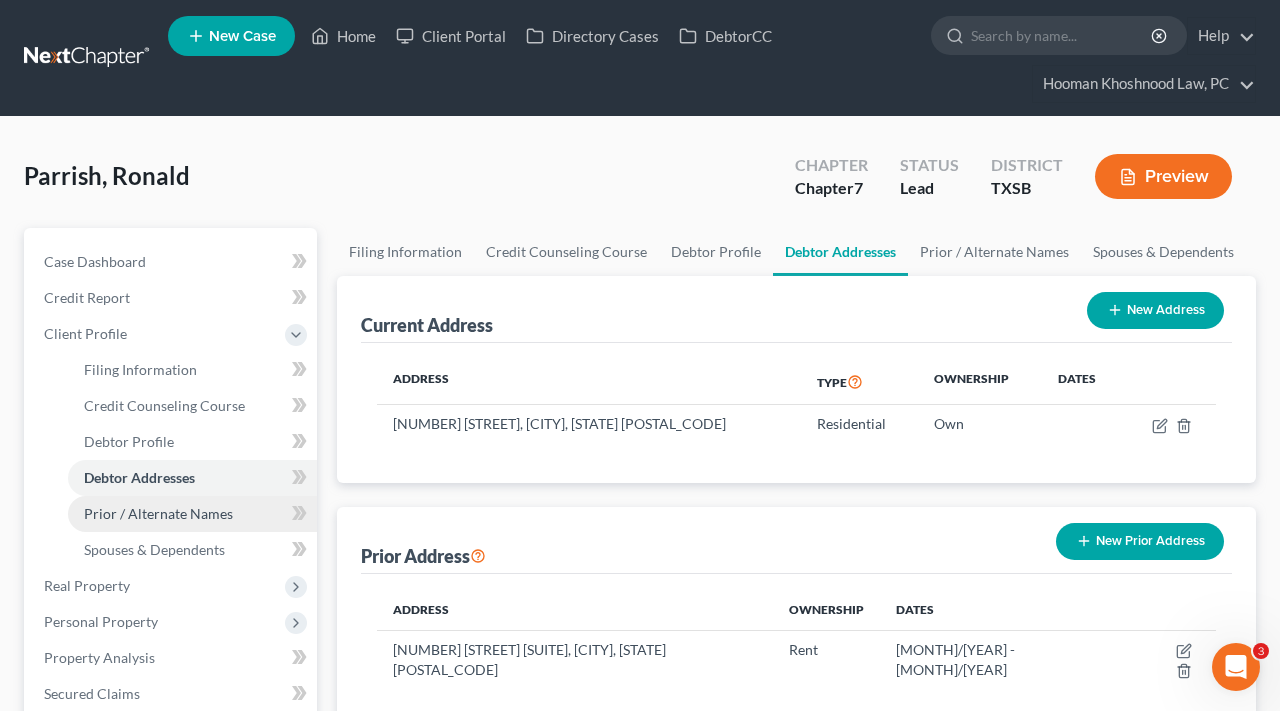 click on "Prior / Alternate Names" at bounding box center (192, 514) 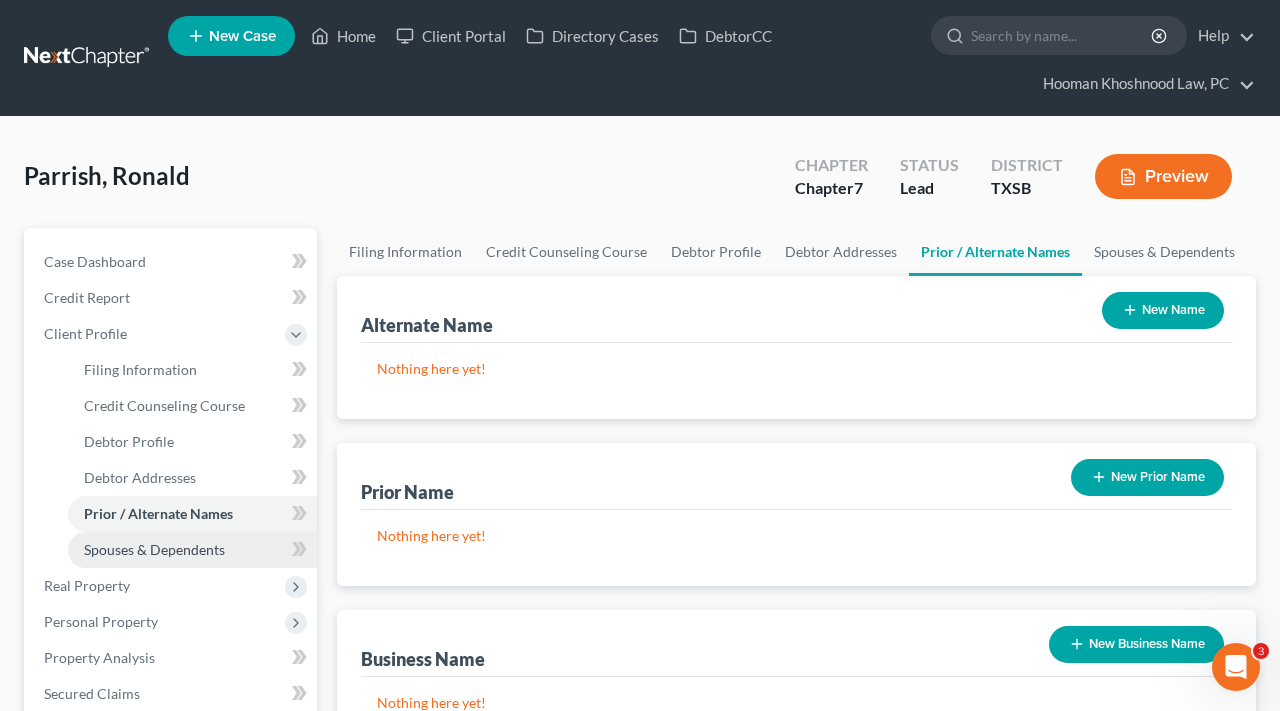 click on "Spouses & Dependents" at bounding box center [154, 549] 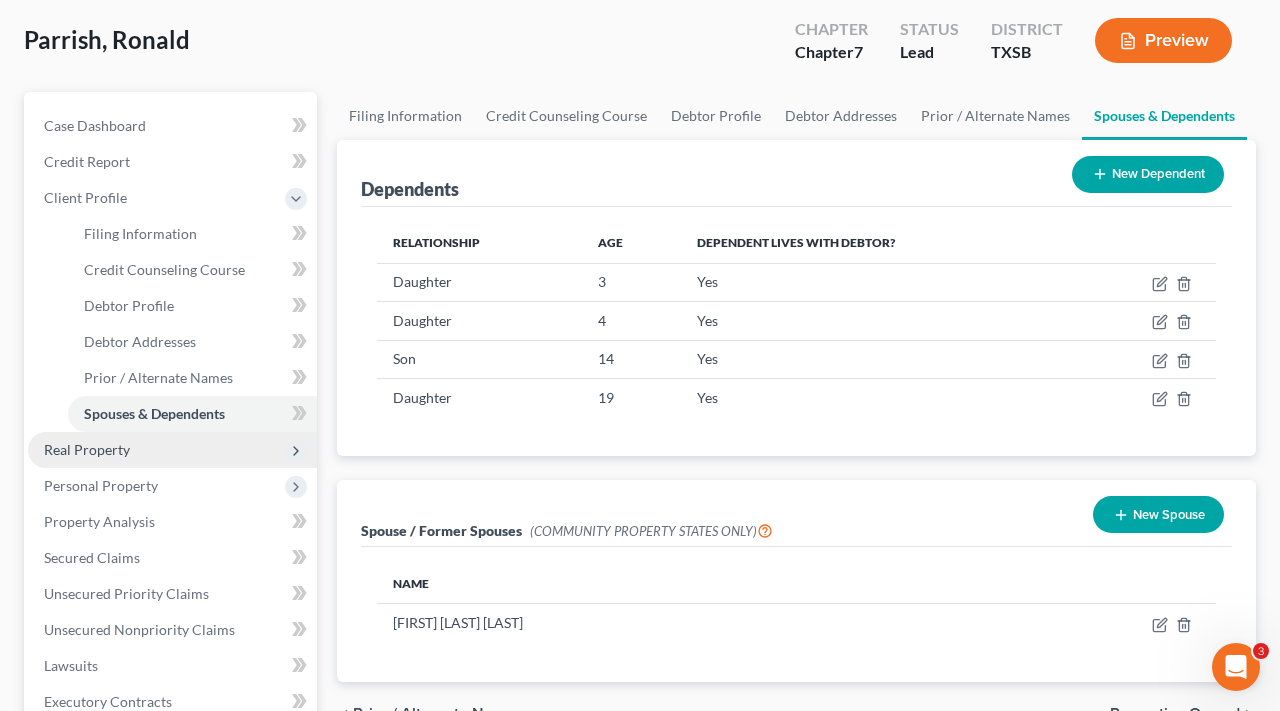 scroll, scrollTop: 137, scrollLeft: 0, axis: vertical 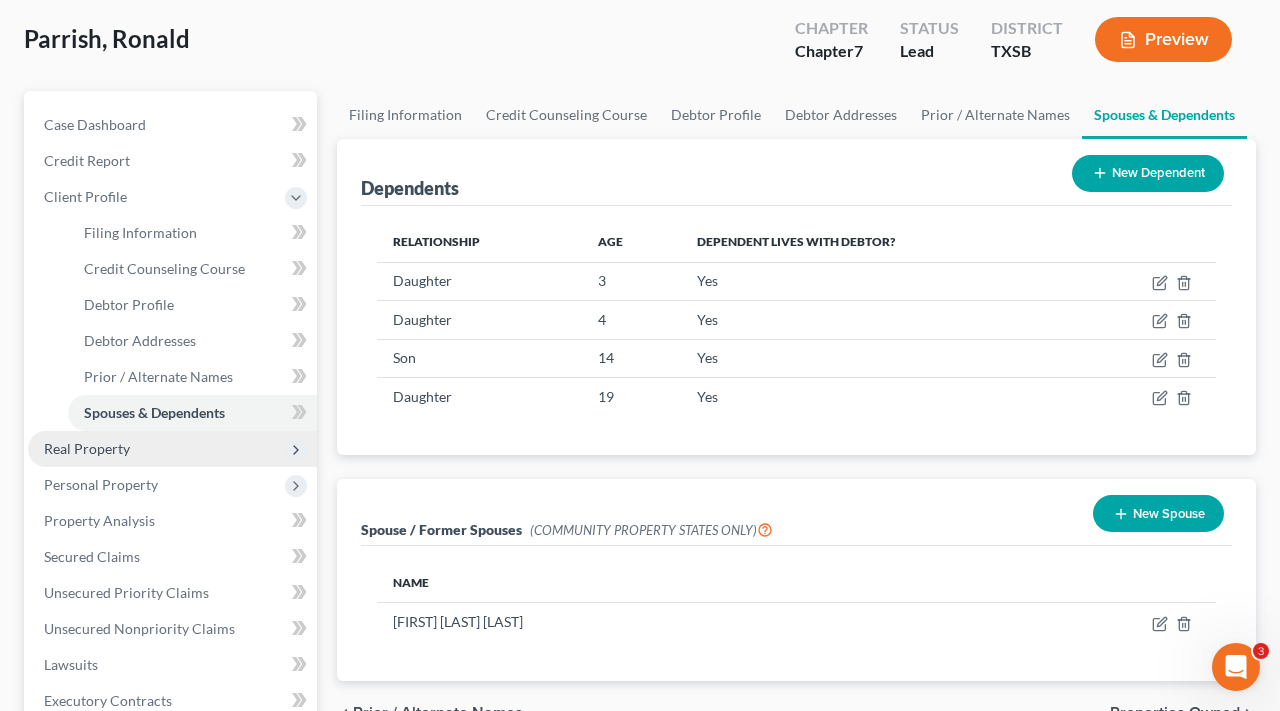 click on "Real Property" at bounding box center (87, 448) 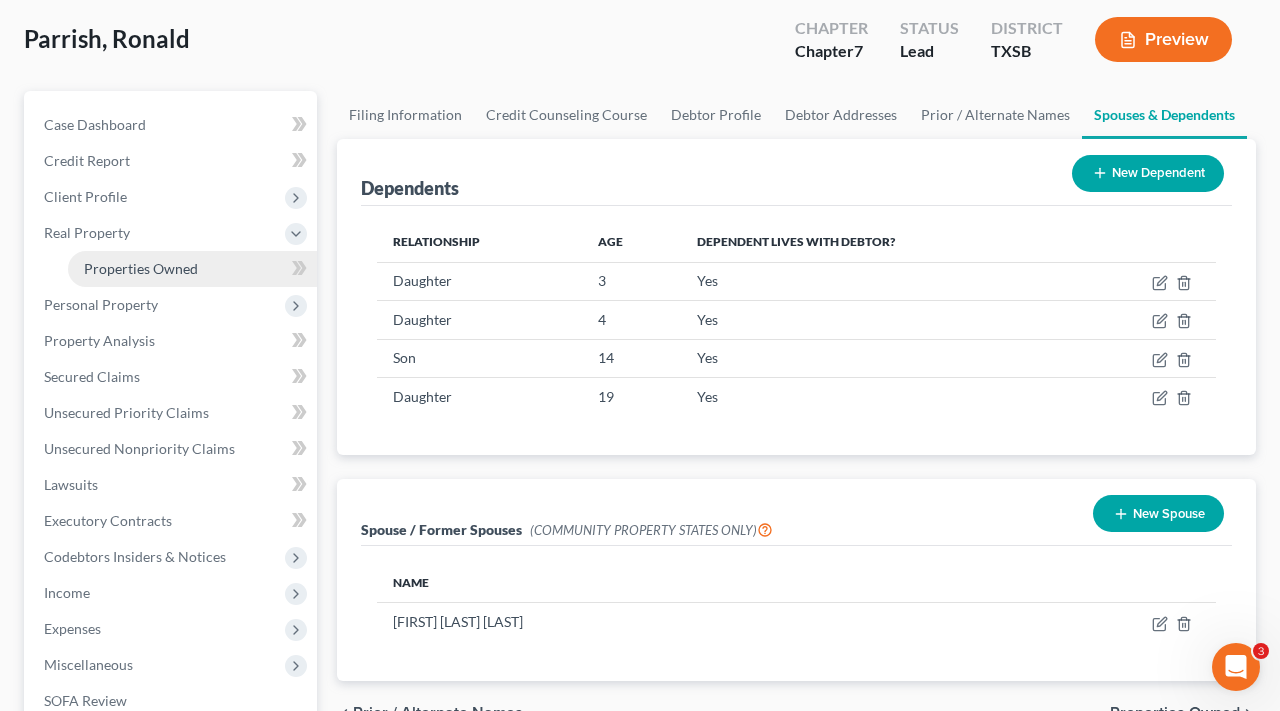 click on "Properties Owned" at bounding box center (141, 268) 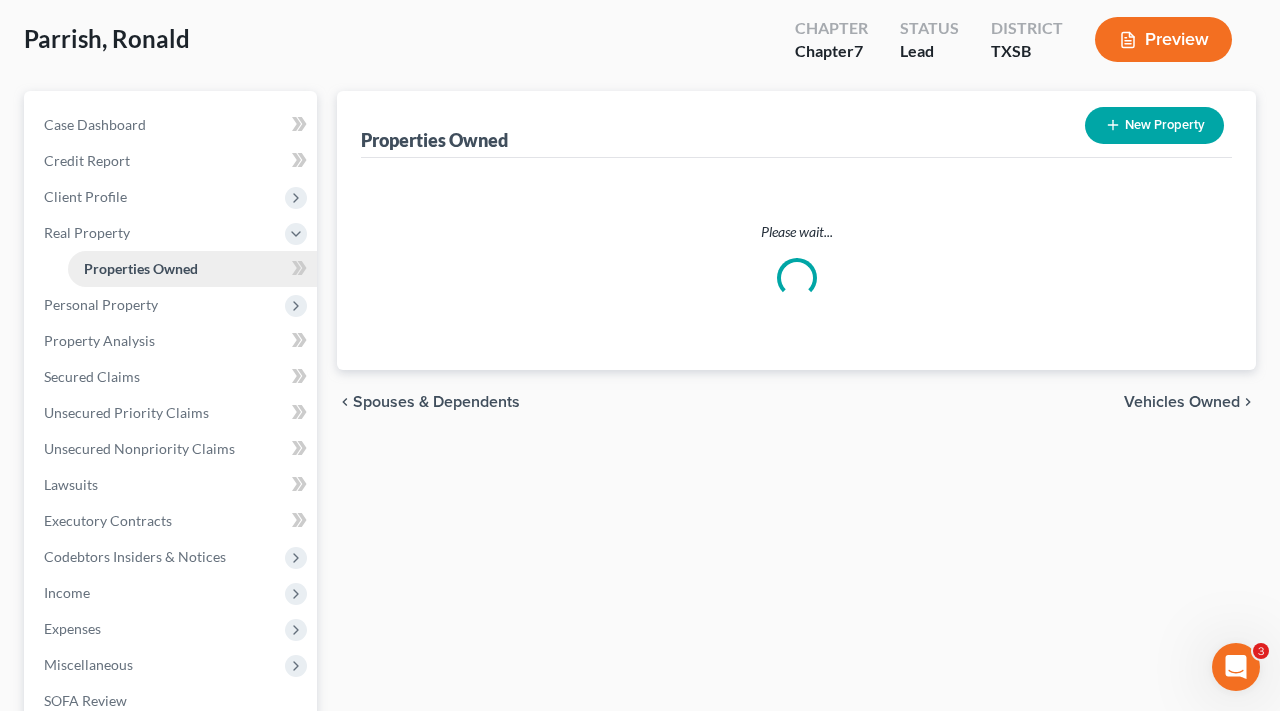 scroll, scrollTop: 0, scrollLeft: 0, axis: both 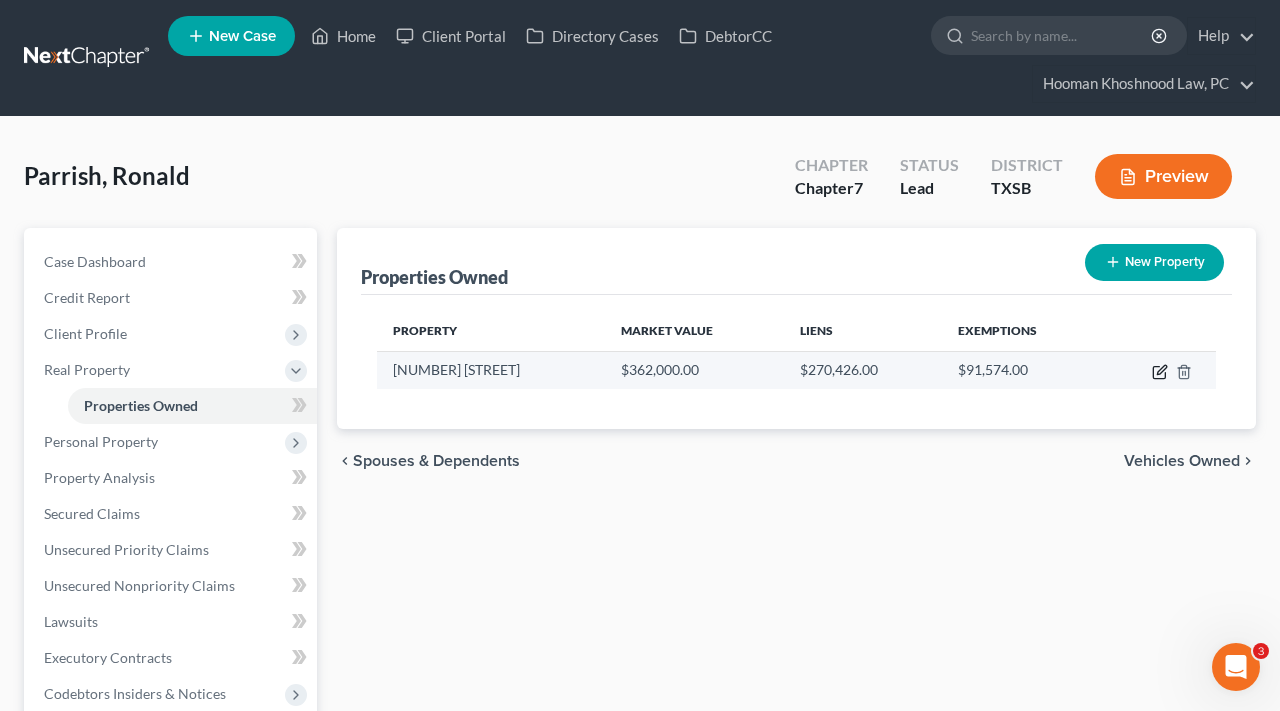 click 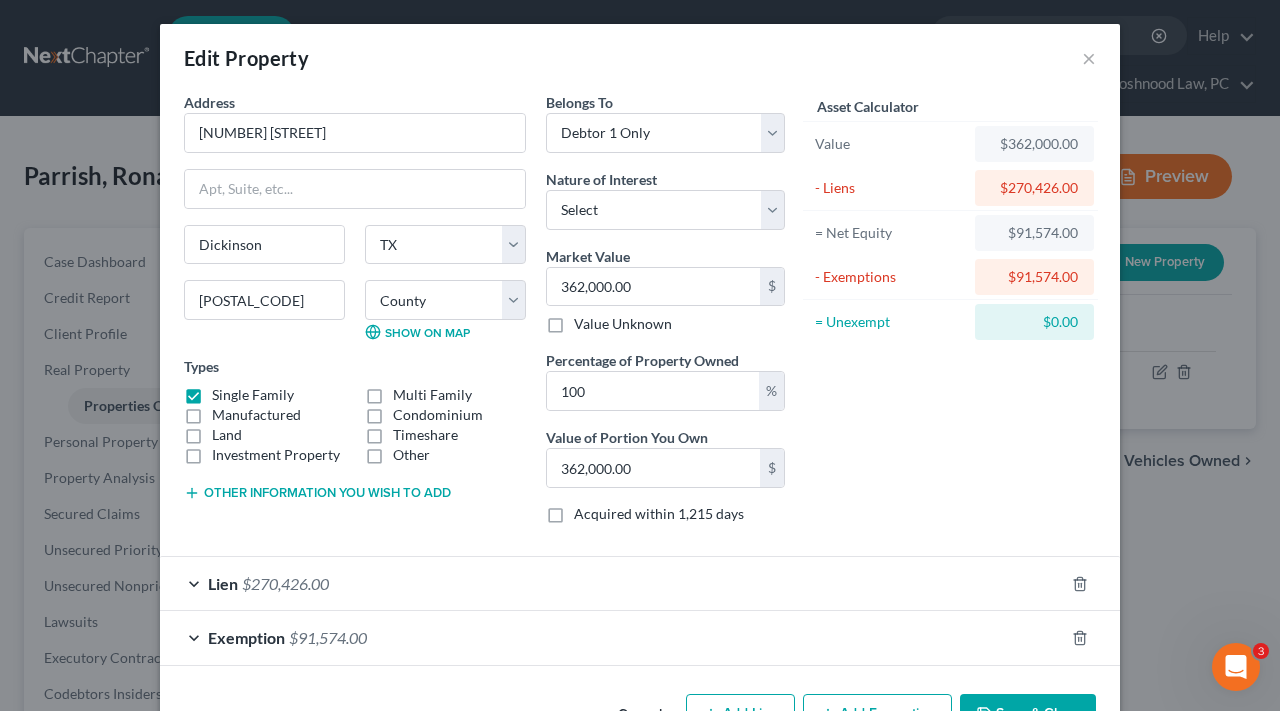 click on "Exemption $91,574.00" at bounding box center [612, 637] 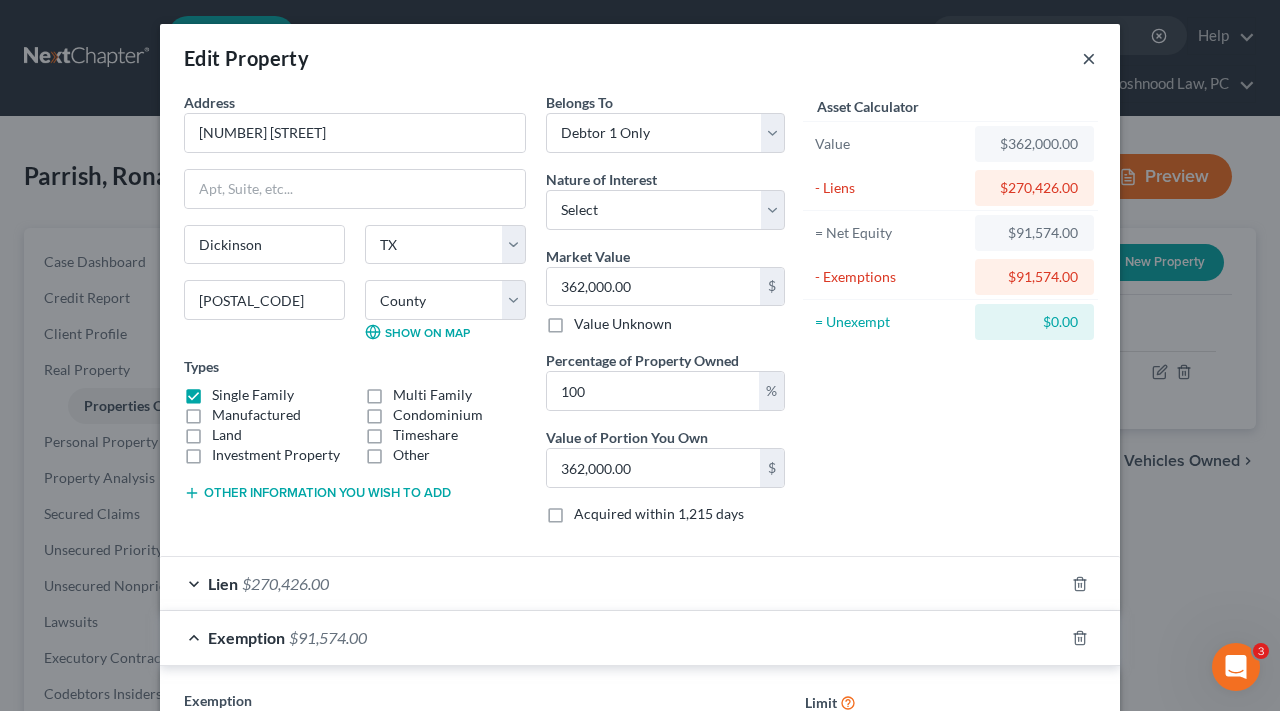 scroll, scrollTop: 0, scrollLeft: 0, axis: both 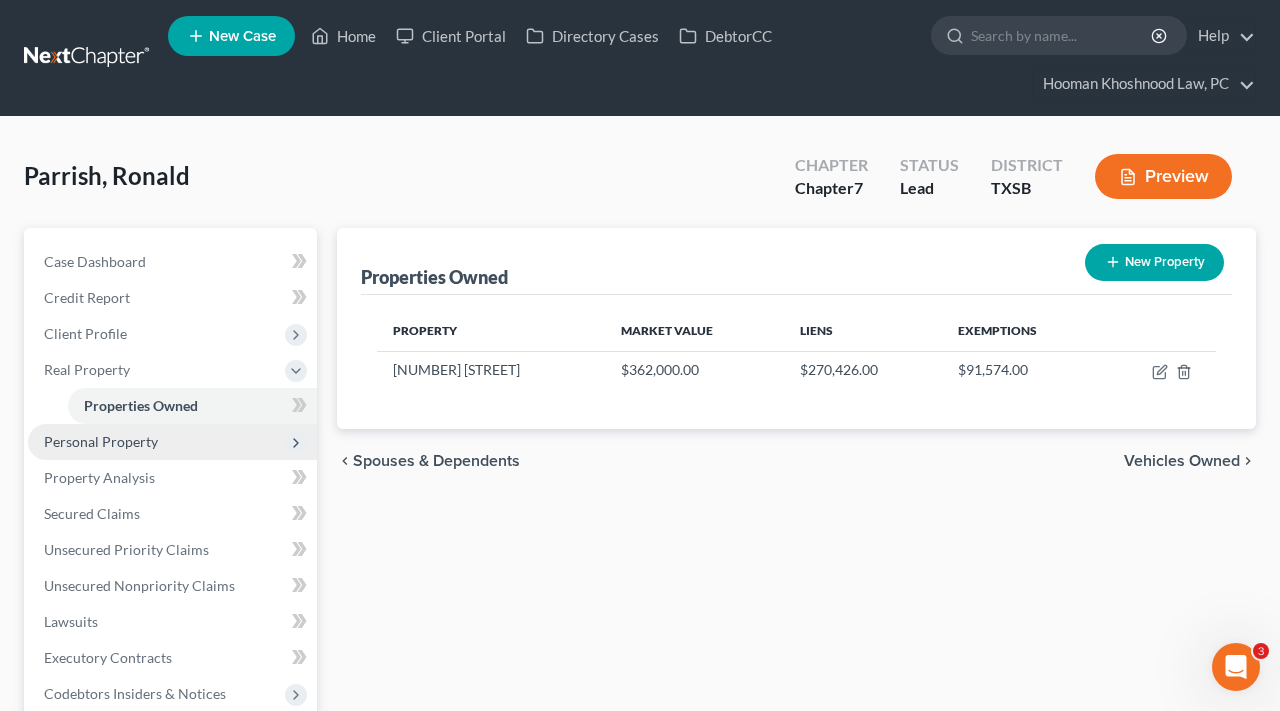 click on "Personal Property" at bounding box center (101, 441) 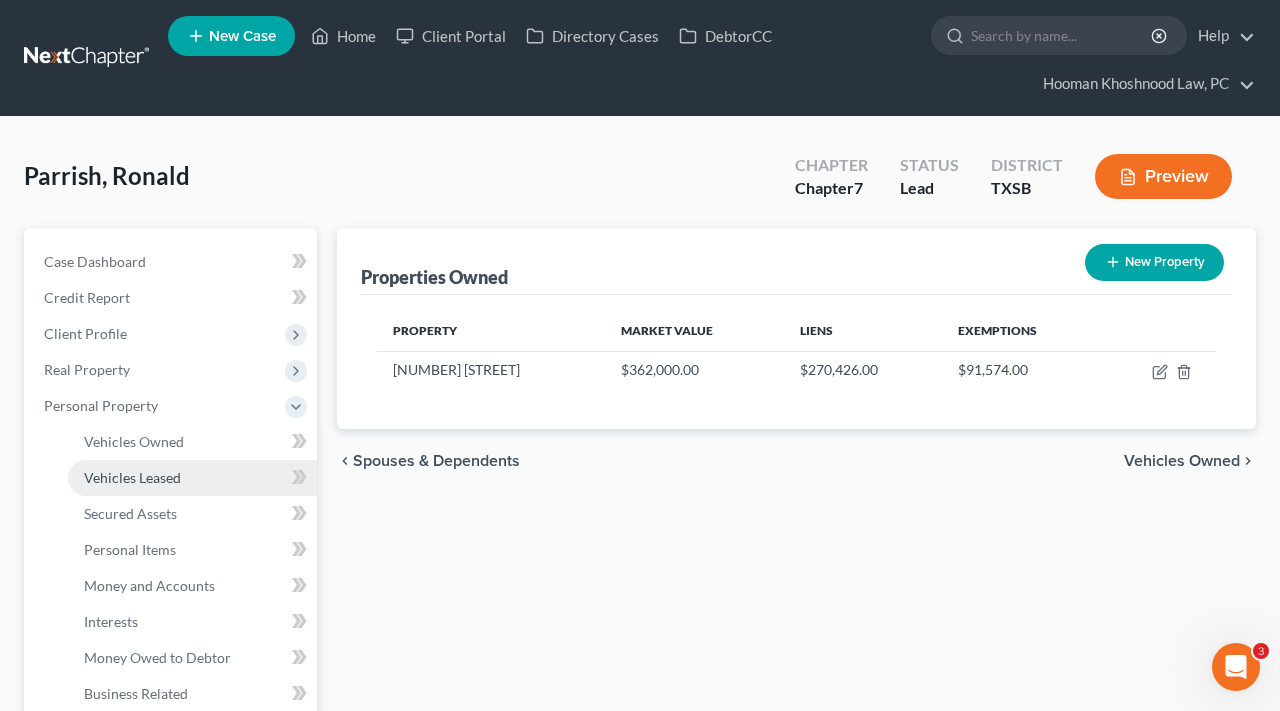 click on "Vehicles Leased" at bounding box center [192, 478] 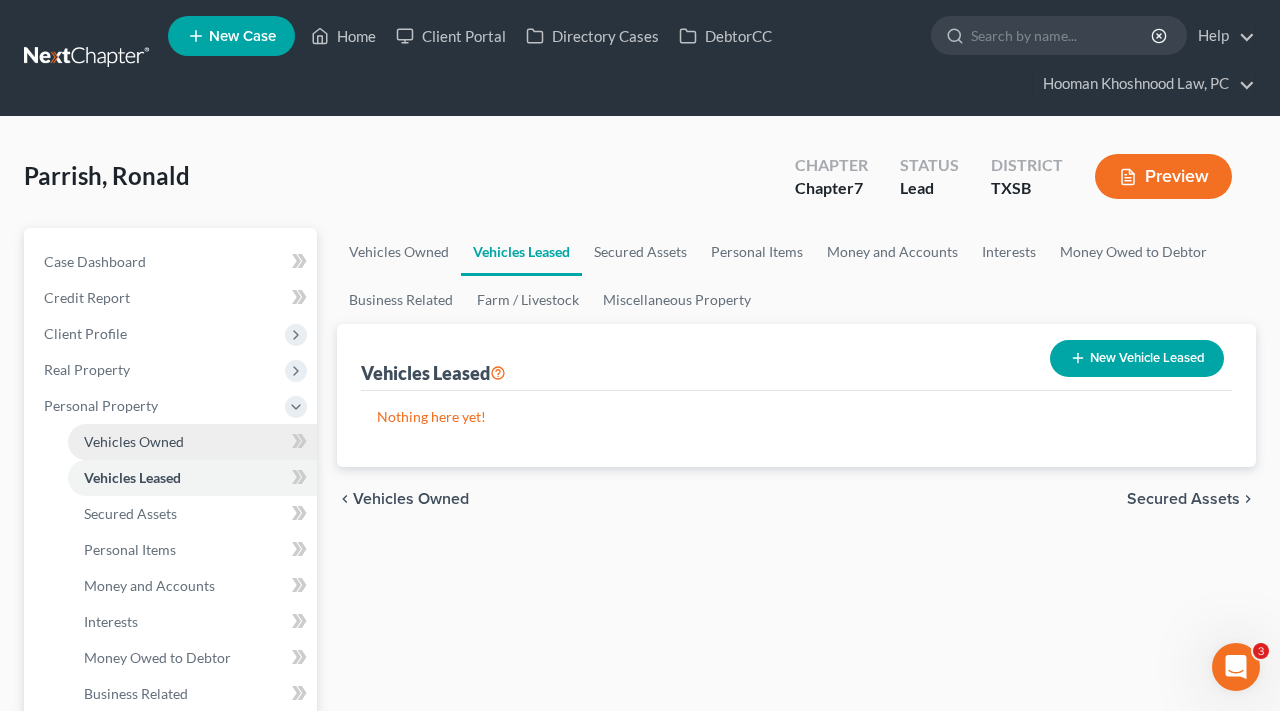 click on "Vehicles Owned" at bounding box center [134, 441] 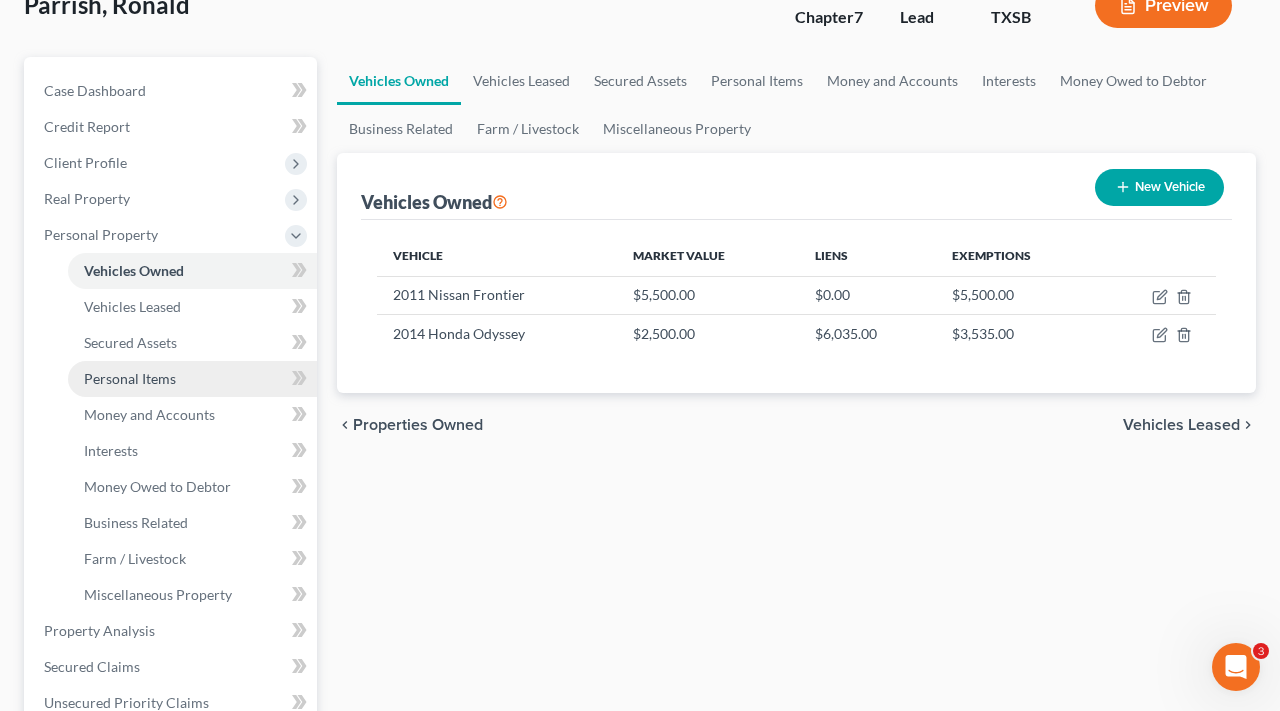 scroll, scrollTop: 175, scrollLeft: 0, axis: vertical 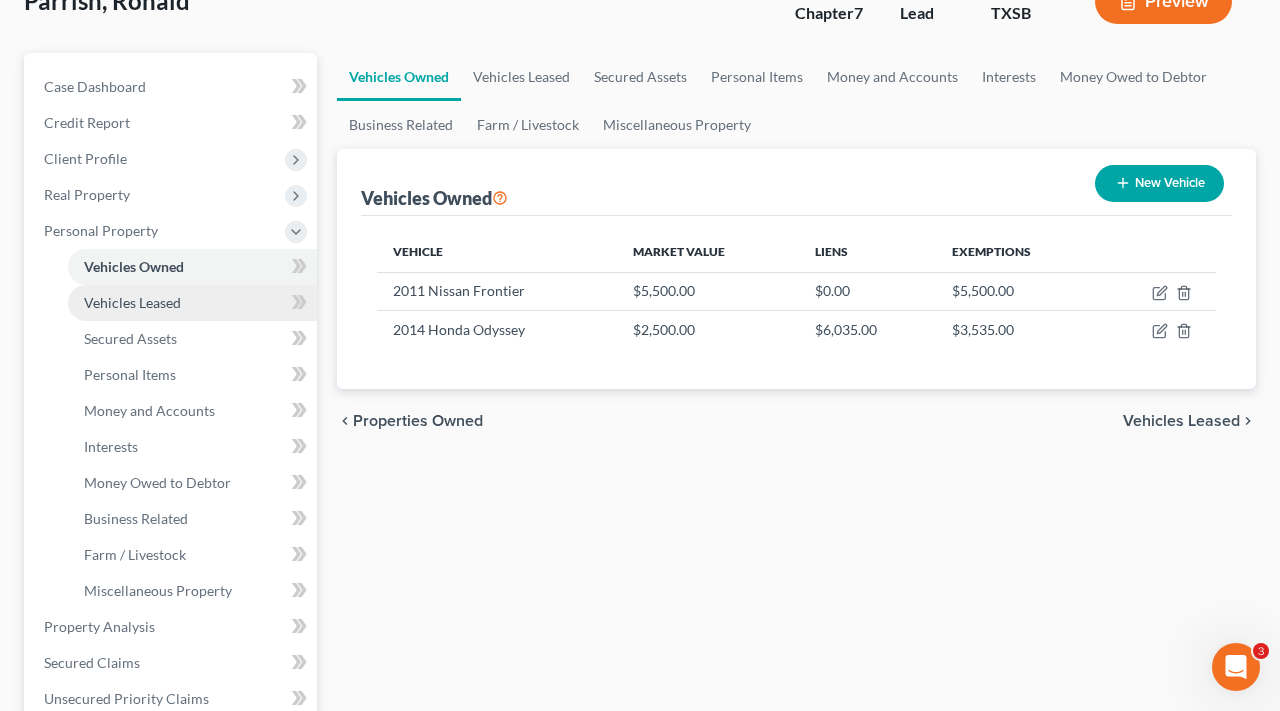 click on "Vehicles Leased" at bounding box center [132, 302] 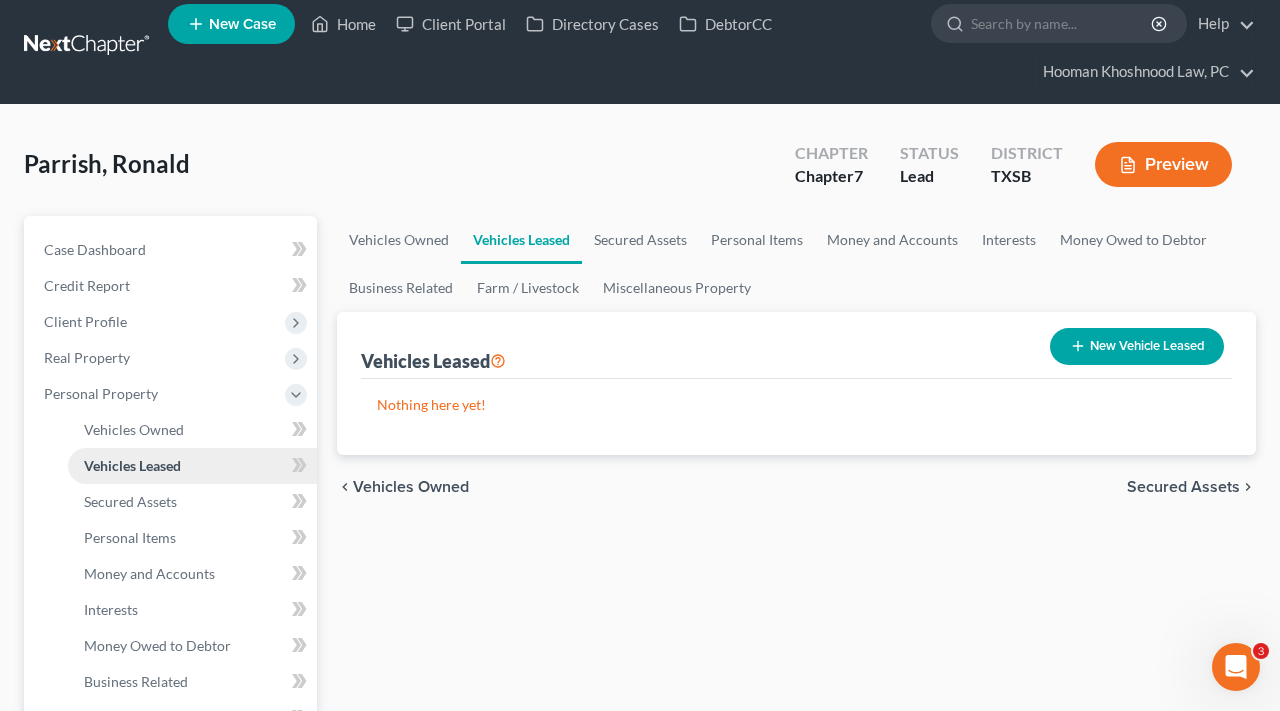 scroll, scrollTop: 0, scrollLeft: 0, axis: both 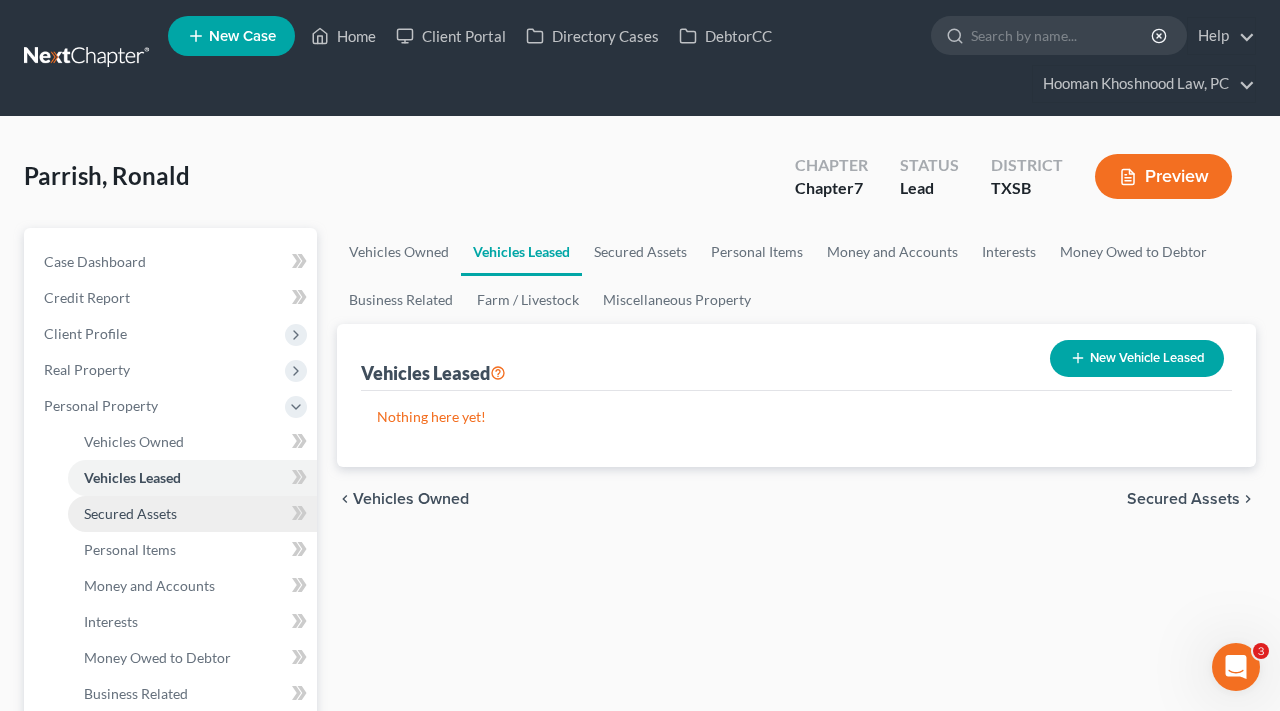 click on "Secured Assets" at bounding box center [130, 513] 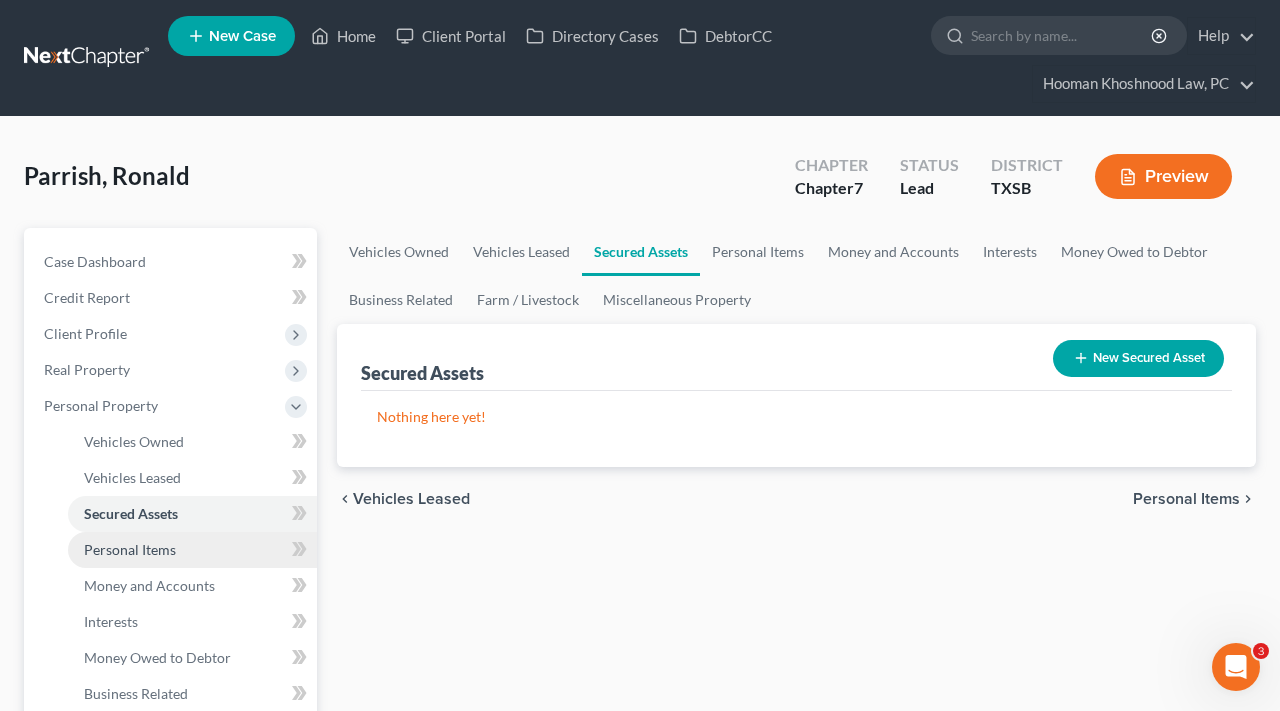 click on "Personal Items" at bounding box center (130, 549) 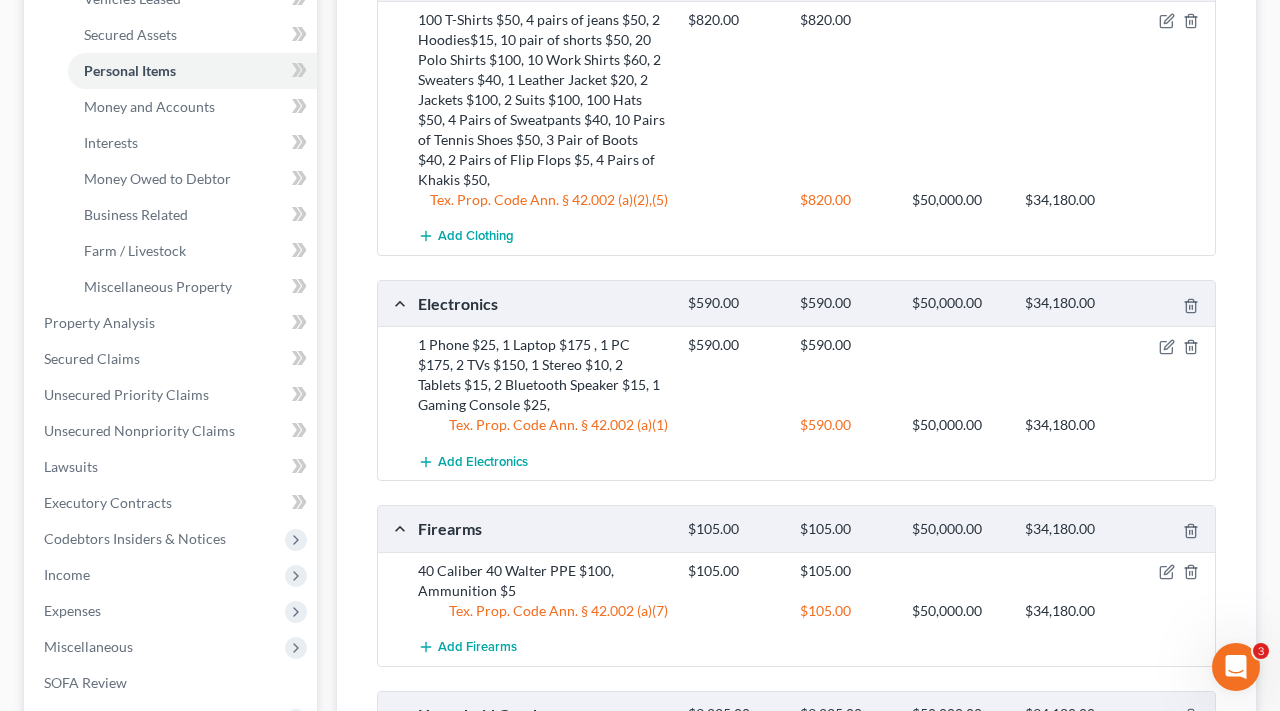 scroll, scrollTop: 477, scrollLeft: 0, axis: vertical 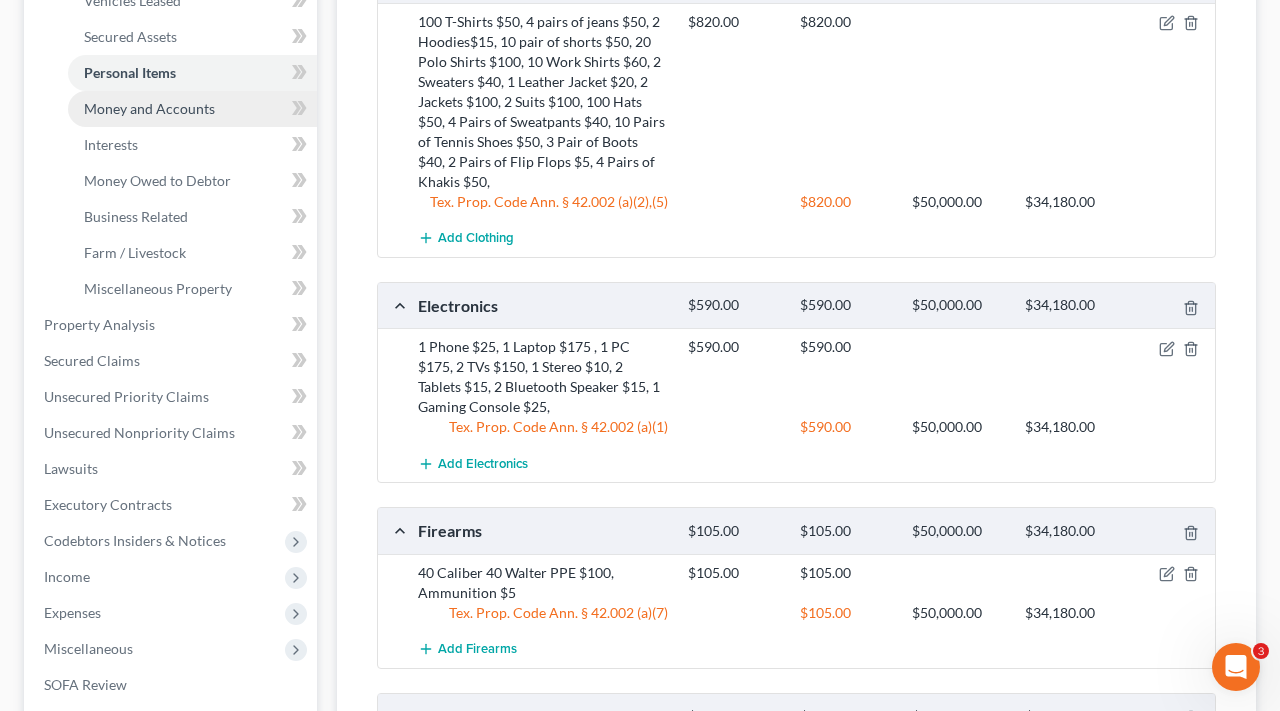 click on "Money and Accounts" at bounding box center (149, 108) 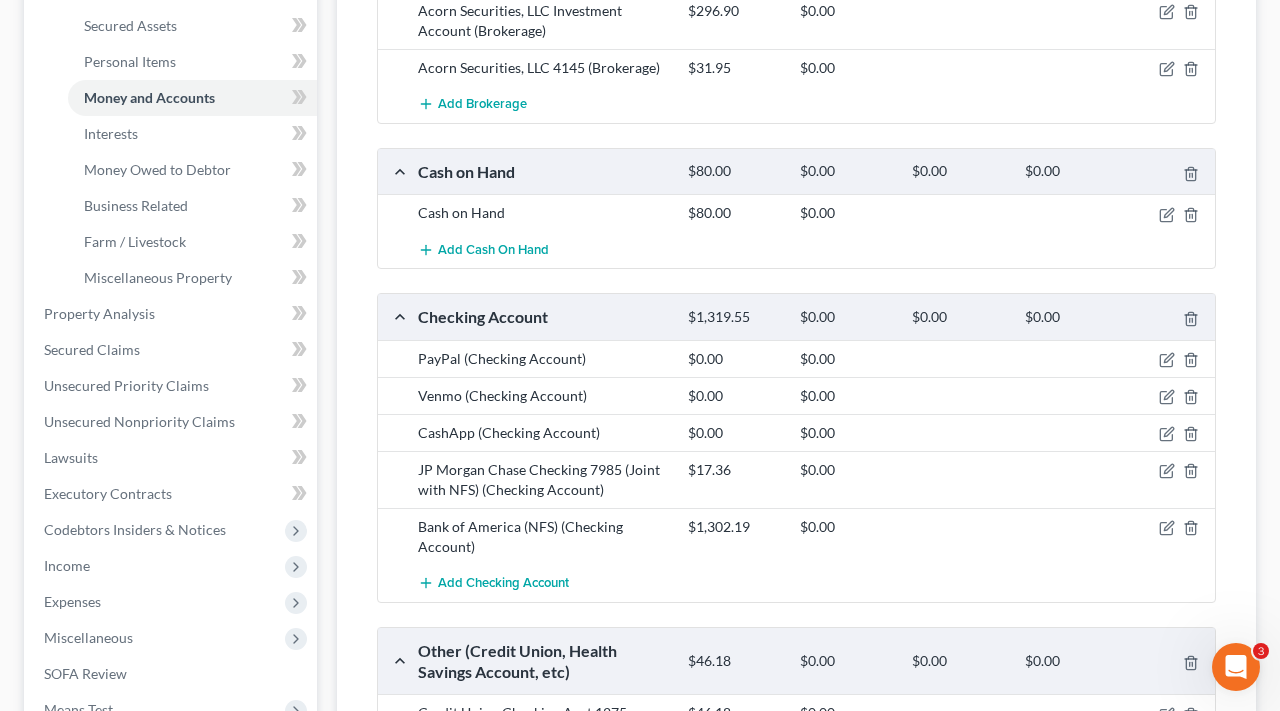 scroll, scrollTop: 666, scrollLeft: 0, axis: vertical 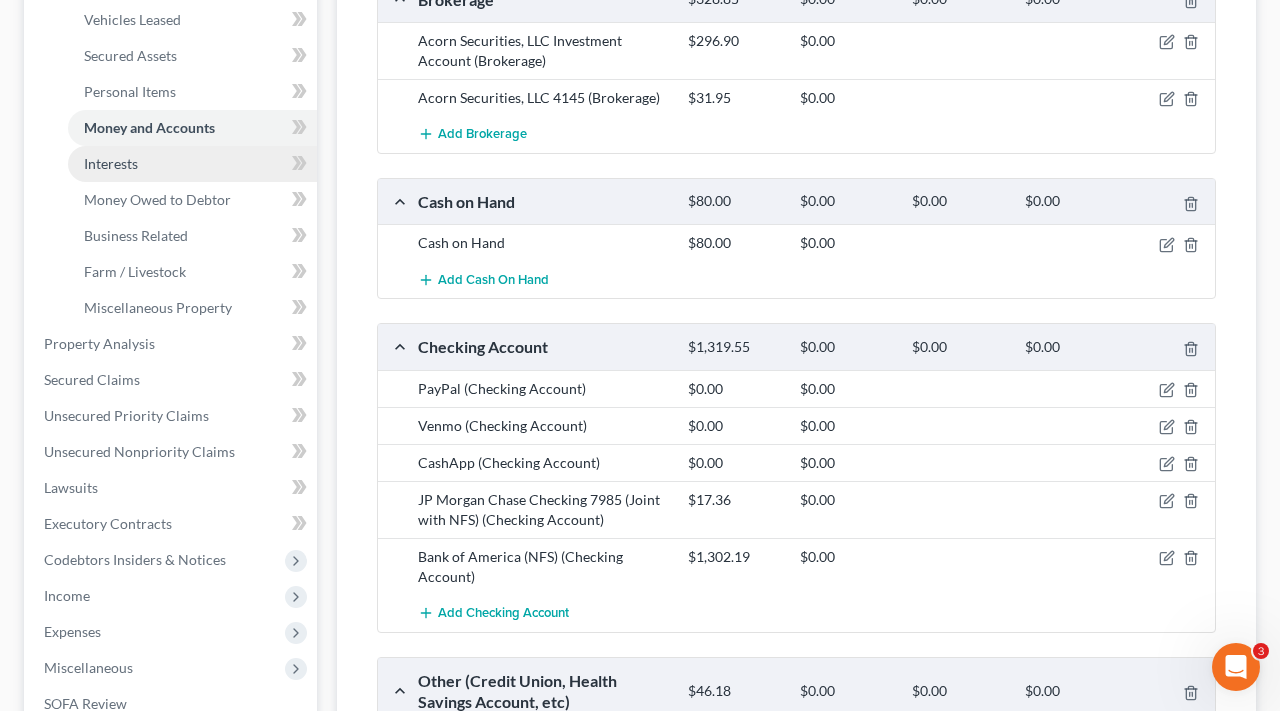 click on "Interests" at bounding box center (192, 164) 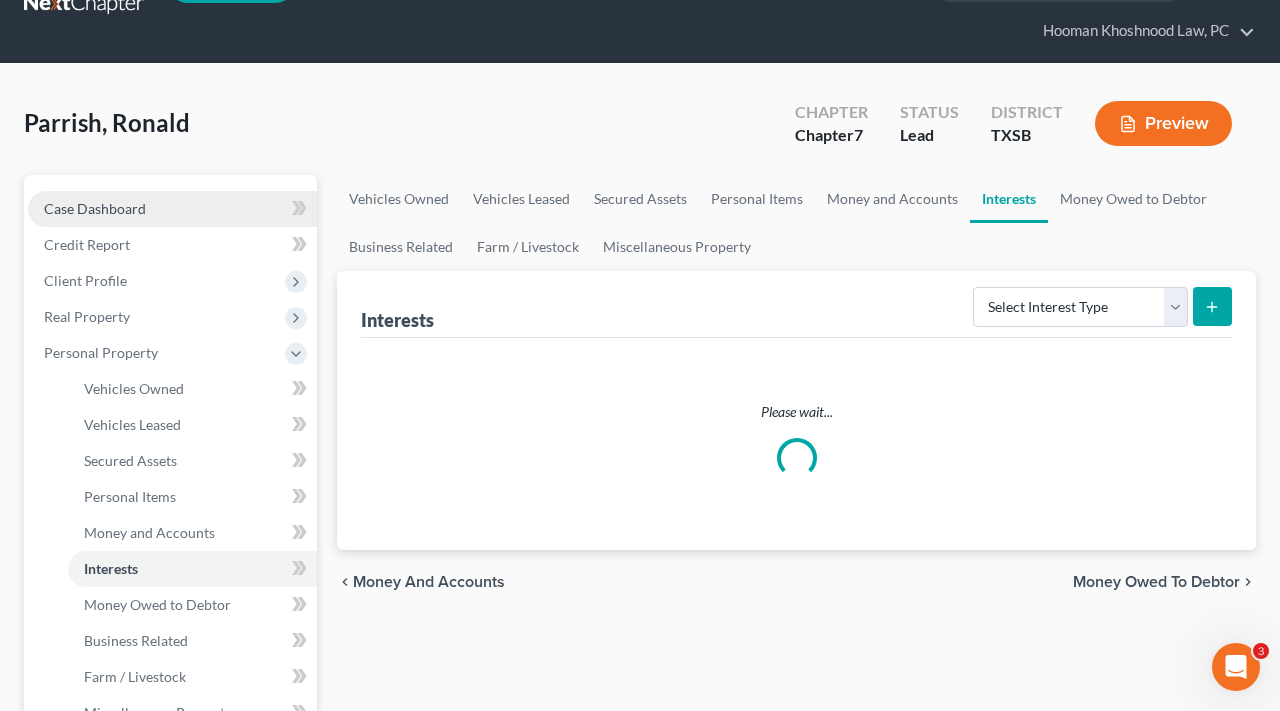 scroll, scrollTop: 0, scrollLeft: 0, axis: both 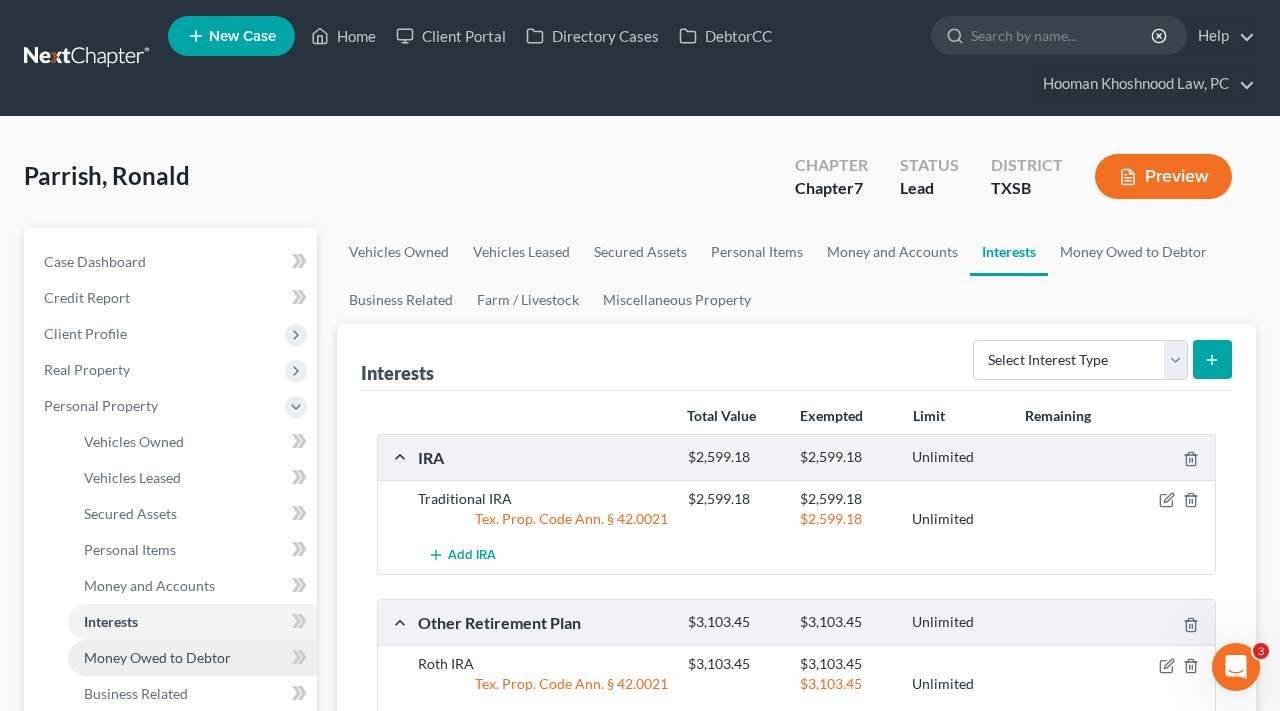 click on "Money Owed to Debtor" at bounding box center (157, 657) 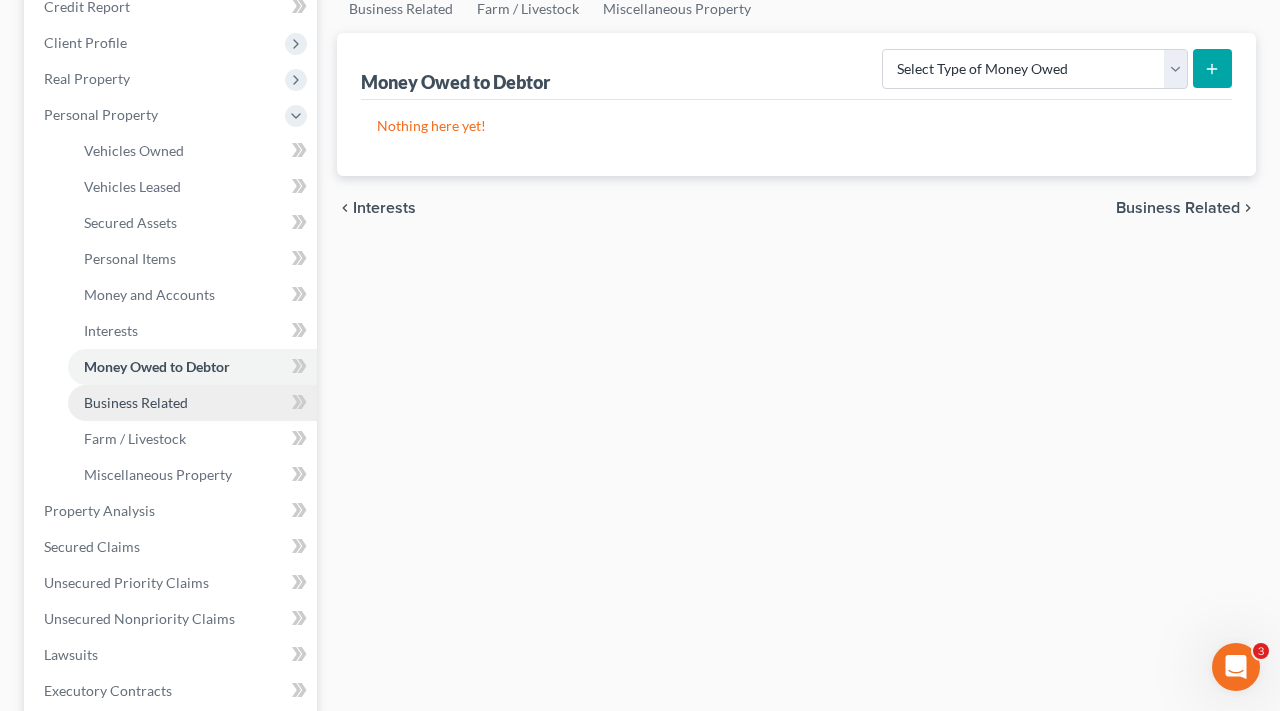 click on "Business Related" at bounding box center [192, 403] 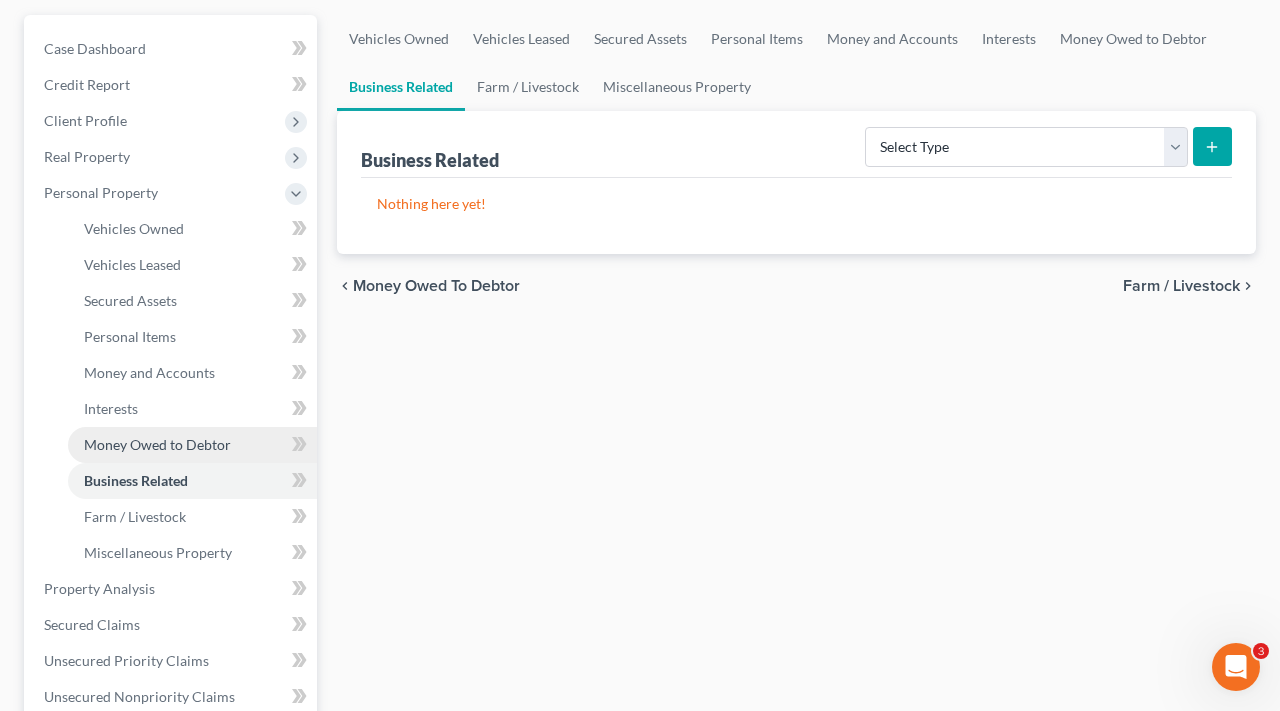 scroll, scrollTop: 274, scrollLeft: 0, axis: vertical 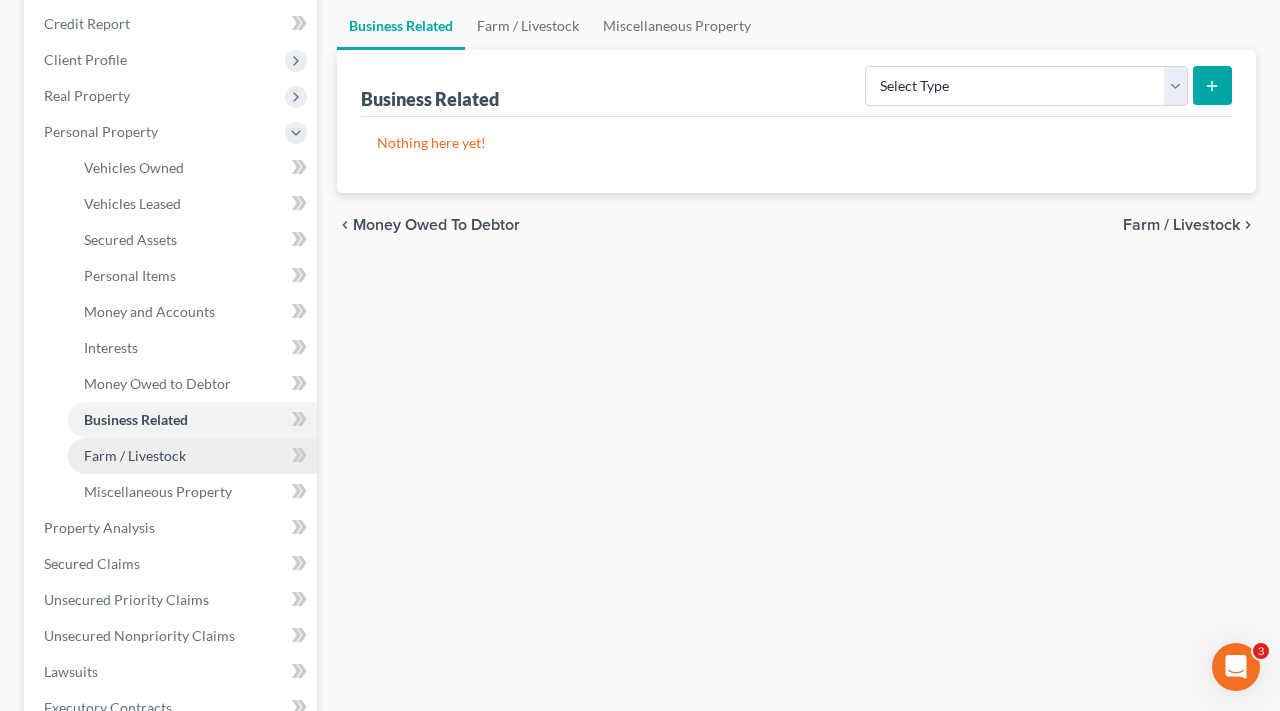 click on "Farm / Livestock" at bounding box center [135, 455] 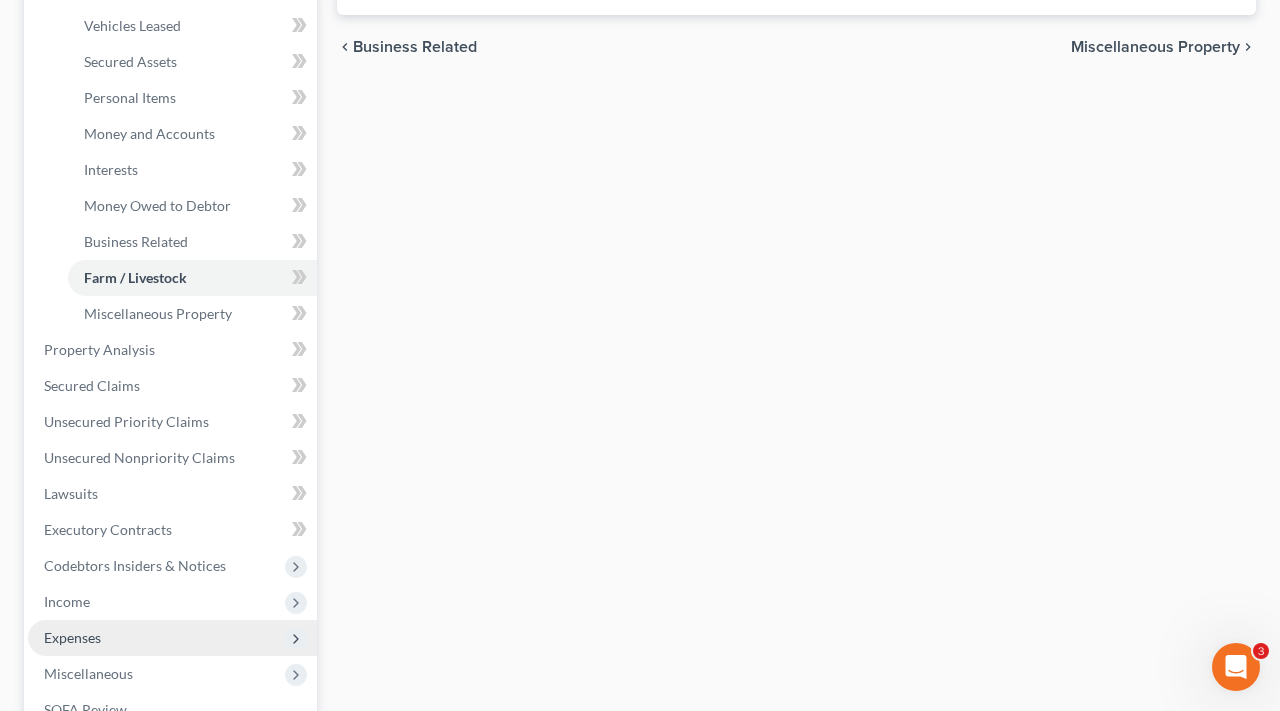 scroll, scrollTop: 379, scrollLeft: 0, axis: vertical 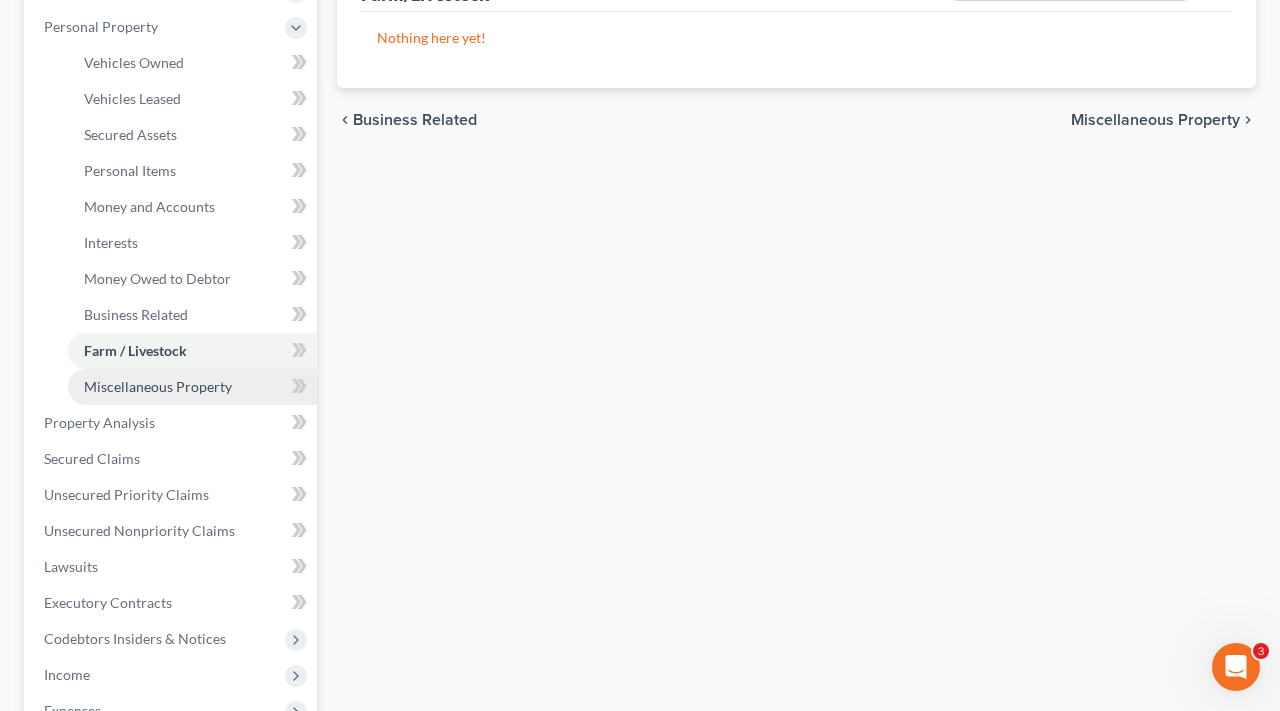 click on "Miscellaneous Property" at bounding box center (158, 386) 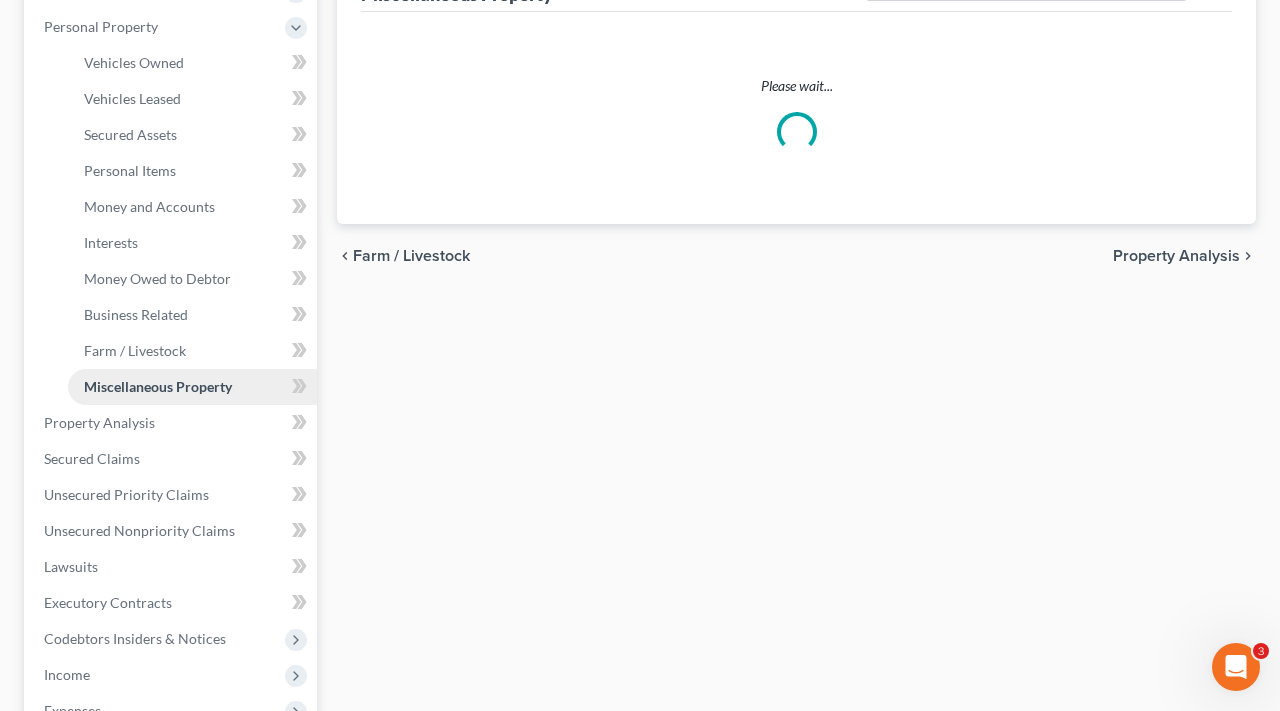 scroll, scrollTop: 0, scrollLeft: 0, axis: both 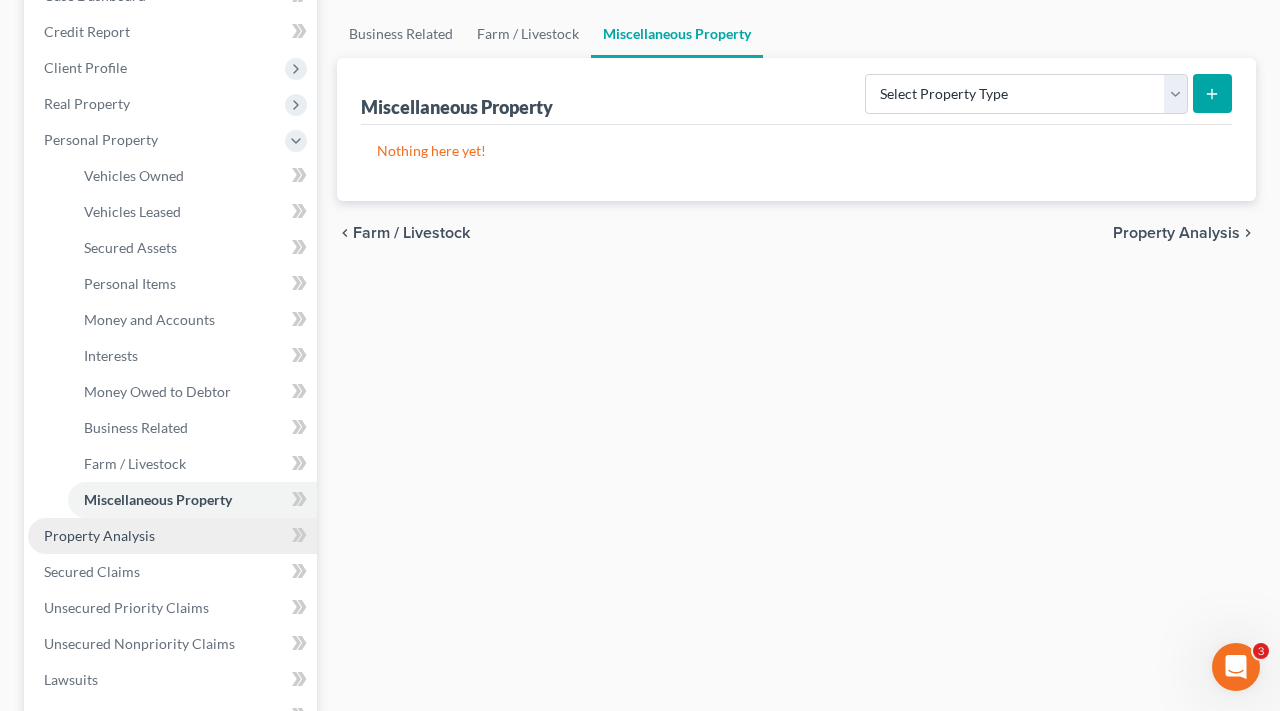 click on "Property Analysis" at bounding box center (99, 535) 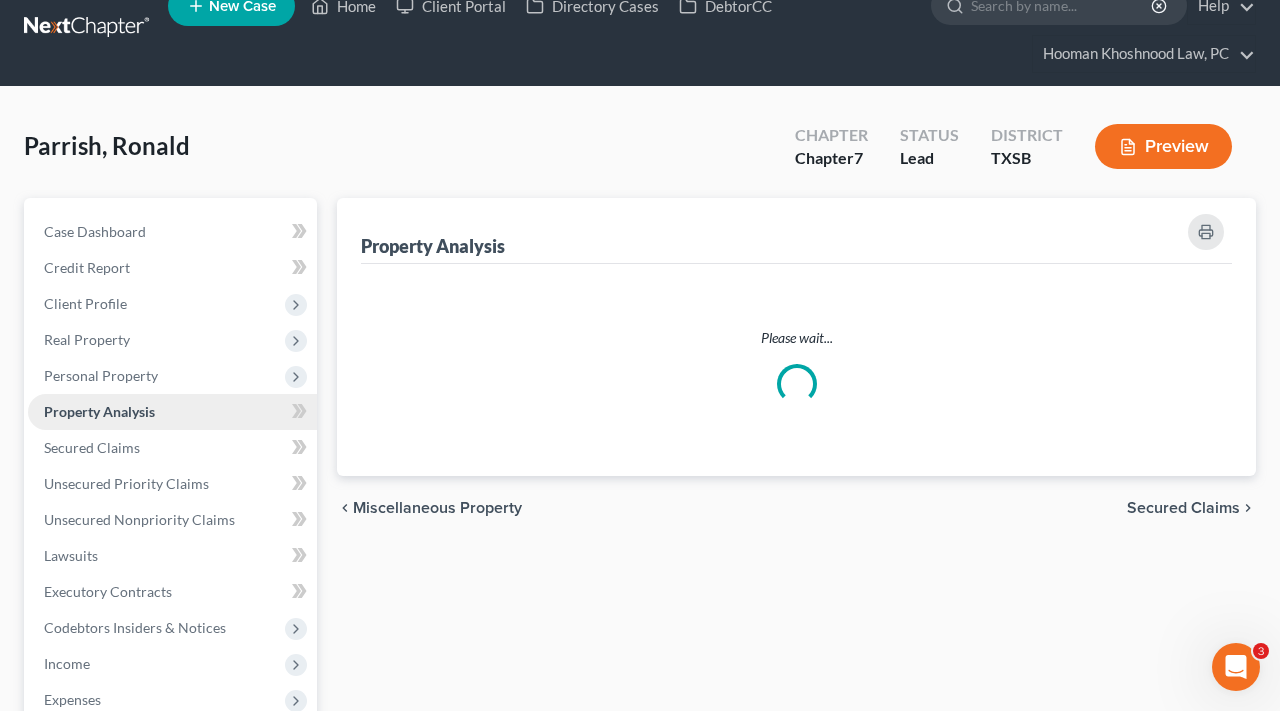scroll, scrollTop: 0, scrollLeft: 0, axis: both 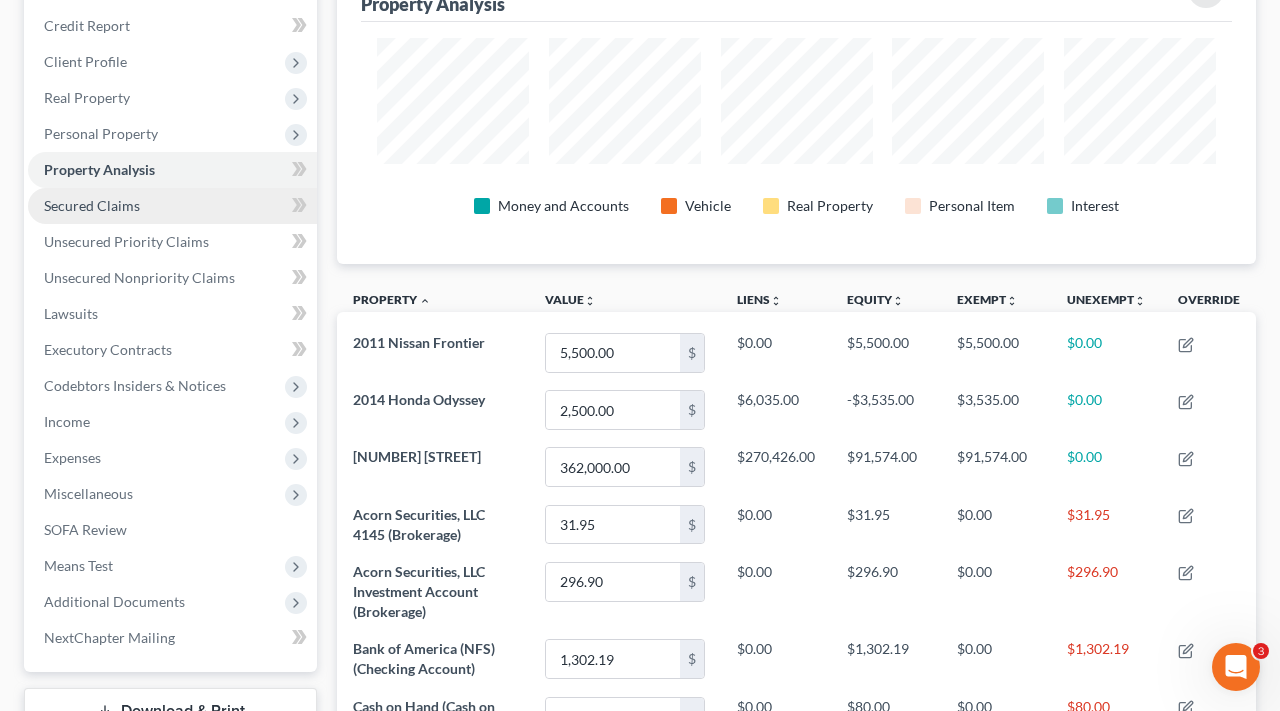 click on "Secured Claims" at bounding box center (92, 205) 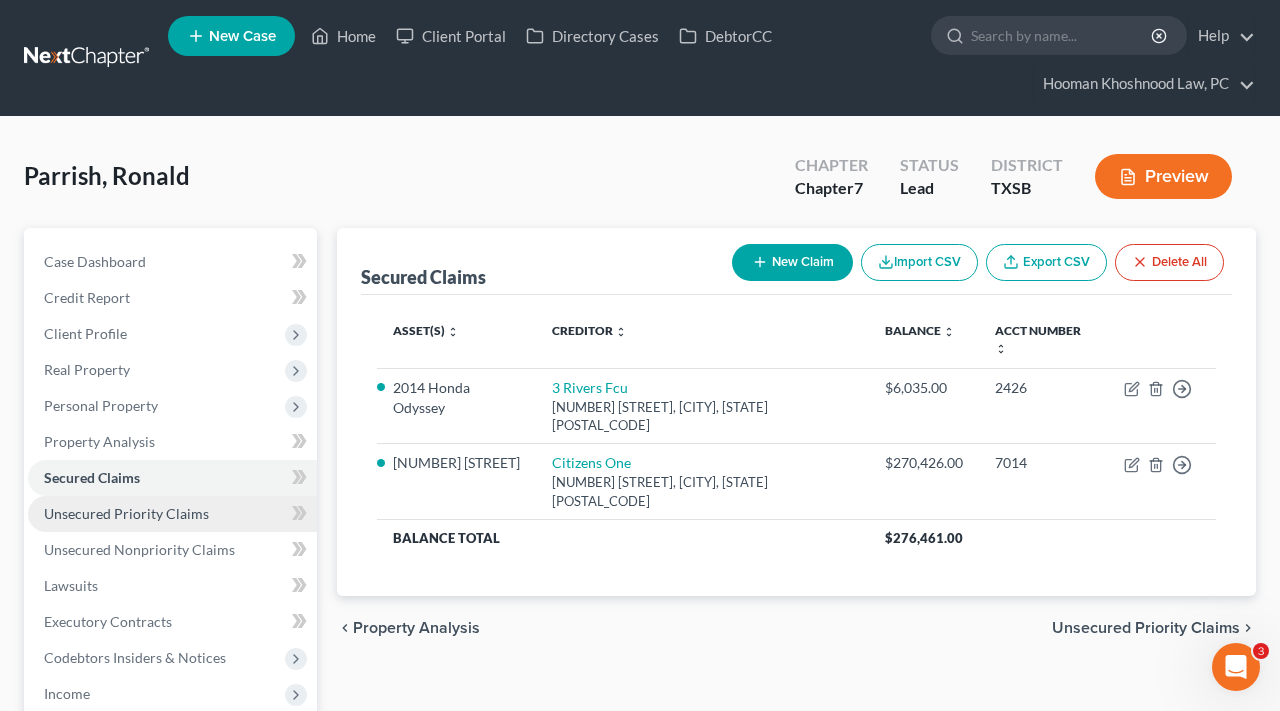 click on "Unsecured Priority Claims" at bounding box center [126, 513] 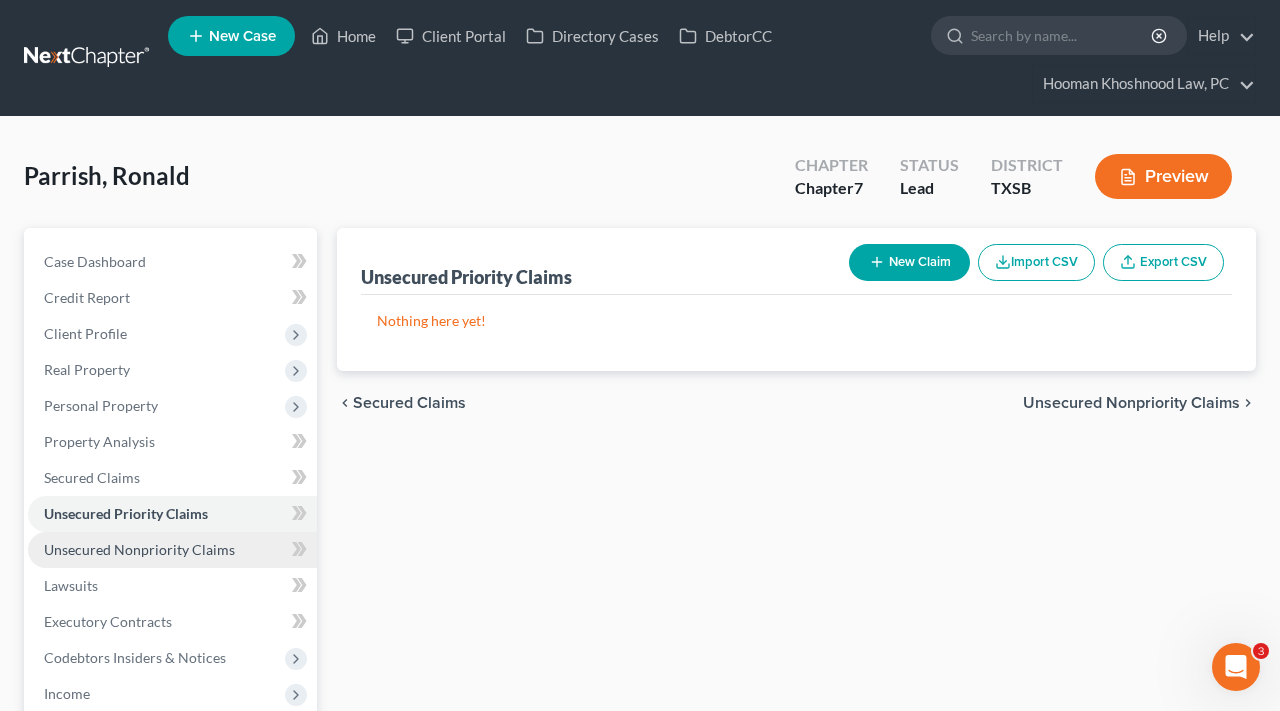 click on "Unsecured Nonpriority Claims" at bounding box center [139, 549] 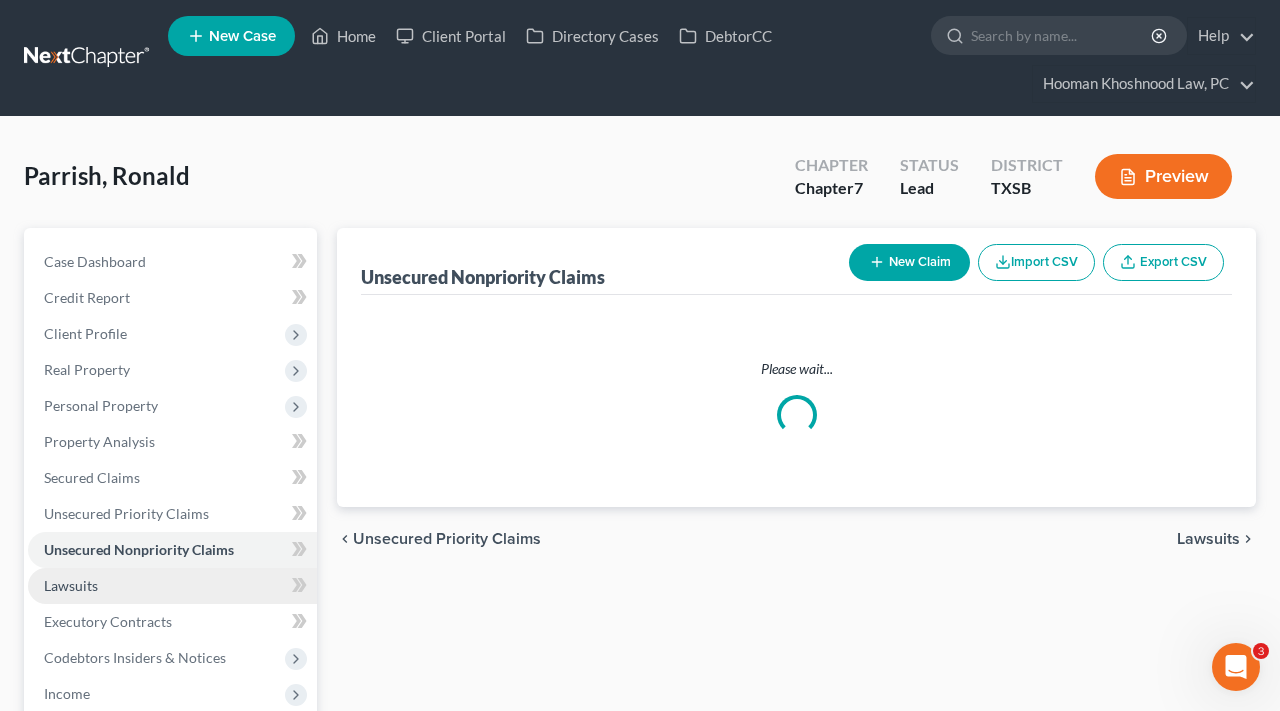 click on "Lawsuits" at bounding box center [71, 585] 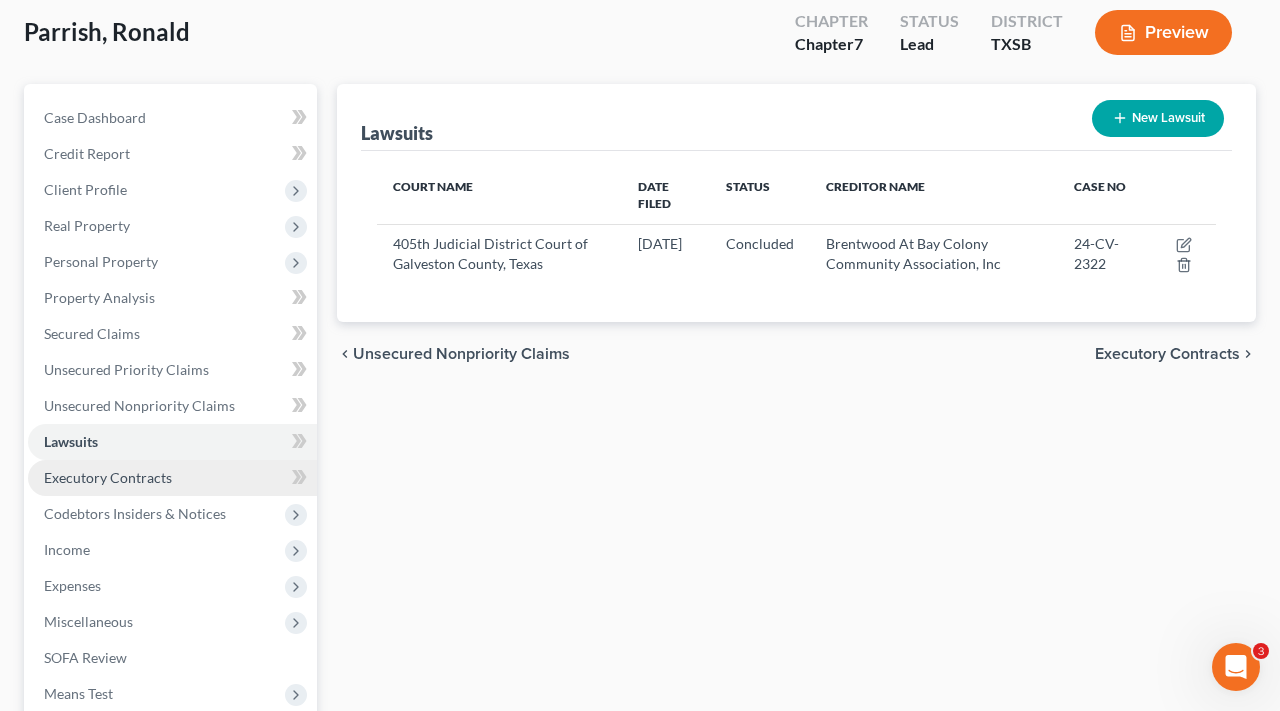 click on "Executory Contracts" at bounding box center [108, 477] 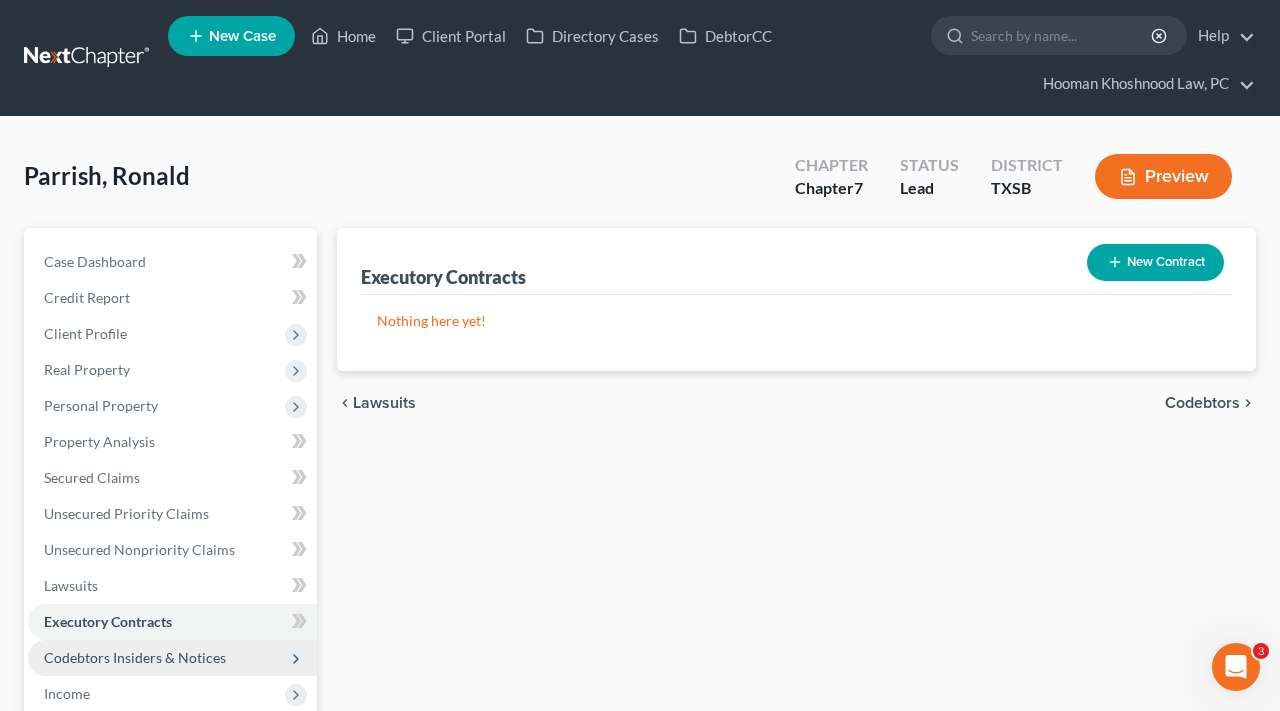 click on "Codebtors Insiders & Notices" at bounding box center [135, 657] 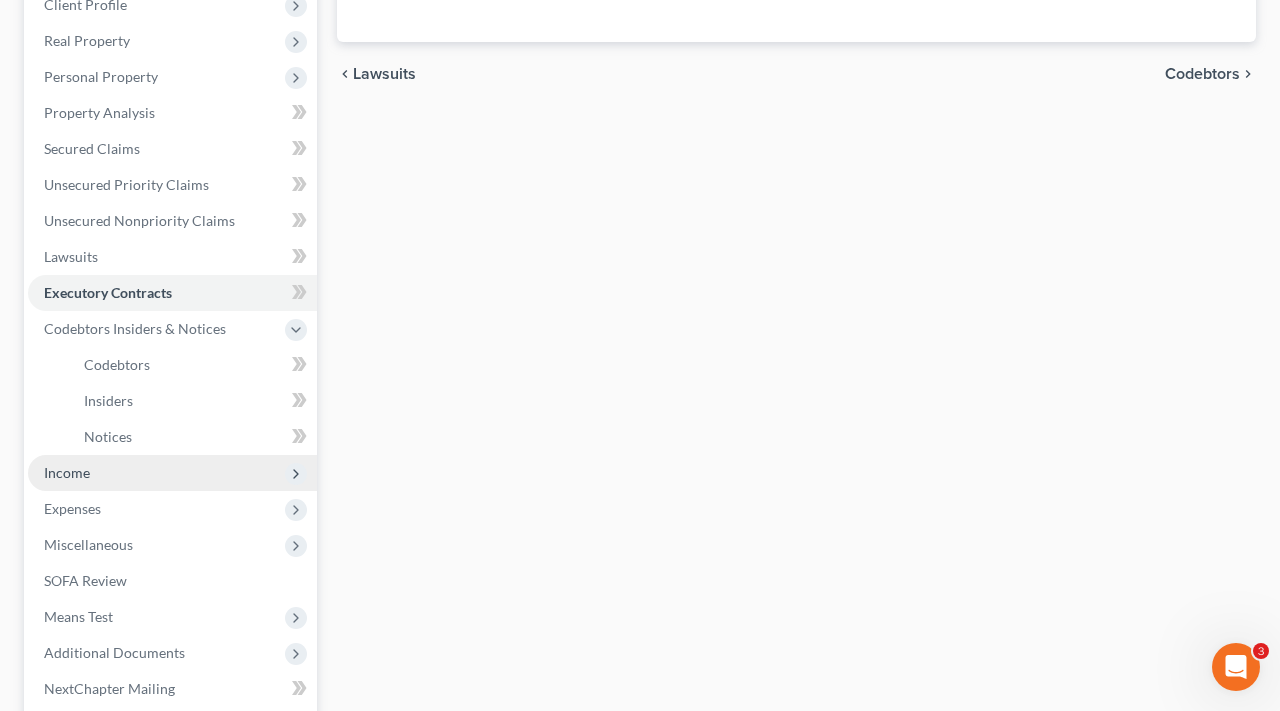 click on "Income" at bounding box center (67, 472) 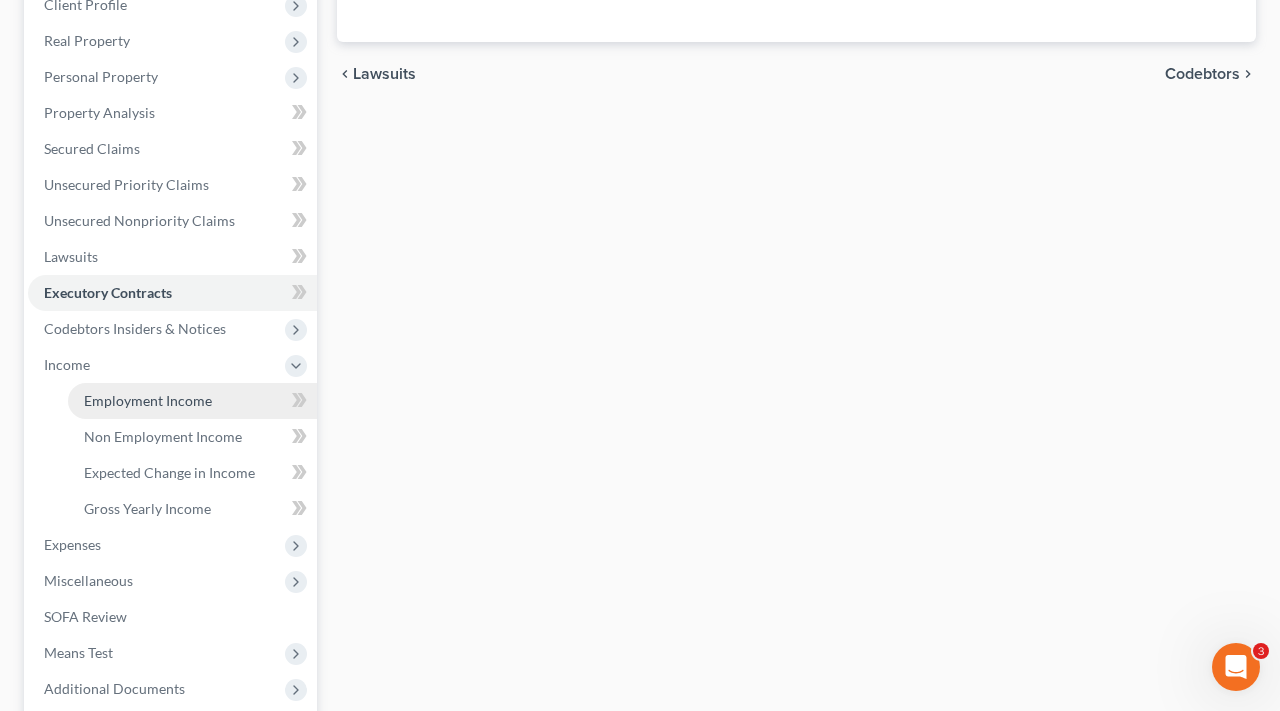 click on "Employment Income" at bounding box center (148, 400) 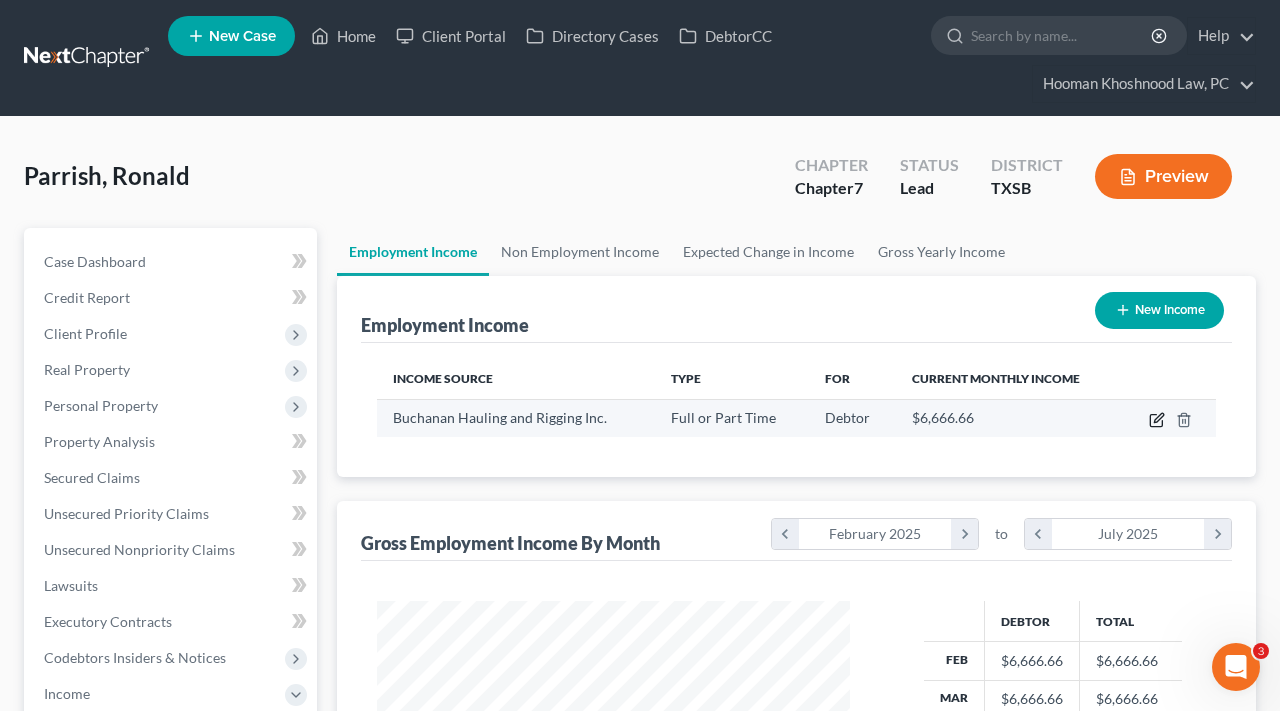 click 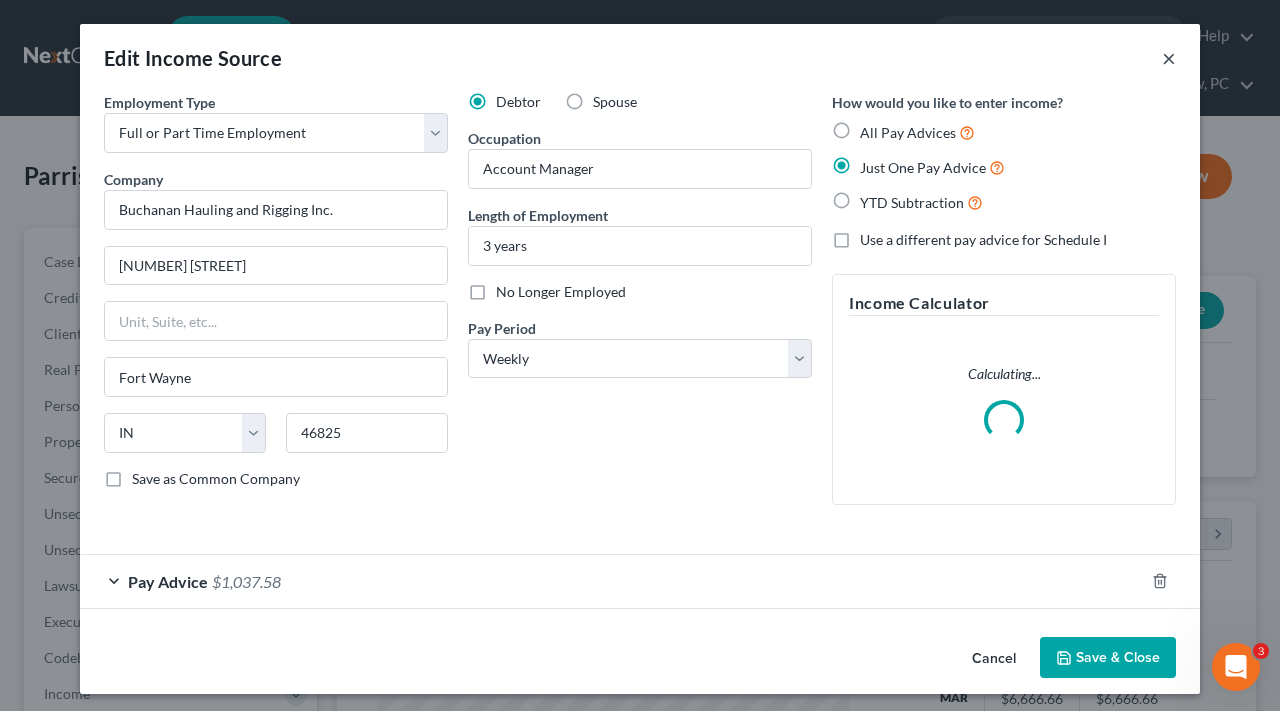 click on "×" at bounding box center [1169, 58] 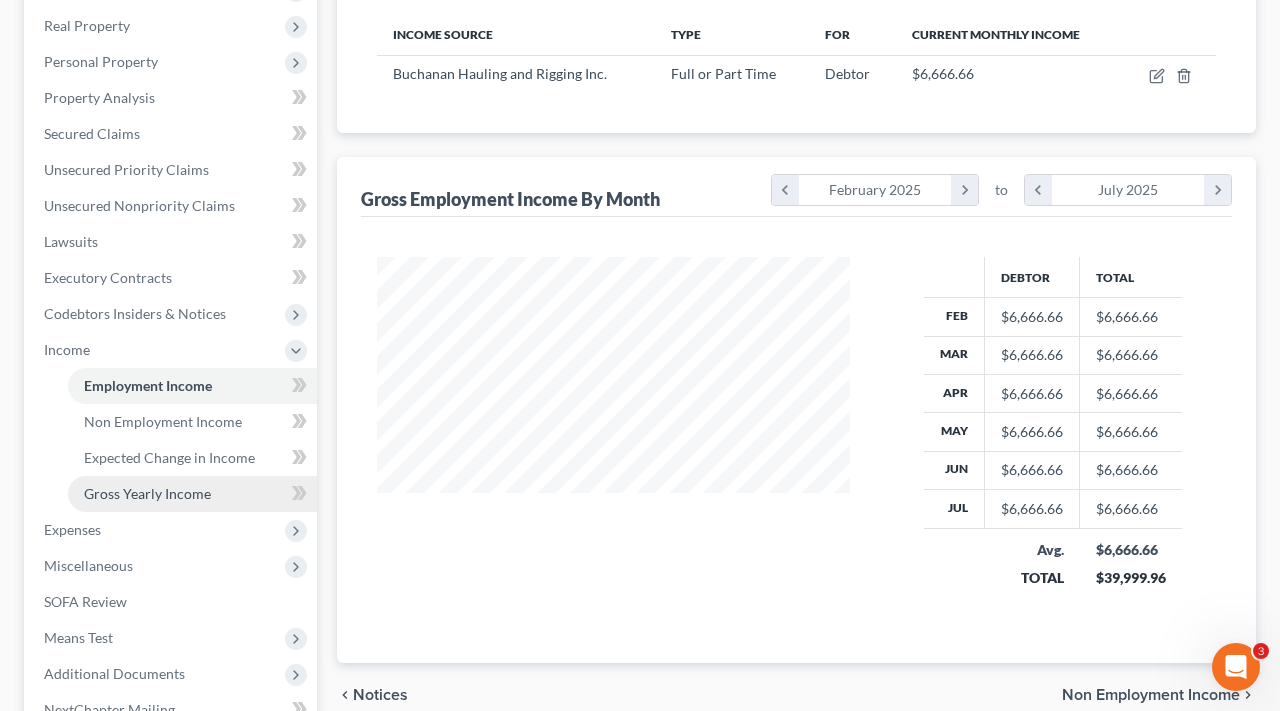 click on "Gross Yearly Income" at bounding box center (147, 493) 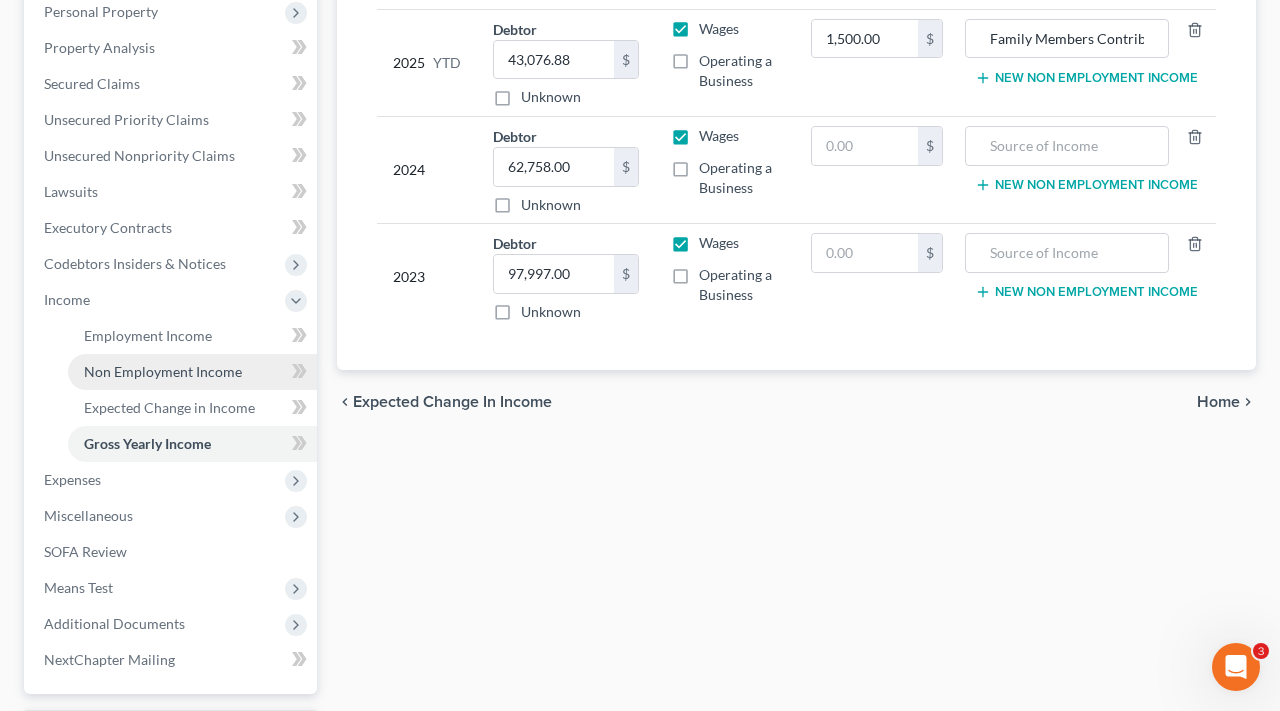 click on "Non Employment Income" at bounding box center (163, 371) 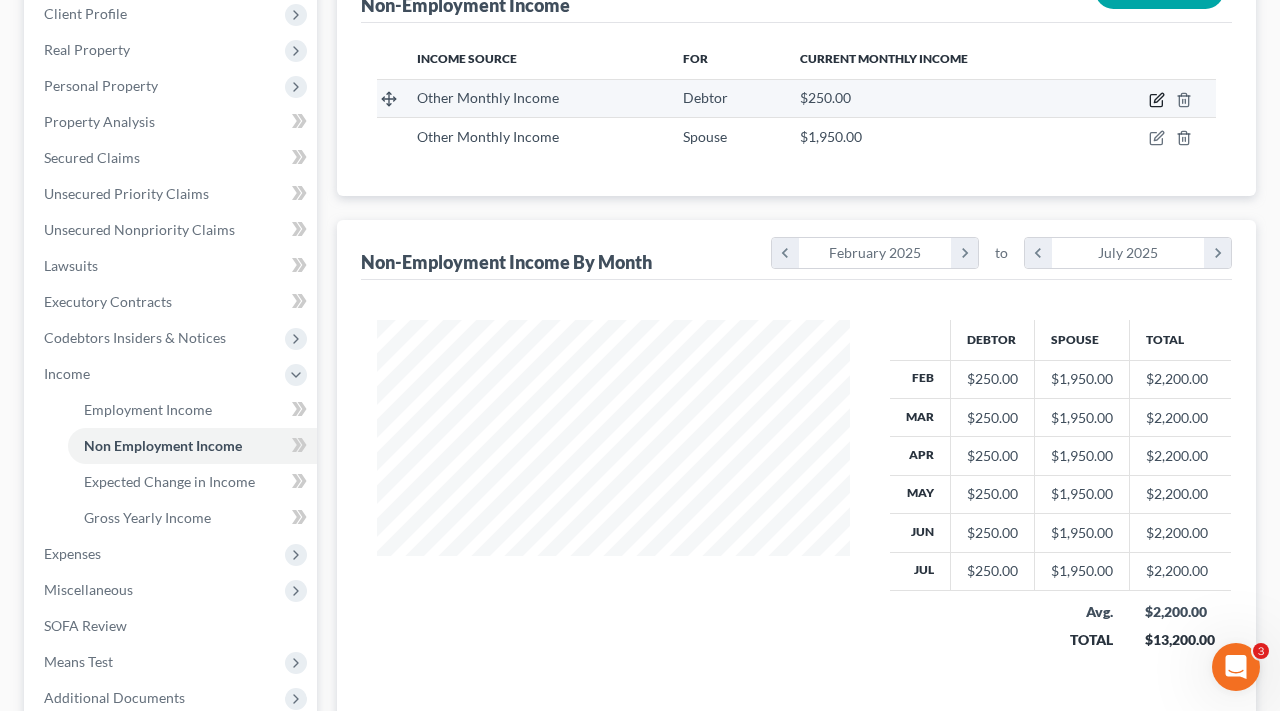 click 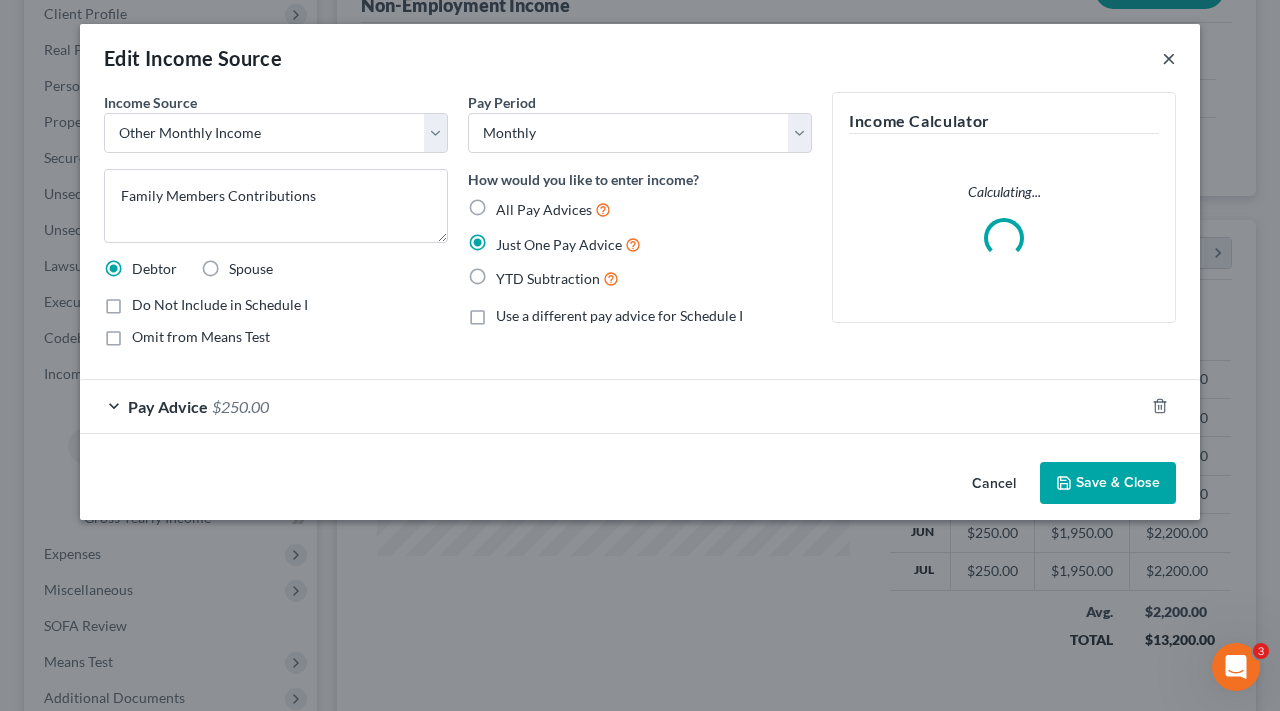 click on "×" at bounding box center [1169, 58] 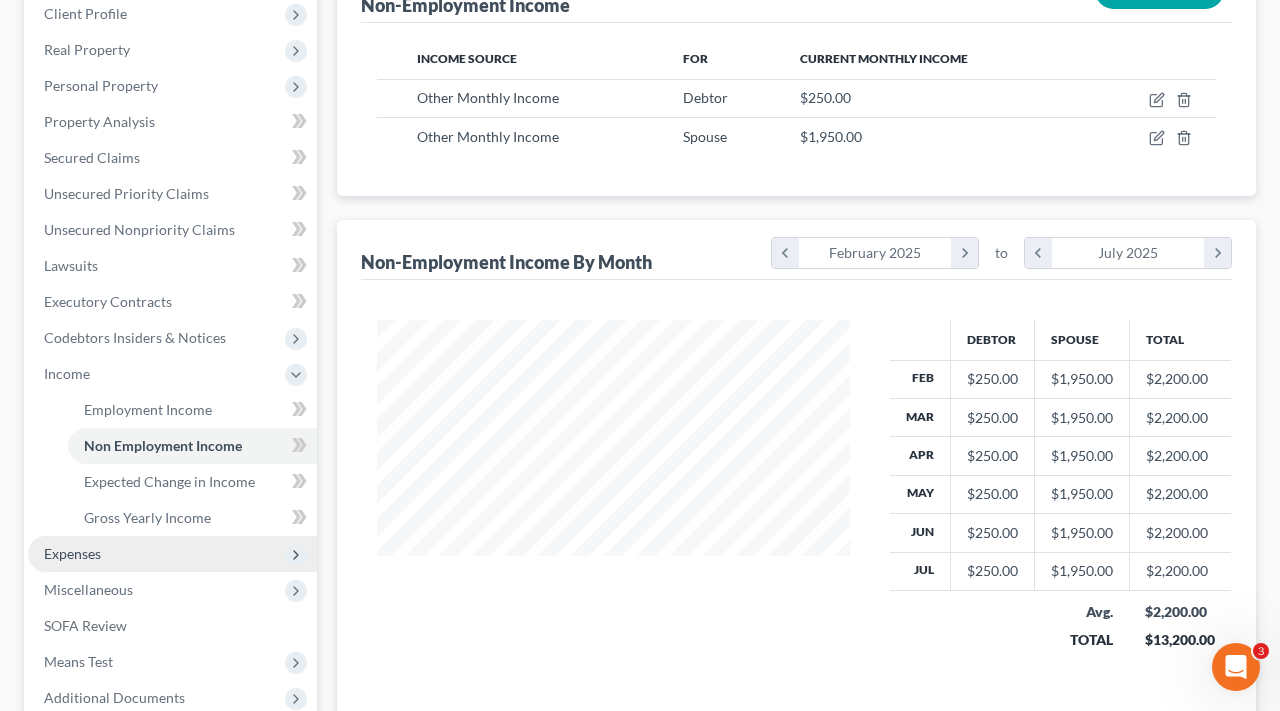 click on "Expenses" at bounding box center [172, 554] 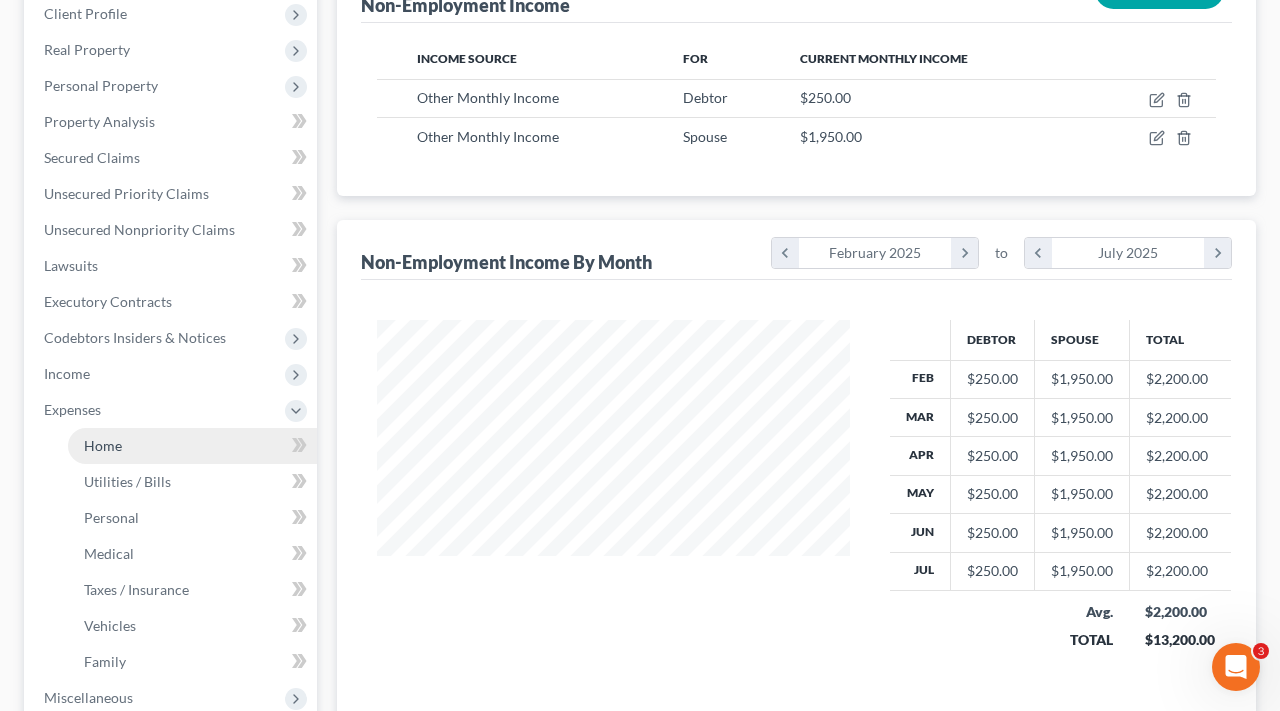click on "Home" at bounding box center [103, 445] 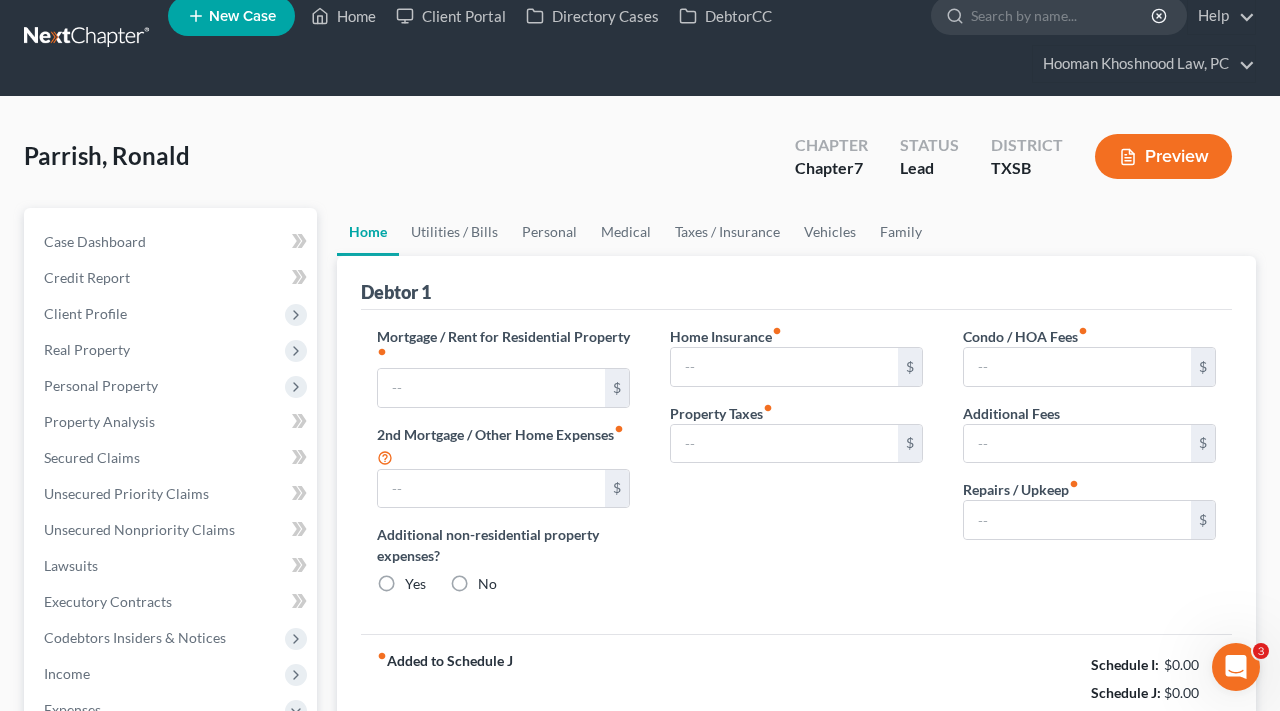 type on "2,496.00" 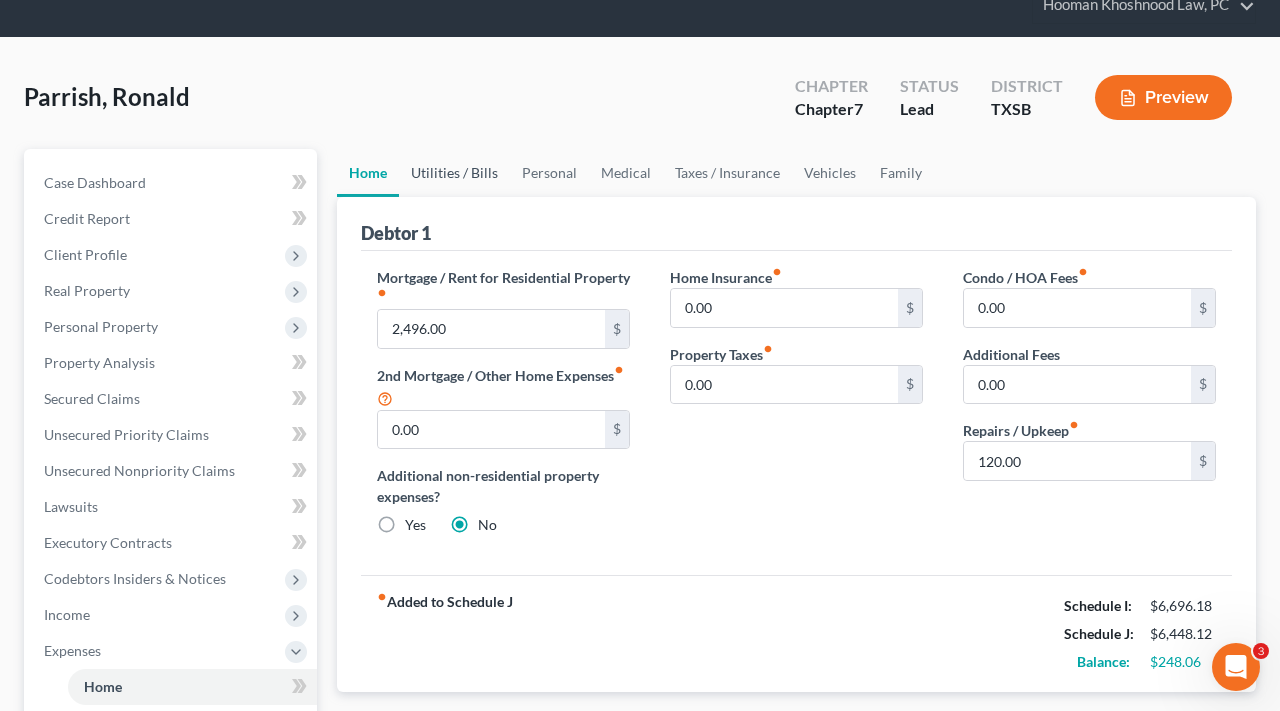 click on "Utilities / Bills" at bounding box center (454, 173) 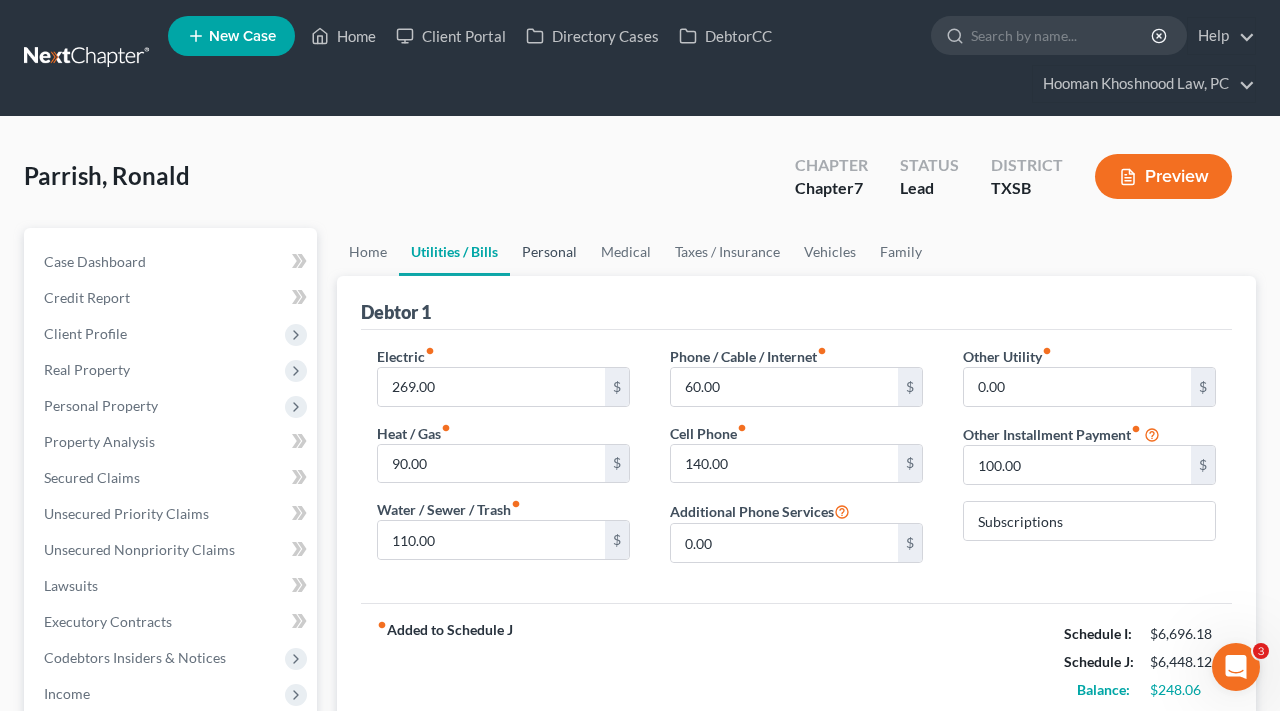 click on "Personal" at bounding box center [549, 252] 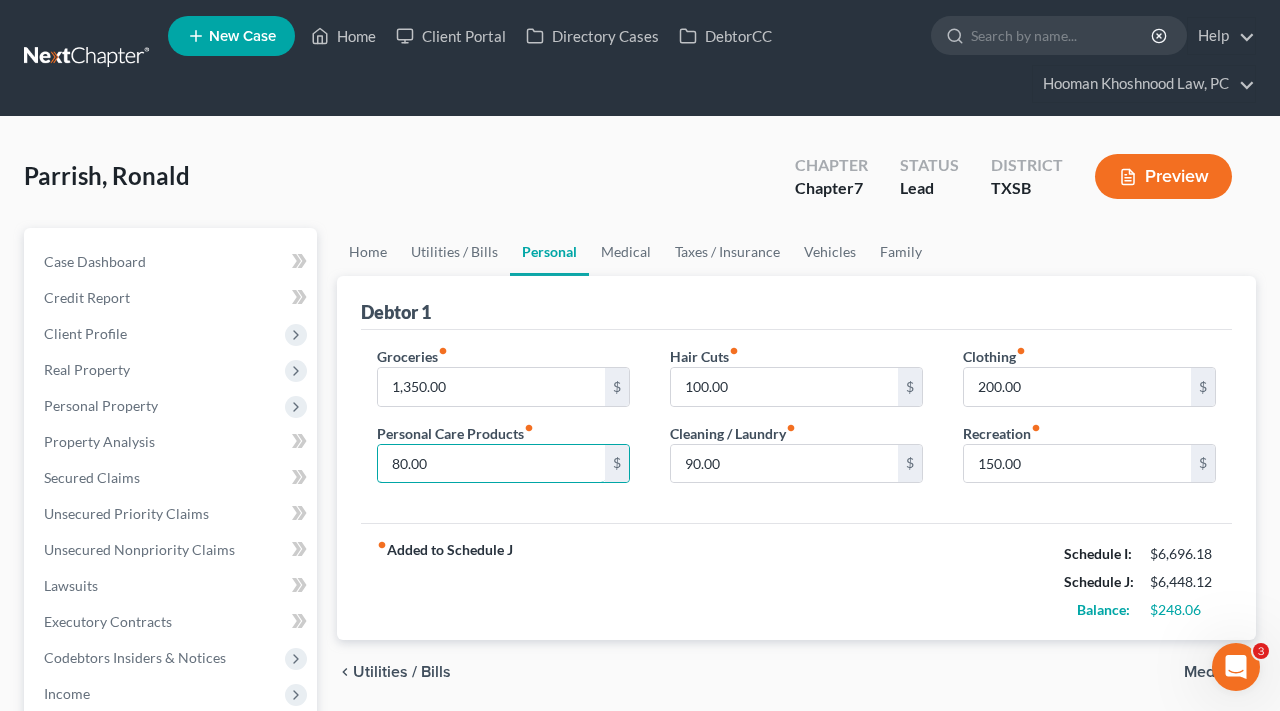 drag, startPoint x: 430, startPoint y: 465, endPoint x: 374, endPoint y: 465, distance: 56 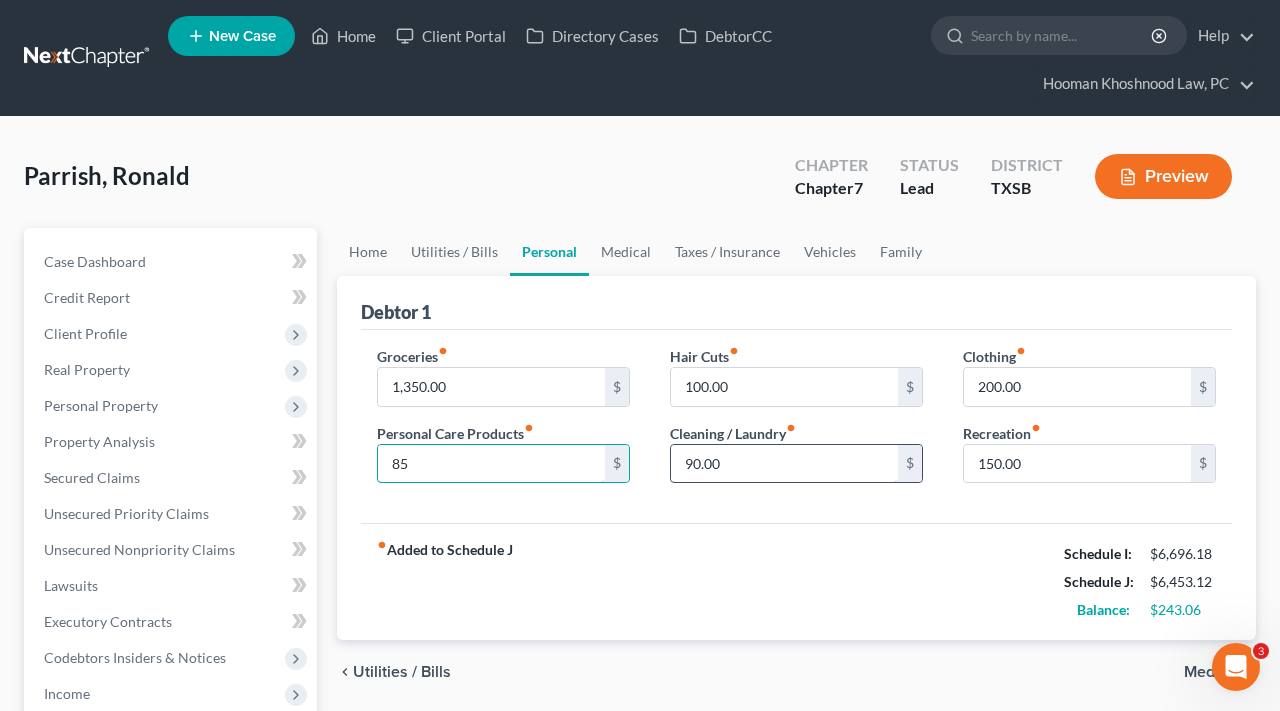 type on "85" 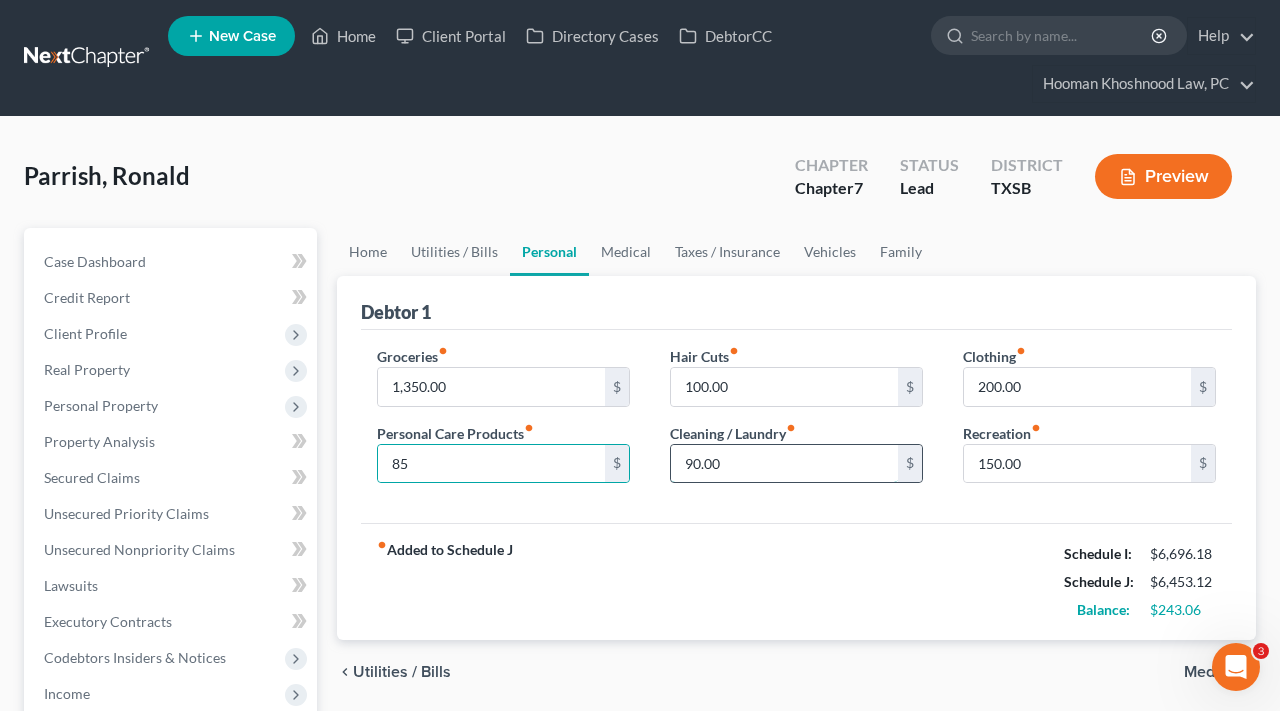 click on "90.00" at bounding box center (784, 464) 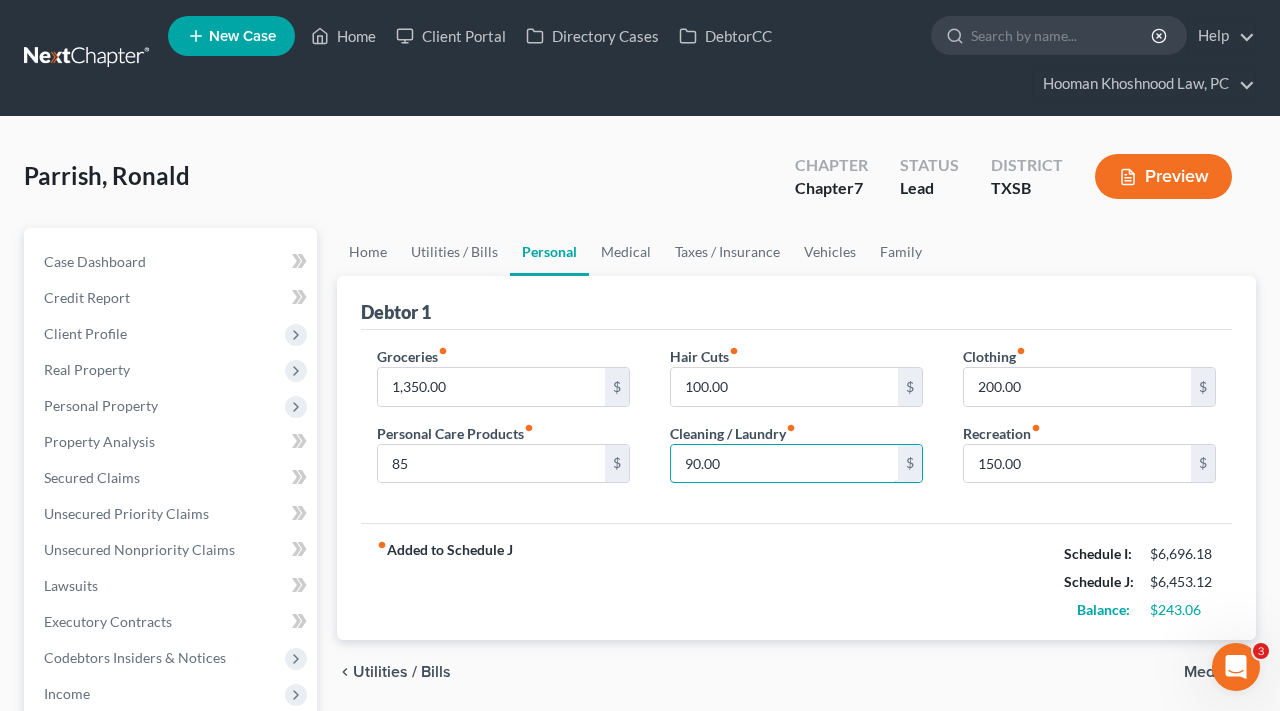 drag, startPoint x: 727, startPoint y: 467, endPoint x: 661, endPoint y: 469, distance: 66.0303 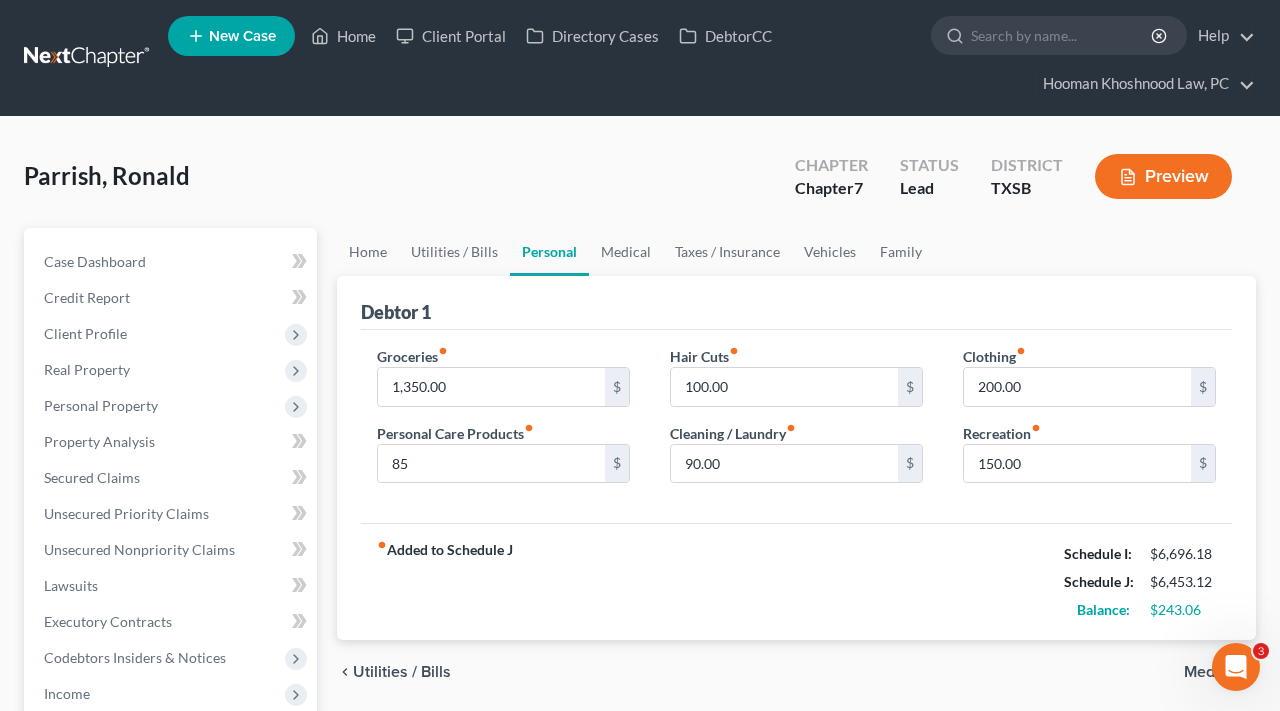 click on "Schedule I: $6,696.18" at bounding box center [1140, 554] 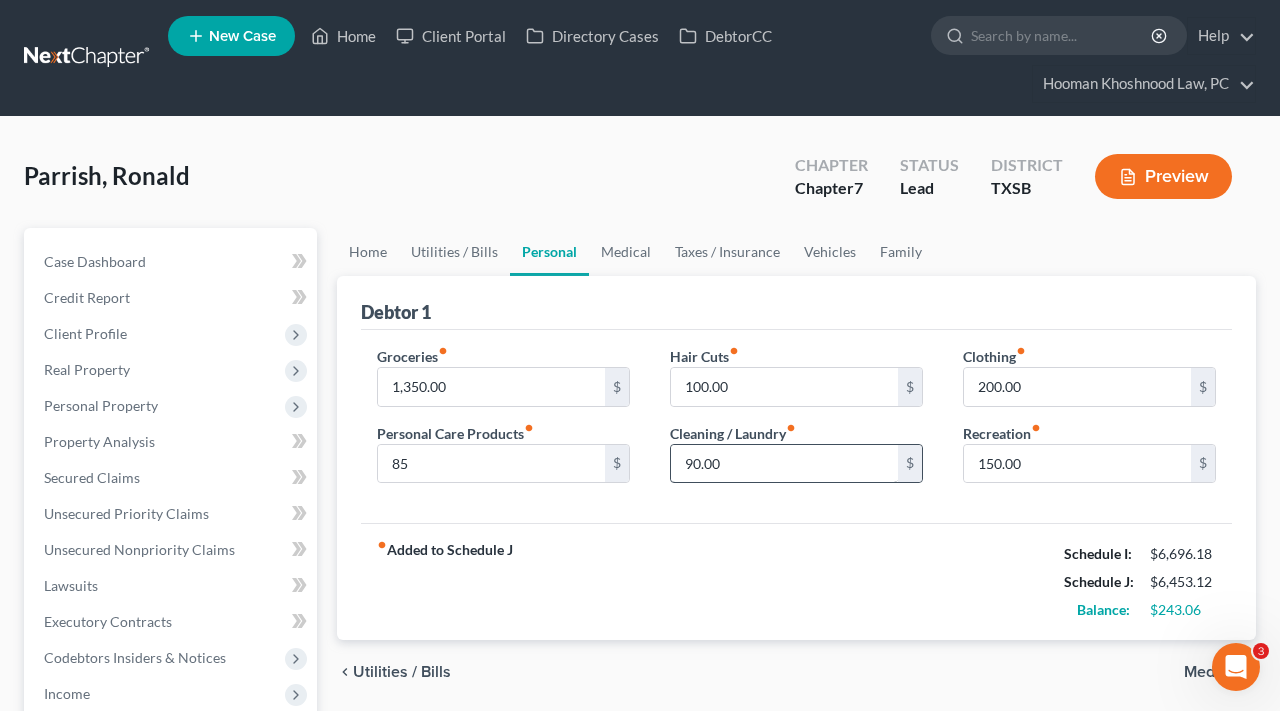 scroll, scrollTop: 108, scrollLeft: 0, axis: vertical 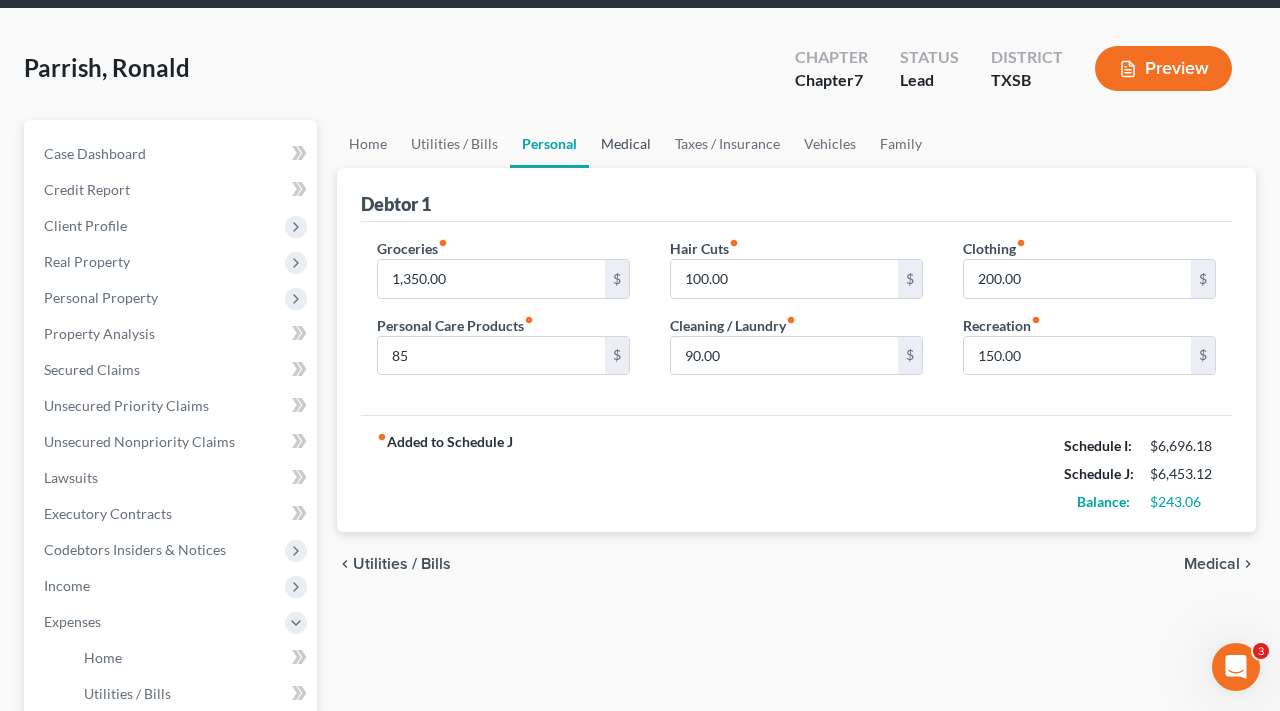 click on "Medical" at bounding box center [626, 144] 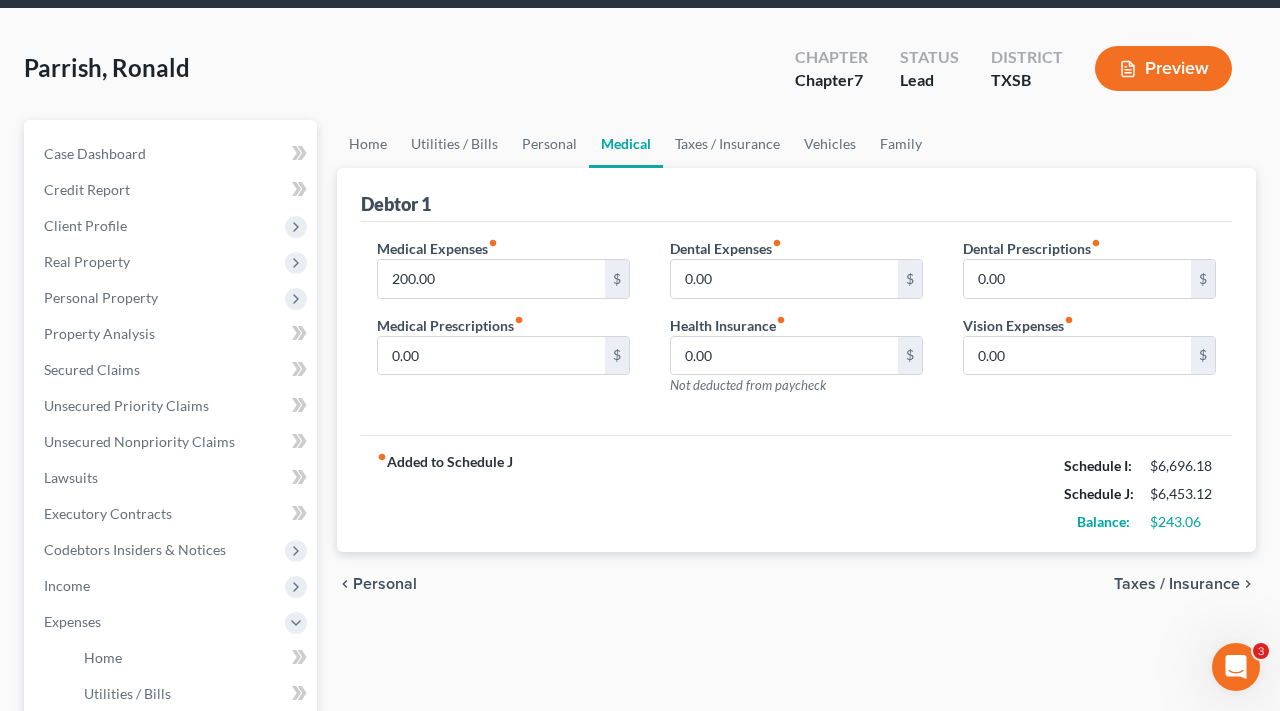scroll, scrollTop: 0, scrollLeft: 0, axis: both 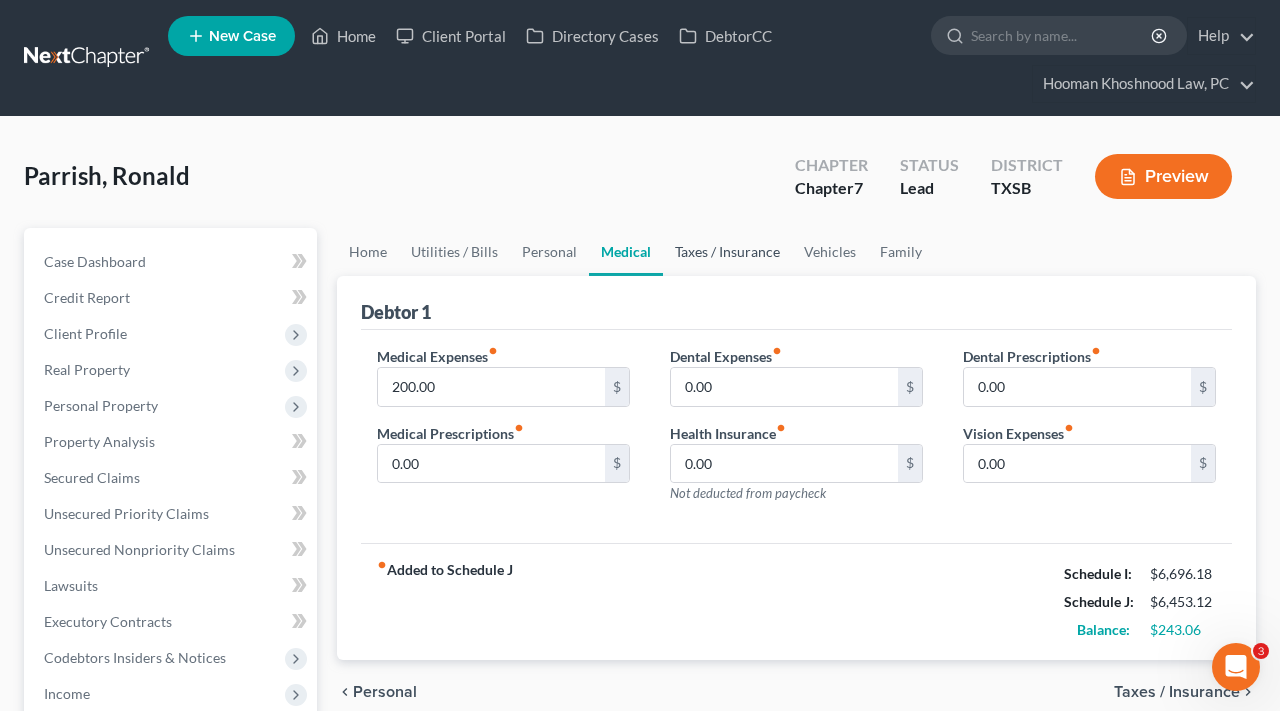 click on "Taxes / Insurance" at bounding box center (727, 252) 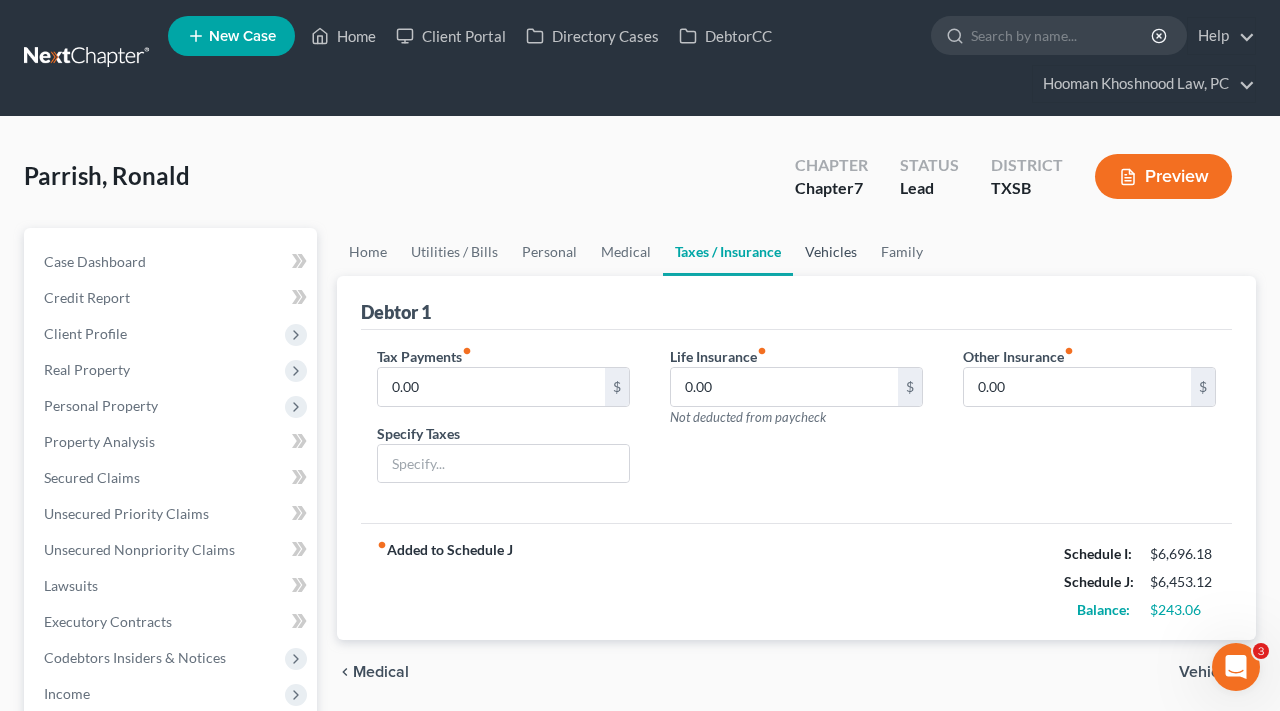 click on "Vehicles" at bounding box center (831, 252) 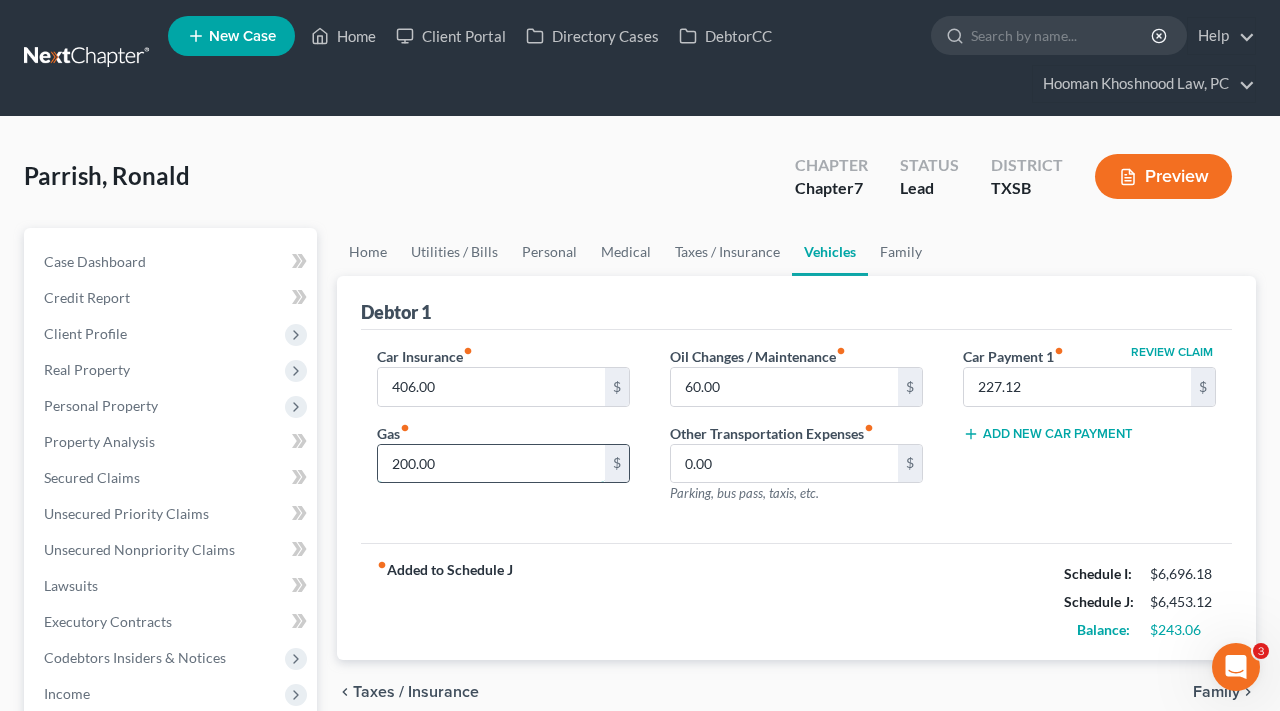 drag, startPoint x: 449, startPoint y: 464, endPoint x: 384, endPoint y: 462, distance: 65.03076 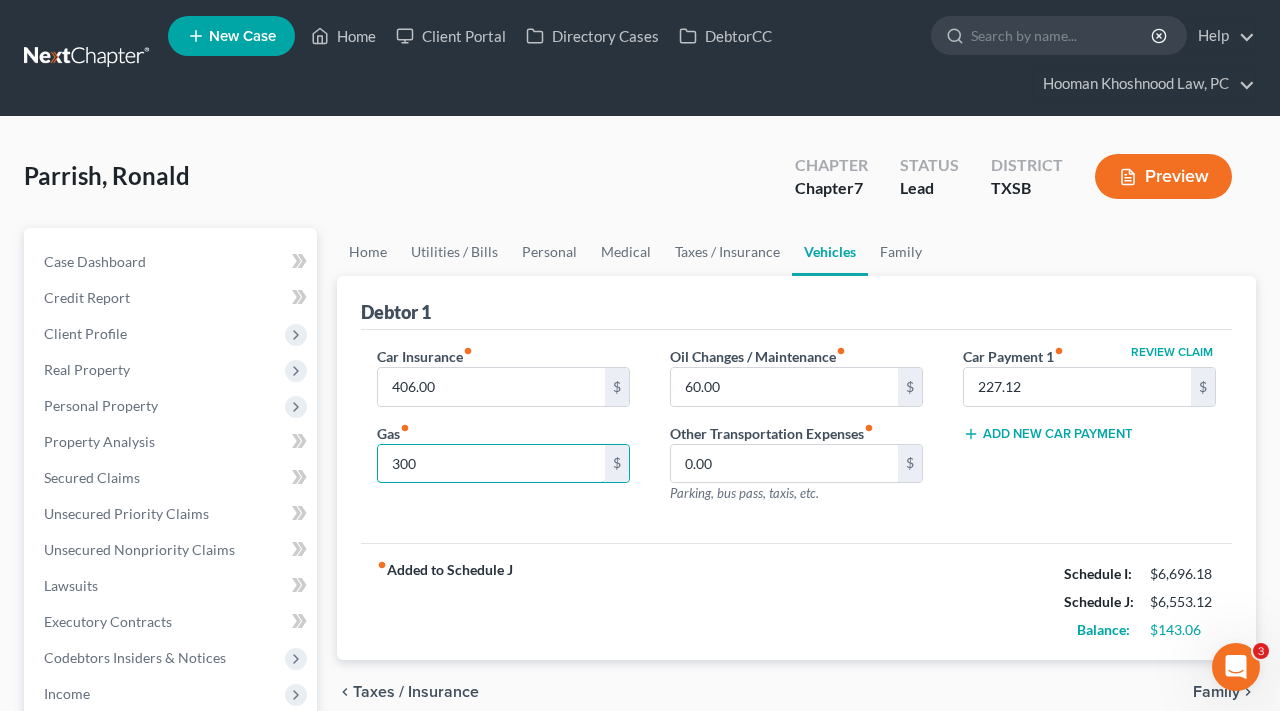 type on "300" 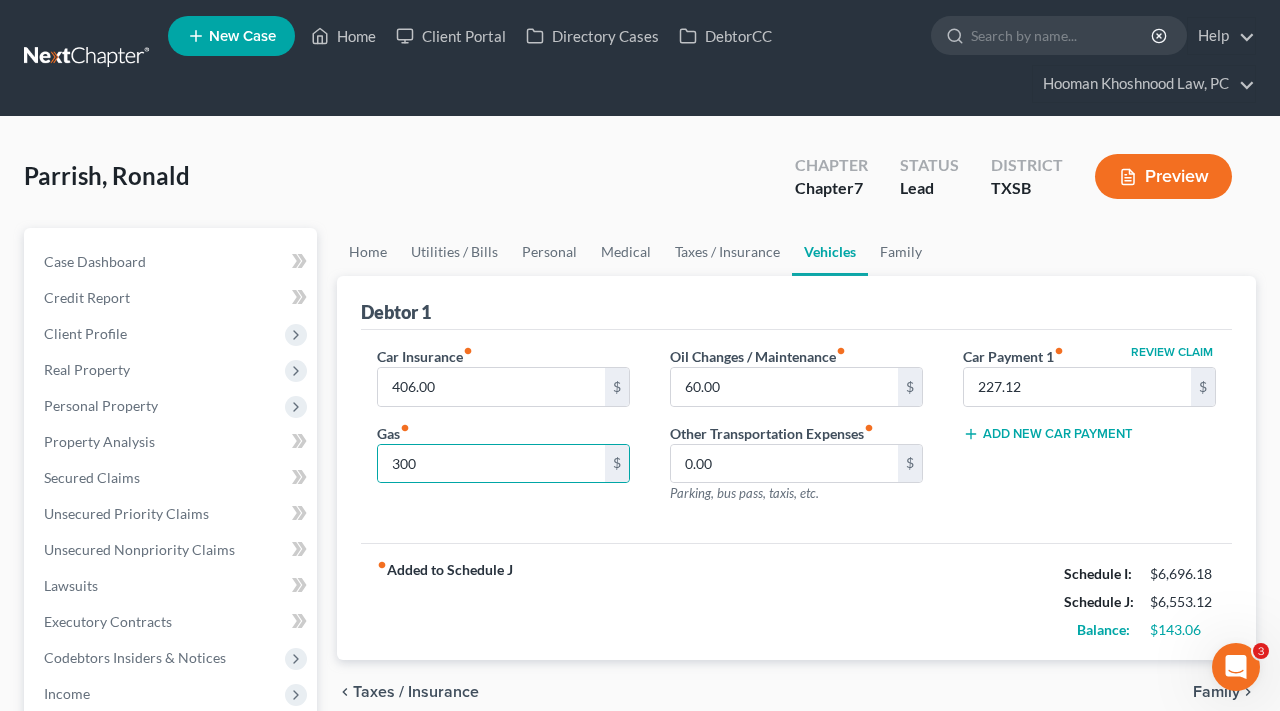 click on "Car Insurance  fiber_manual_record 406.00 $ Gas  fiber_manual_record 300 $ Oil Changes / Maintenance  fiber_manual_record 60.00 $ Other Transportation Expenses  fiber_manual_record 0.00 $ Parking, bus pass, taxis, etc. Review Claim Car Payment 1  fiber_manual_record 227.12 $ Add New Car Payment" at bounding box center [796, 437] 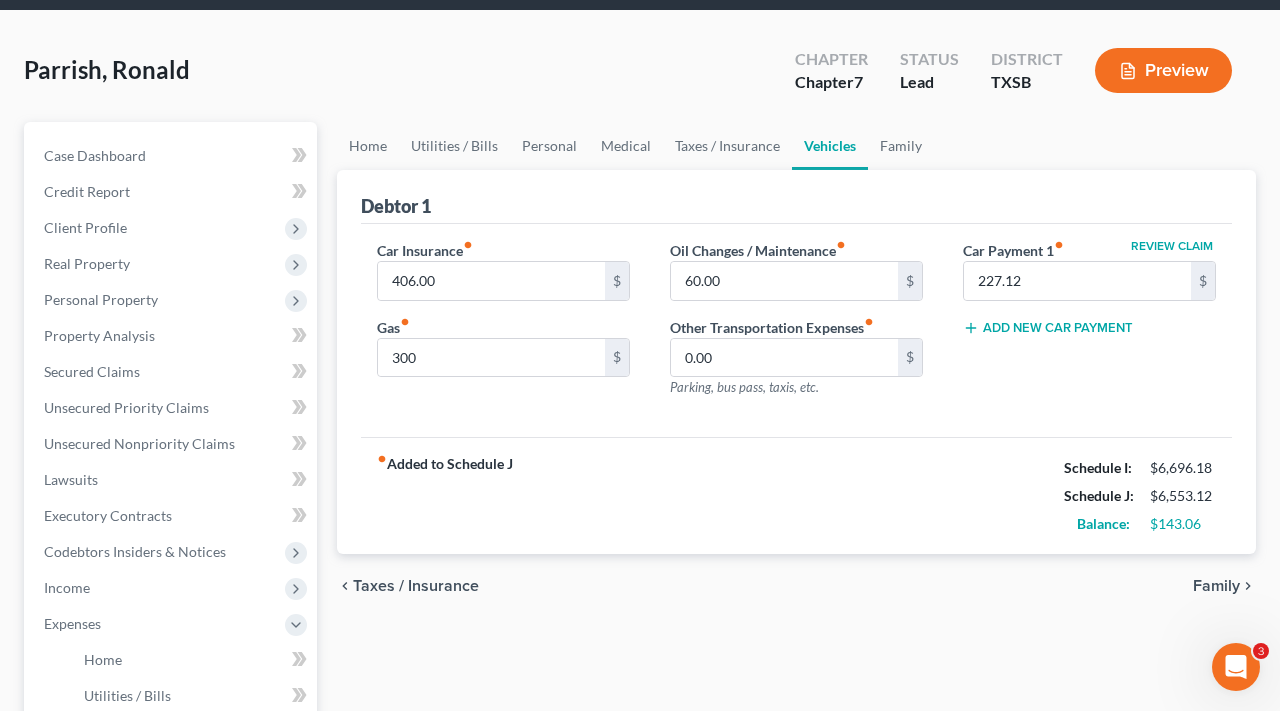 scroll, scrollTop: 106, scrollLeft: 0, axis: vertical 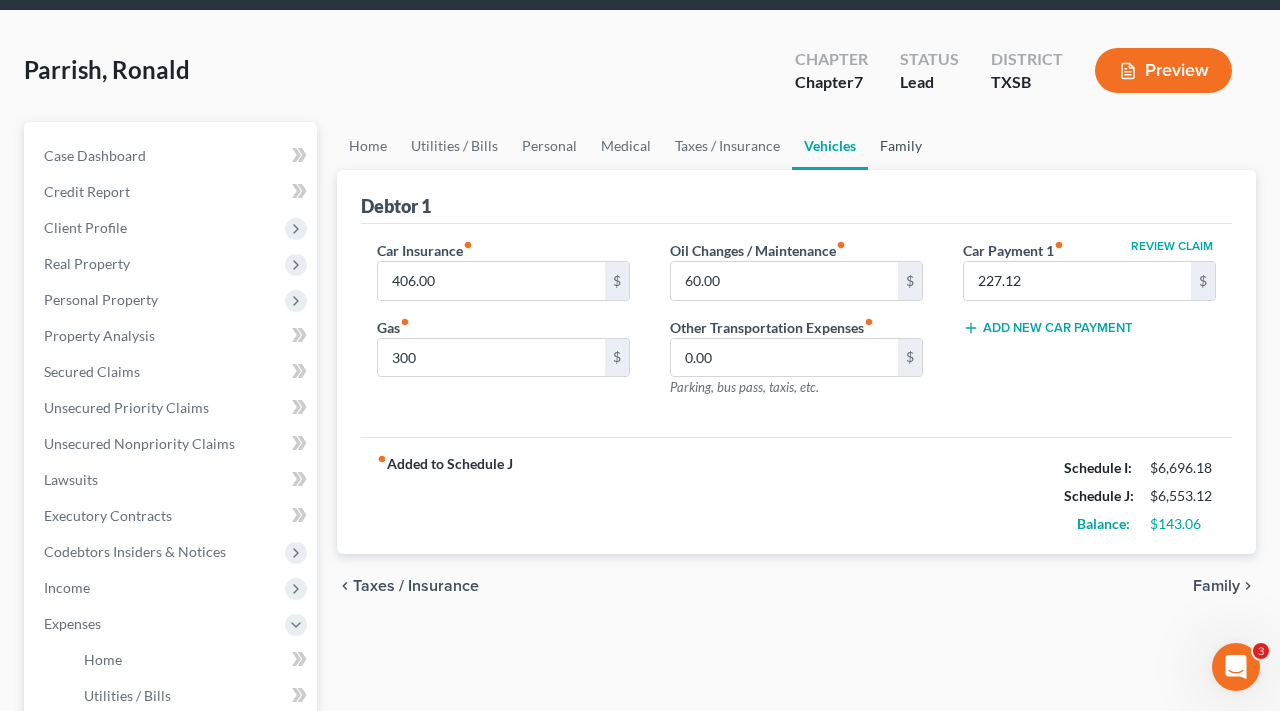 click on "Family" at bounding box center (901, 146) 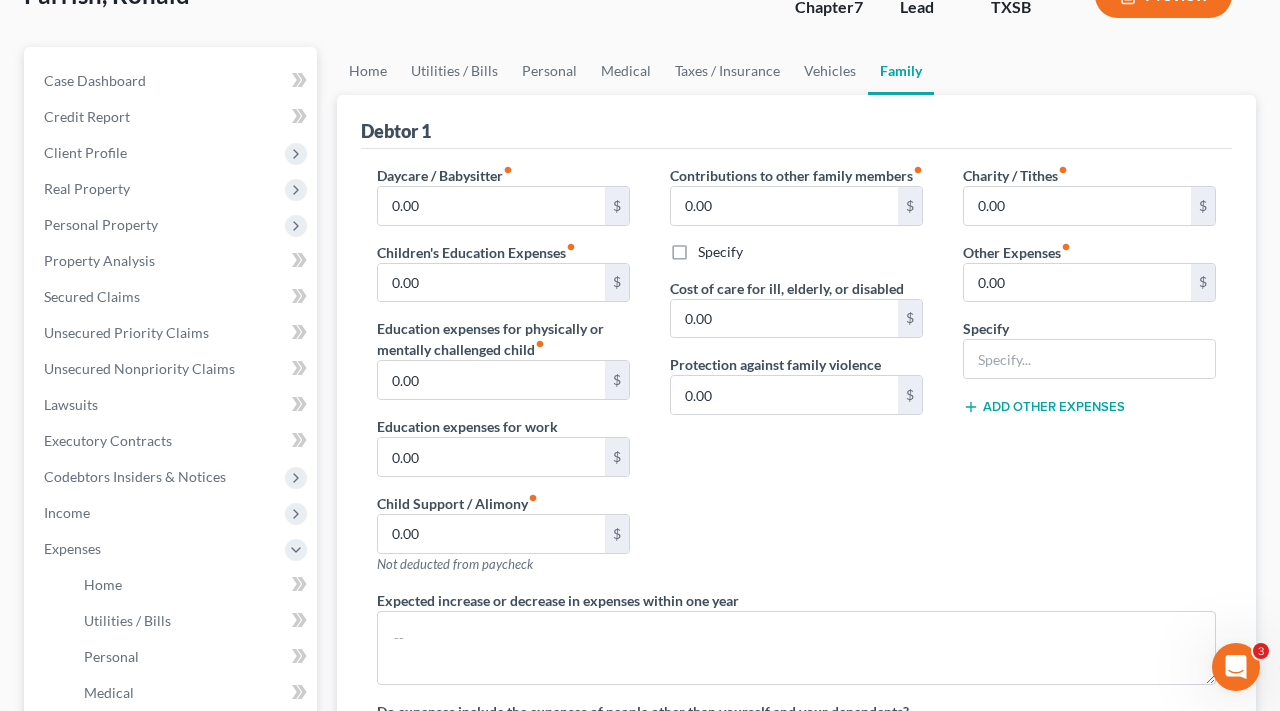 scroll, scrollTop: 79, scrollLeft: 0, axis: vertical 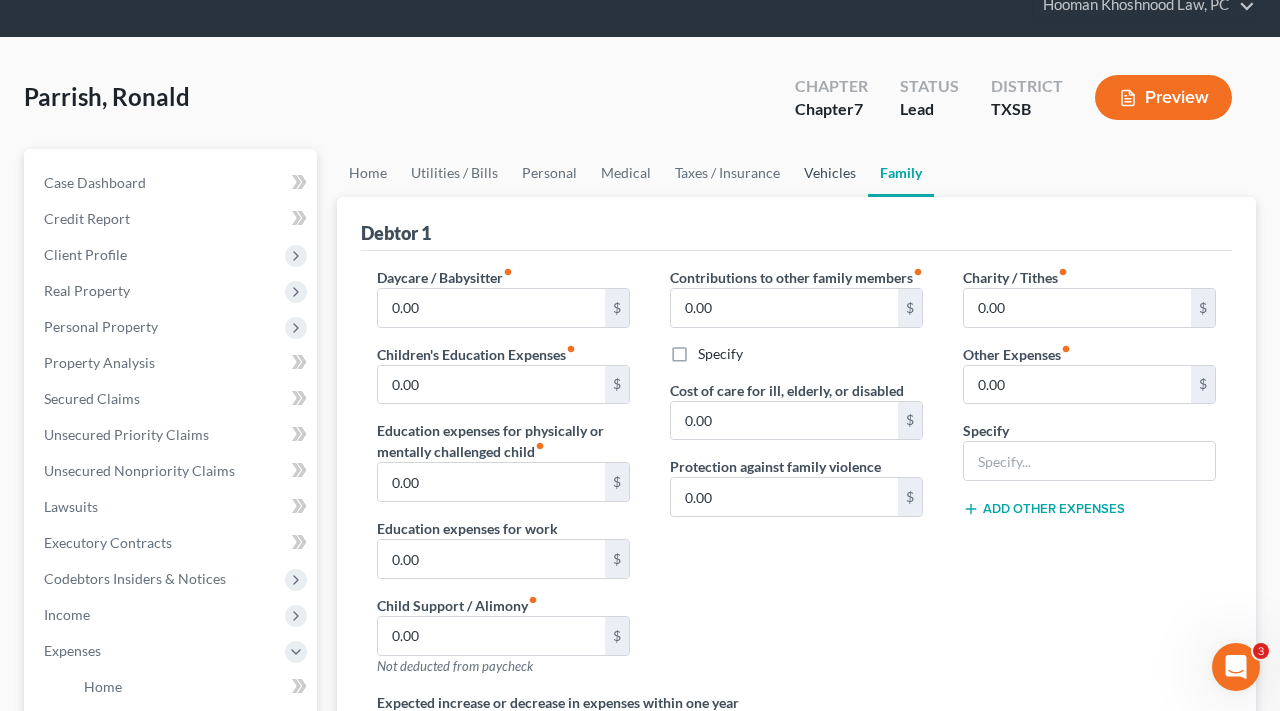 click on "Vehicles" at bounding box center [830, 173] 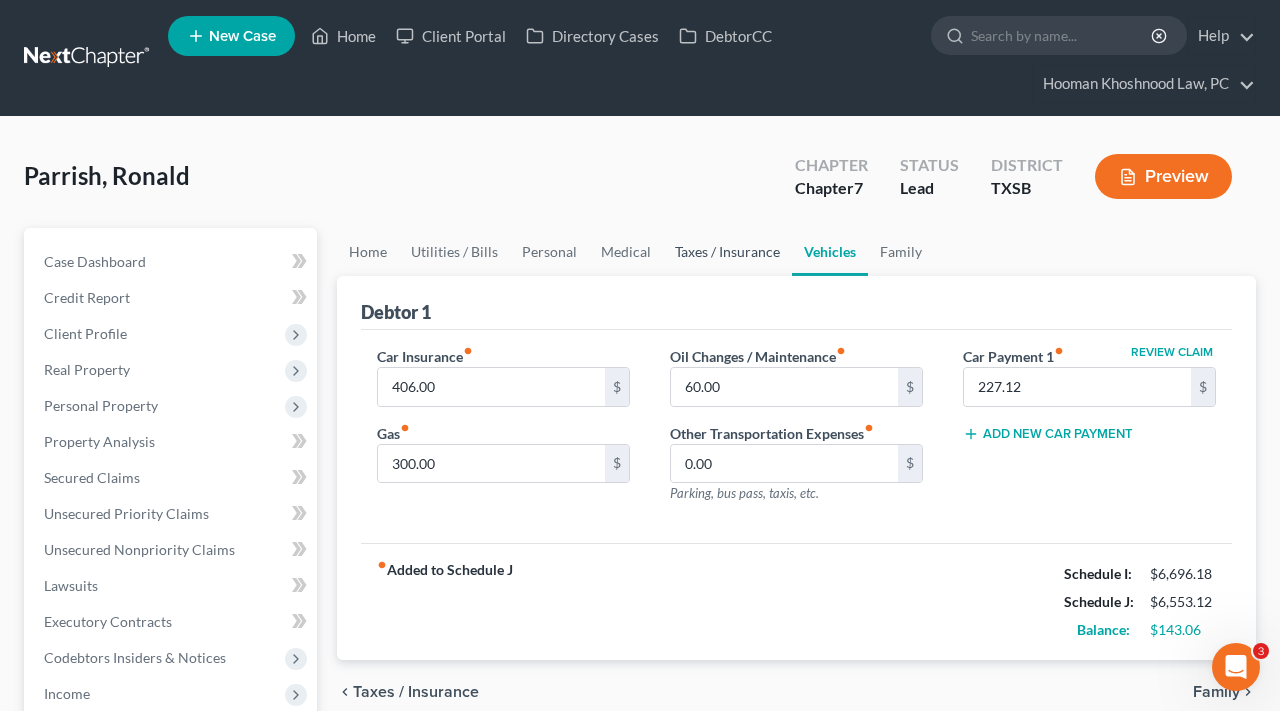 click on "Taxes / Insurance" at bounding box center [727, 252] 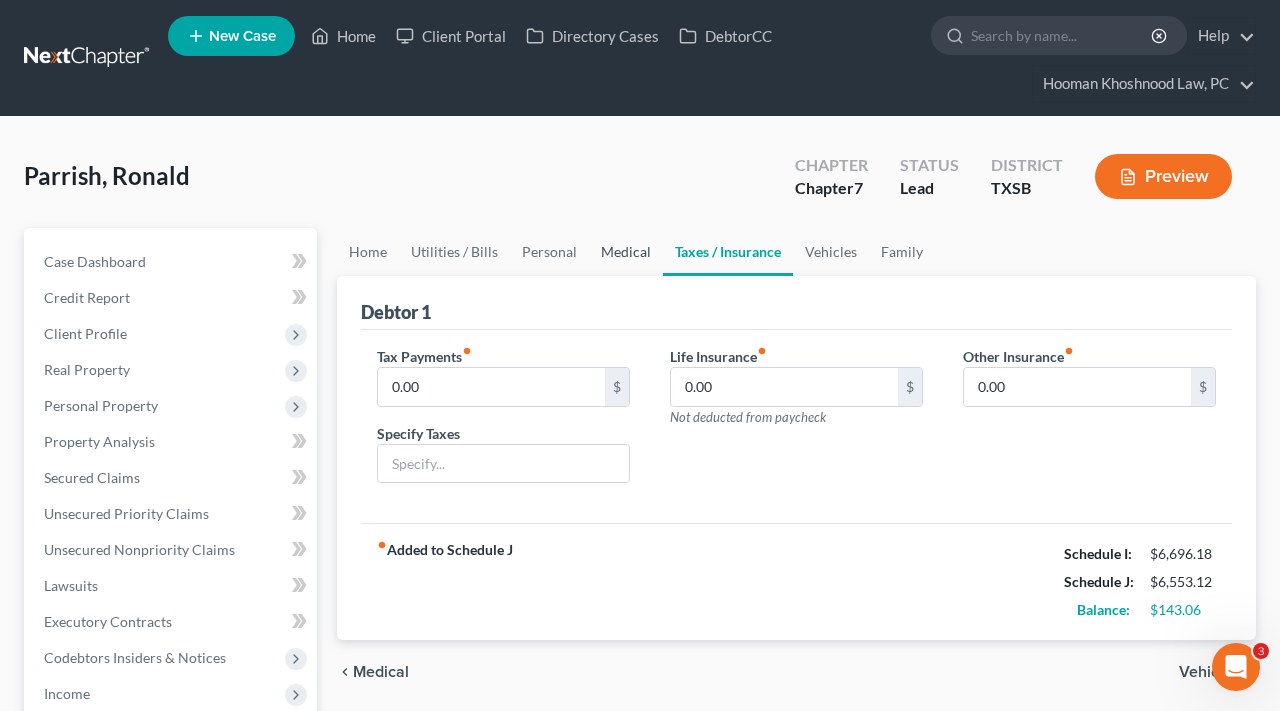 click on "Medical" at bounding box center [626, 252] 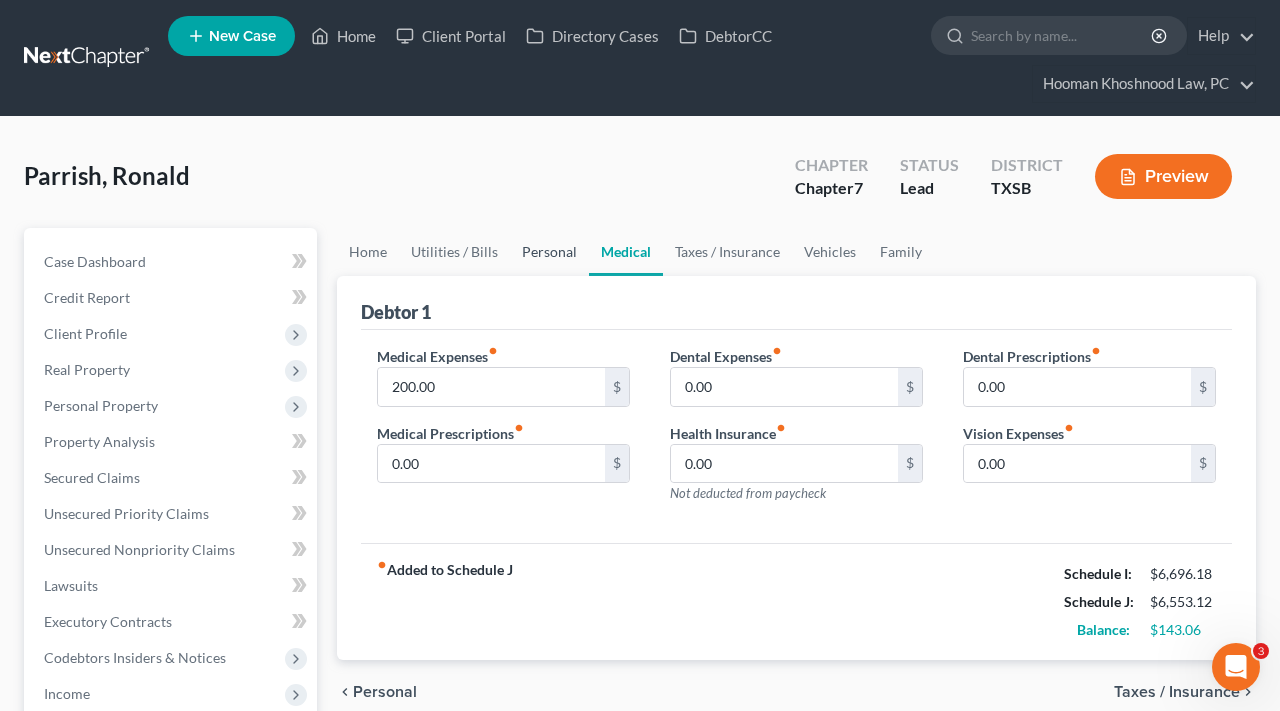 click on "Personal" at bounding box center (549, 252) 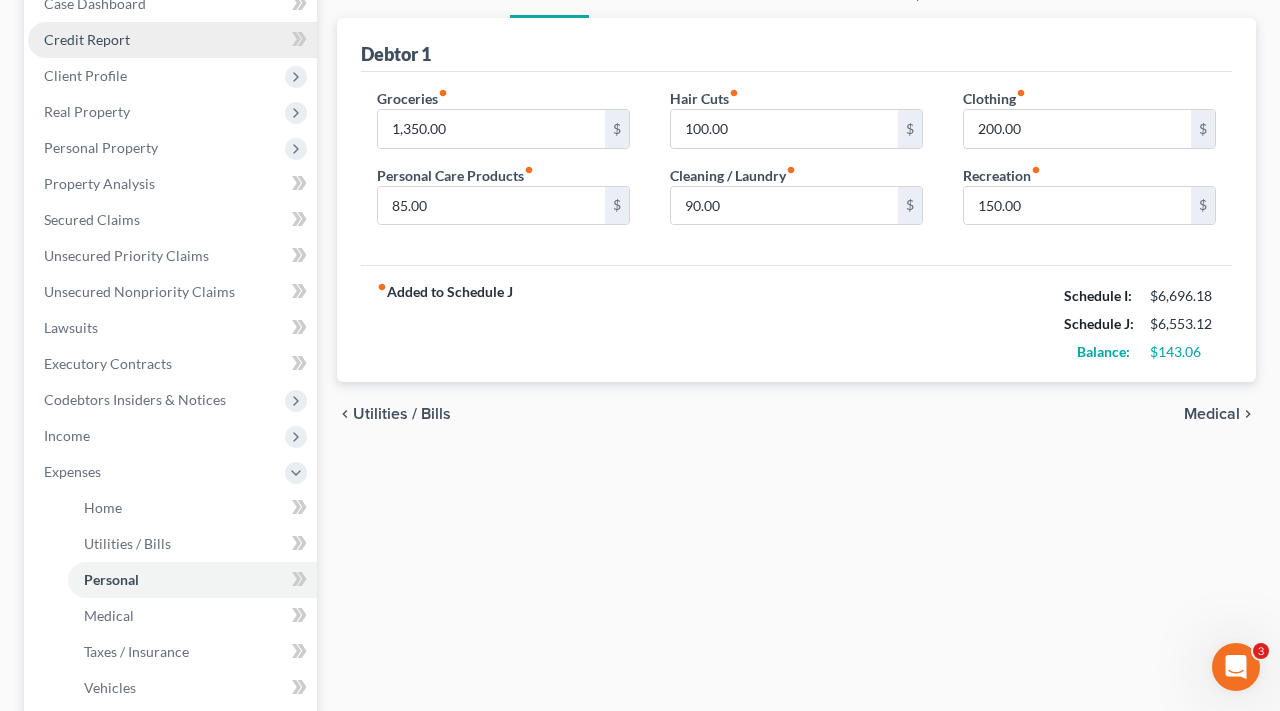 scroll, scrollTop: 612, scrollLeft: 0, axis: vertical 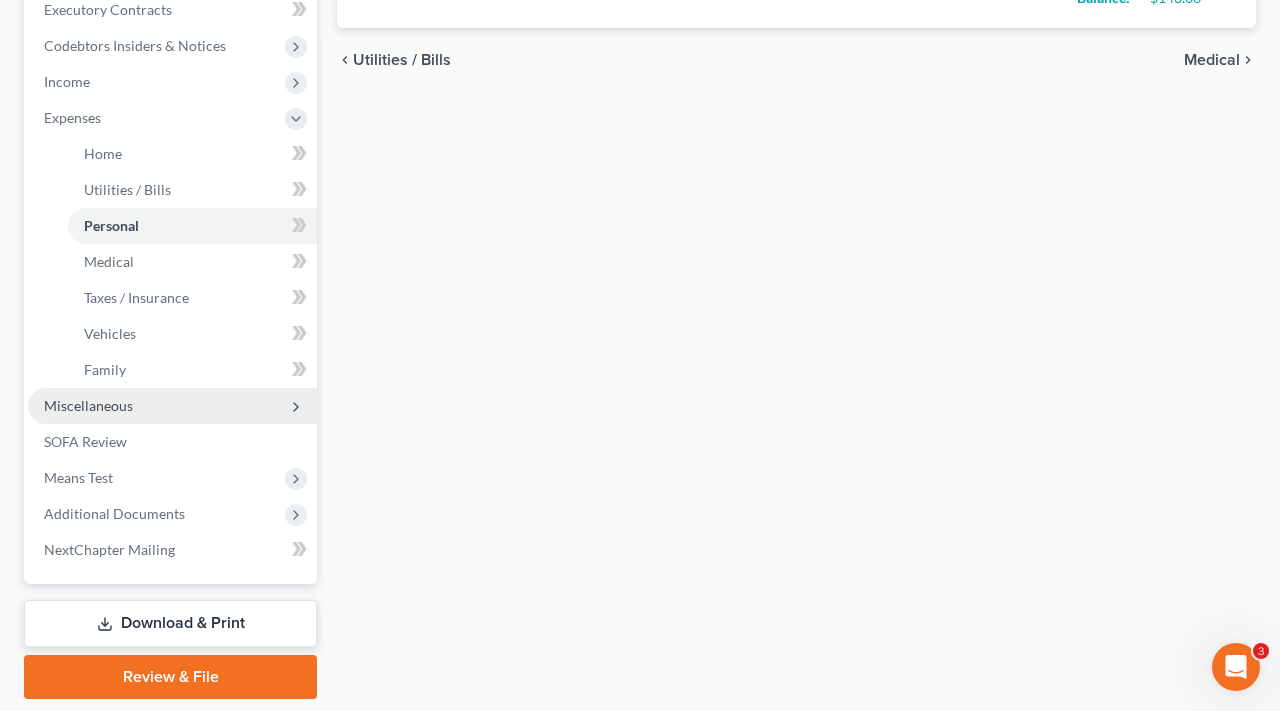 click on "Miscellaneous" at bounding box center (88, 405) 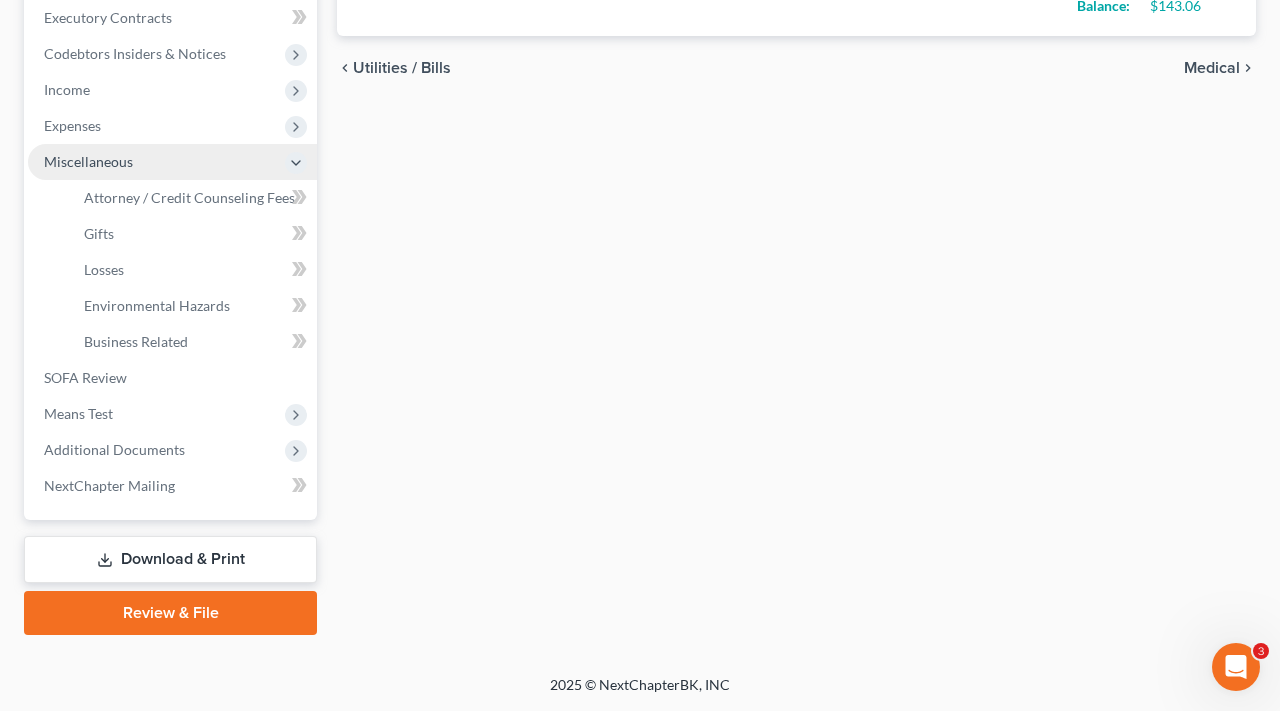 scroll, scrollTop: 604, scrollLeft: 0, axis: vertical 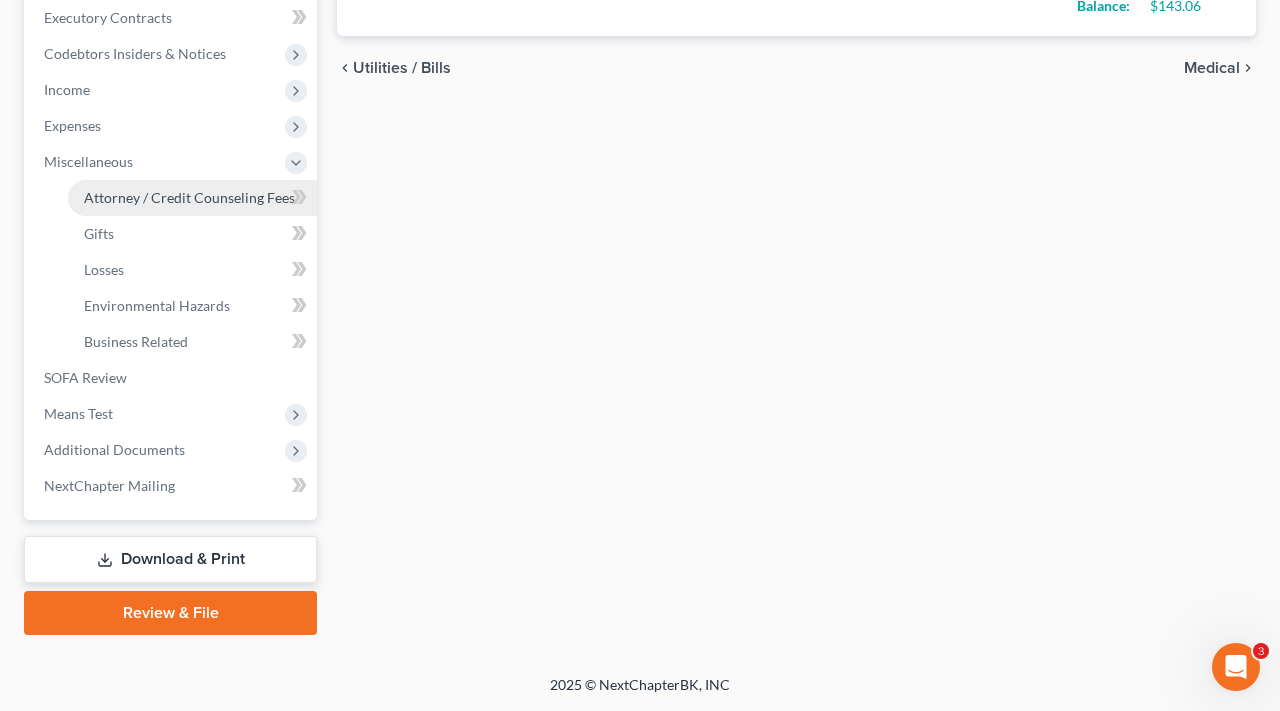 click on "Attorney / Credit Counseling Fees" at bounding box center (189, 197) 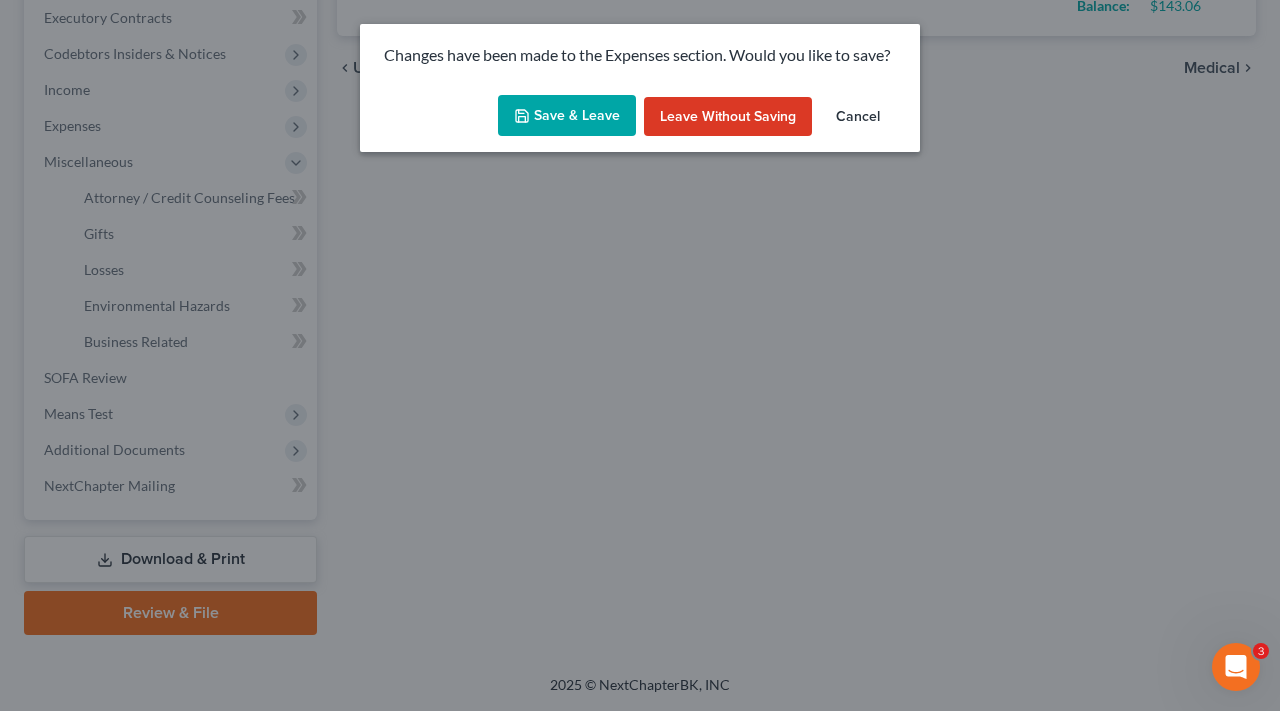 click on "Save & Leave" at bounding box center [567, 116] 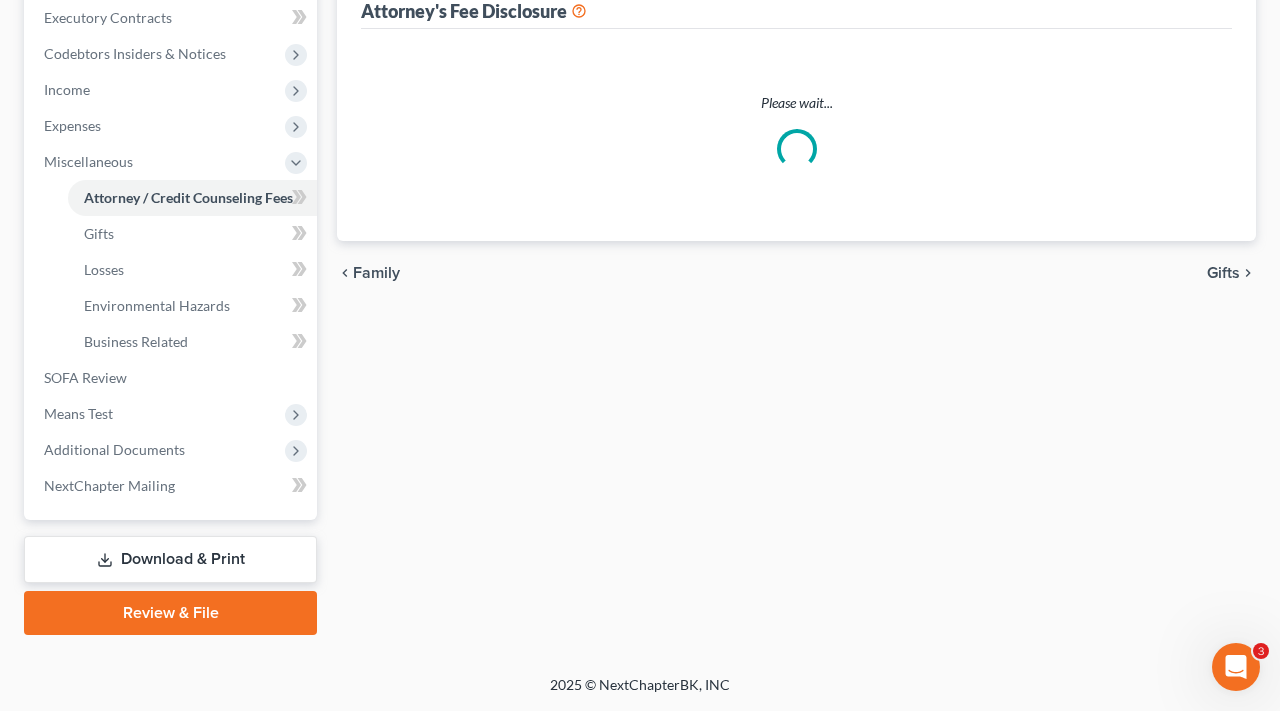 scroll, scrollTop: 0, scrollLeft: 0, axis: both 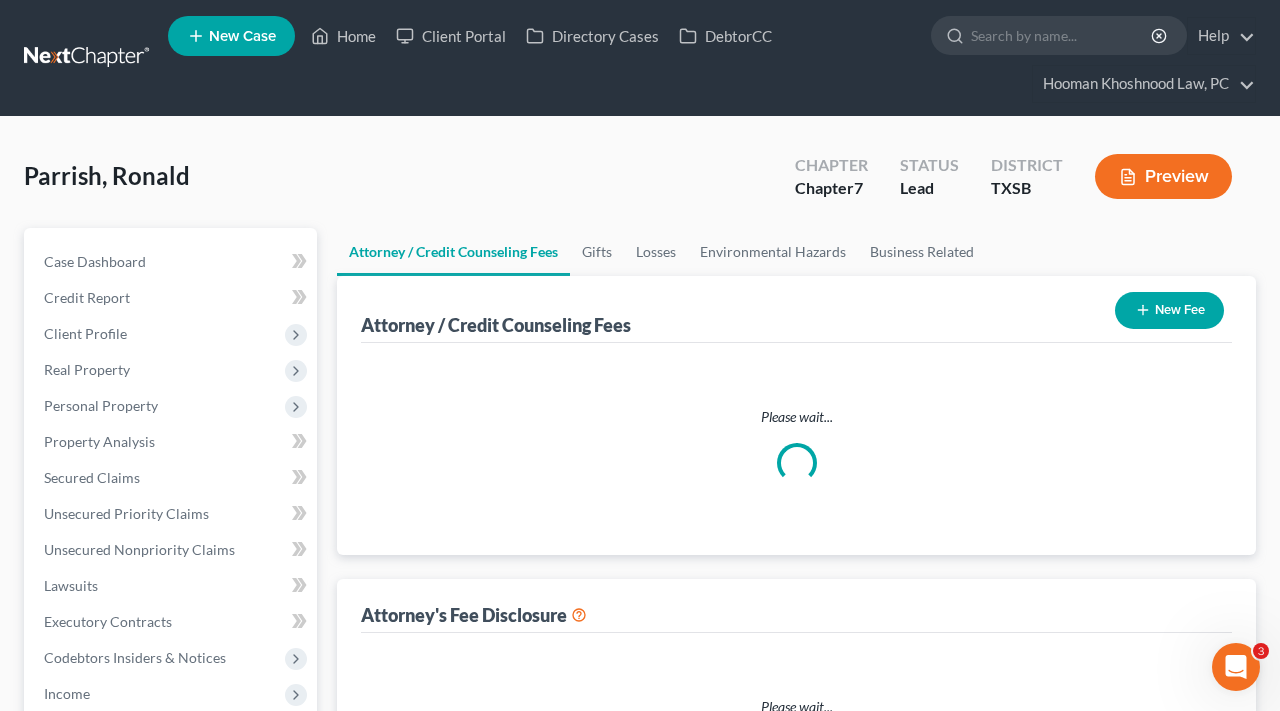 select on "4" 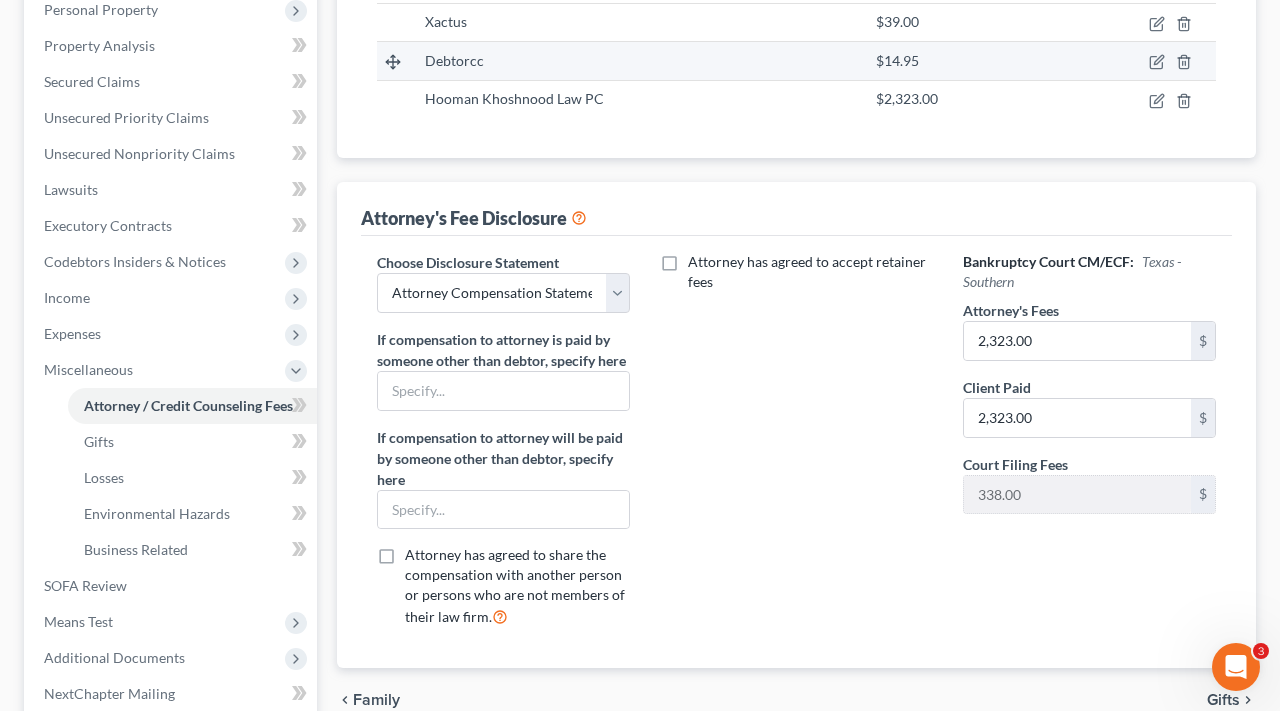 scroll, scrollTop: 391, scrollLeft: 0, axis: vertical 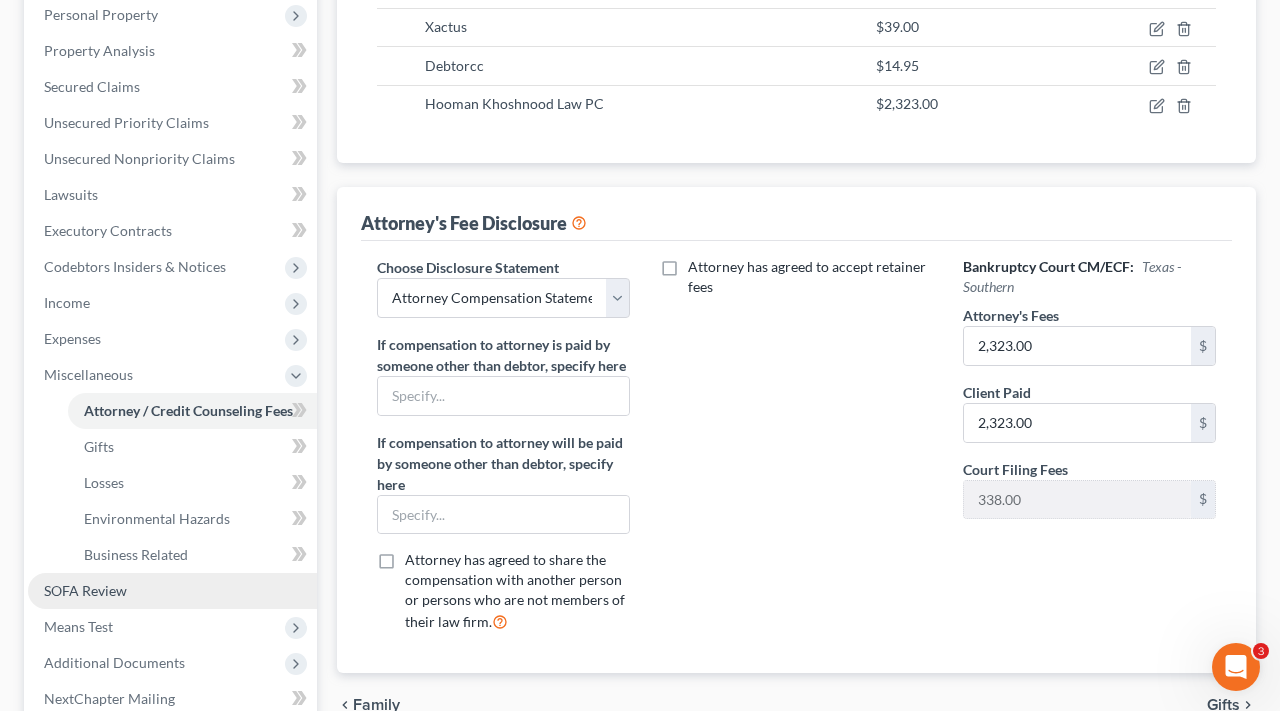 click on "SOFA Review" at bounding box center (85, 590) 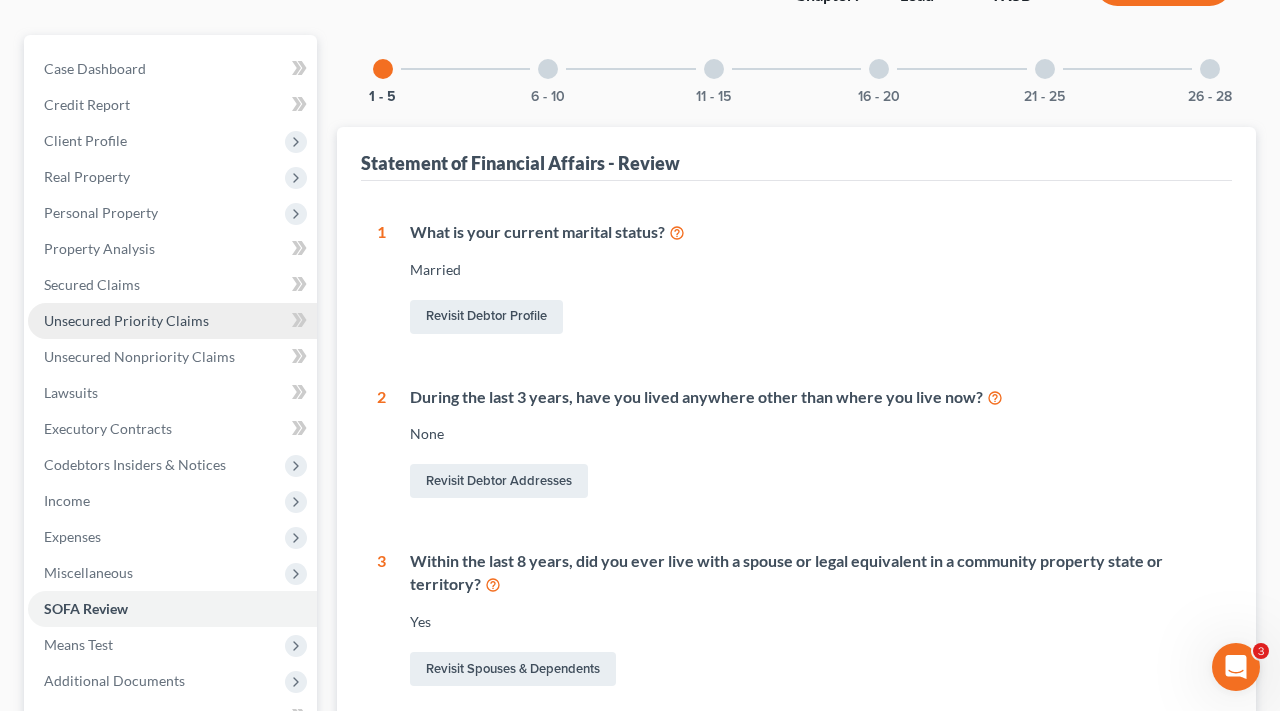 scroll, scrollTop: 322, scrollLeft: 0, axis: vertical 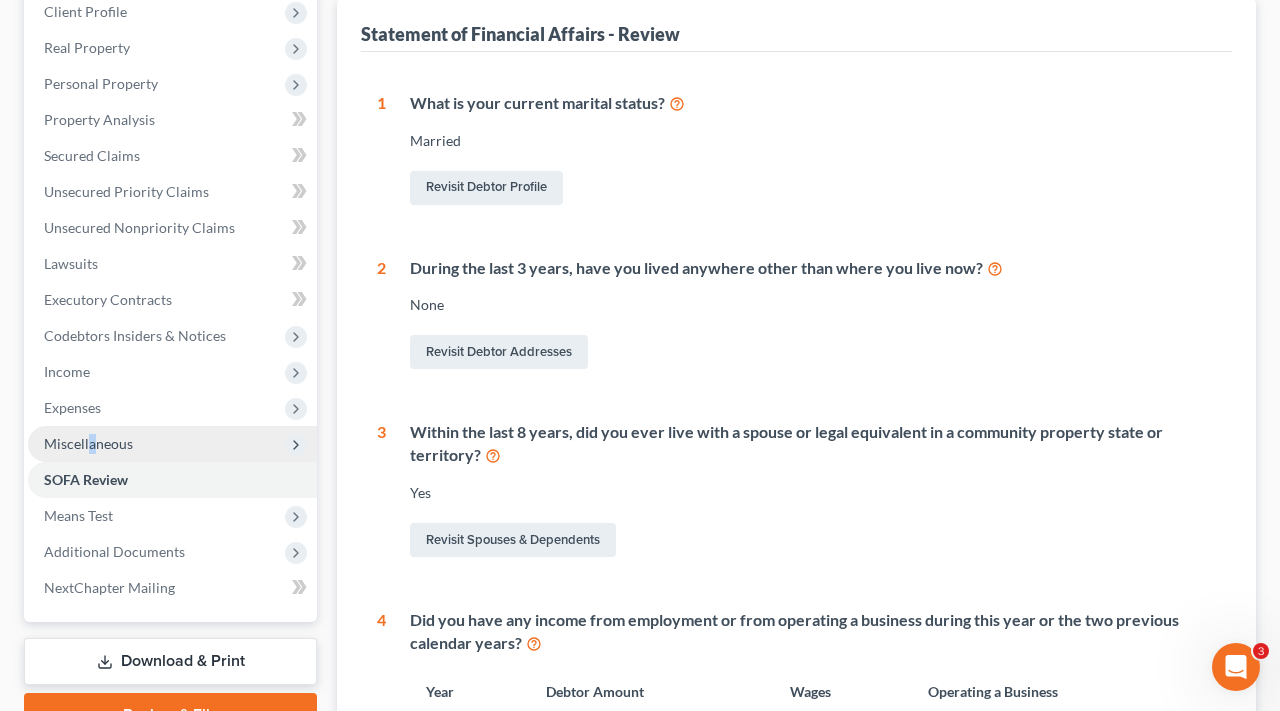 click on "Miscellaneous" at bounding box center (88, 443) 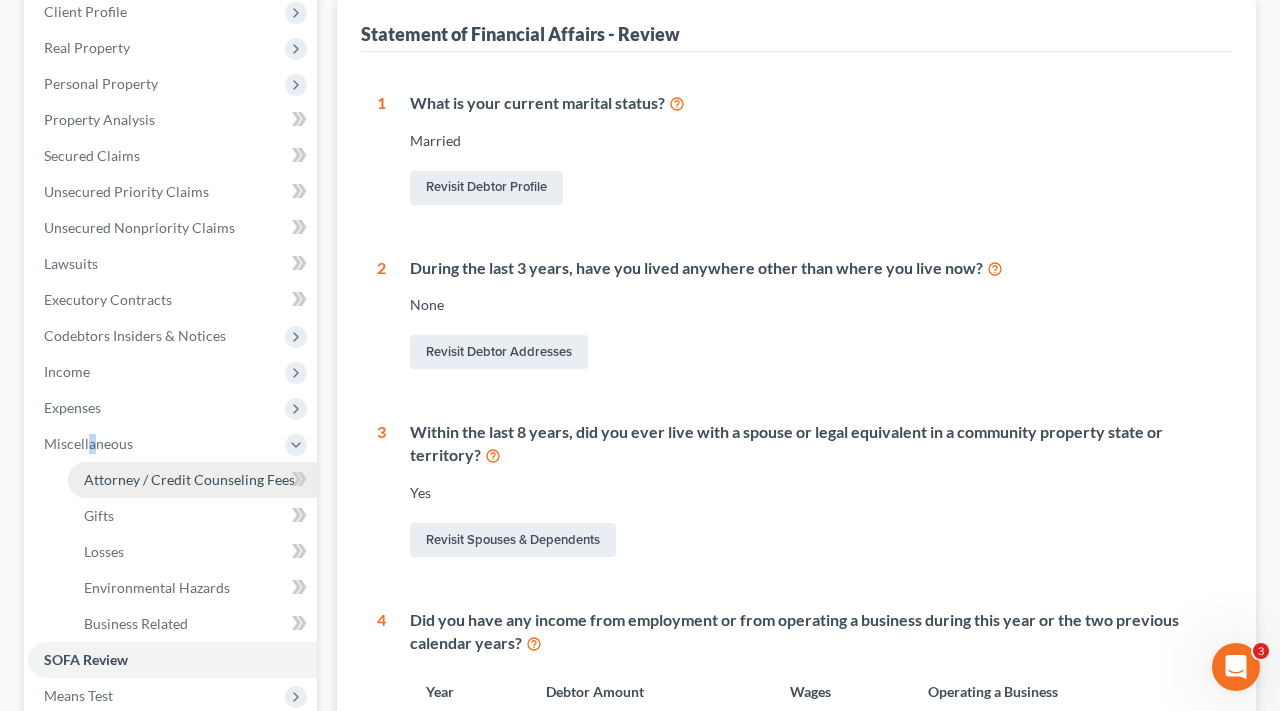click on "Attorney / Credit Counseling Fees" at bounding box center [189, 479] 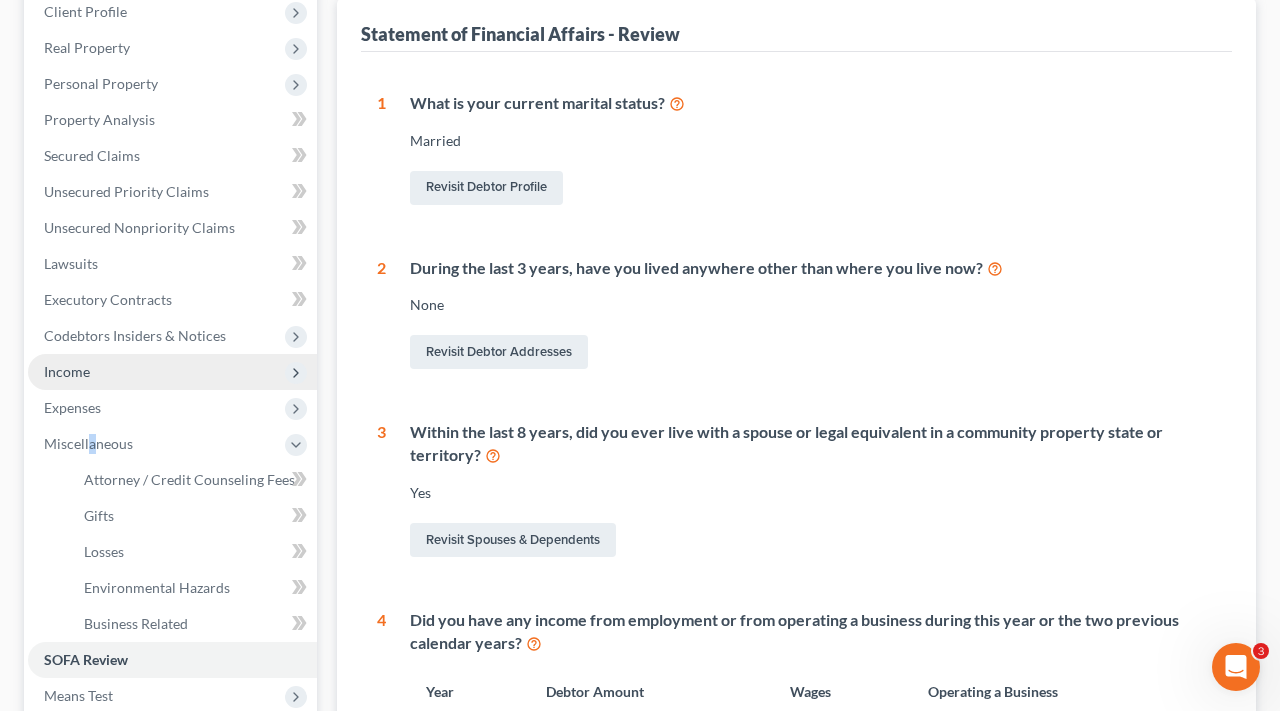 scroll, scrollTop: 19, scrollLeft: 0, axis: vertical 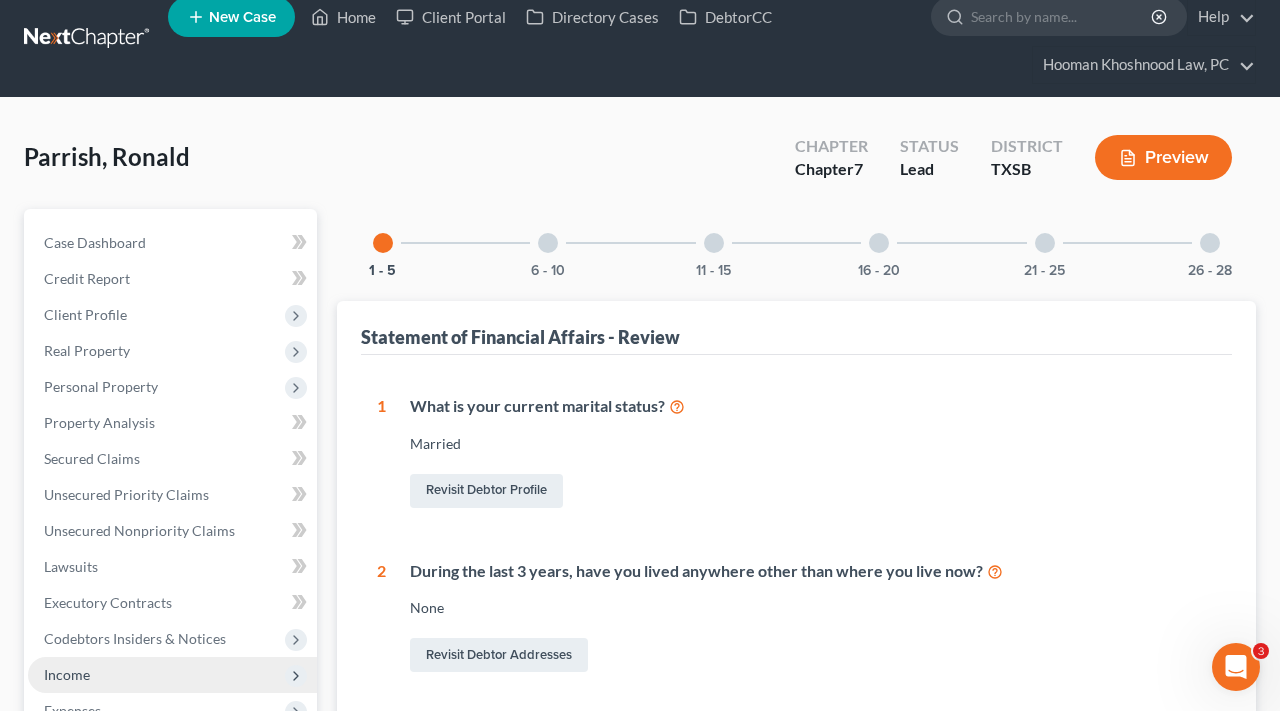 select on "4" 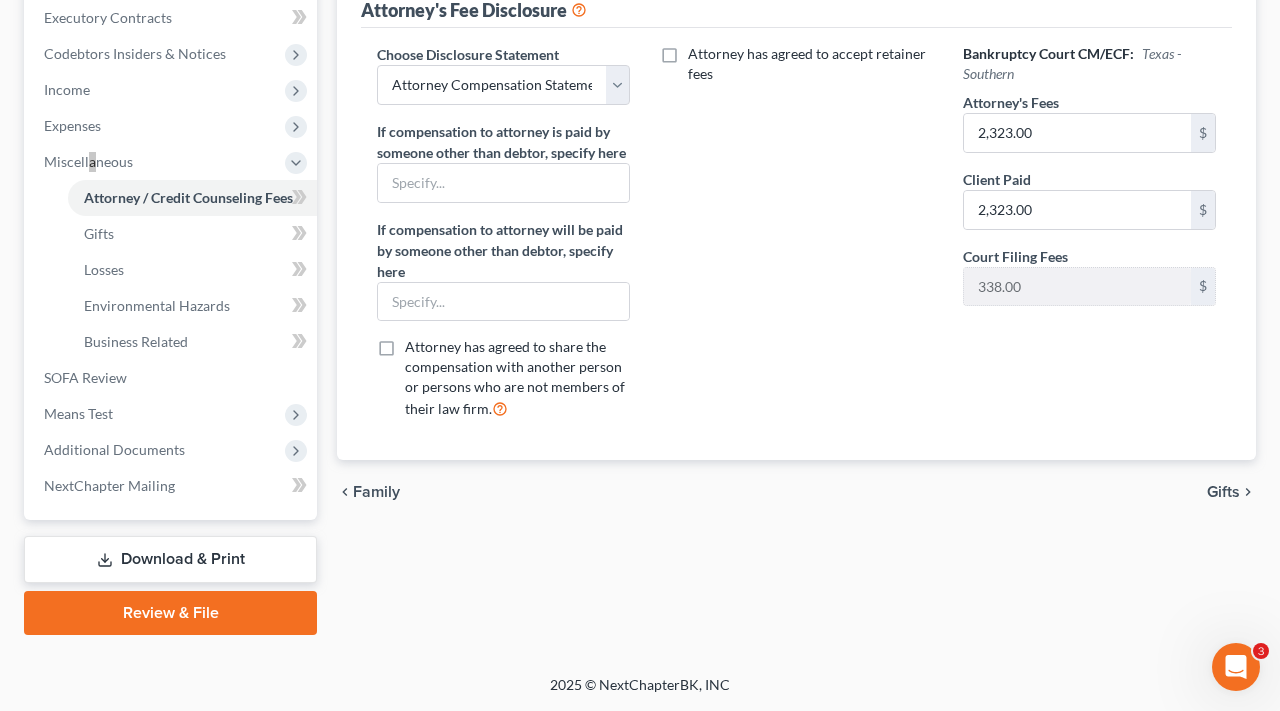 scroll, scrollTop: 604, scrollLeft: 0, axis: vertical 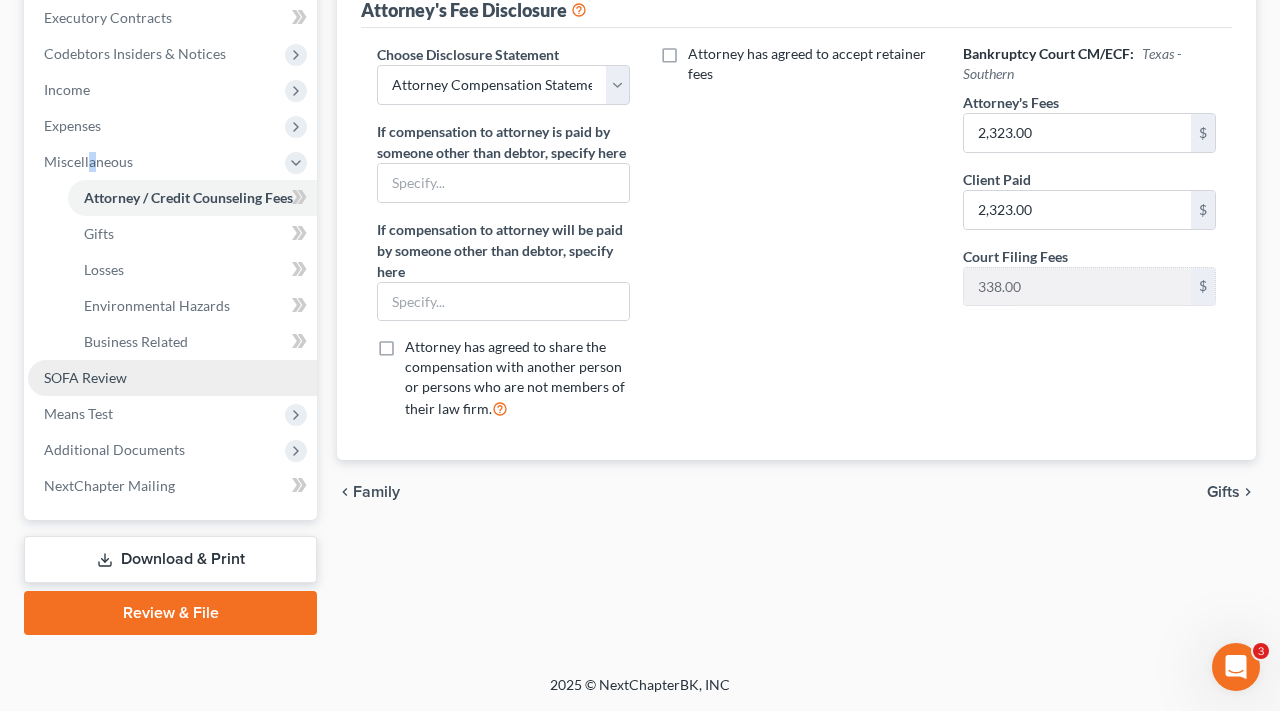 click on "SOFA Review" at bounding box center (85, 377) 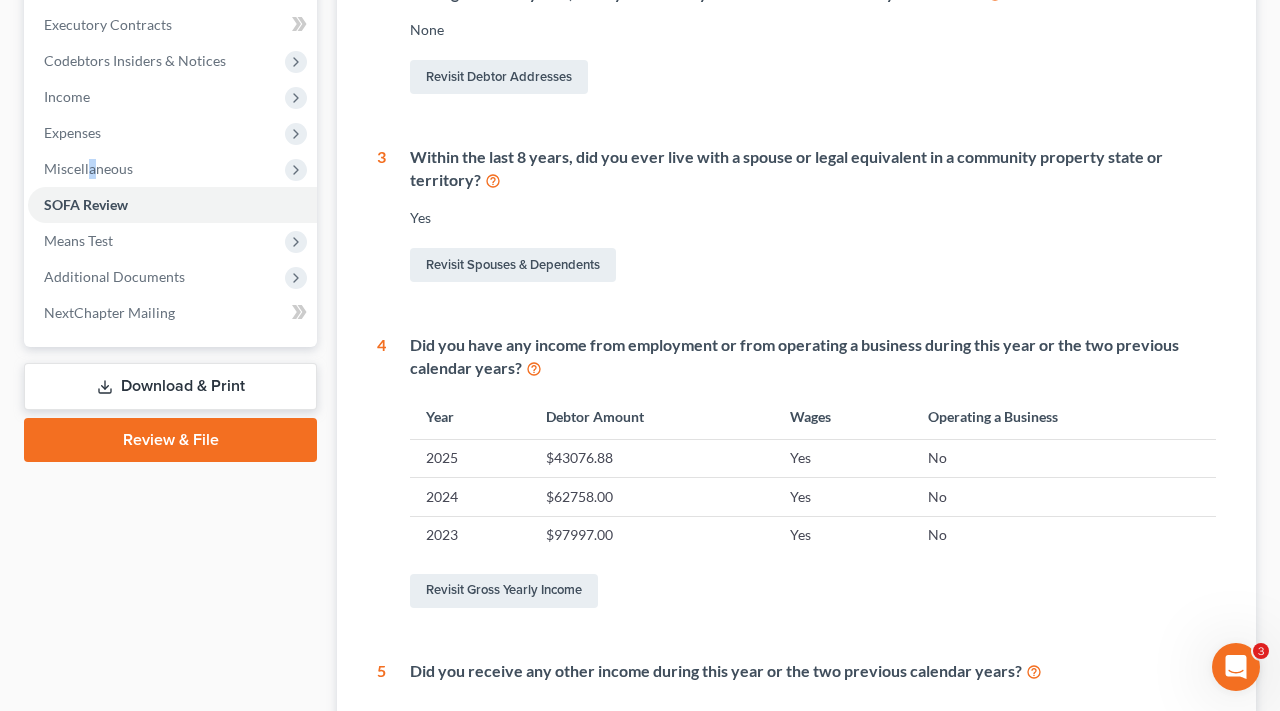 scroll, scrollTop: 606, scrollLeft: 0, axis: vertical 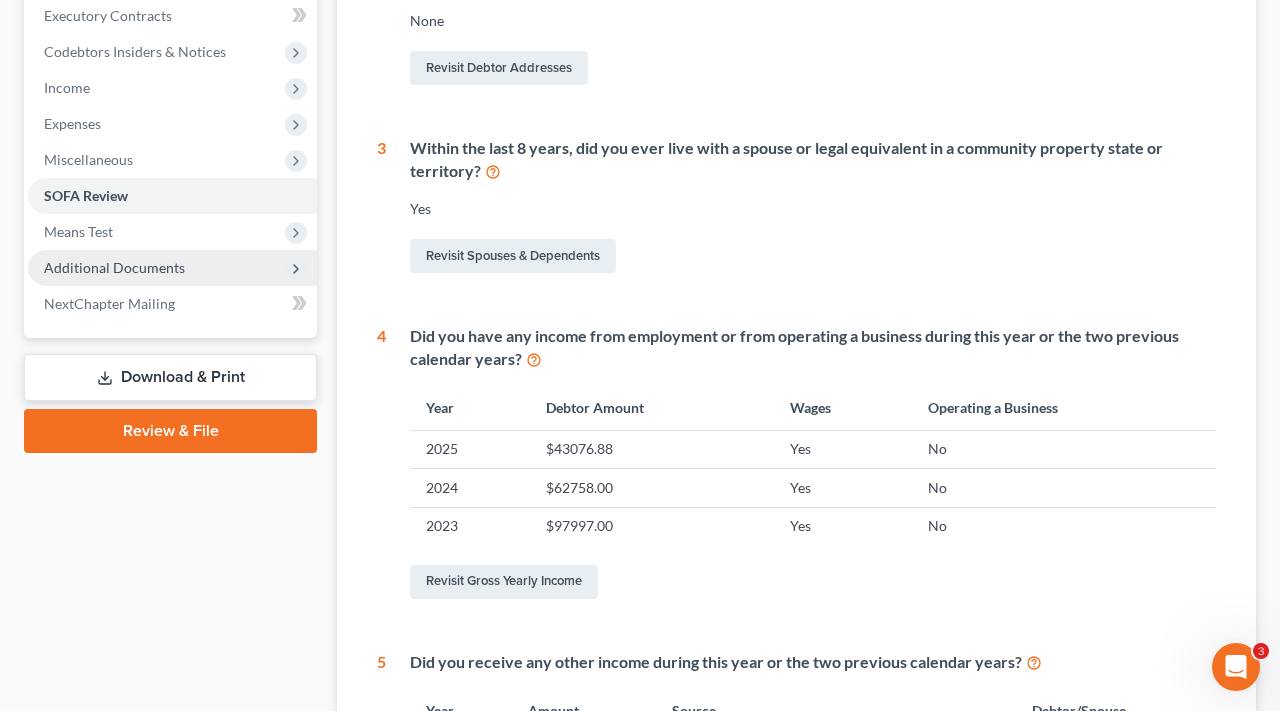 click on "Additional Documents" at bounding box center (114, 267) 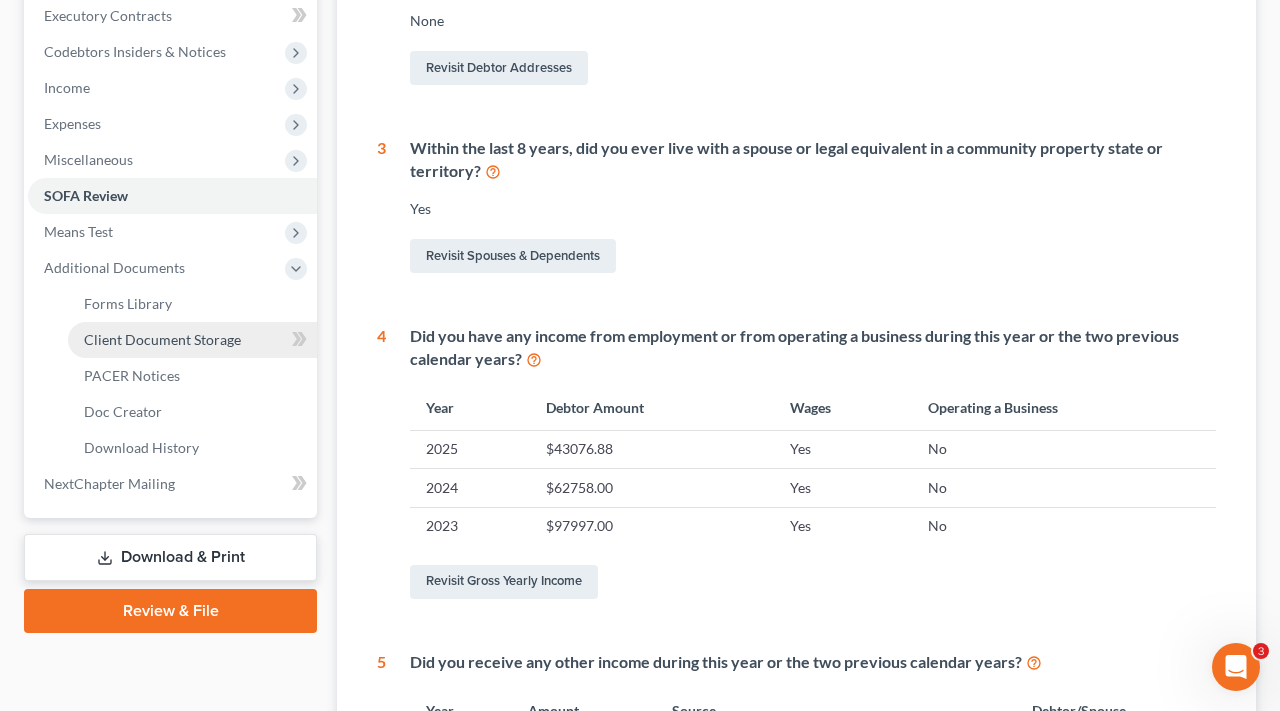 click on "Client Document Storage" at bounding box center [162, 339] 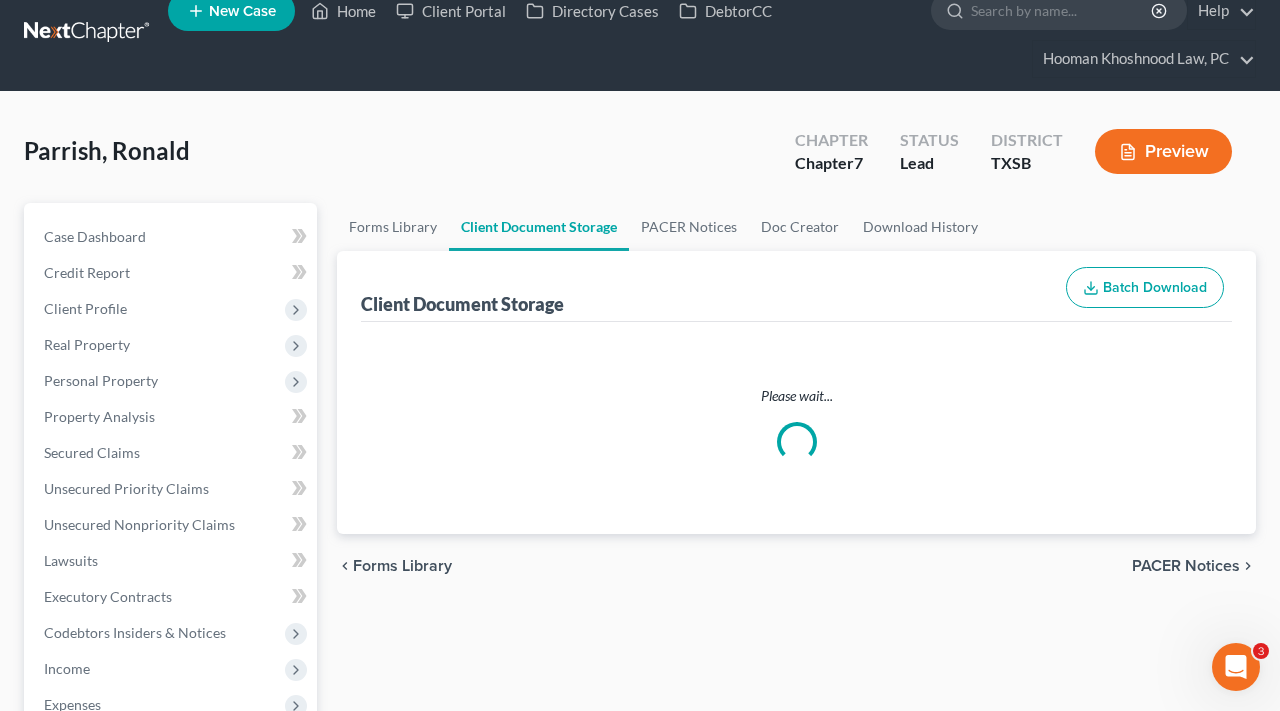 scroll, scrollTop: 0, scrollLeft: 0, axis: both 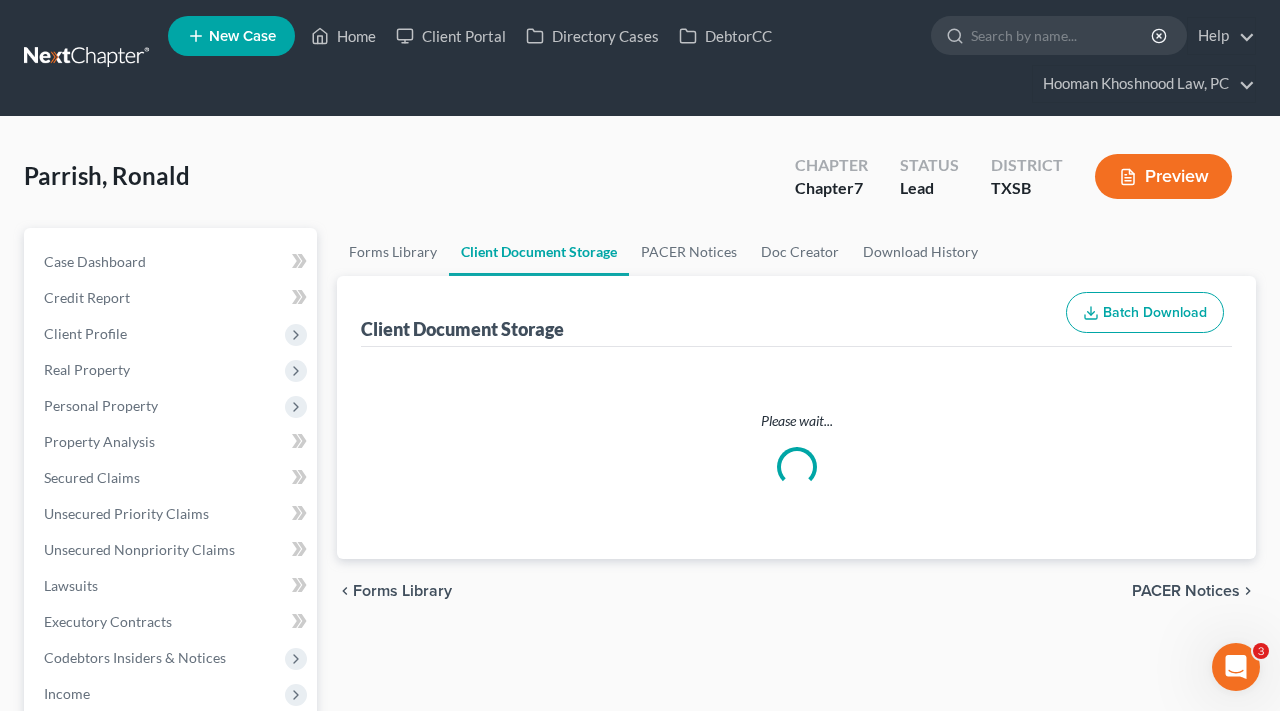 select on "39" 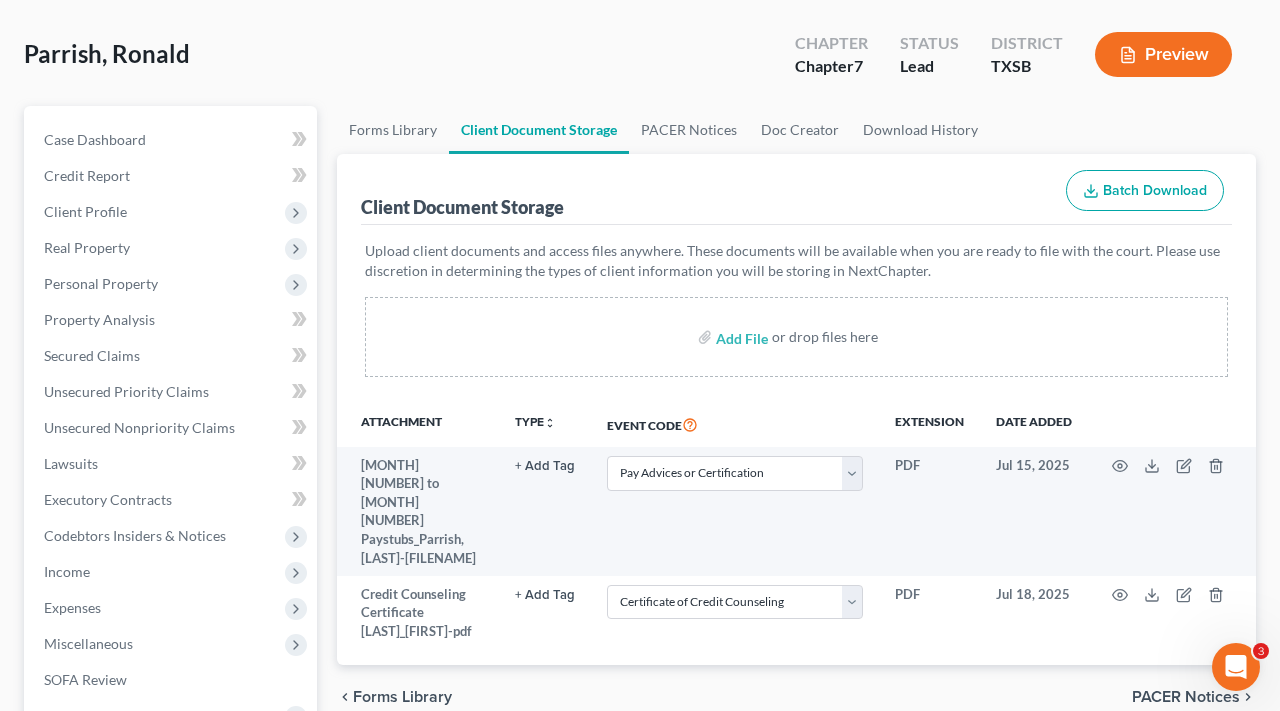 scroll, scrollTop: 159, scrollLeft: 0, axis: vertical 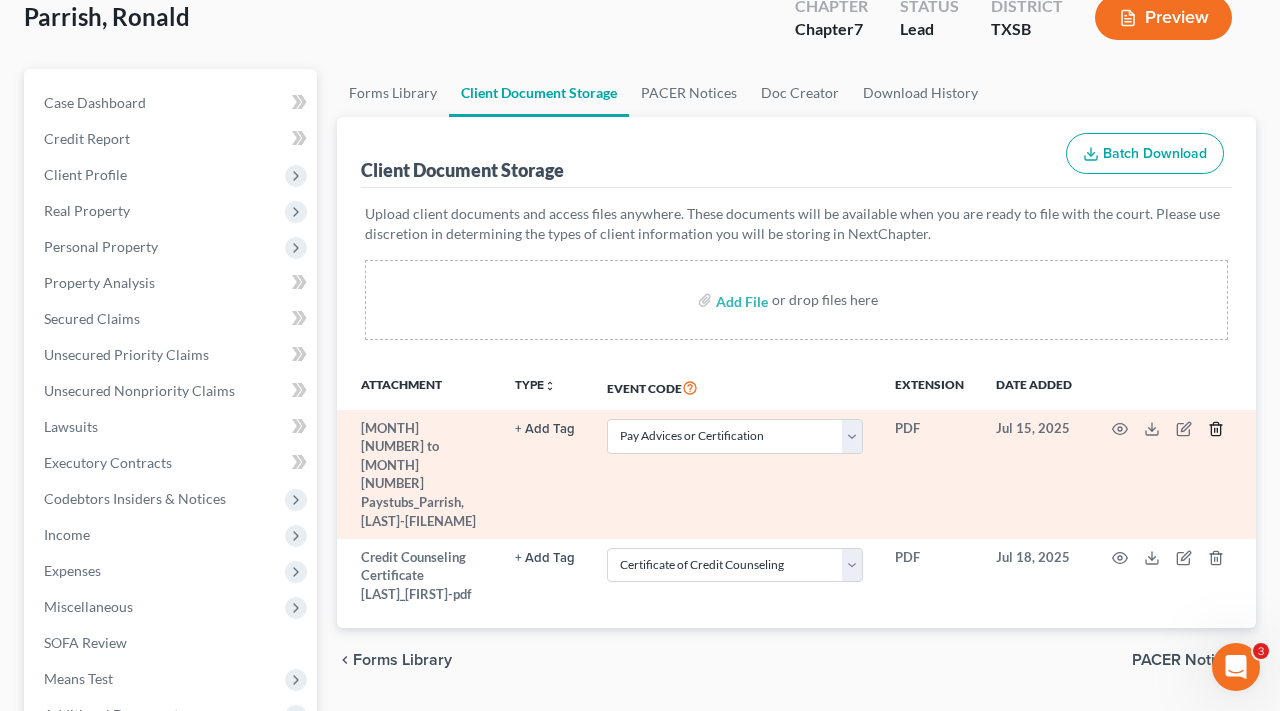 click 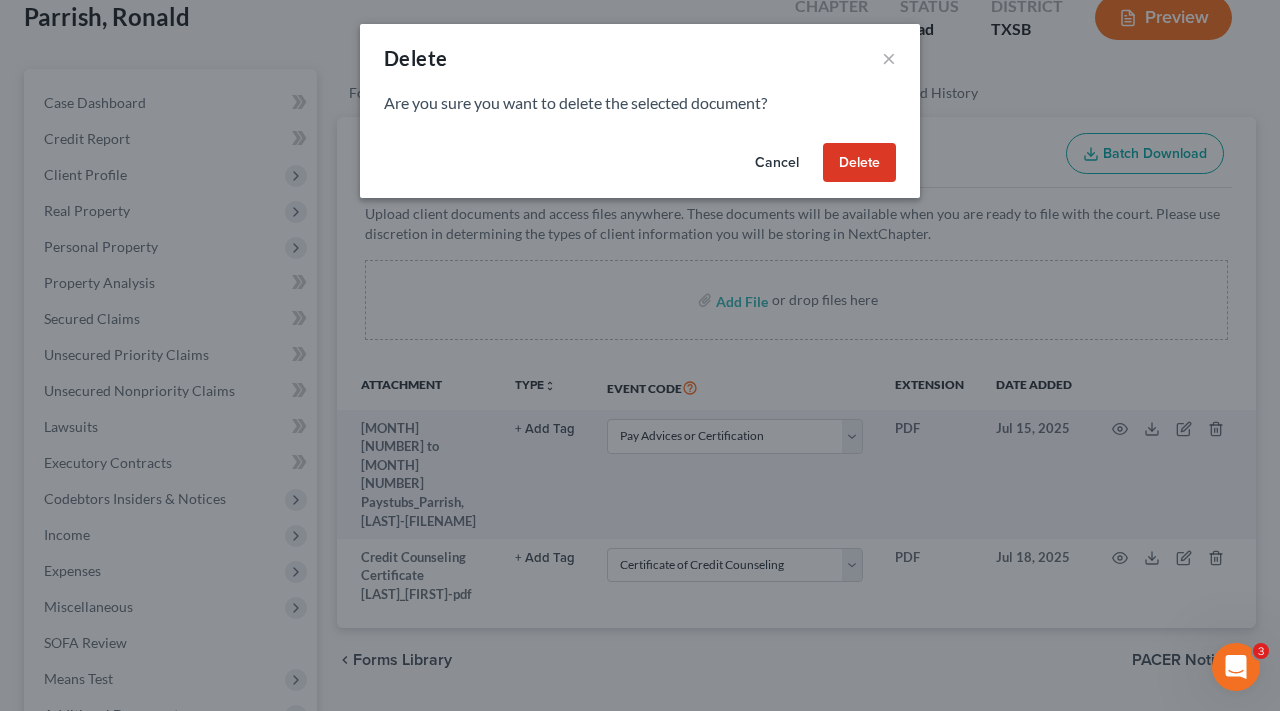 click on "Delete" at bounding box center (859, 163) 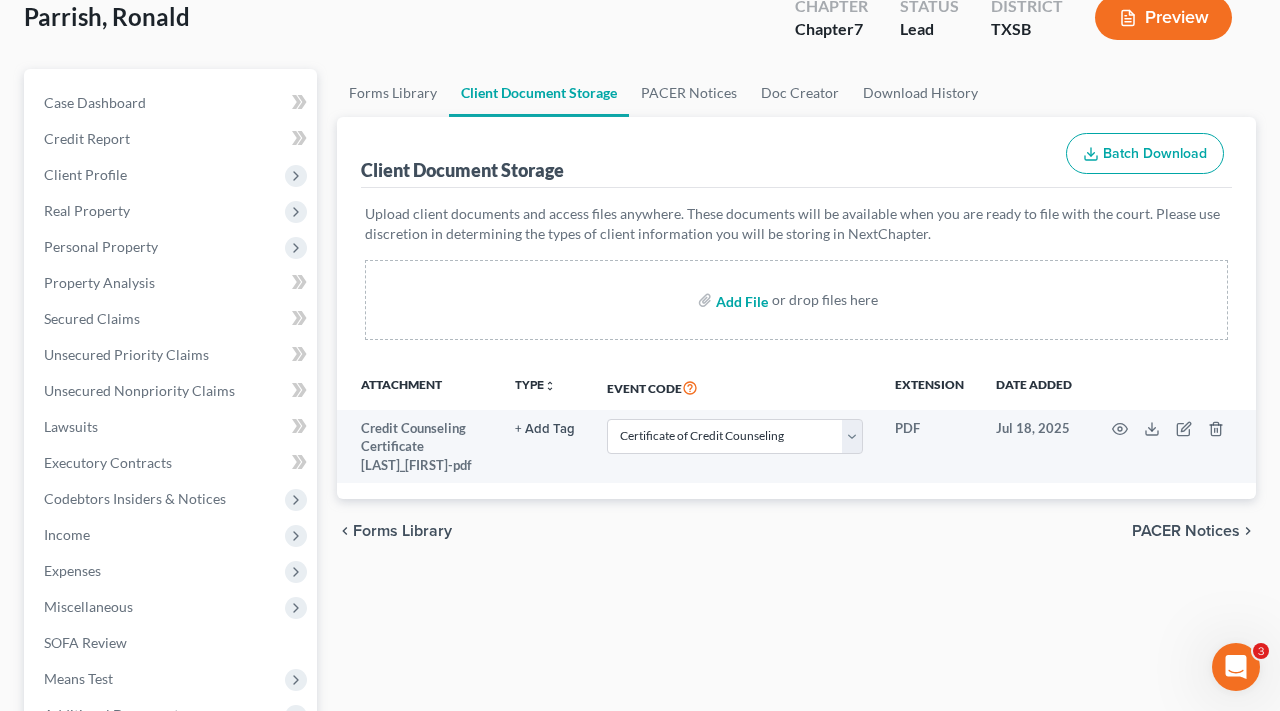 click at bounding box center (740, 300) 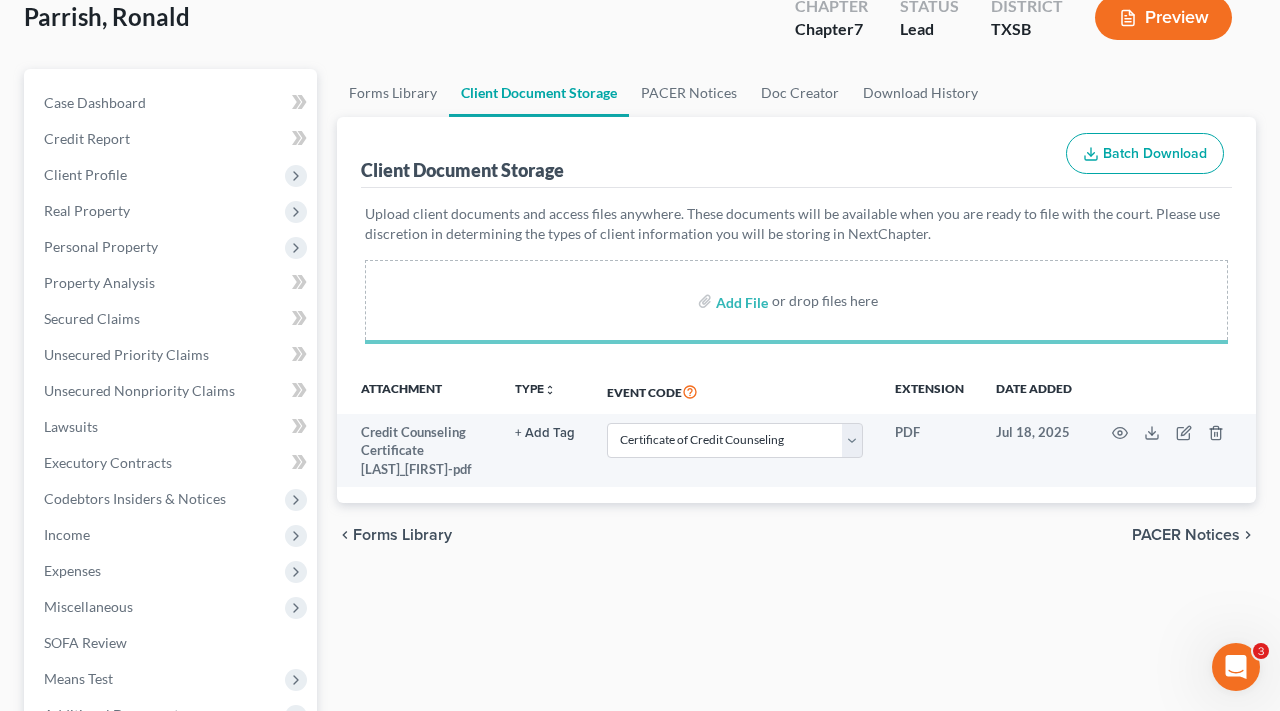 select on "8" 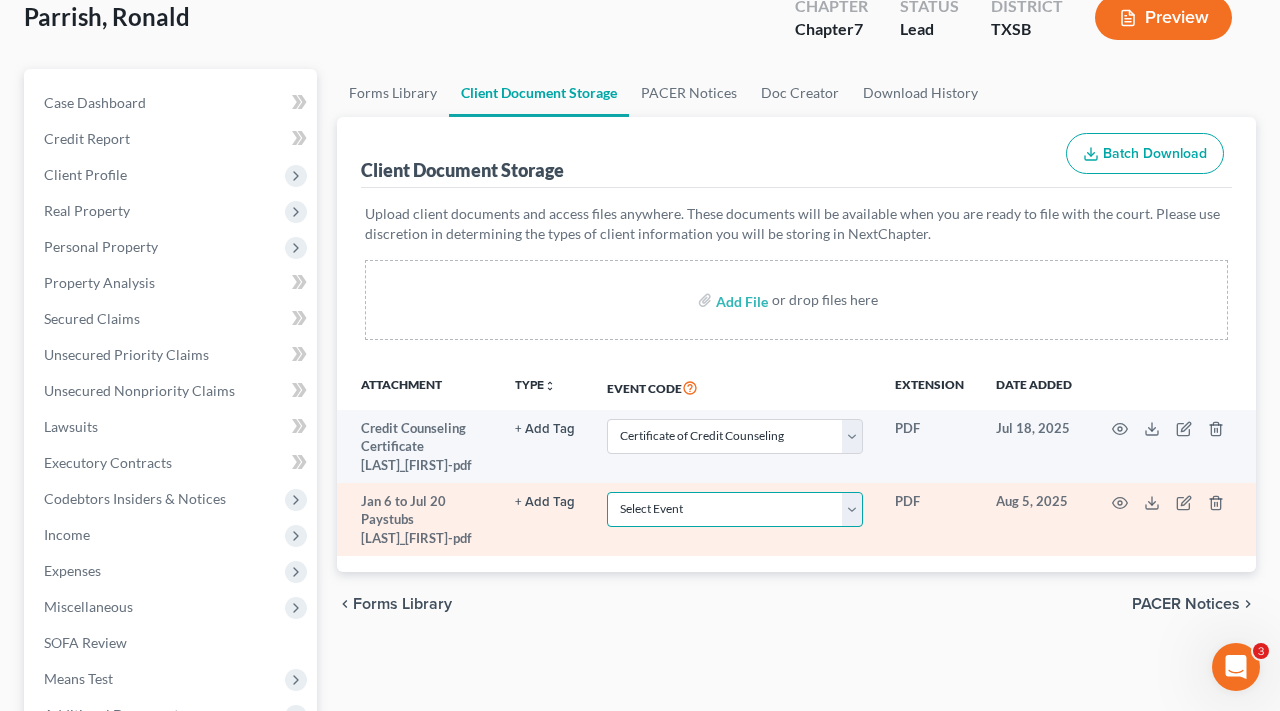 select on "39" 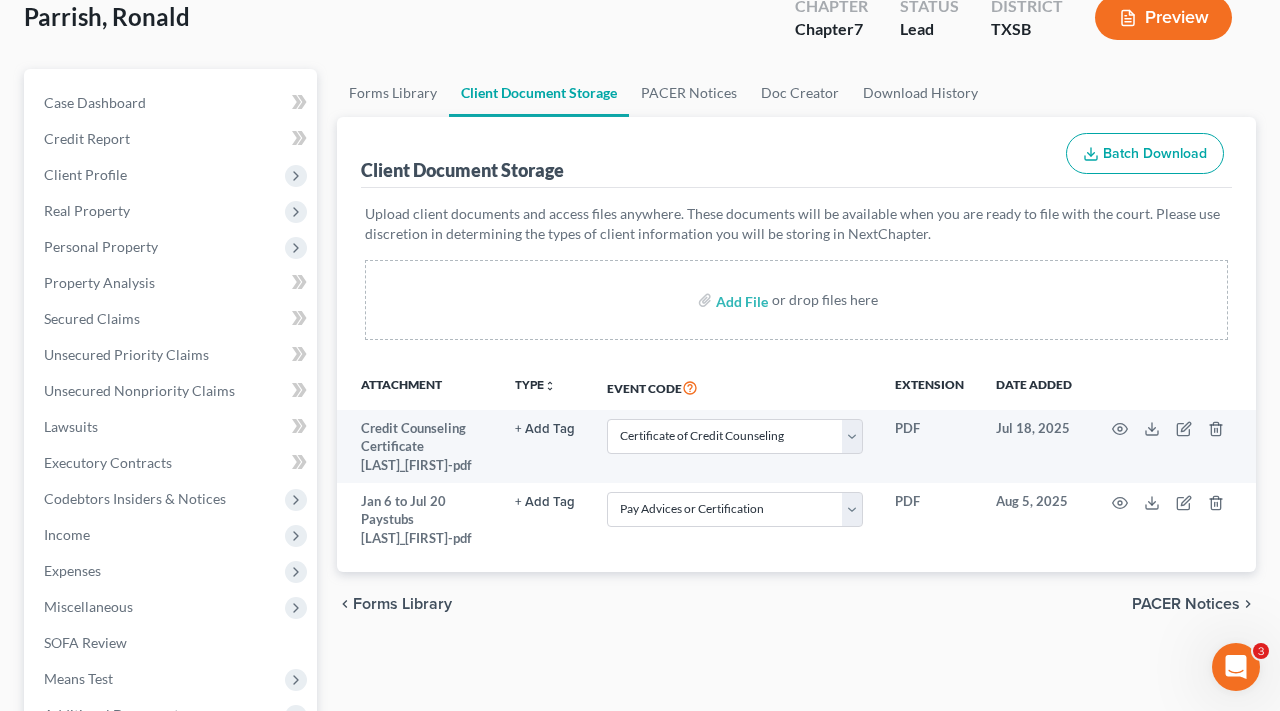 click on "Attachment TYPE unfold_more NONE 341 Questions All Taxes Bank Statement Hearing ID lawsuit info Notice PPmailout Proof of Claim Signed DecRE SSN Proof Tax returns 2 years ago Tax returns last year Vehicle Bill of Sale Event Code  Extension Date added Credit Counseling Certificate Parrish_Ronald-pdf + Add Tag Select an option or create one 341 Questions All Taxes Bank Statement Hearing ID lawsuit info Notice PPmailout Proof of Claim Signed DecRE SSN Proof Tax returns 2 years ago Tax returns last year Vehicle Bill of Sale Select Event 20 Largest Unsecured Creditors Additional Attachments Amended Creditor Matrix (Fee) Amended Petition (Attorney Use) Balance Sheet Bill of Costs Cash Flow Statement Certificate Certificate of Credit Counseling Certificate of Financial Management Course Certification of Reaffirmation Agreement Ch 13 Trustee's Statement Concerning Order On Interim Distribution Chapter 11 Ballots Chapter 11 Statement of Current Monthly Income Chapter 11 Statement of Current Monthly Income Form 122B ID" at bounding box center [796, 468] 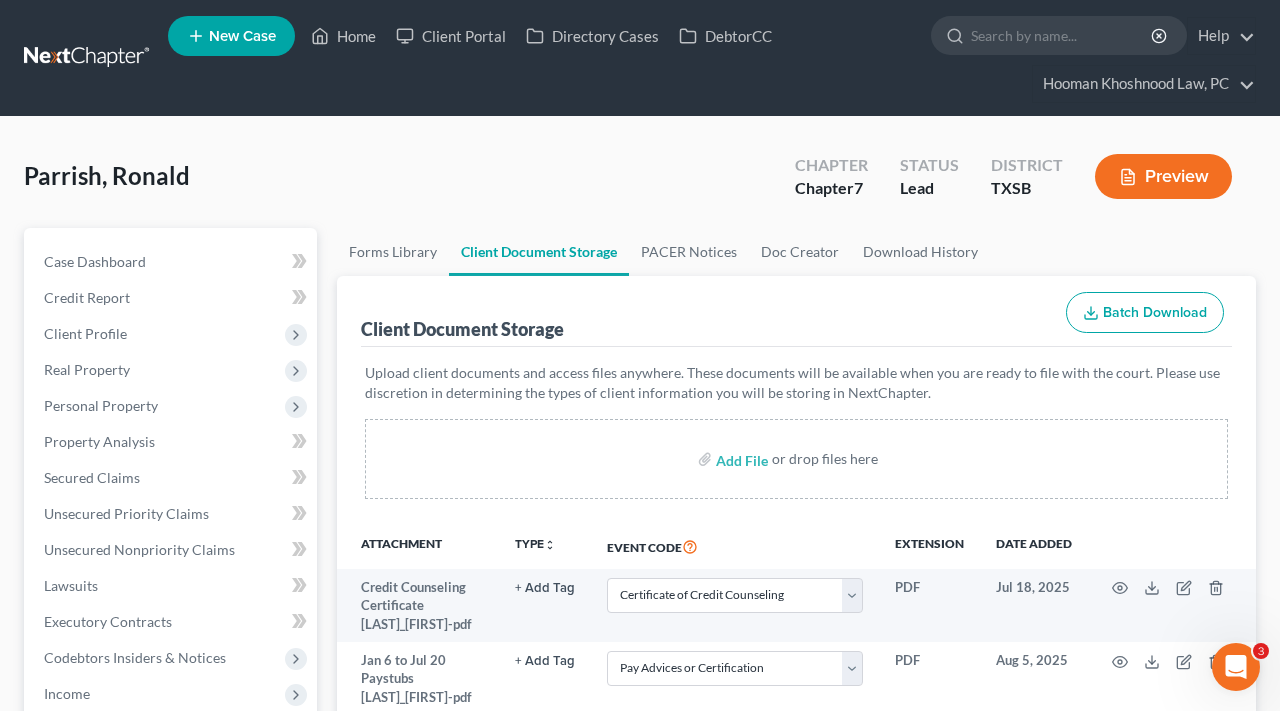 scroll, scrollTop: 0, scrollLeft: 0, axis: both 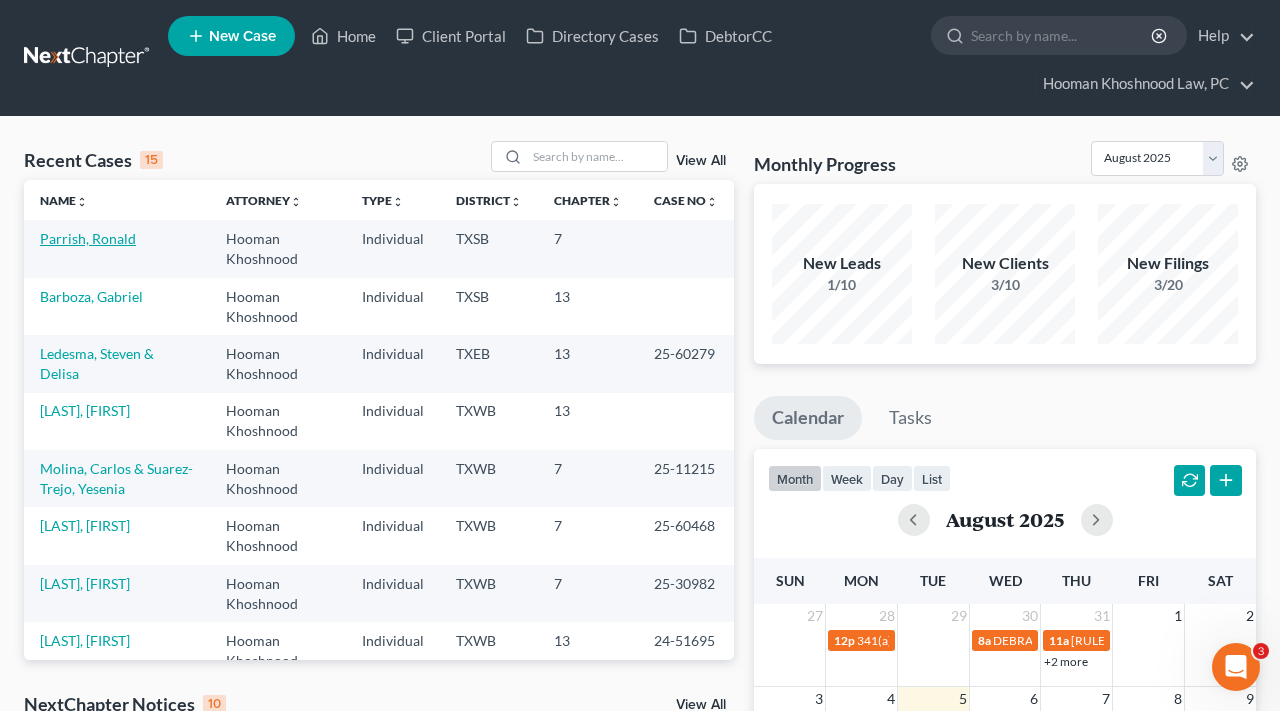 click on "Parrish, Ronald" at bounding box center [88, 238] 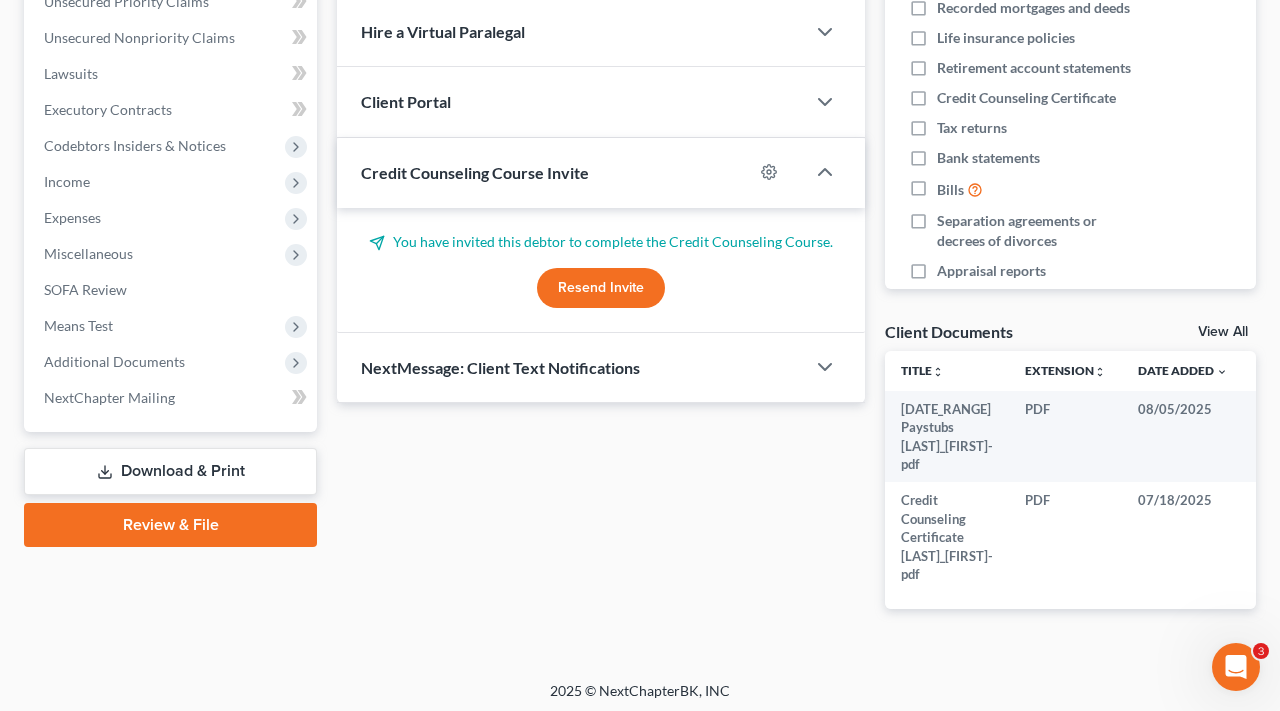 scroll, scrollTop: 511, scrollLeft: 0, axis: vertical 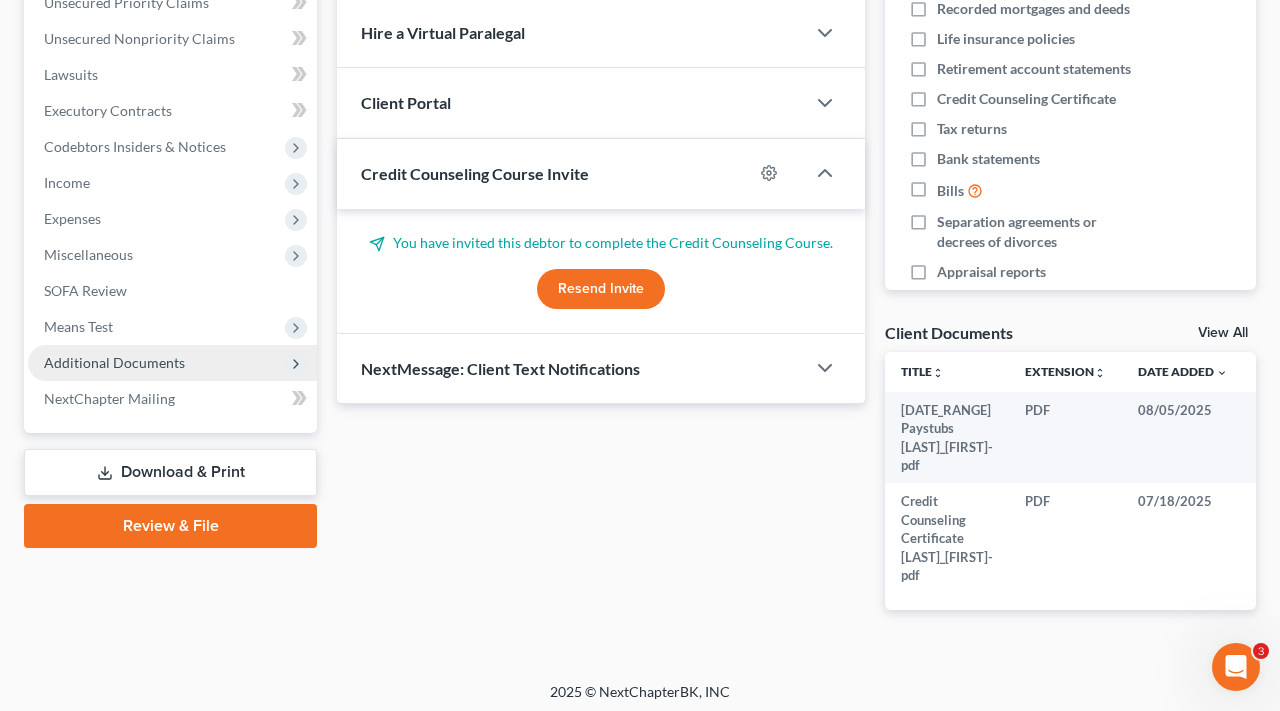 click on "Additional Documents" at bounding box center [114, 362] 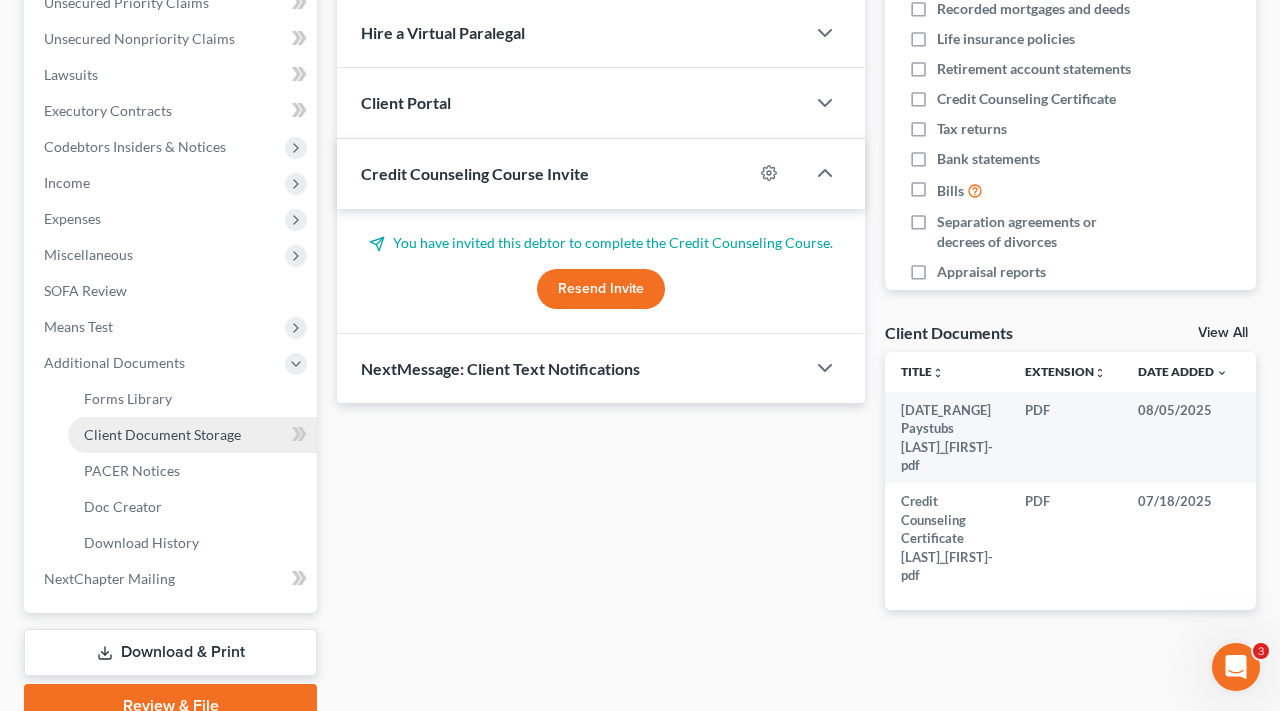 click on "Client Document Storage" at bounding box center (162, 434) 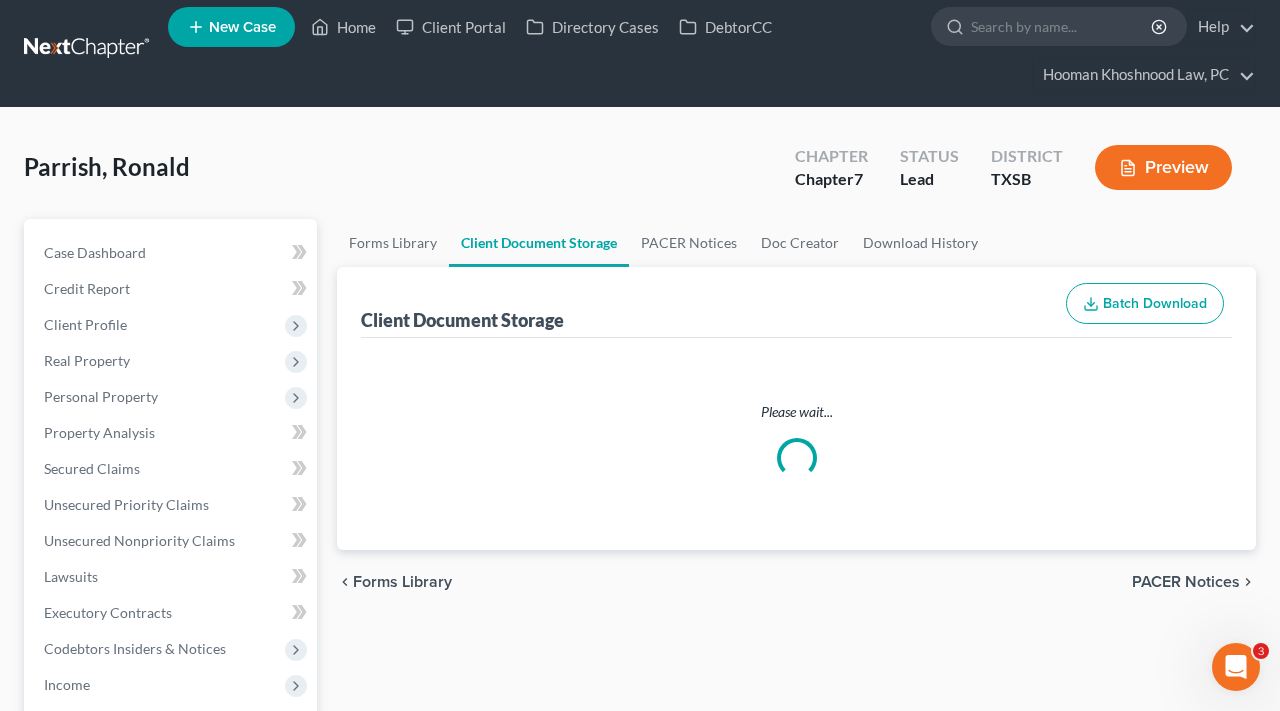 scroll, scrollTop: 0, scrollLeft: 0, axis: both 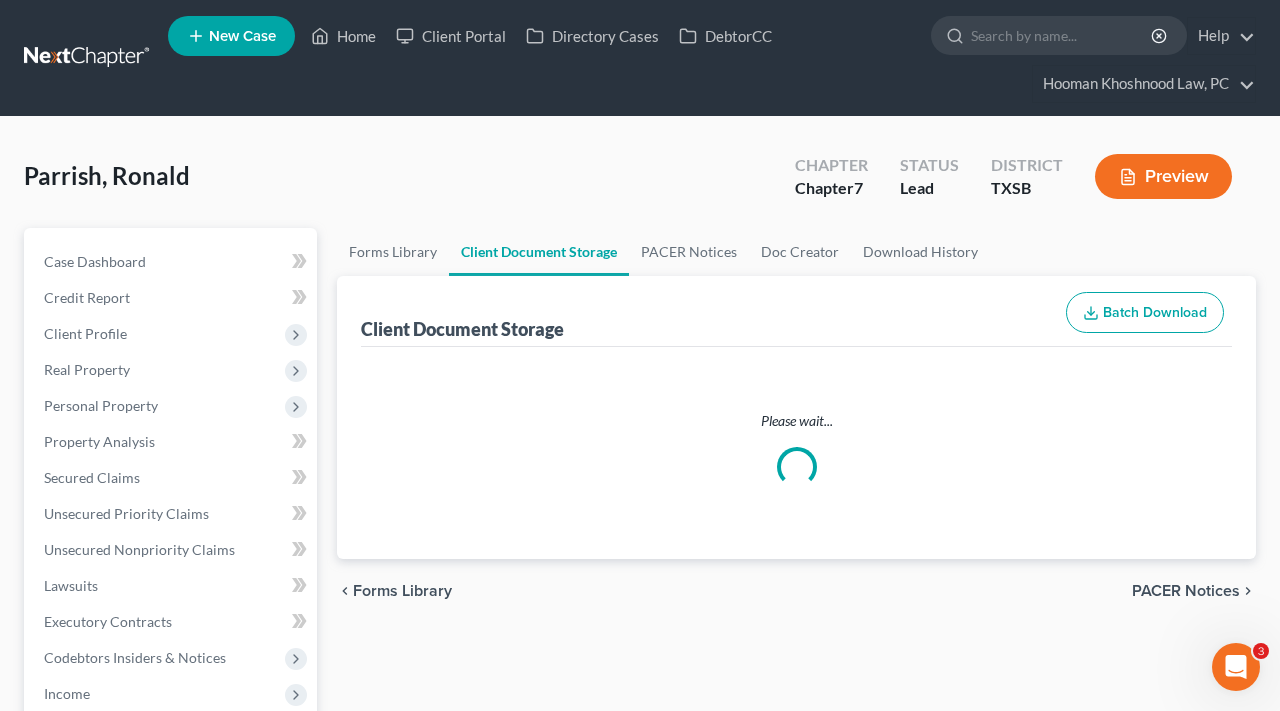 select on "8" 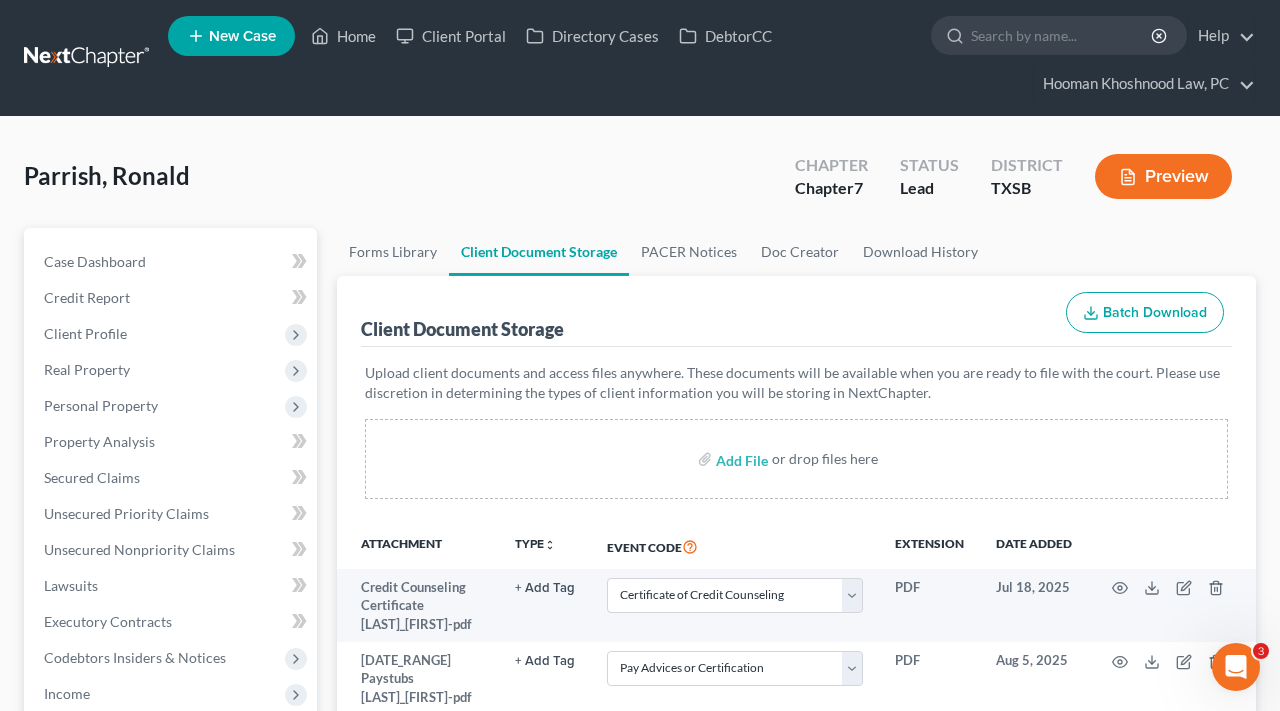 scroll, scrollTop: 0, scrollLeft: 0, axis: both 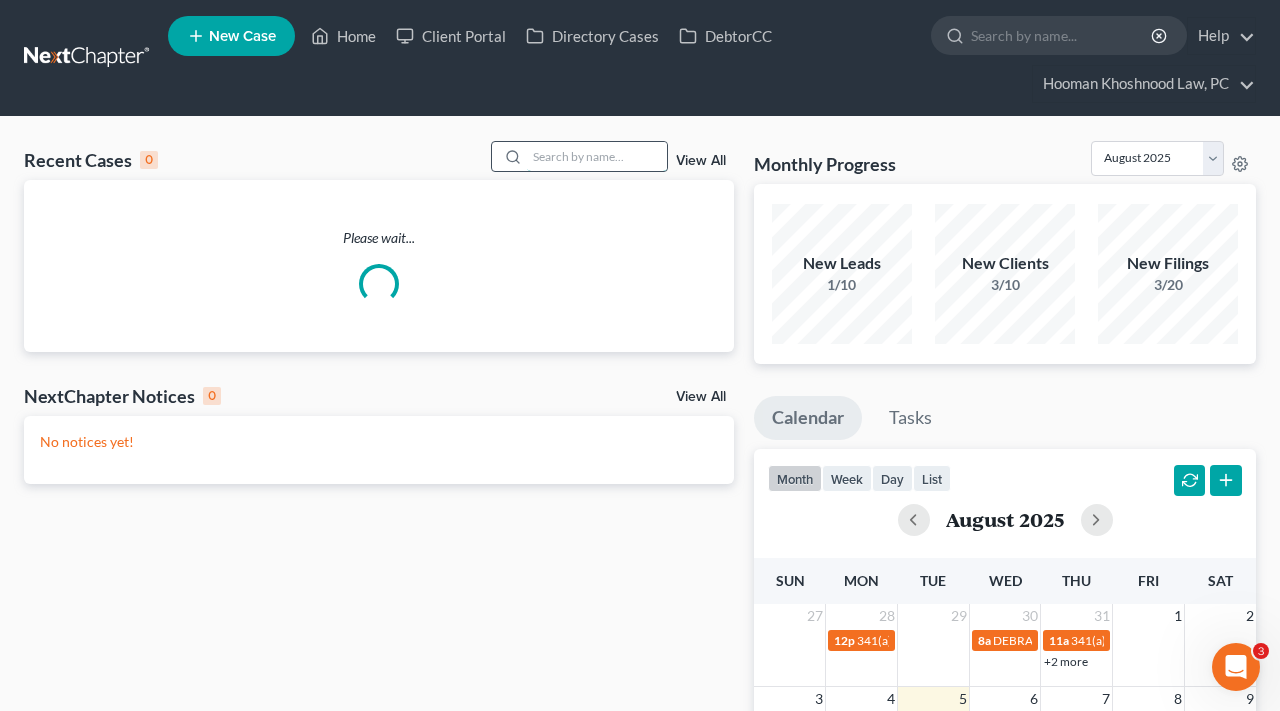 click at bounding box center [597, 156] 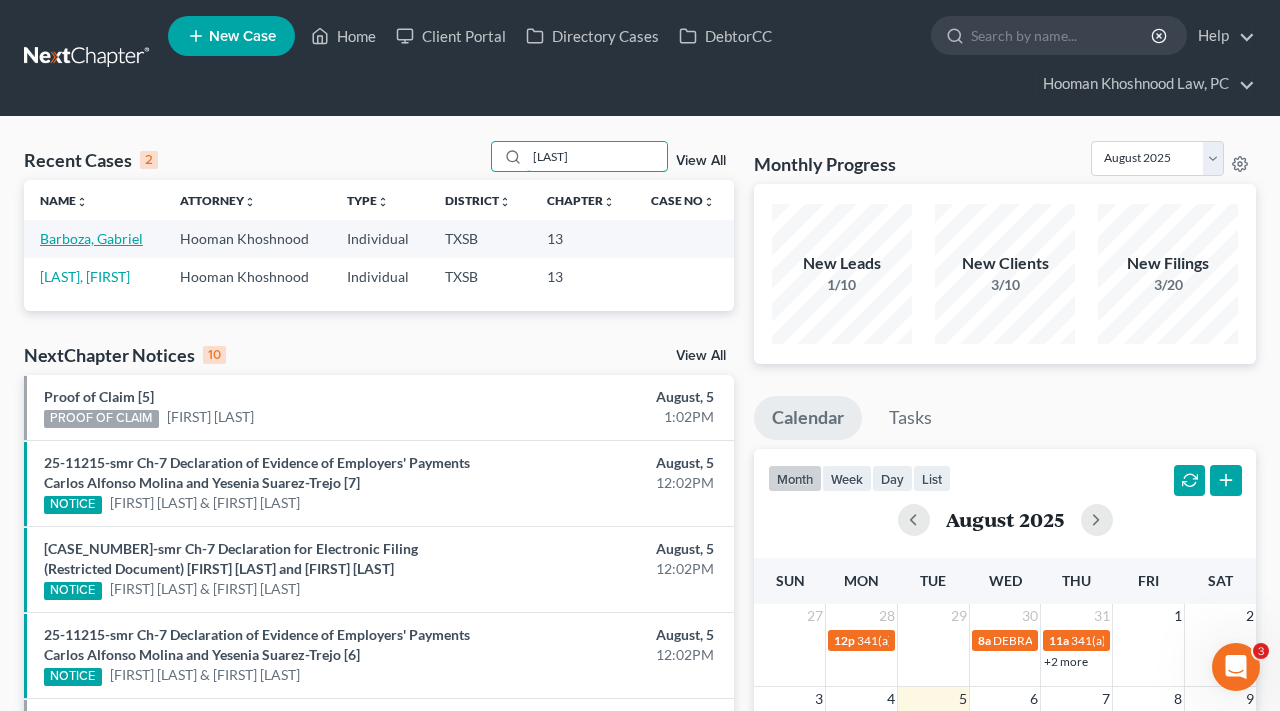 type on "[LAST]" 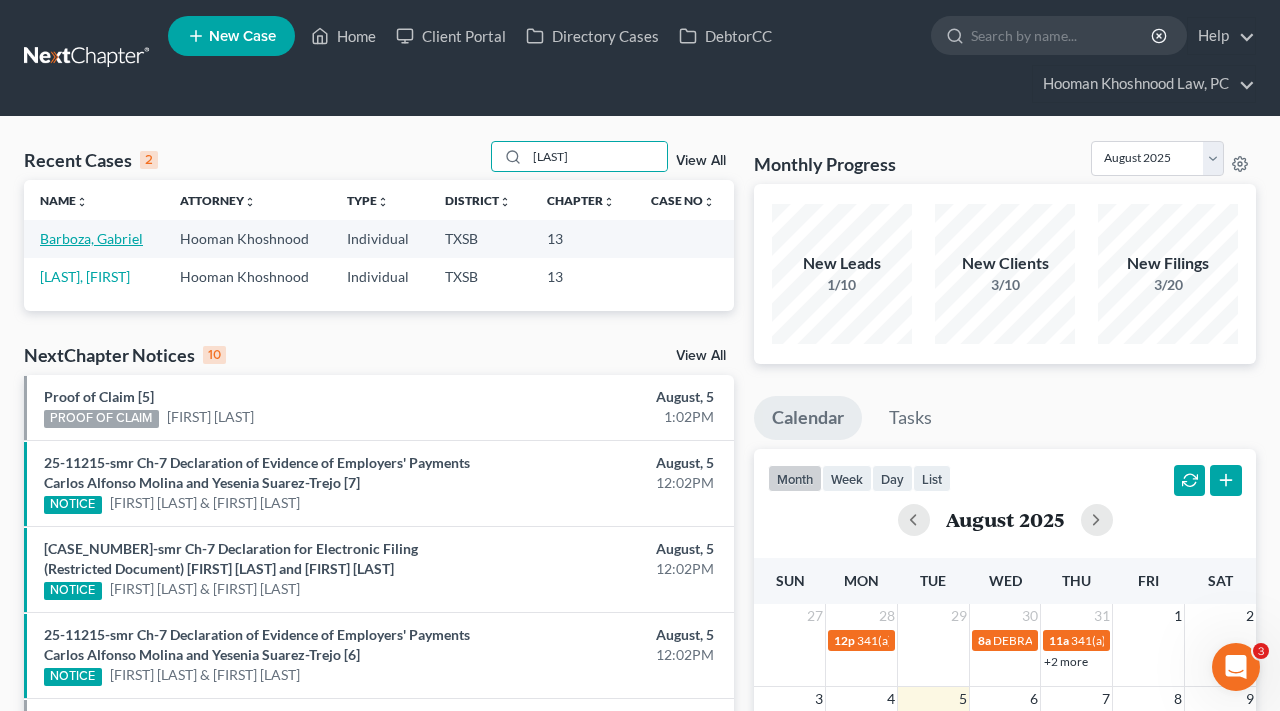 click on "Barboza, Gabriel" at bounding box center [91, 238] 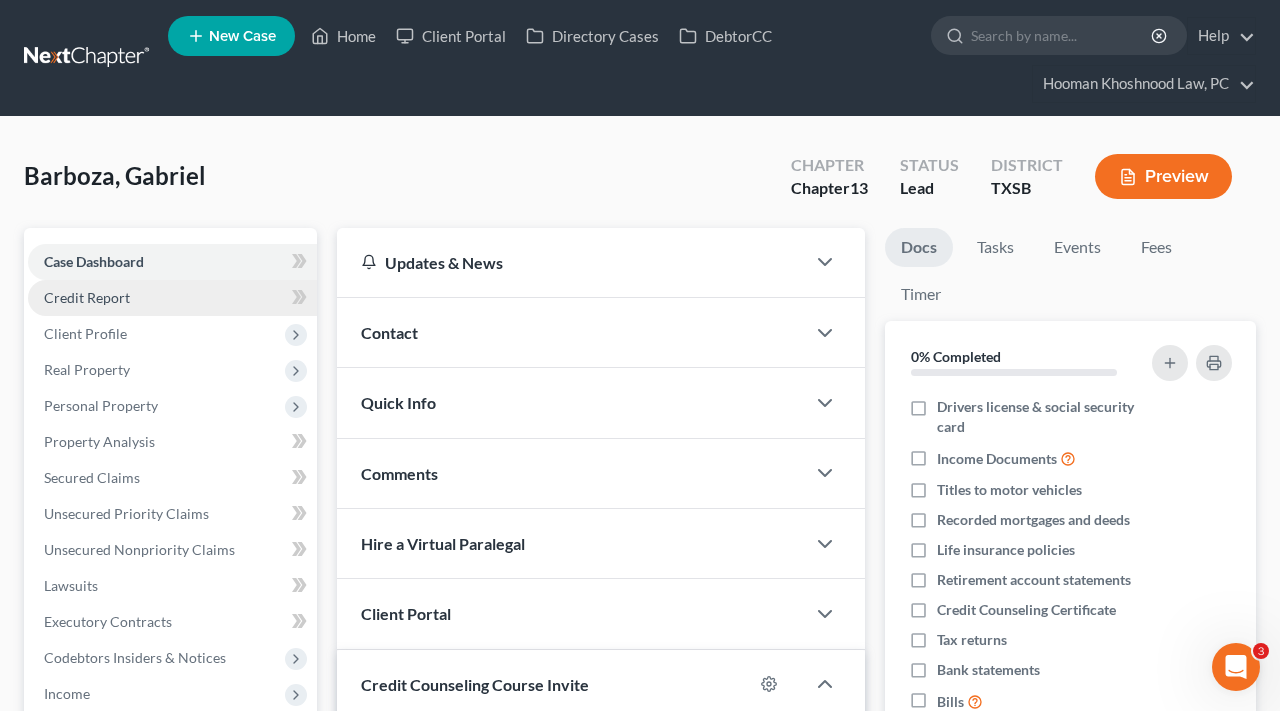 click on "Credit Report" at bounding box center [87, 297] 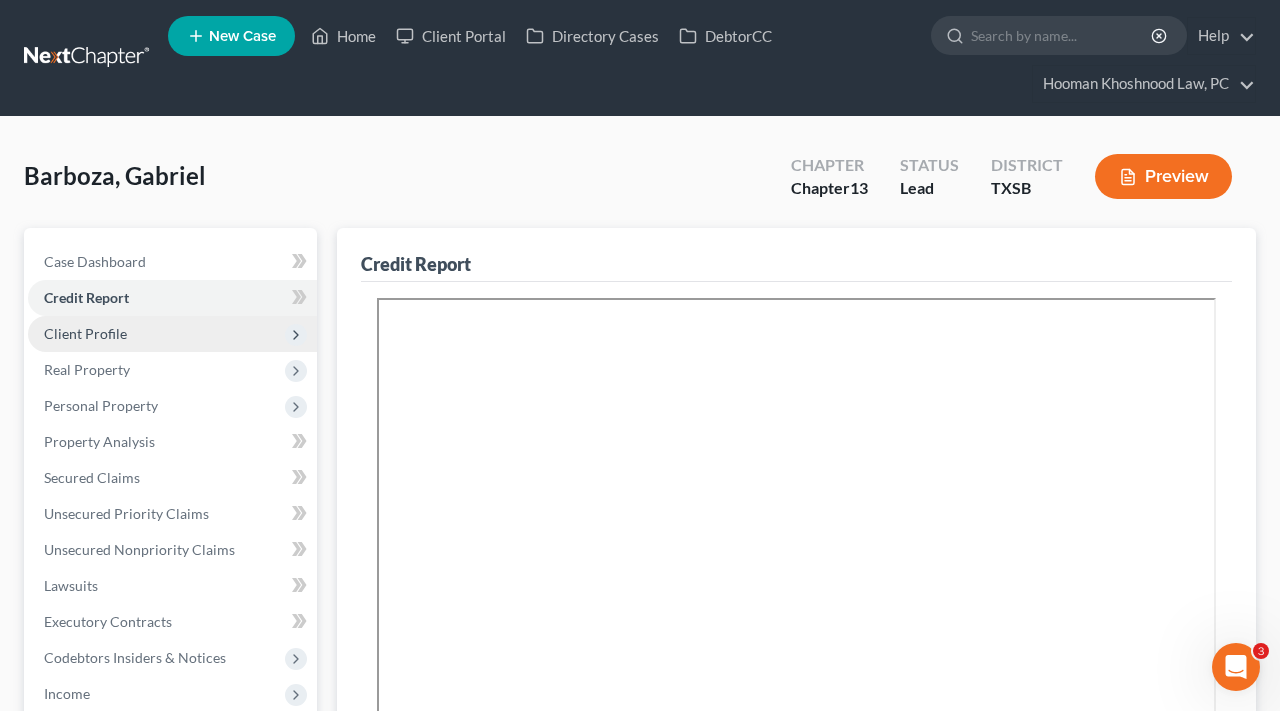 click on "Client Profile" at bounding box center (85, 333) 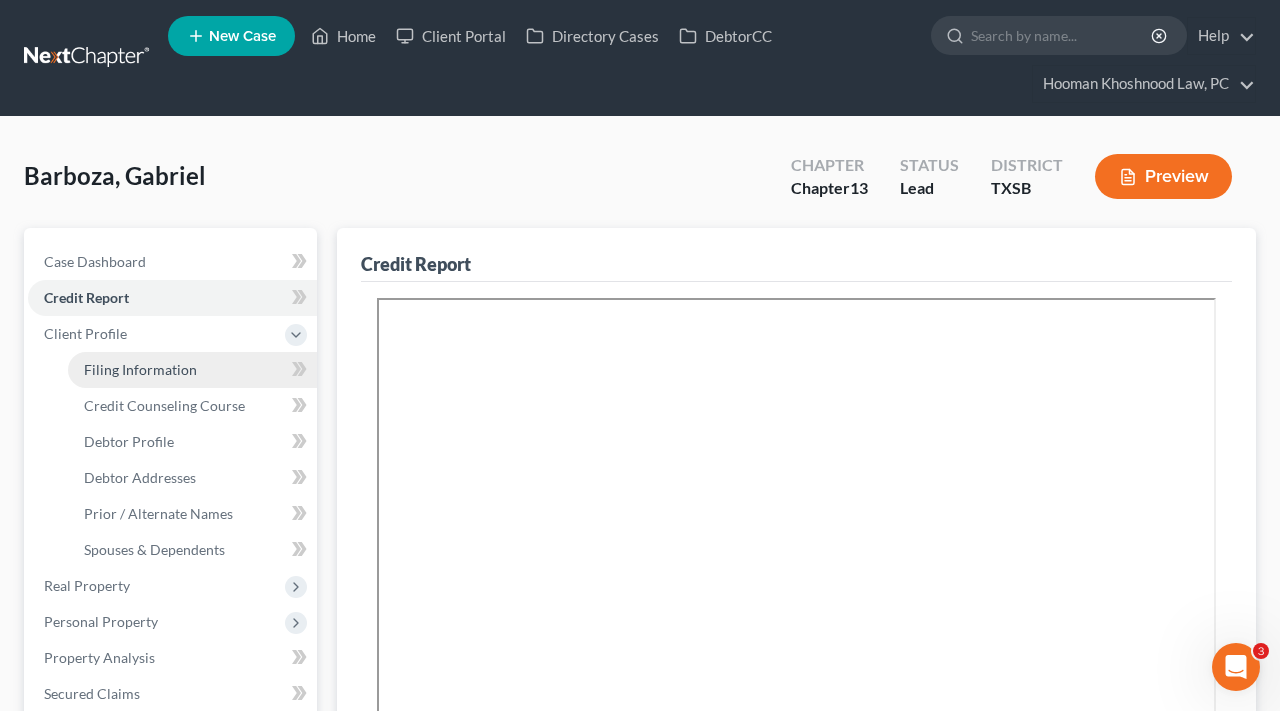 click on "Filing Information" at bounding box center (140, 369) 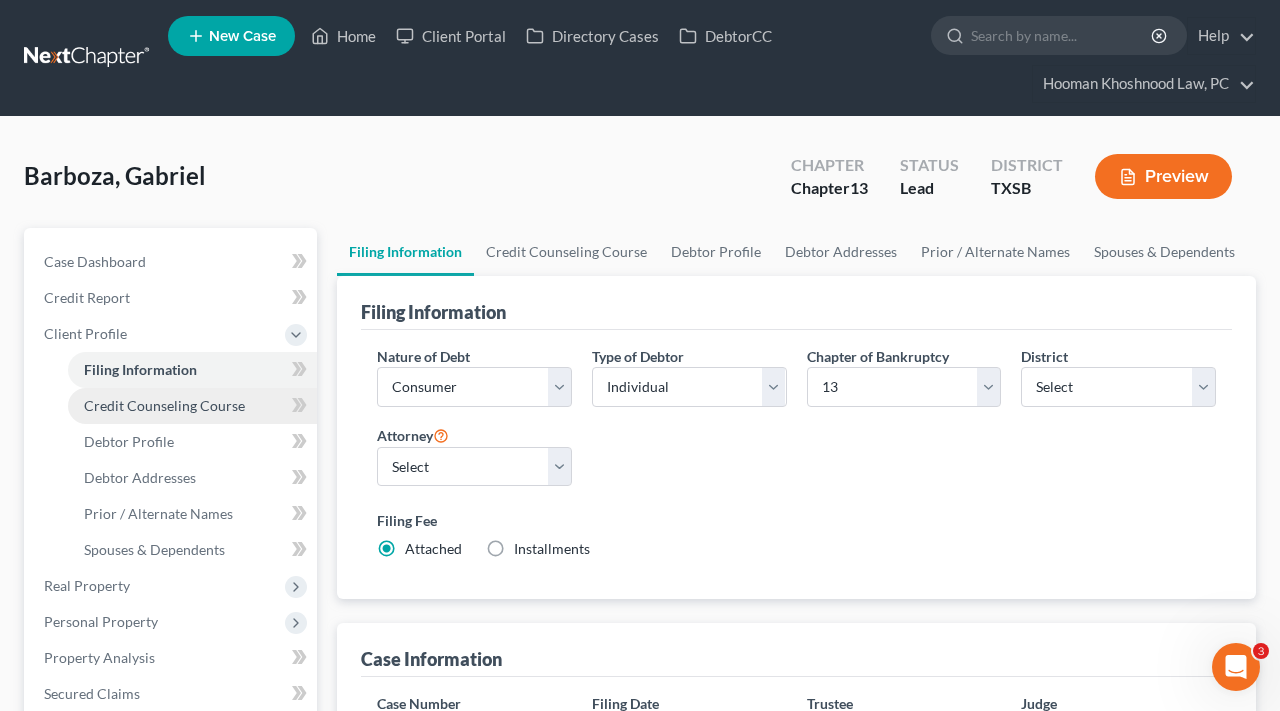 click on "Credit Counseling Course" at bounding box center (164, 405) 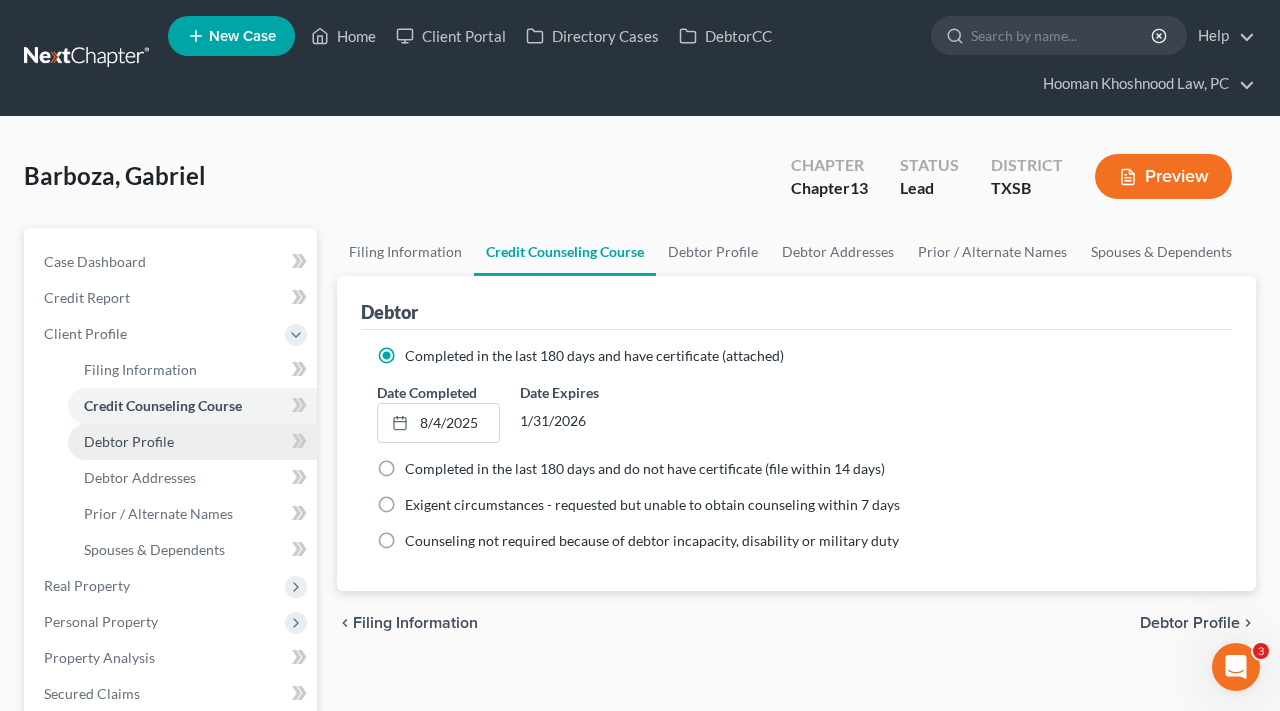click on "Debtor Profile" at bounding box center [192, 442] 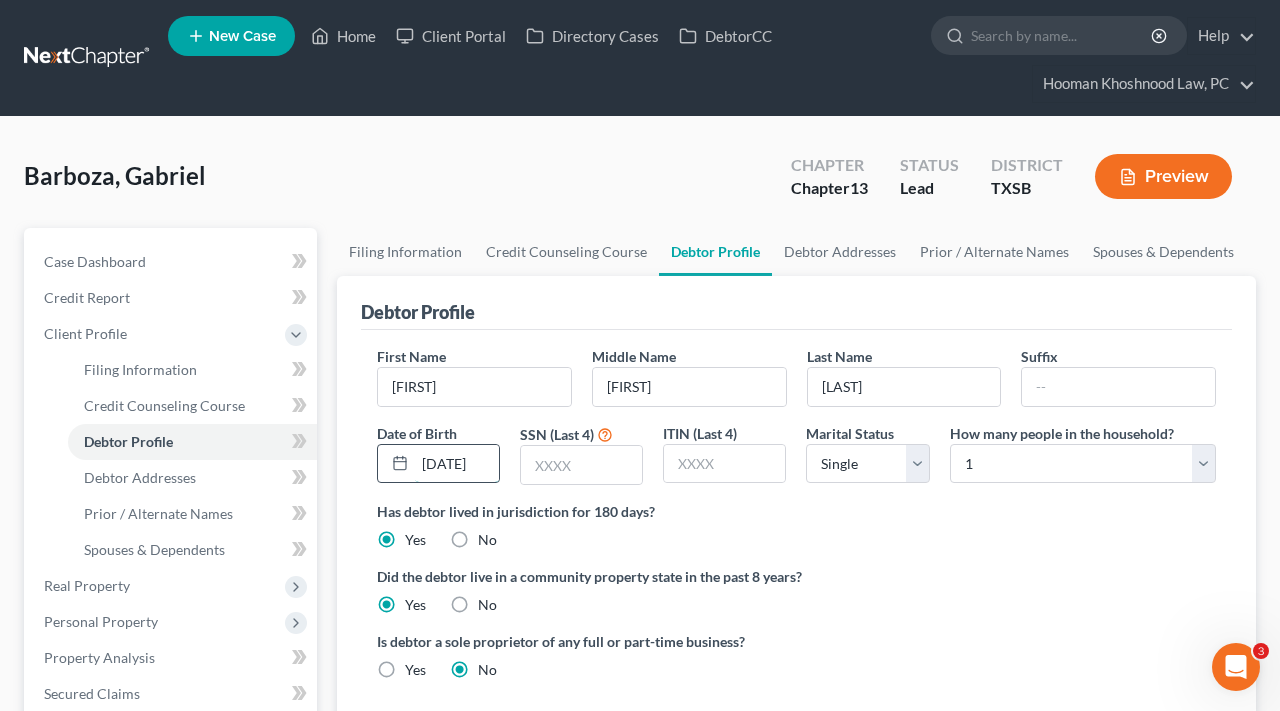 click on "[DATE]" at bounding box center (457, 464) 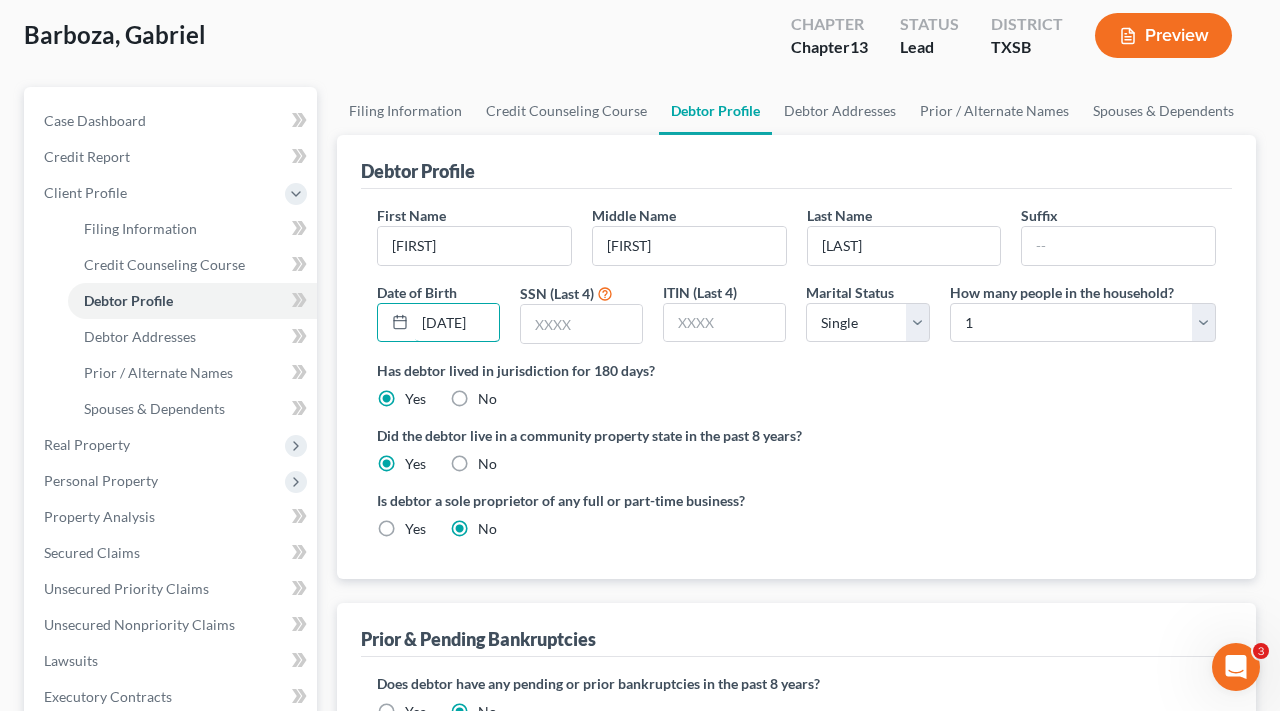 scroll, scrollTop: 190, scrollLeft: 0, axis: vertical 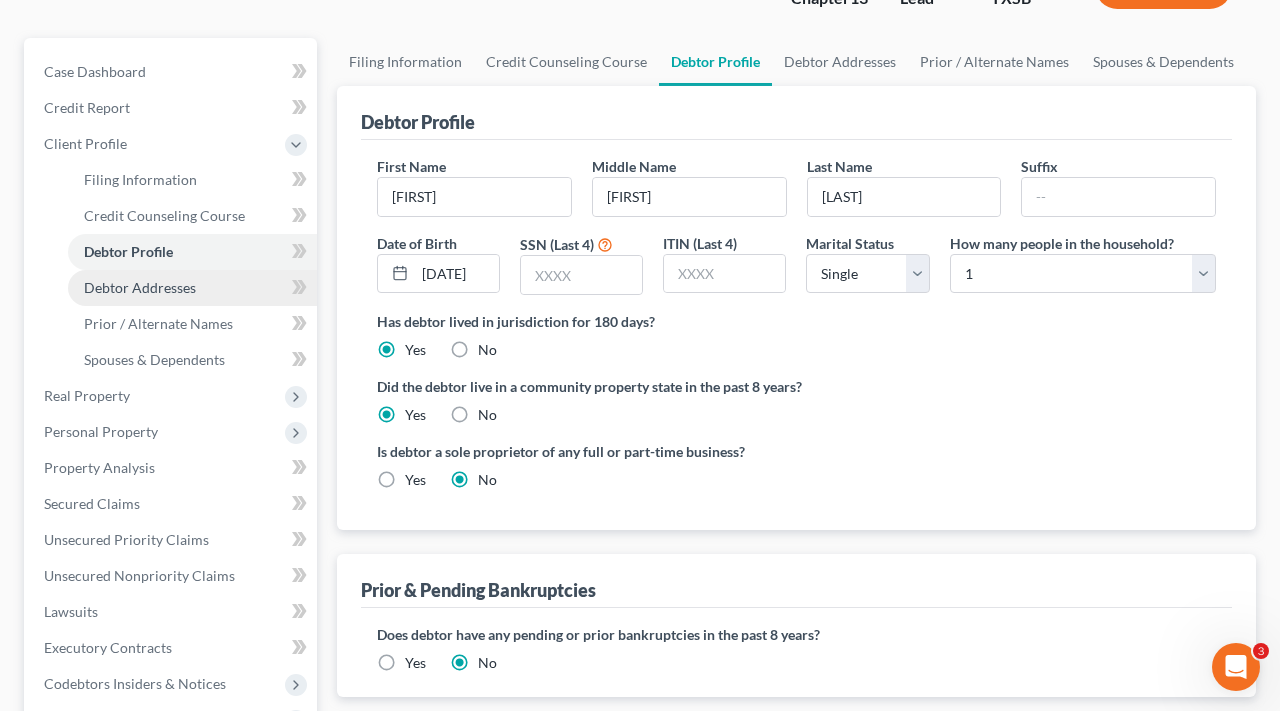 click on "Debtor Addresses" at bounding box center (192, 288) 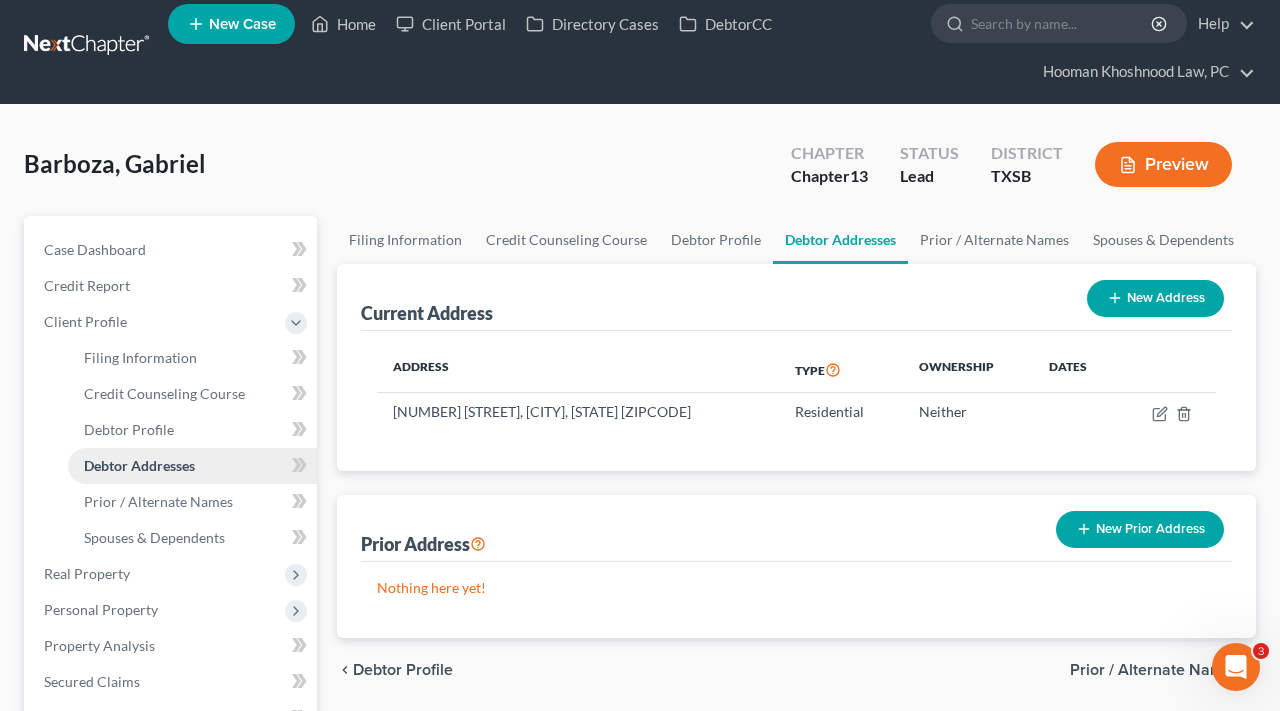 scroll, scrollTop: 0, scrollLeft: 0, axis: both 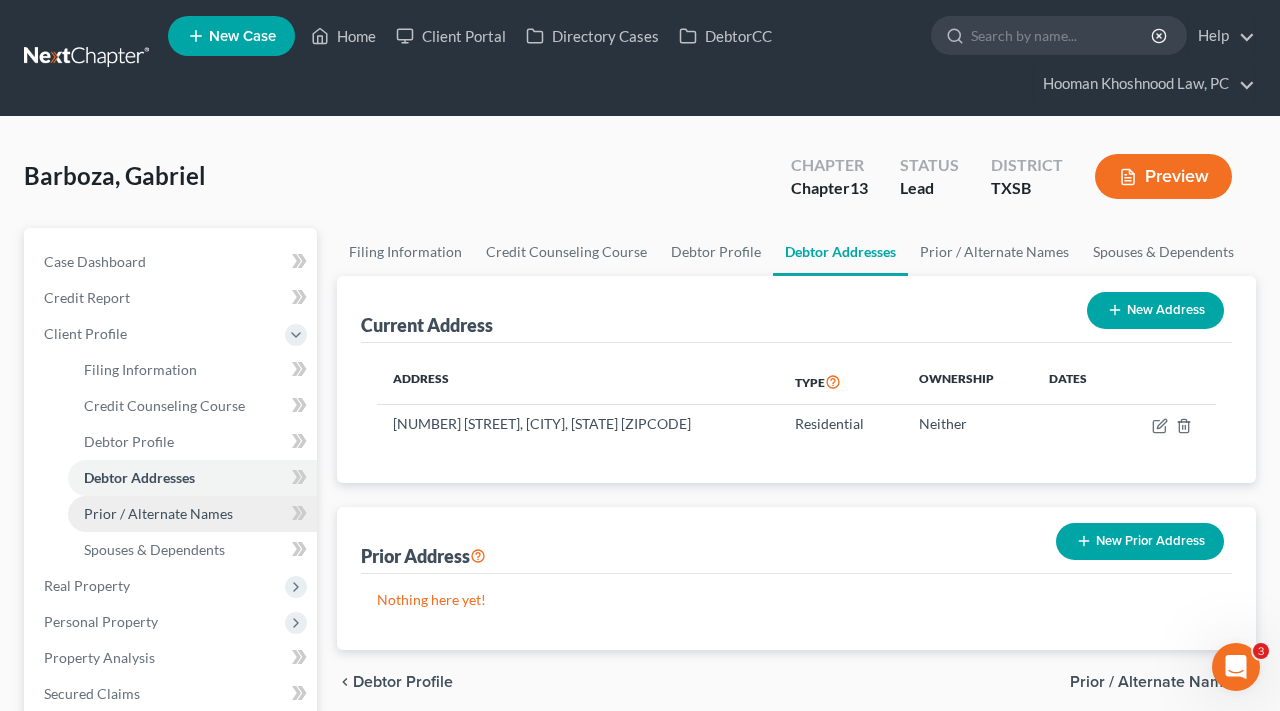 click on "Prior / Alternate Names" at bounding box center (192, 514) 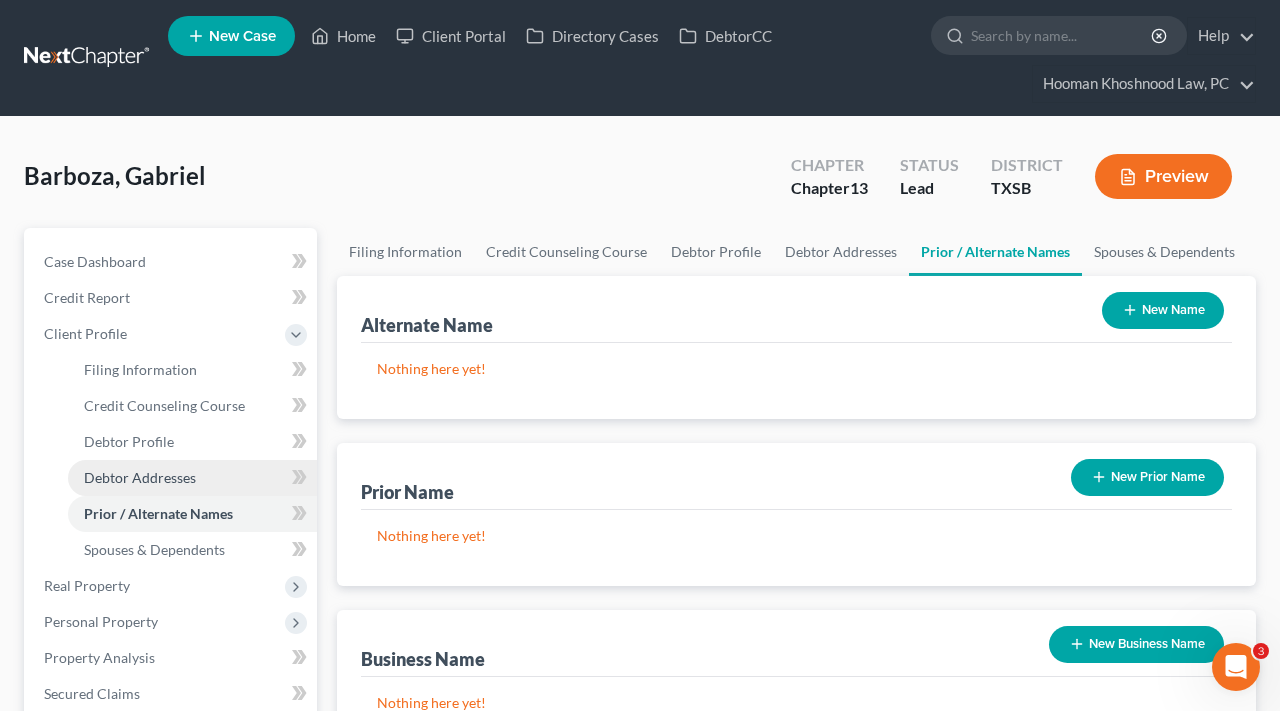 click on "Debtor Addresses" at bounding box center (140, 477) 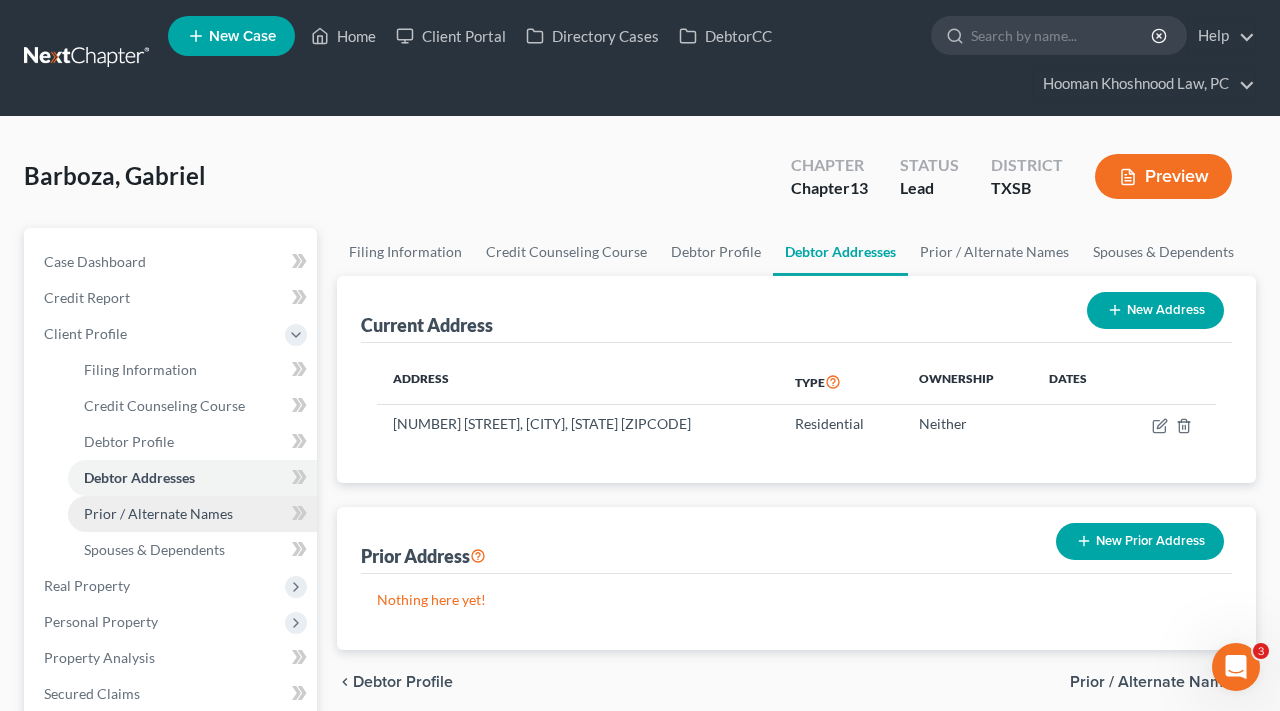 click on "Prior / Alternate Names" at bounding box center (158, 513) 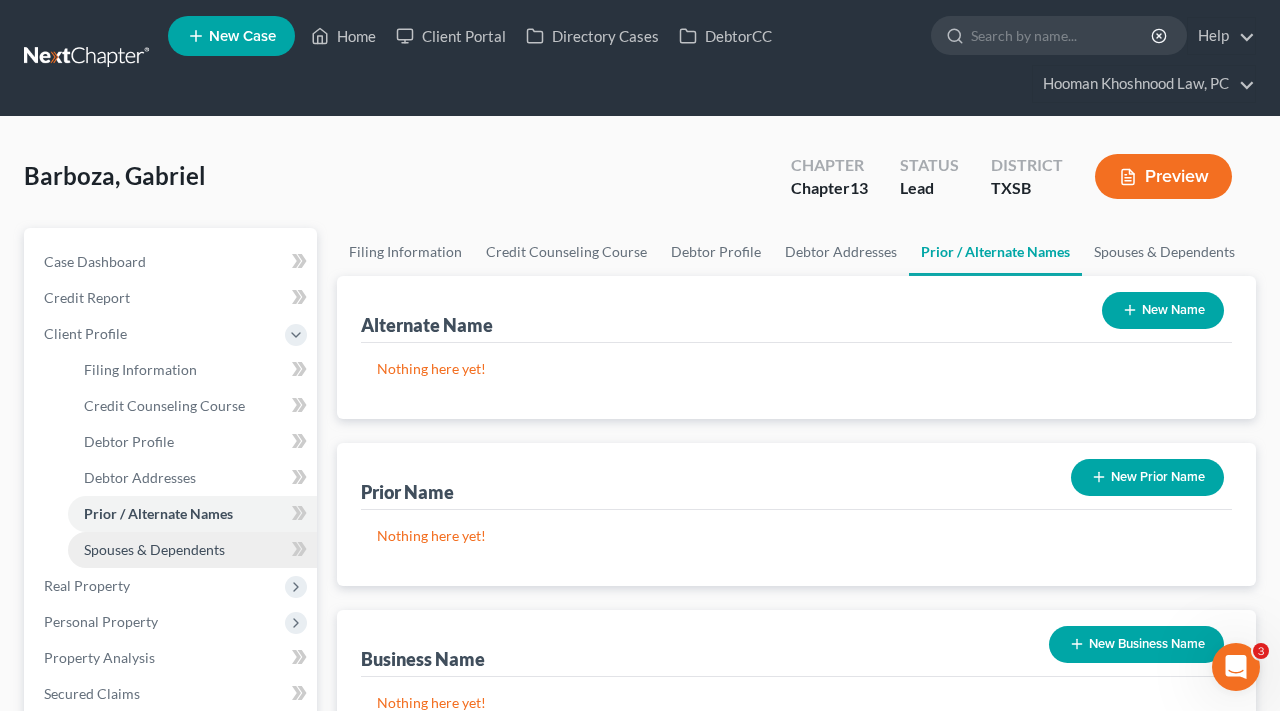 click on "Spouses & Dependents" at bounding box center (154, 549) 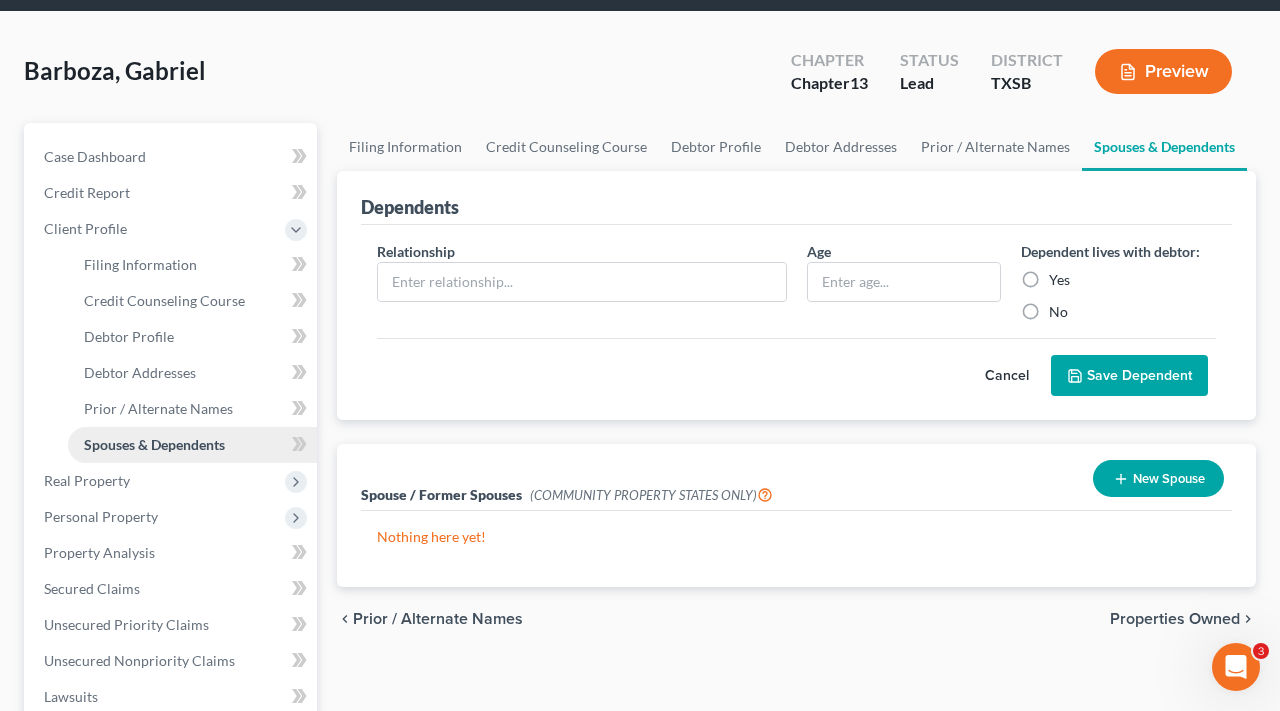 scroll, scrollTop: 106, scrollLeft: 0, axis: vertical 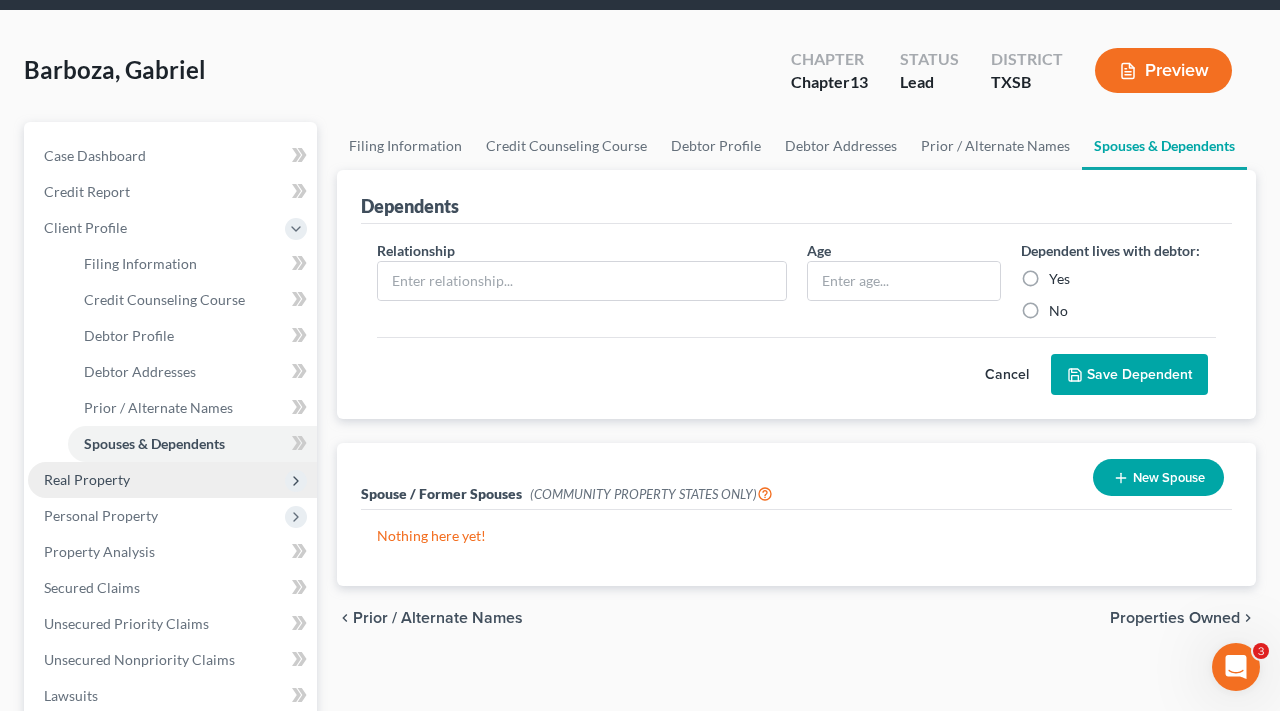 click on "Real Property" at bounding box center (87, 479) 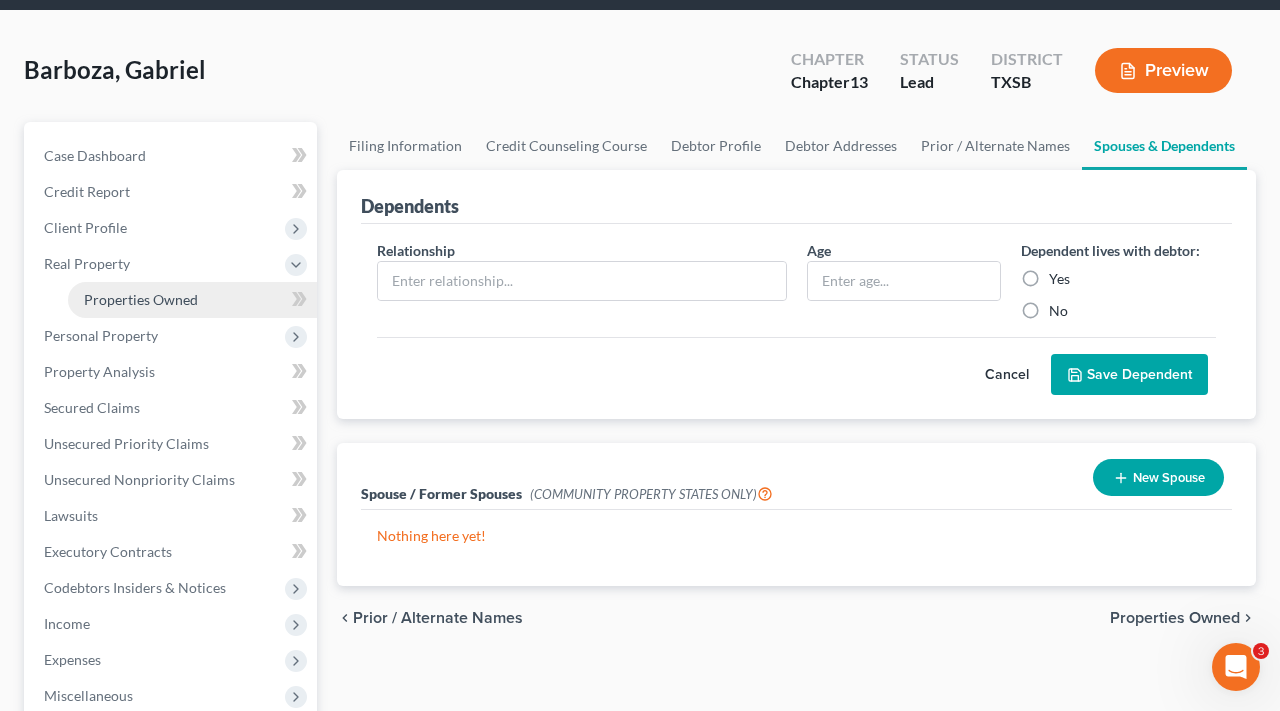 click on "Properties Owned" at bounding box center [141, 299] 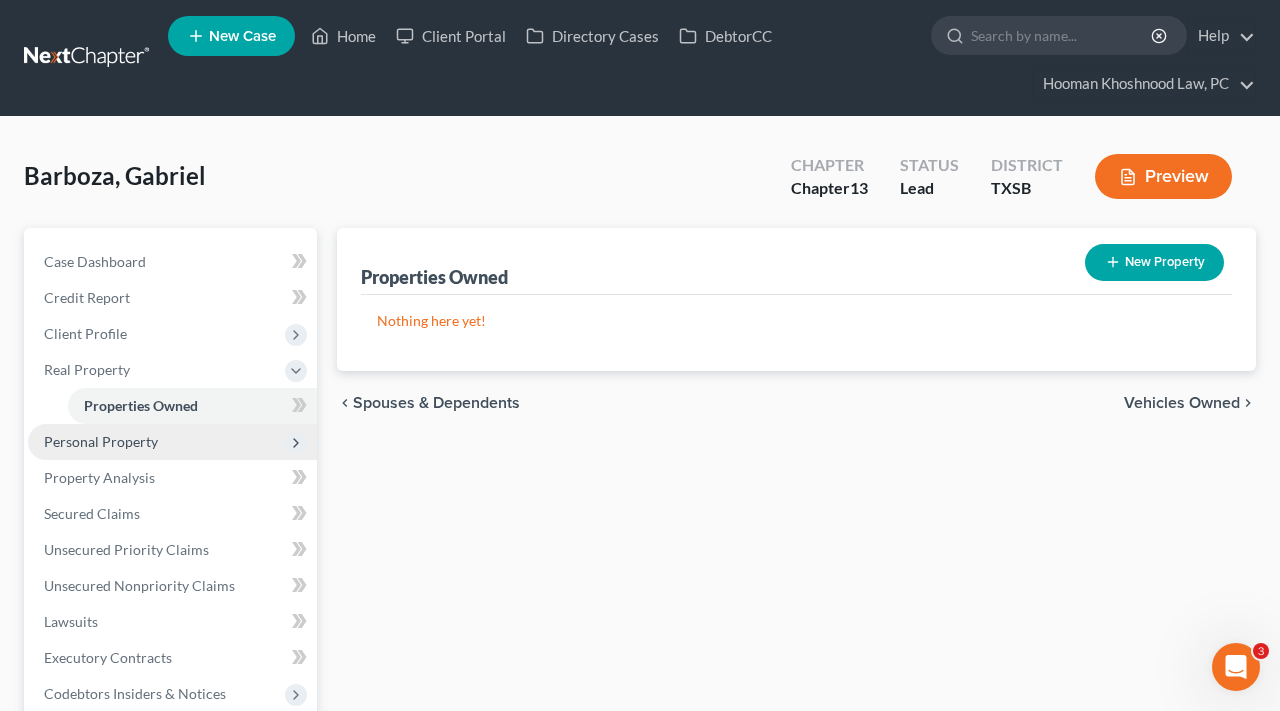 click on "Personal Property" at bounding box center [101, 441] 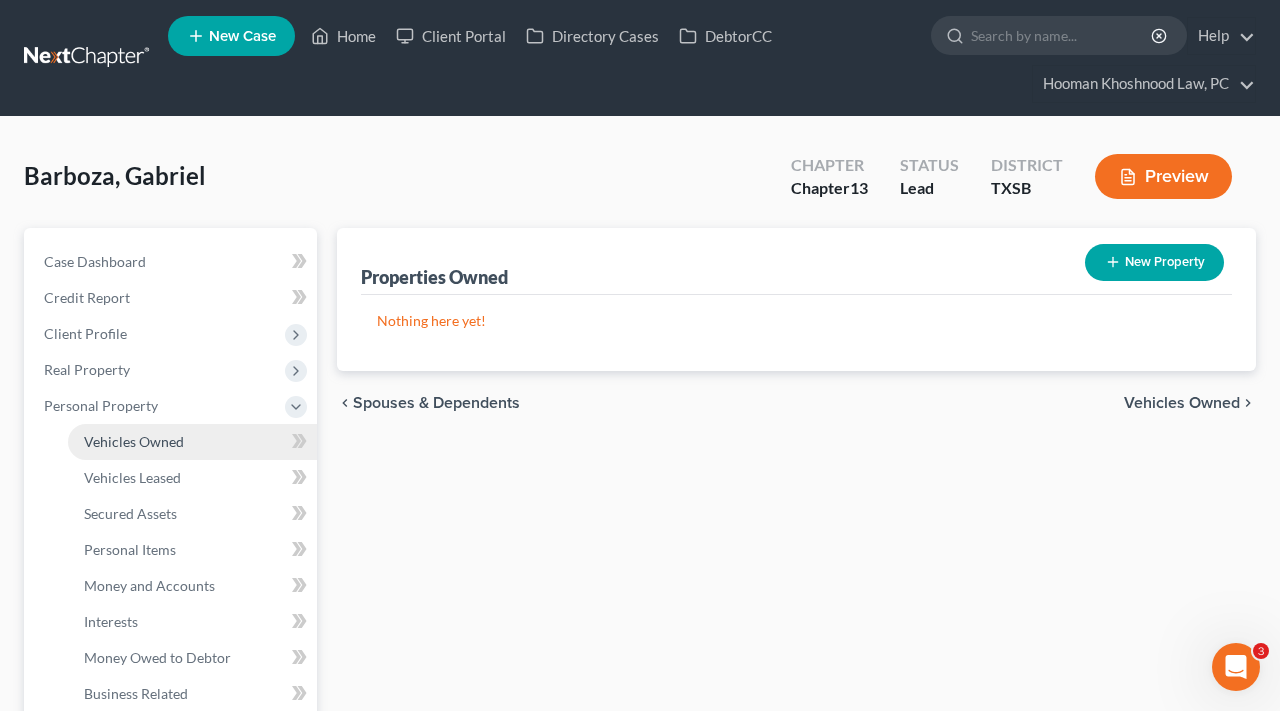 click on "Vehicles Owned" at bounding box center (134, 441) 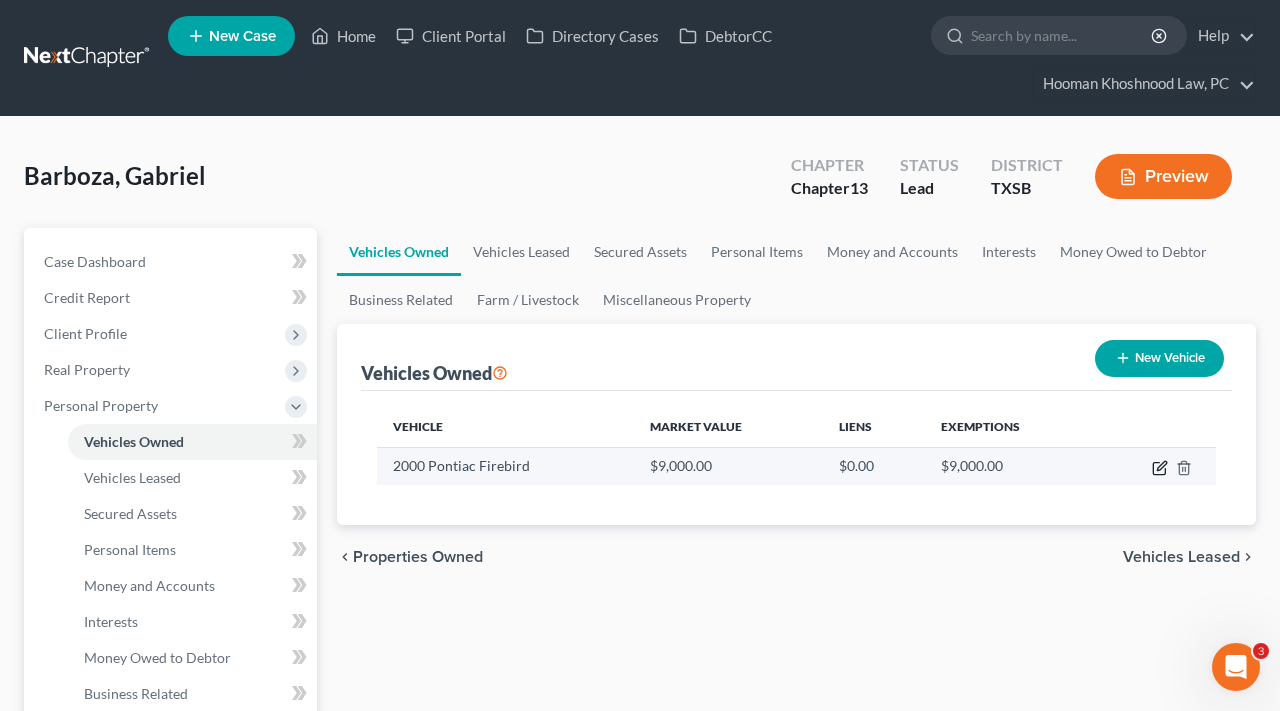 click 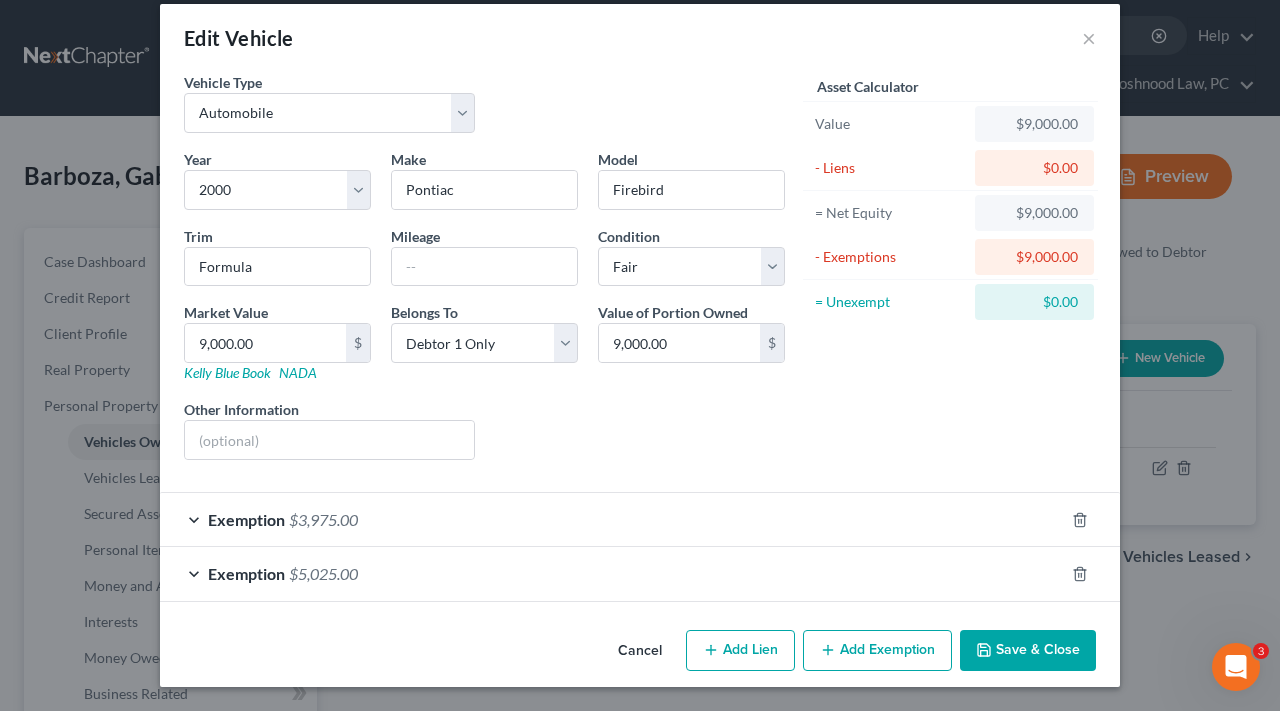 scroll, scrollTop: 20, scrollLeft: 0, axis: vertical 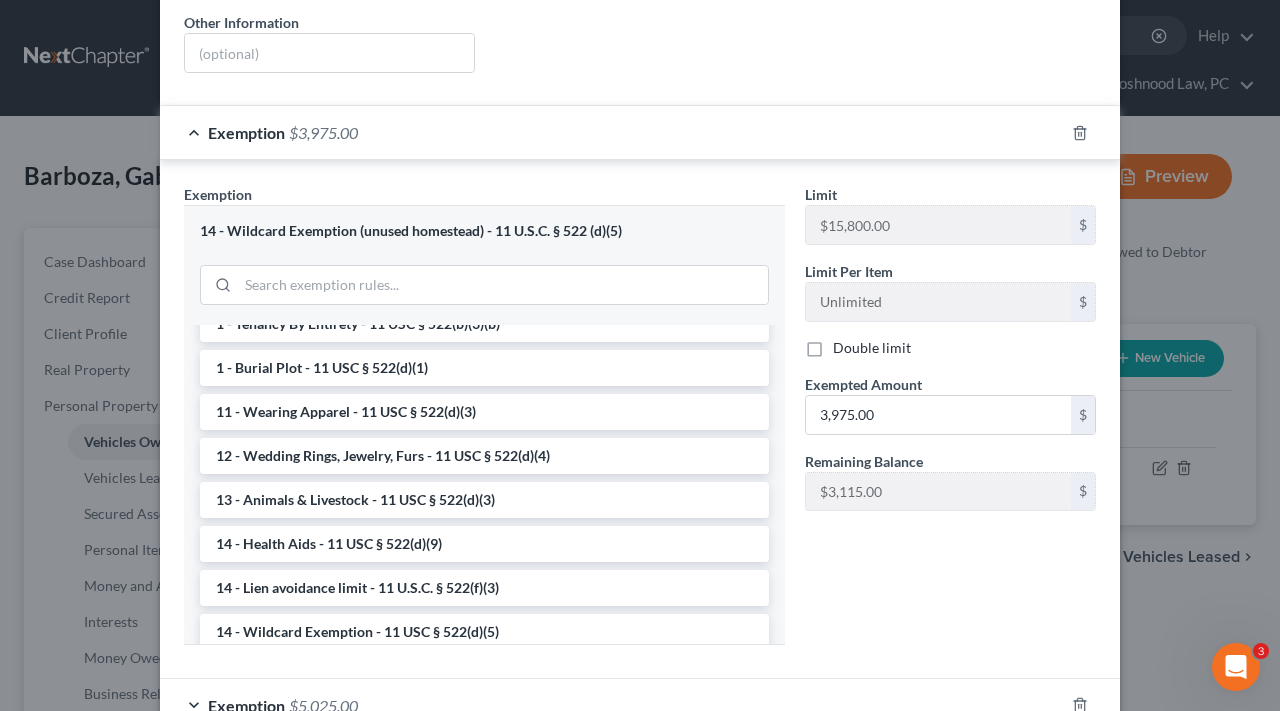click on "Exemption $3,975.00" at bounding box center (612, 132) 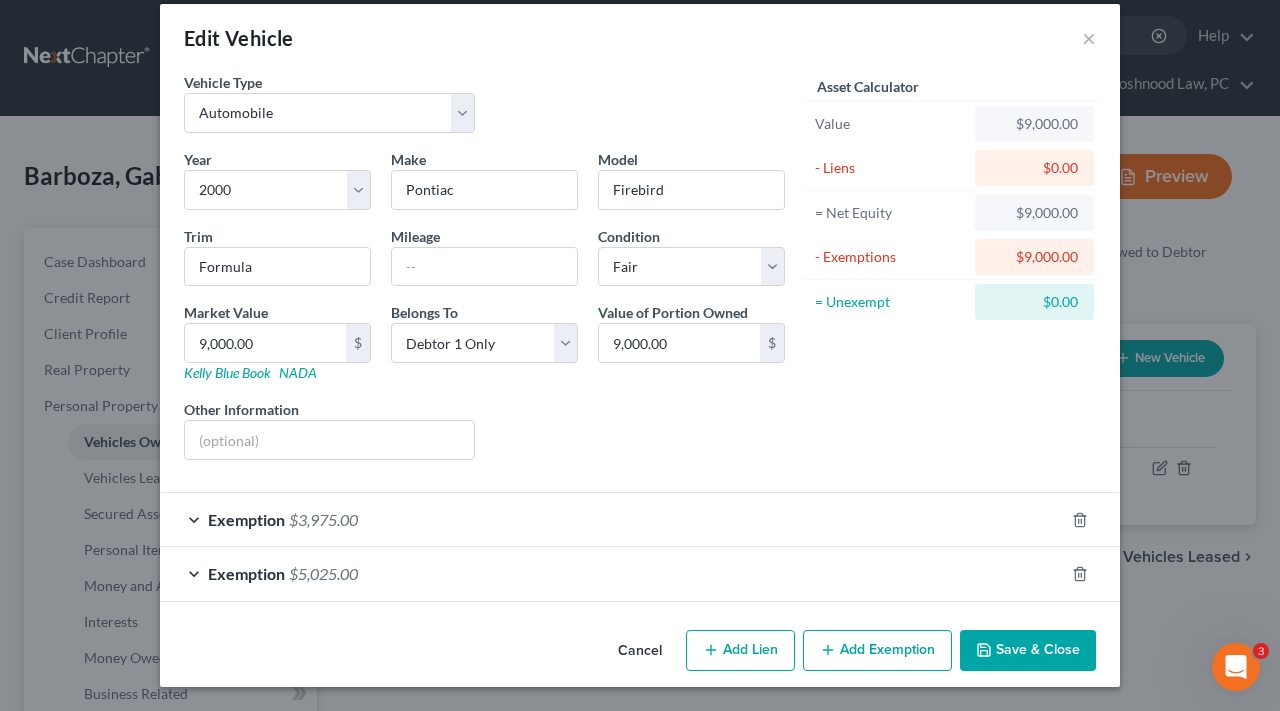 scroll, scrollTop: 20, scrollLeft: 0, axis: vertical 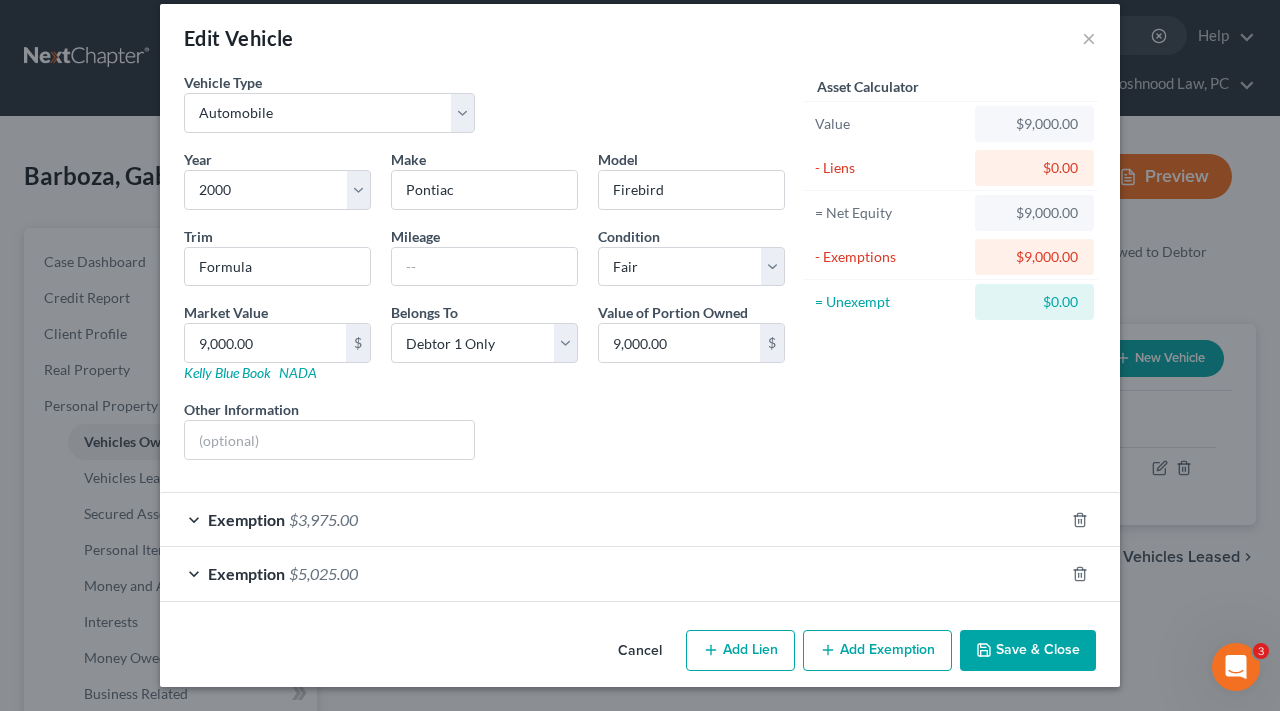 click on "$5,025.00" at bounding box center (323, 573) 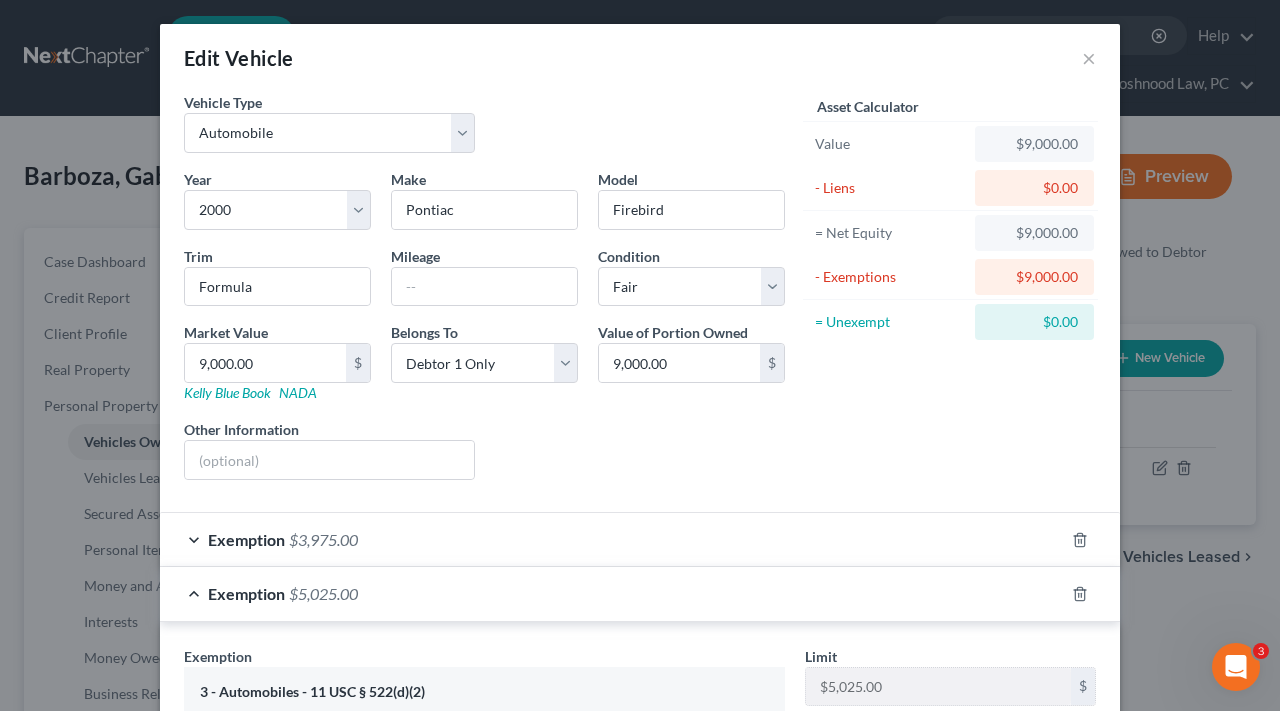 scroll, scrollTop: 0, scrollLeft: 0, axis: both 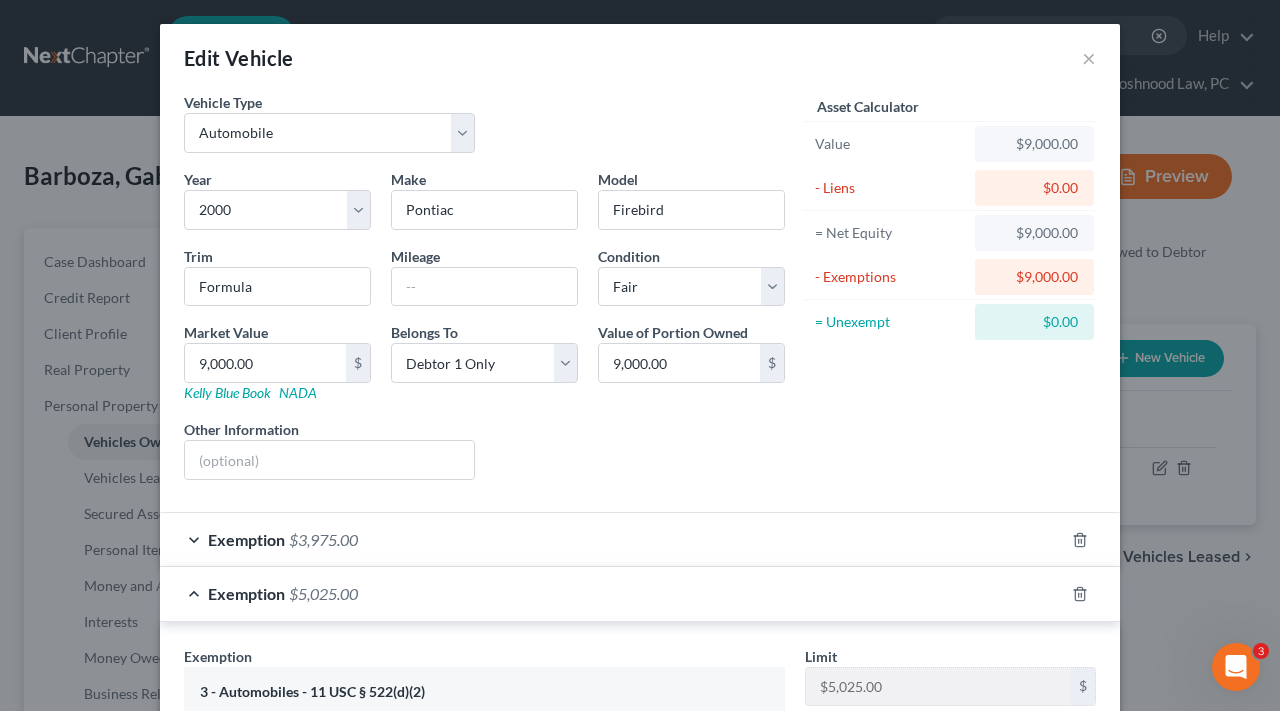 click on "Exemption $5,025.00" at bounding box center [612, 593] 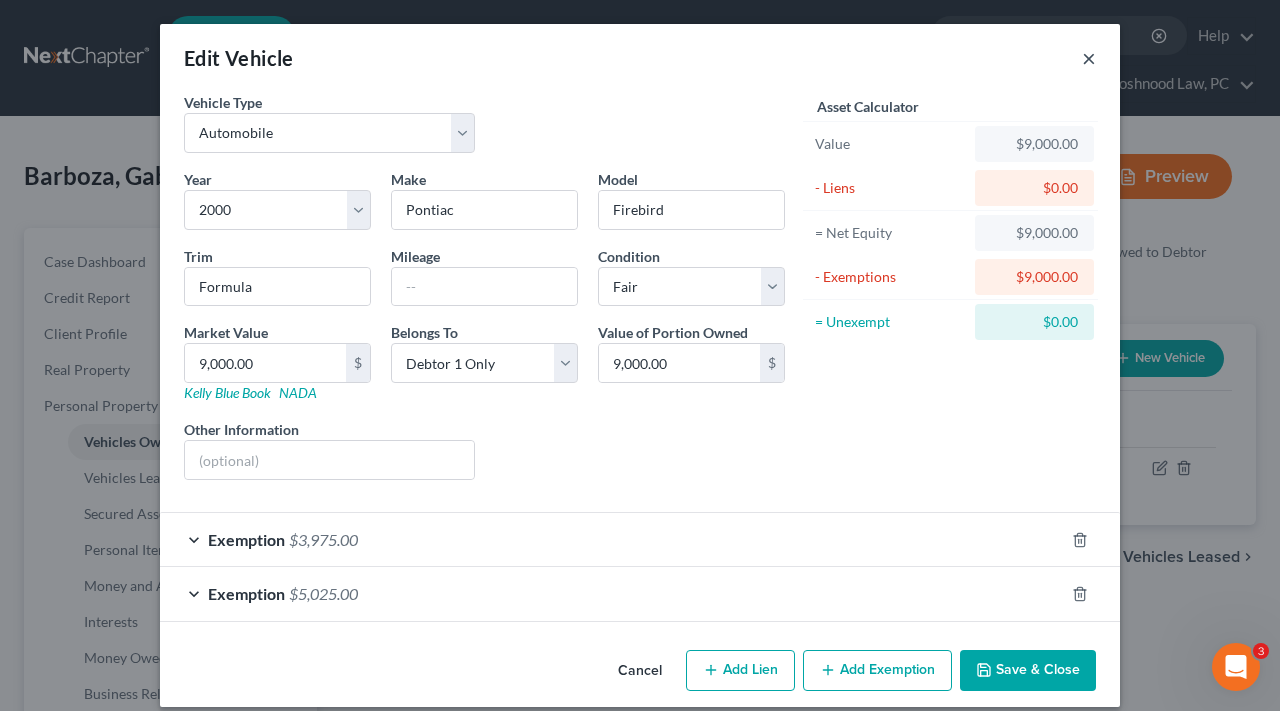 click on "×" at bounding box center [1089, 58] 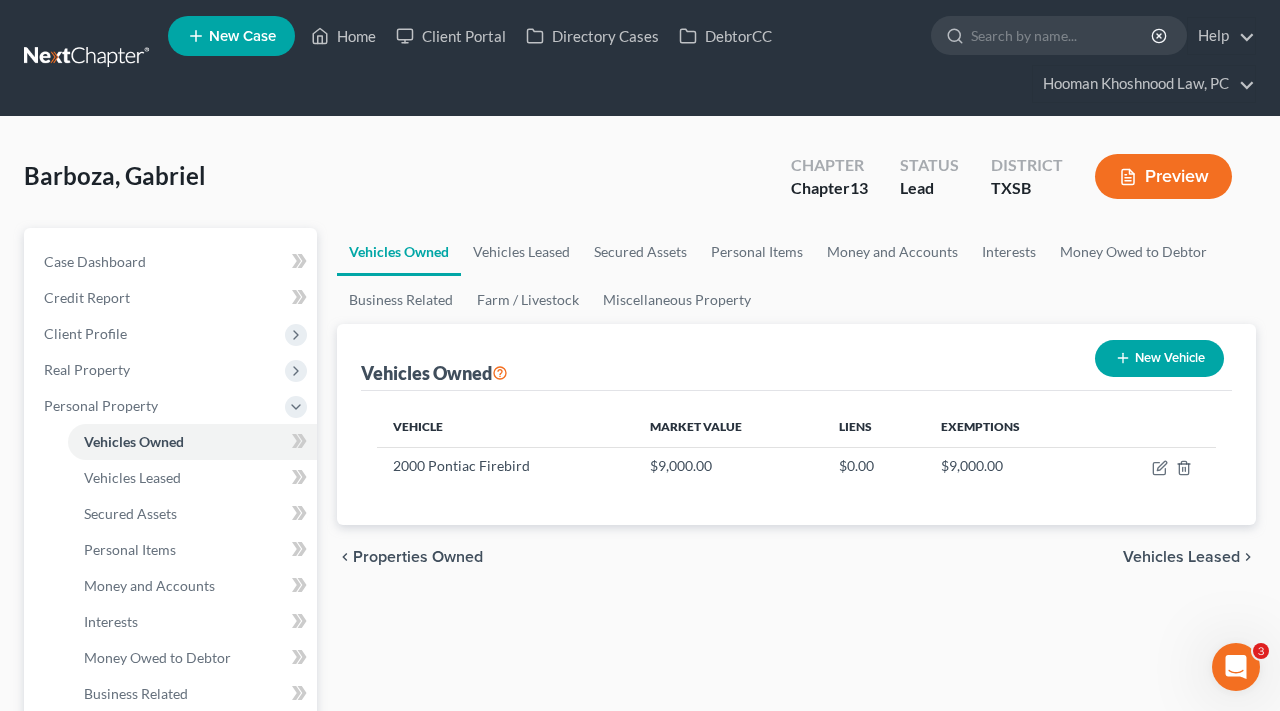 click on "Vehicles Owned  New Vehicle" at bounding box center (796, 357) 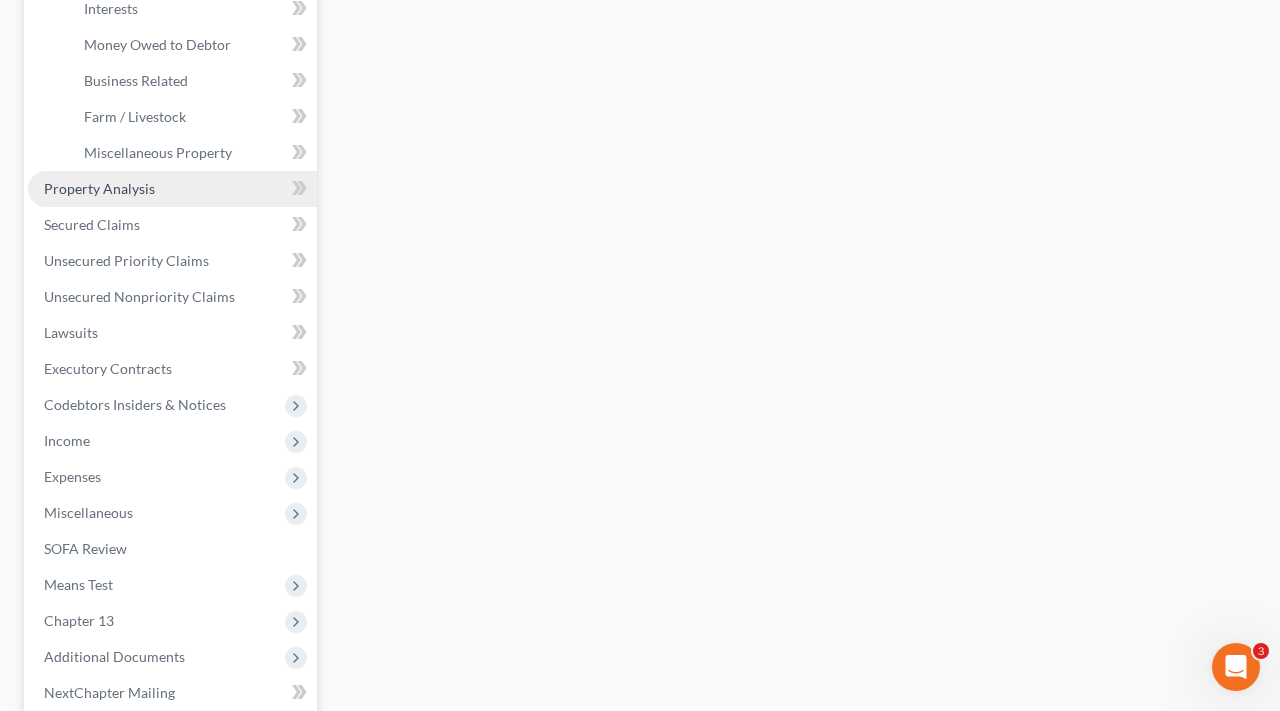 click on "Property Analysis" at bounding box center [99, 188] 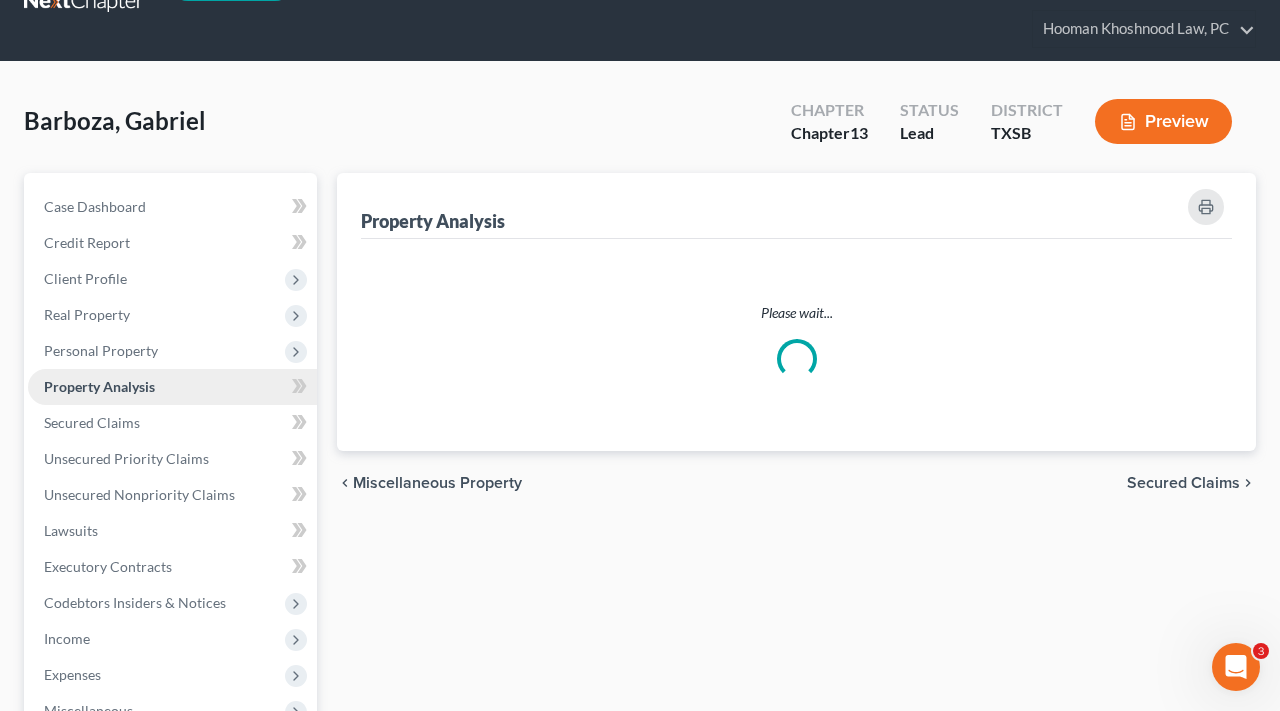 scroll, scrollTop: 0, scrollLeft: 0, axis: both 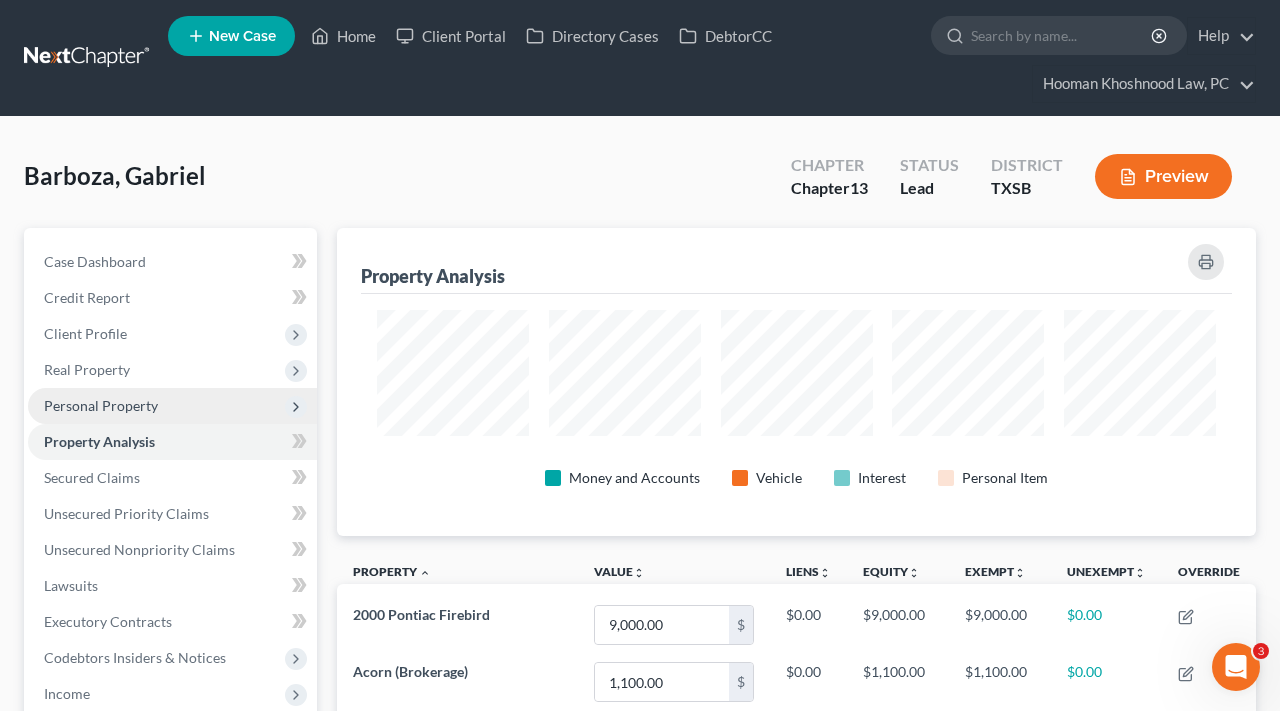 click on "Personal Property" at bounding box center [101, 405] 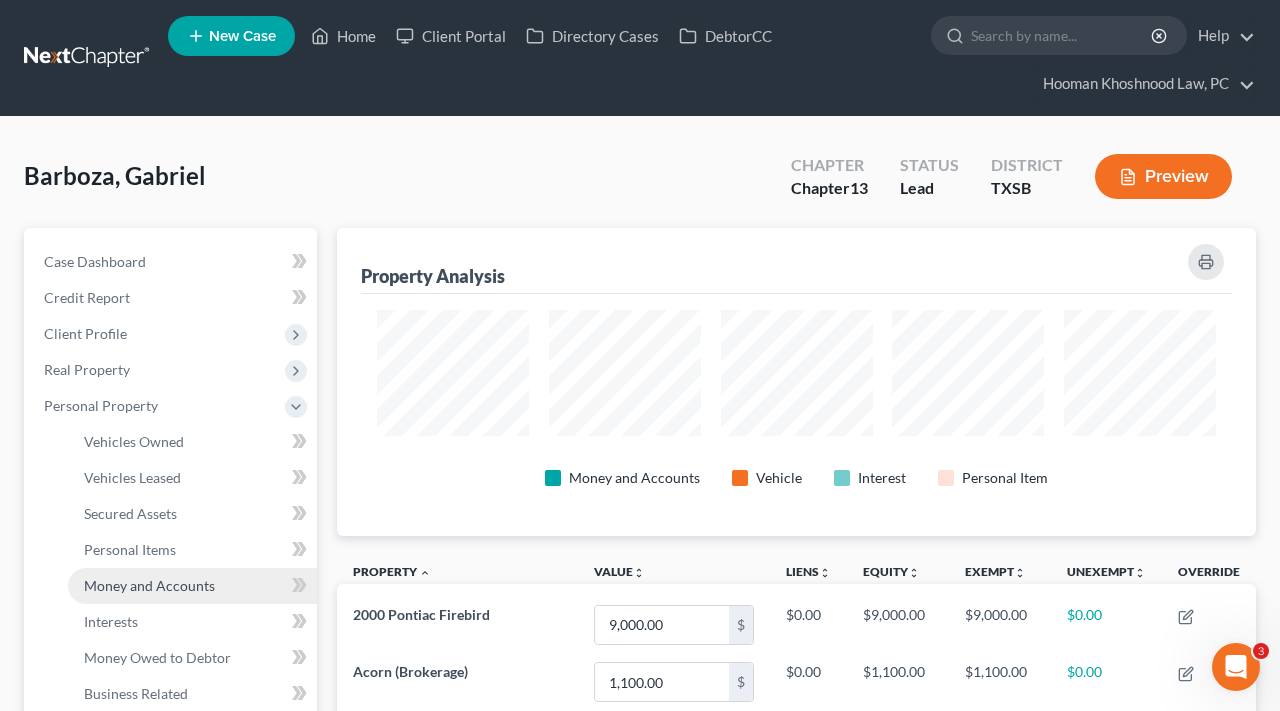 click on "Money and Accounts" at bounding box center (192, 586) 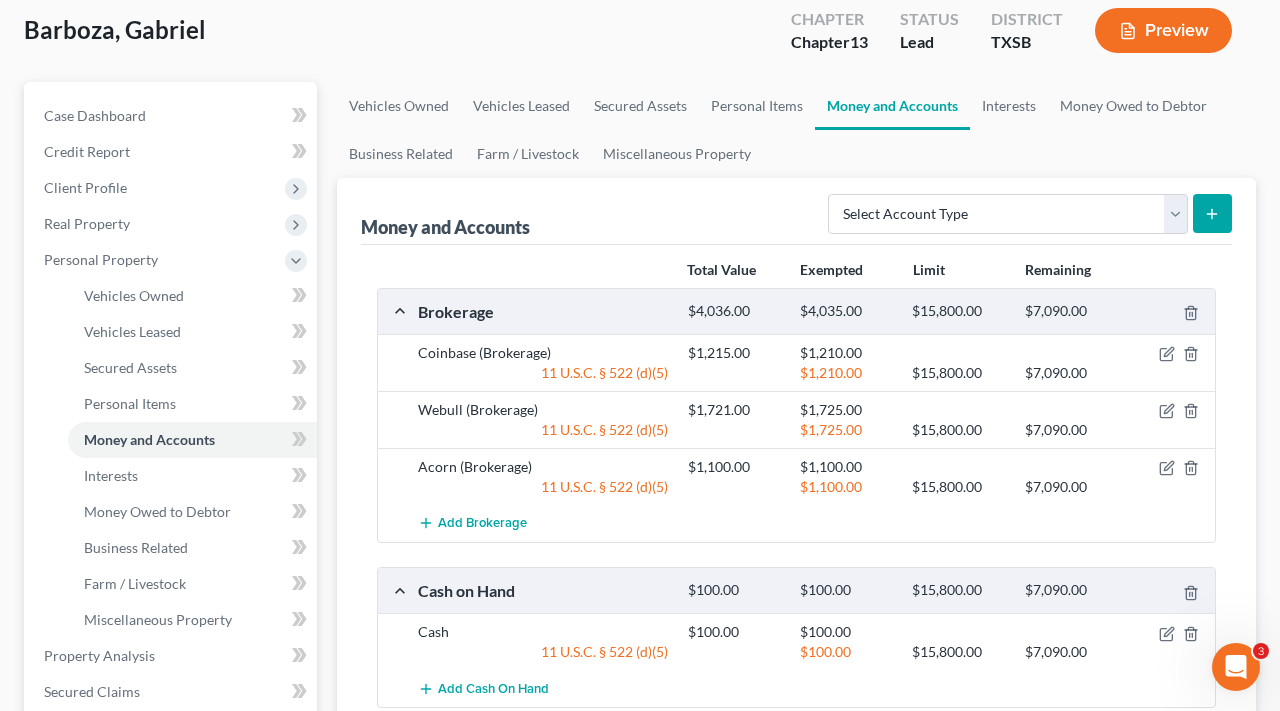 scroll, scrollTop: 148, scrollLeft: 0, axis: vertical 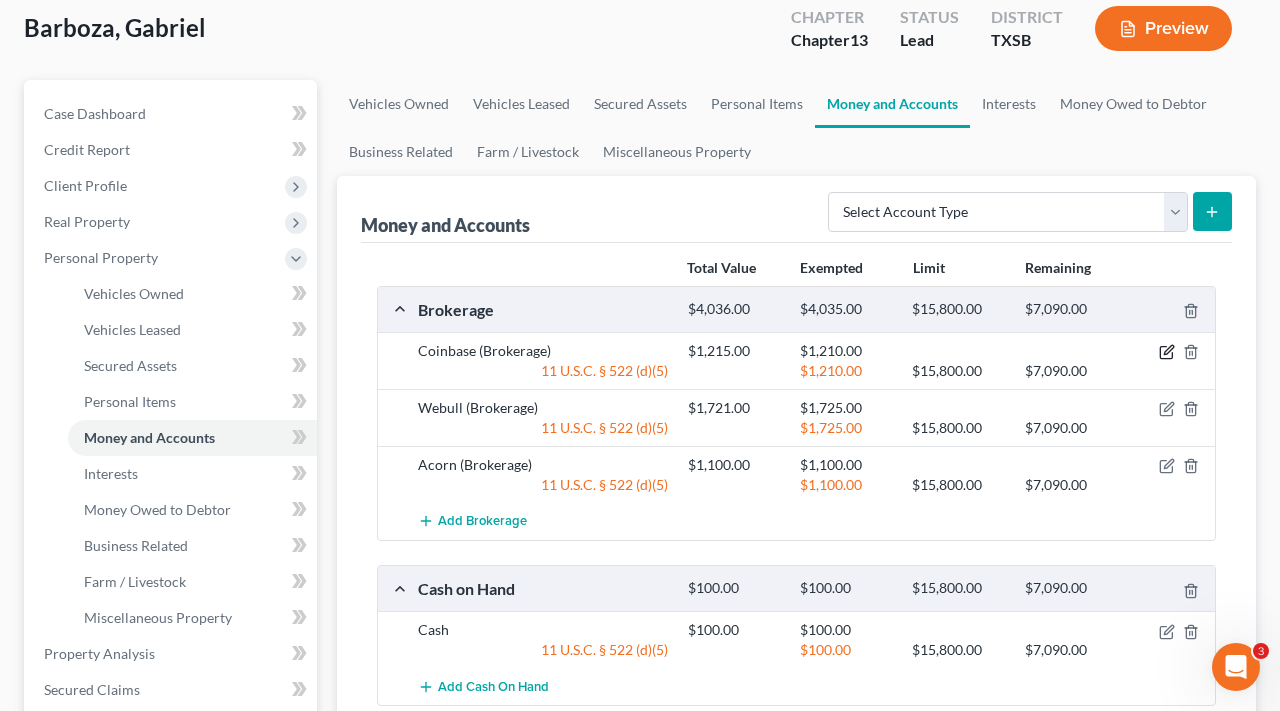 click 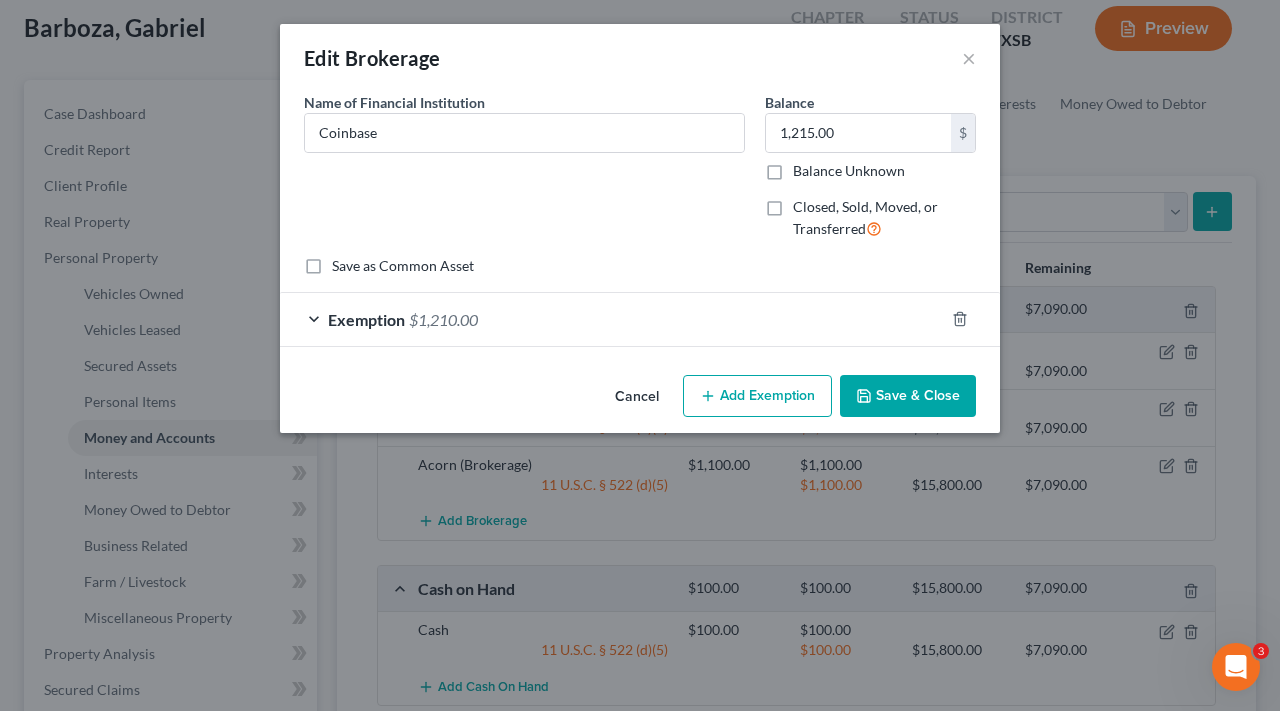 click on "Exemption [CURRENCY][NUMBER]" at bounding box center [612, 319] 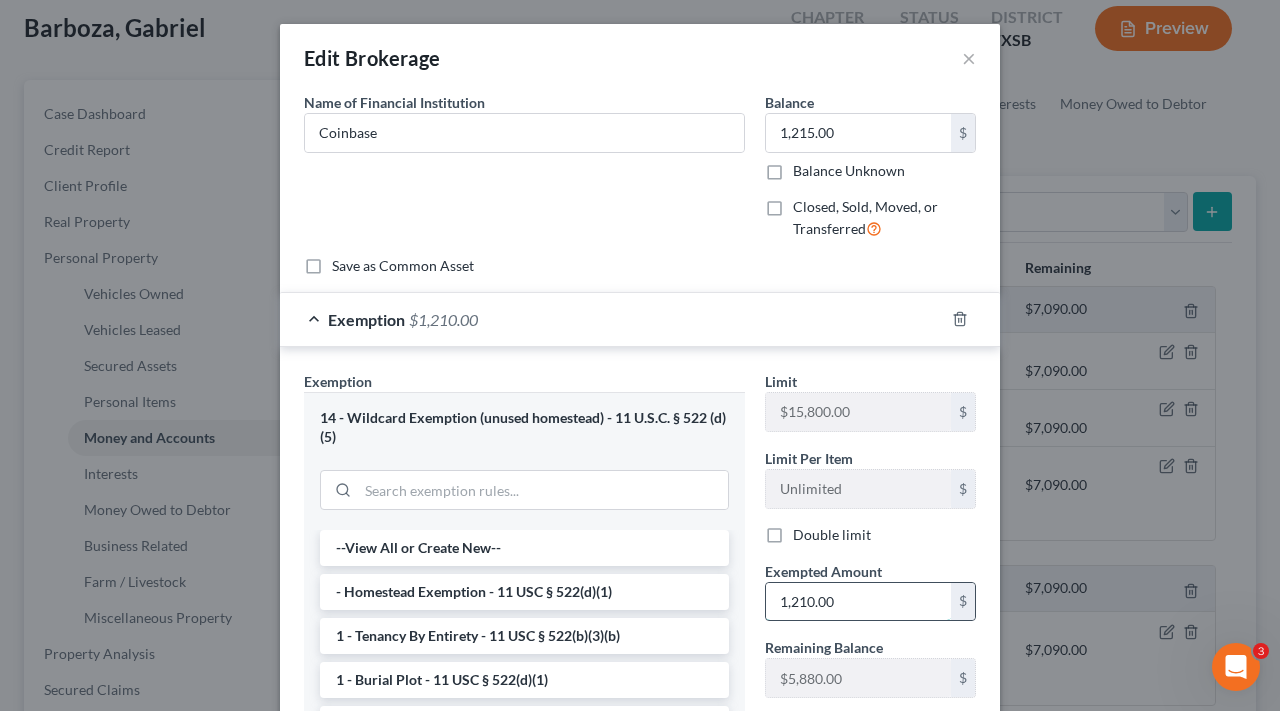 click on "1,210.00" at bounding box center [858, 602] 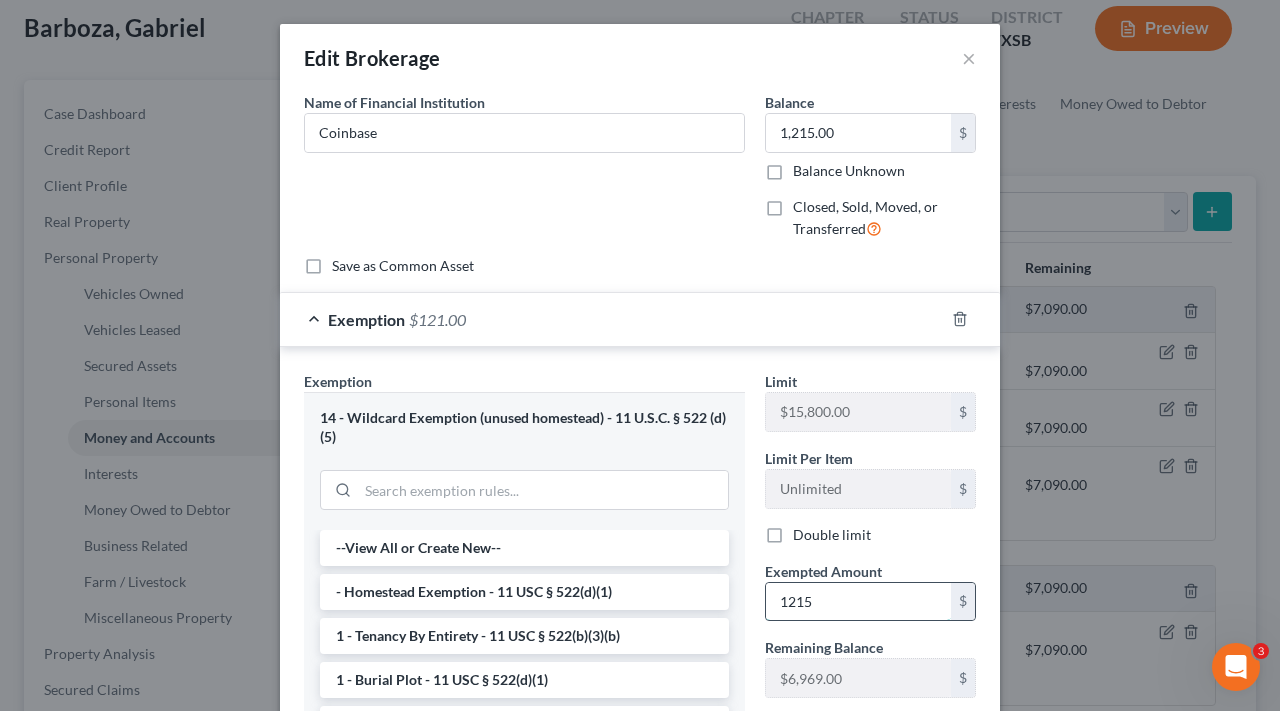type on "1,215" 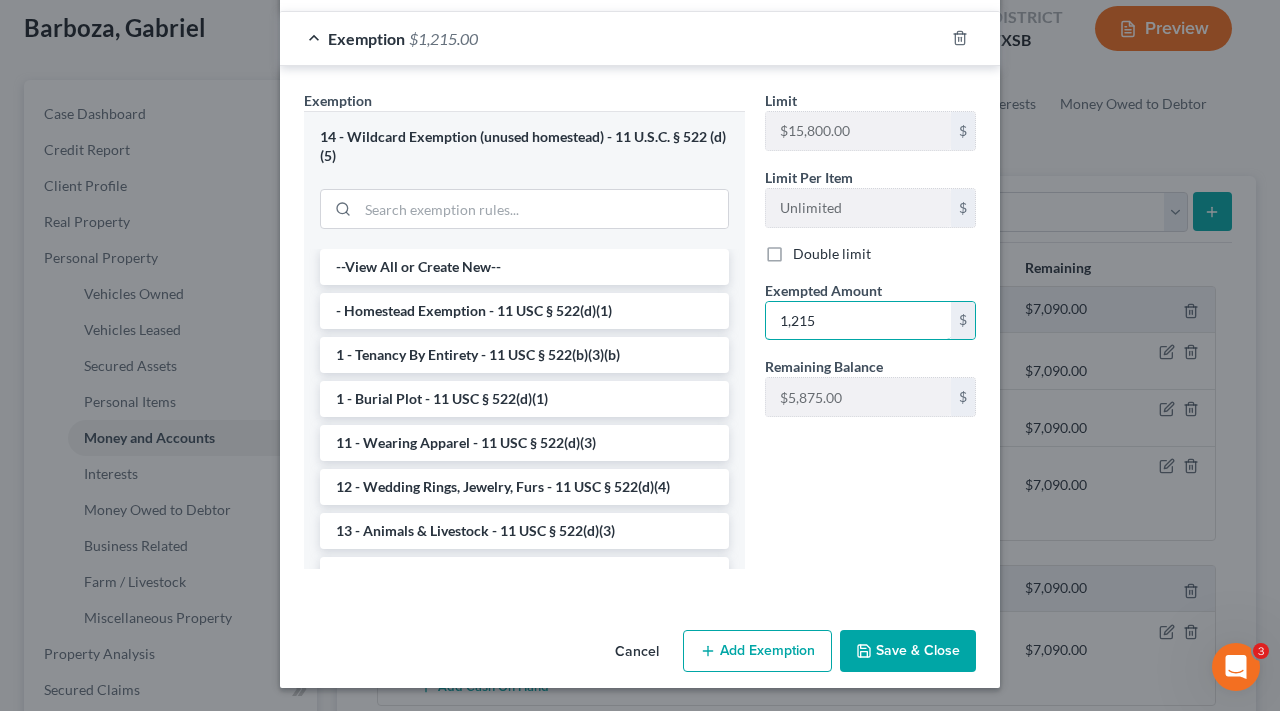 scroll, scrollTop: 279, scrollLeft: 0, axis: vertical 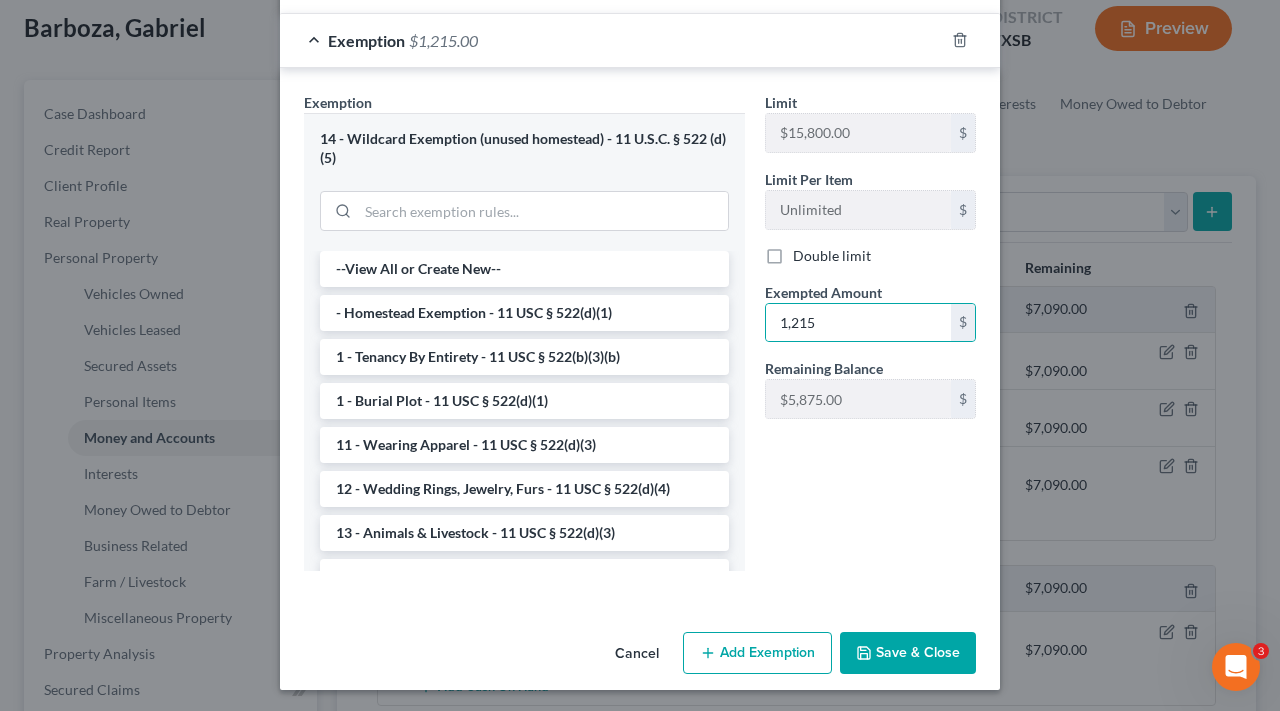 click on "Save & Close" at bounding box center (908, 653) 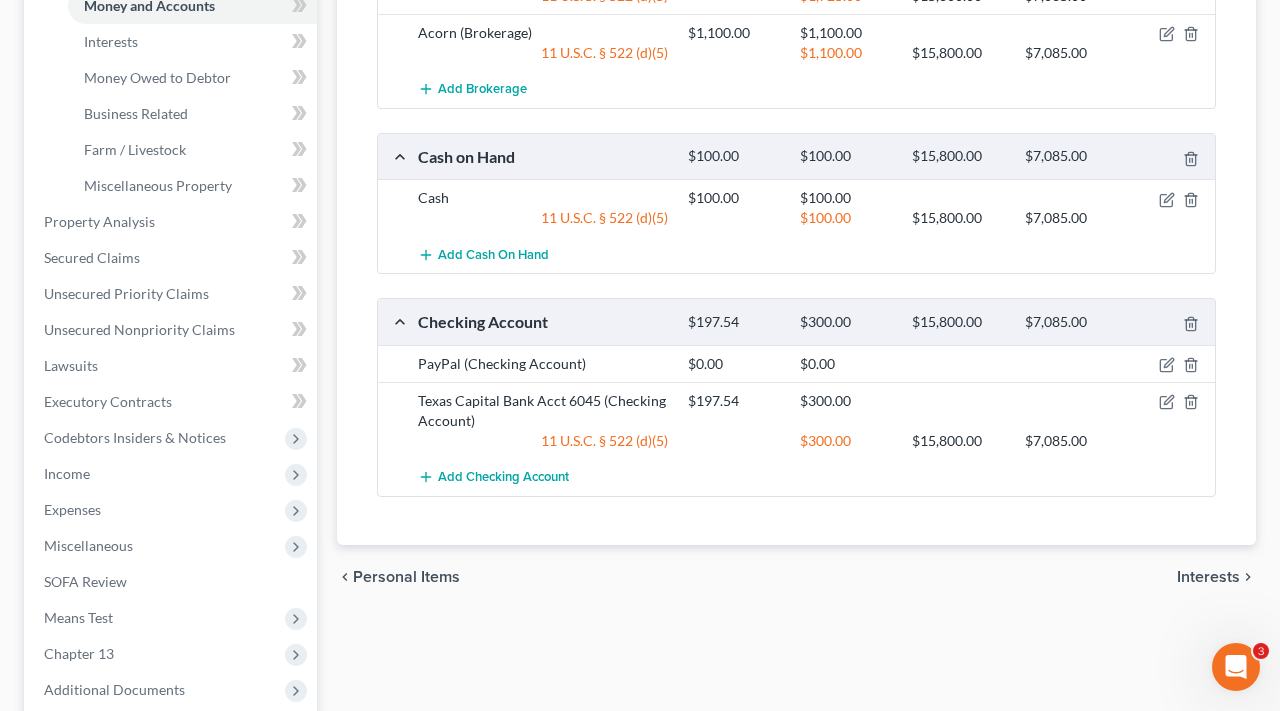scroll, scrollTop: 580, scrollLeft: 0, axis: vertical 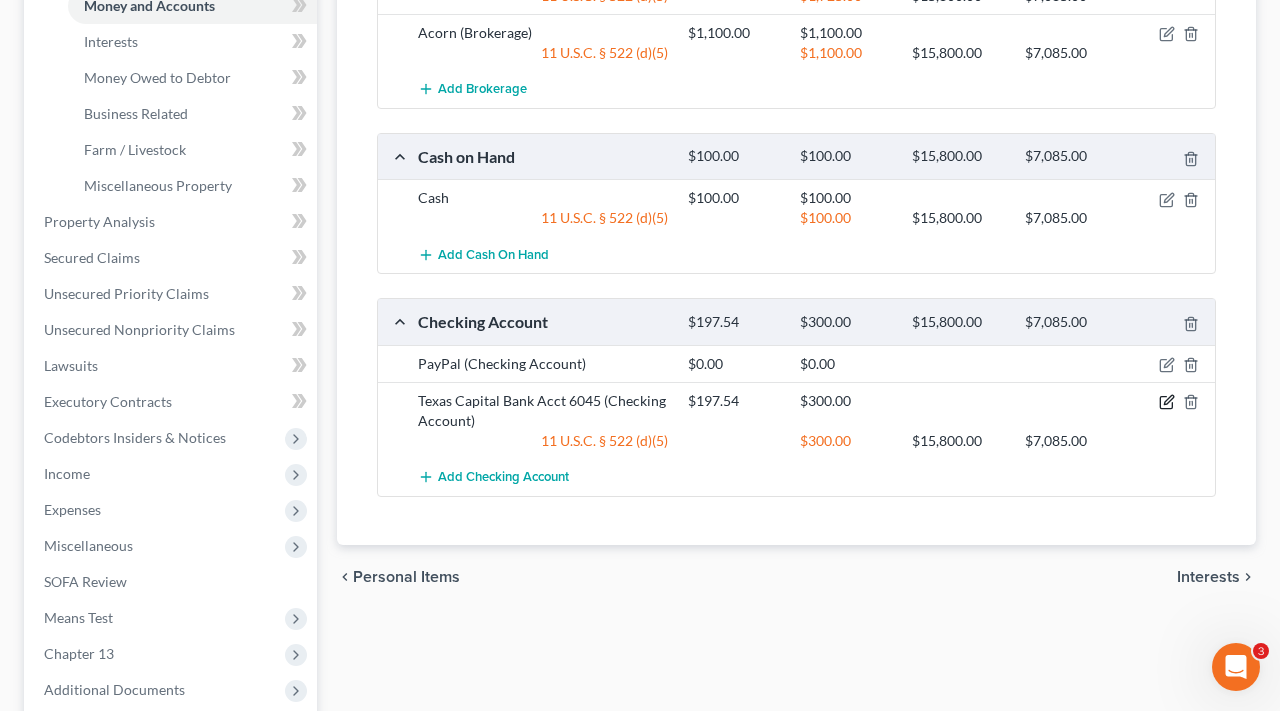 click 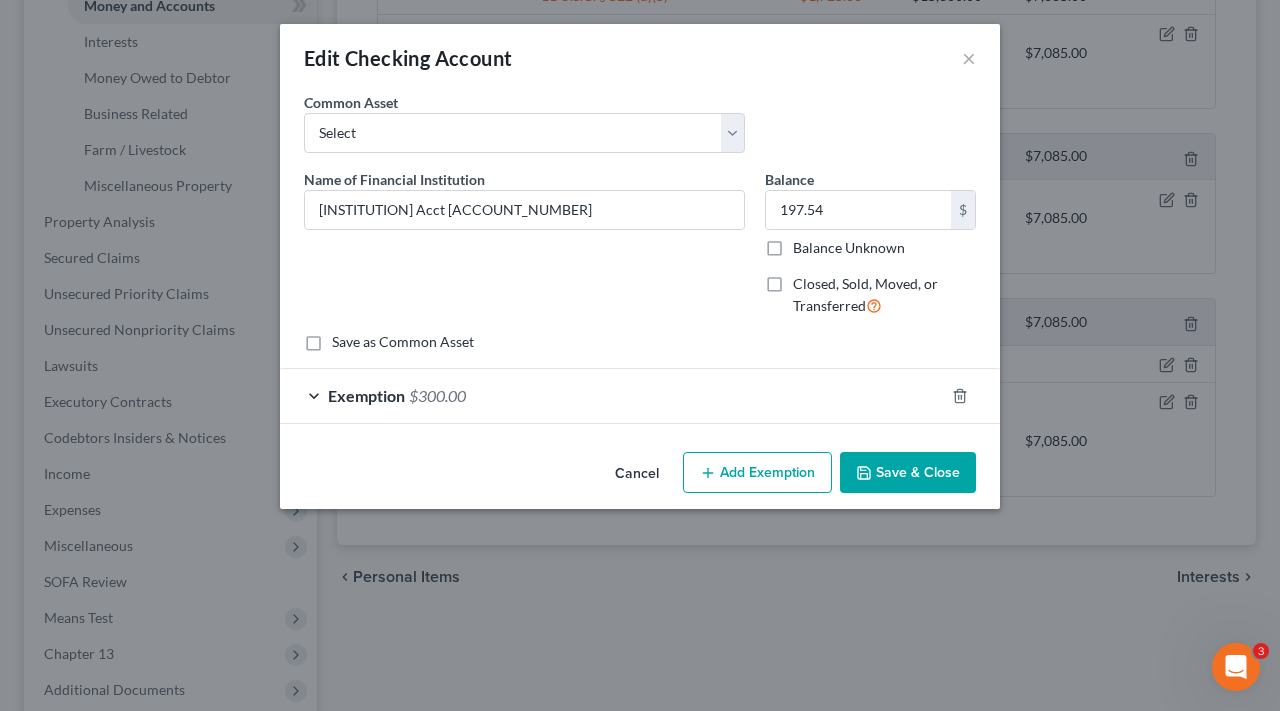 click on "Exemption $300.00" at bounding box center [612, 395] 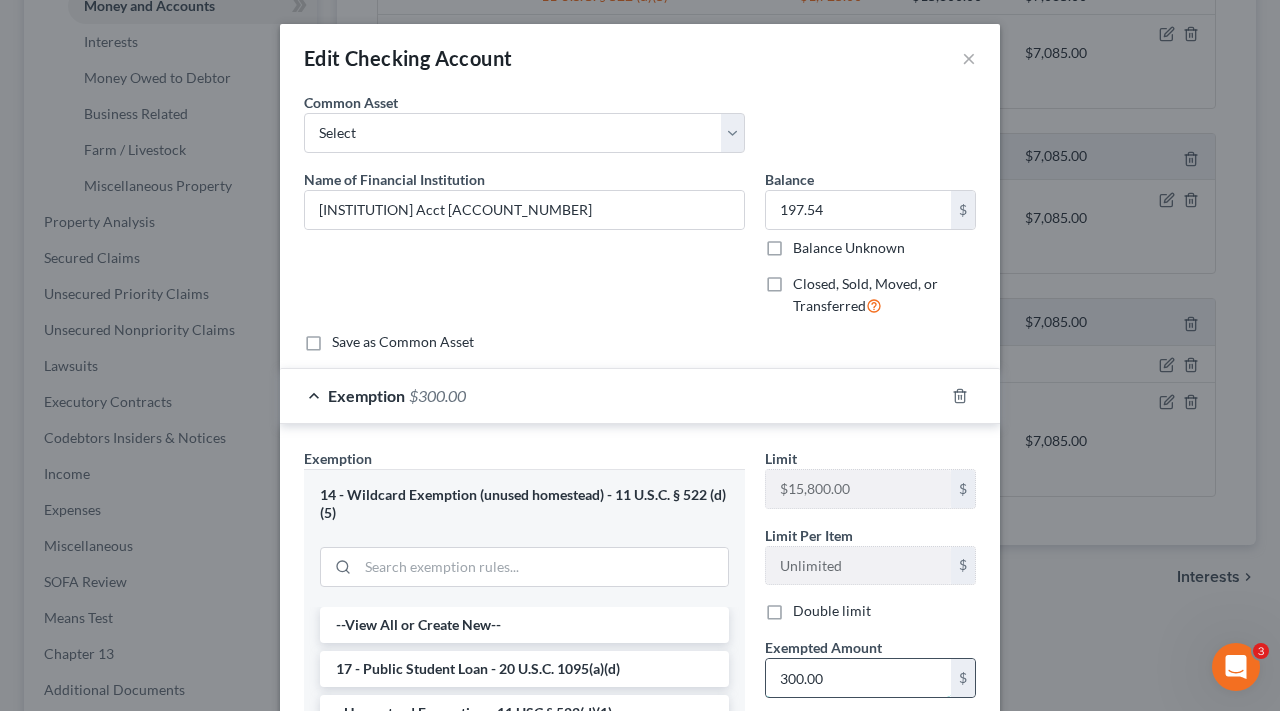 drag, startPoint x: 838, startPoint y: 676, endPoint x: 765, endPoint y: 676, distance: 73 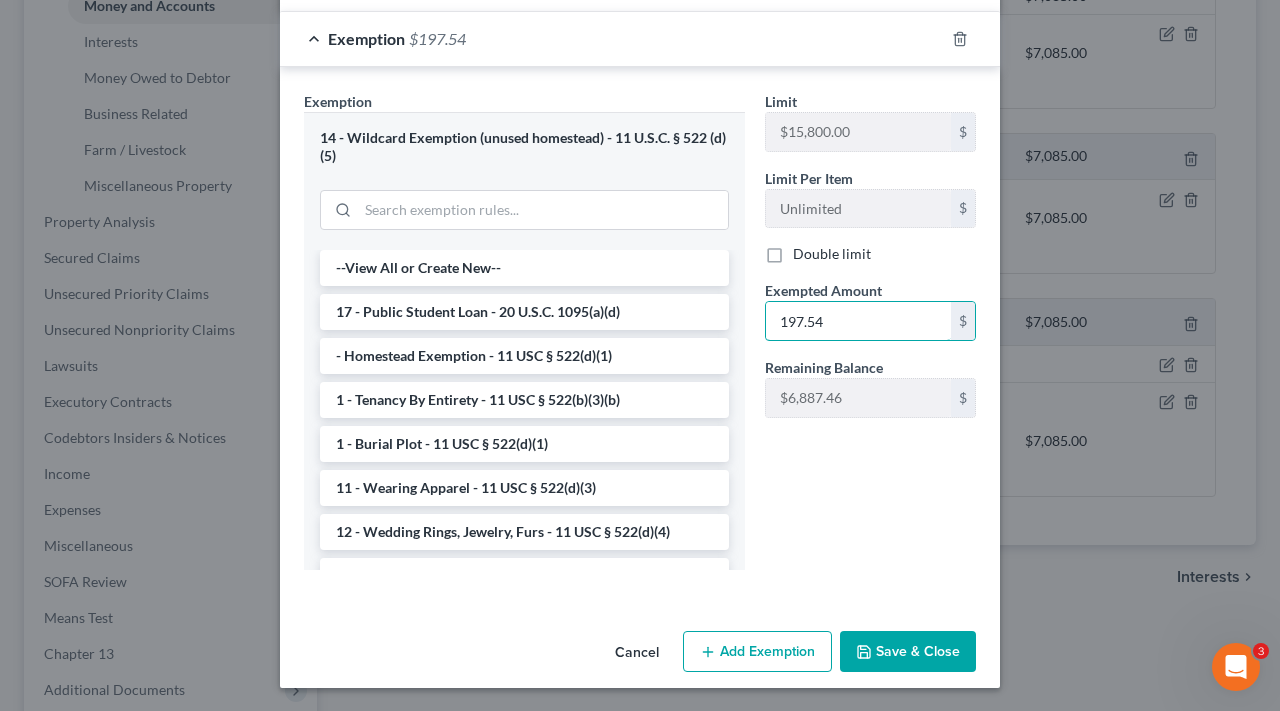 type on "197.54" 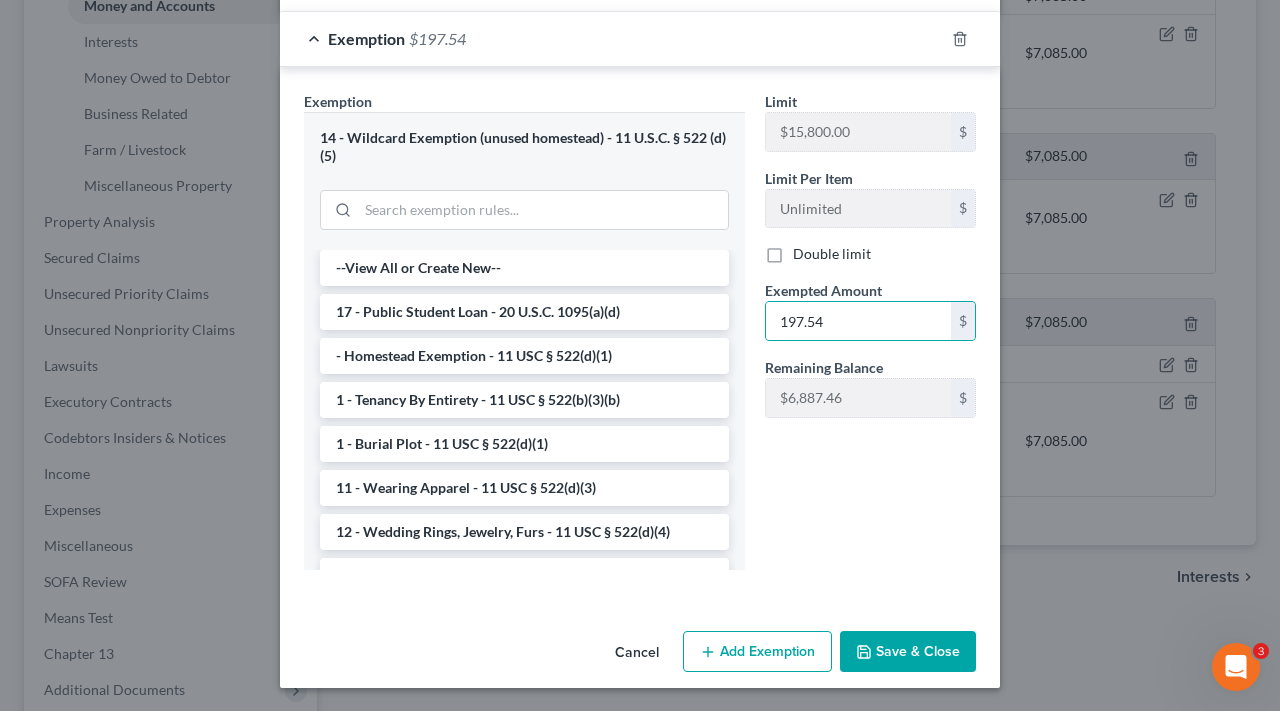 click on "Save & Close" at bounding box center (908, 652) 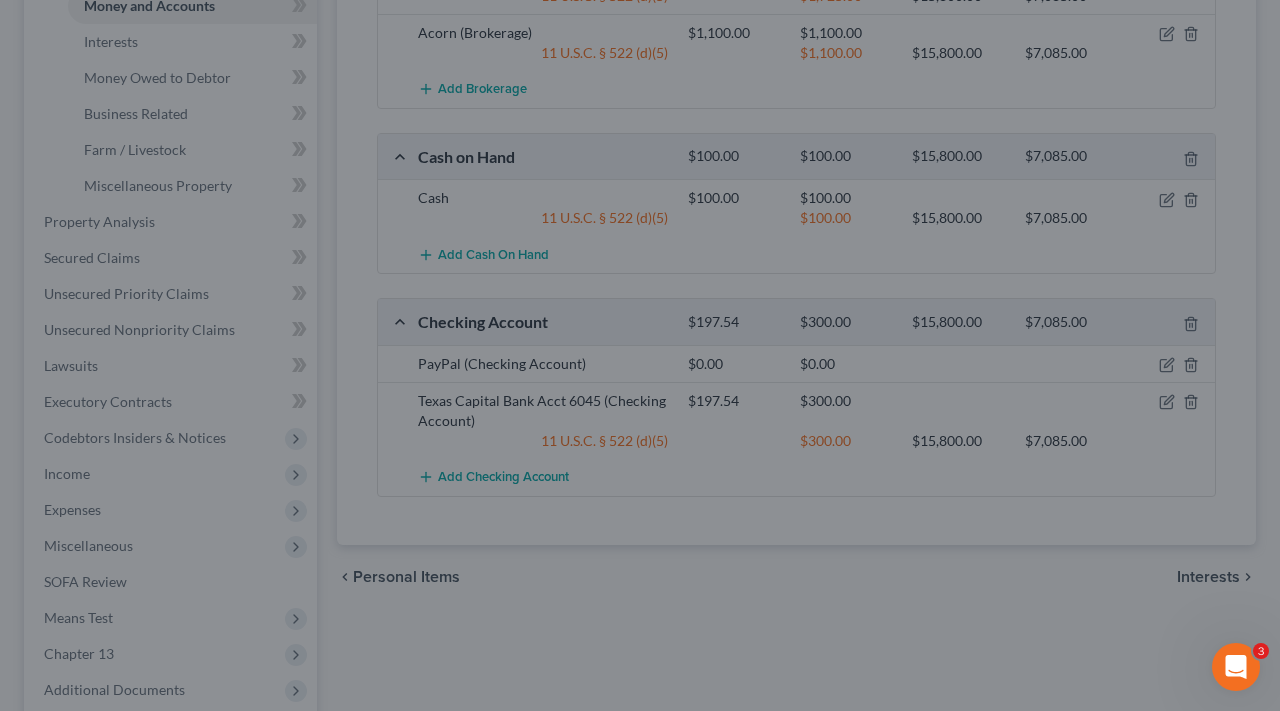 scroll, scrollTop: 356, scrollLeft: 0, axis: vertical 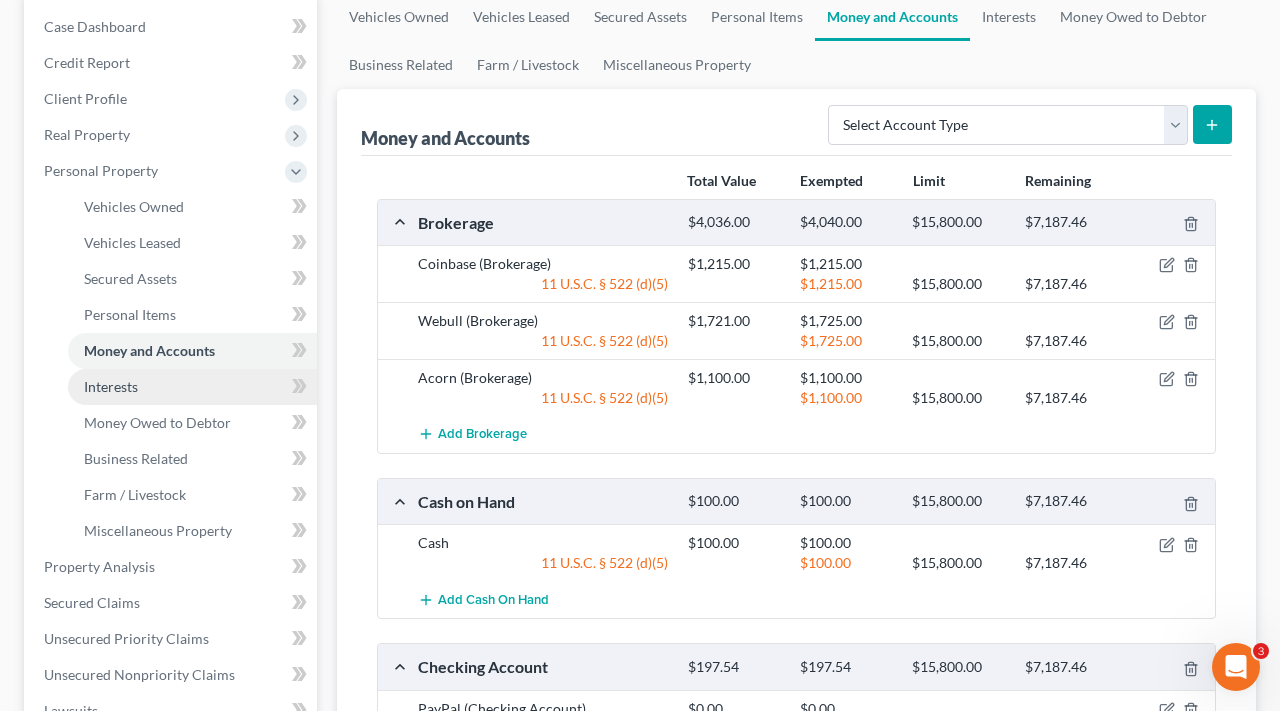 click on "Interests" at bounding box center (111, 386) 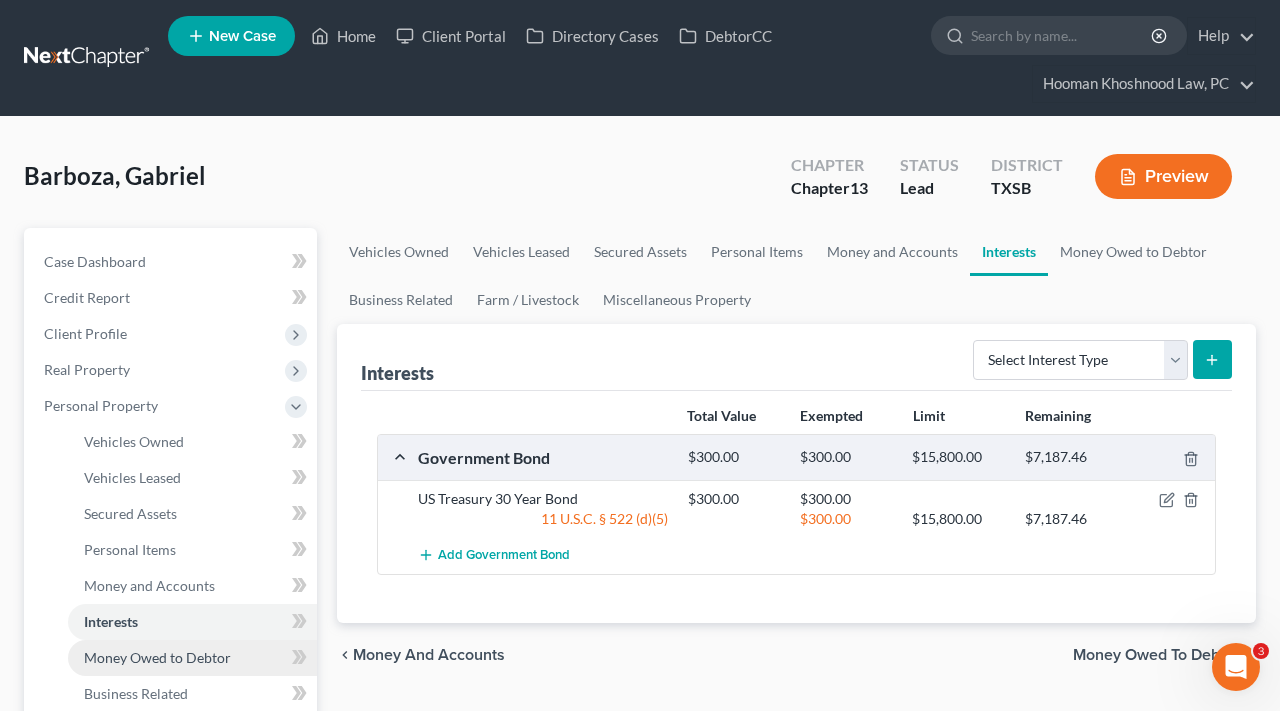scroll, scrollTop: 131, scrollLeft: 0, axis: vertical 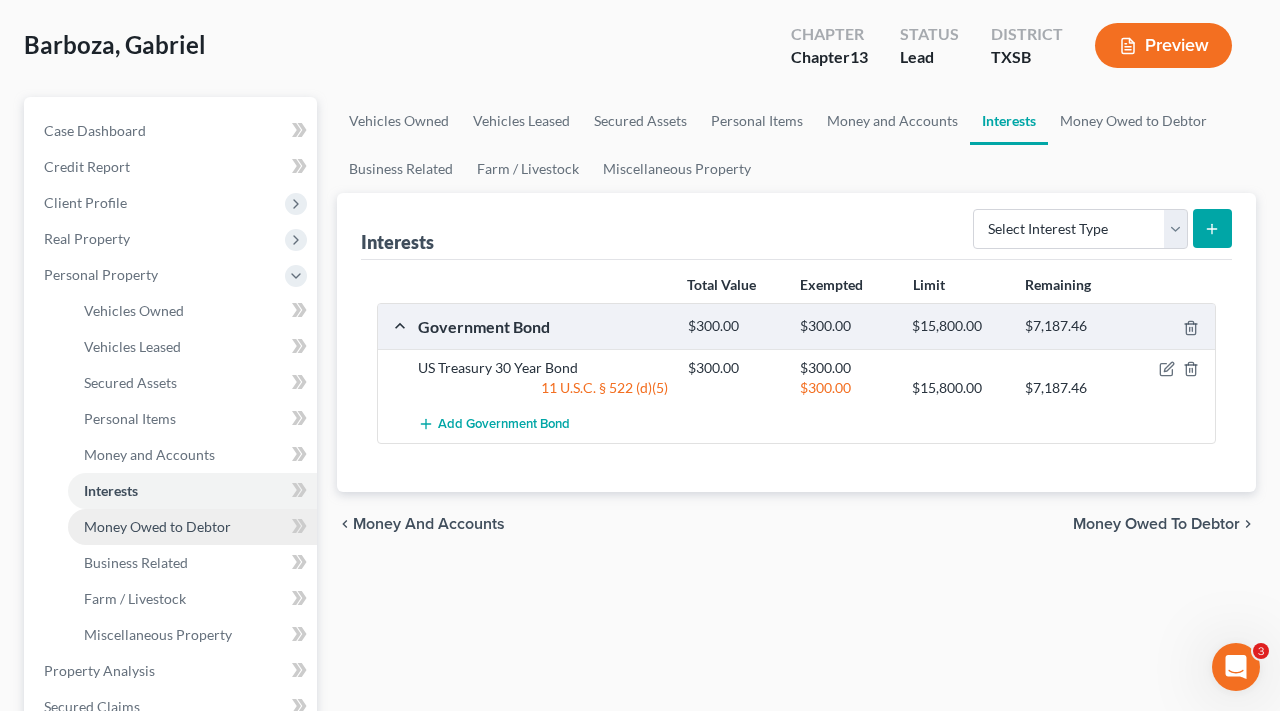 click on "Money Owed to Debtor" at bounding box center (192, 527) 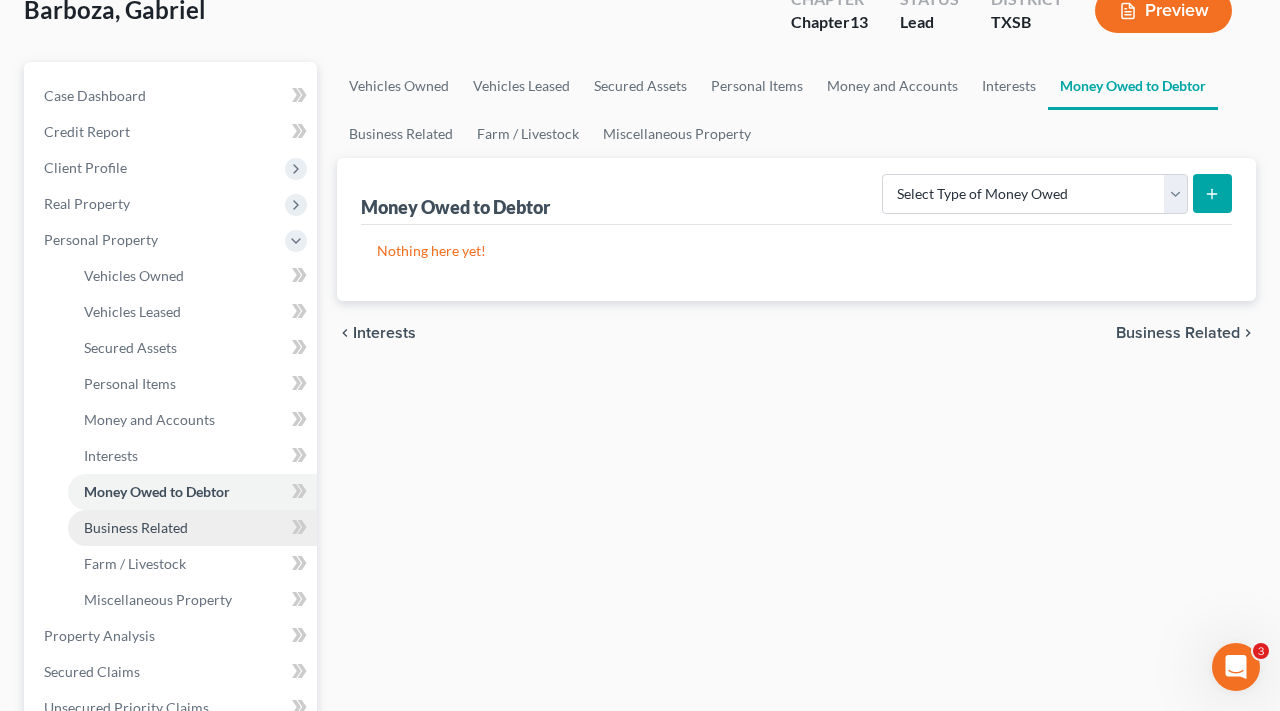 click on "Business Related" at bounding box center [136, 527] 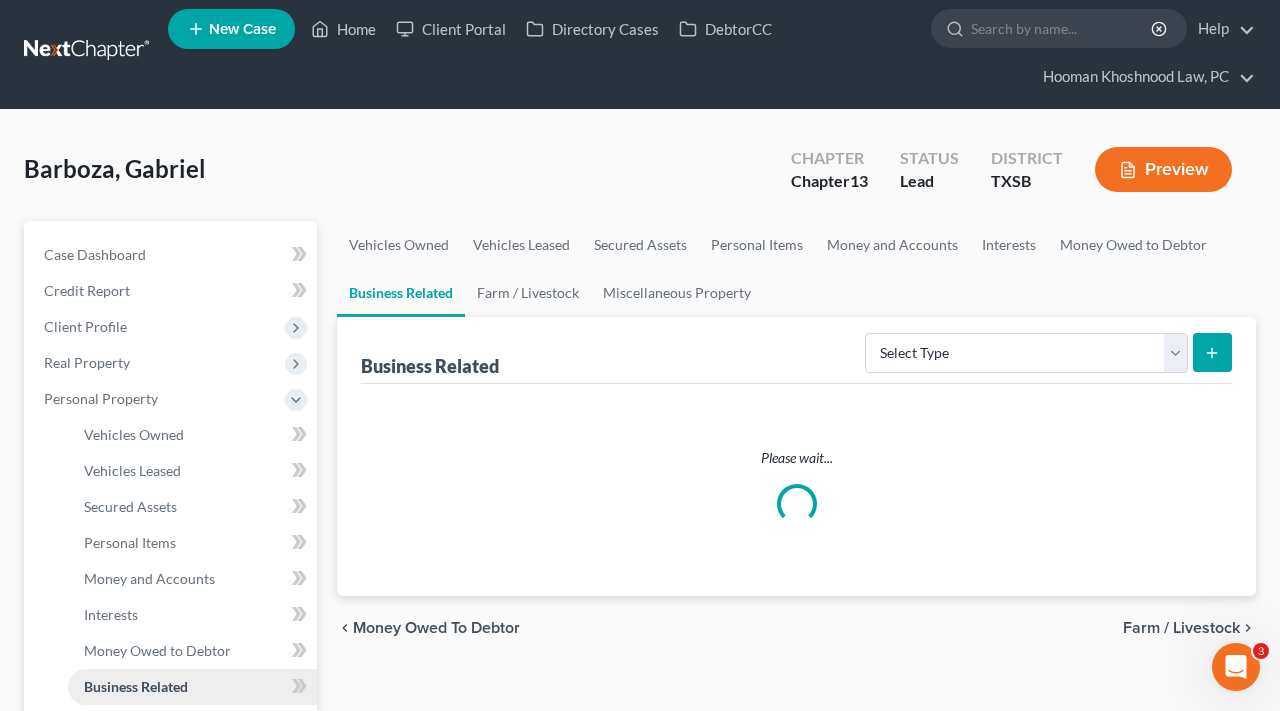 scroll, scrollTop: 0, scrollLeft: 0, axis: both 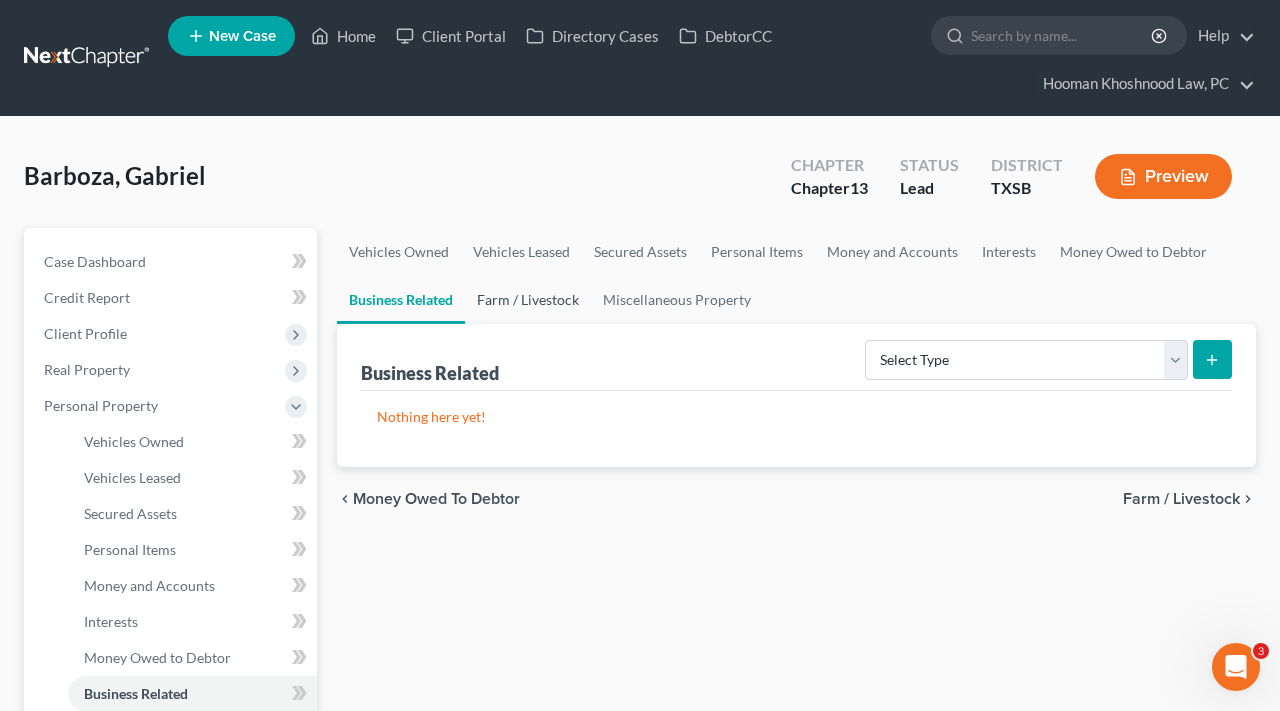 click on "Farm / Livestock" at bounding box center (528, 300) 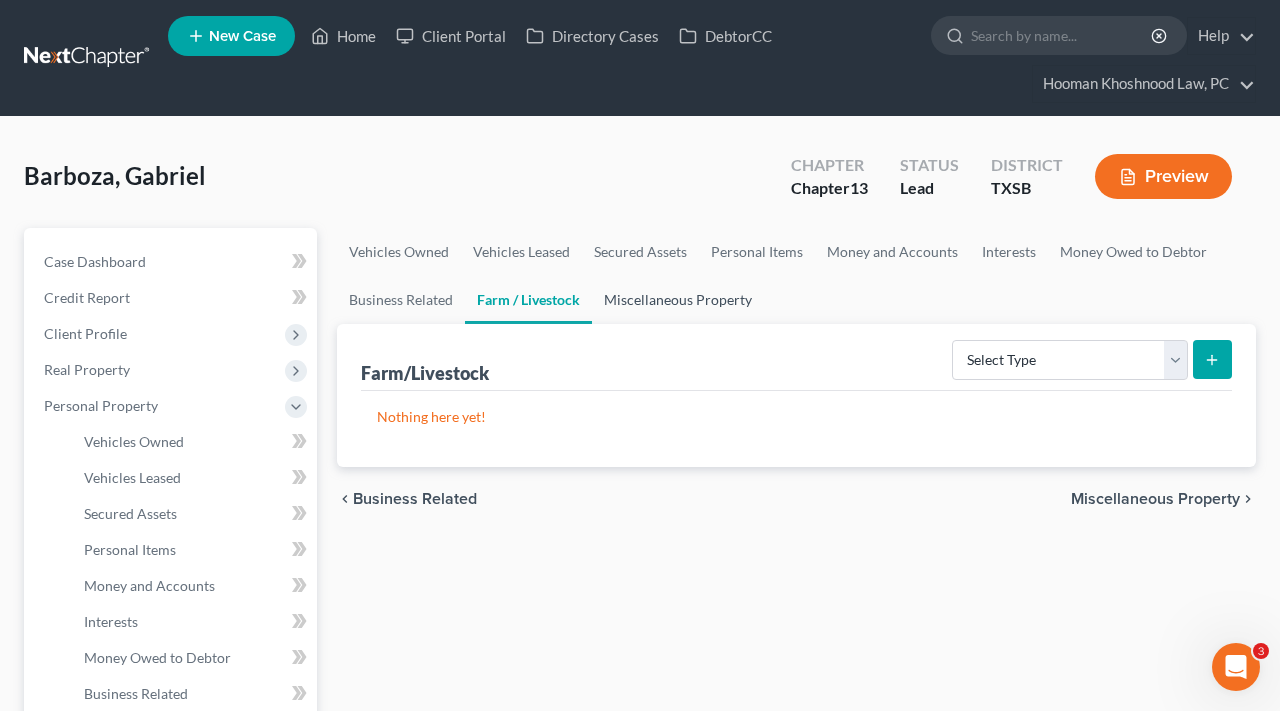 click on "Miscellaneous Property" at bounding box center [678, 300] 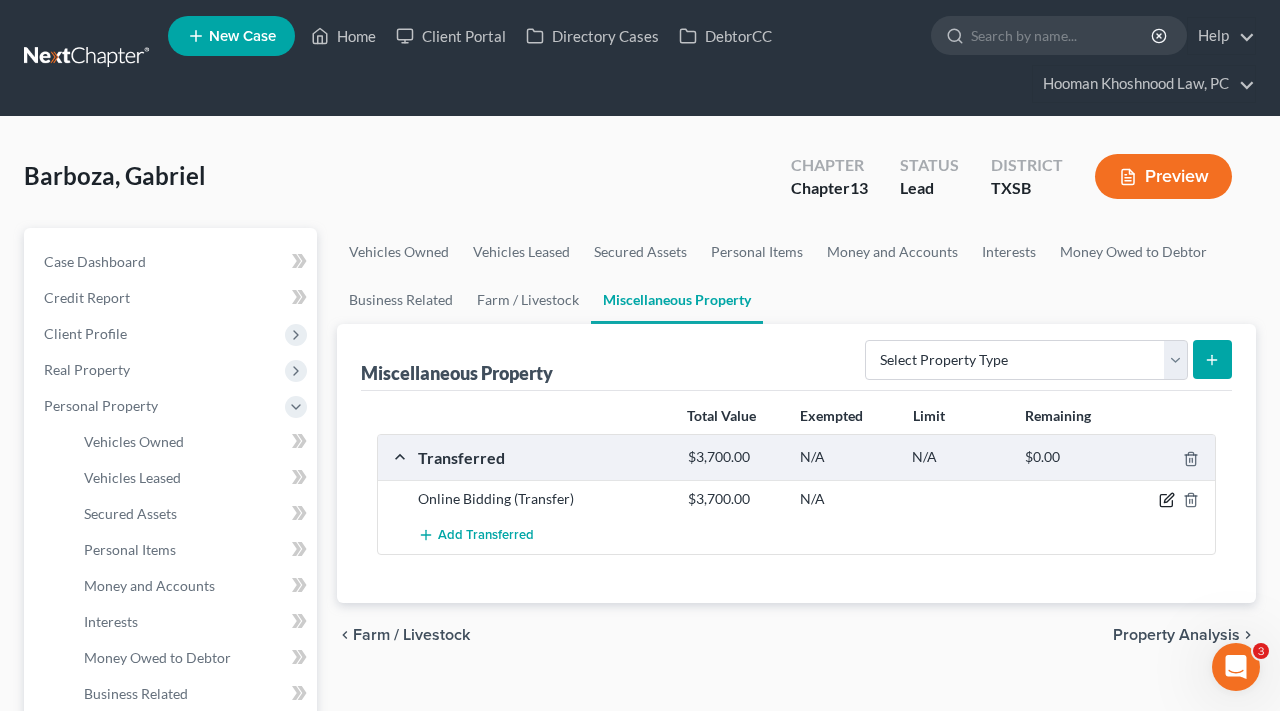 click 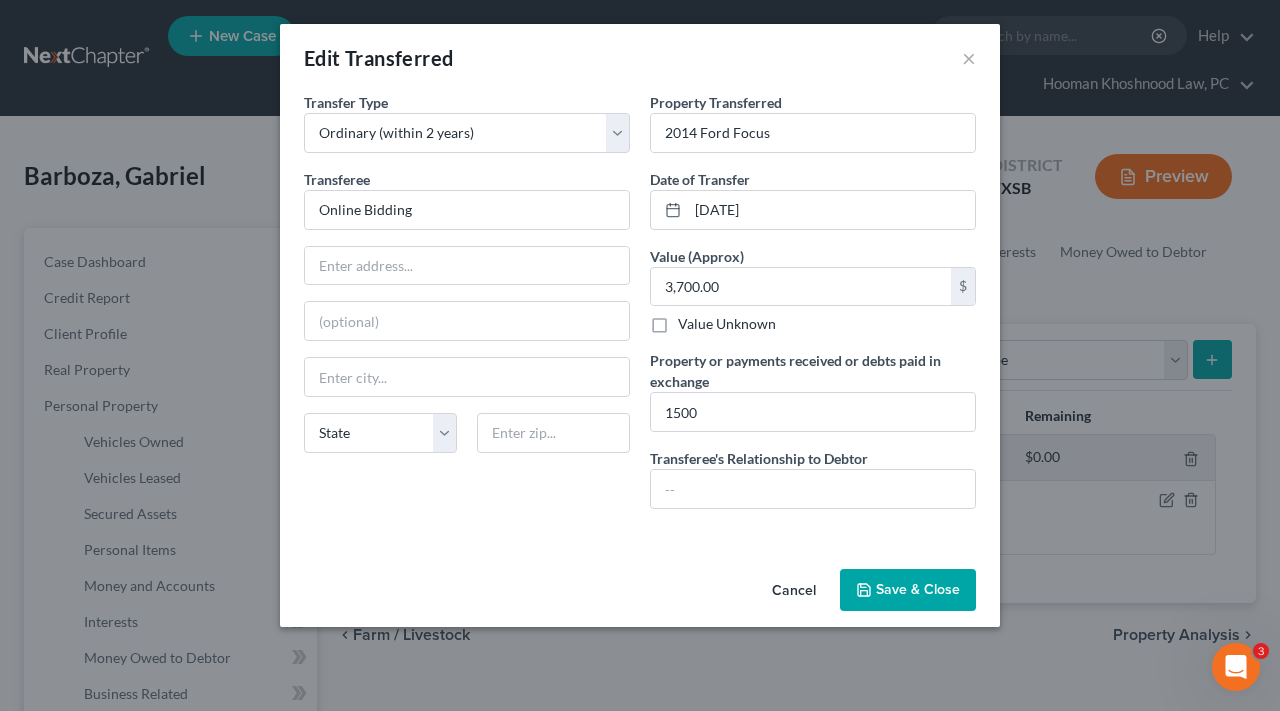 click on "Save & Close" at bounding box center [908, 590] 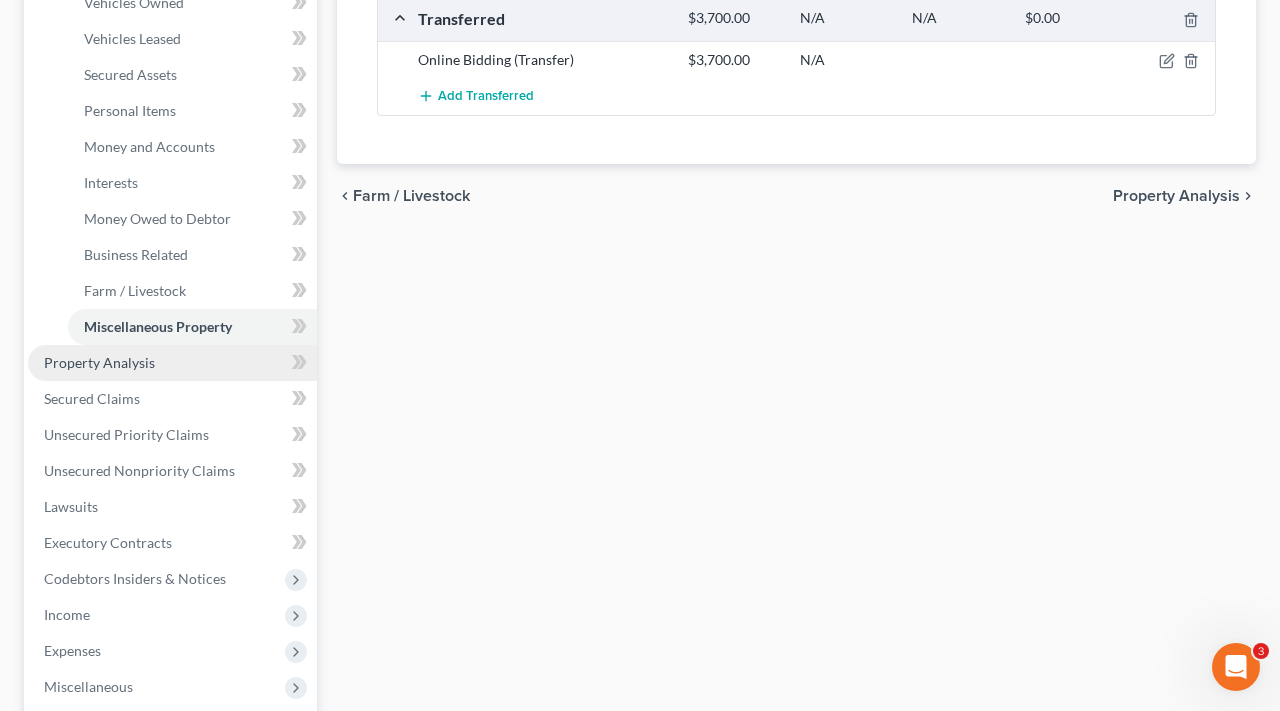click on "Property Analysis" at bounding box center [99, 362] 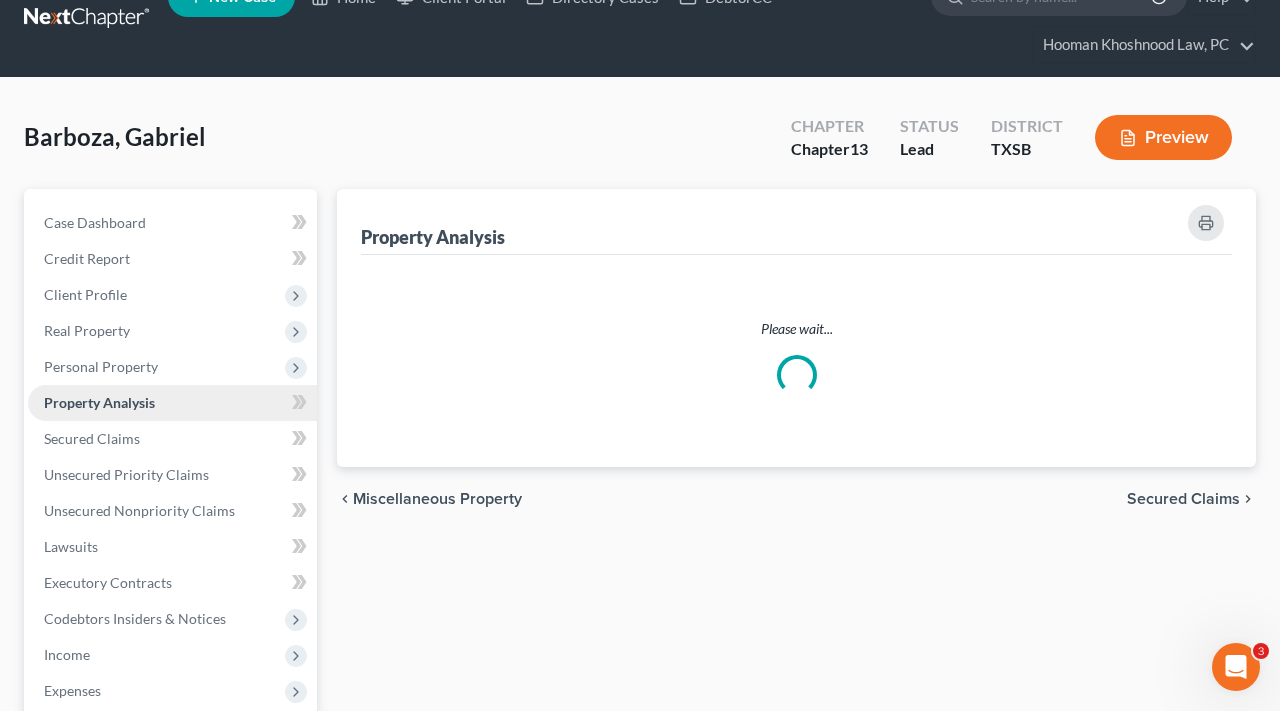 scroll, scrollTop: 0, scrollLeft: 0, axis: both 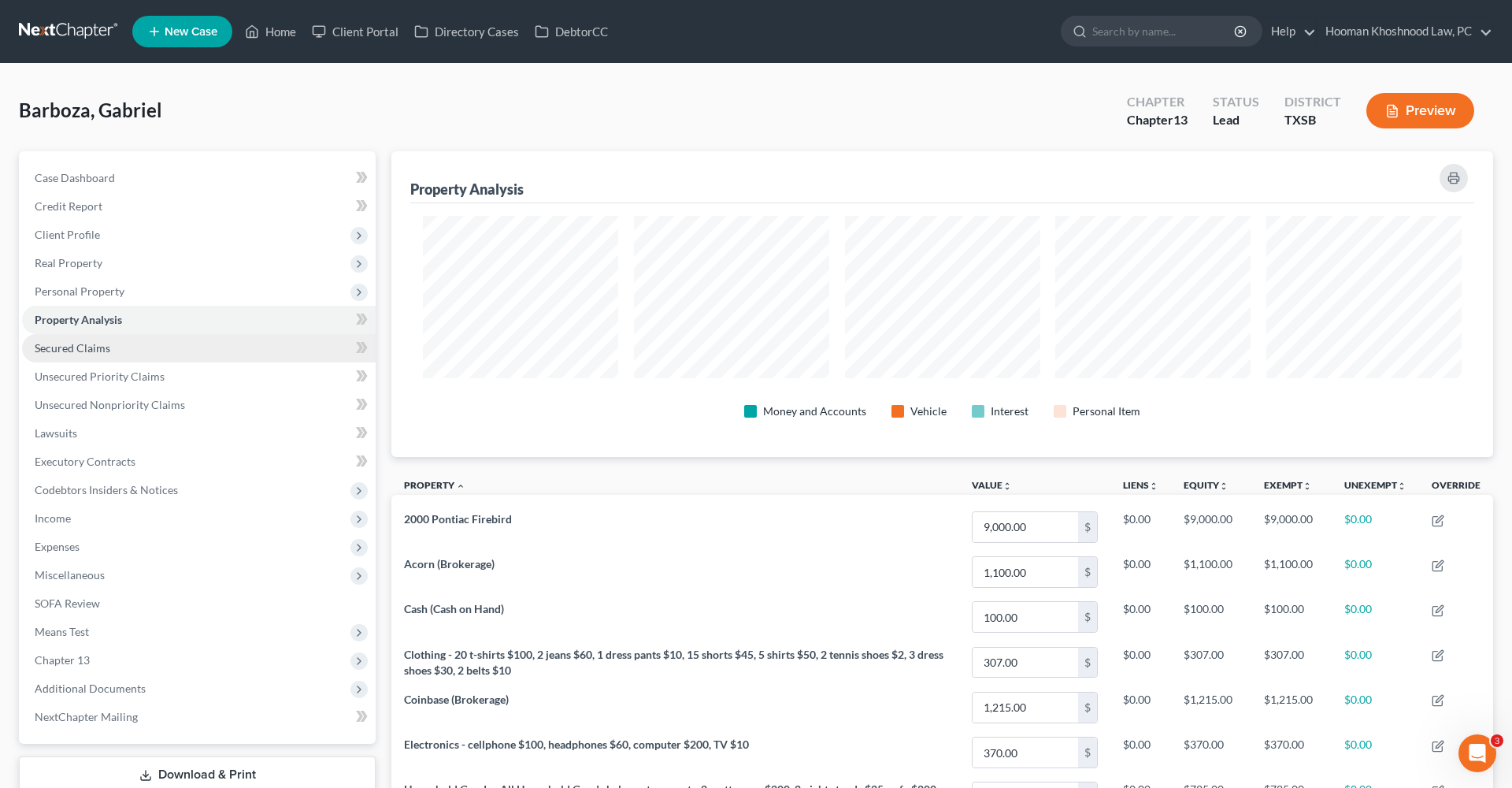 click on "Secured Claims" at bounding box center [72, 348] 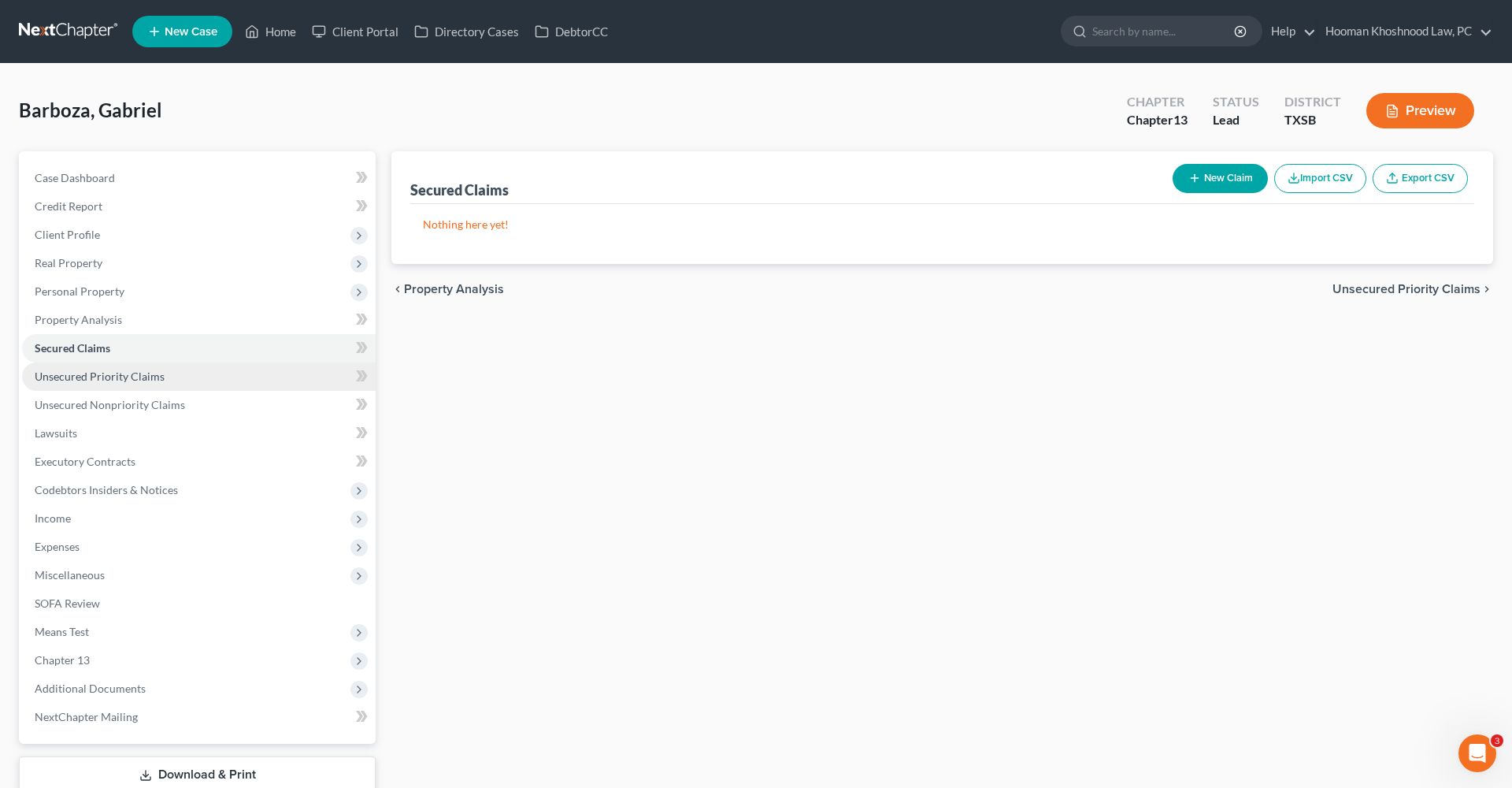 click on "Unsecured Priority Claims" at bounding box center (198, 377) 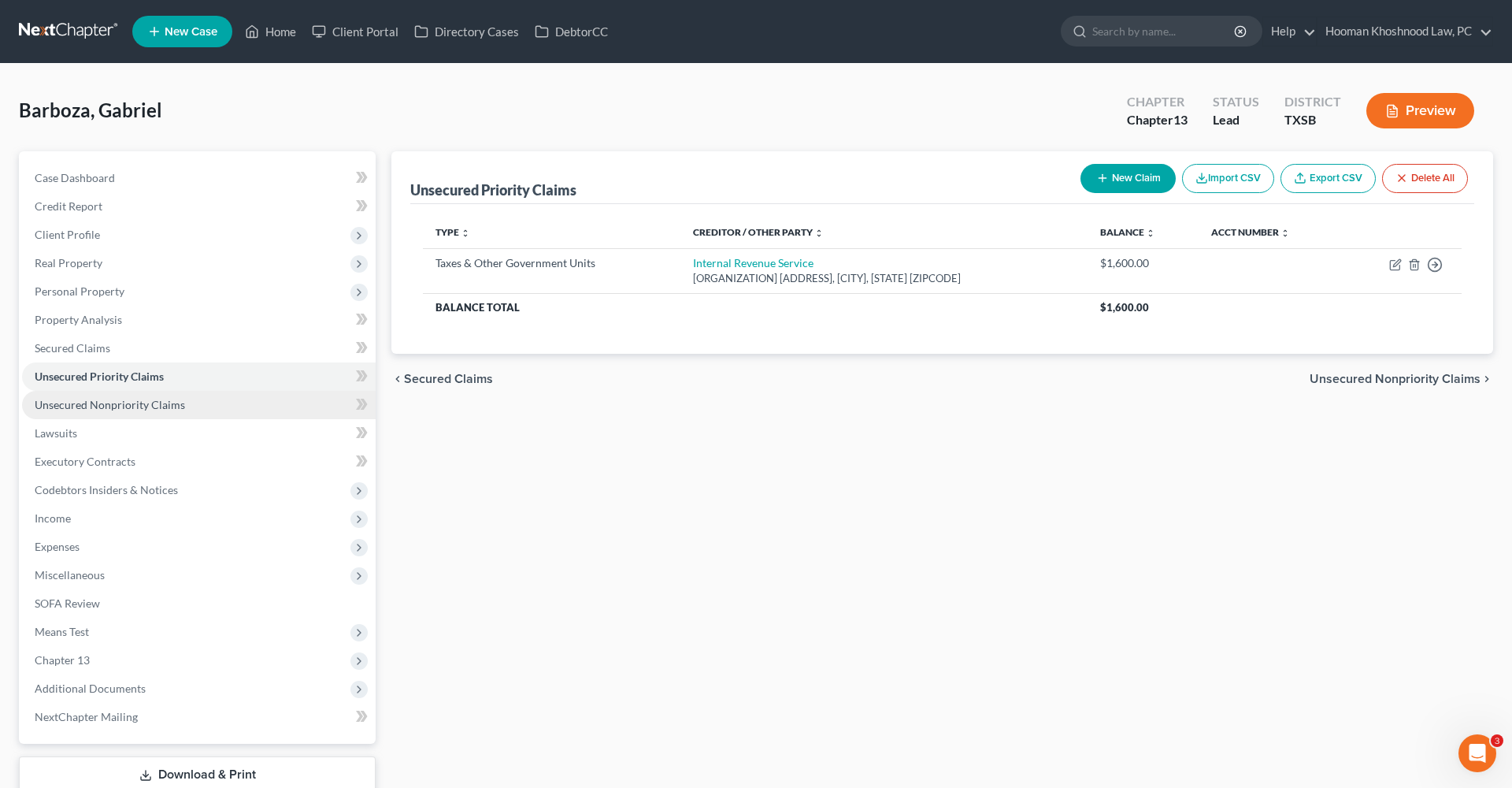 click on "Unsecured Nonpriority Claims" at bounding box center (109, 404) 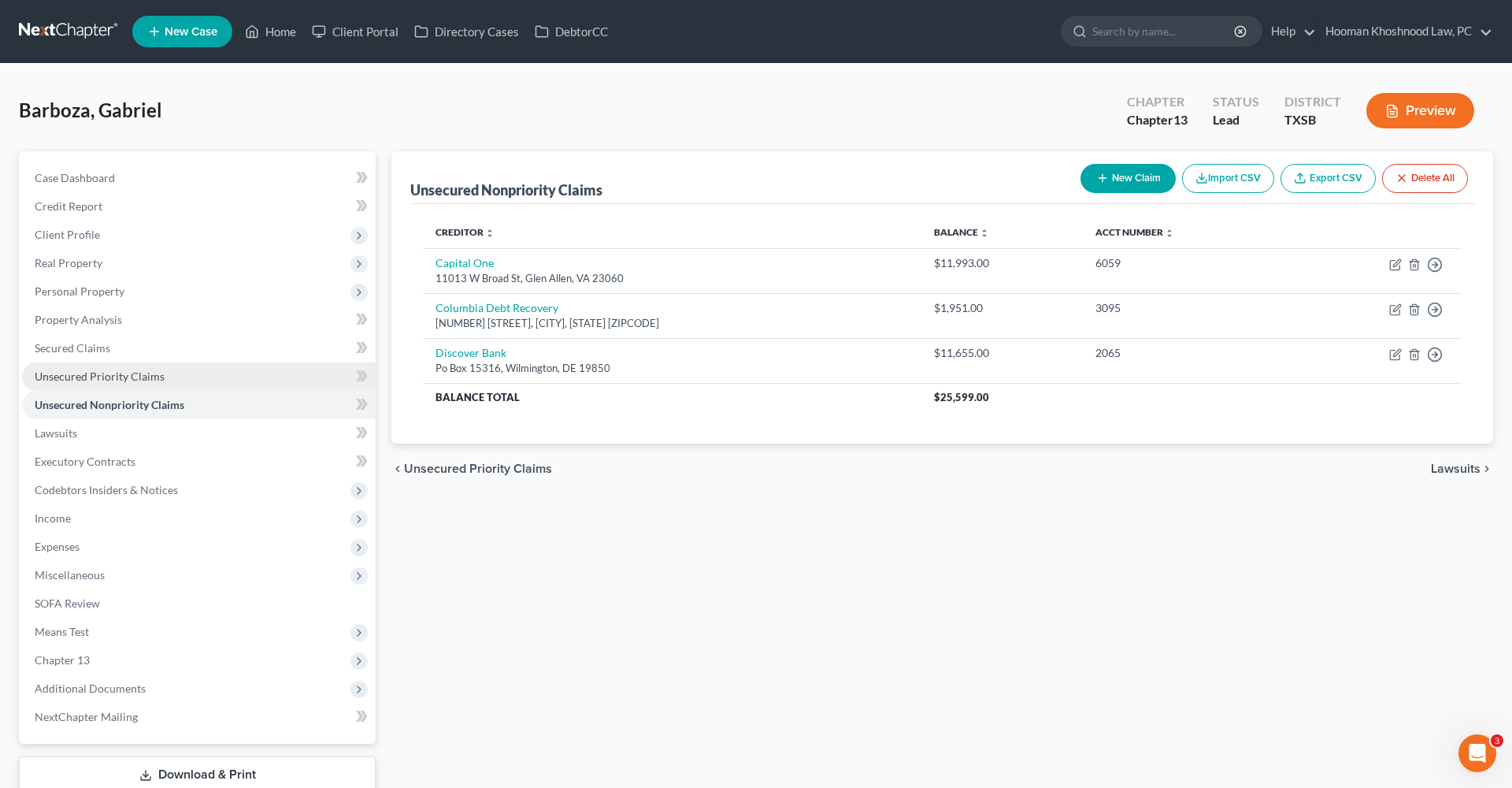 click on "Unsecured Priority Claims" at bounding box center (99, 376) 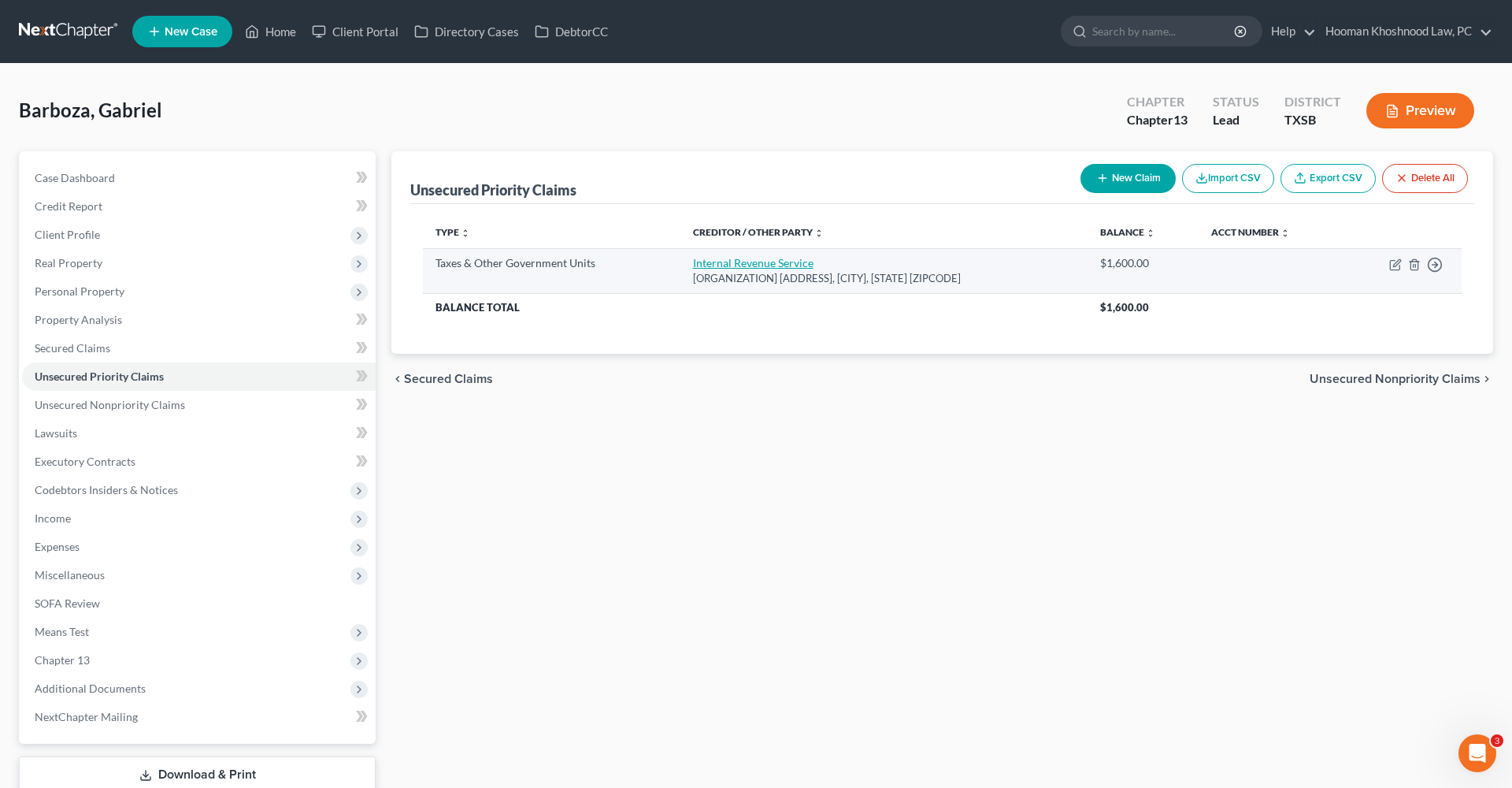 click on "Internal Revenue Service" at bounding box center [753, 262] 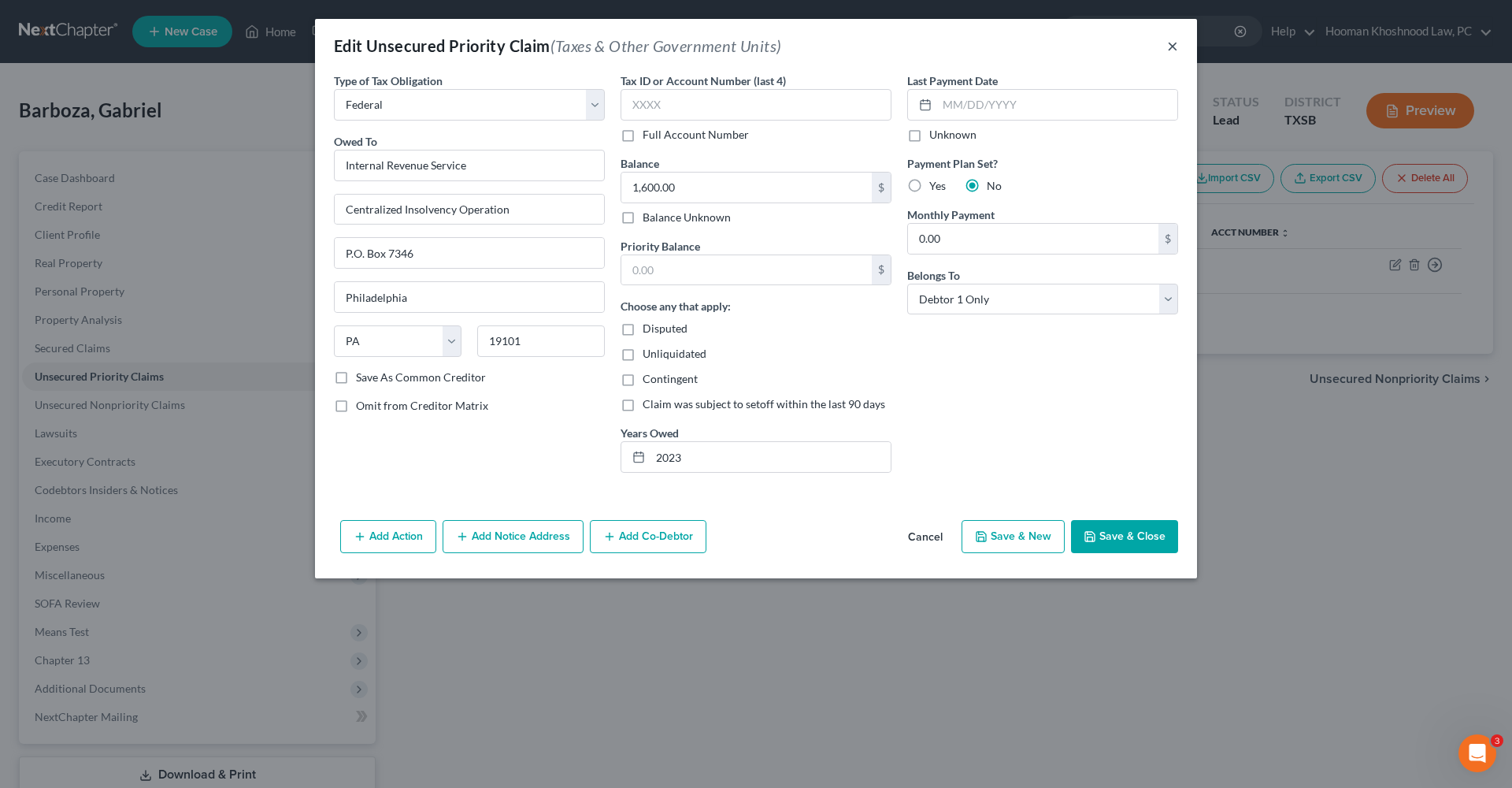 click on "×" at bounding box center [1173, 46] 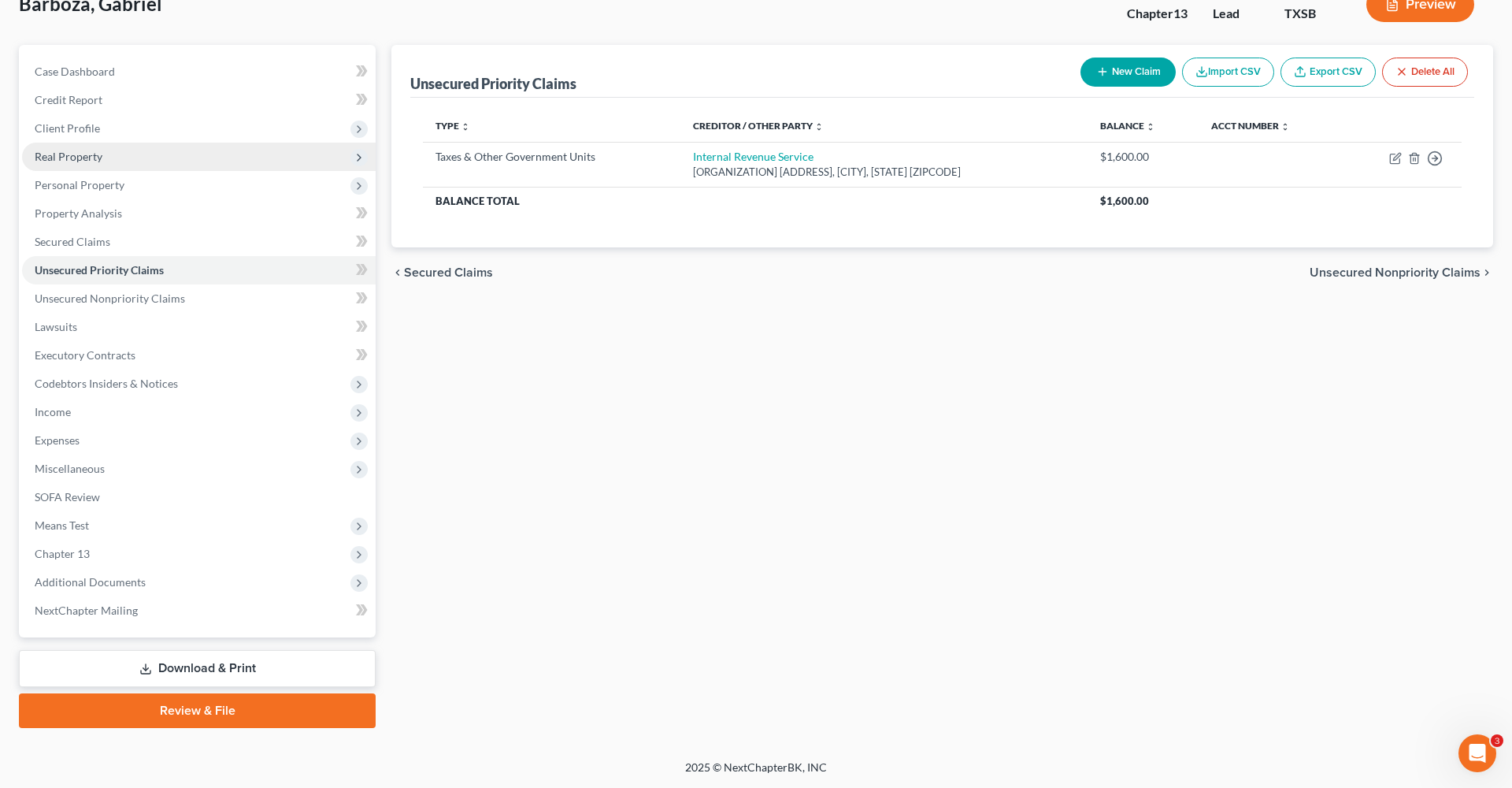 scroll, scrollTop: 106, scrollLeft: 0, axis: vertical 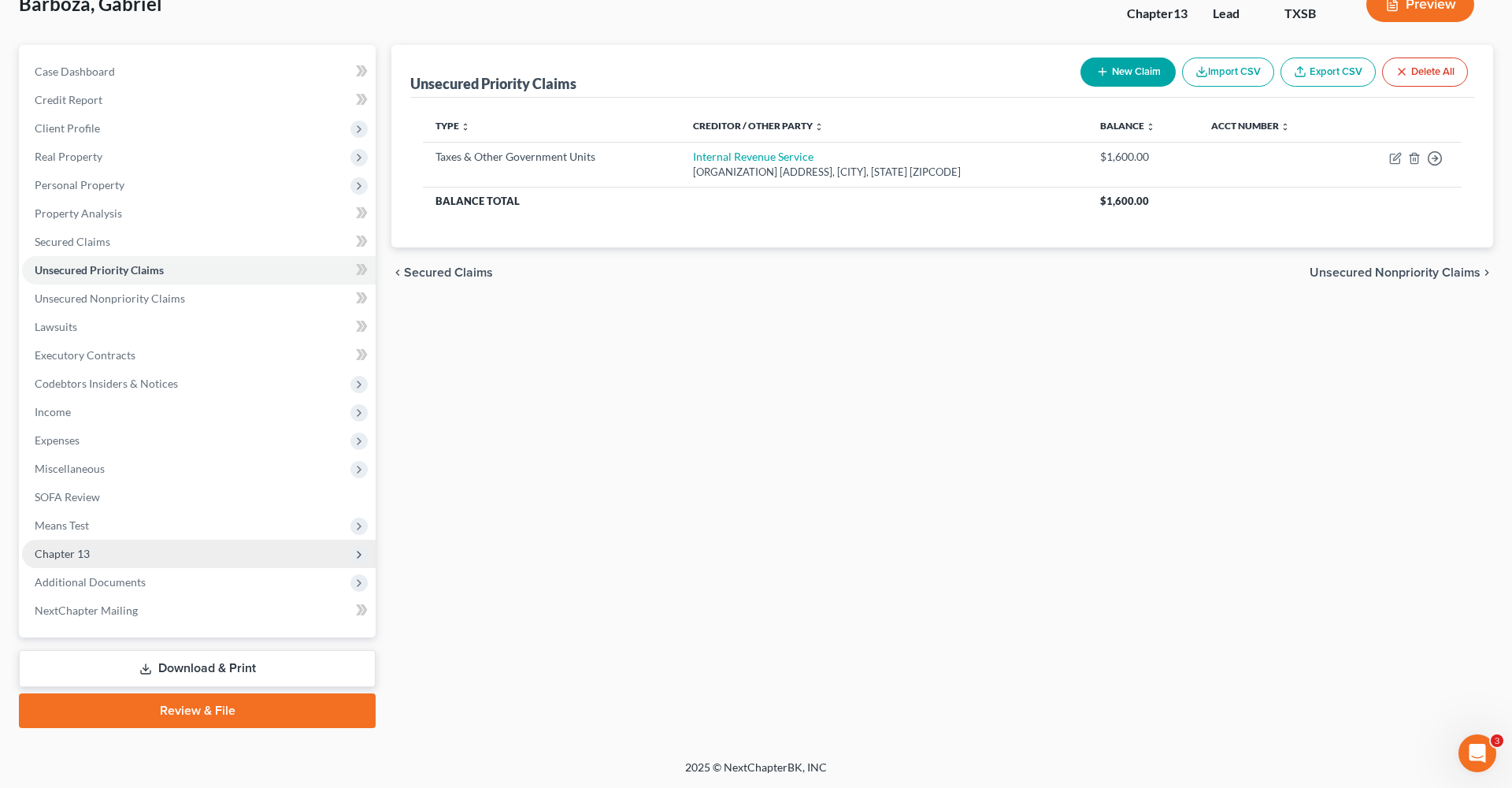 click on "Chapter 13" at bounding box center [62, 553] 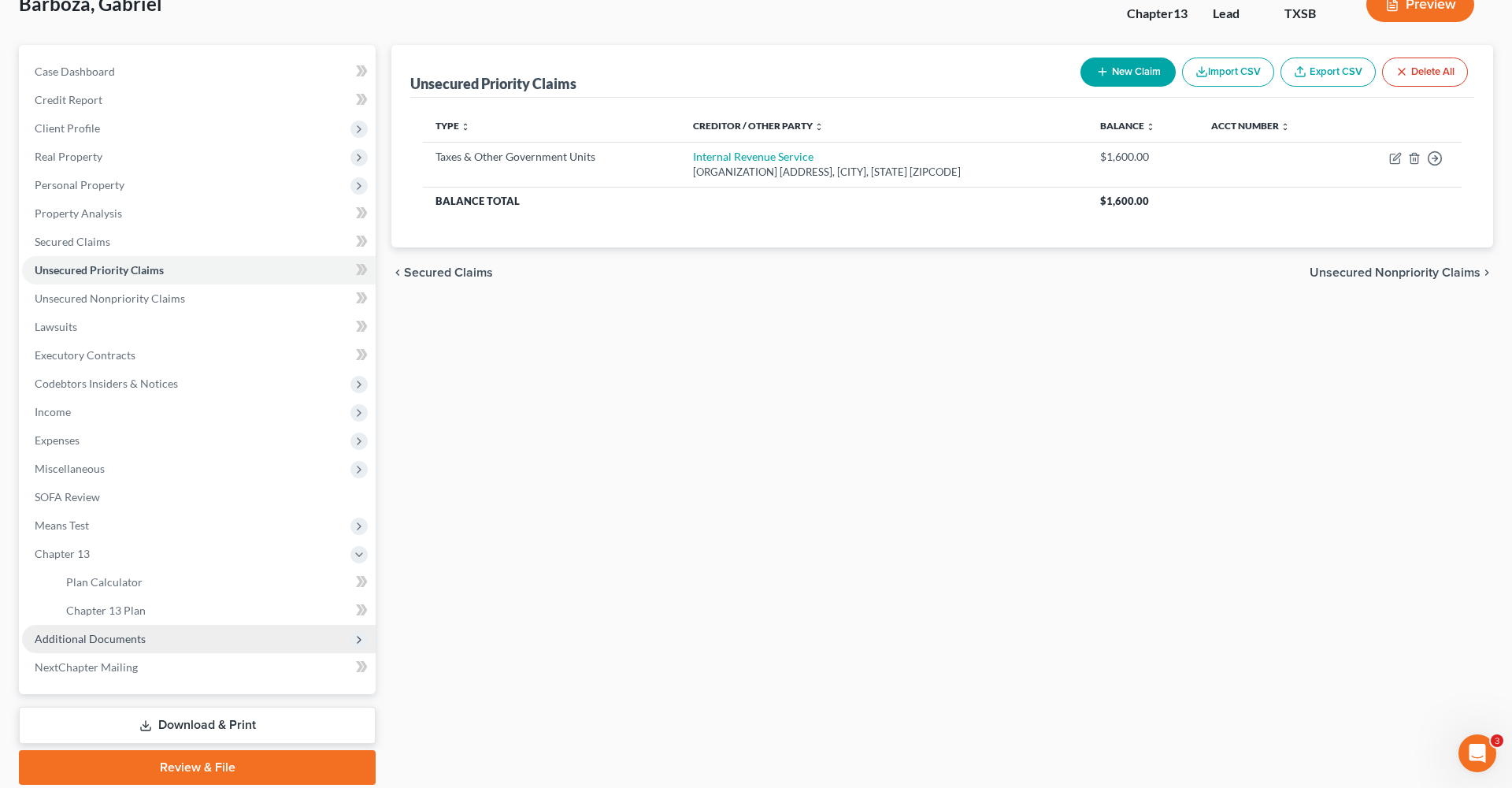 click on "Additional Documents" at bounding box center (90, 638) 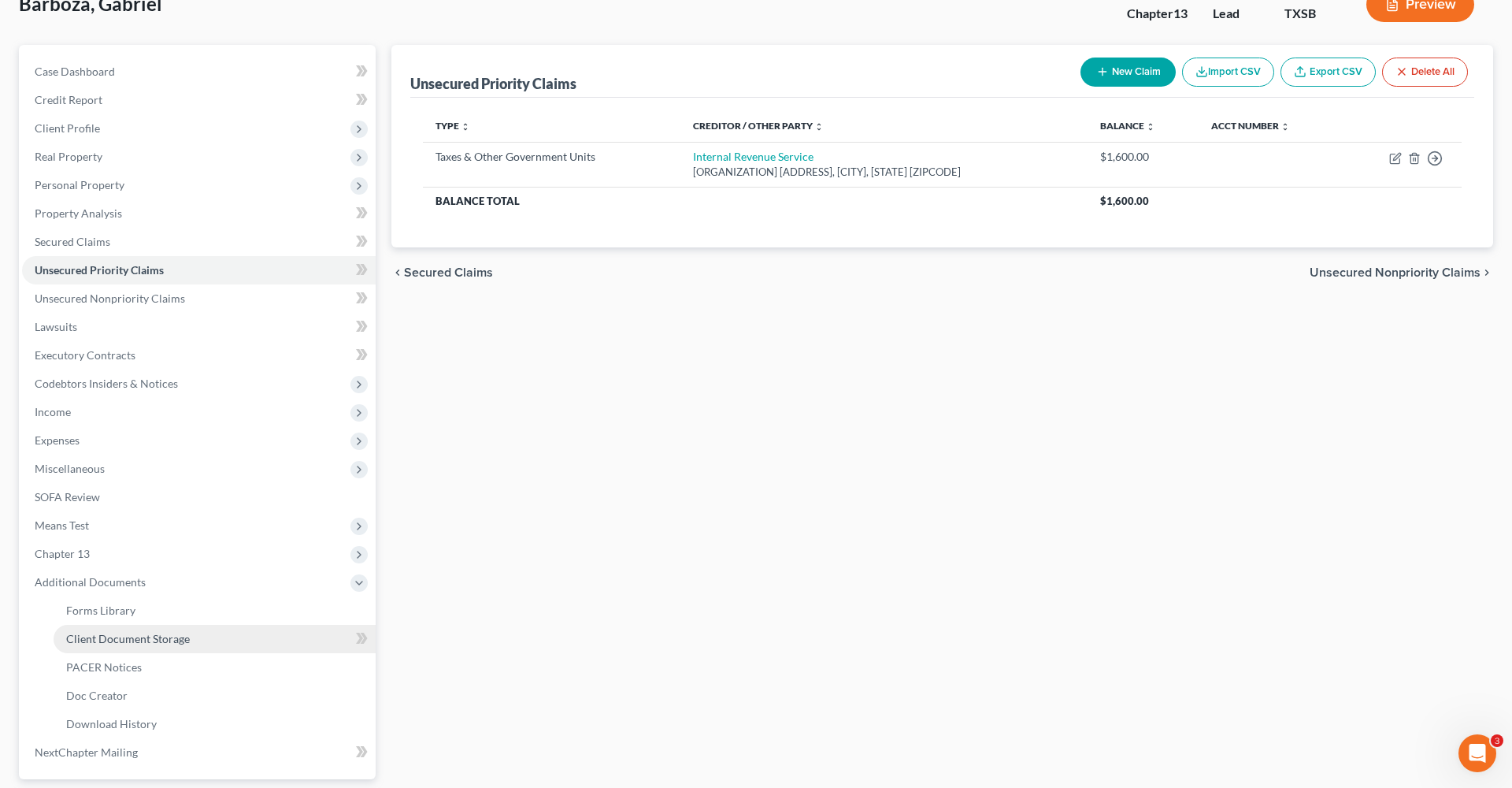 click on "Client Document Storage" at bounding box center (128, 638) 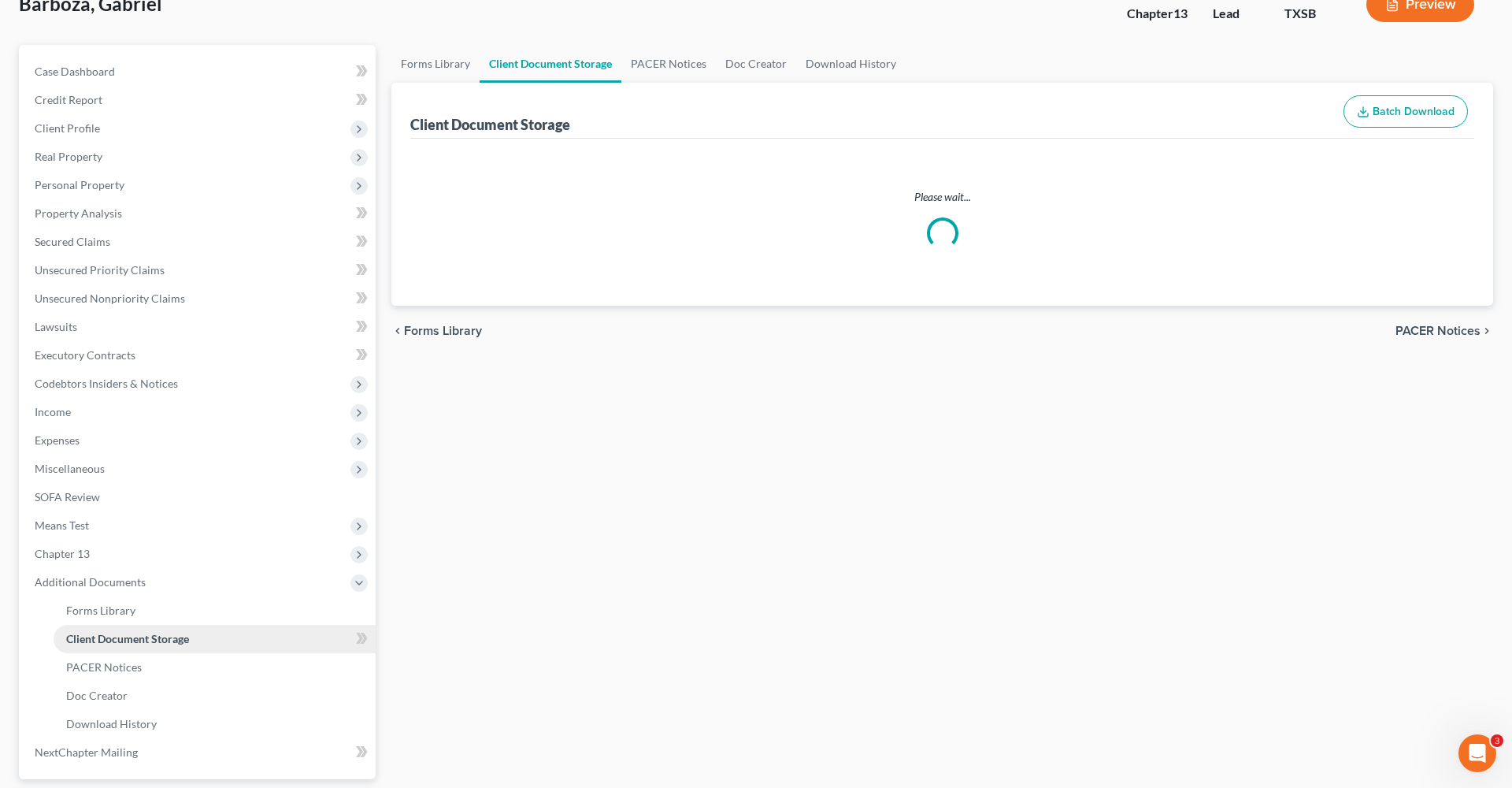 scroll, scrollTop: 0, scrollLeft: 0, axis: both 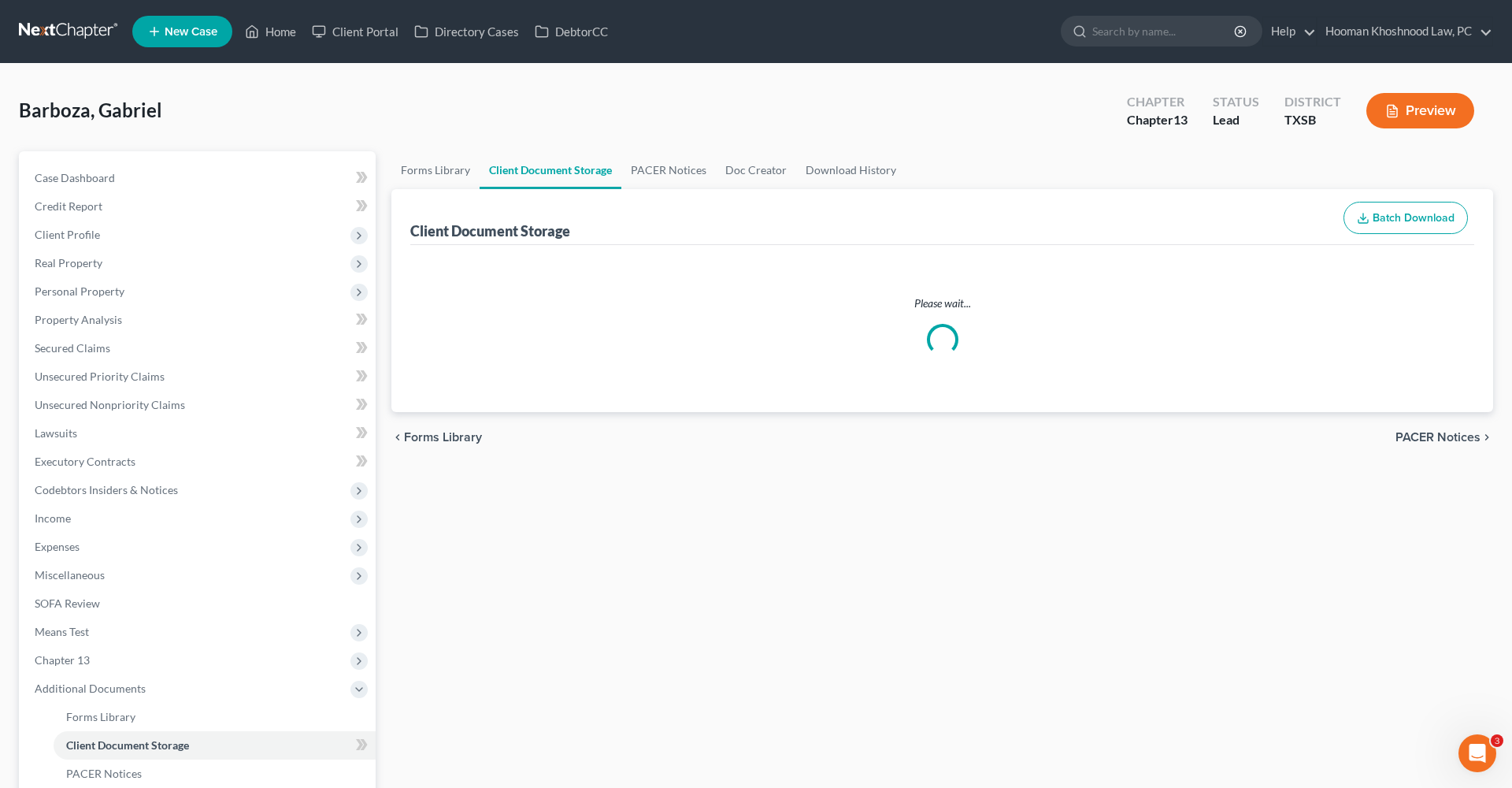 select on "8" 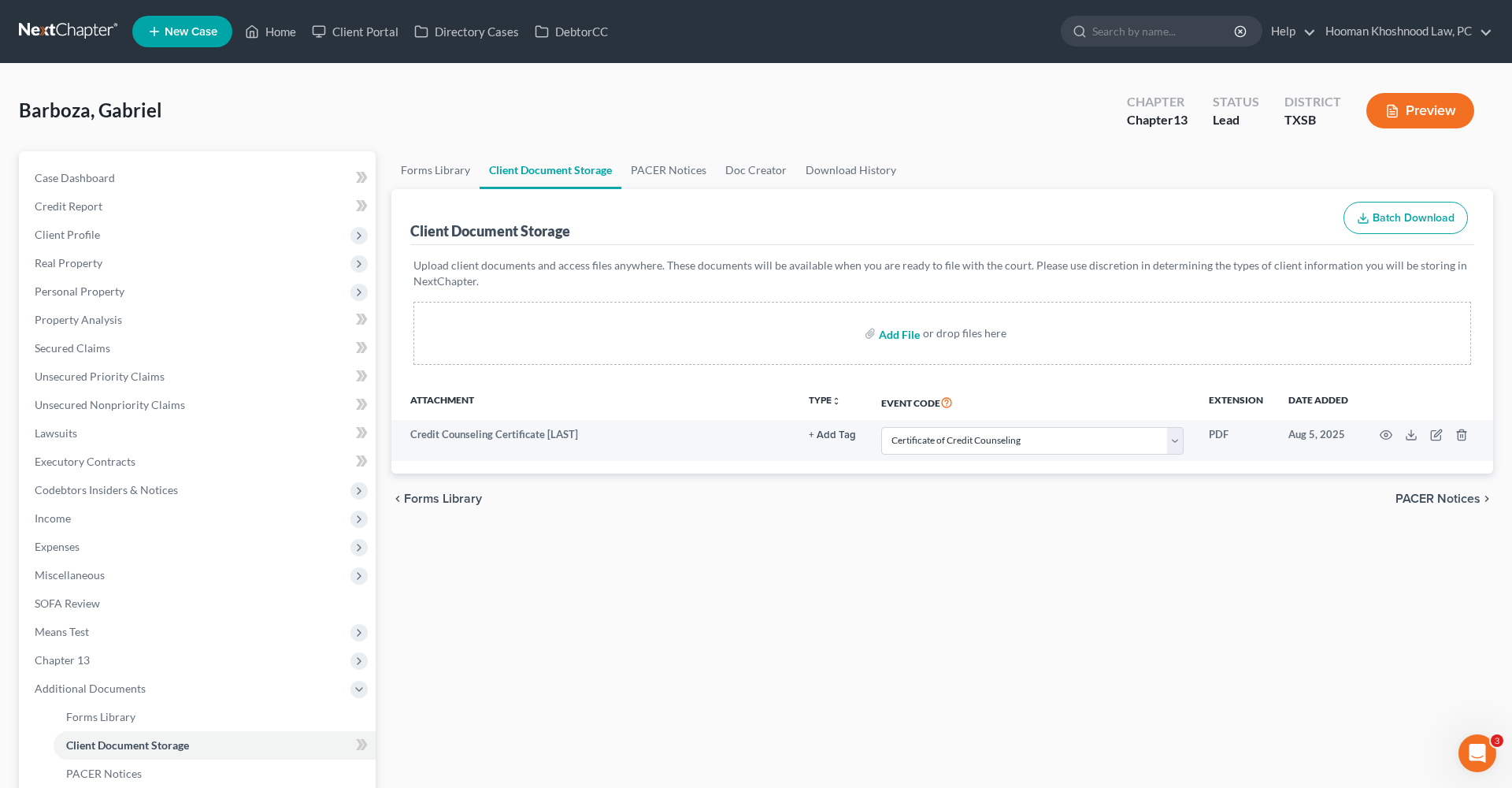 click at bounding box center [898, 333] 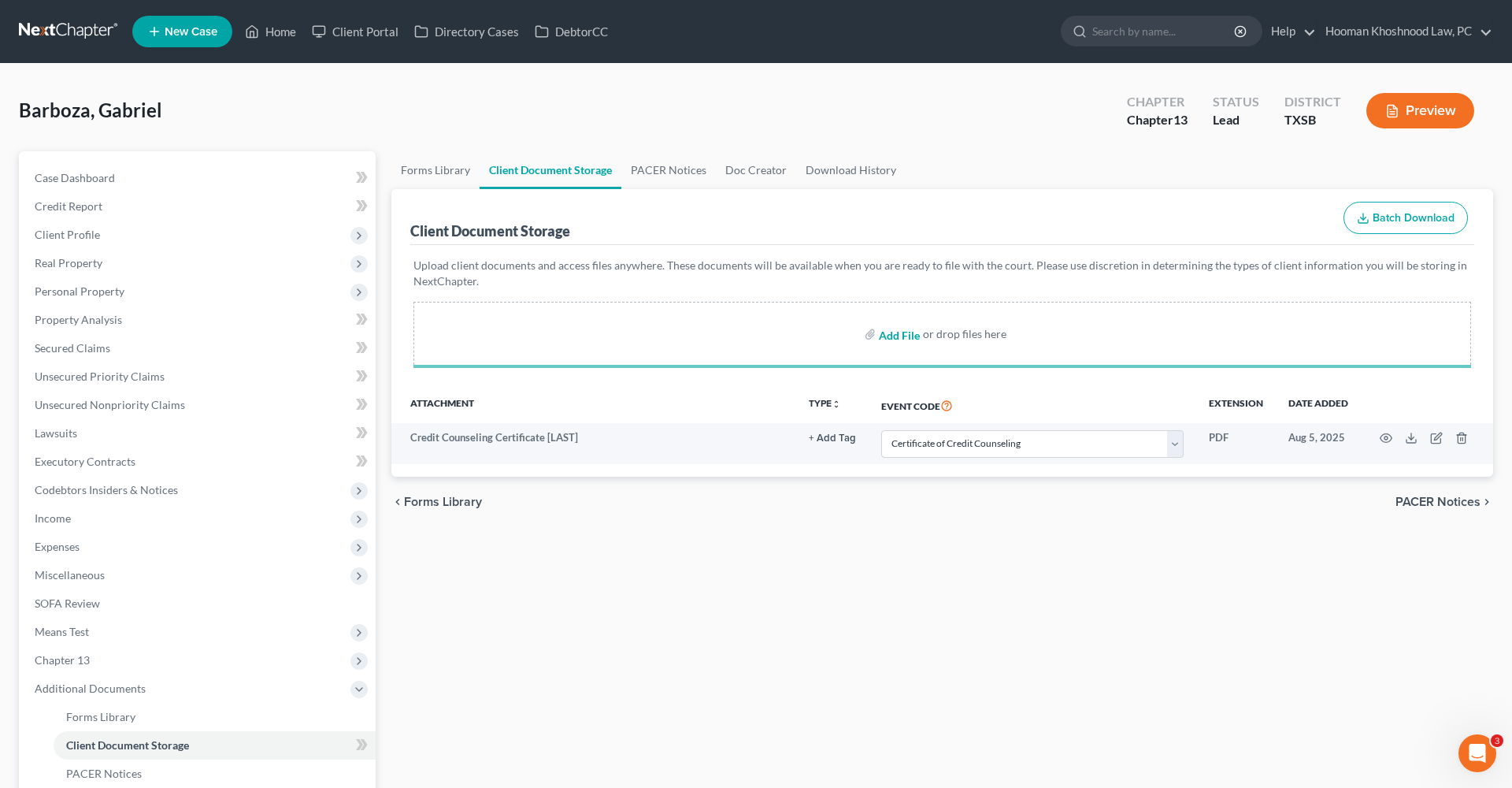 select on "8" 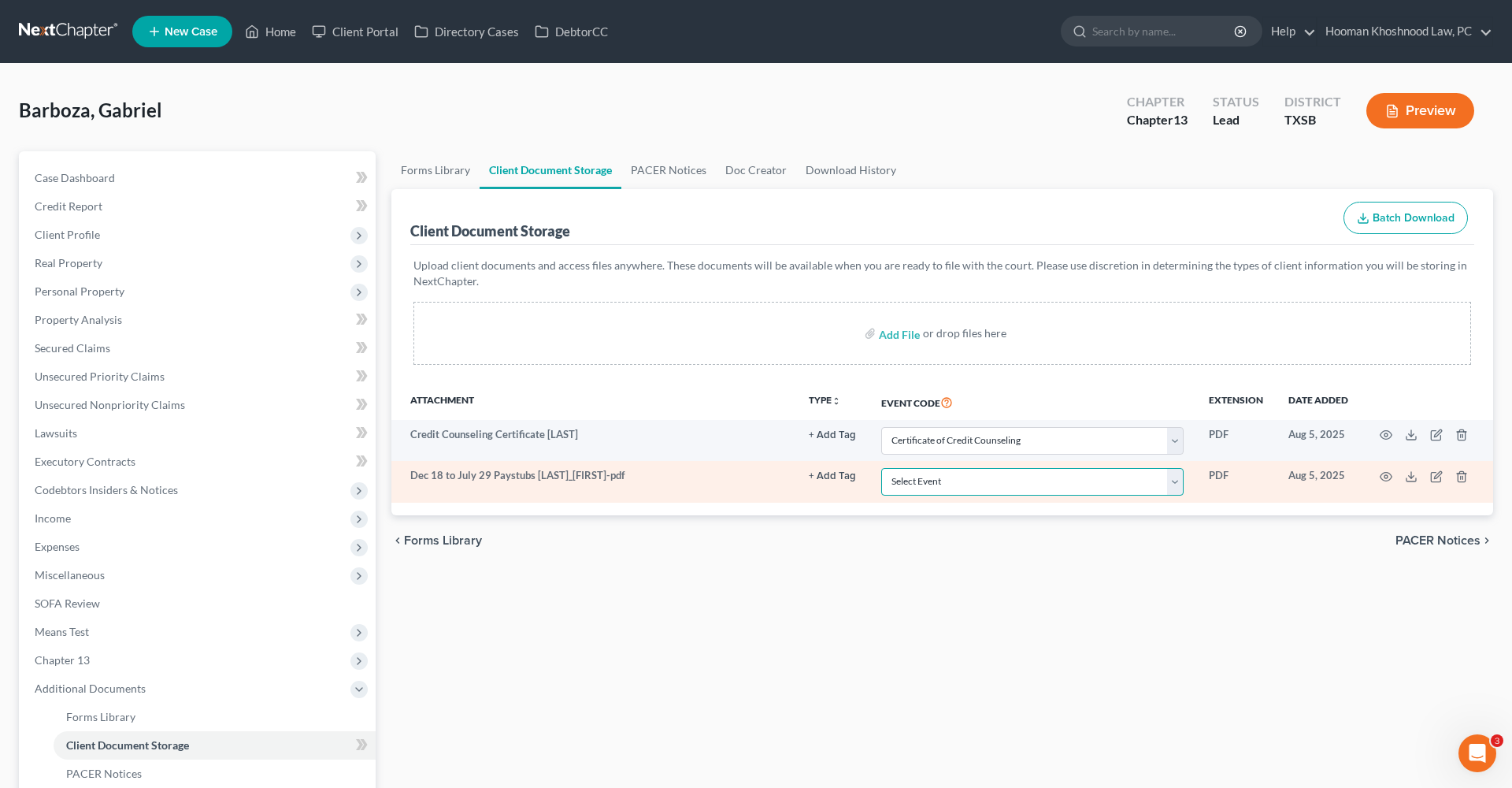 select on "39" 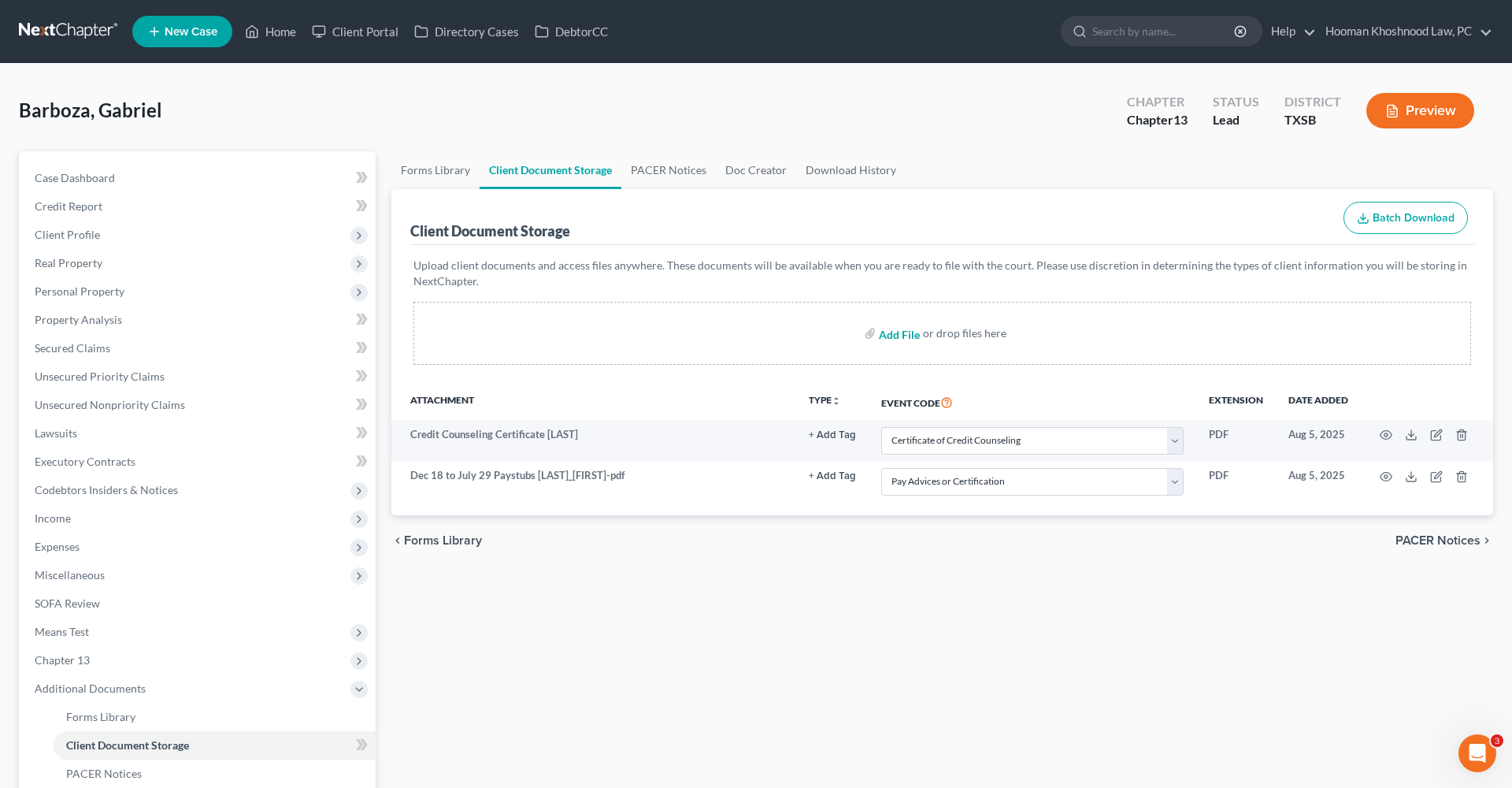 click at bounding box center [898, 333] 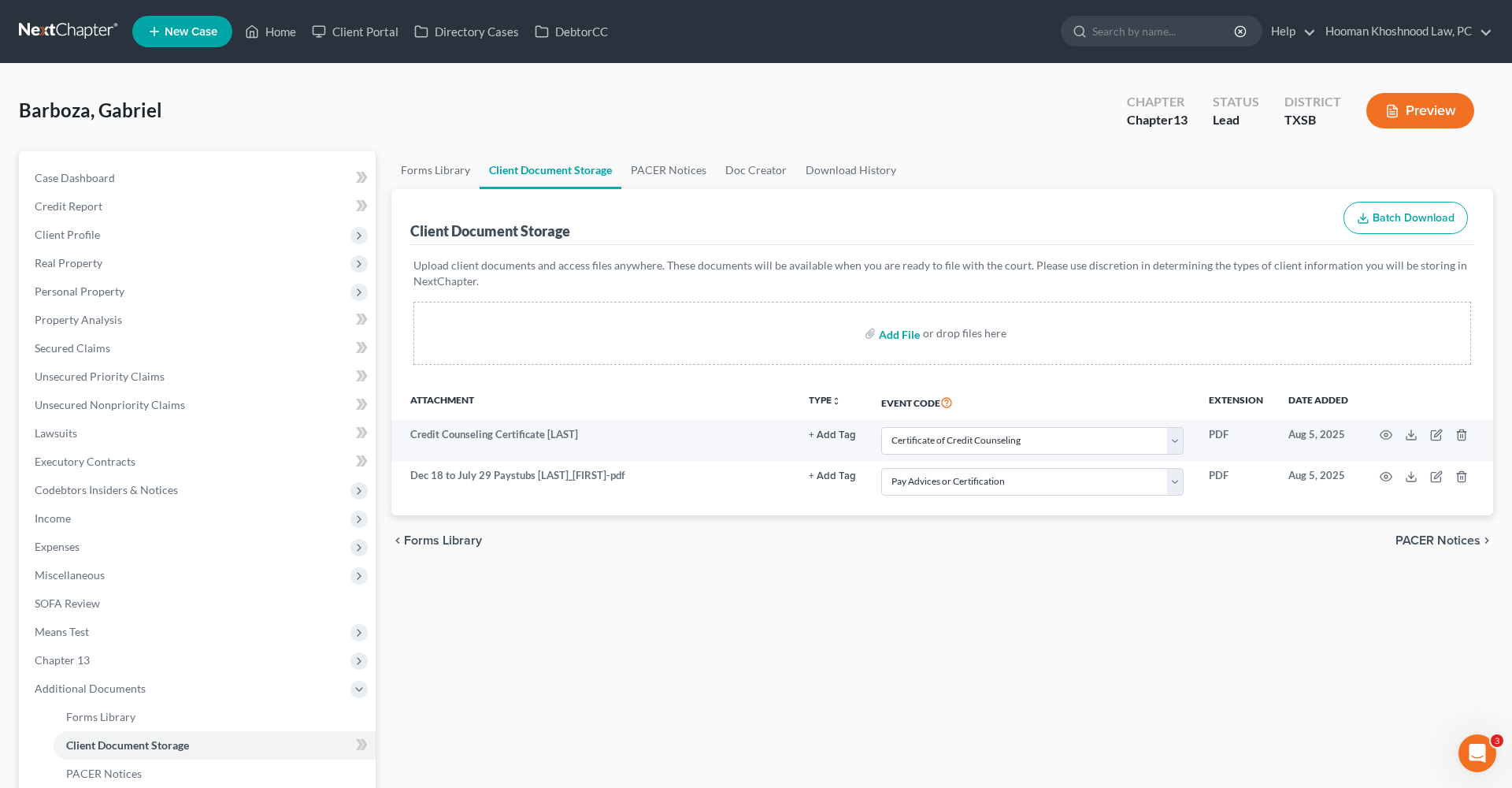 type on "C:\fakepath\Chapter 13 Plan [LAST]_[FIRST].pdf" 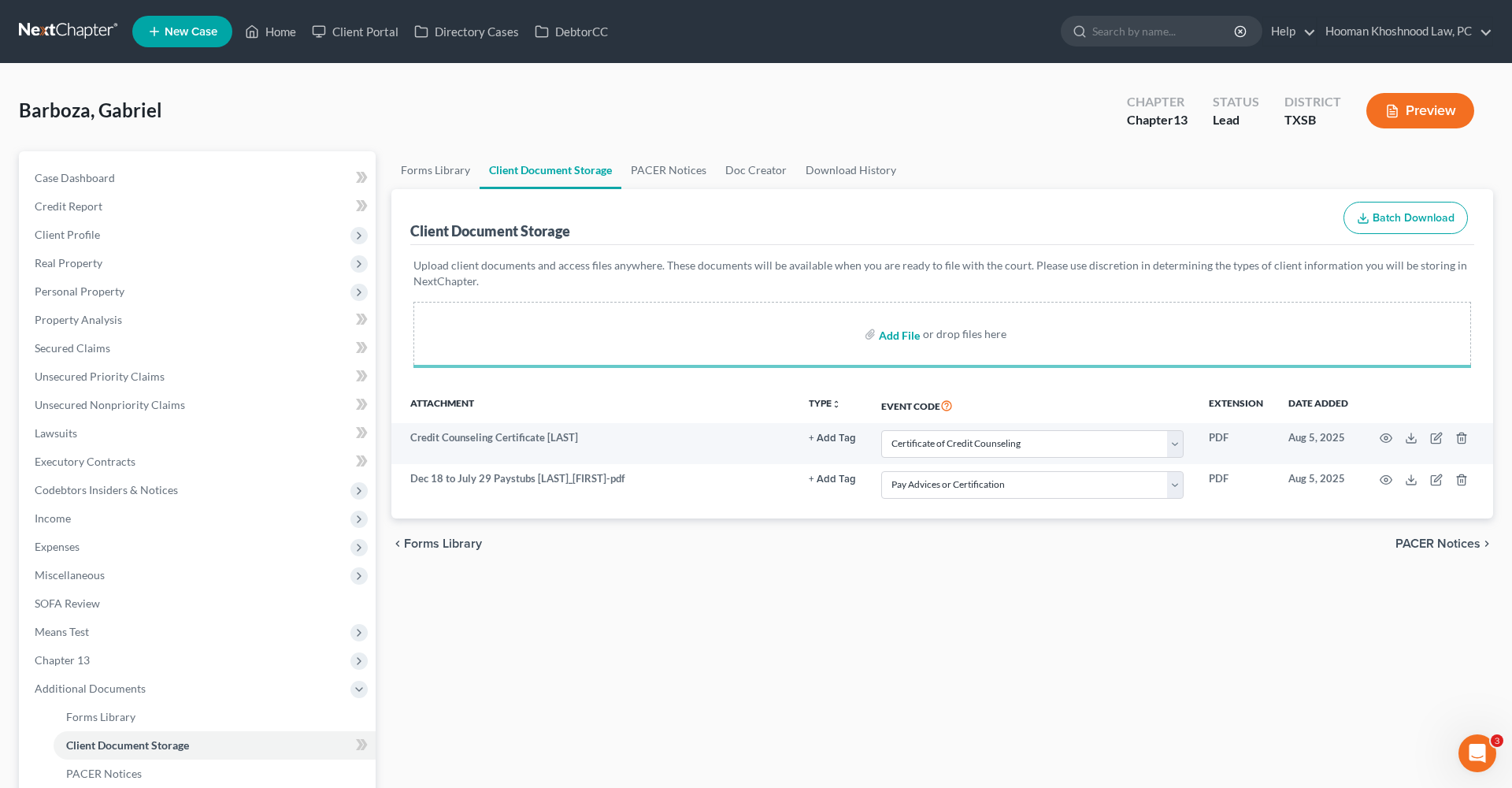 select on "8" 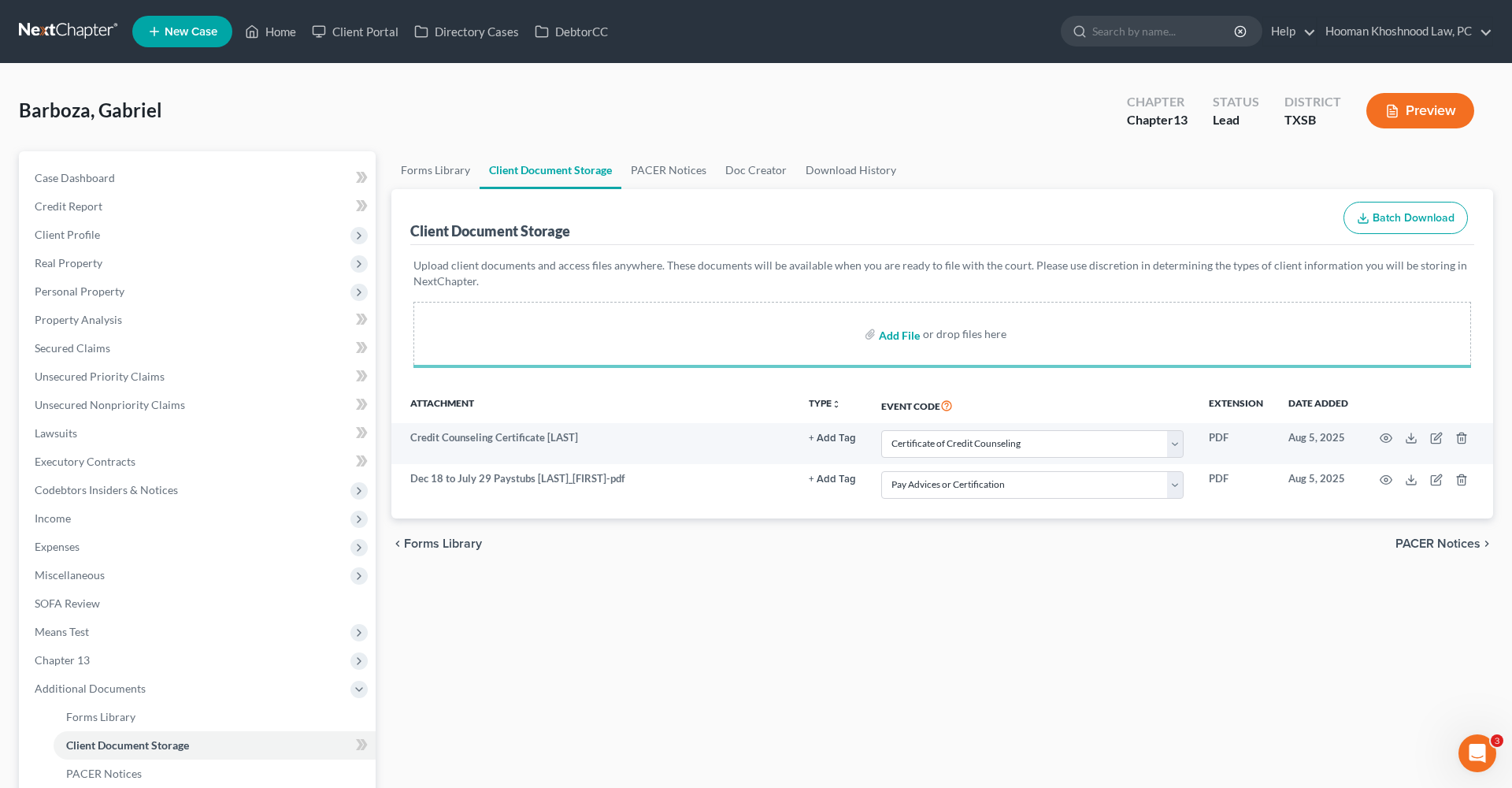 select on "39" 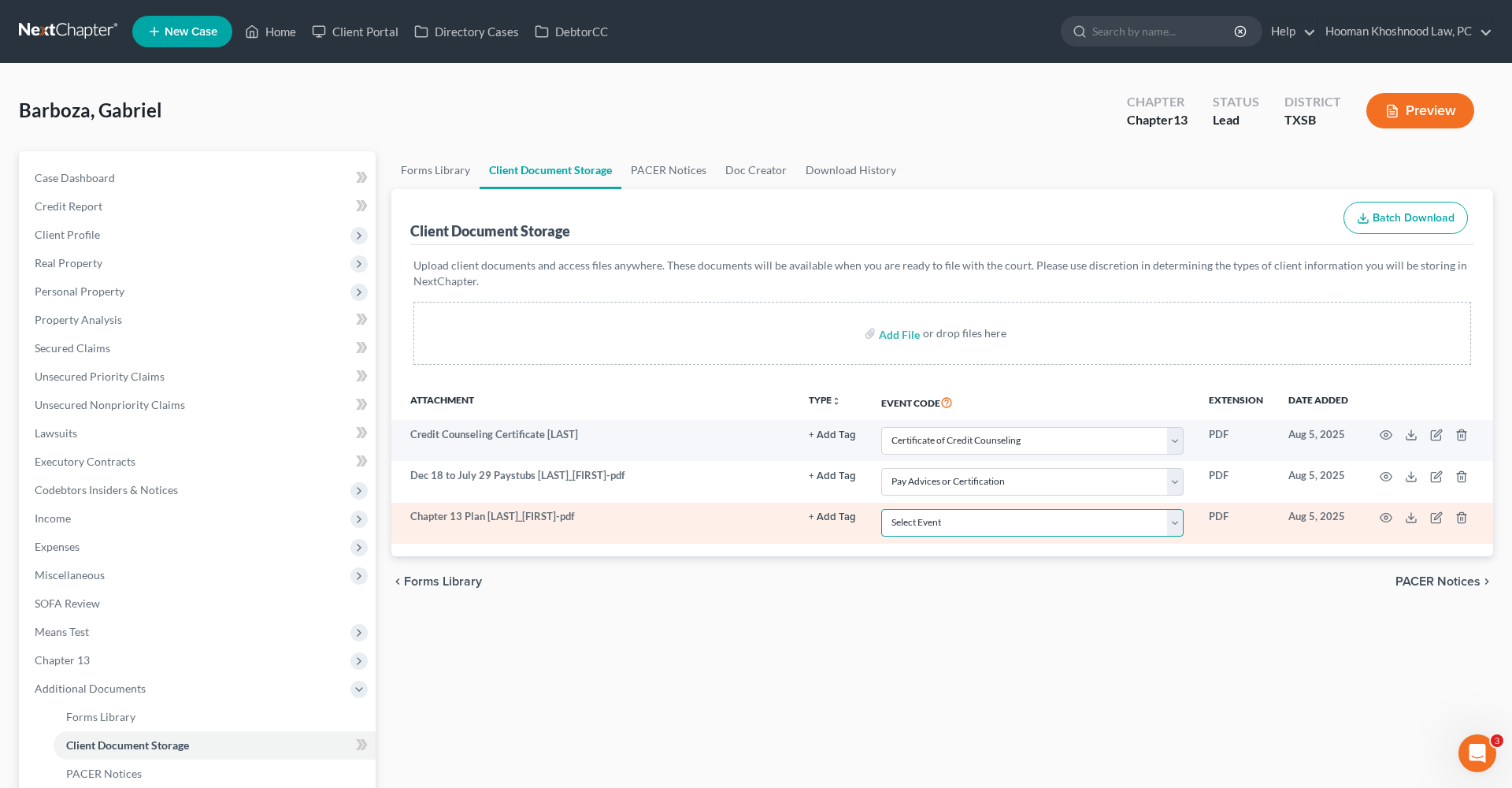 select on "16" 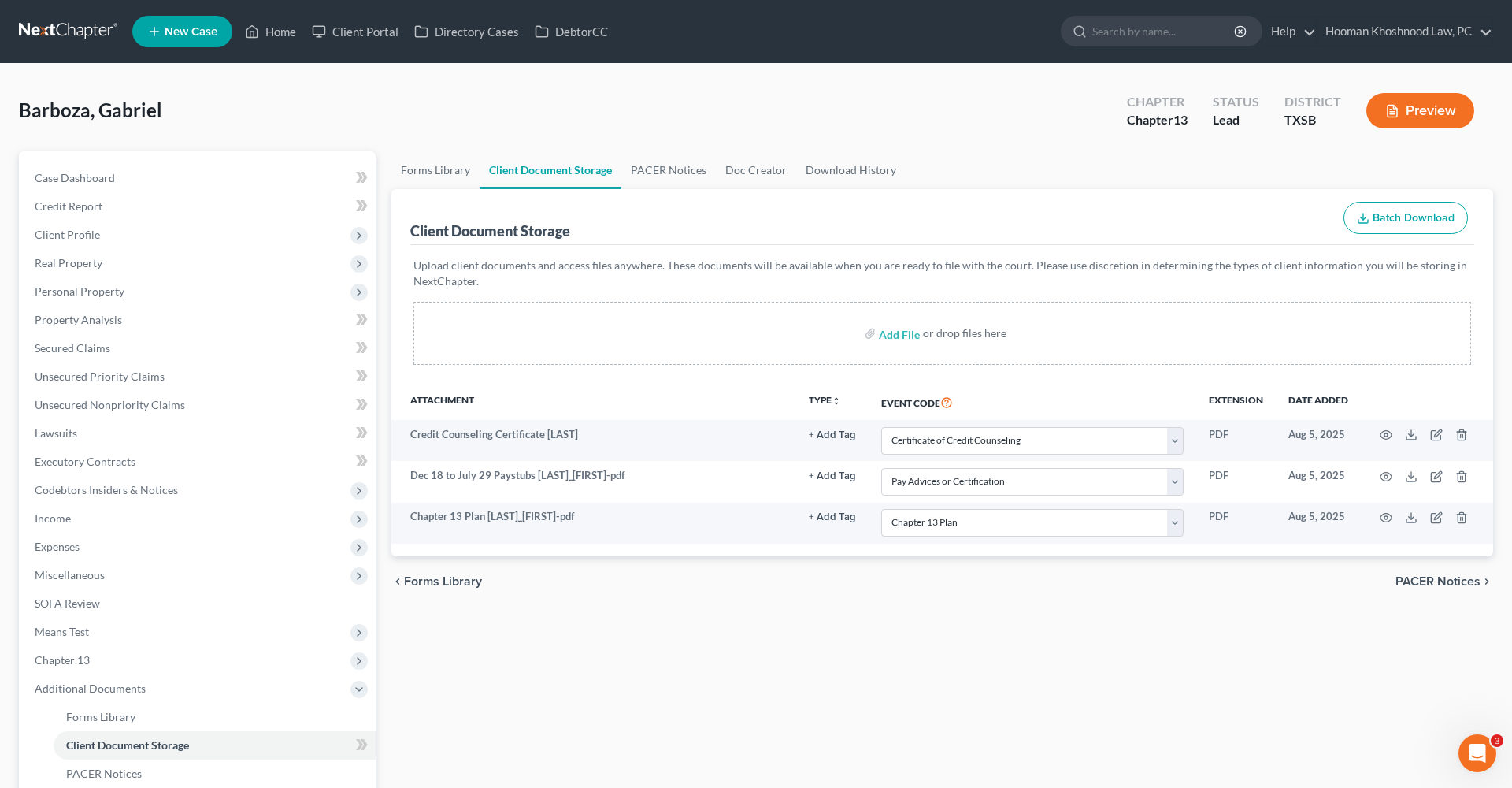 click on "Forms Library
Client Document Storage
PACER Notices
Doc Creator
Download History
Client Document Storage
Batch Download
Upload client documents and access files anywhere. These documents will be available when you are ready to file with the court. Please use discretion in determining the types of client information you will be storing in NextChapter.
Add File
or drop files here
Attachment TYPE unfold_more NONE 341 Questions All Taxes Bank Statement Hearing ID lawsuit info Notice PPmailout Proof of Claim Signed DecRE SSN Proof Tax returns 2 years ago Tax returns last year Vehicle Bill of Sale Event Code  Extension Date added Credit Counseling Certificate [LAST]_[FIRST]-pdf + Add Tag Select an option or create one 341 Questions All Taxes Bank Statement Hearing ID lawsuit info Notice PPmailout Proof of Claim Signed DecRE SSN Proof Tax returns 2 years ago Tax returns last year Select Event" at bounding box center [942, 563] 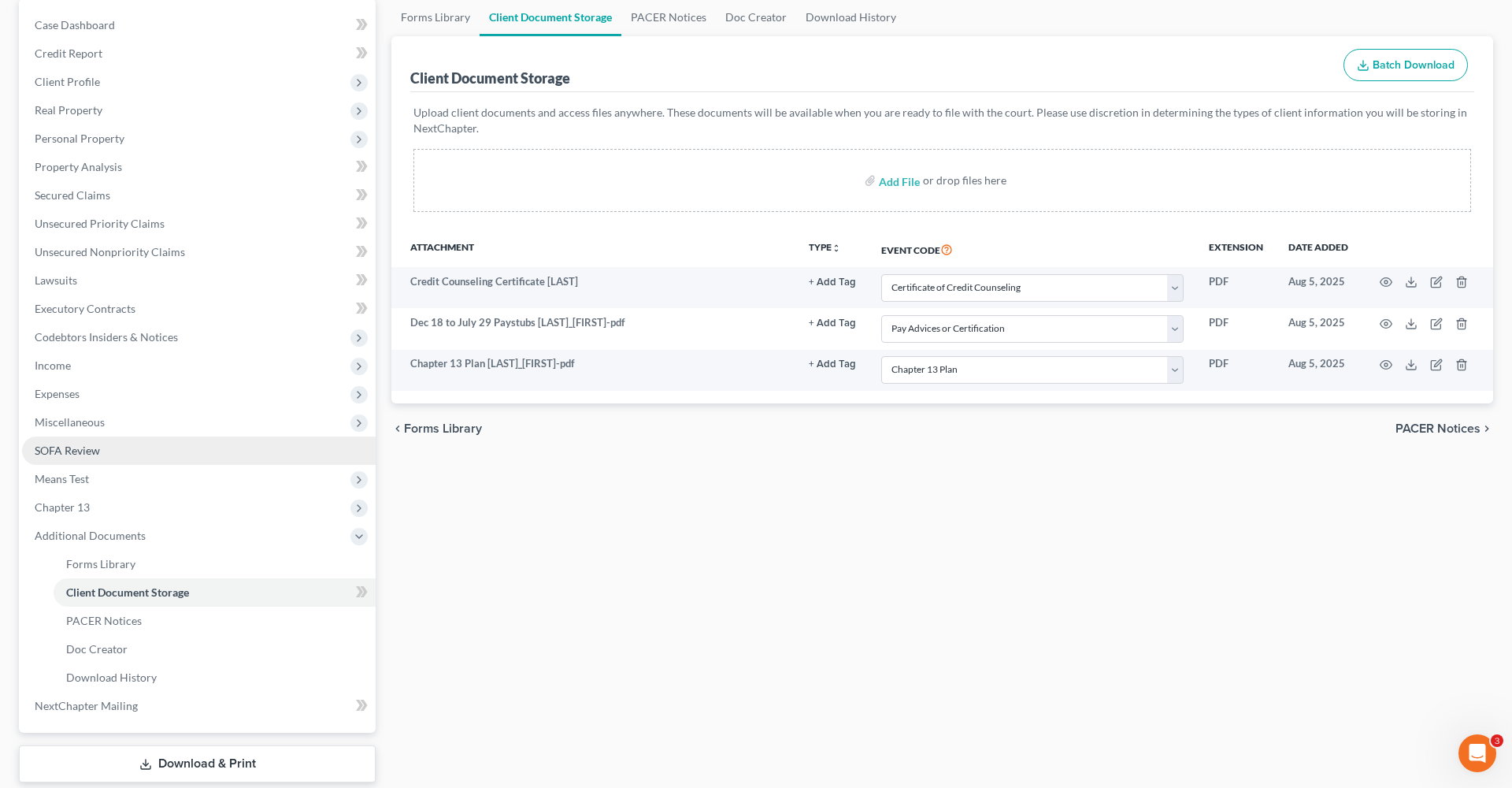 scroll, scrollTop: 224, scrollLeft: 0, axis: vertical 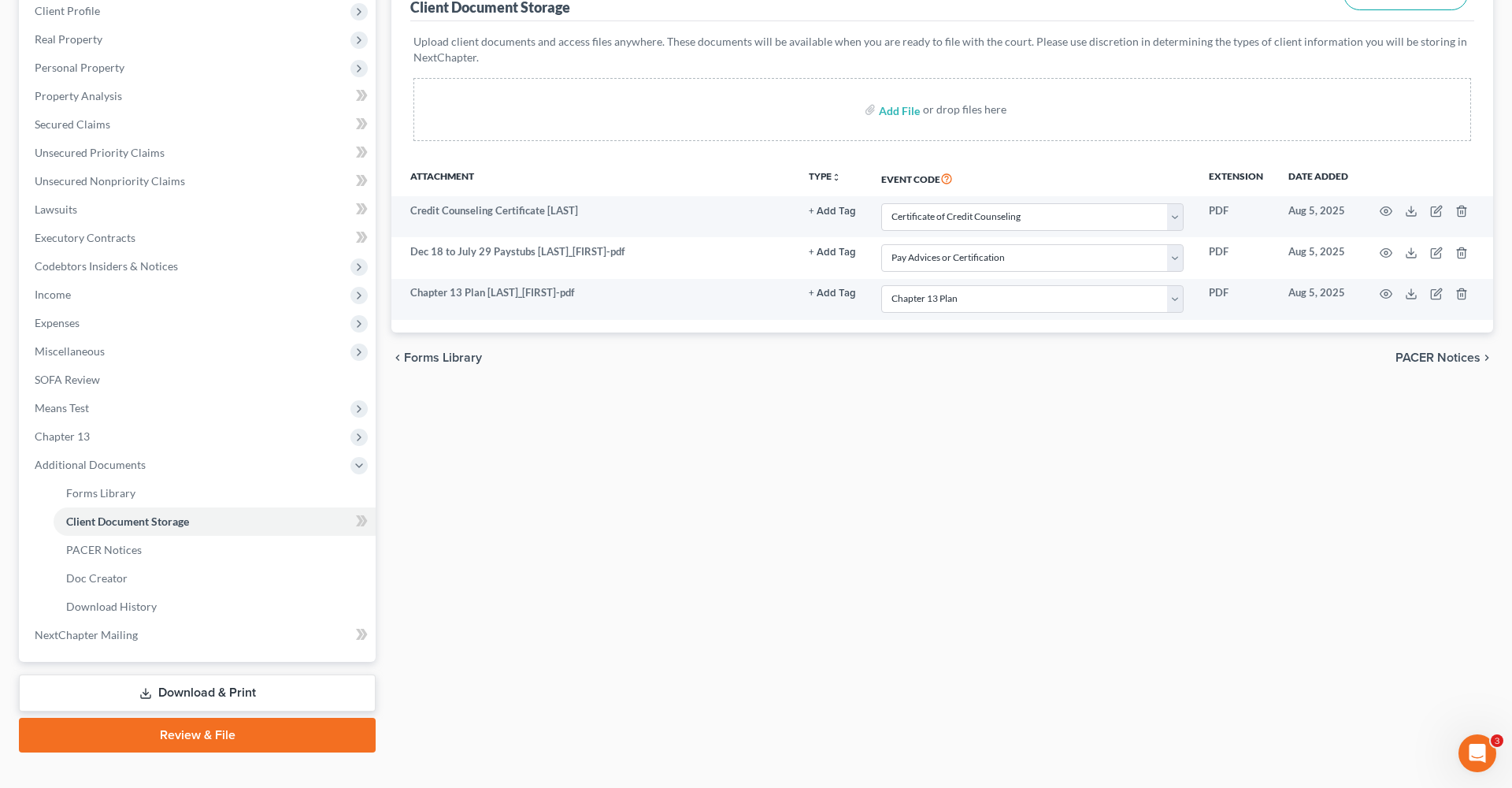 click on "Download & Print" at bounding box center [197, 693] 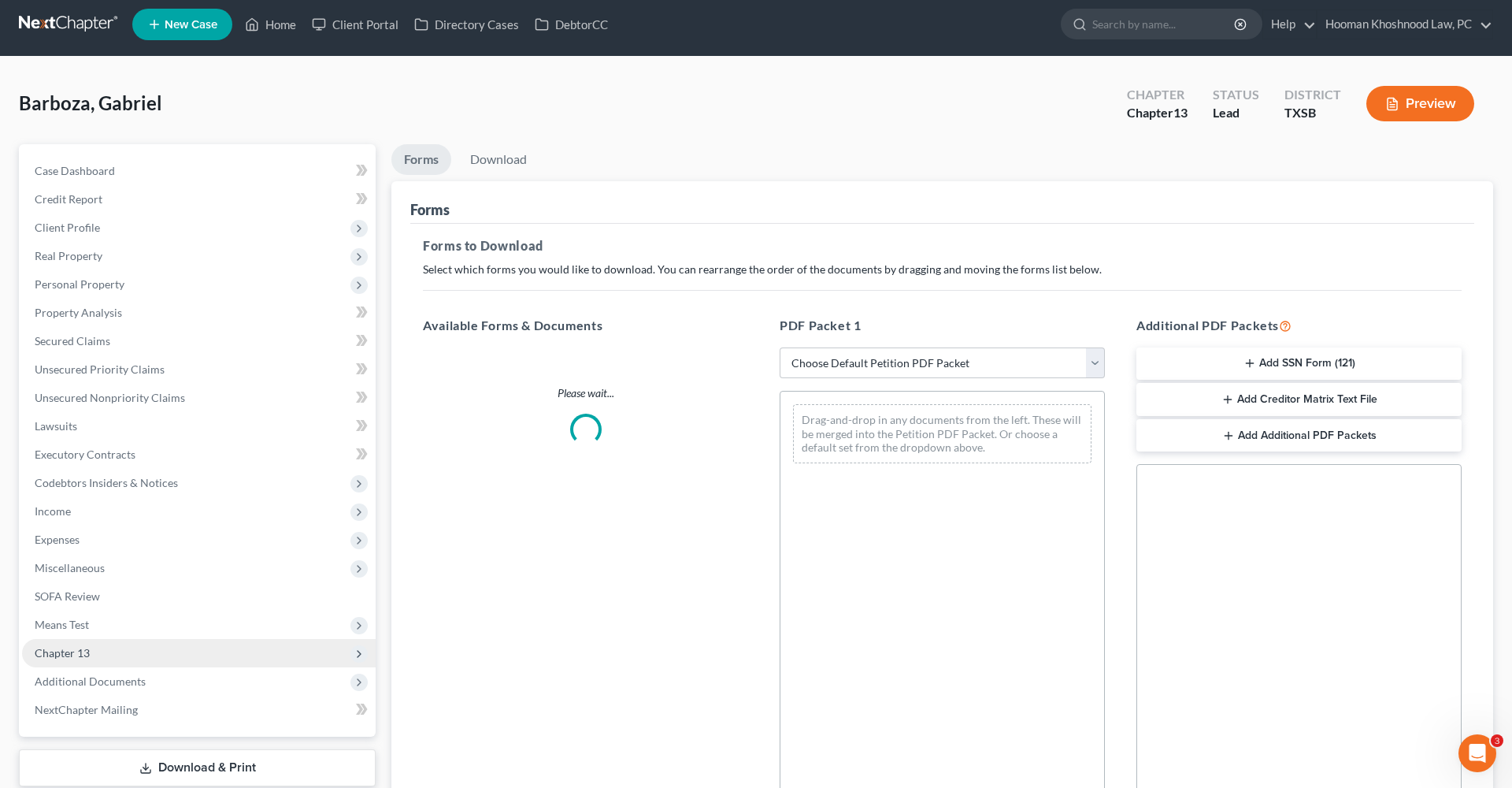 scroll, scrollTop: 0, scrollLeft: 0, axis: both 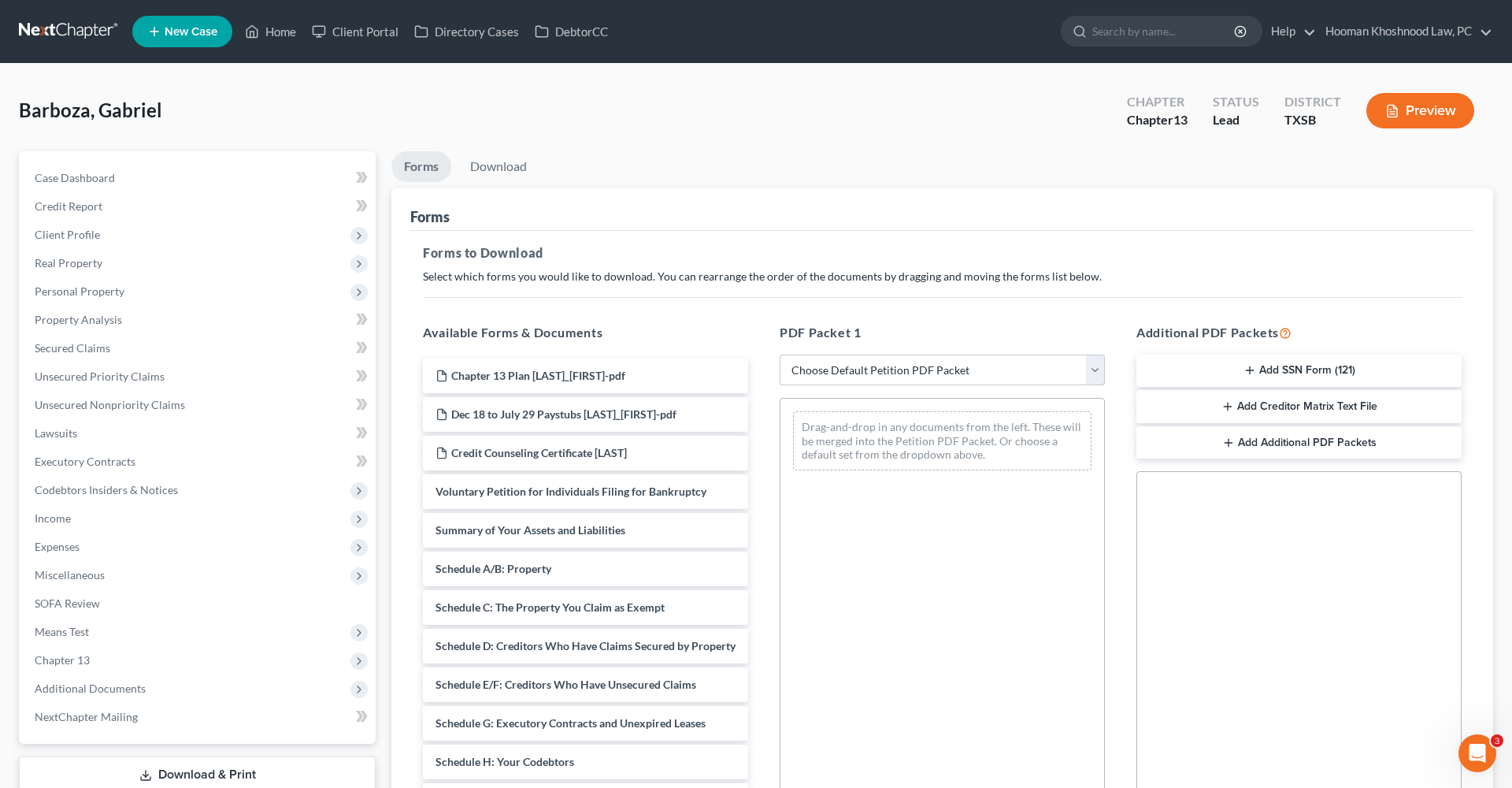 select on "0" 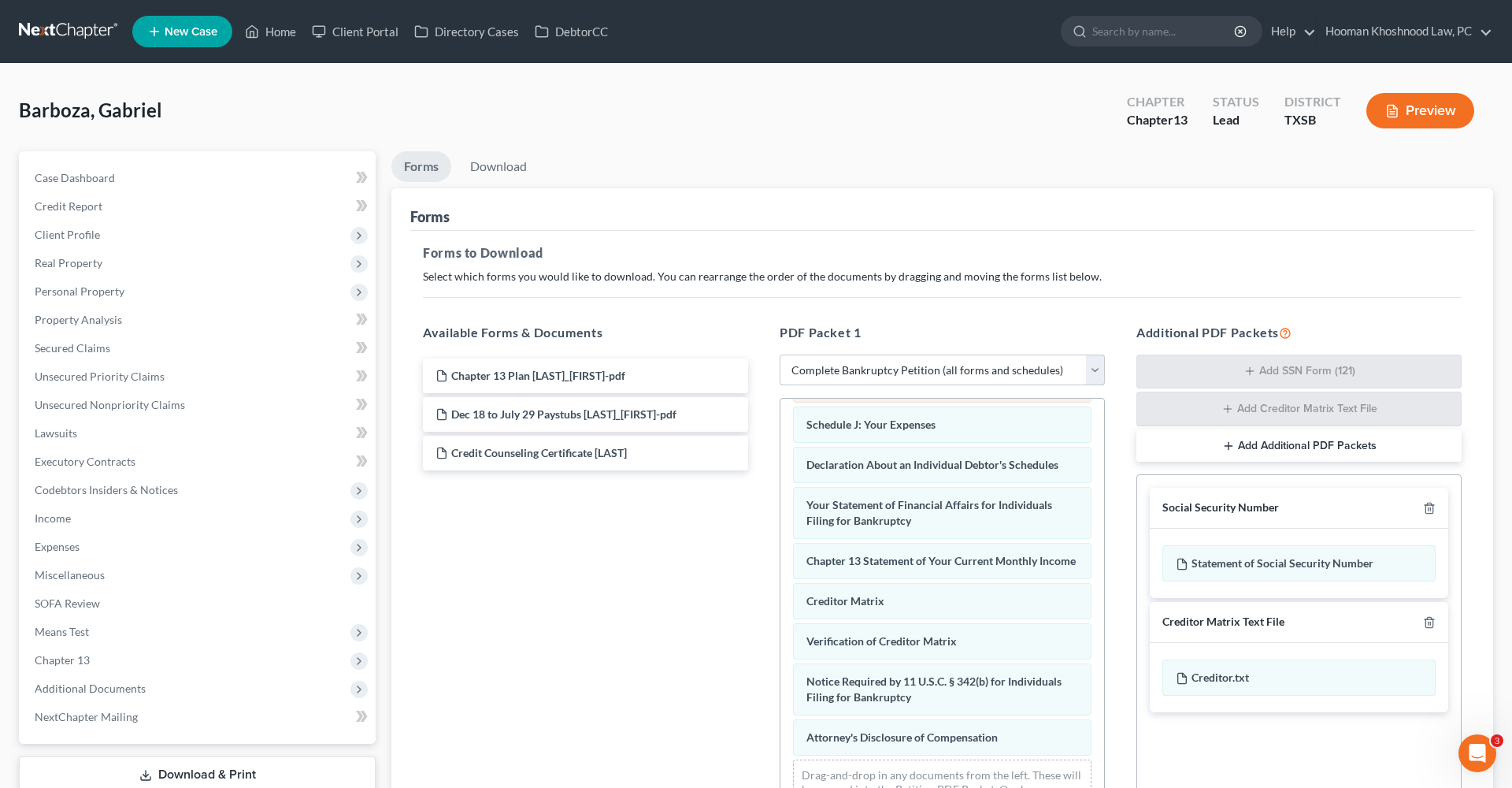 scroll, scrollTop: 381, scrollLeft: 0, axis: vertical 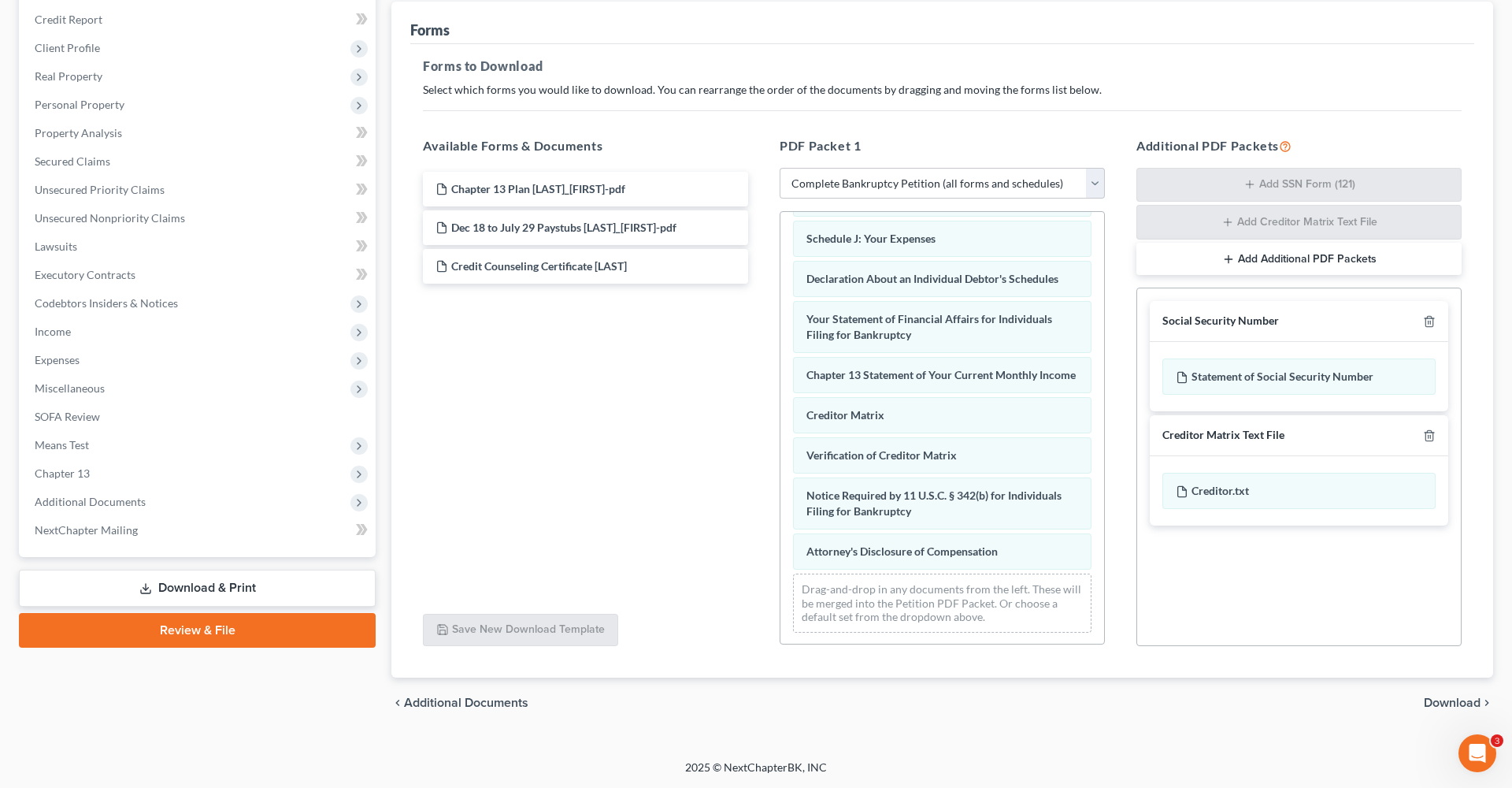 click on "Download" at bounding box center (1452, 703) 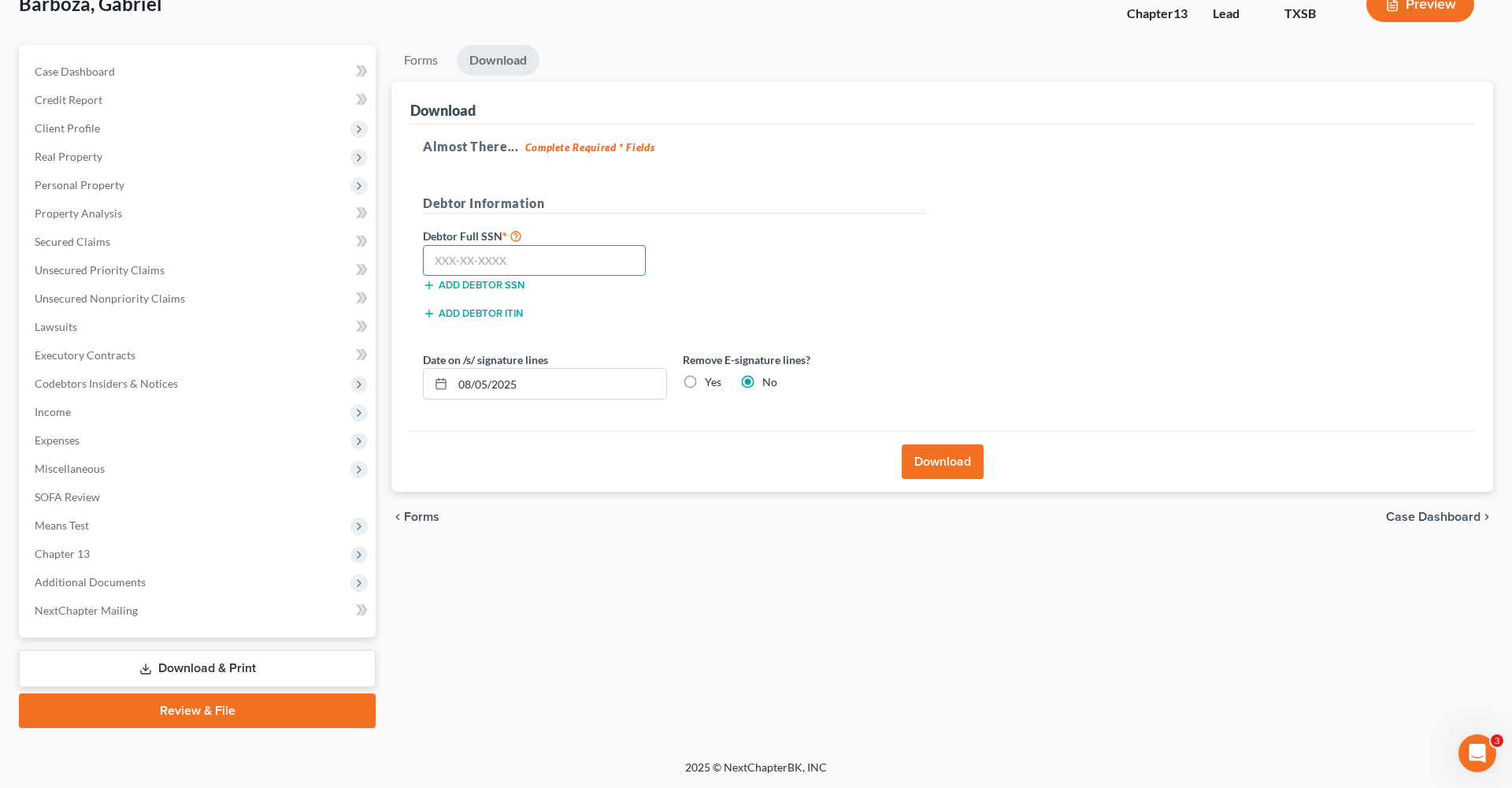 click at bounding box center (534, 261) 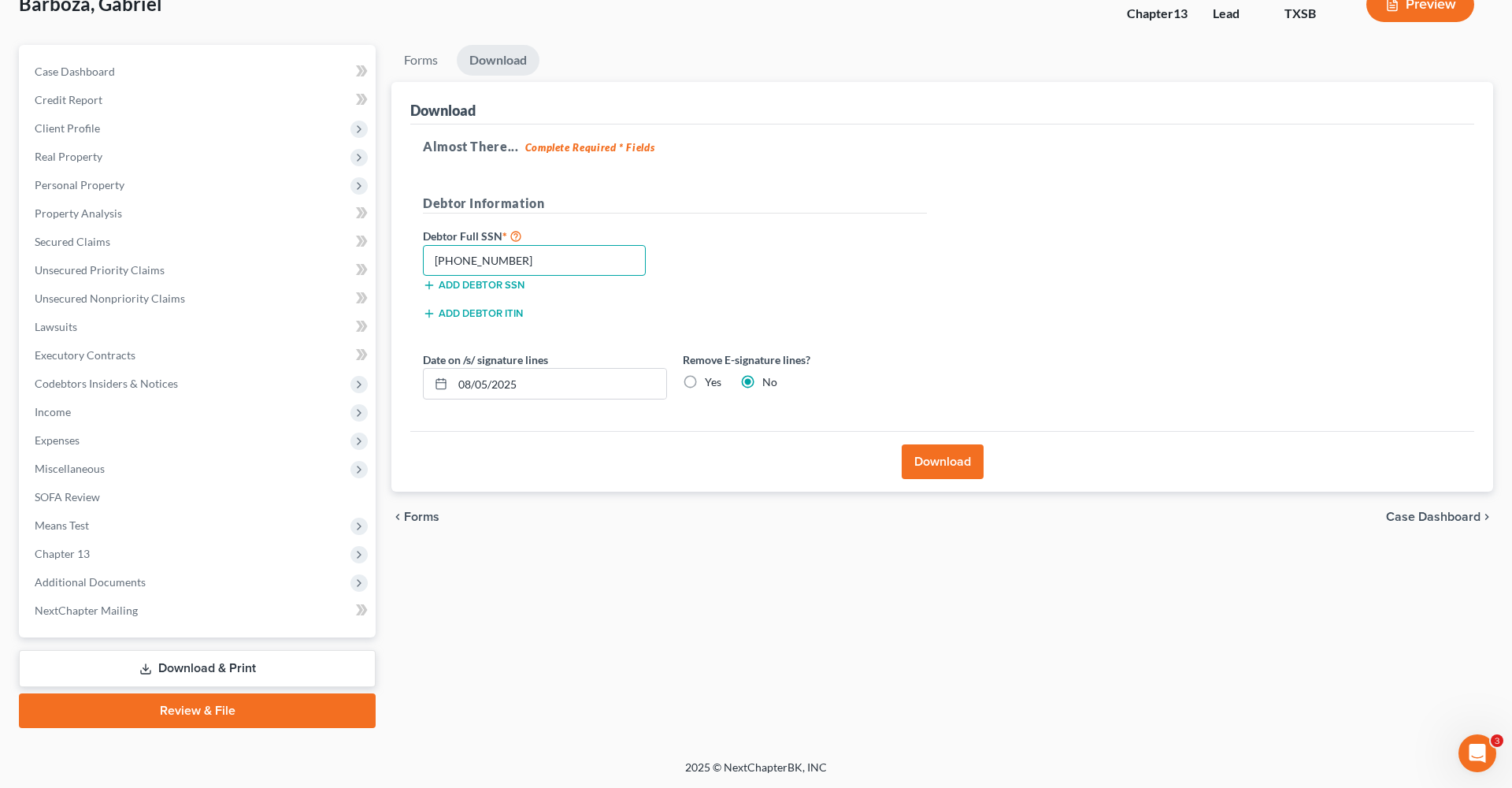 type on "[PHONE_NUMBER]" 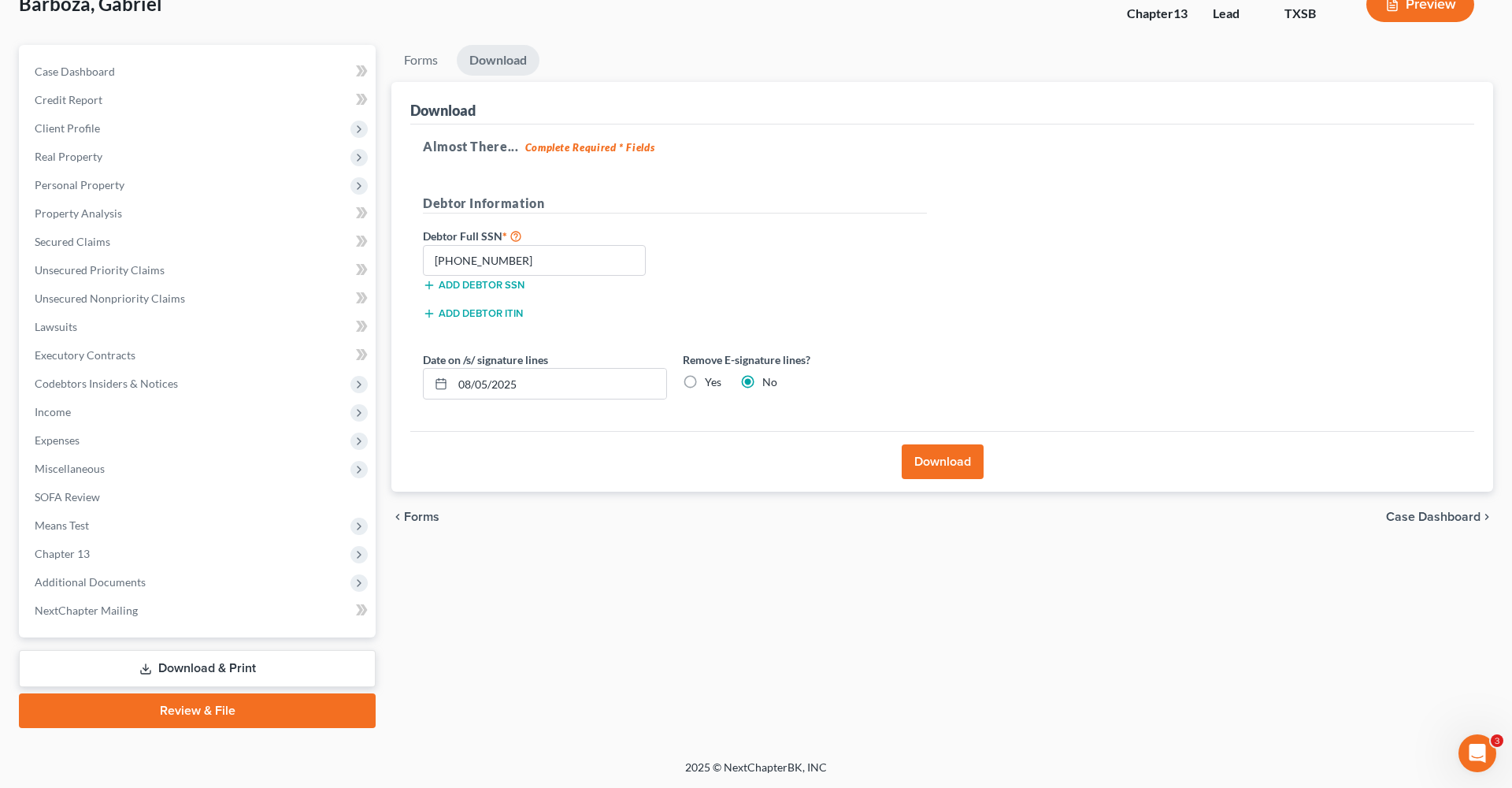 click on "Download" at bounding box center (943, 462) 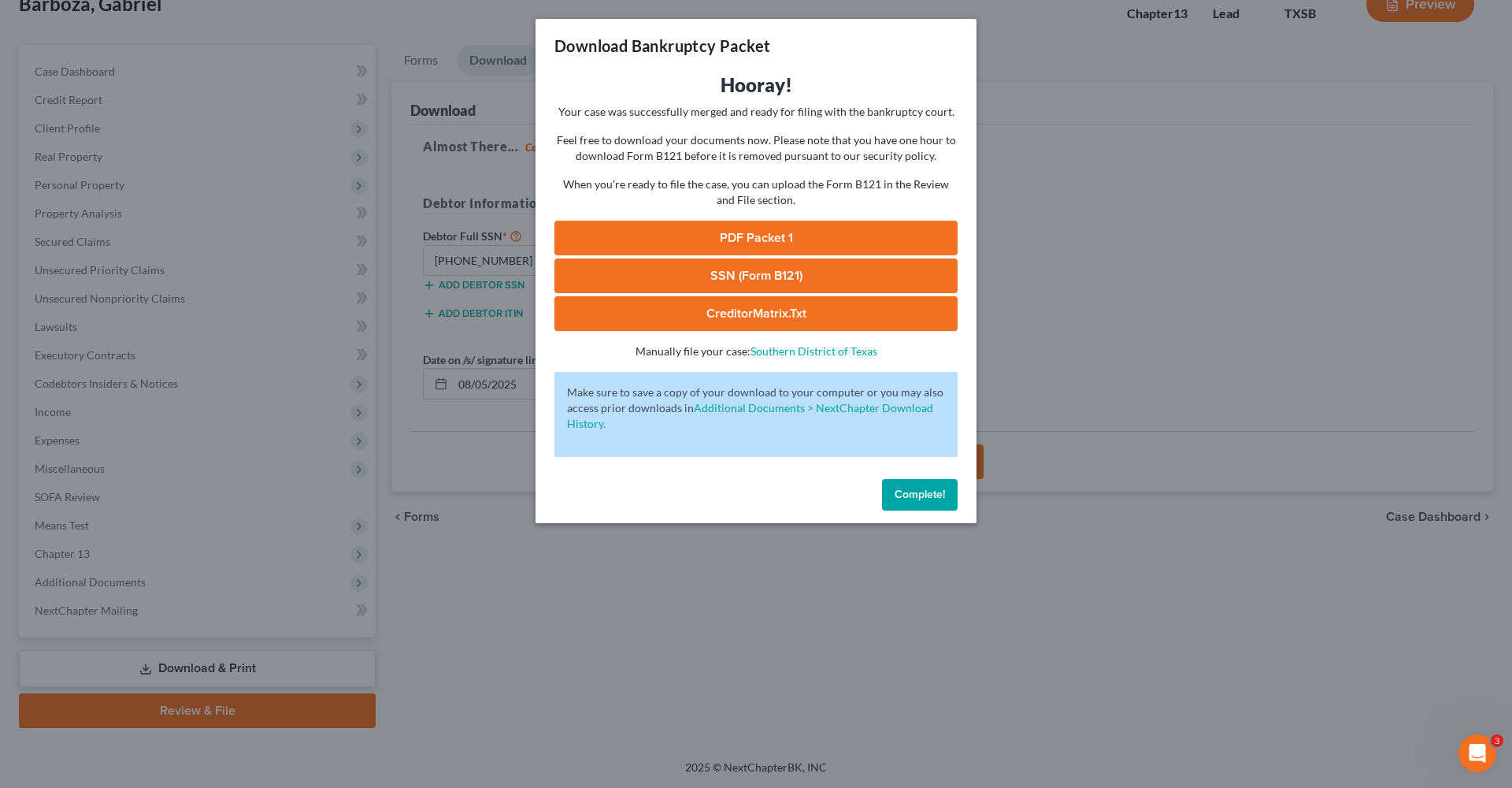 click on "PDF Packet 1" at bounding box center [756, 238] 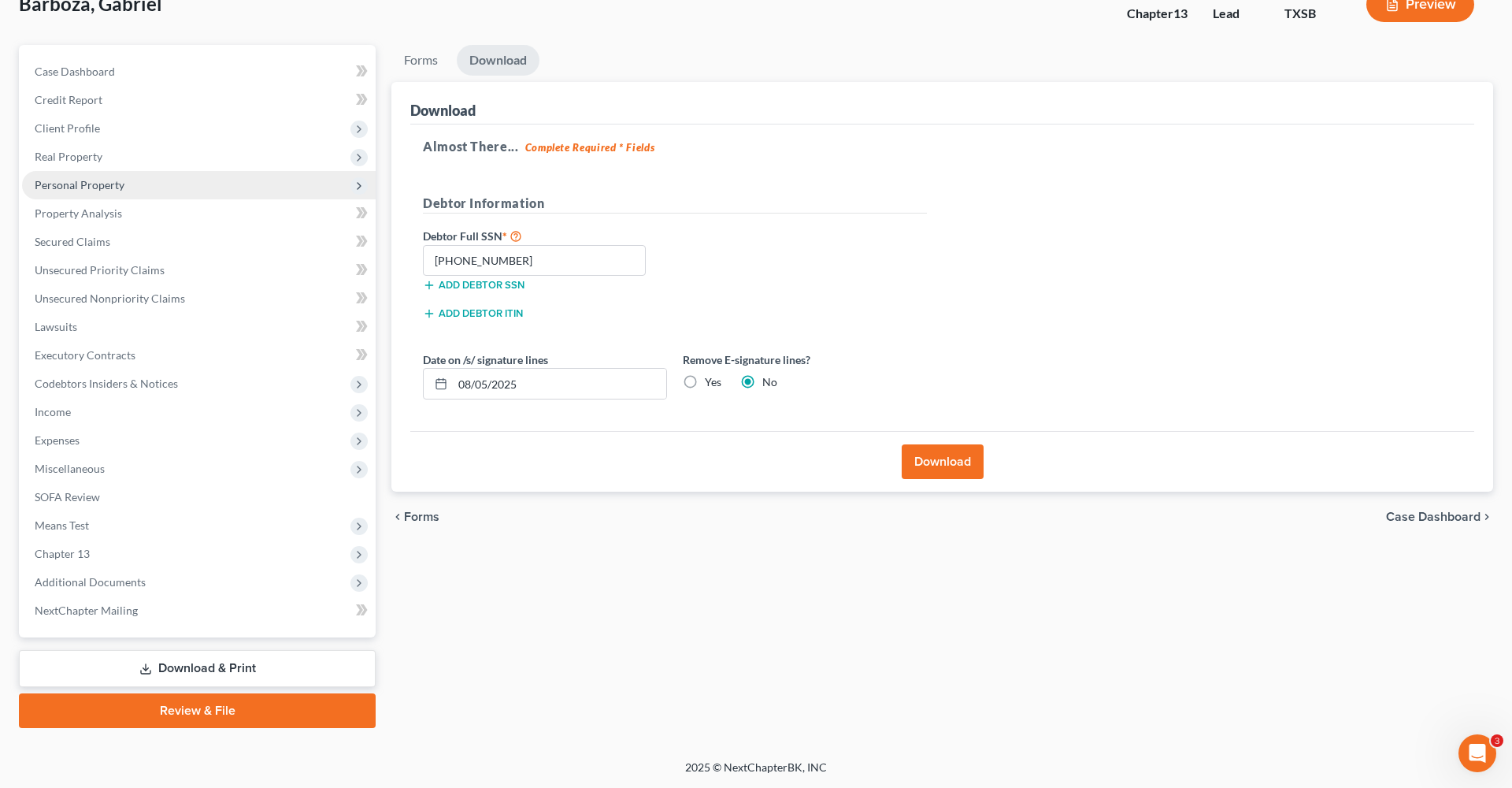 click on "Personal Property" at bounding box center [80, 184] 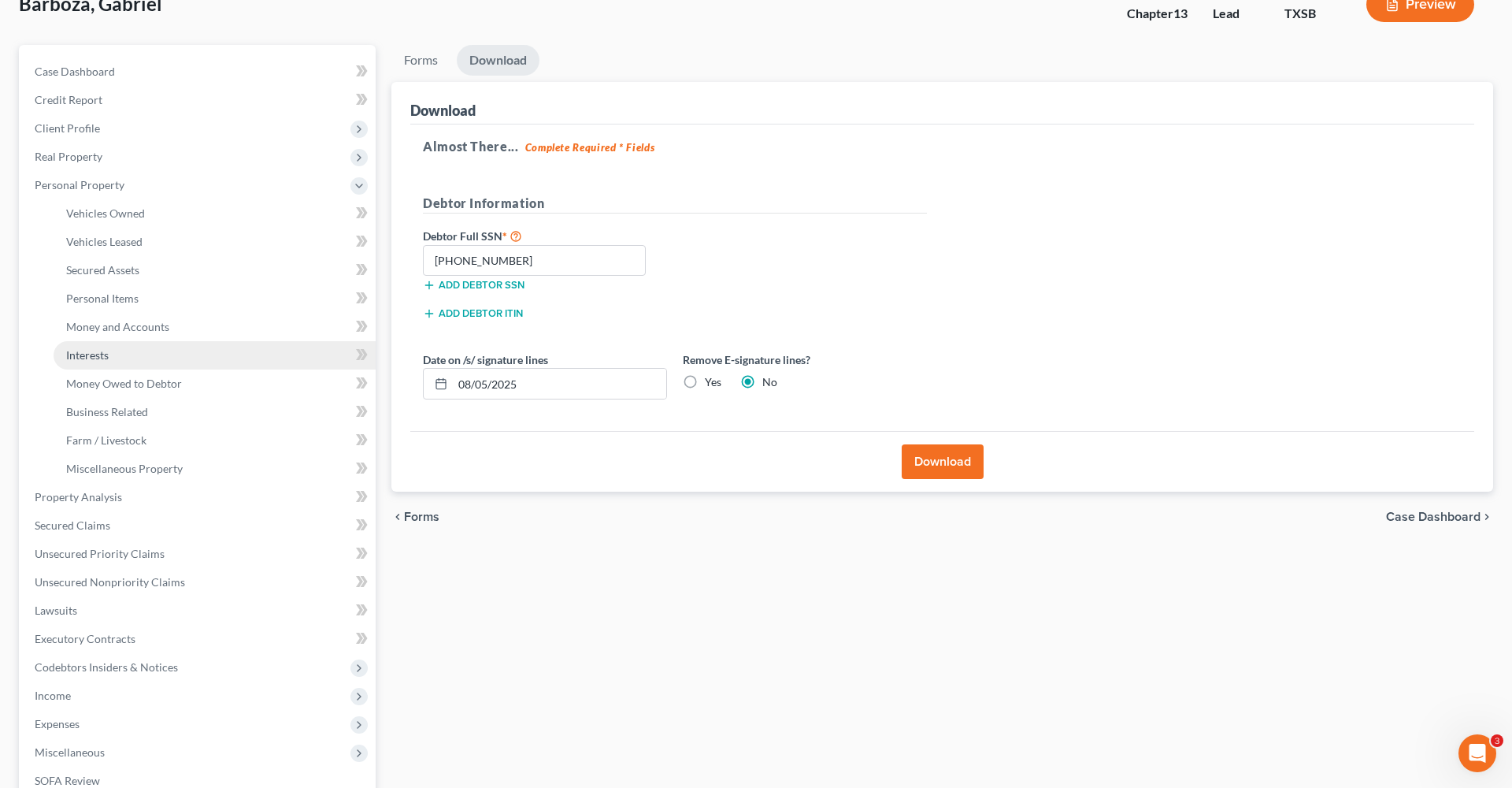 click on "Interests" at bounding box center [214, 355] 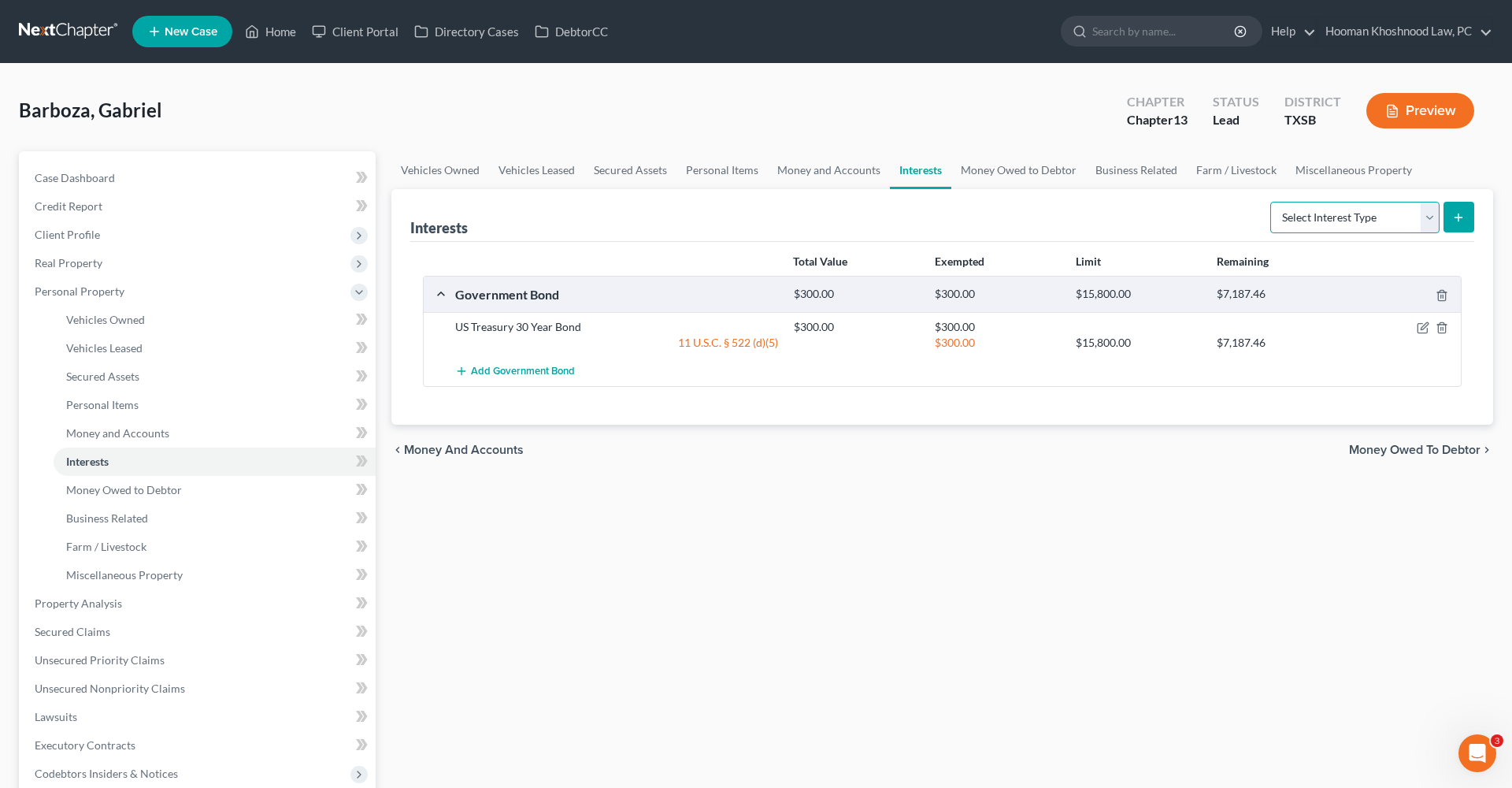select on "term_life_insurance" 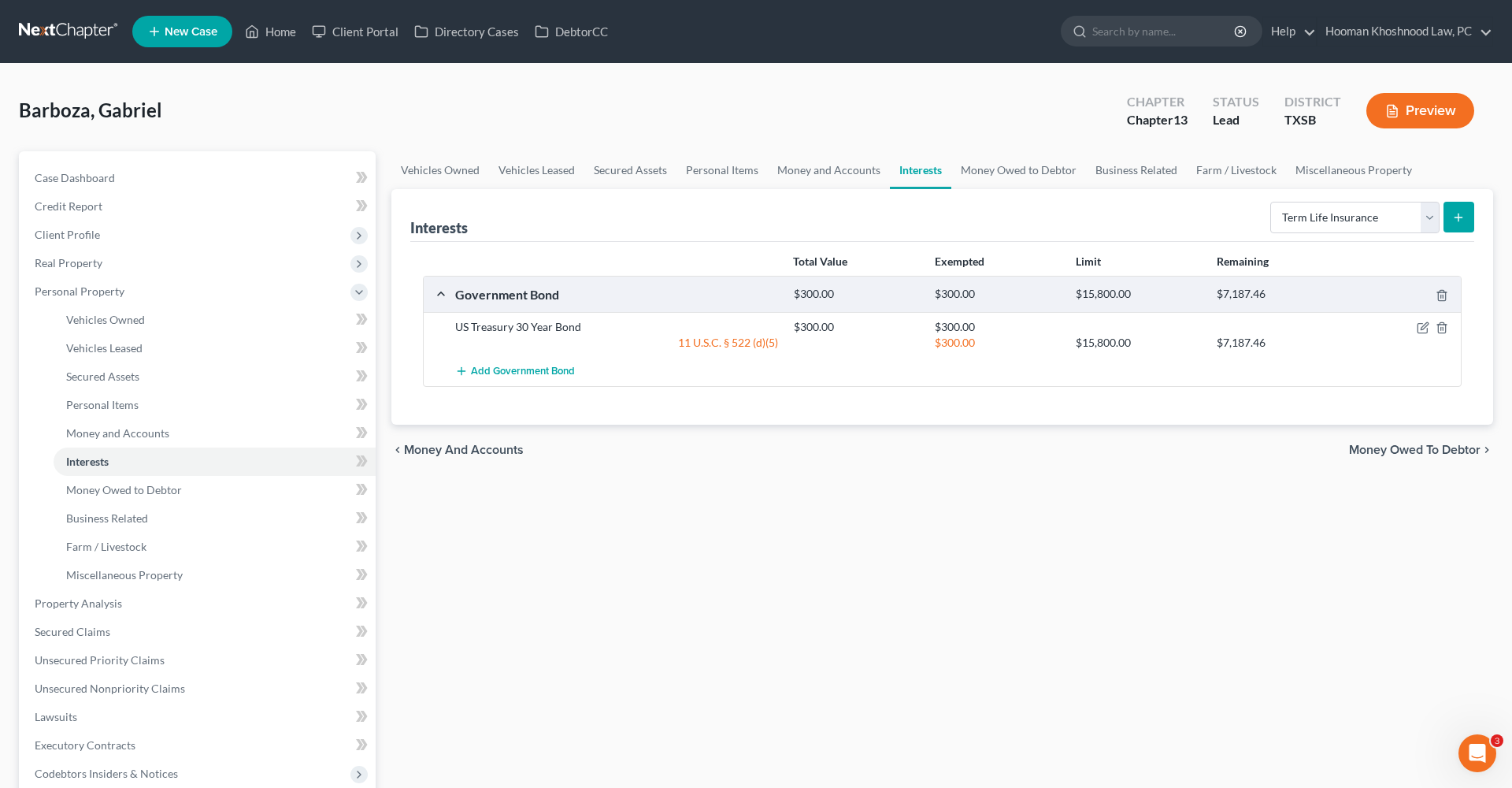 click 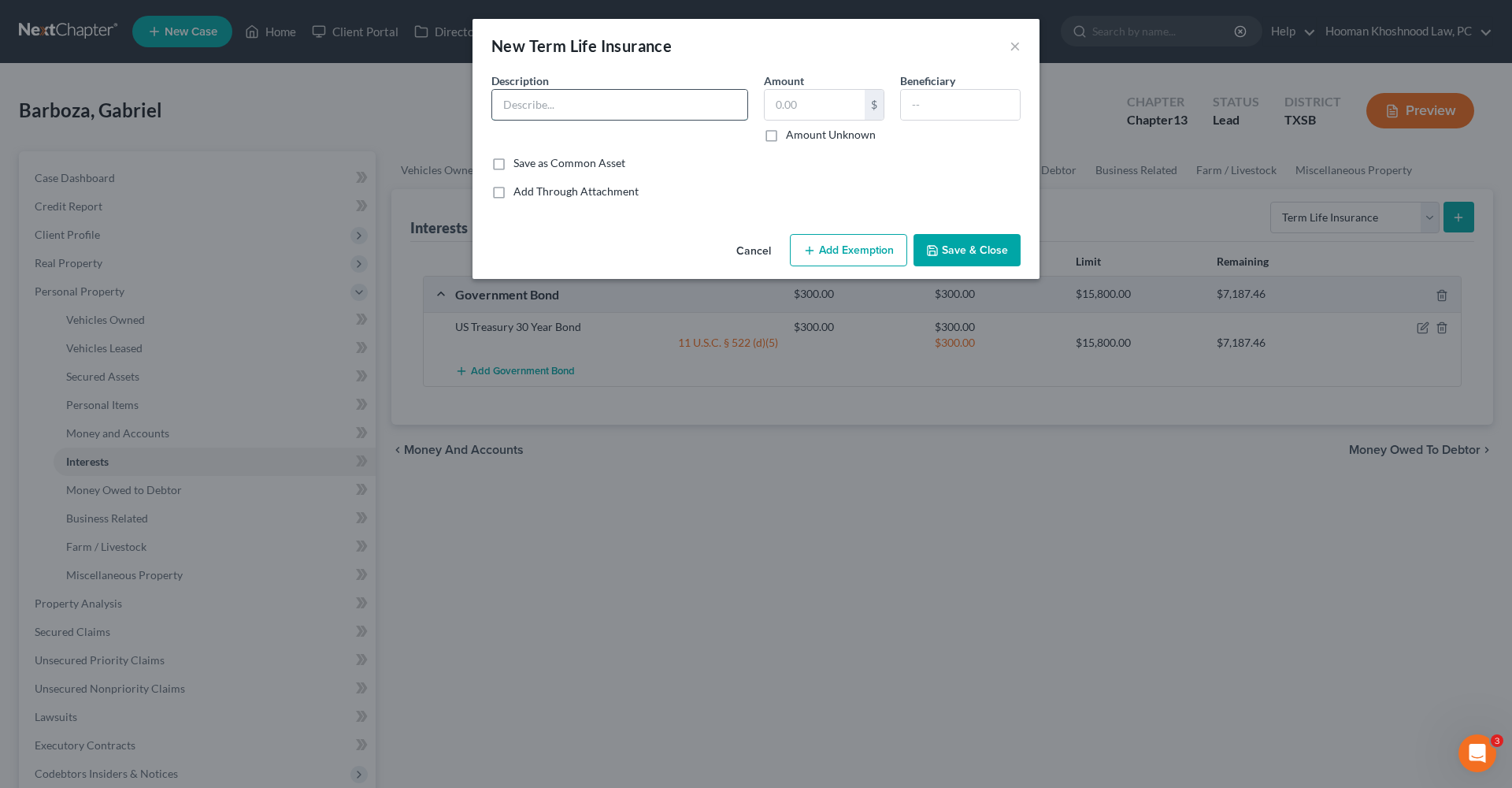 click at bounding box center (620, 105) 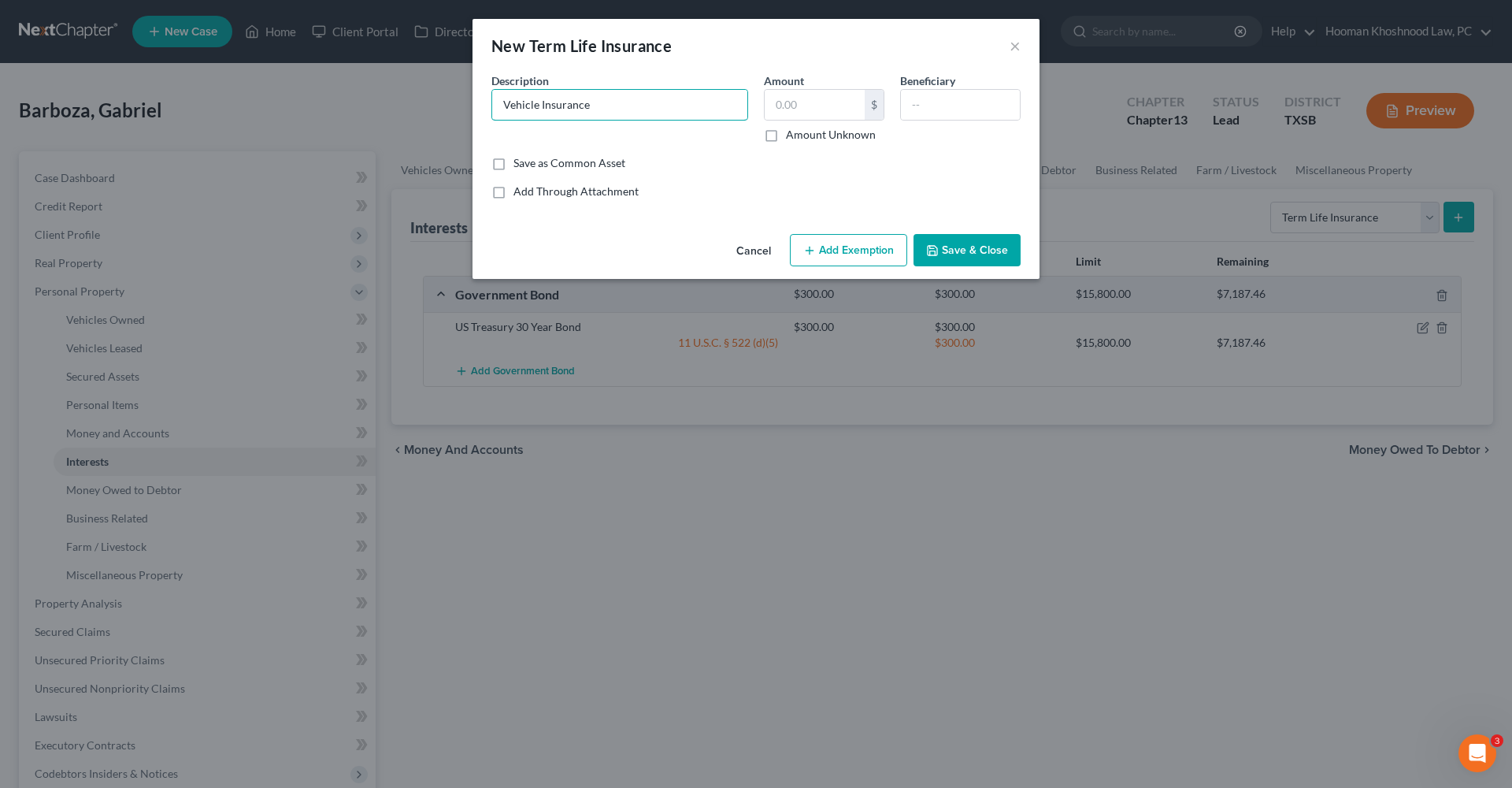 type on "Vehicle Insurance" 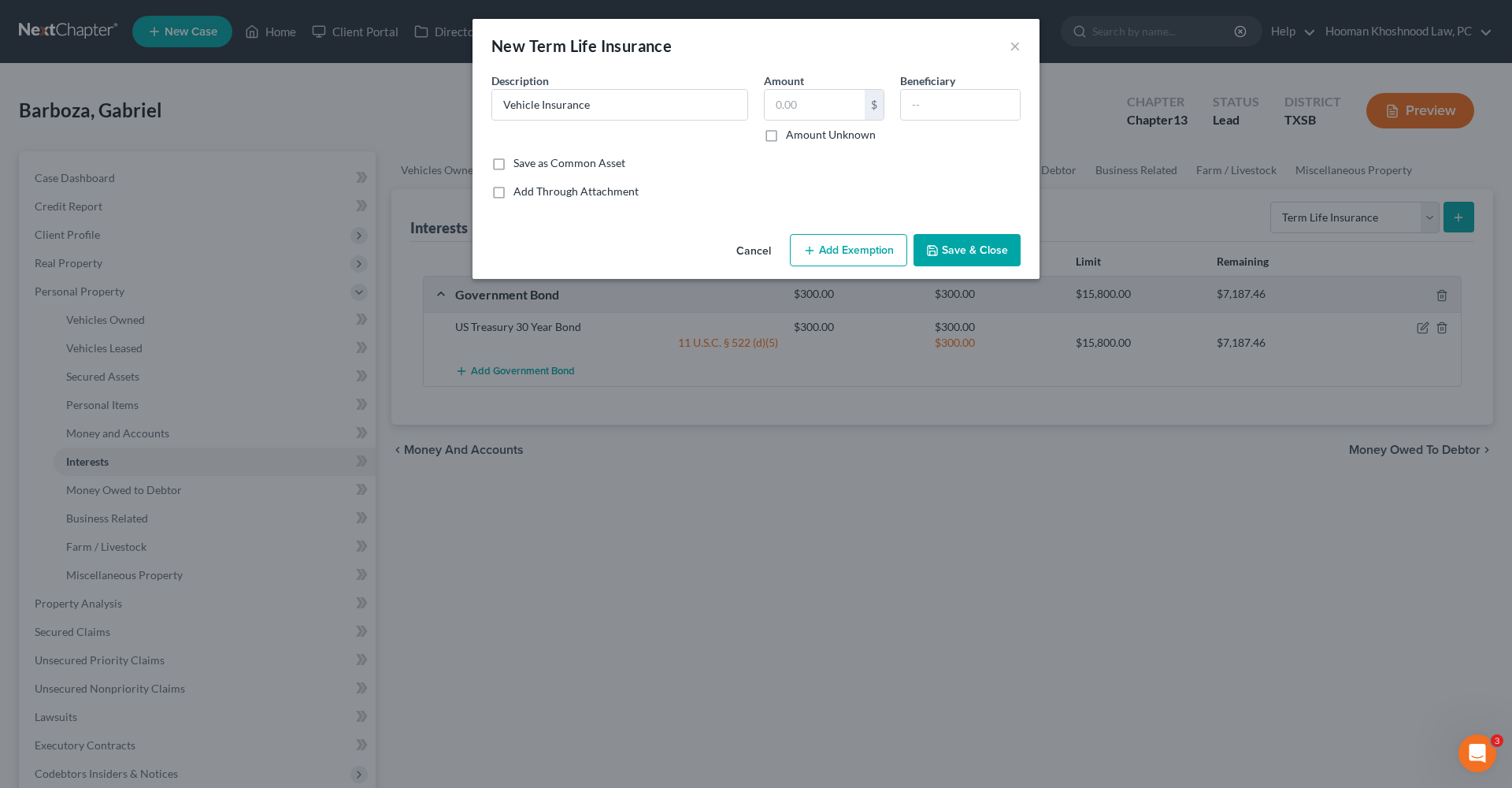click on "Save & Close" at bounding box center [967, 251] 